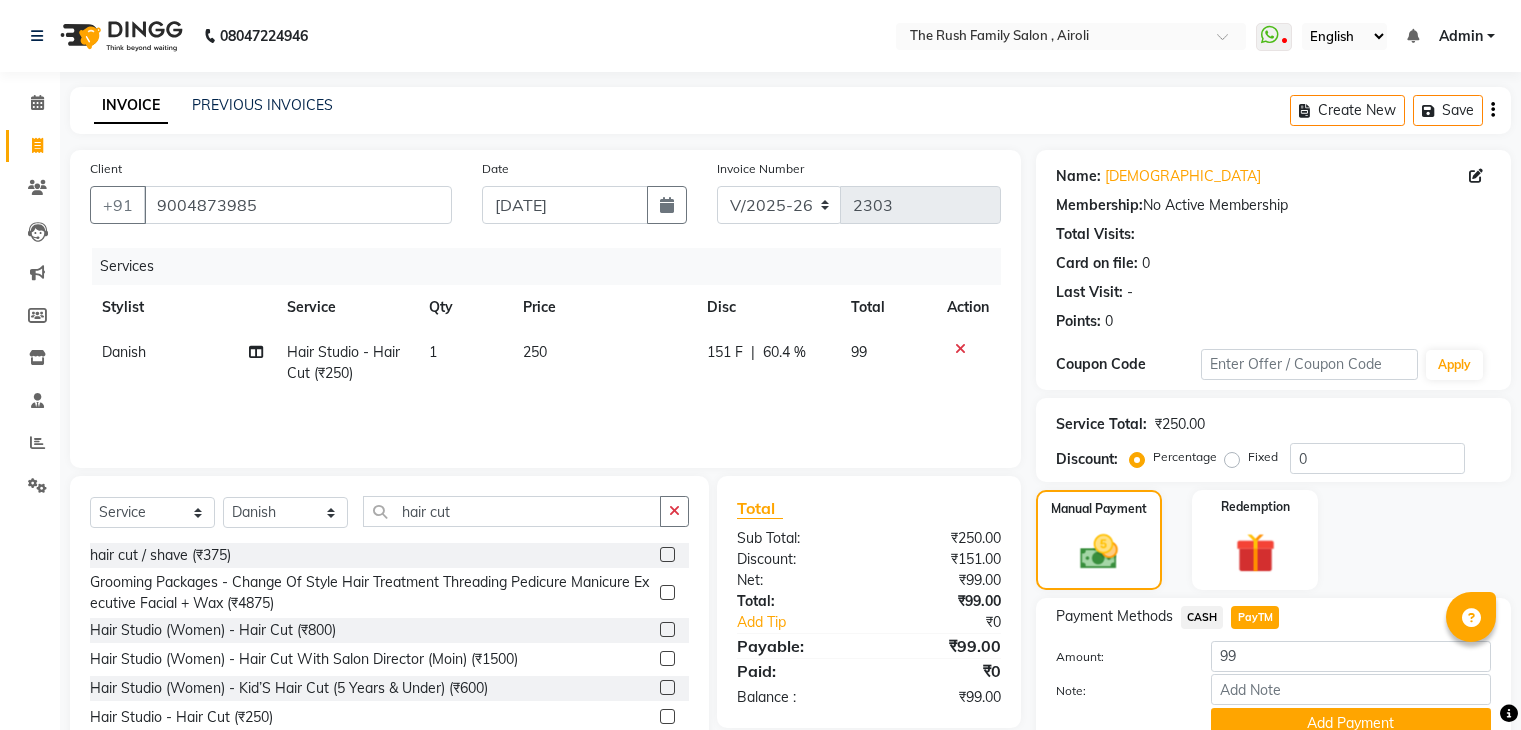 select on "5419" 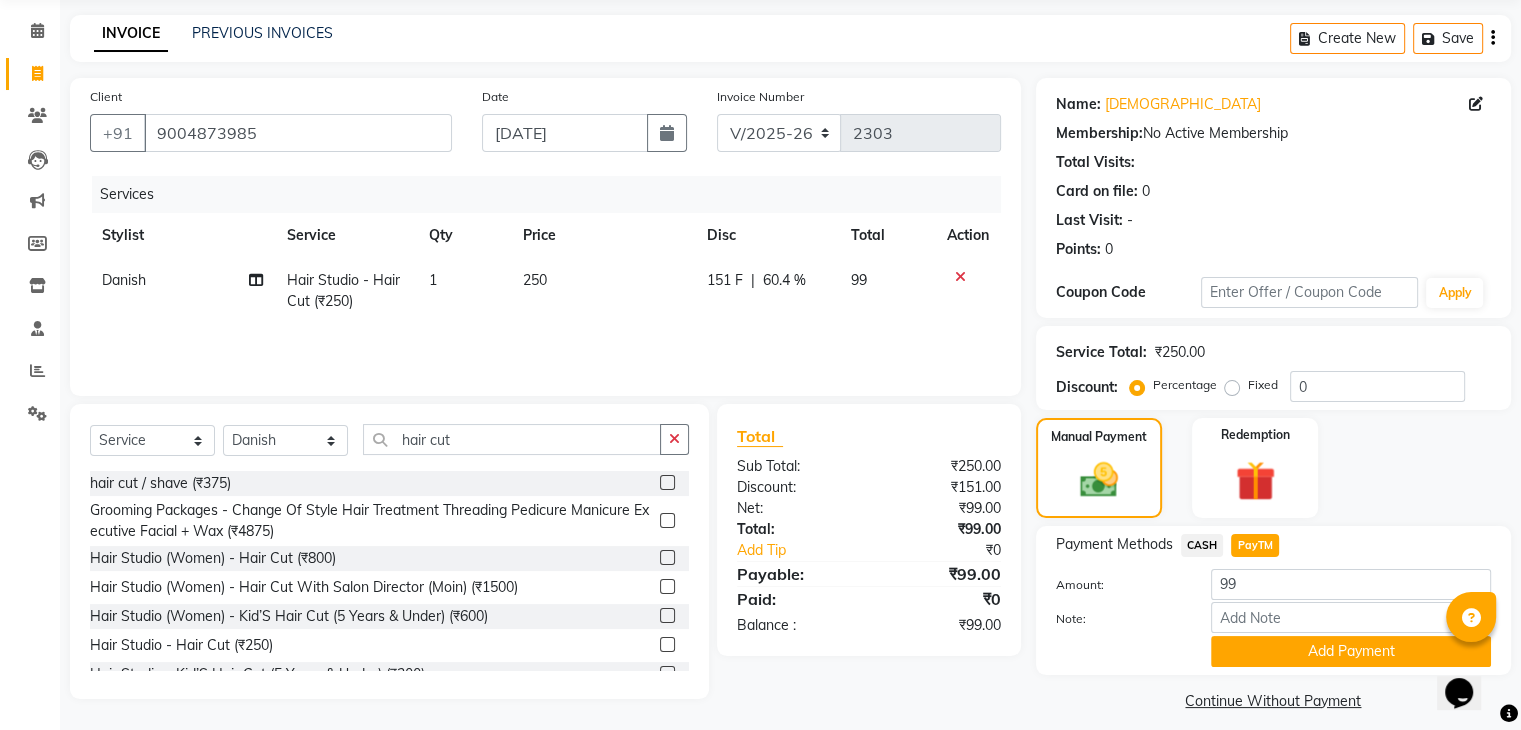 scroll, scrollTop: 0, scrollLeft: 0, axis: both 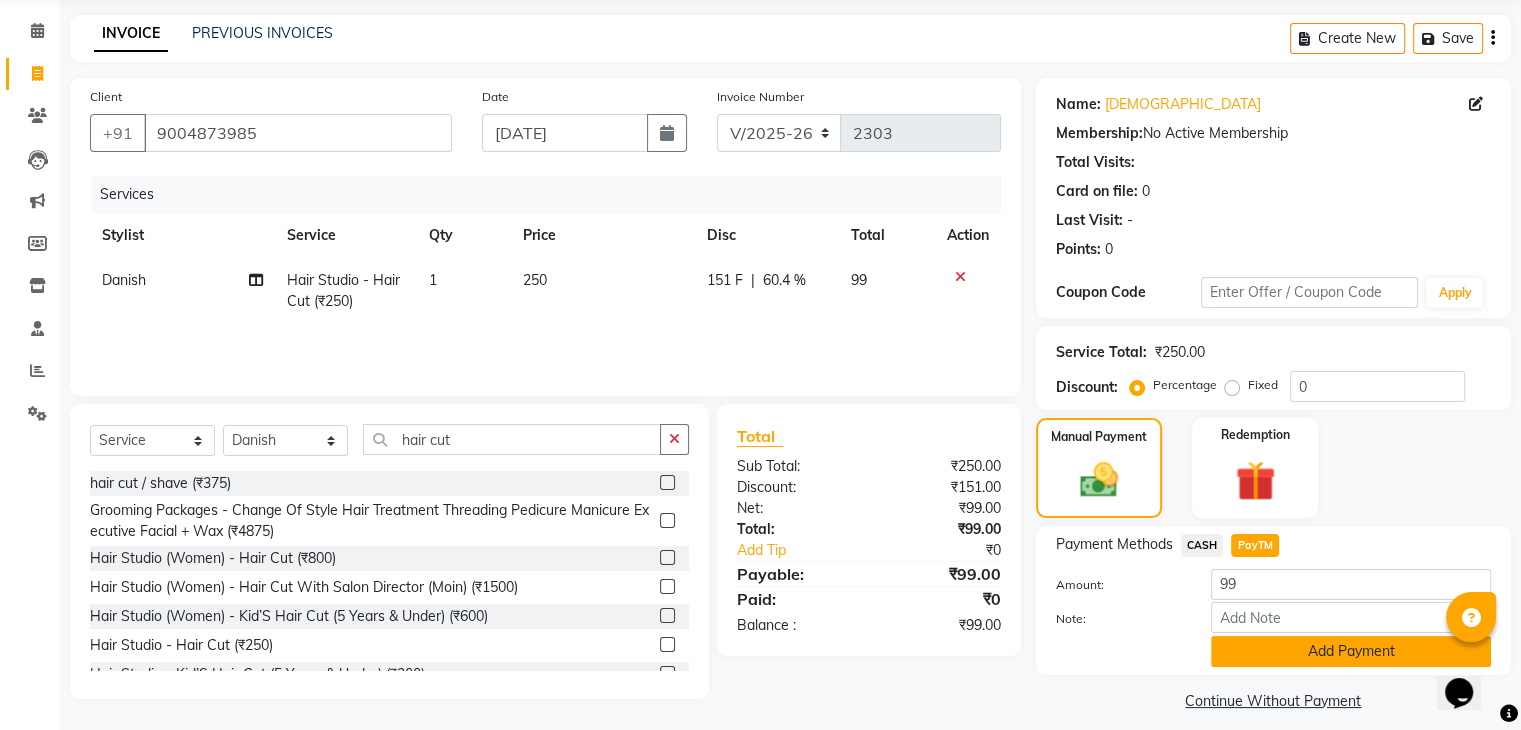 click on "Add Payment" 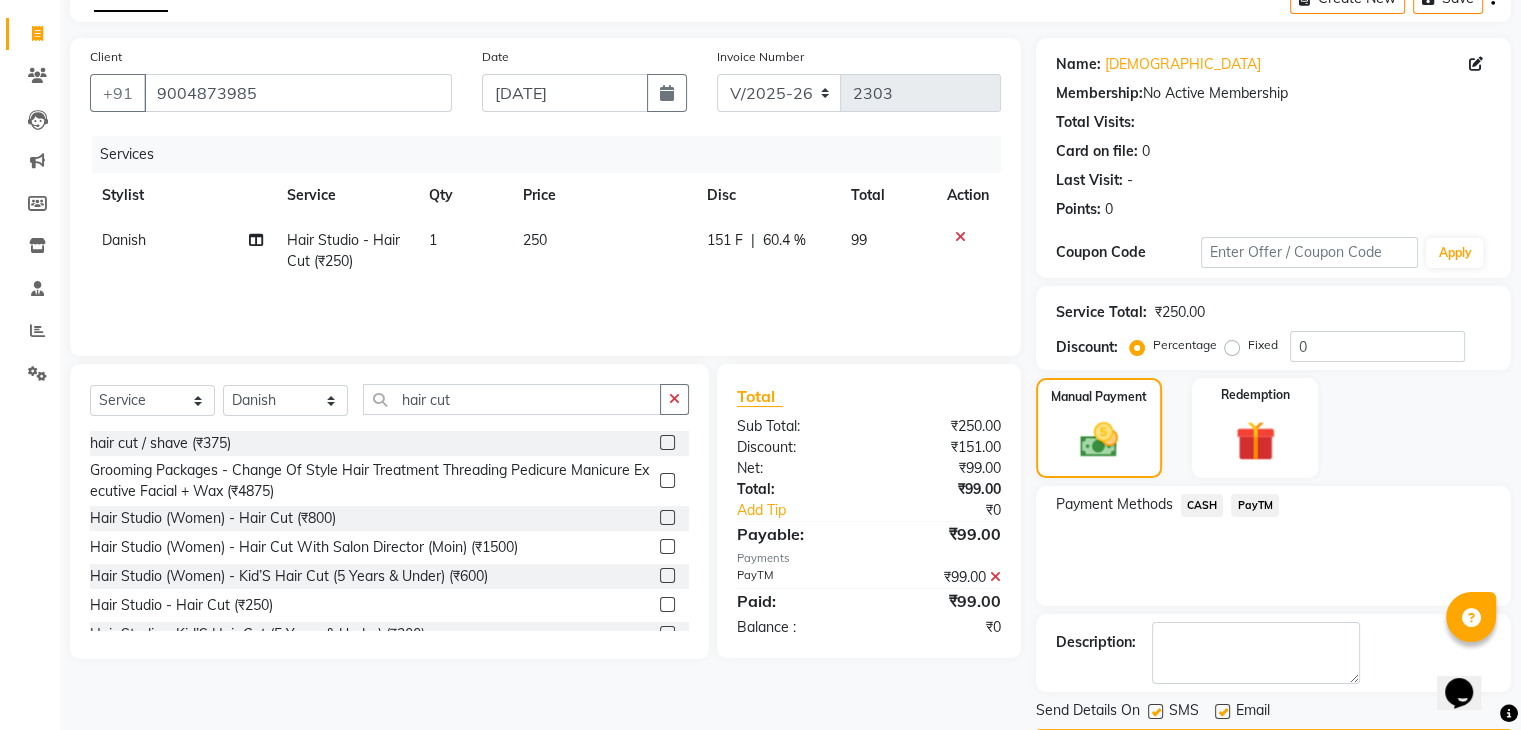 scroll, scrollTop: 171, scrollLeft: 0, axis: vertical 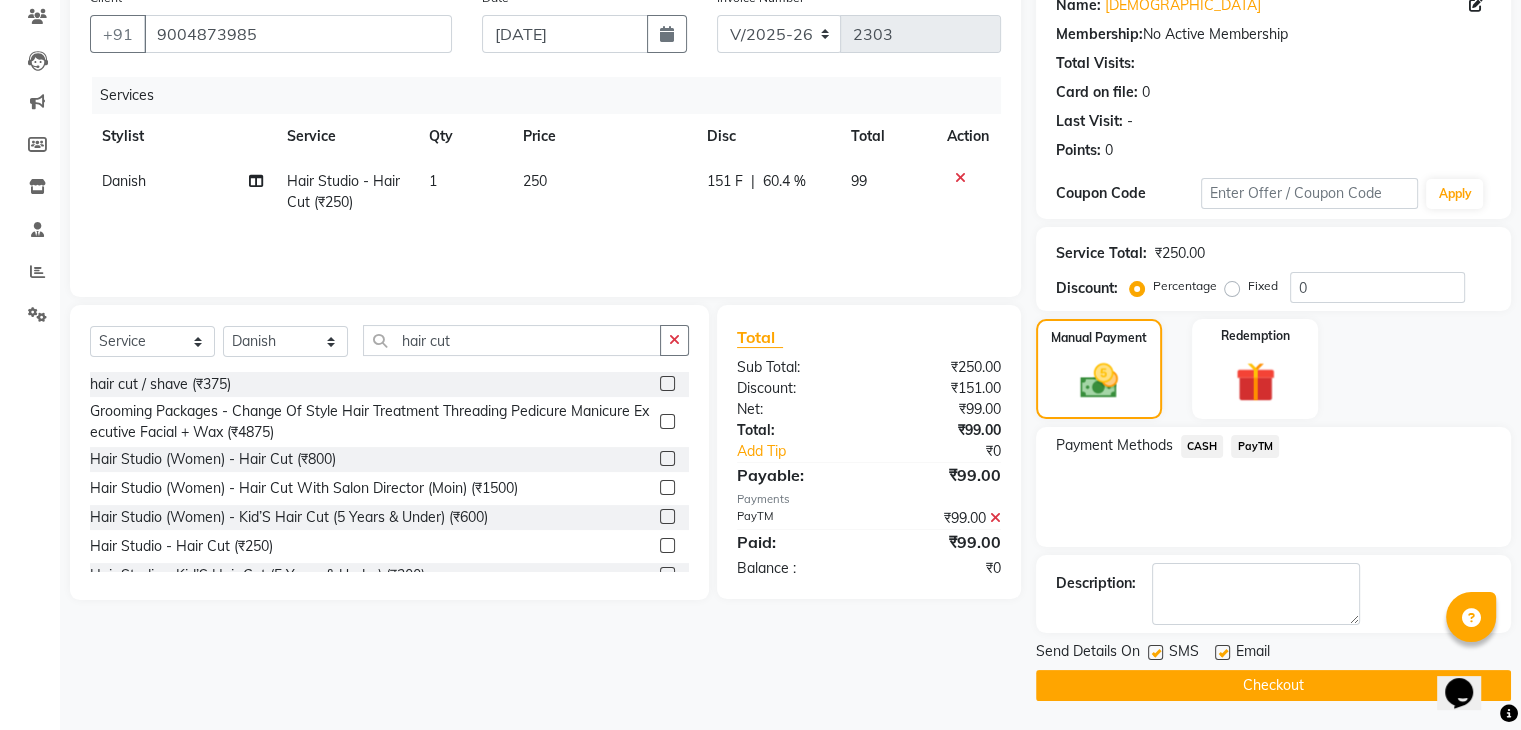 click 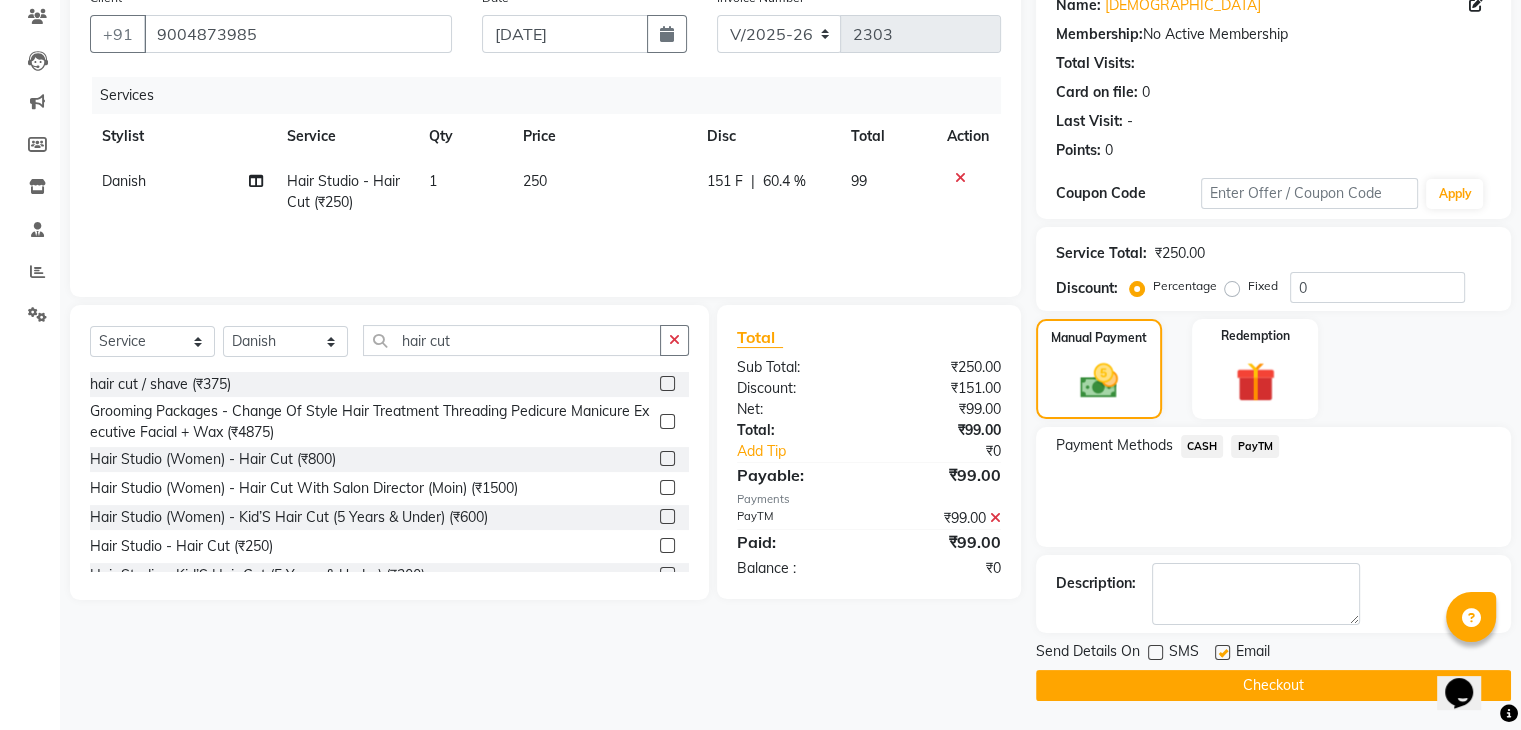 click 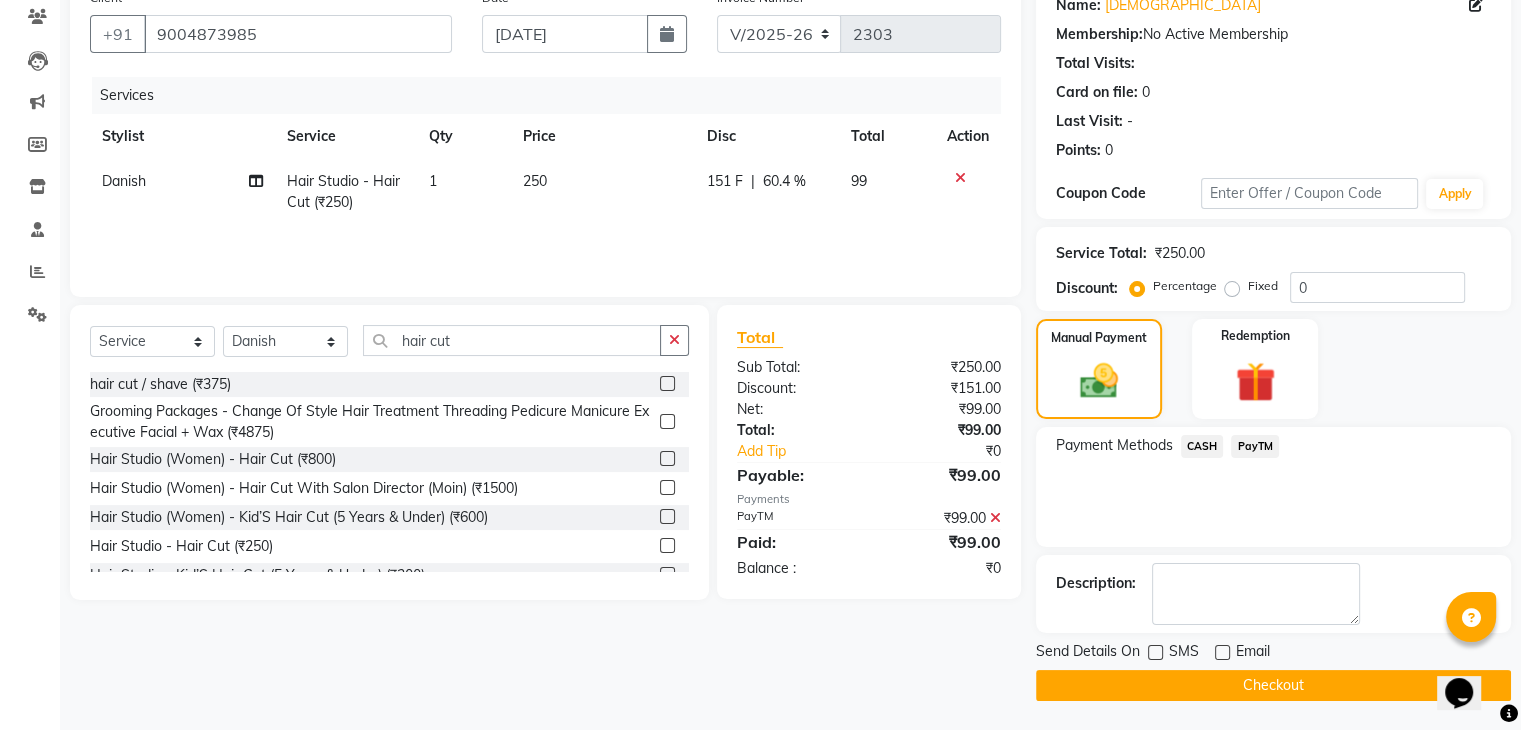 click on "Checkout" 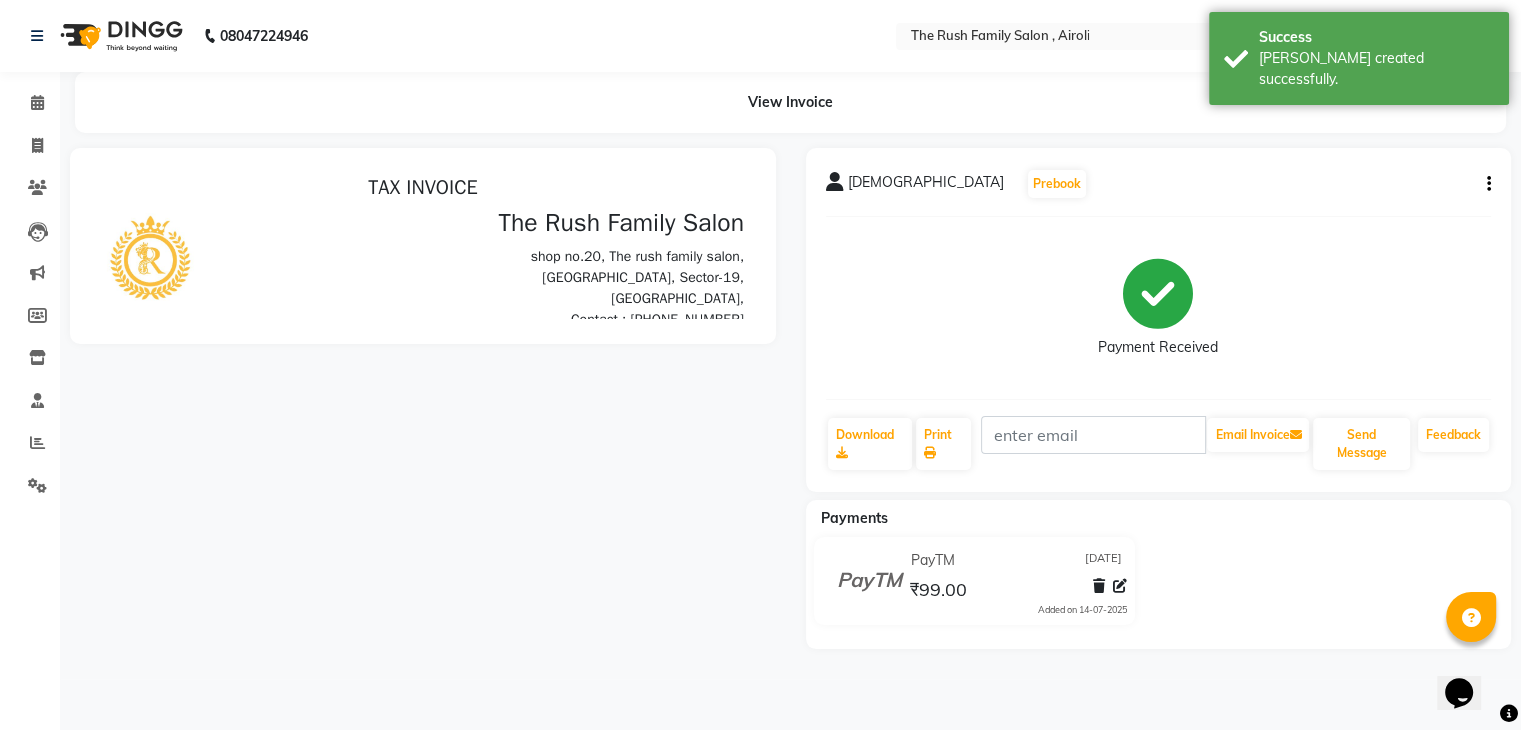 scroll, scrollTop: 0, scrollLeft: 0, axis: both 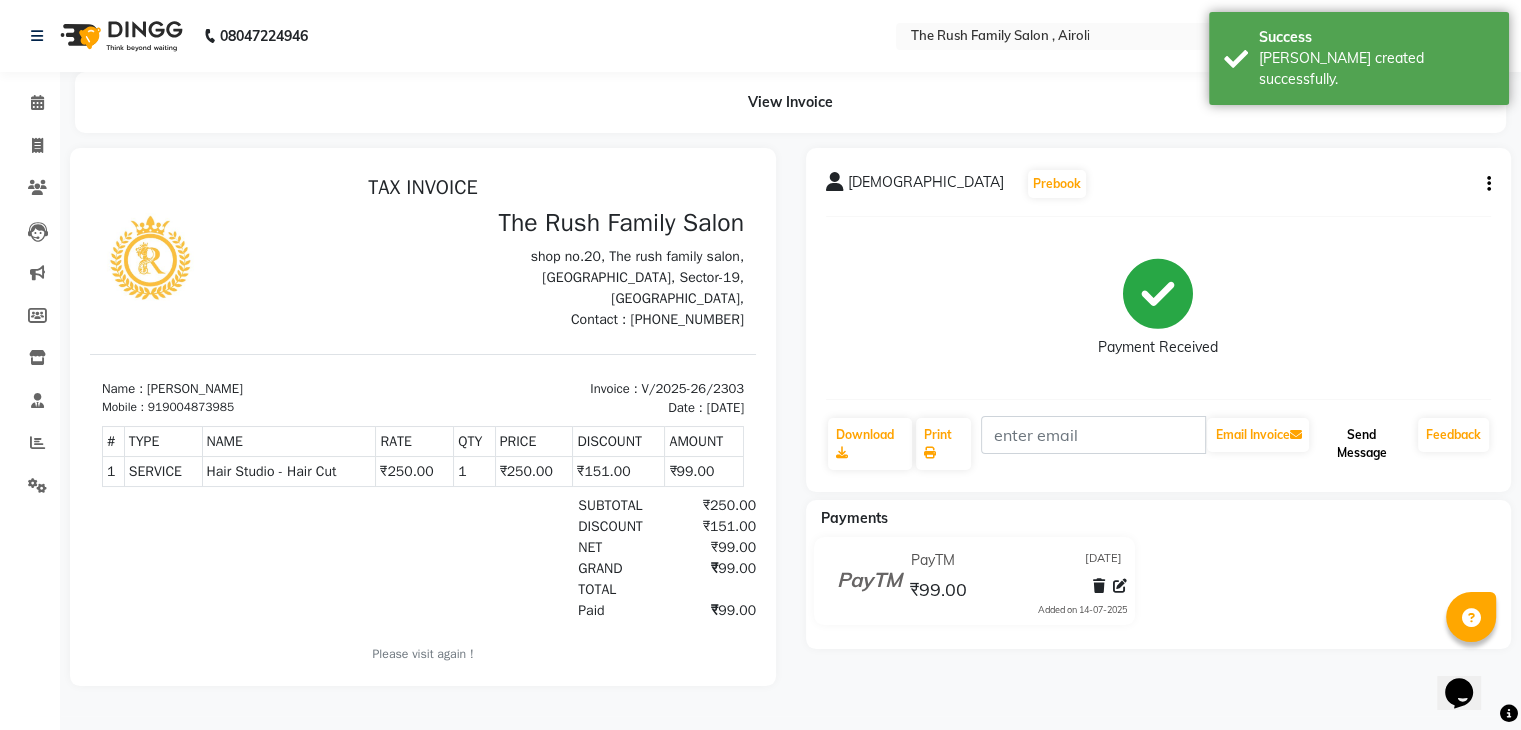 click on "Send Message" 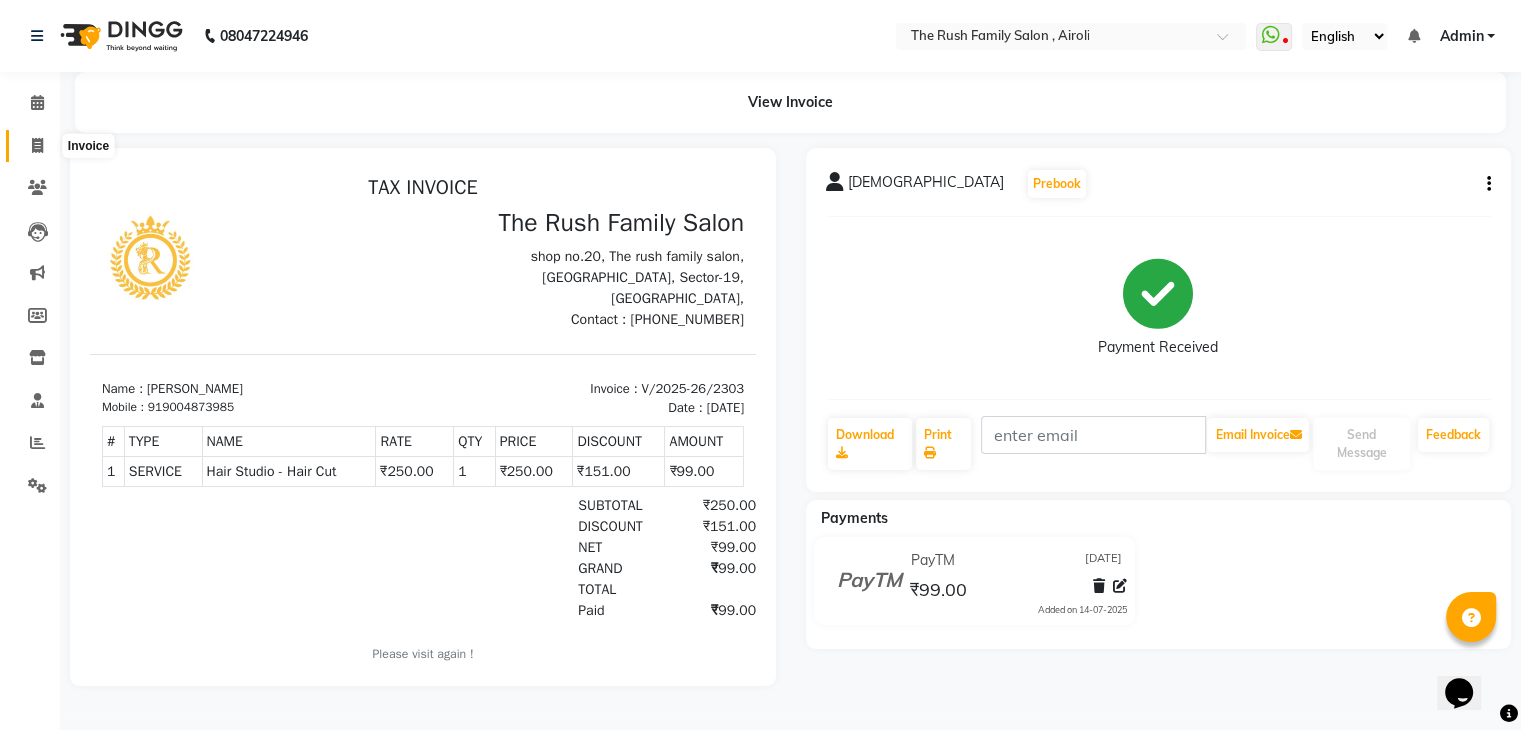 click 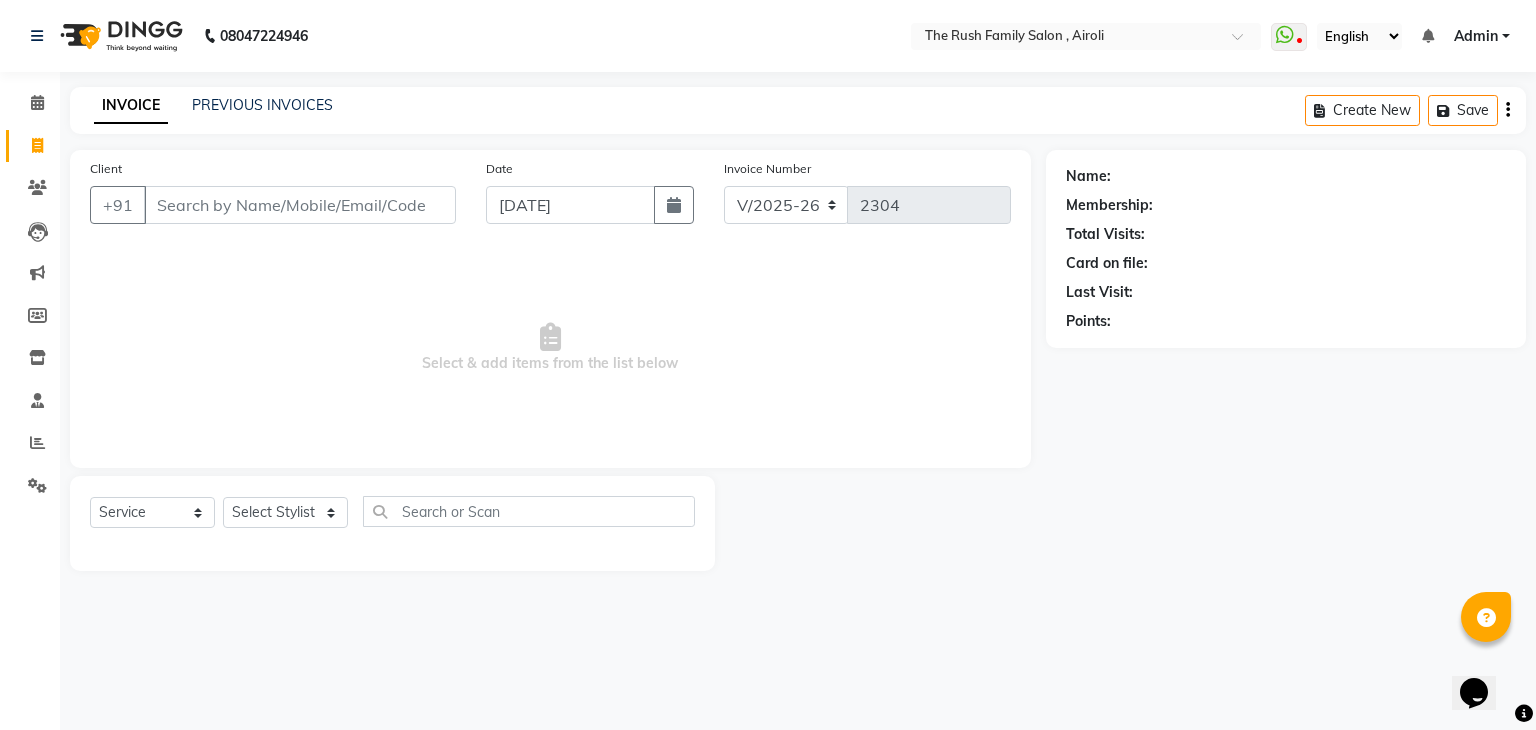 click on "Client" at bounding box center [300, 205] 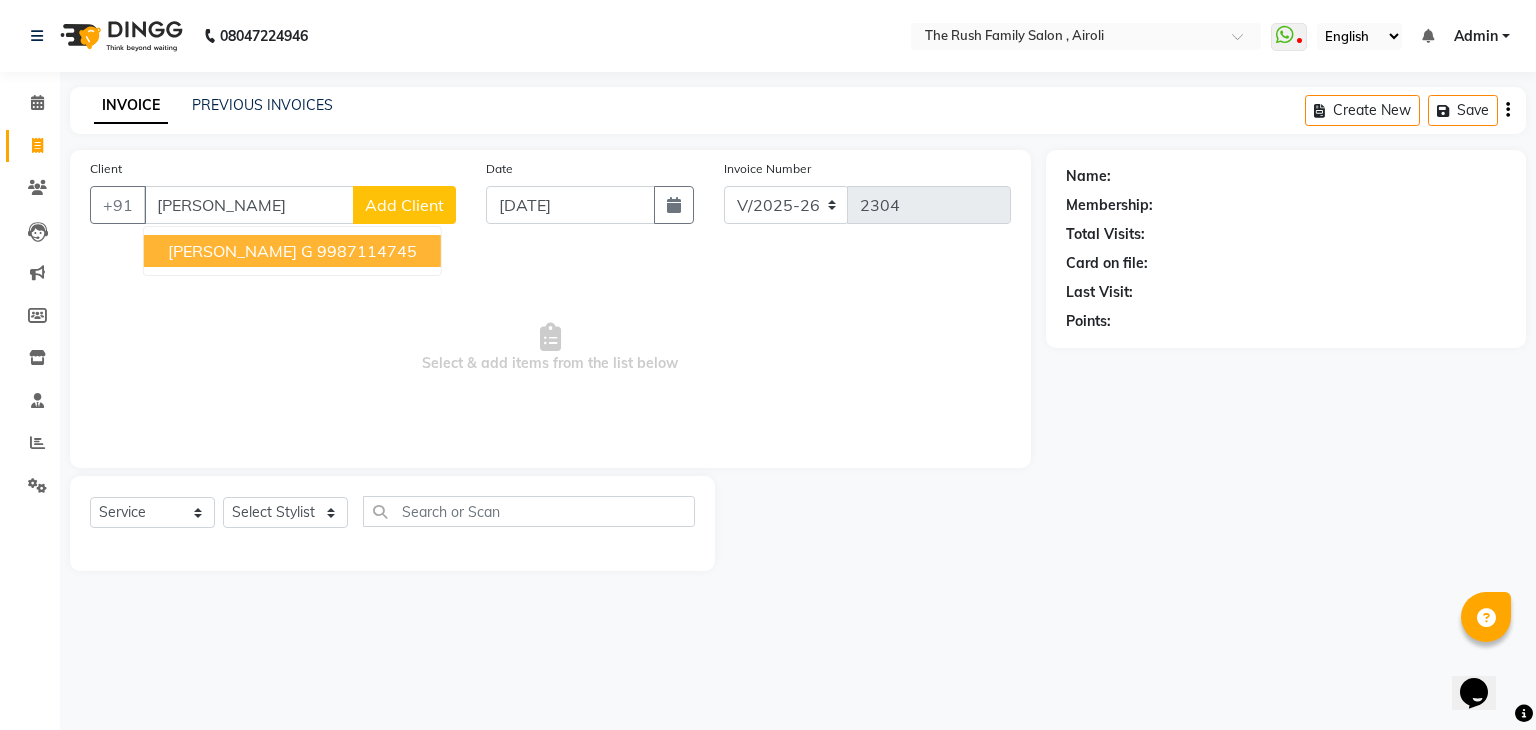 click on "9987114745" at bounding box center (367, 251) 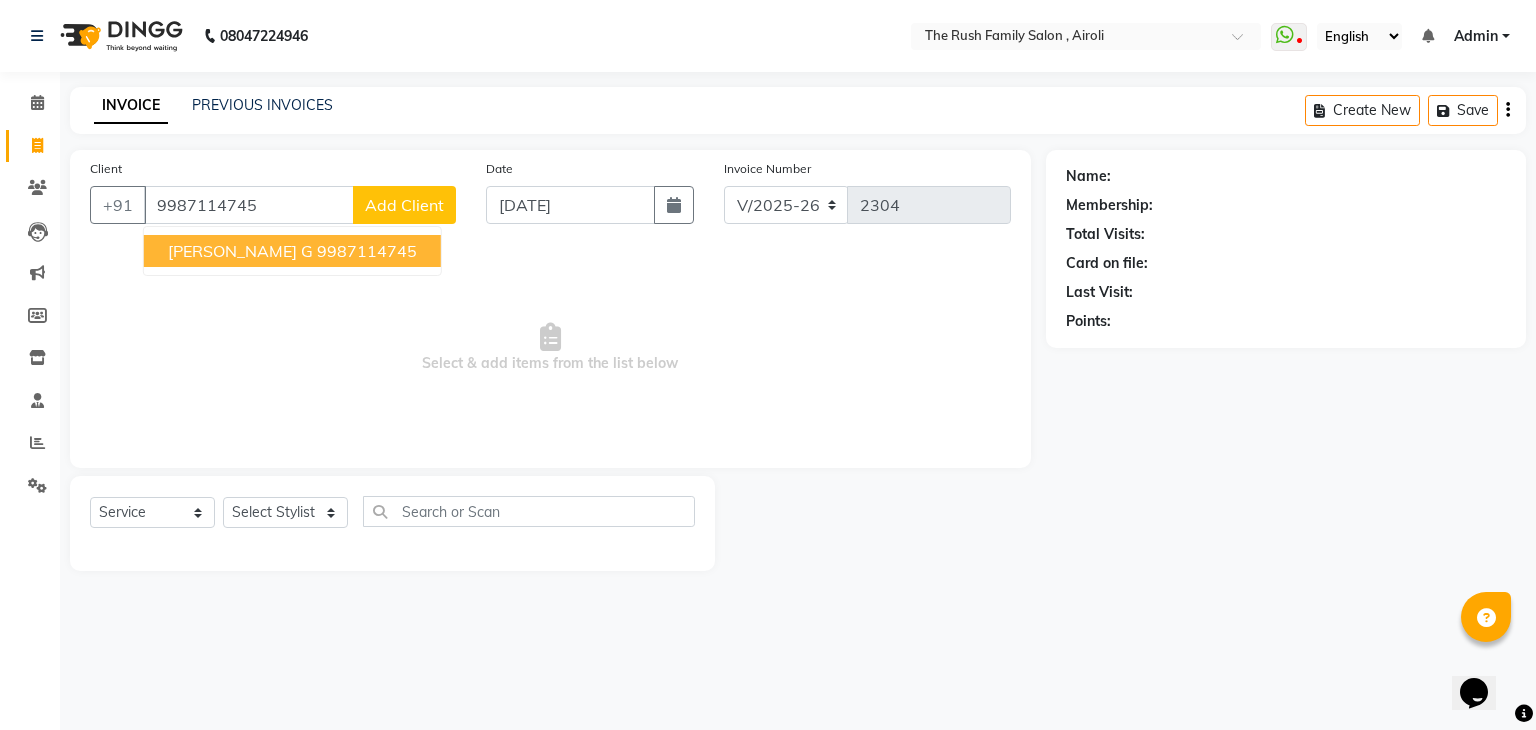 type on "9987114745" 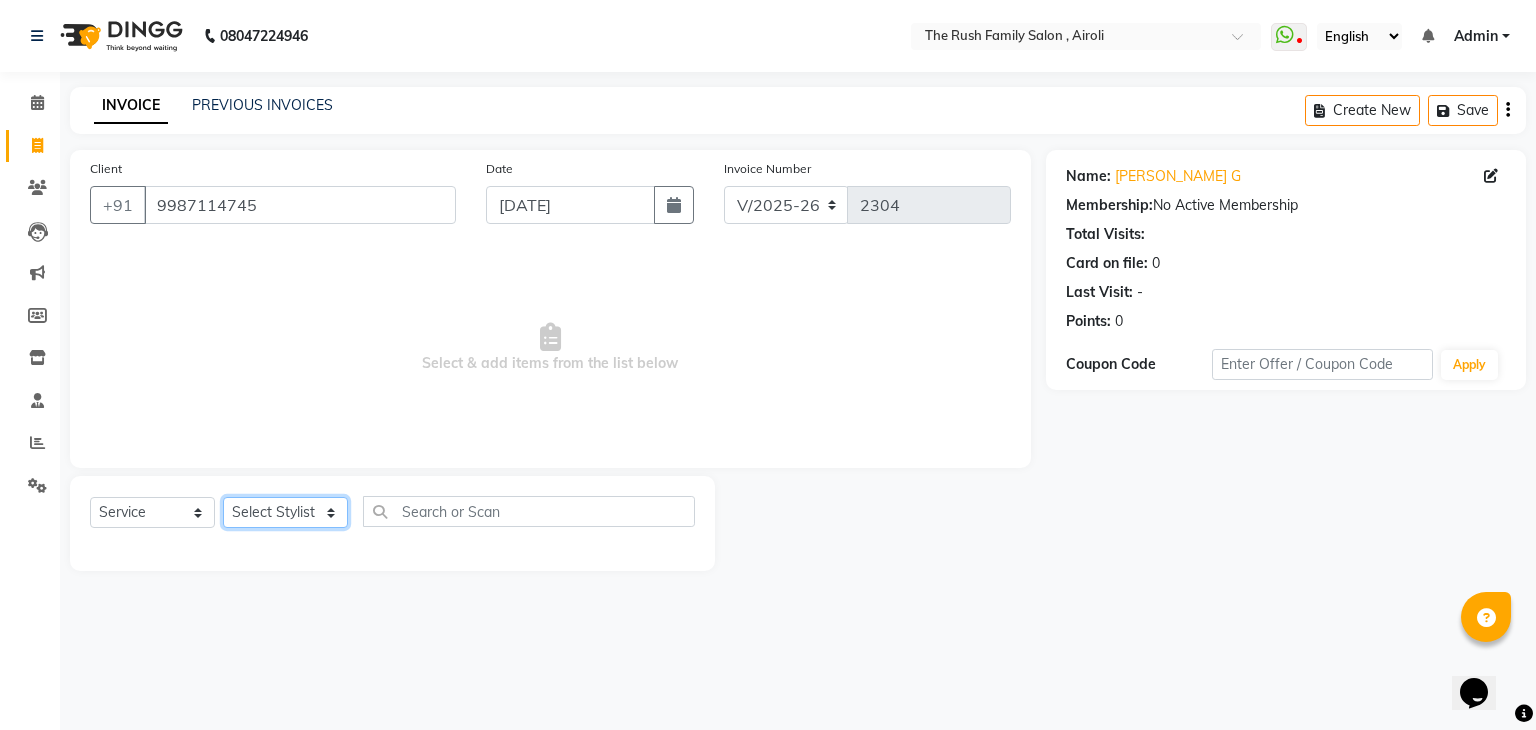 click on "Select Stylist [PERSON_NAME] Guddi [PERSON_NAME]   [PERSON_NAME] [PERSON_NAME]" 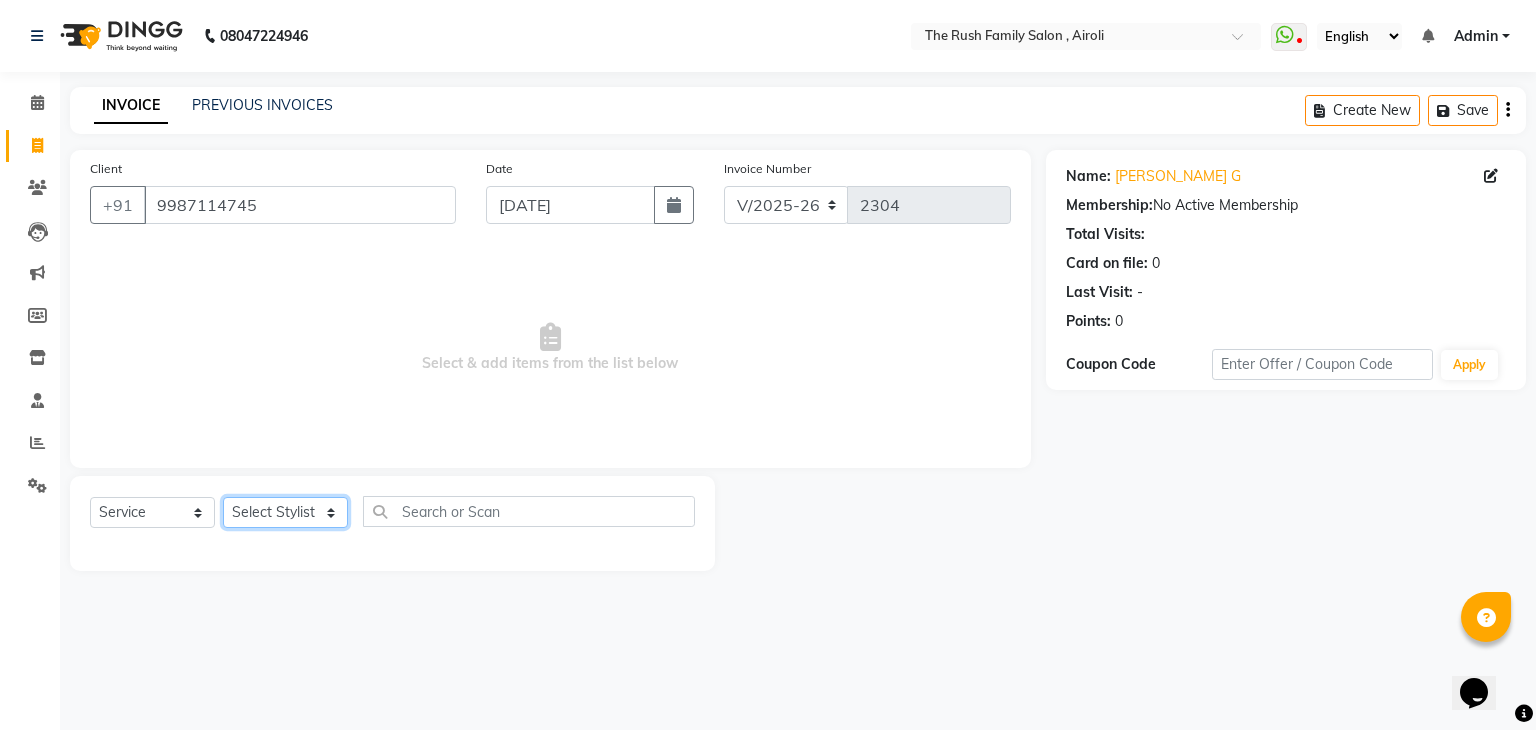 select on "42200" 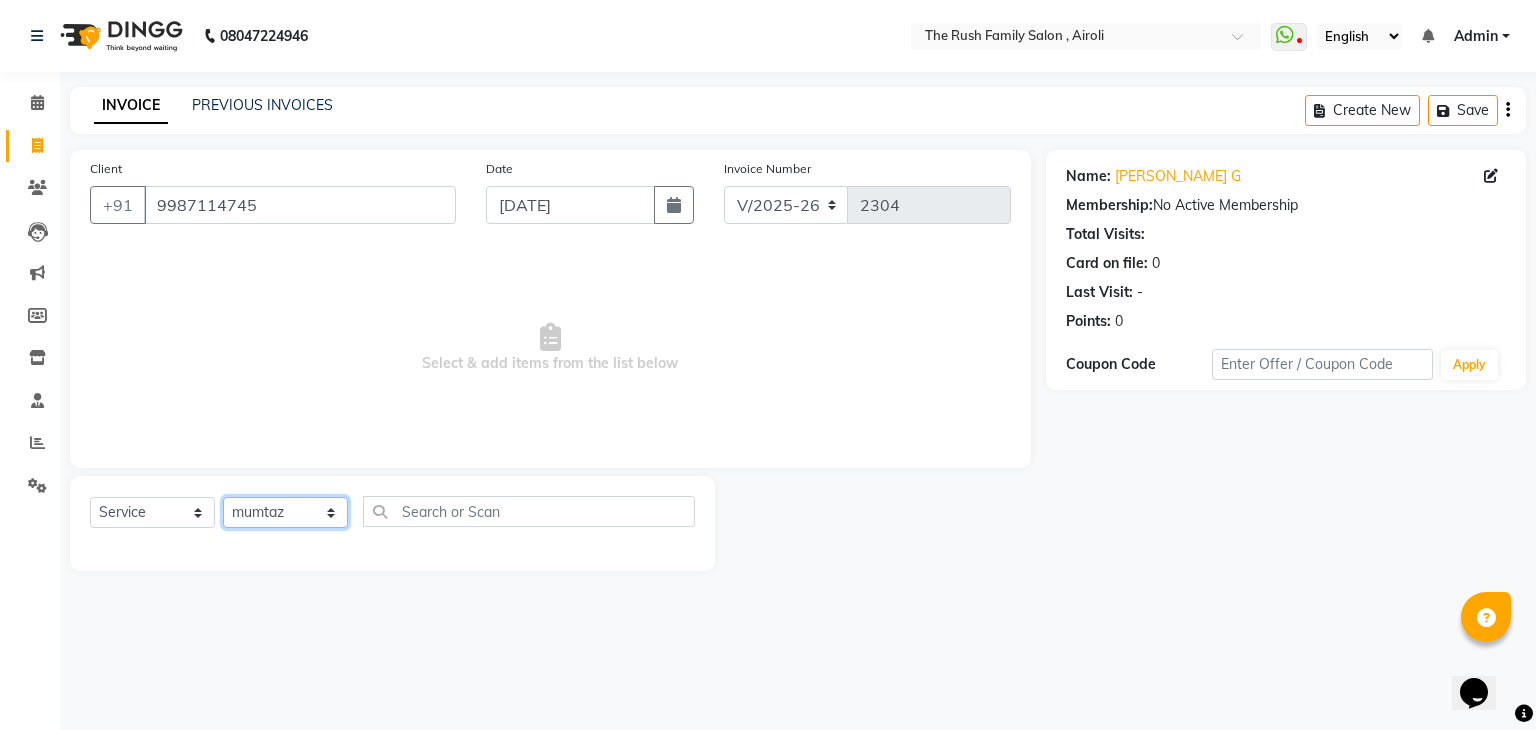 click on "Select Stylist [PERSON_NAME] Guddi [PERSON_NAME]   [PERSON_NAME] [PERSON_NAME]" 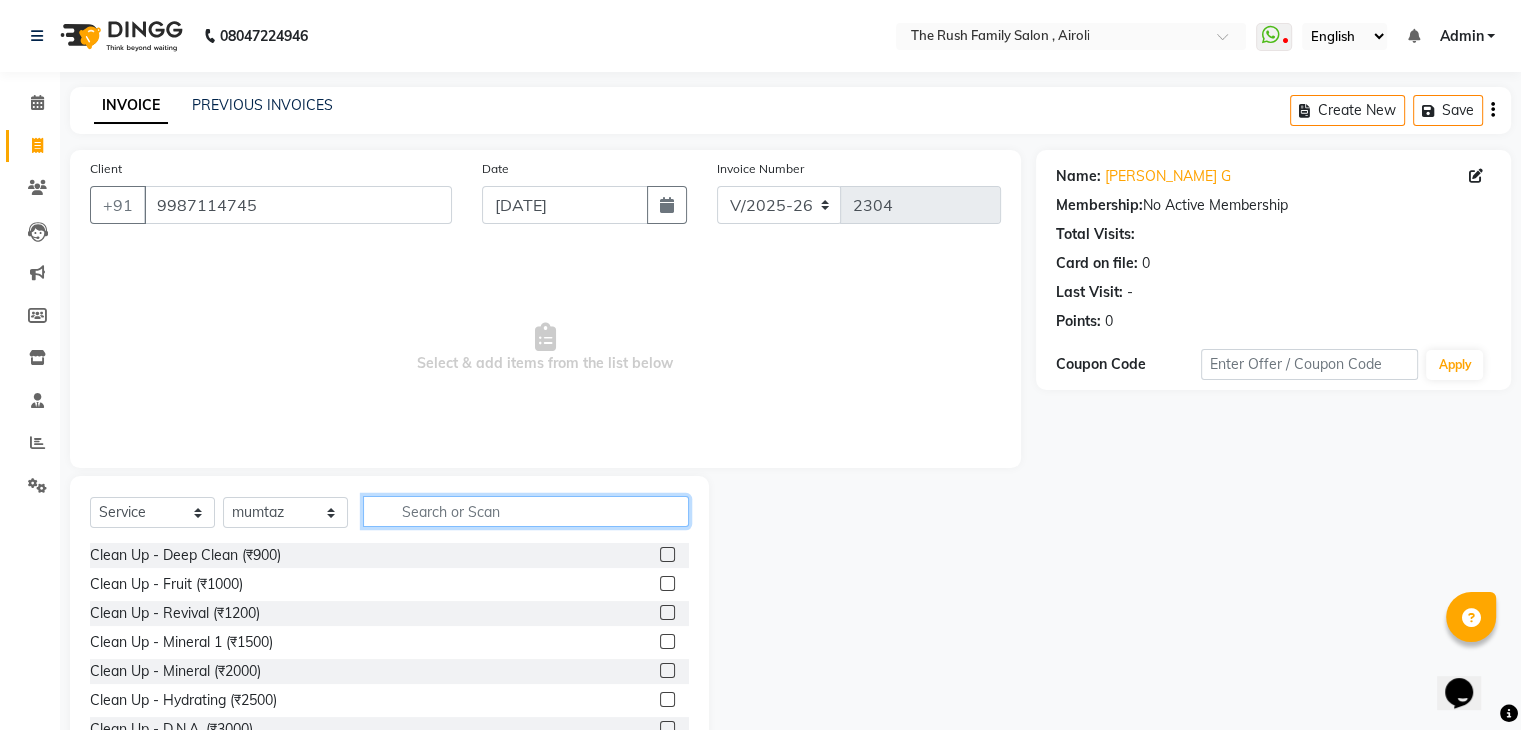 click 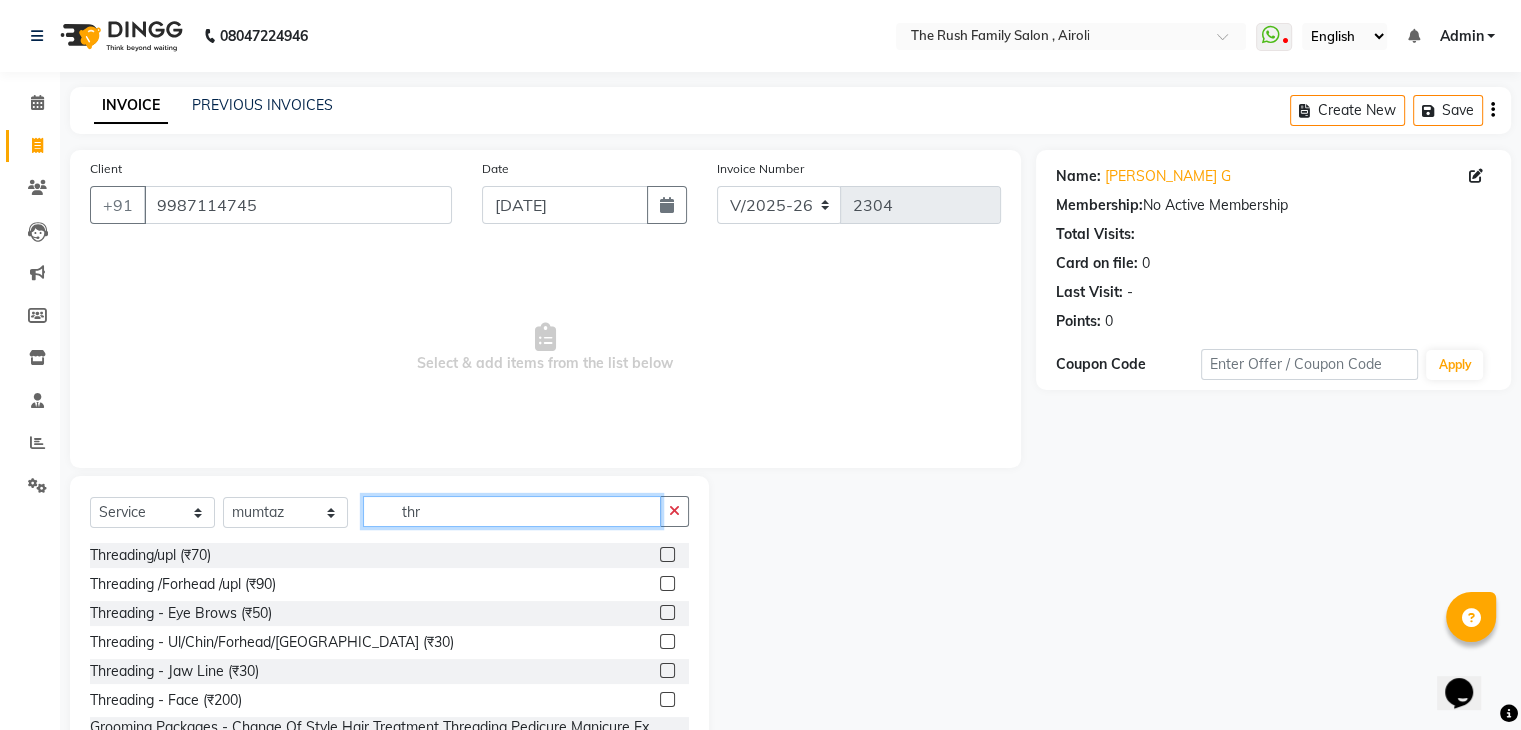 type on "thr" 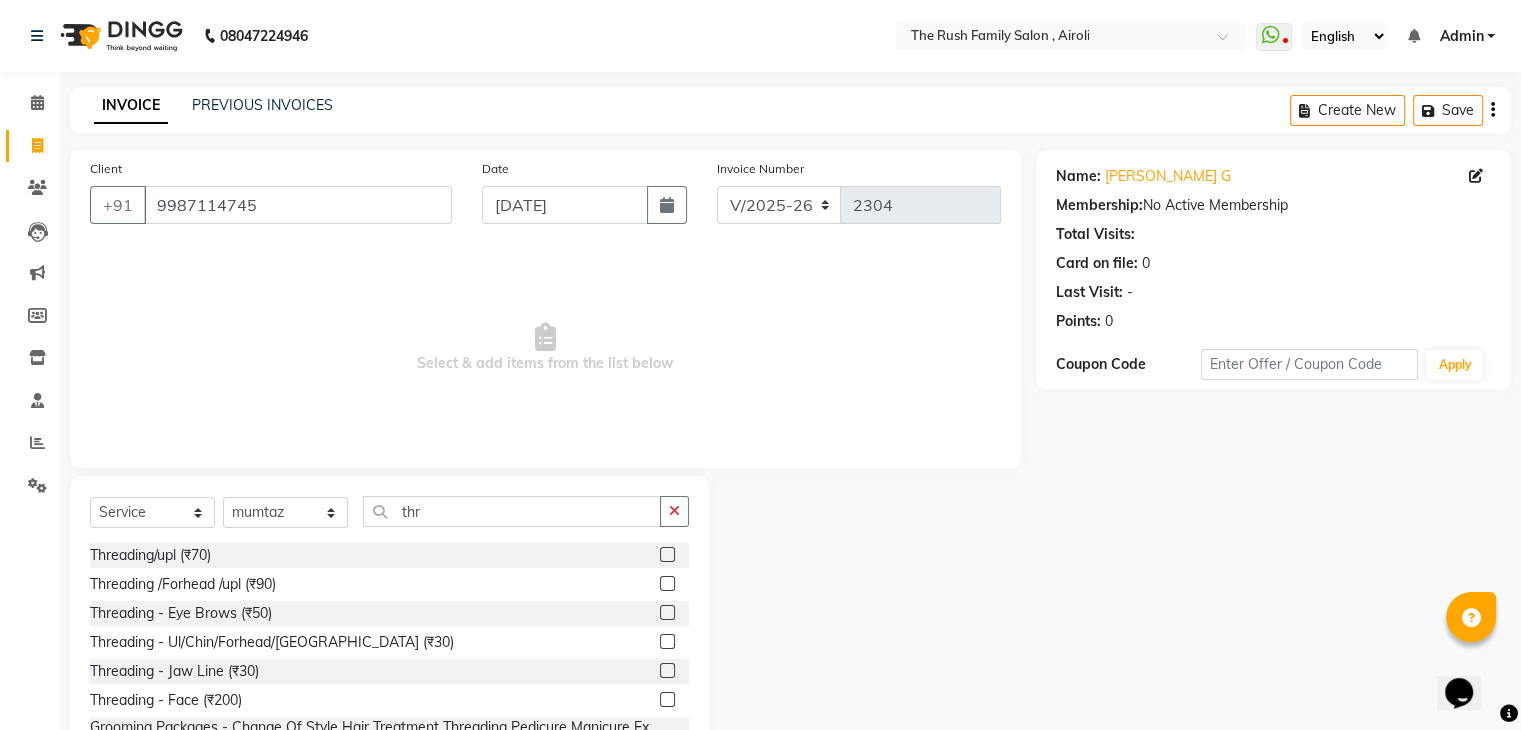 click 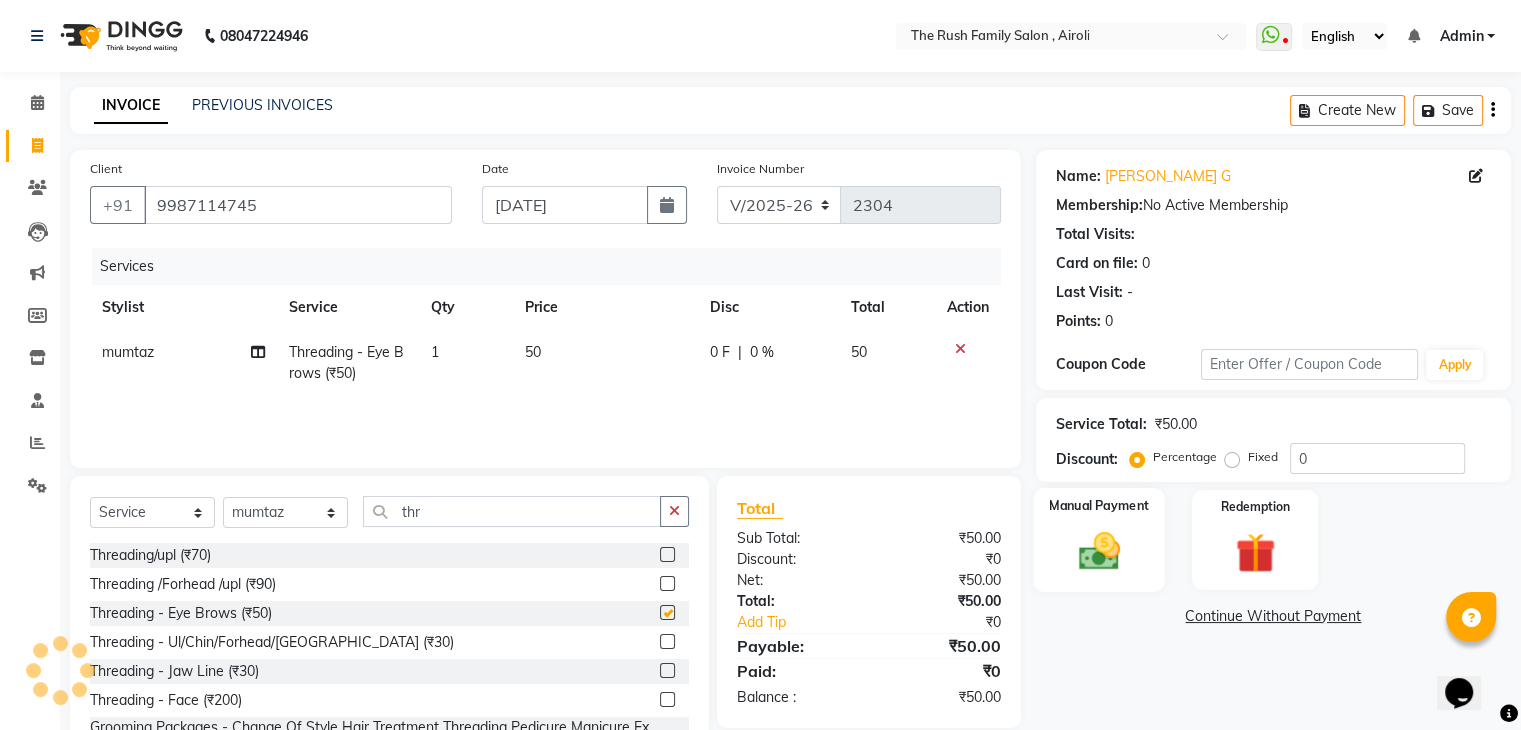 checkbox on "false" 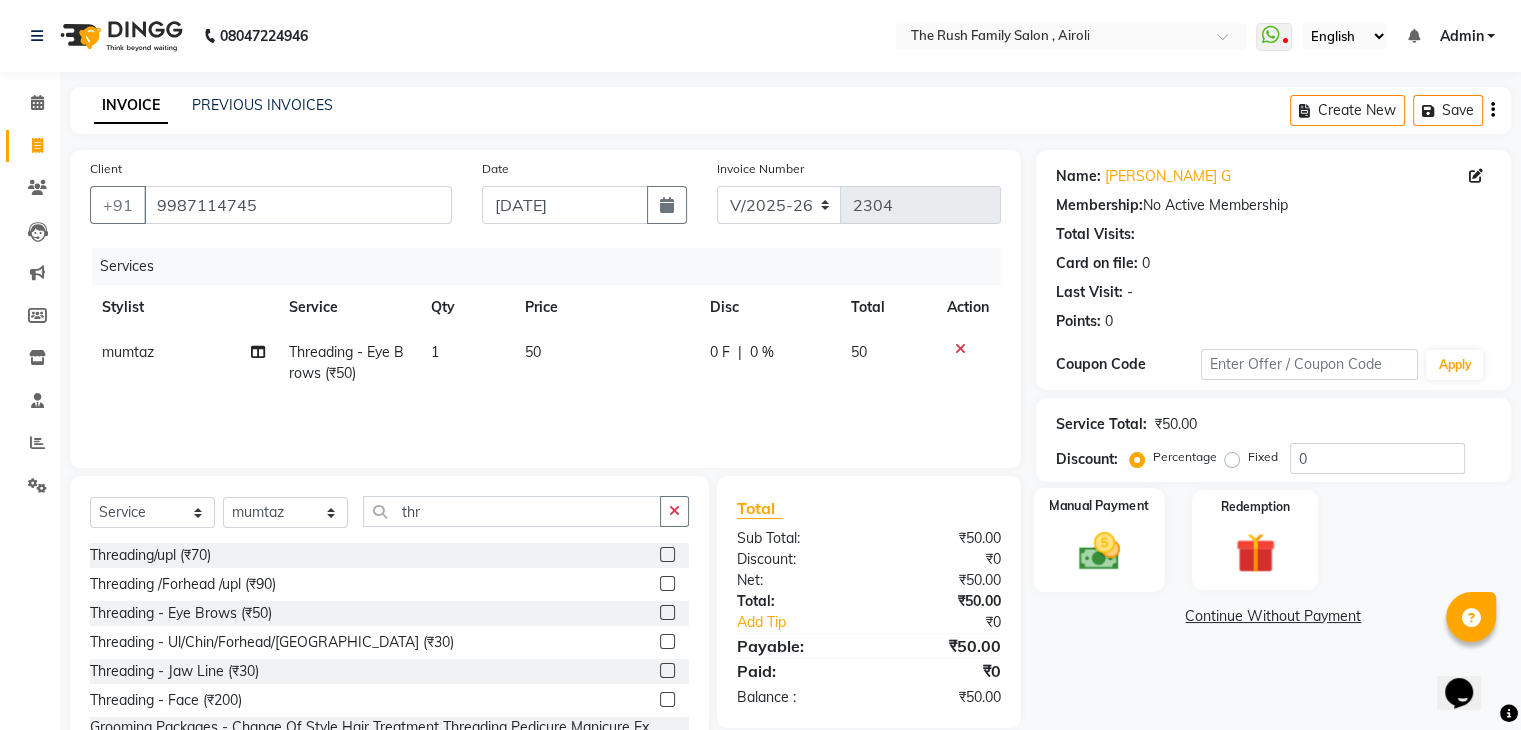 click on "Manual Payment" 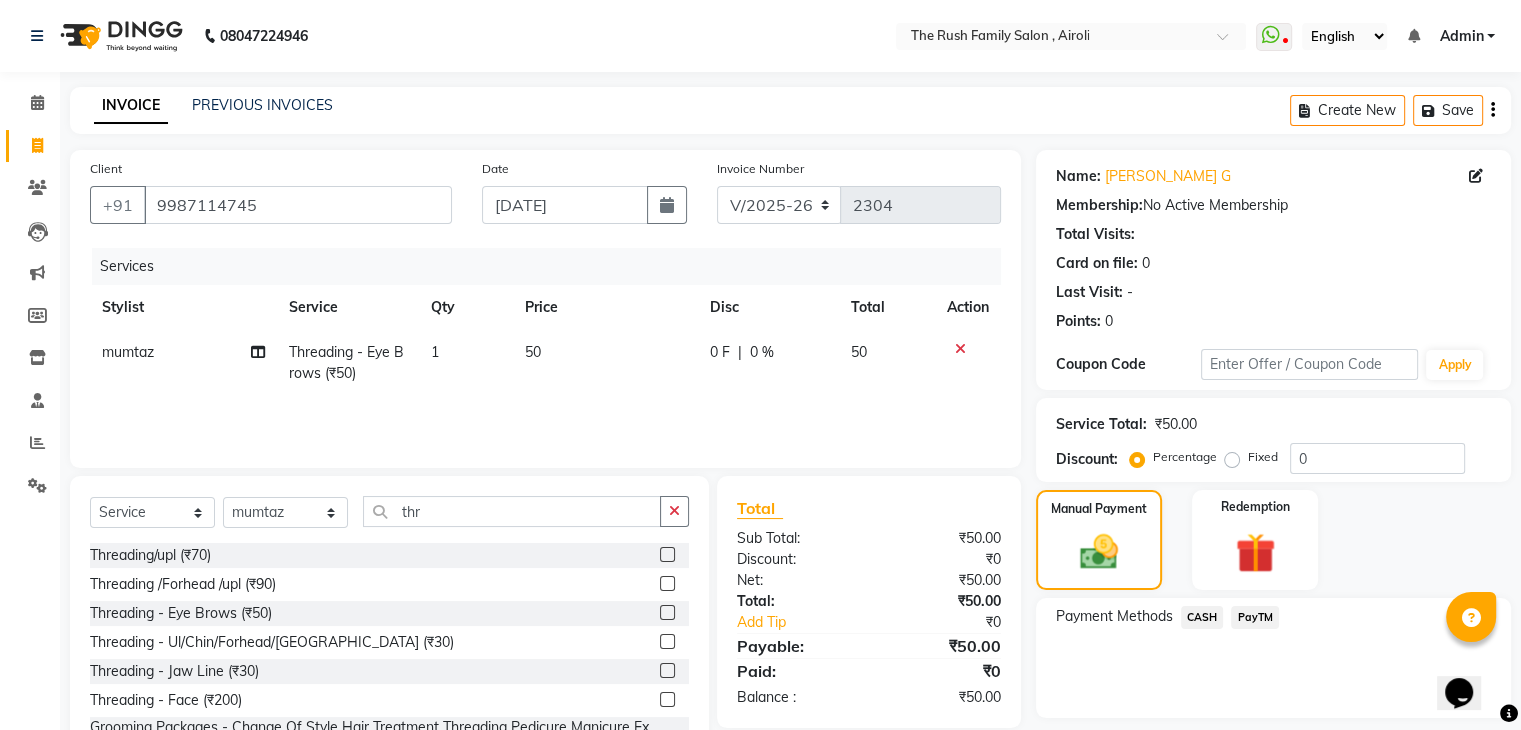 click on "CASH" 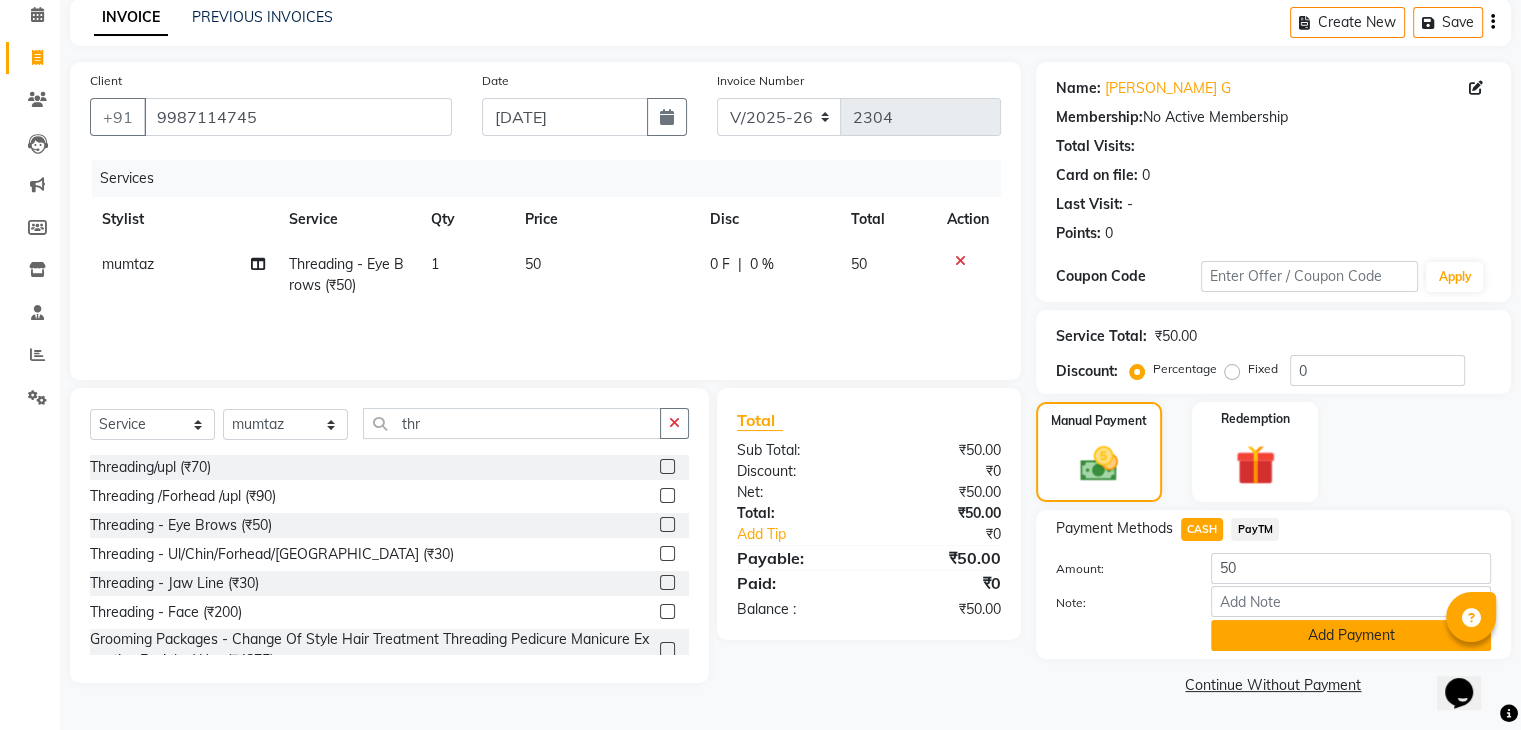 click on "Add Payment" 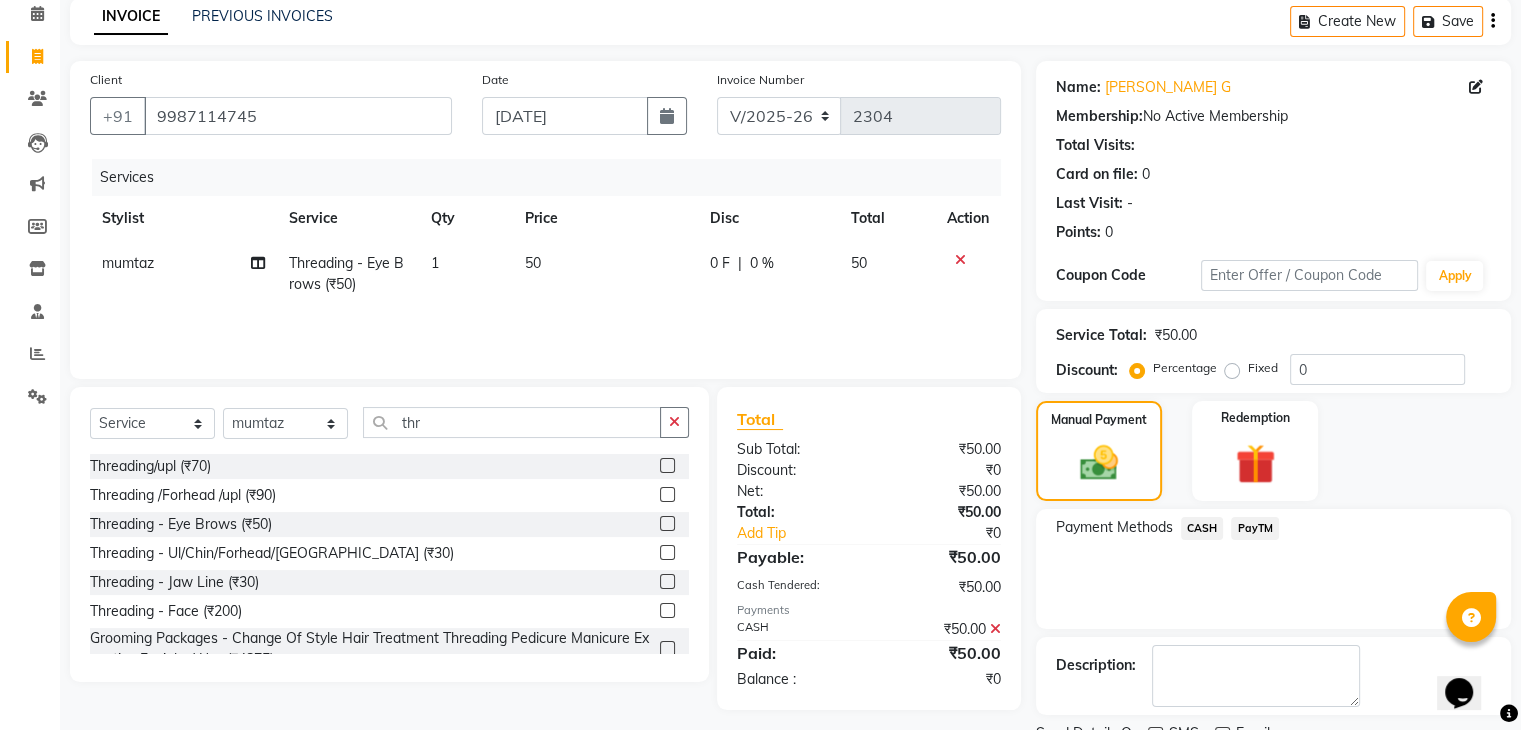 scroll, scrollTop: 171, scrollLeft: 0, axis: vertical 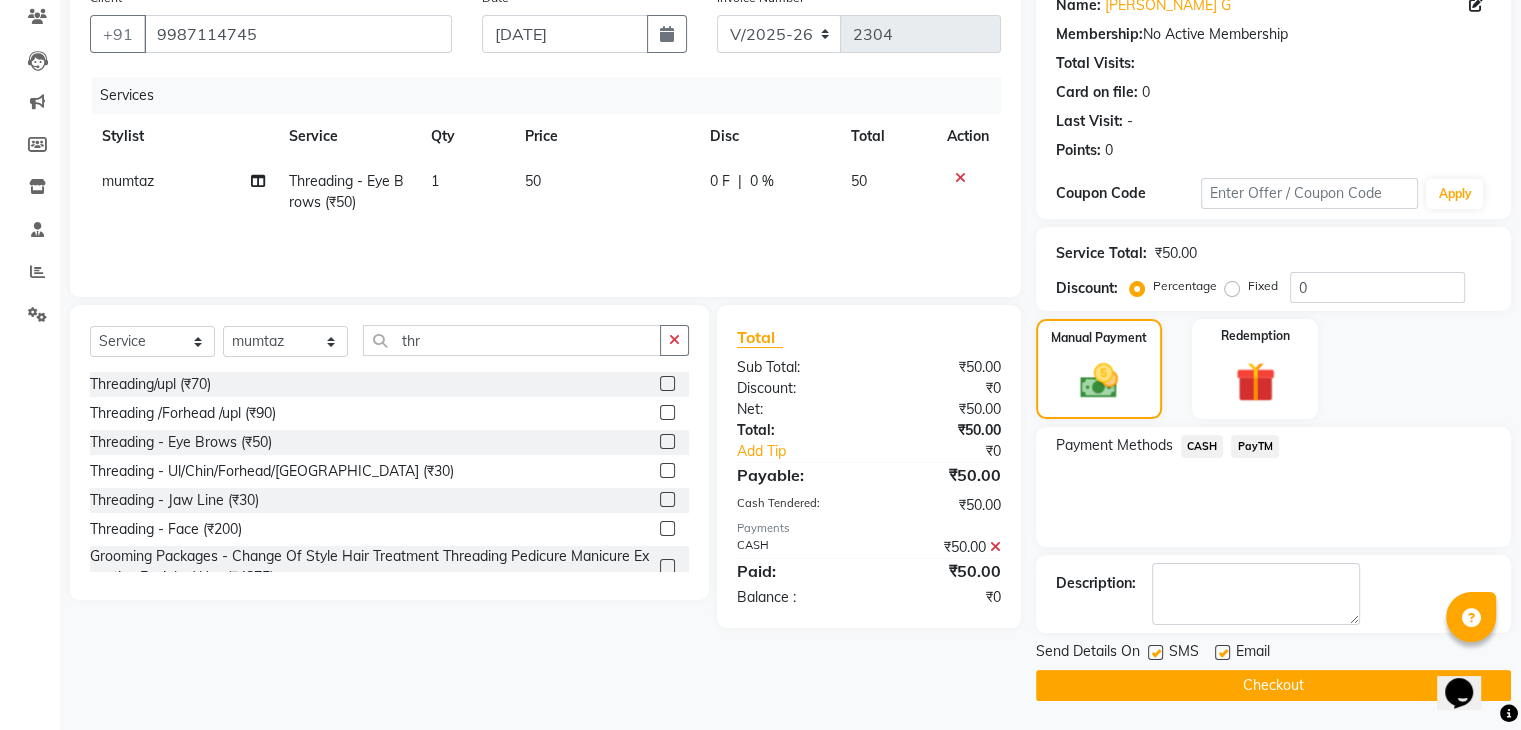 click 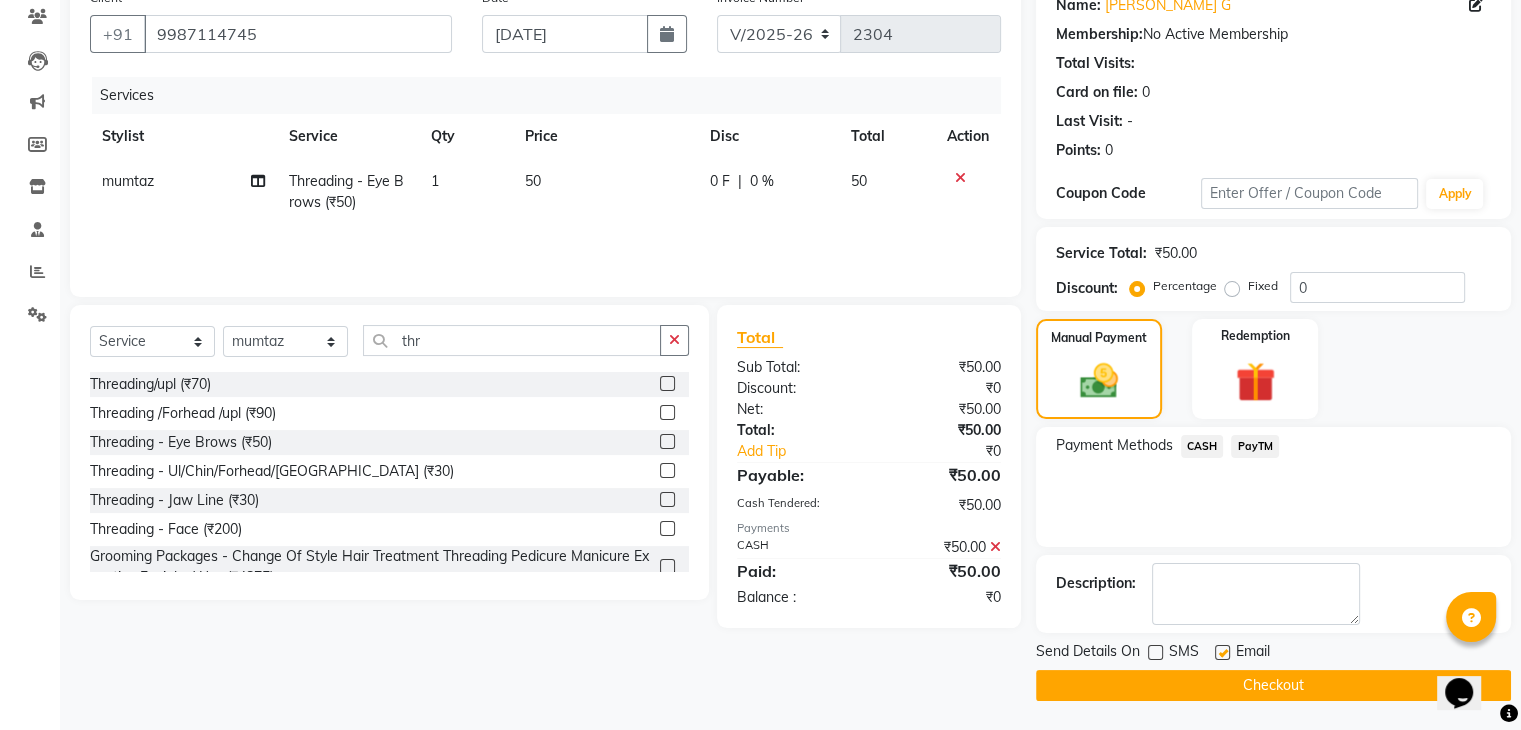 click 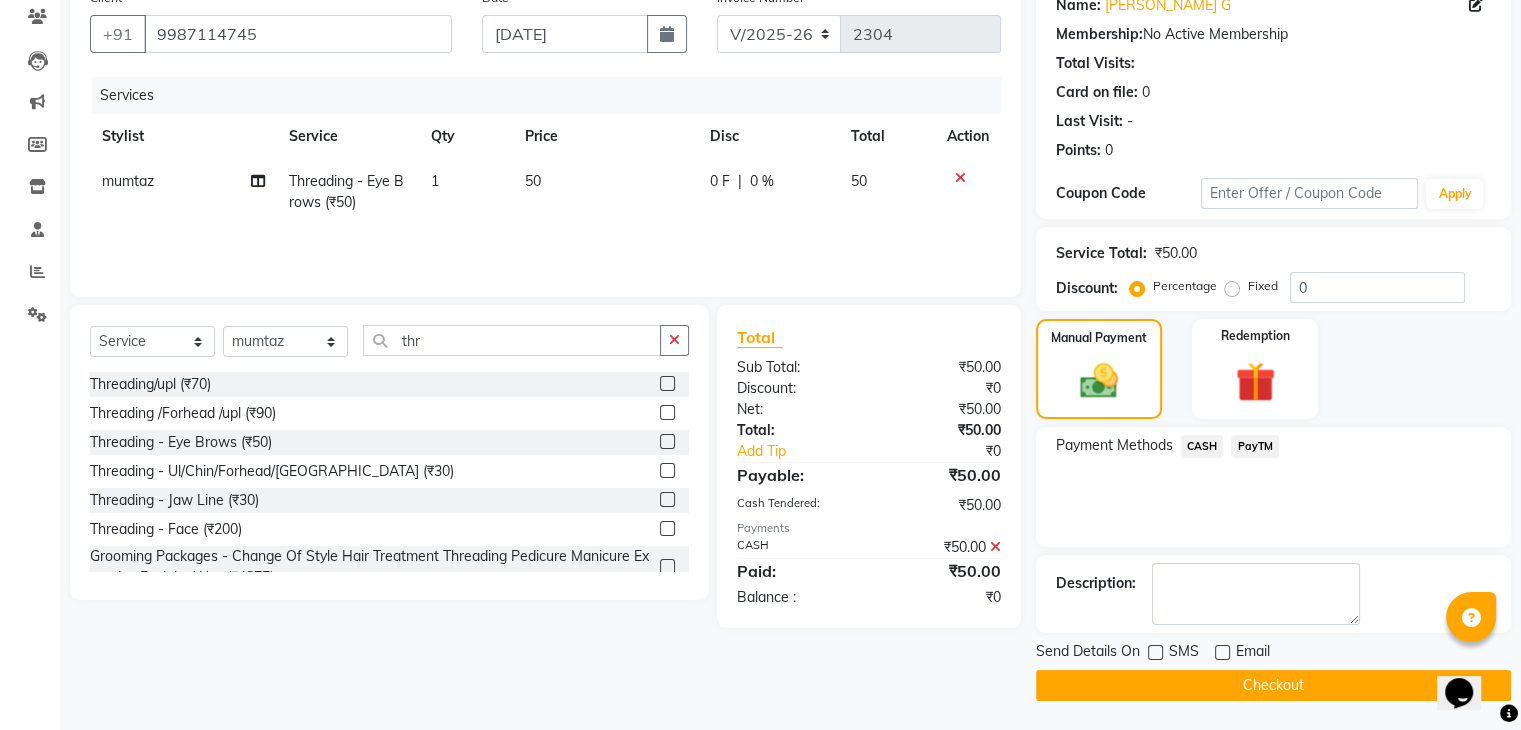 click on "Checkout" 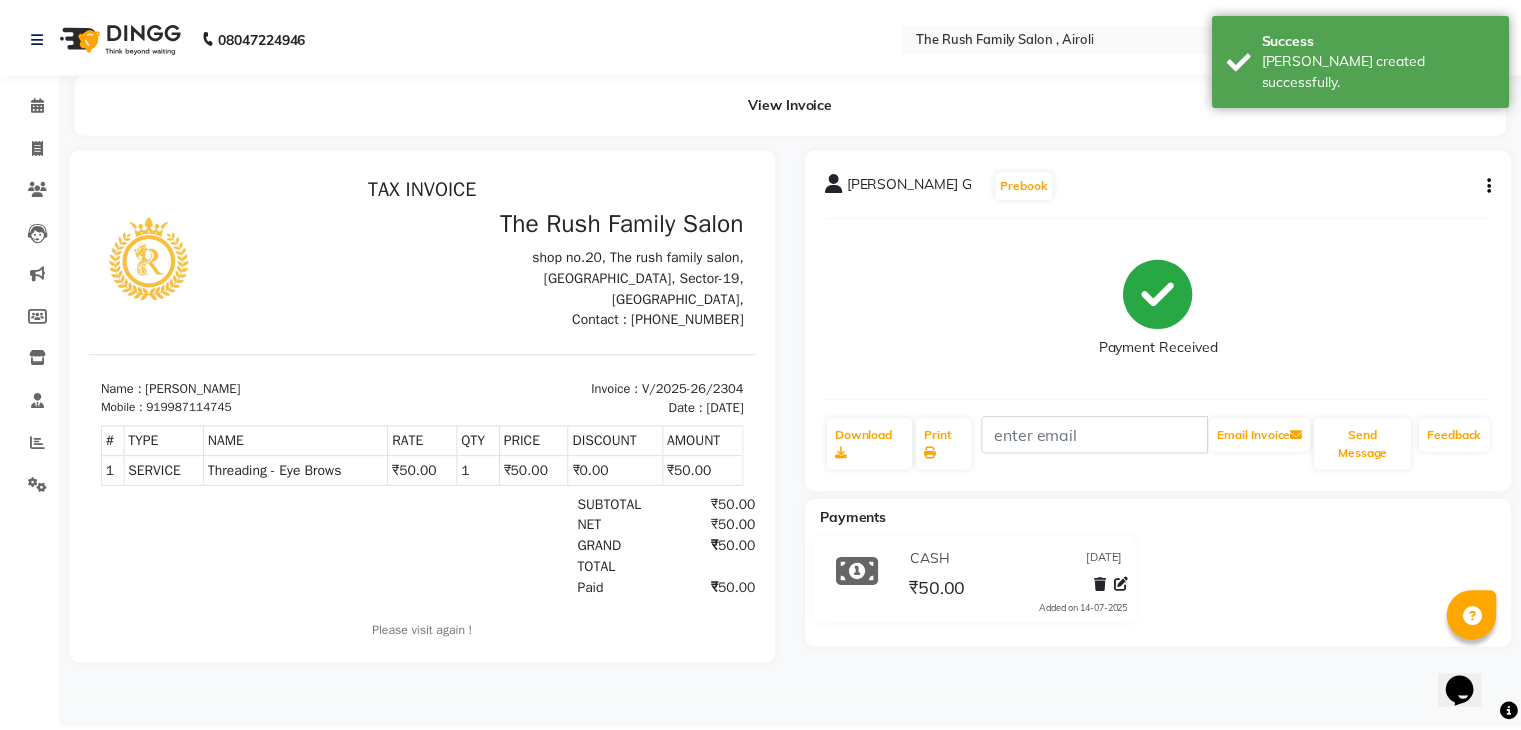 scroll, scrollTop: 0, scrollLeft: 0, axis: both 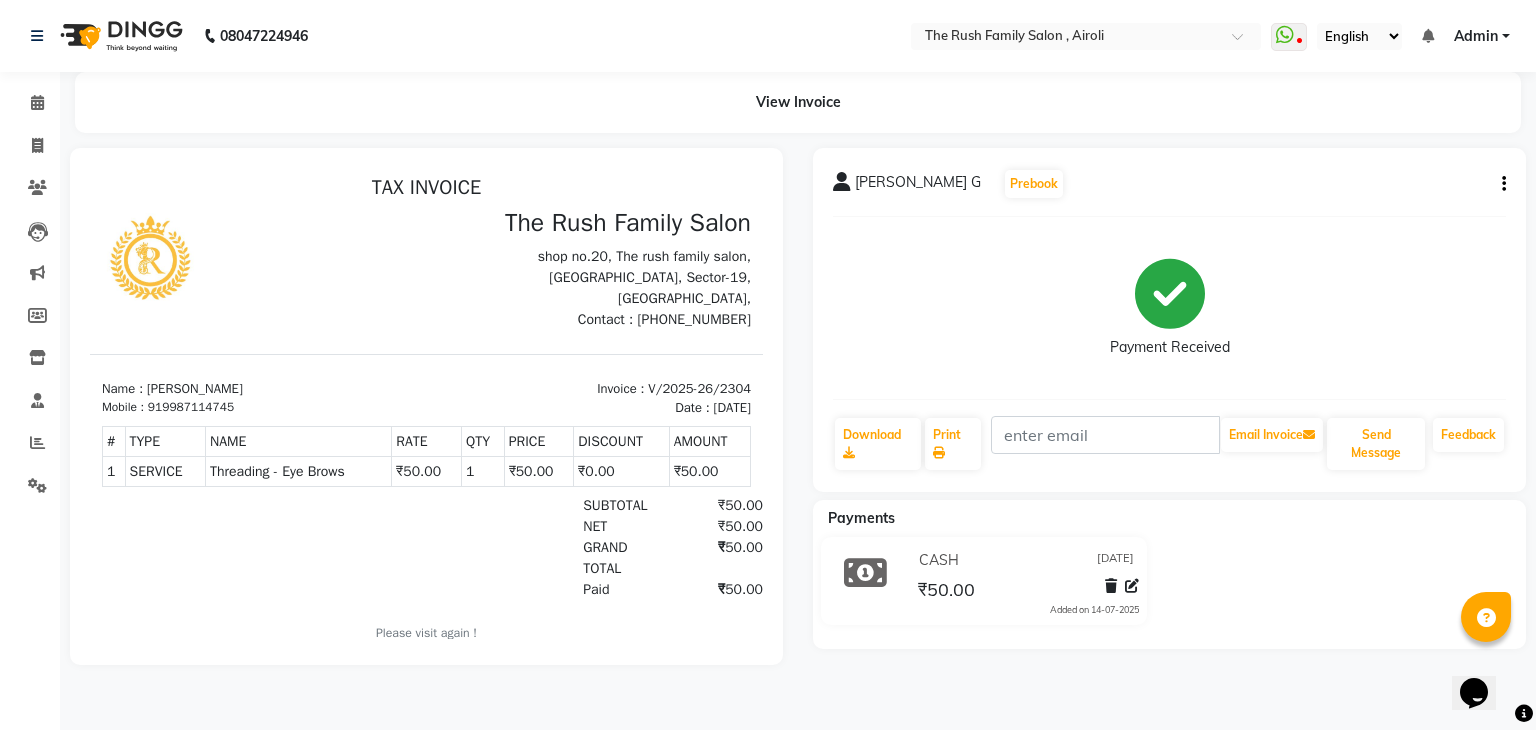 click on "Name  : [PERSON_NAME]
Mobile :
919987114745
Invoice : V/2025-26/2304
Date : [DATE]" at bounding box center (426, 386) 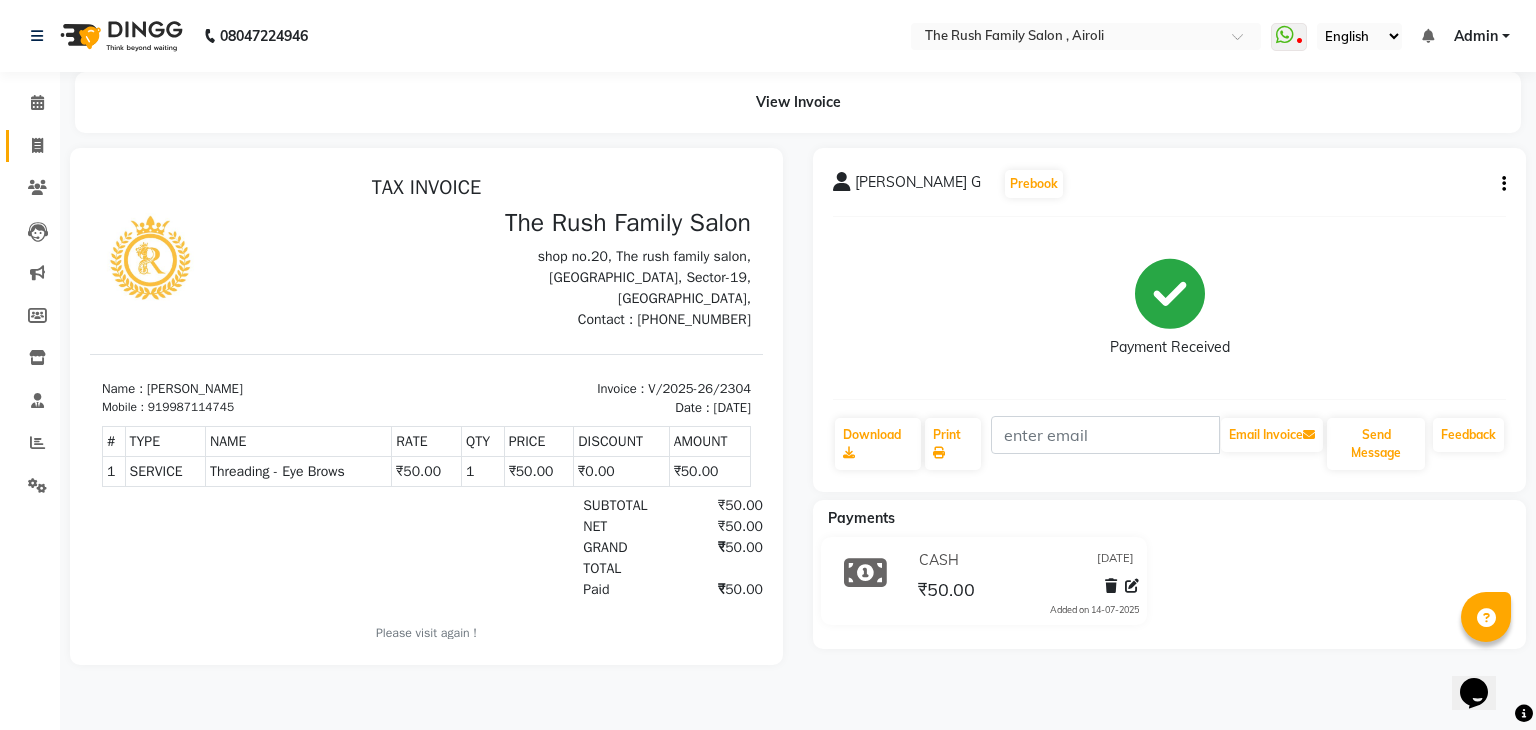 click 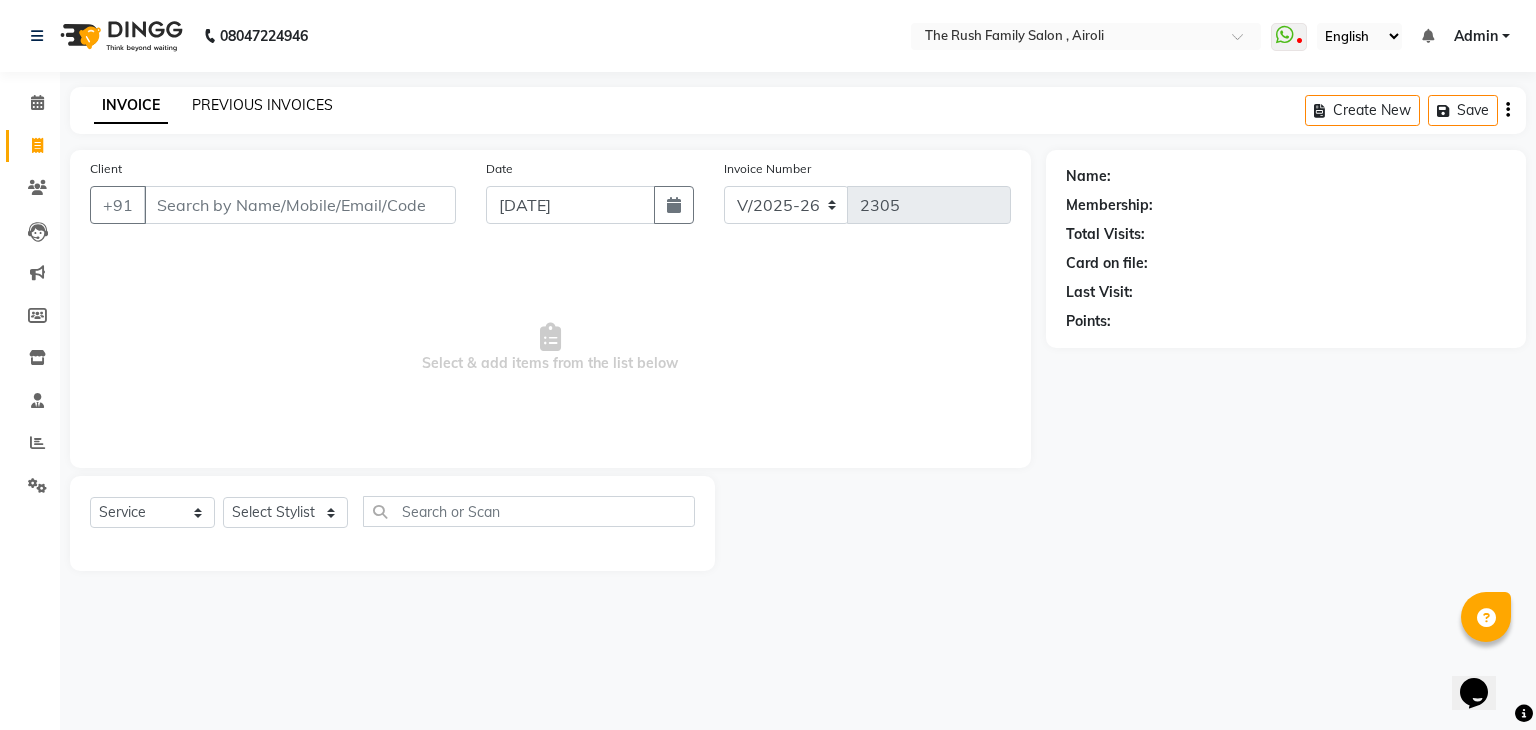 click on "PREVIOUS INVOICES" 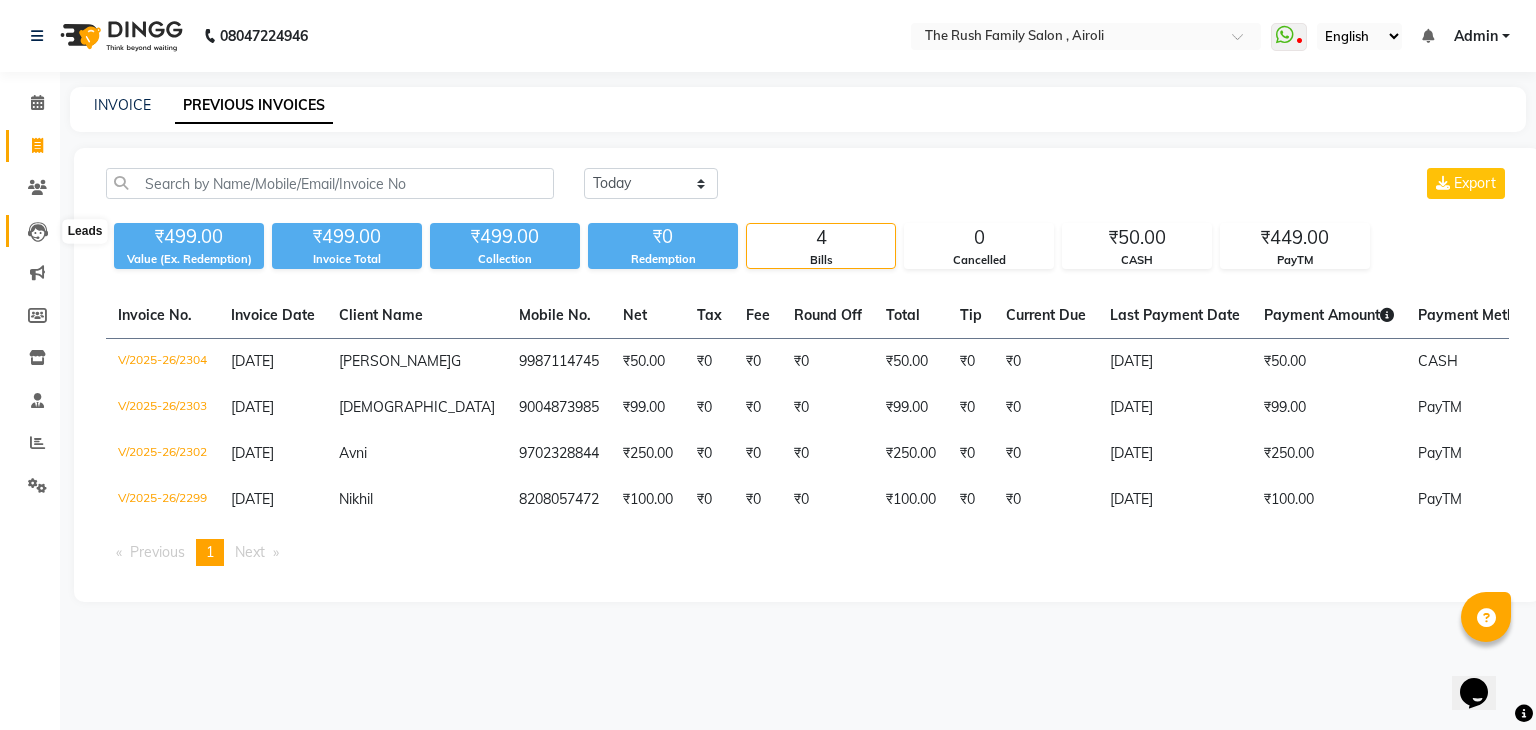click 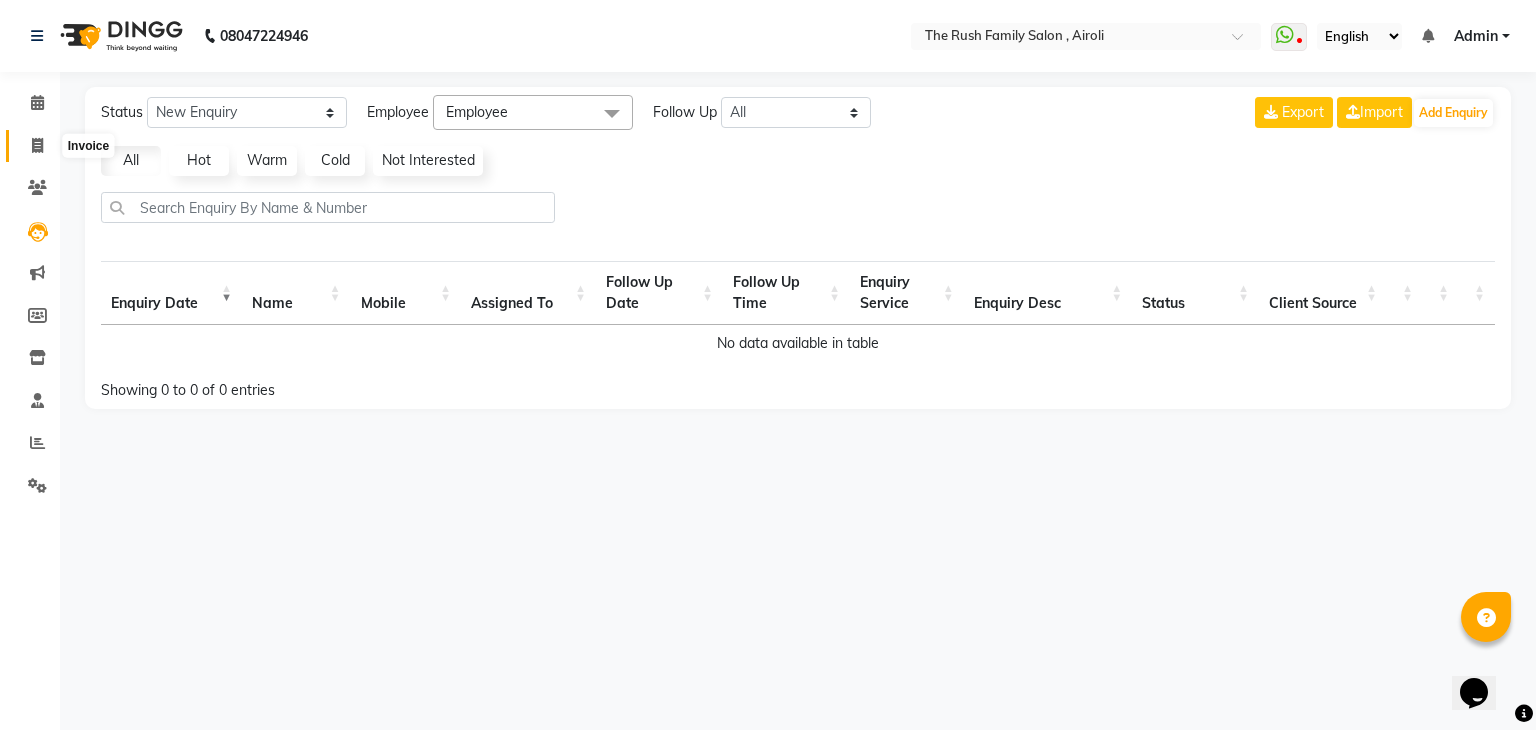 click 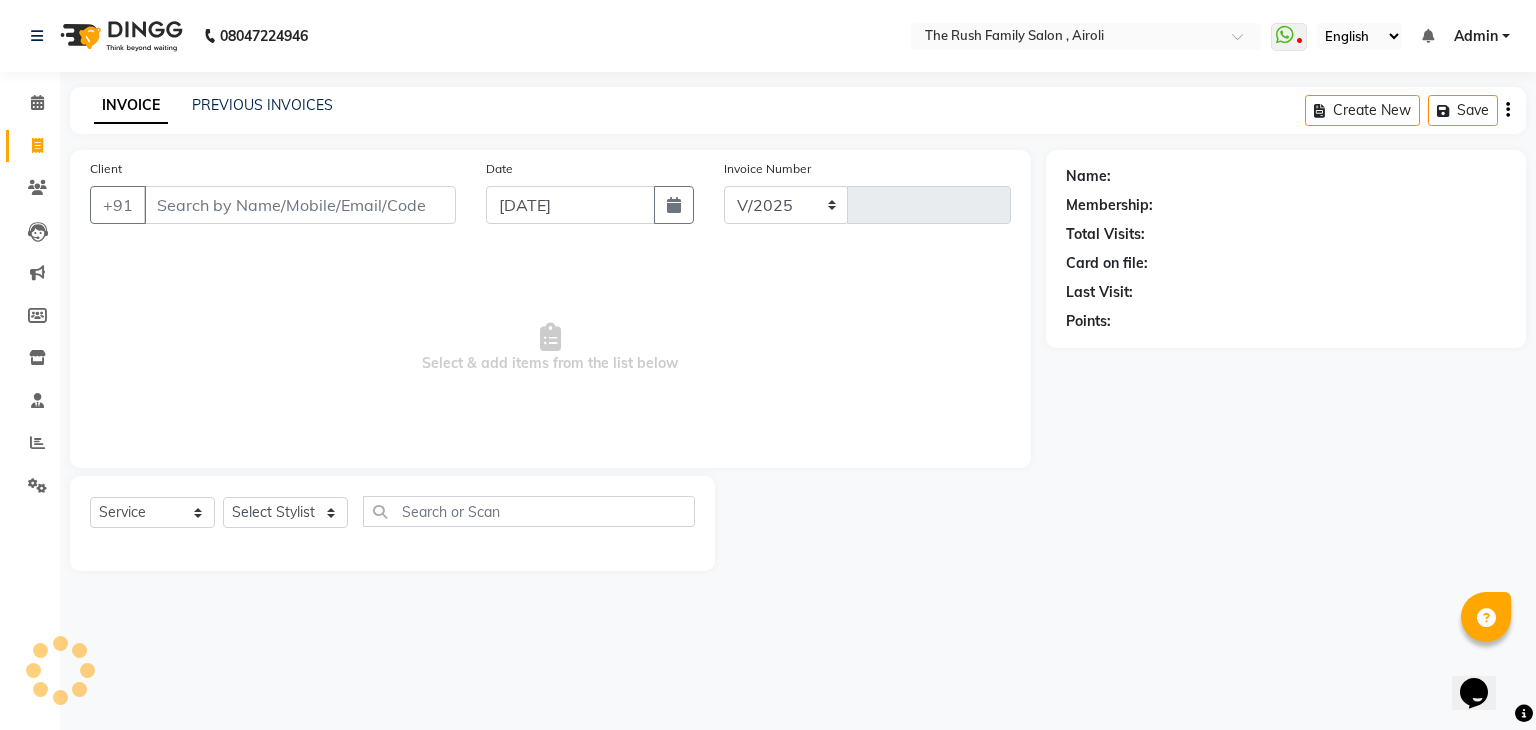 select on "5419" 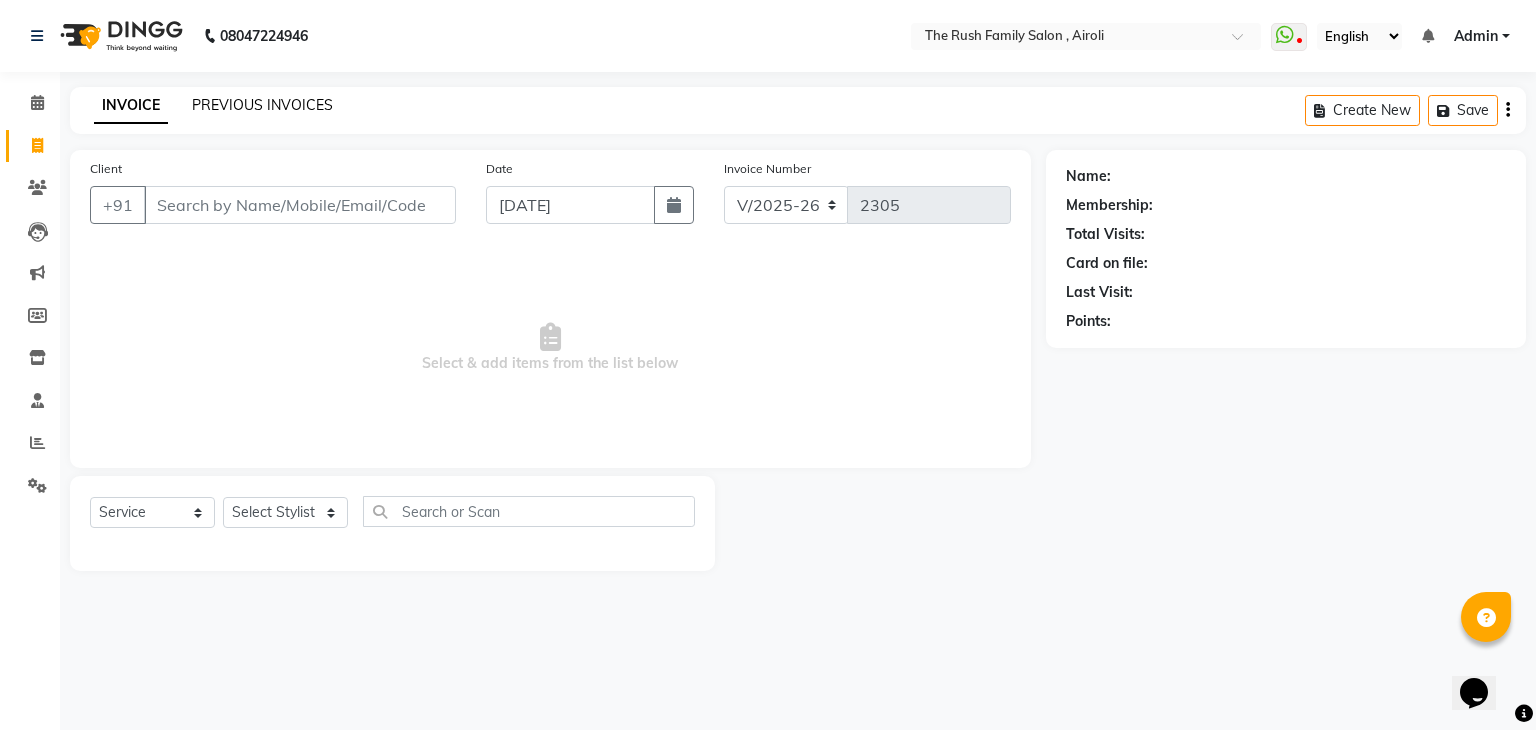 click on "PREVIOUS INVOICES" 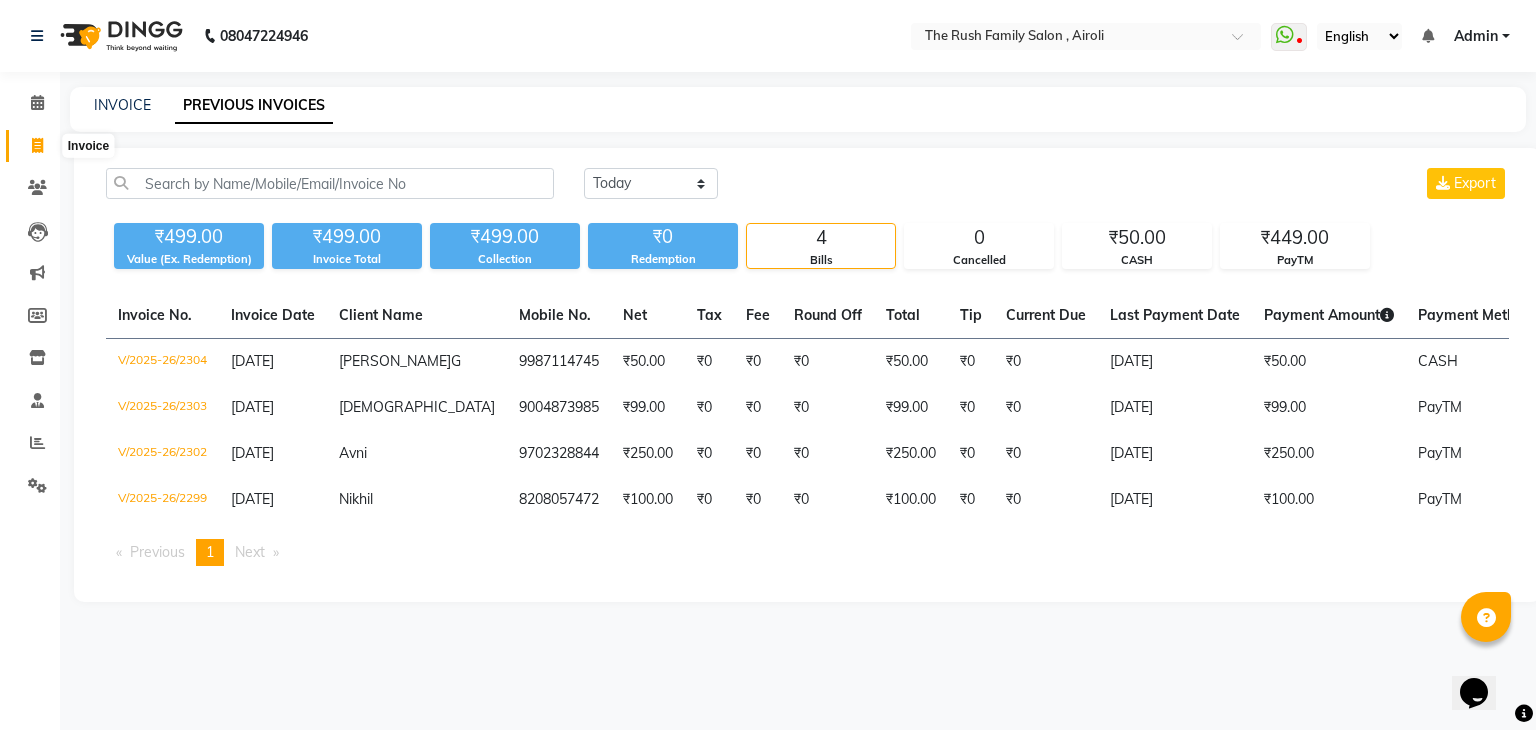 click 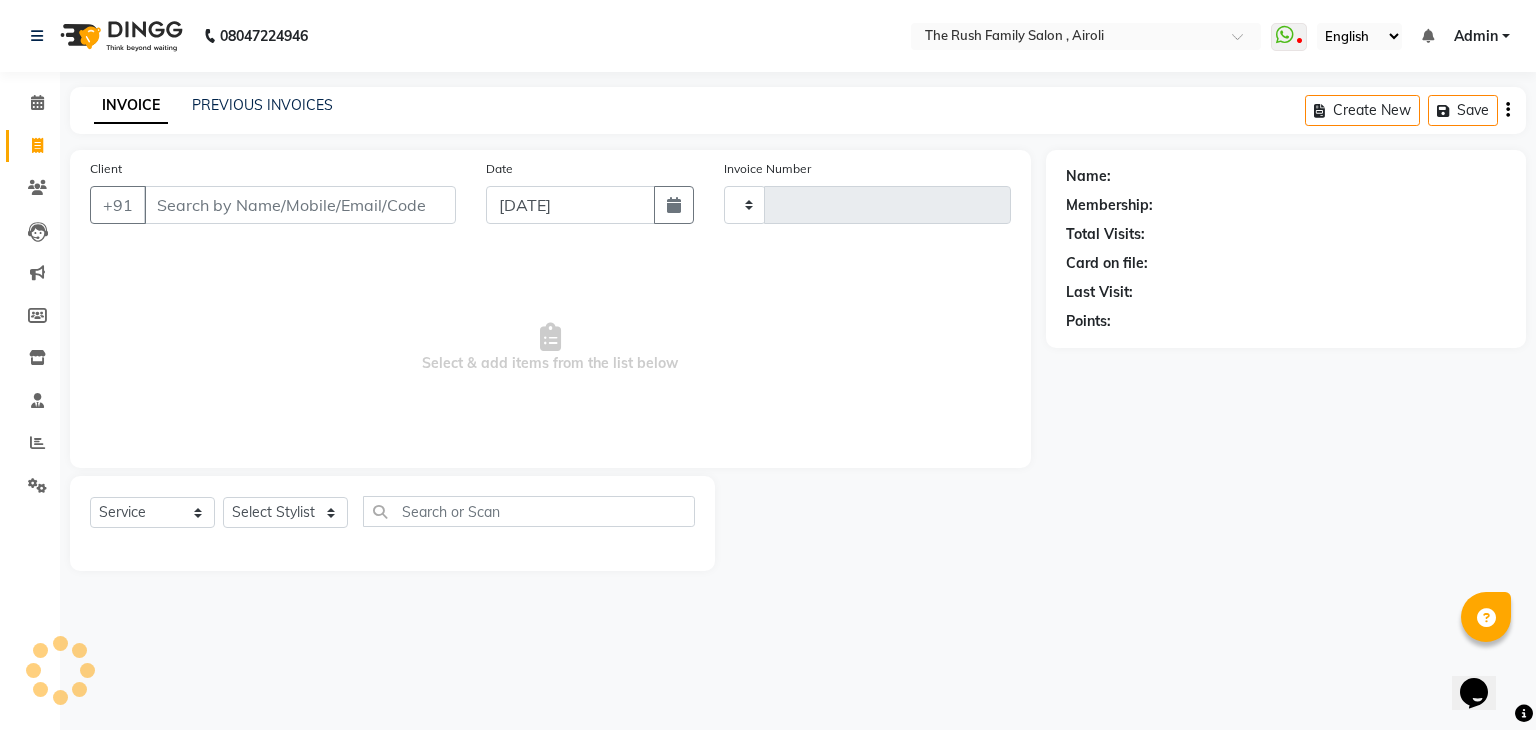 type on "2305" 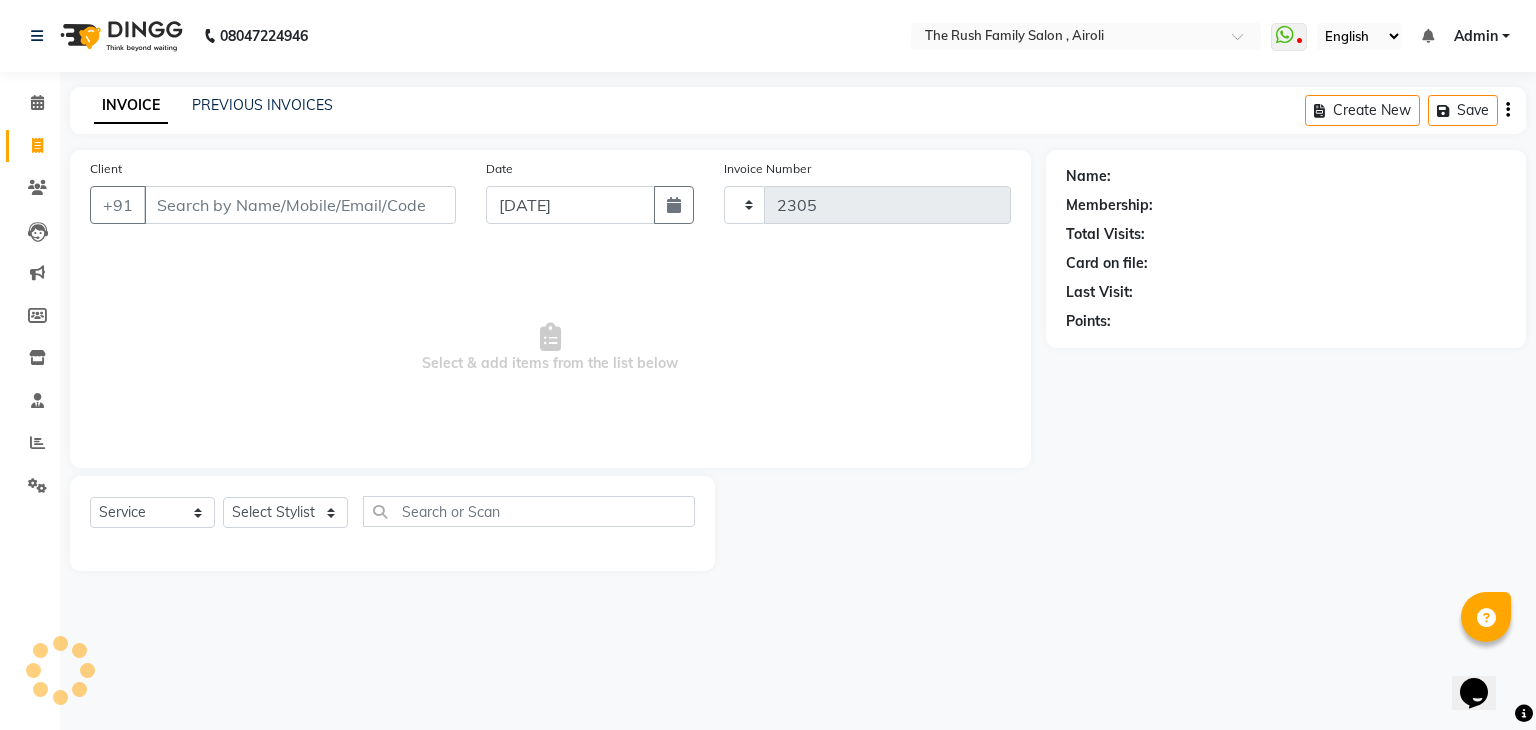 select on "5419" 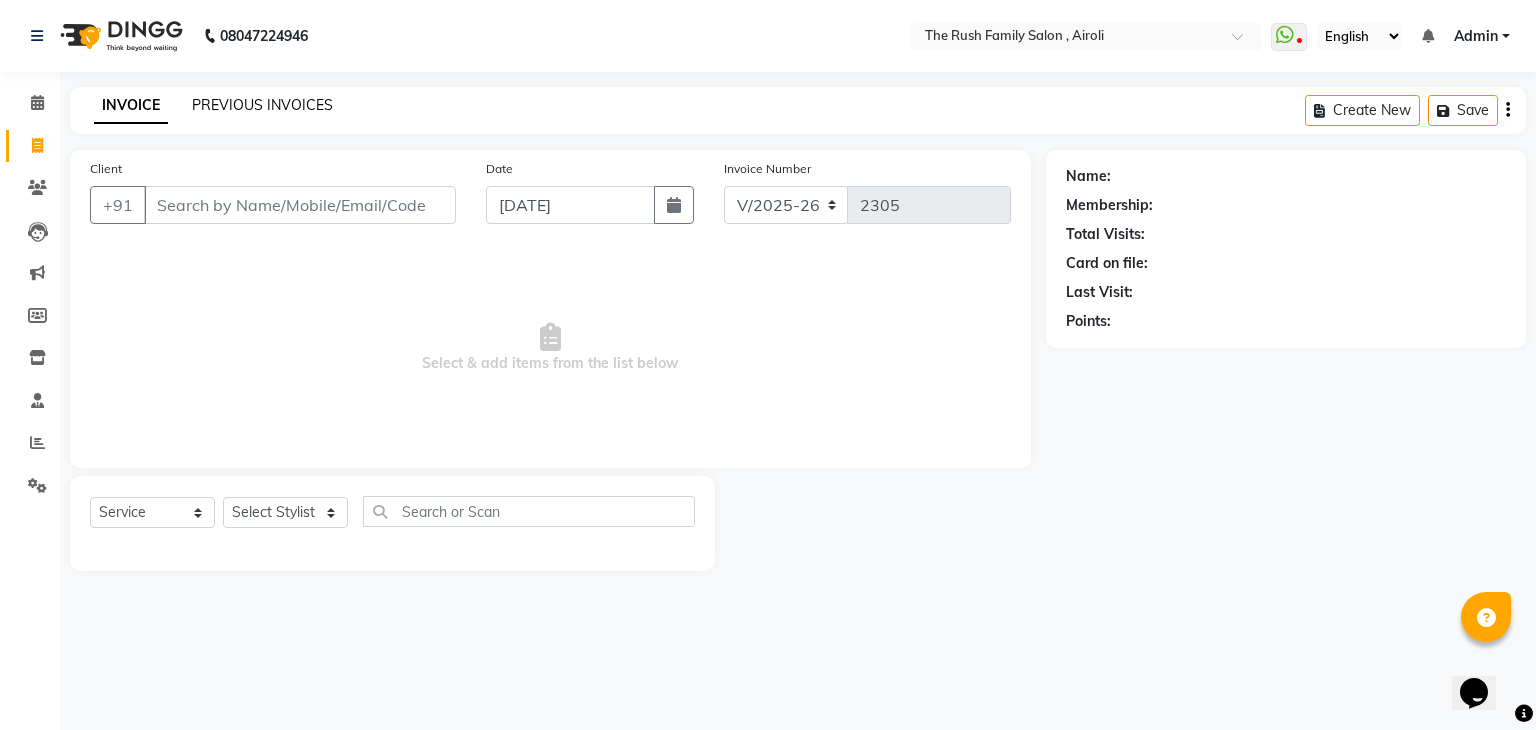 click on "PREVIOUS INVOICES" 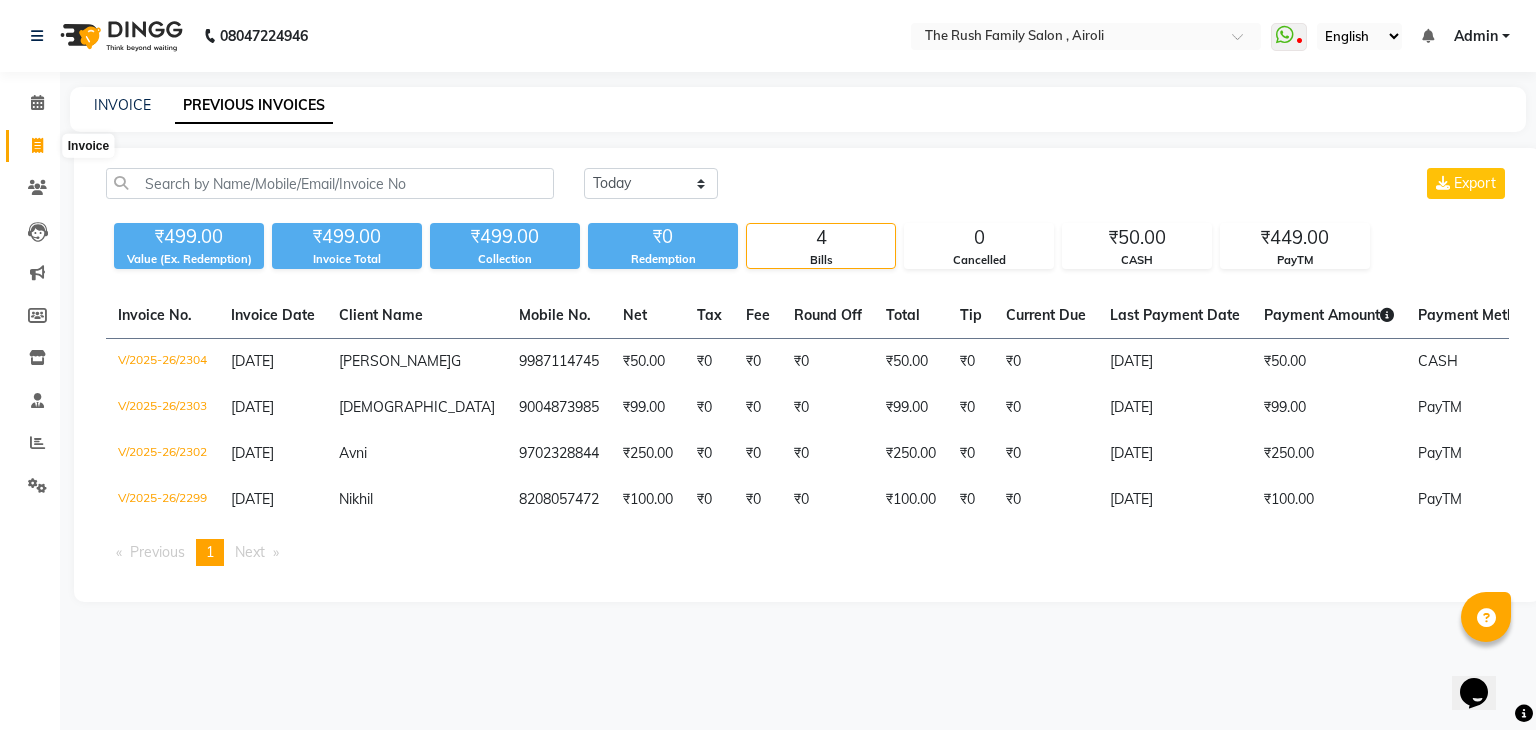 click 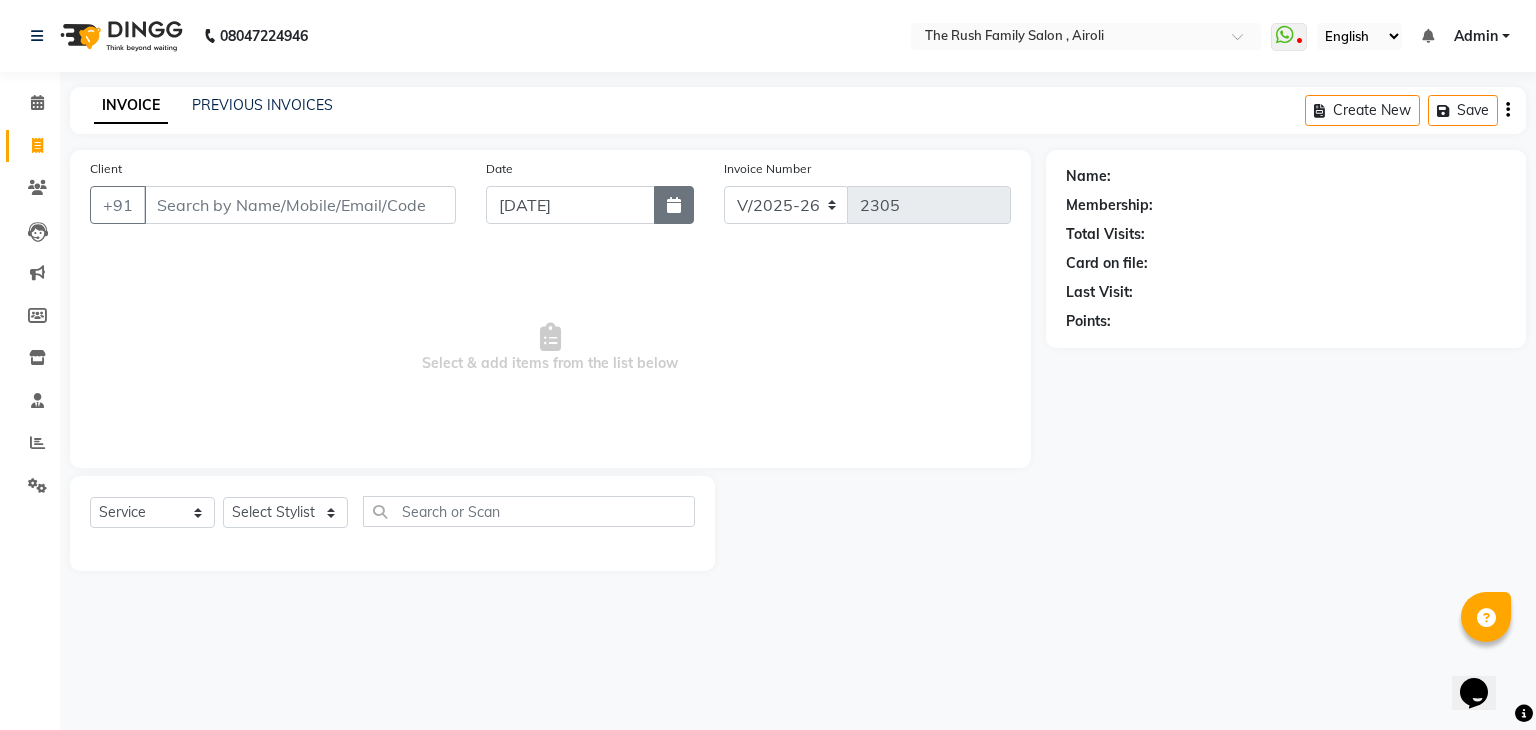 click 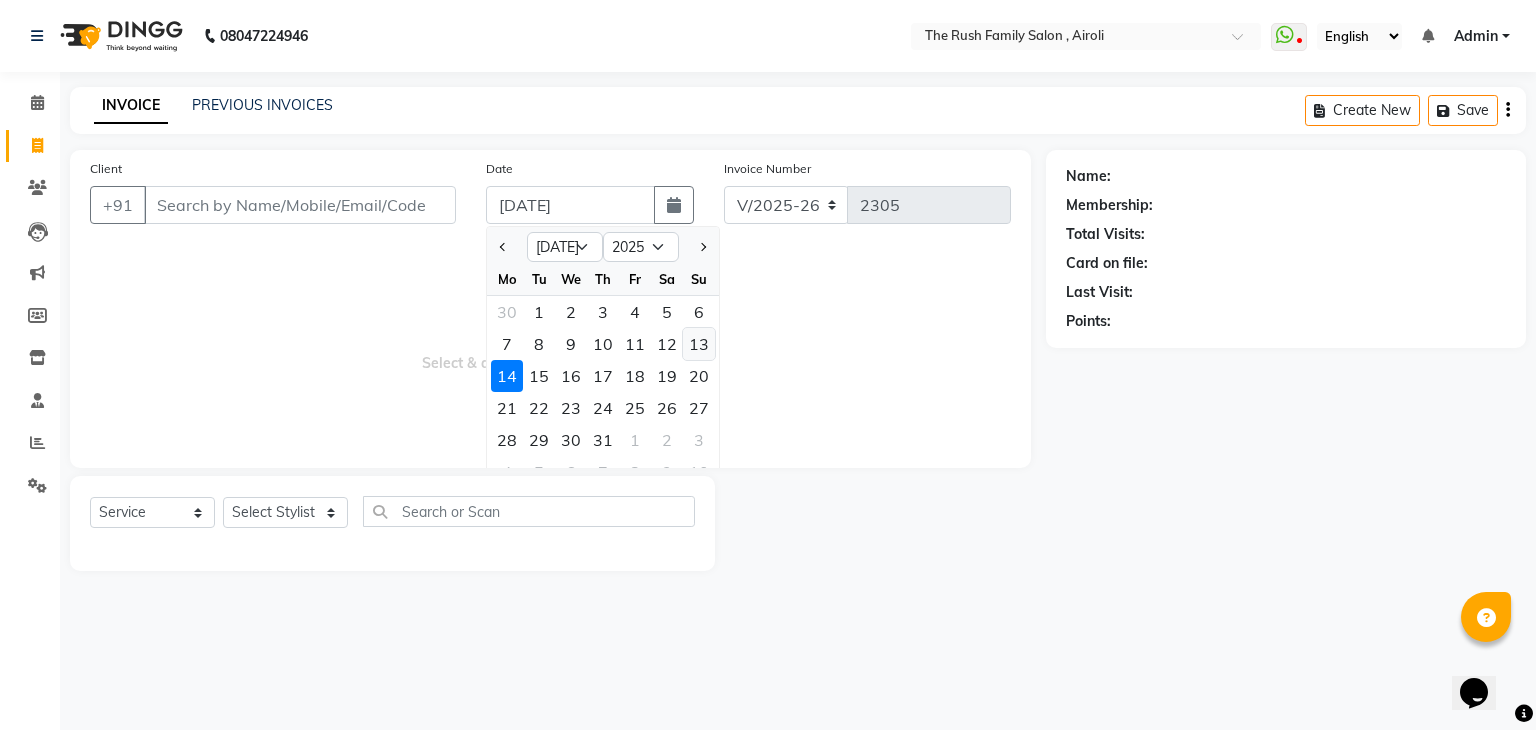 click on "13" 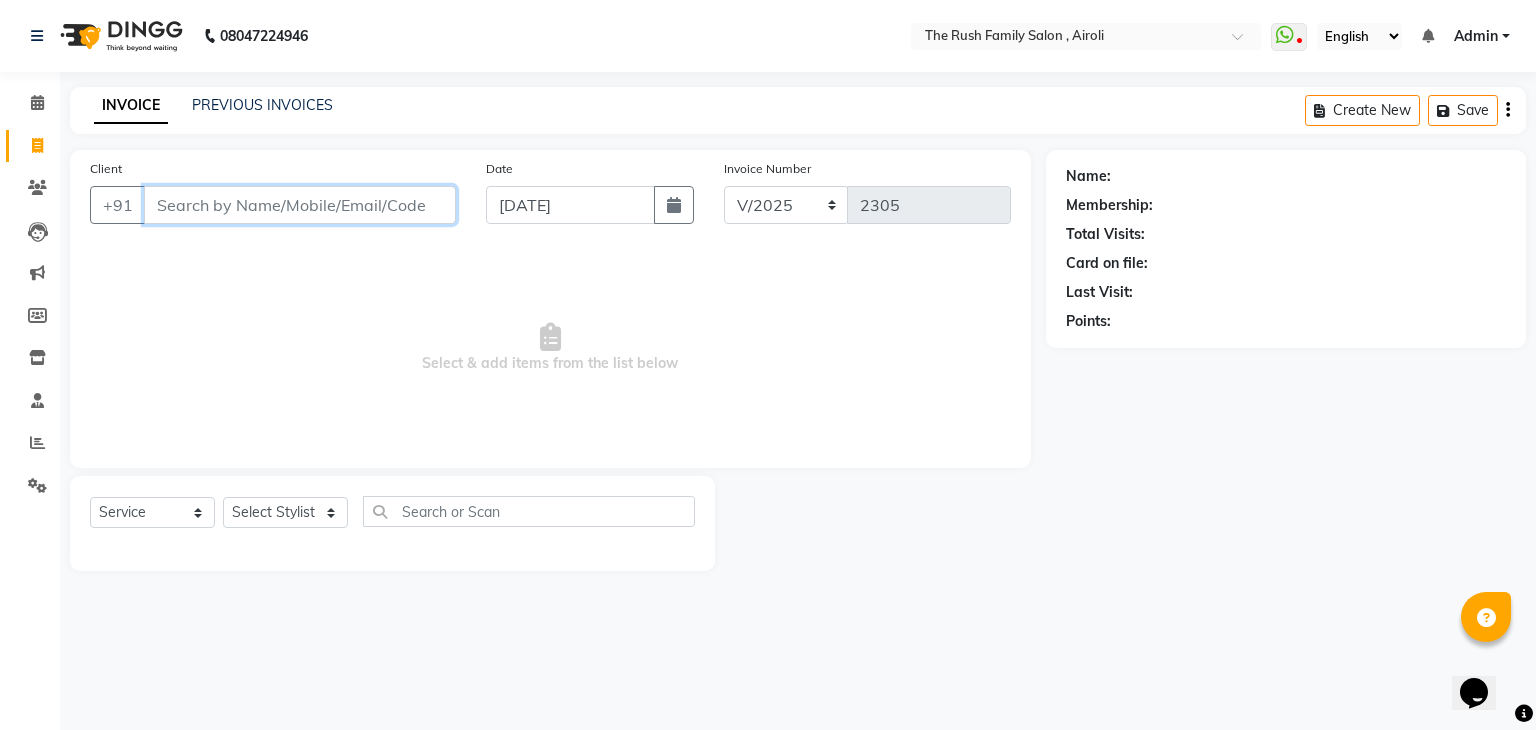 click on "Client" at bounding box center [300, 205] 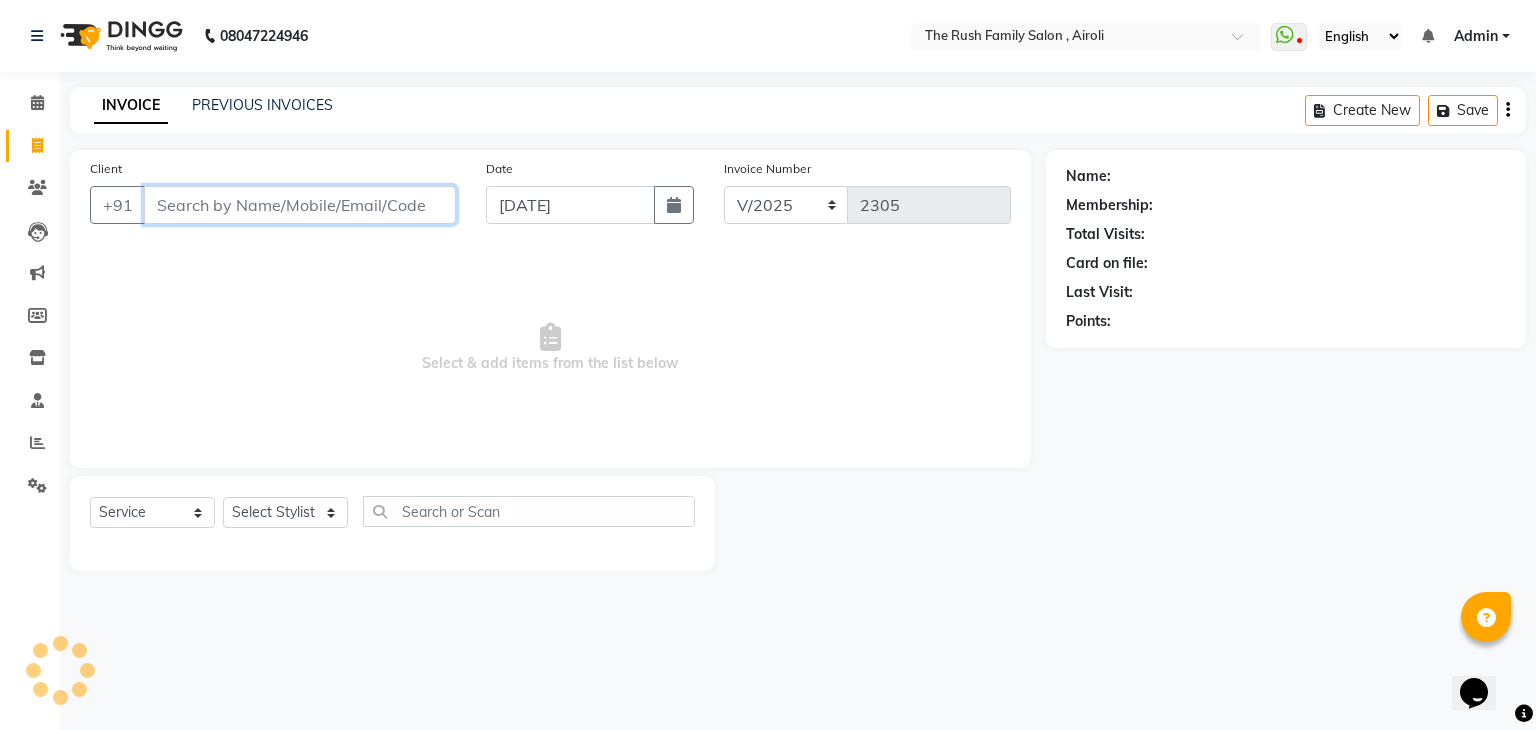 click on "Client" at bounding box center (300, 205) 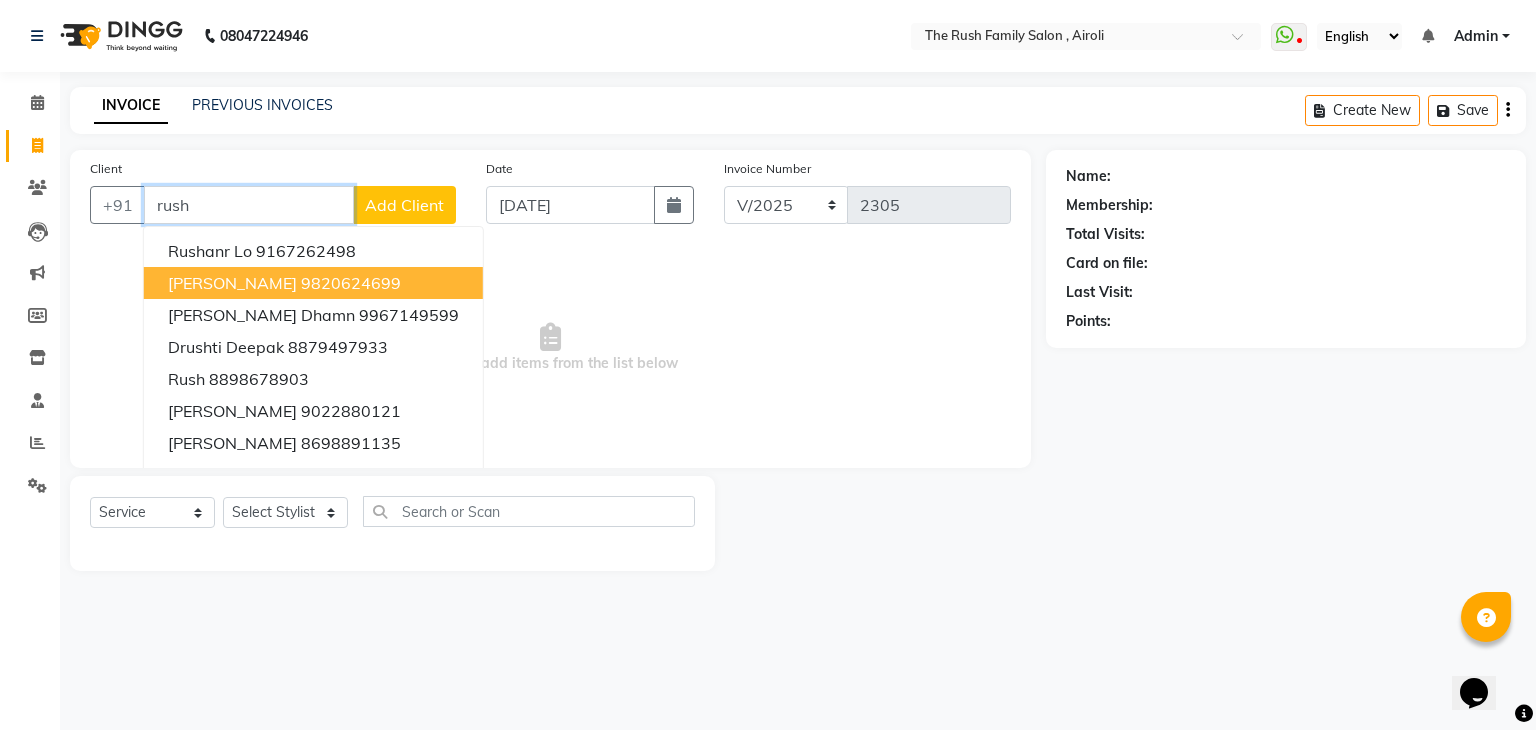 click on "9820624699" at bounding box center [351, 283] 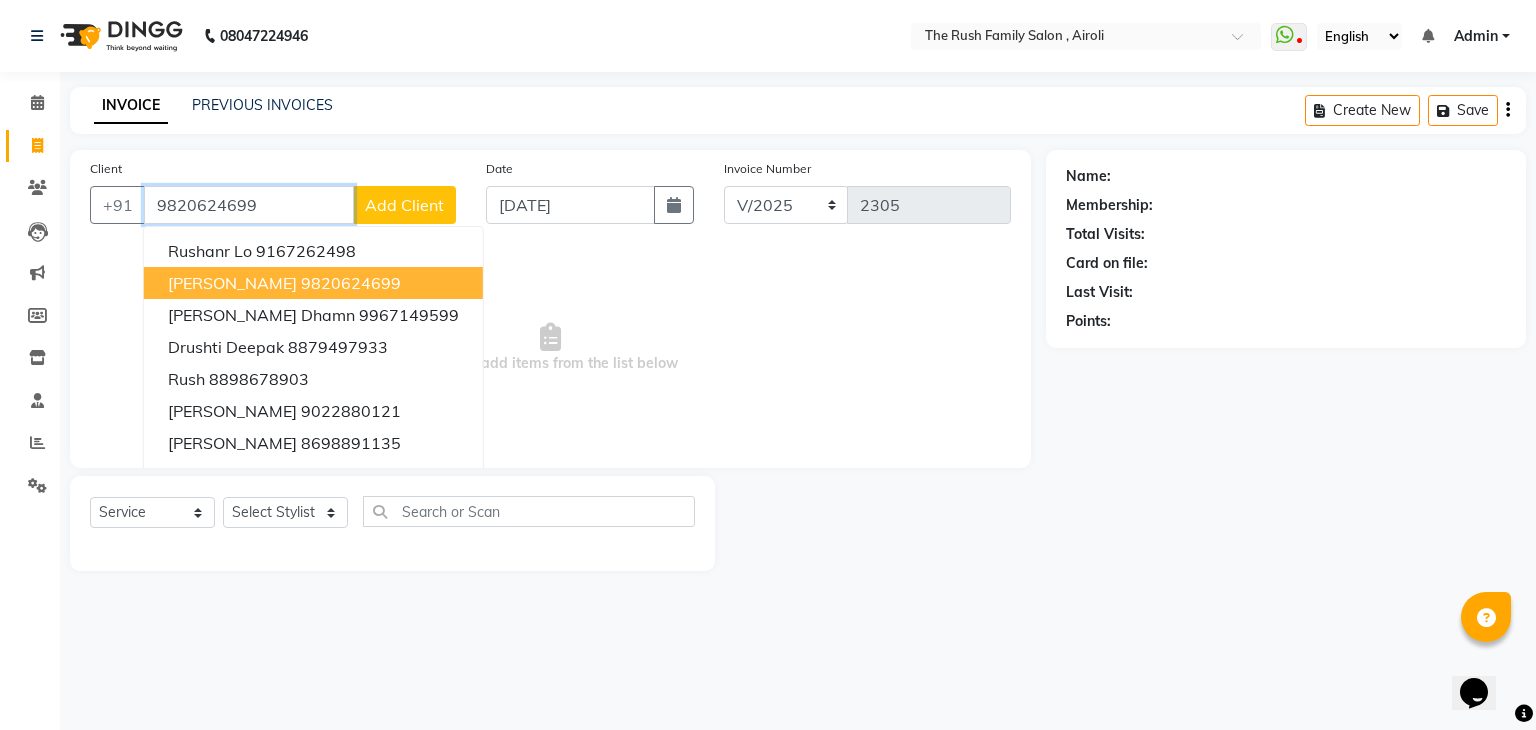type on "9820624699" 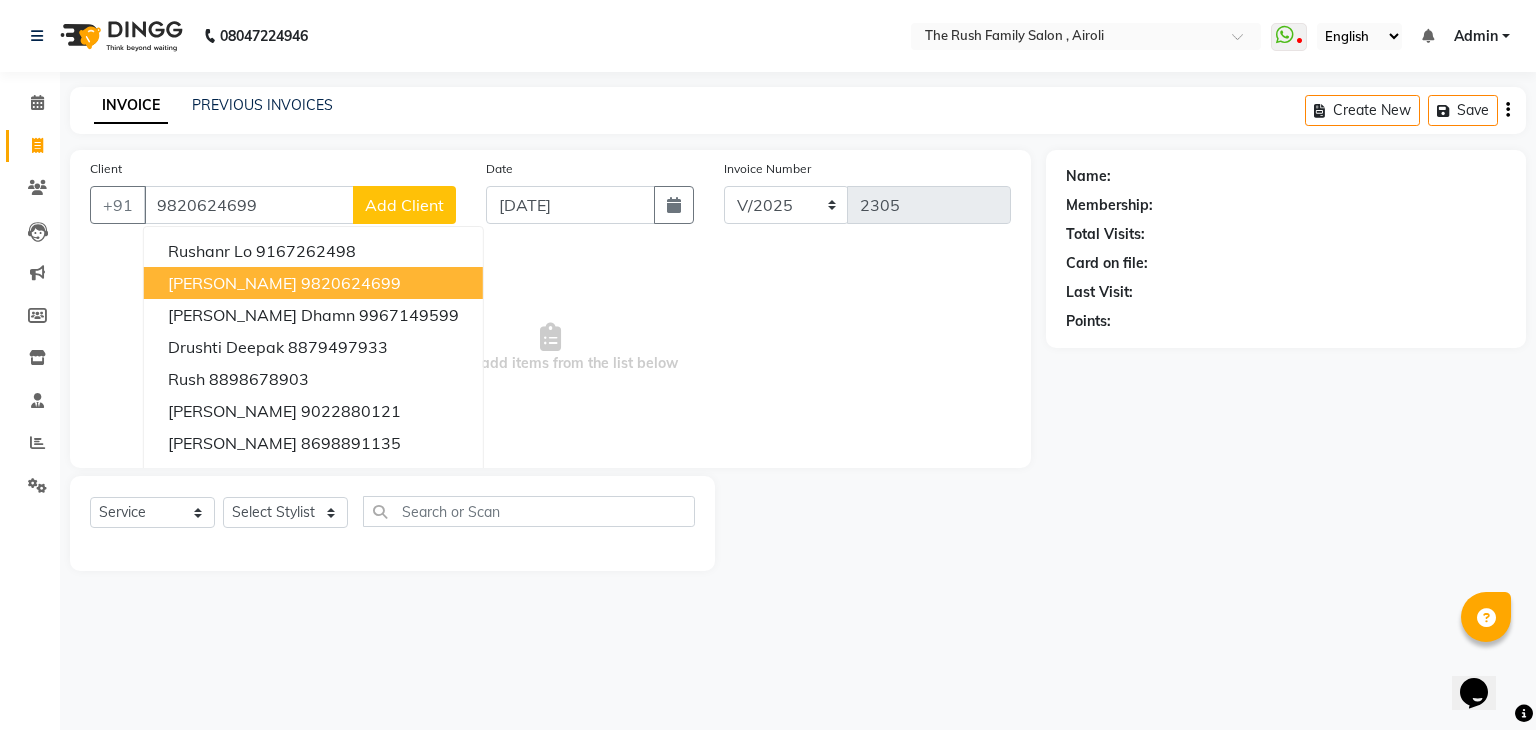 select on "1: Object" 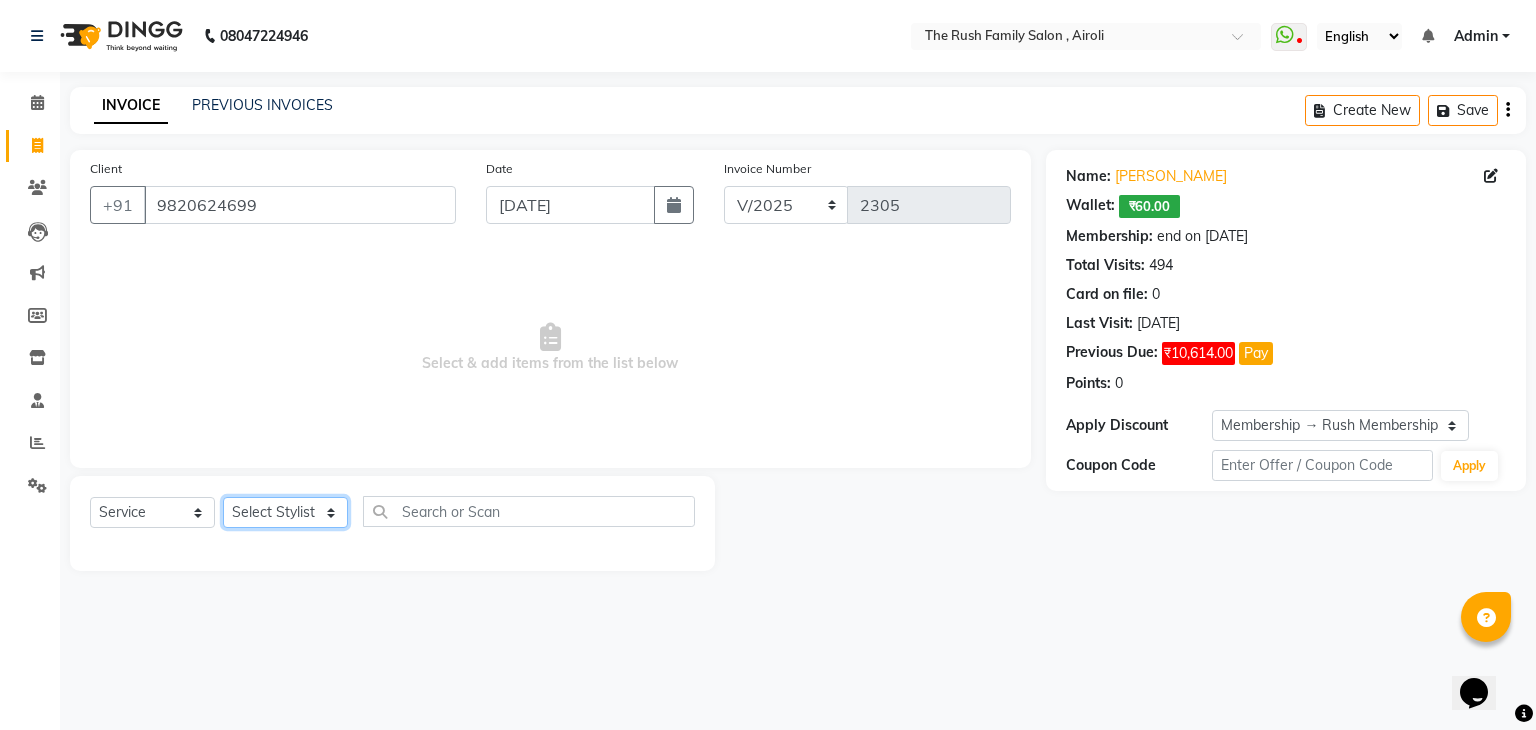 click on "Select Stylist [PERSON_NAME] Guddi [PERSON_NAME]   [PERSON_NAME] [PERSON_NAME]" 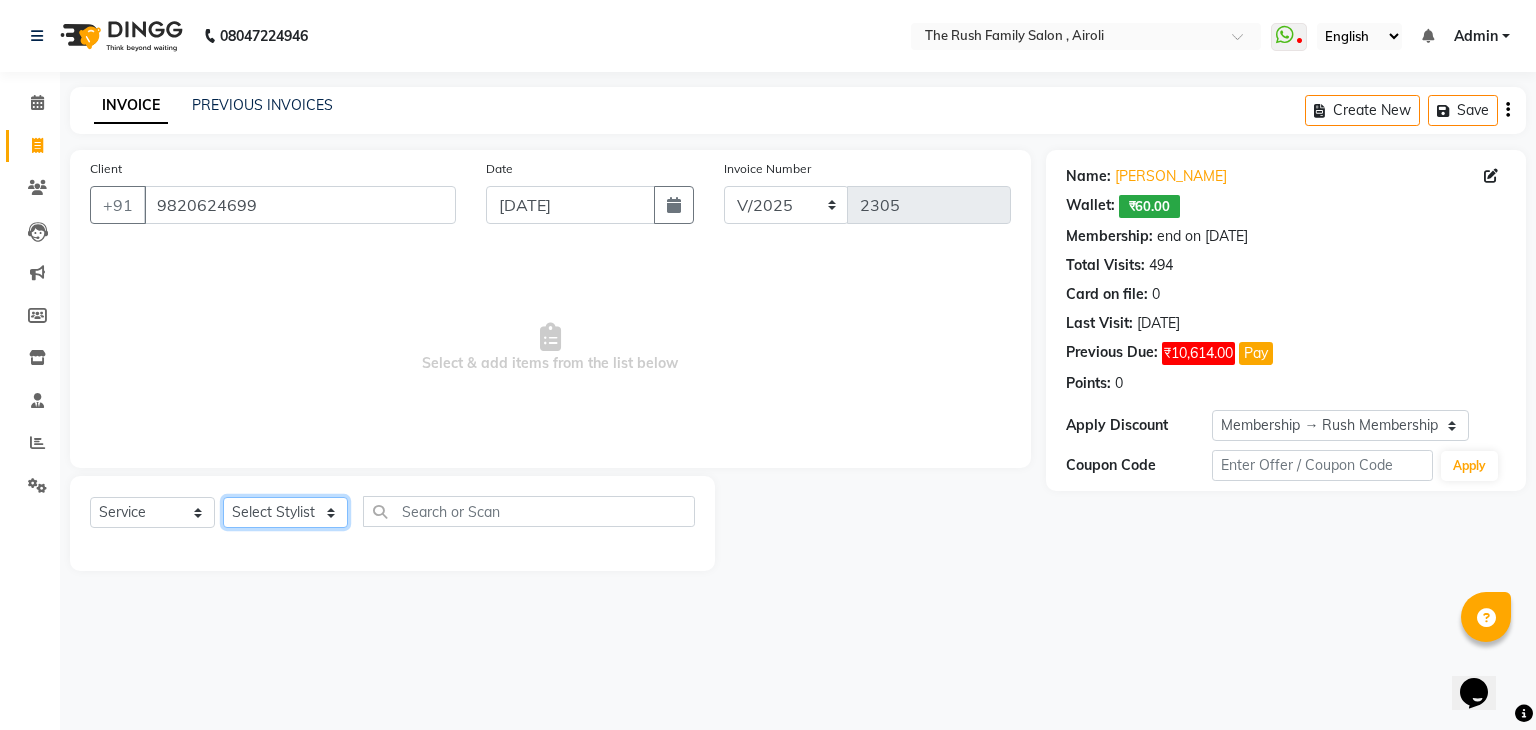 select on "53299" 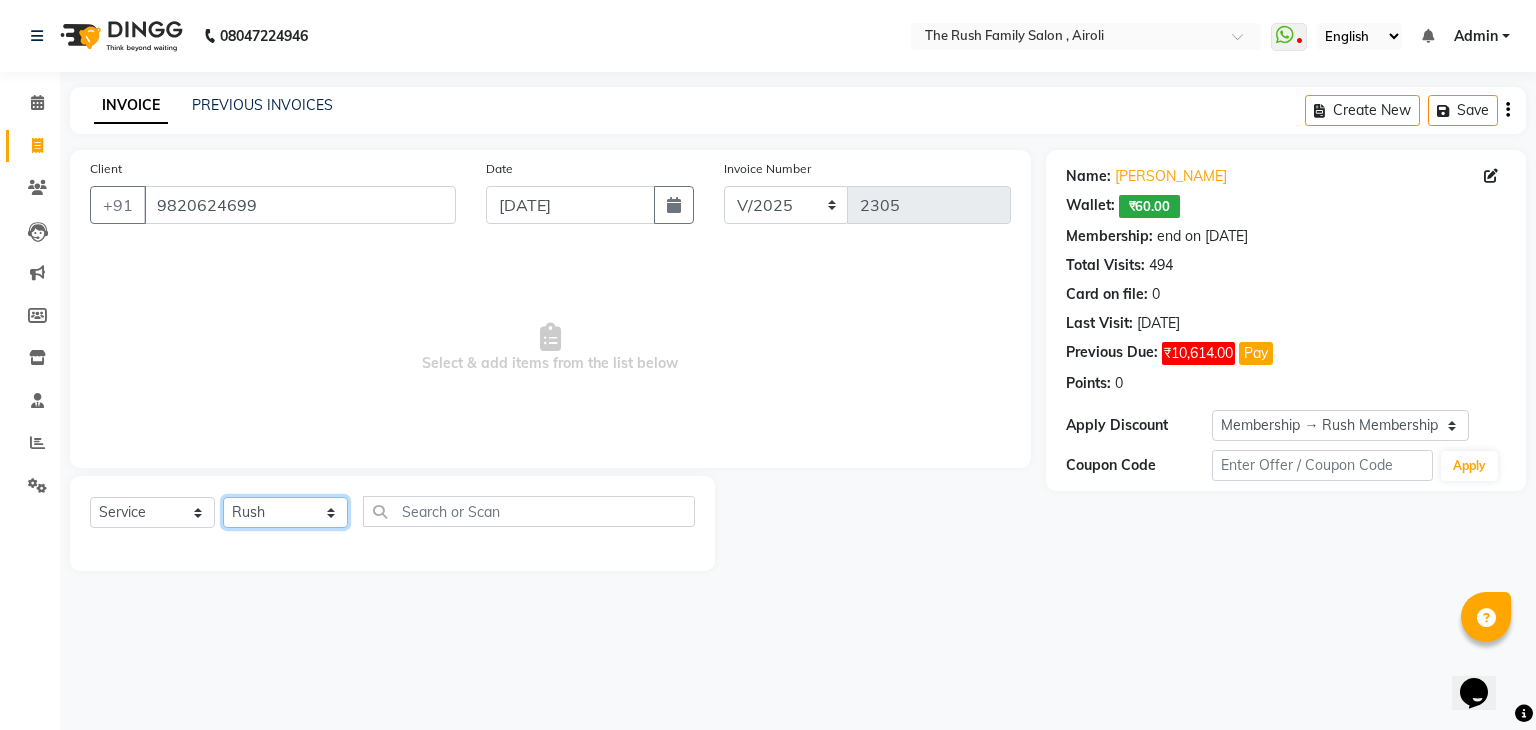 click on "Select Stylist [PERSON_NAME] Guddi [PERSON_NAME]   [PERSON_NAME] [PERSON_NAME]" 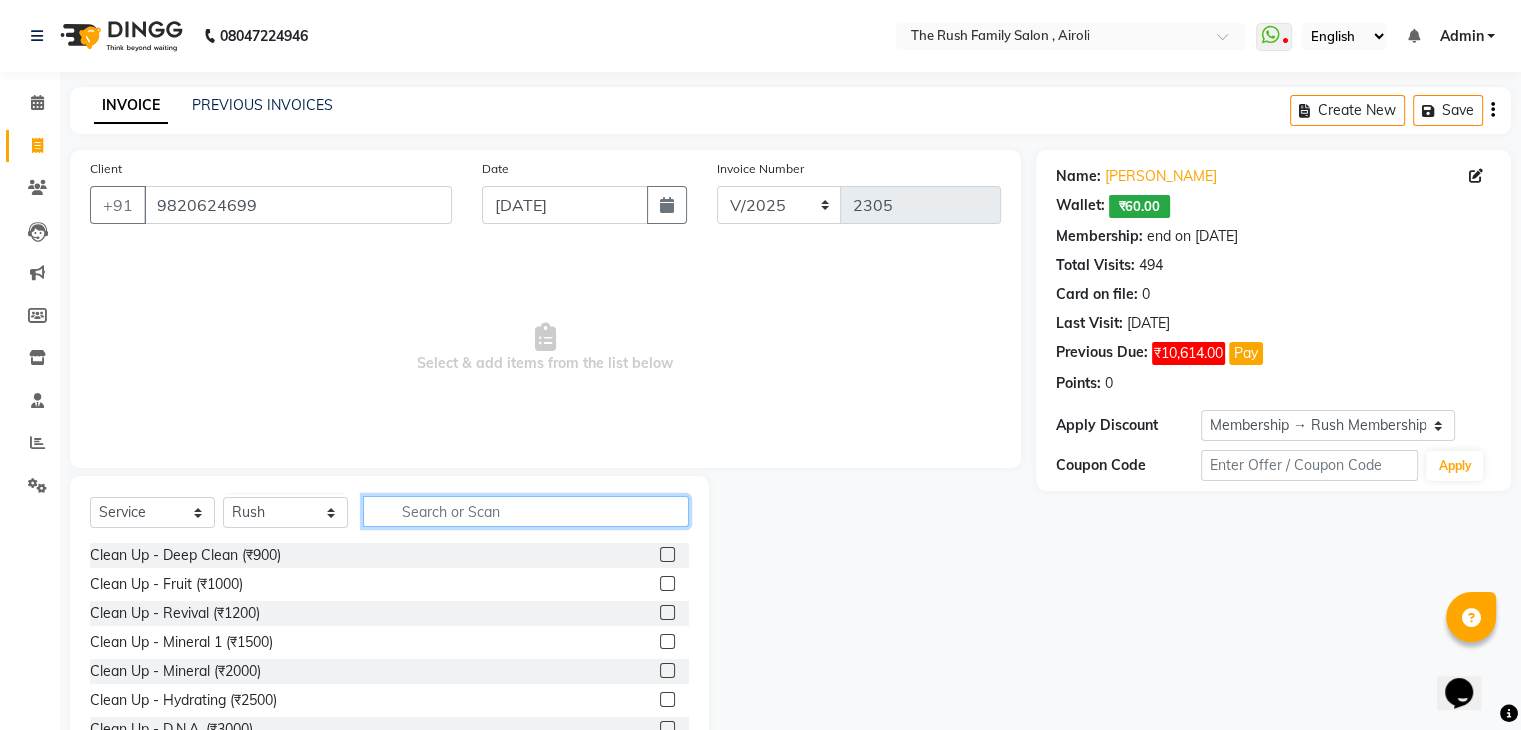 click 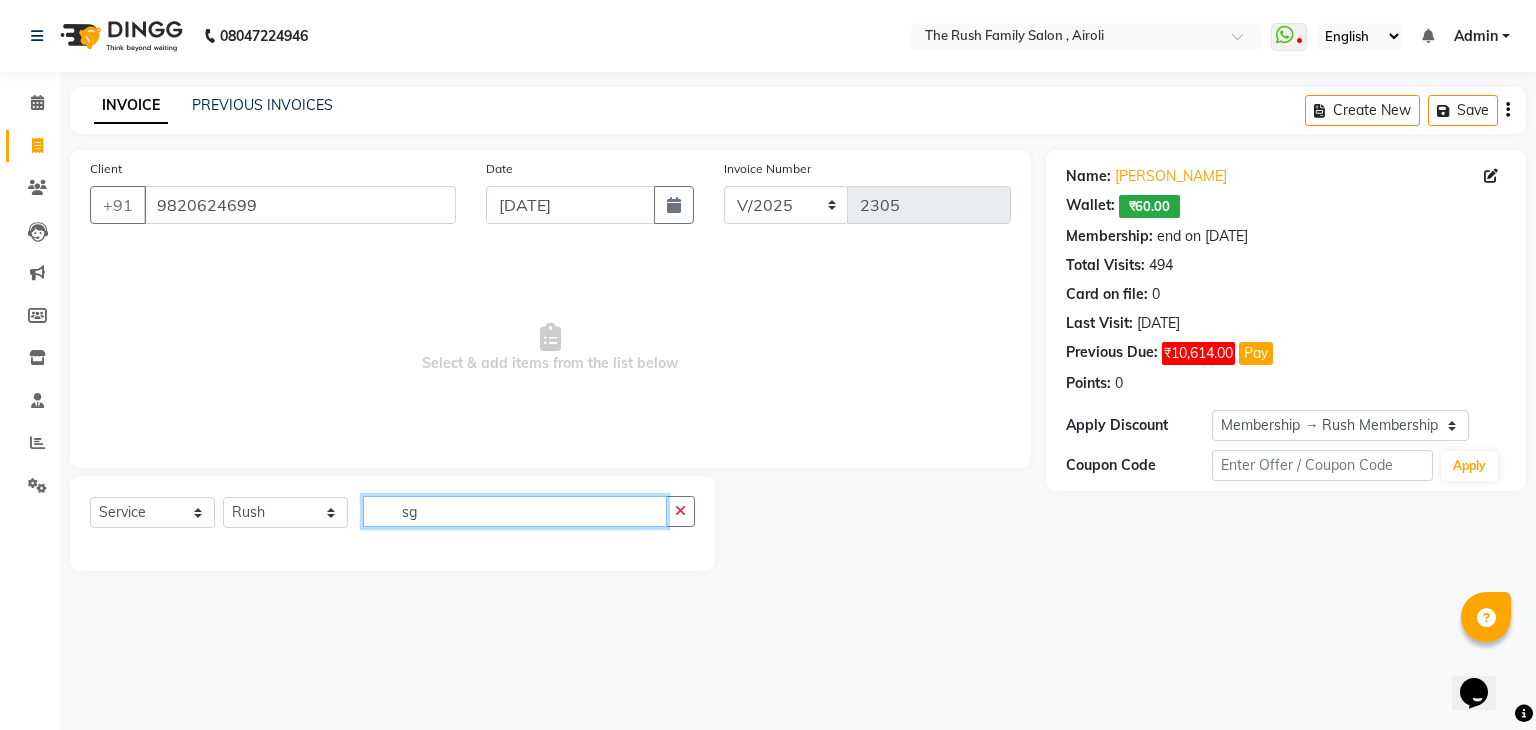 type on "s" 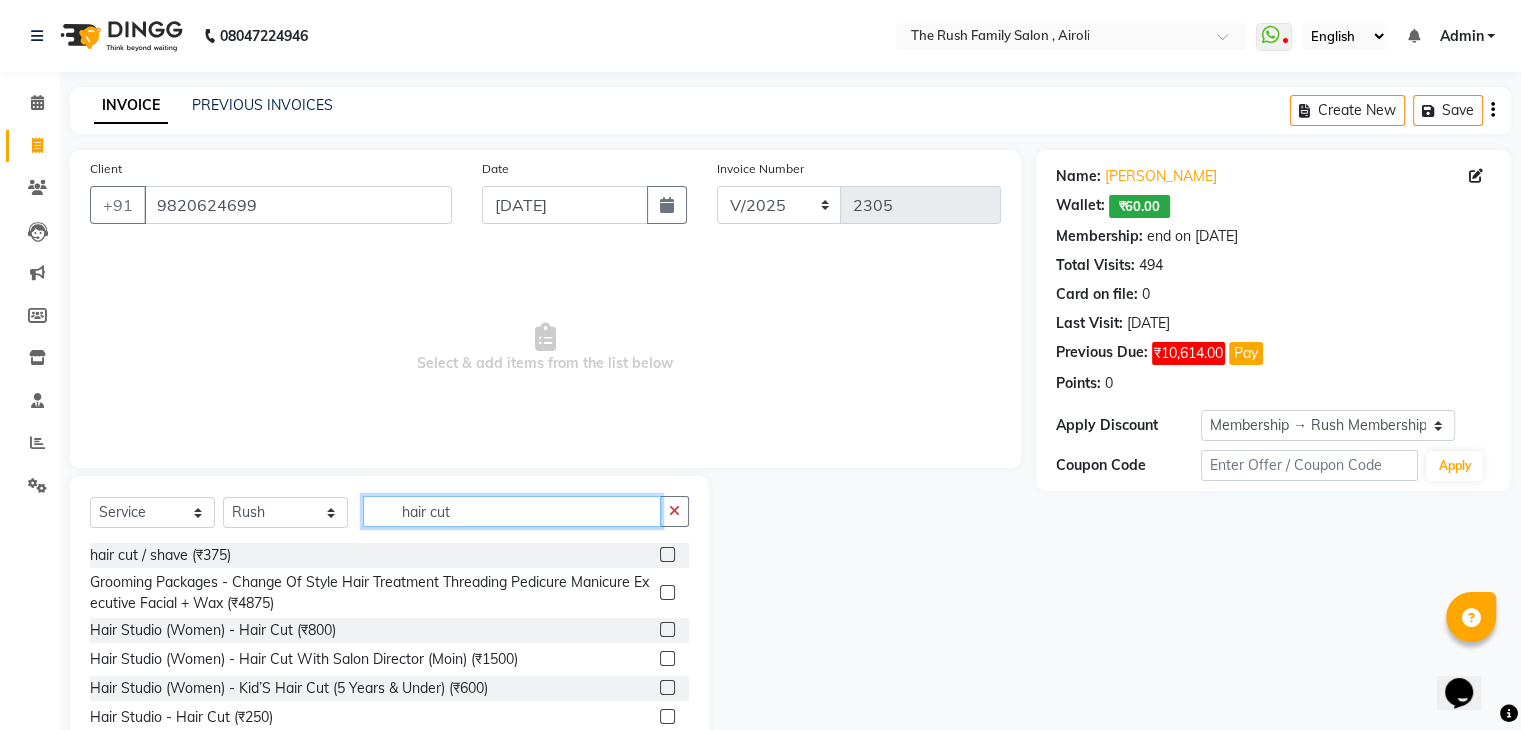 type on "hair cut" 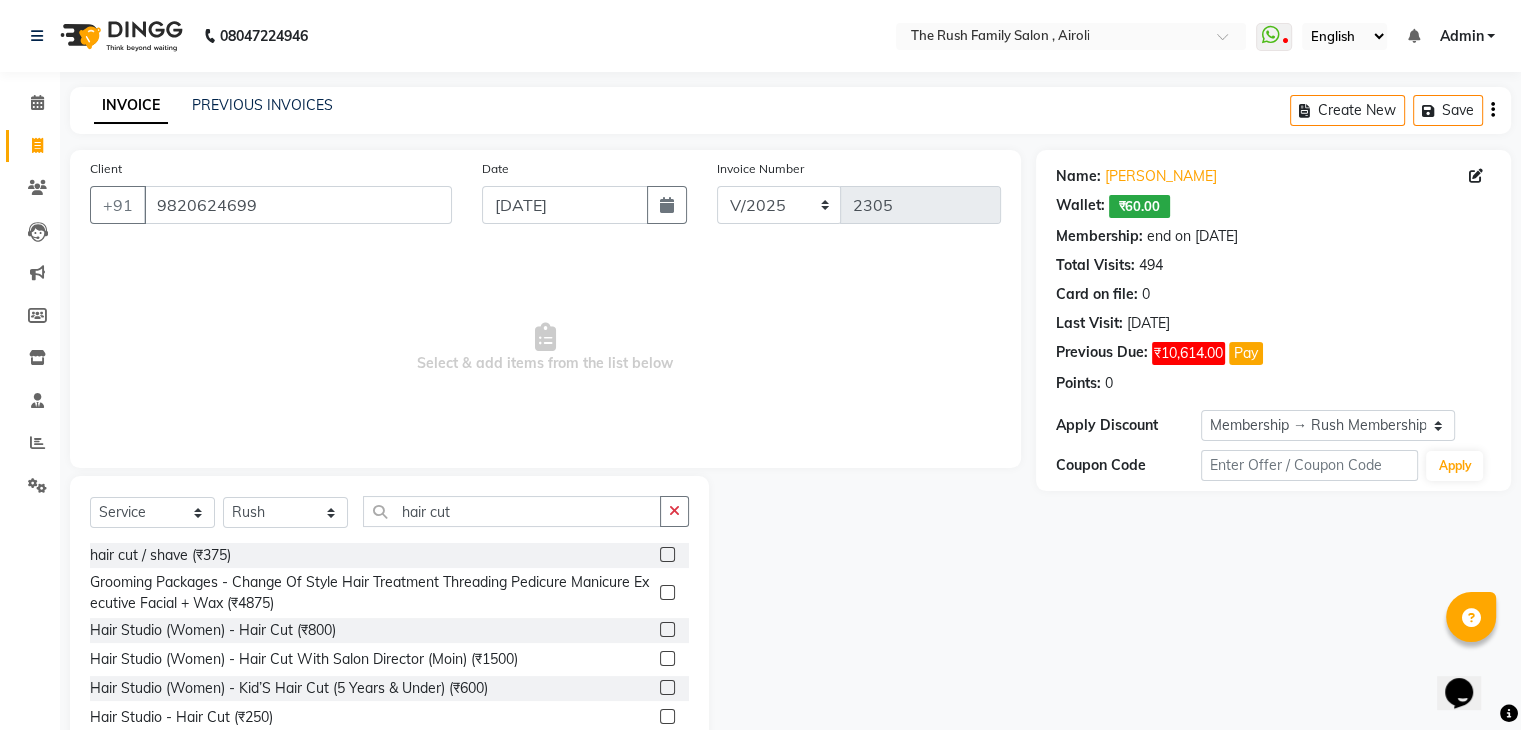 click 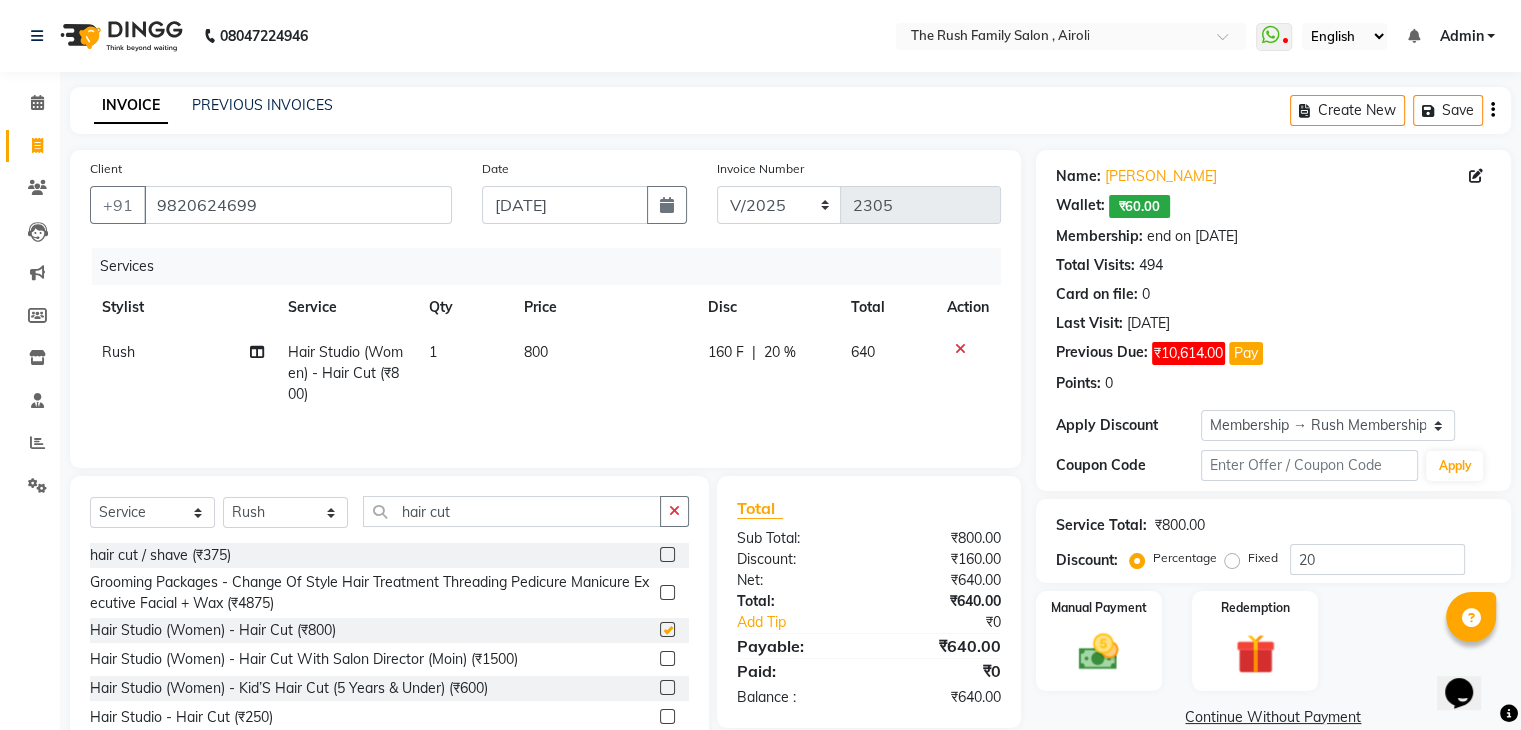 checkbox on "false" 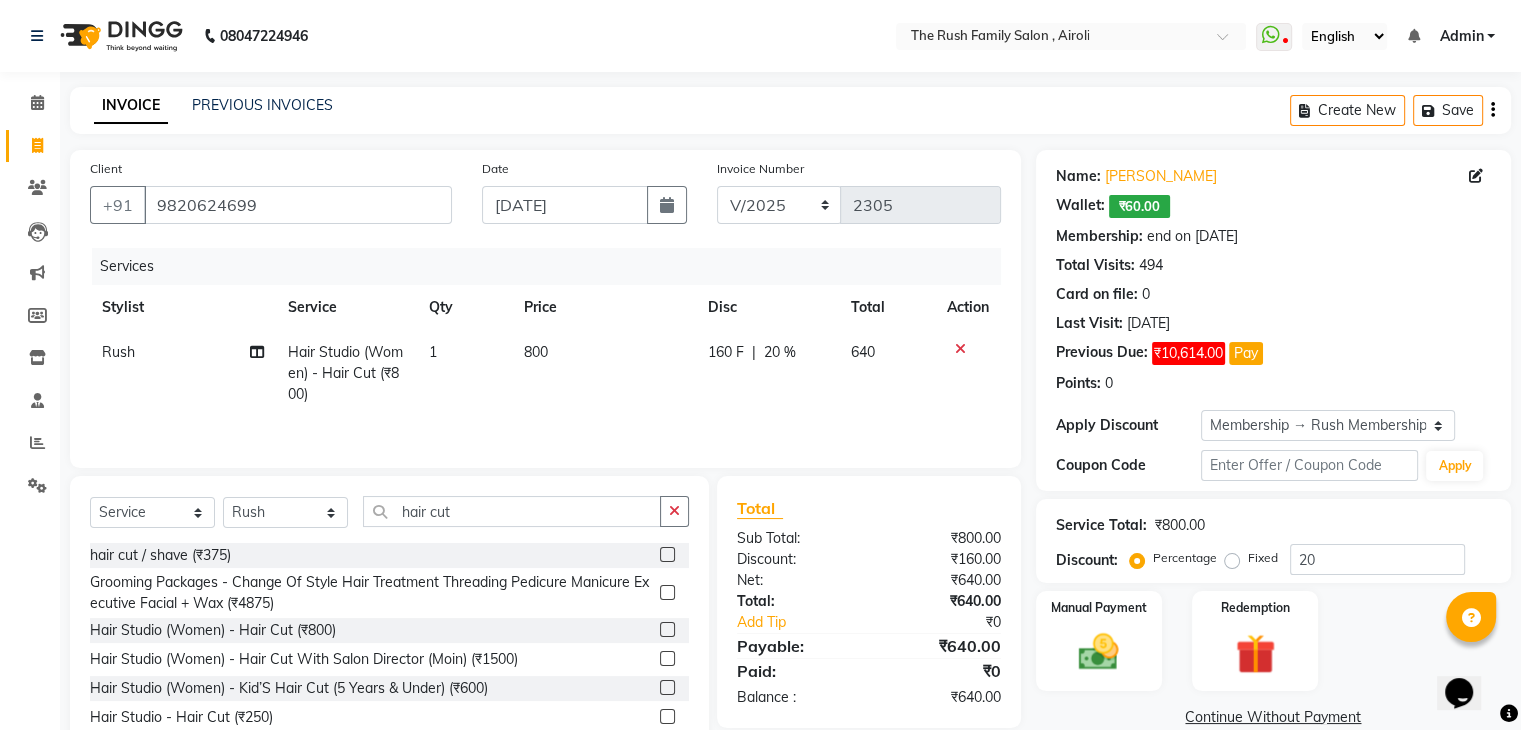click on "160 F | 20 %" 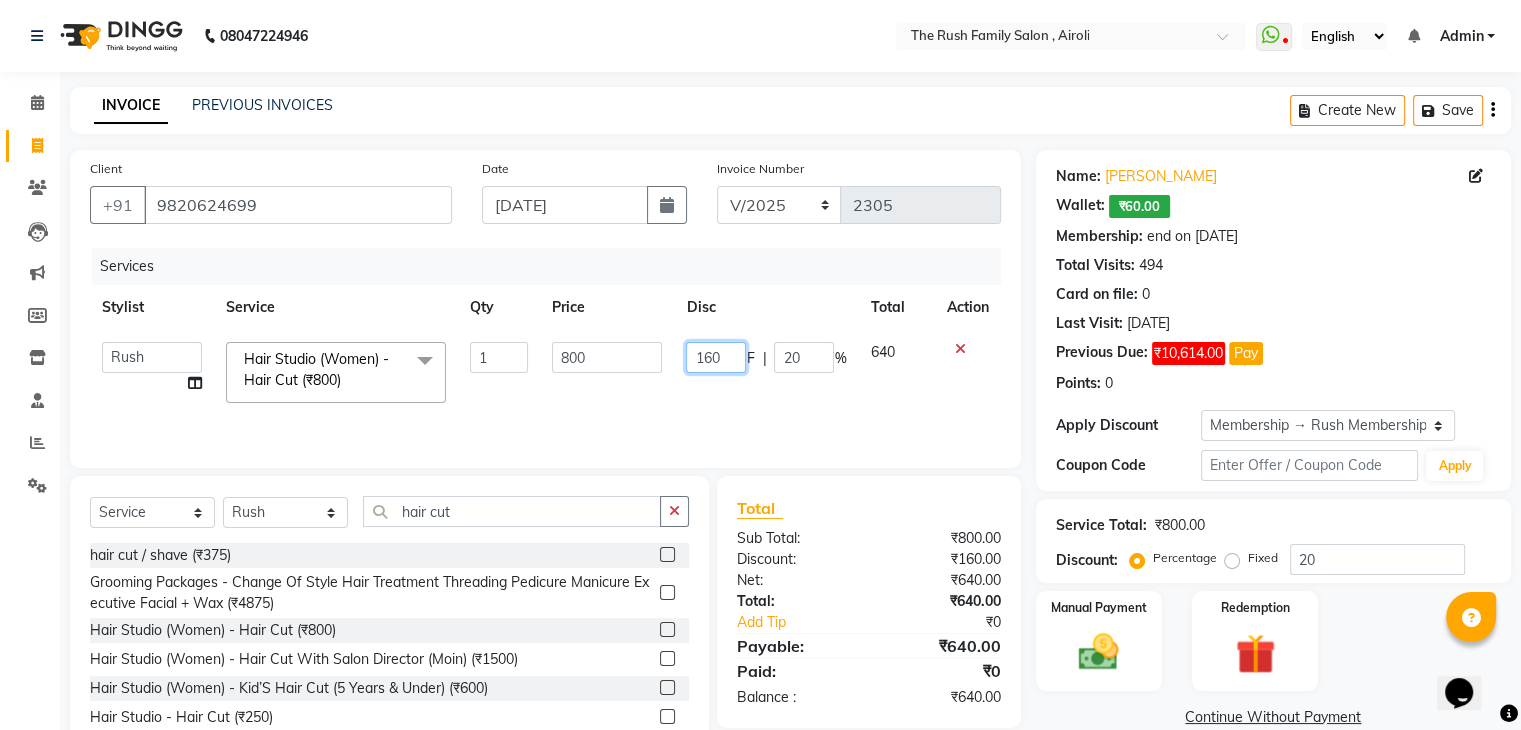 click on "160" 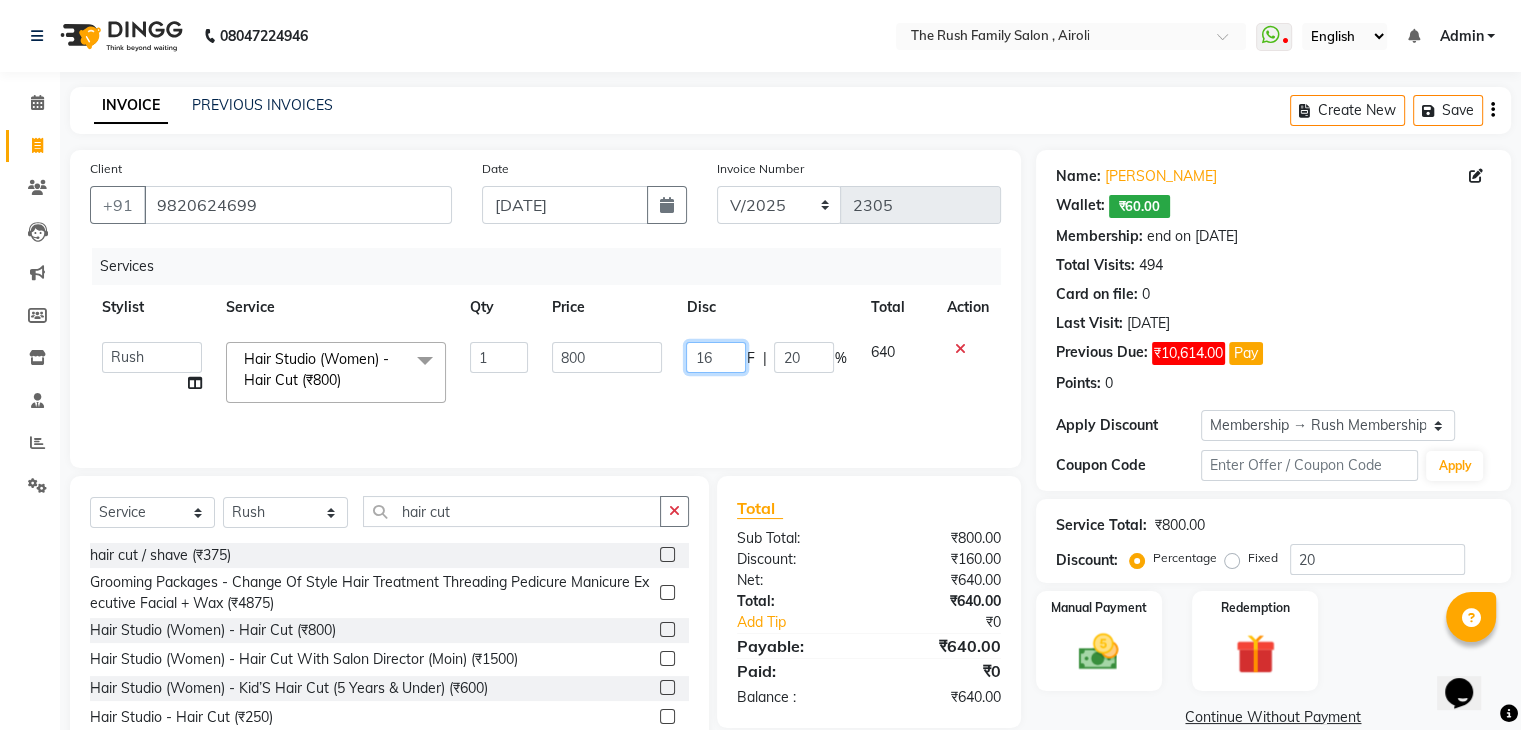 type on "1" 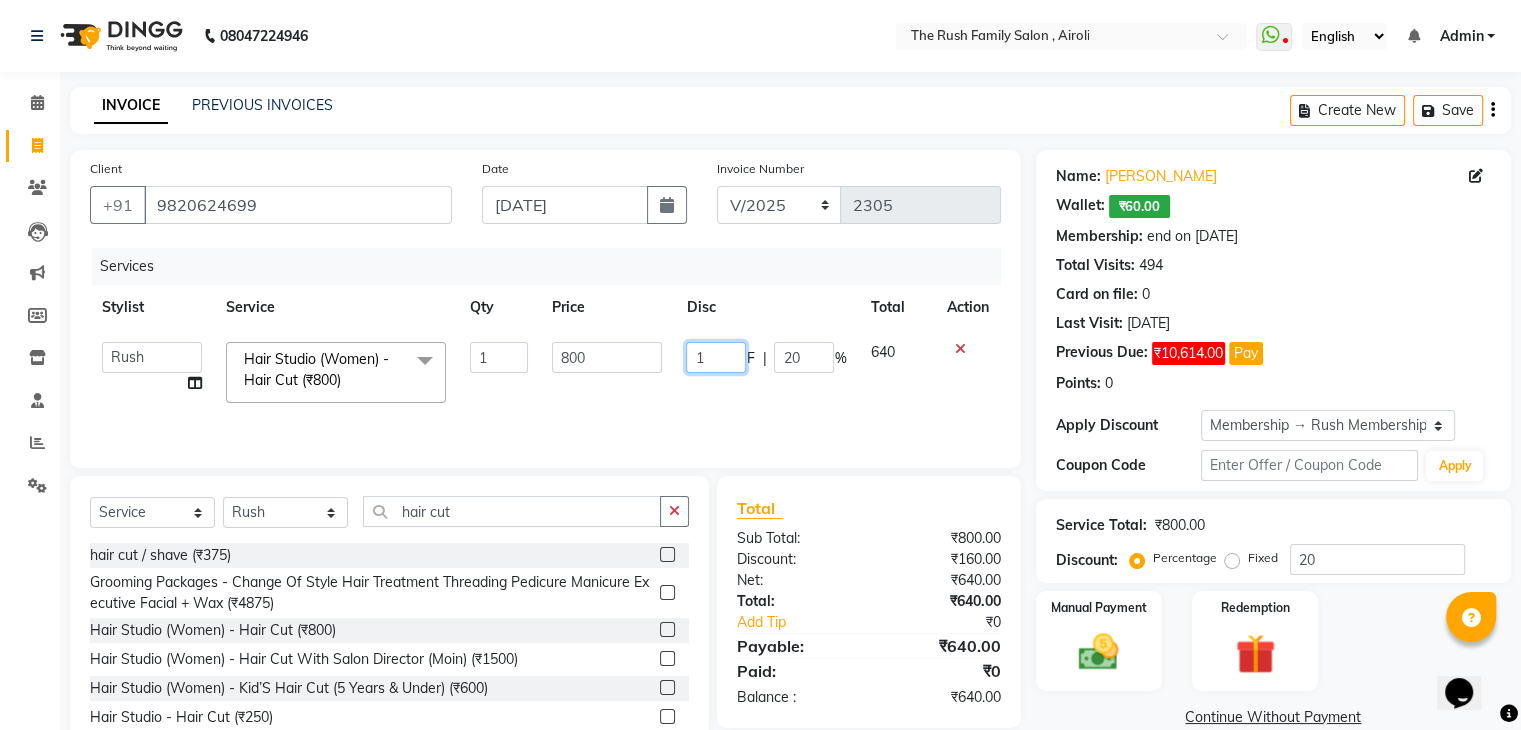 type 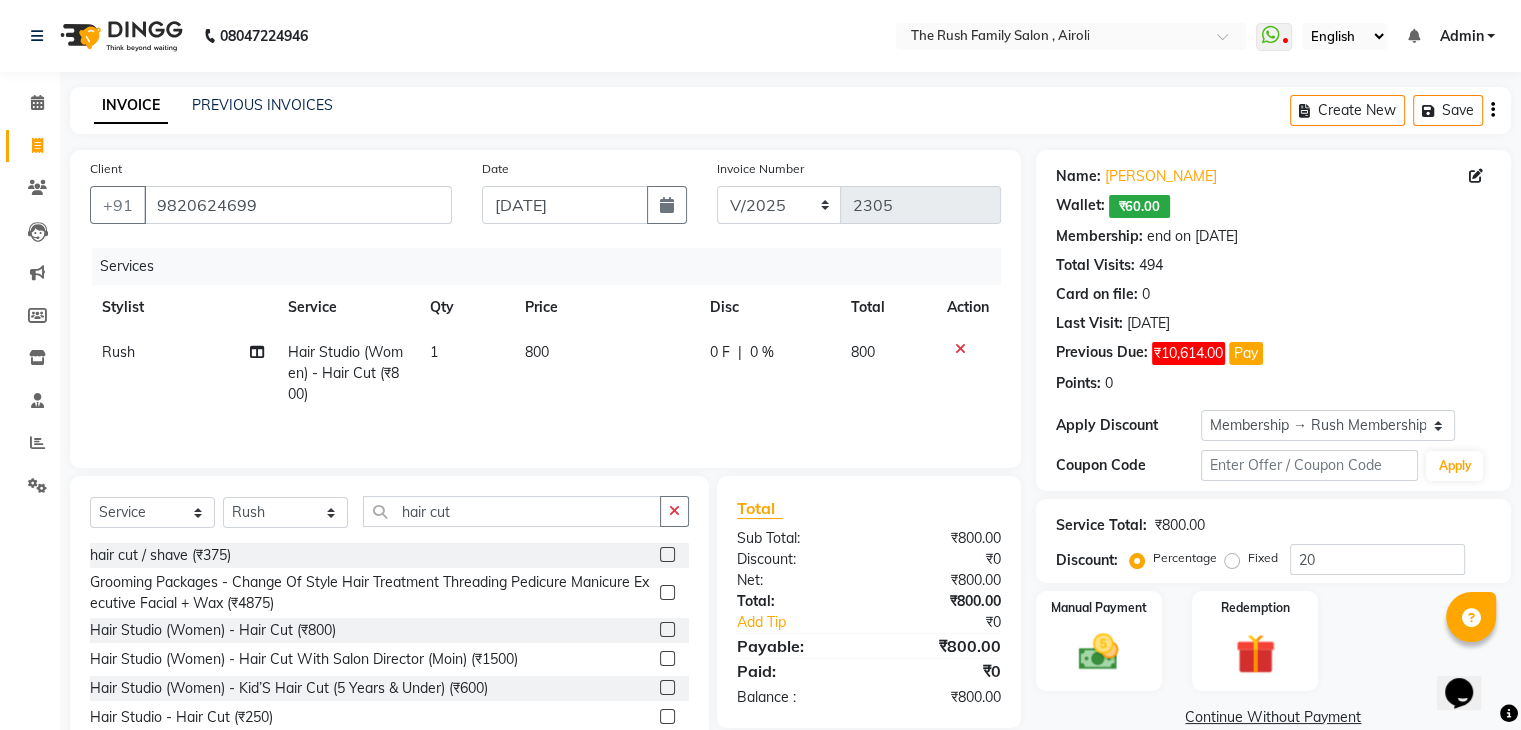 click on "800" 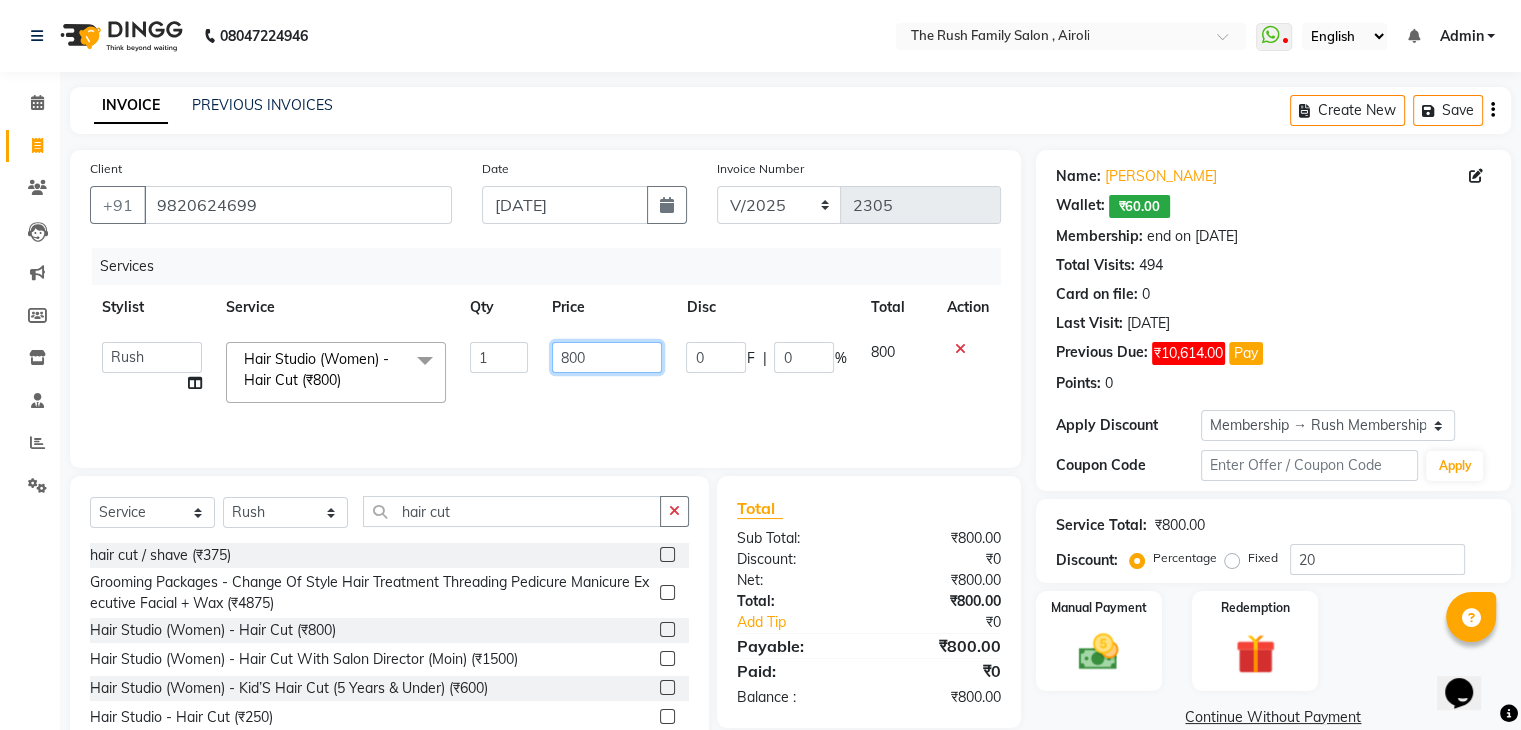 click on "800" 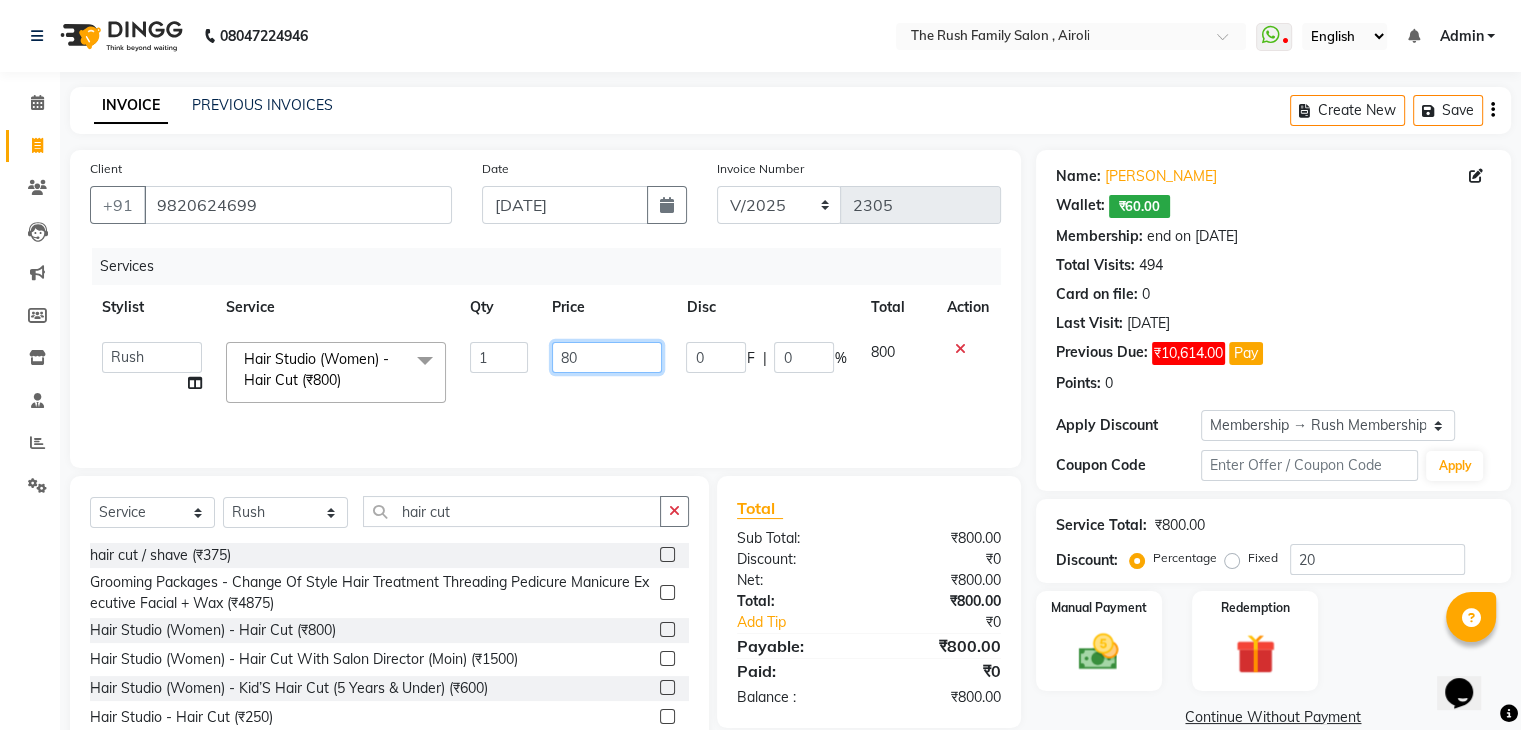 type on "8" 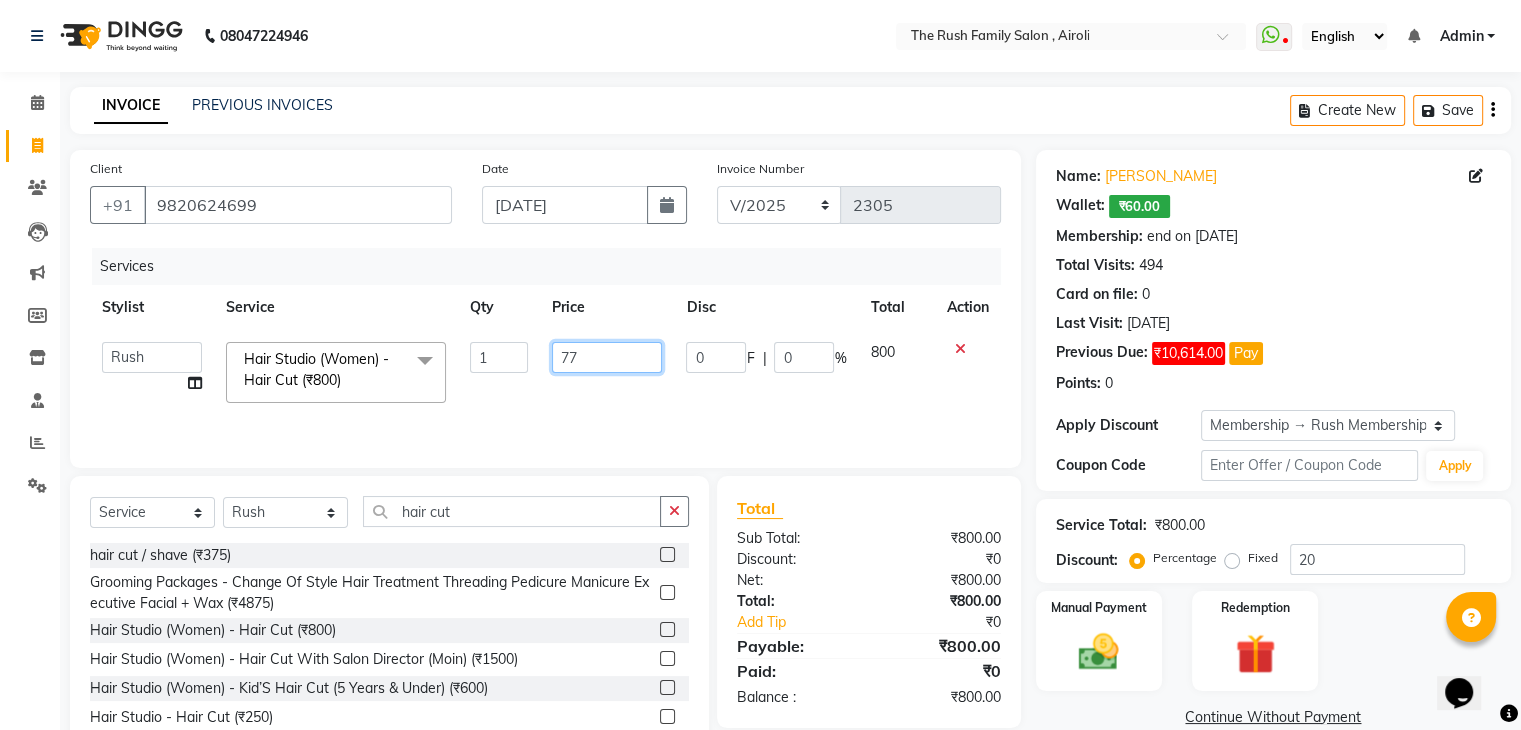 type on "775" 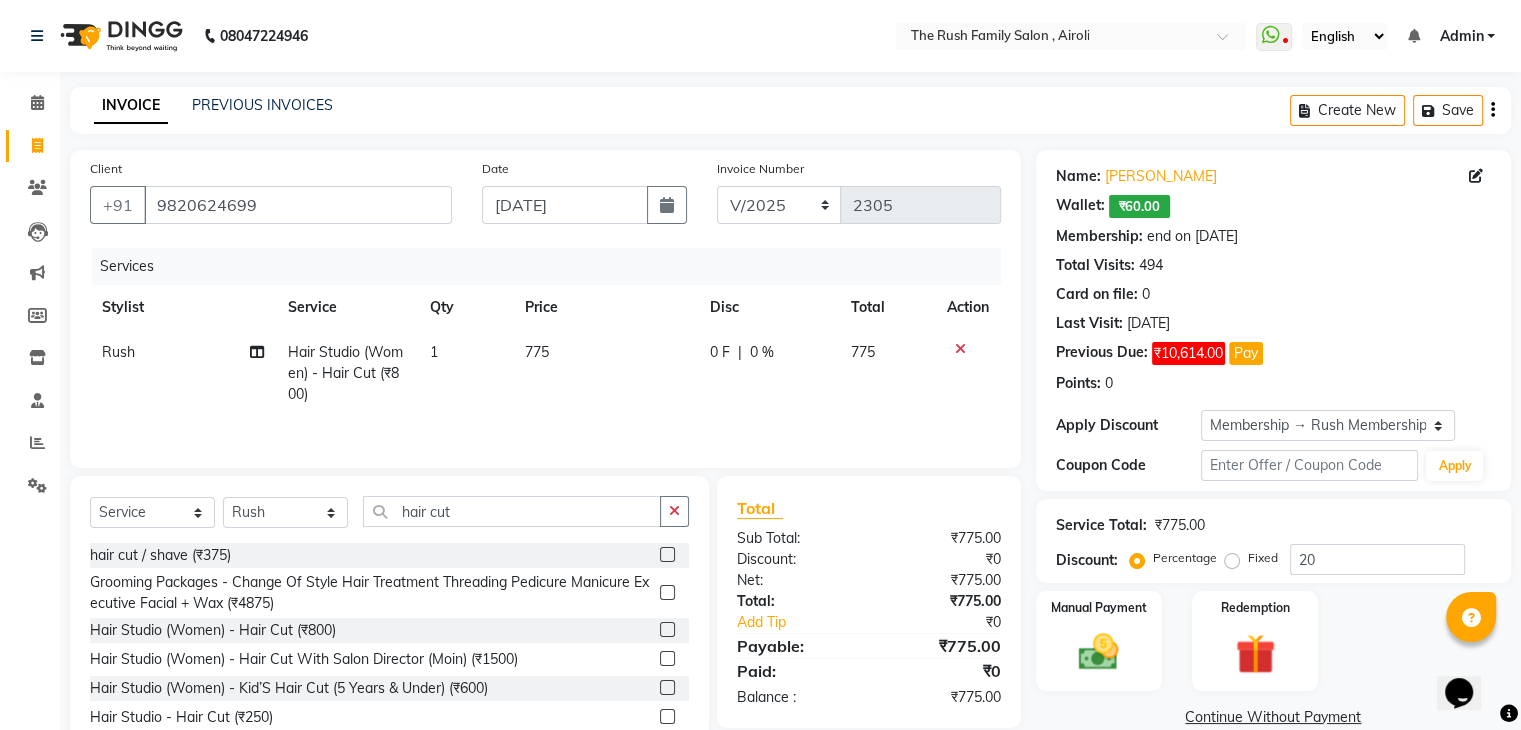 click on "775" 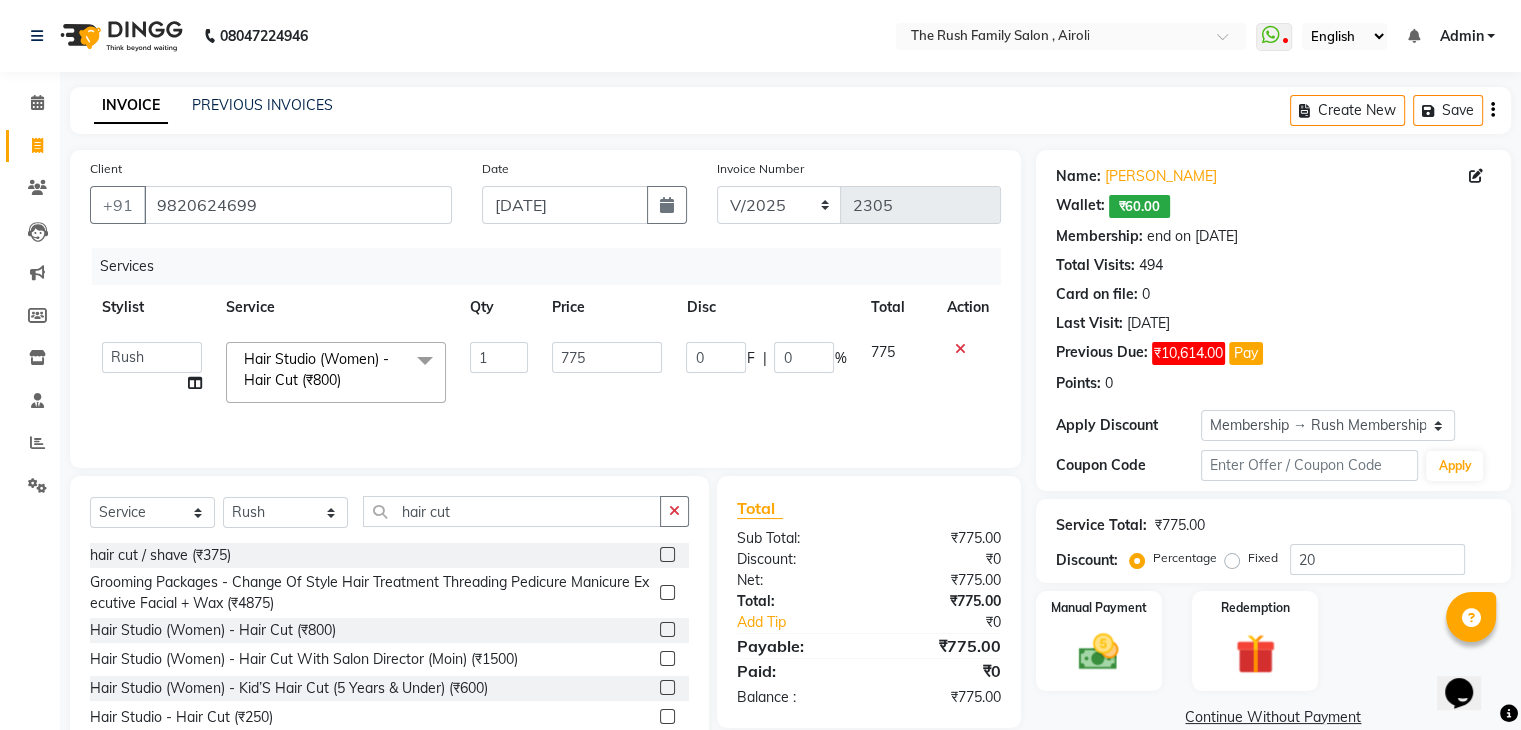 scroll, scrollTop: 72, scrollLeft: 0, axis: vertical 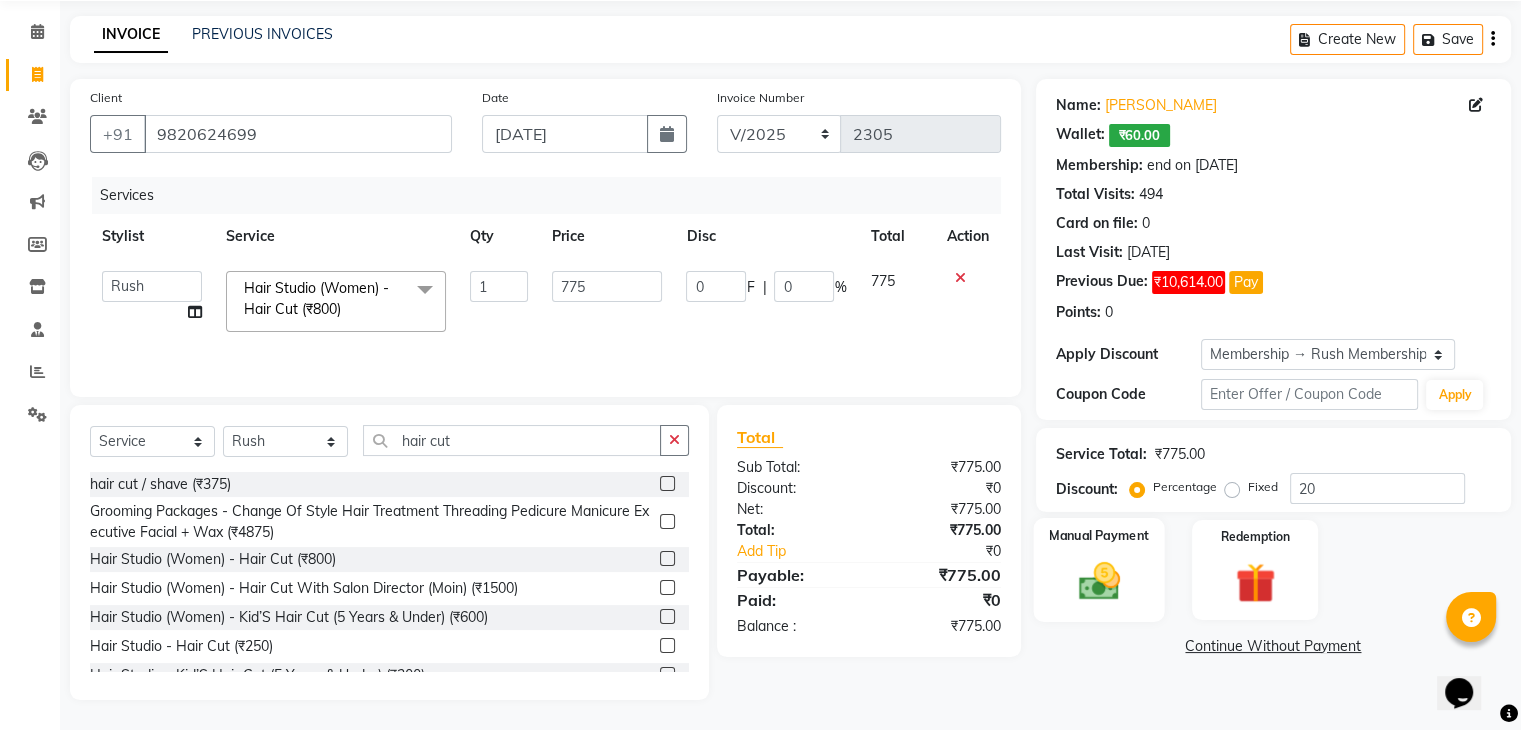 click on "Manual Payment" 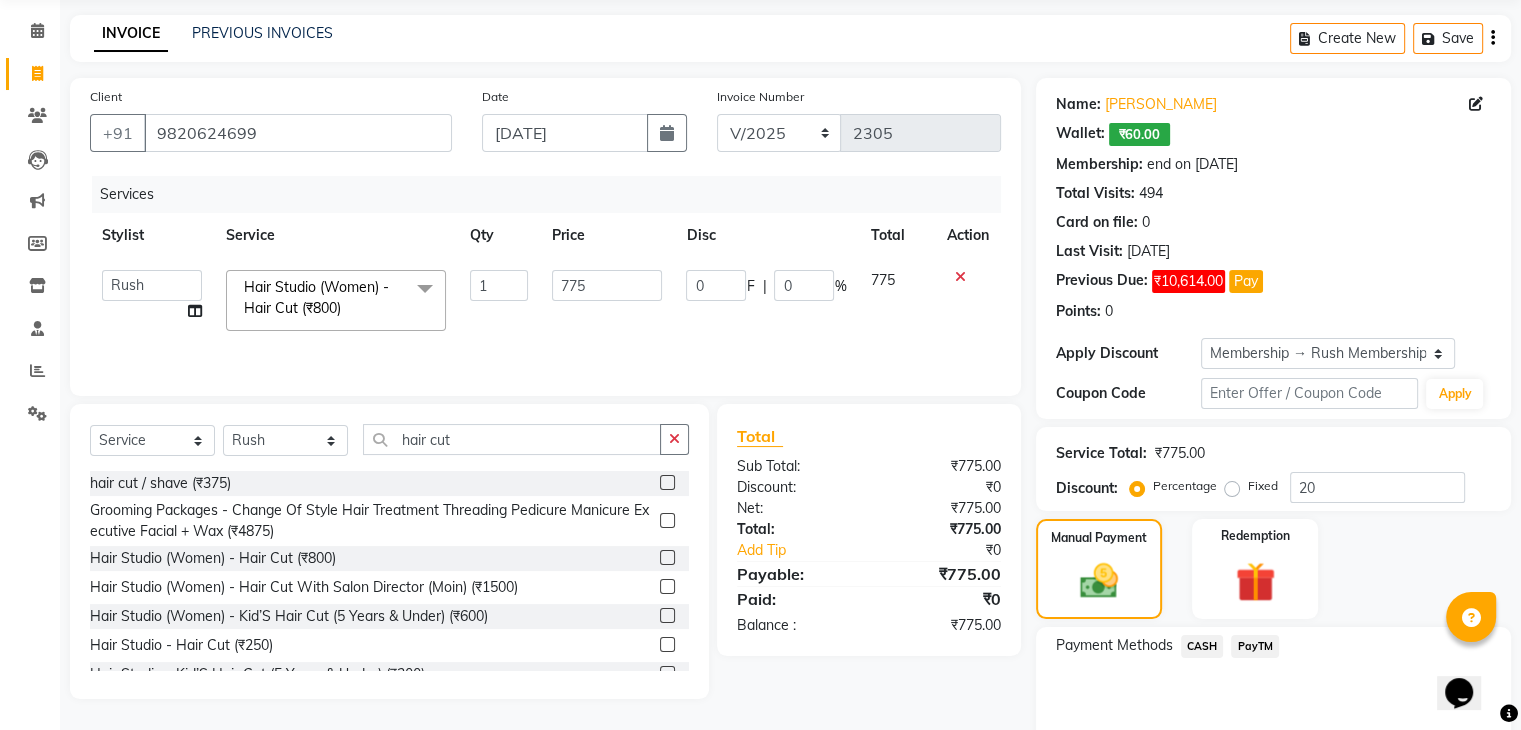 click on "PayTM" 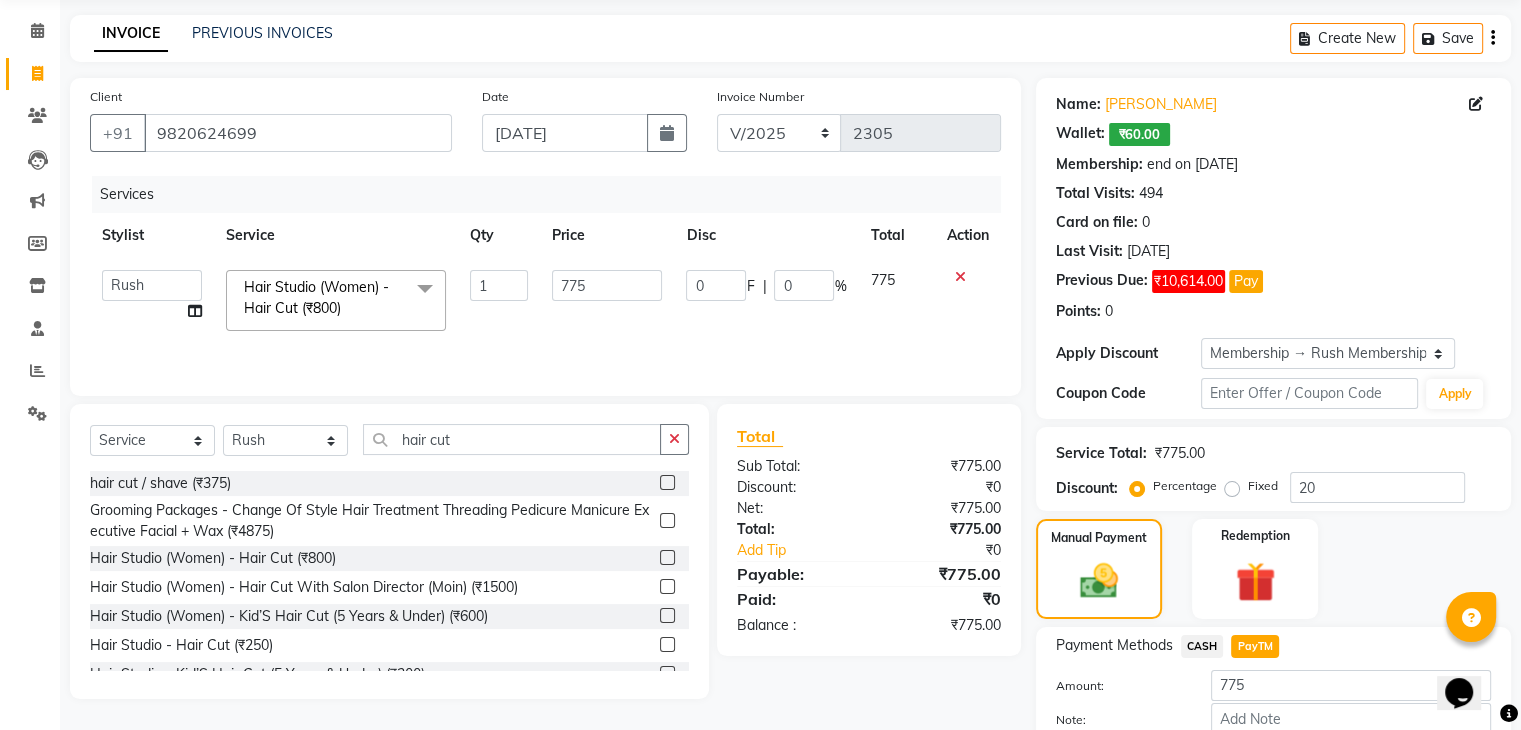 scroll, scrollTop: 190, scrollLeft: 0, axis: vertical 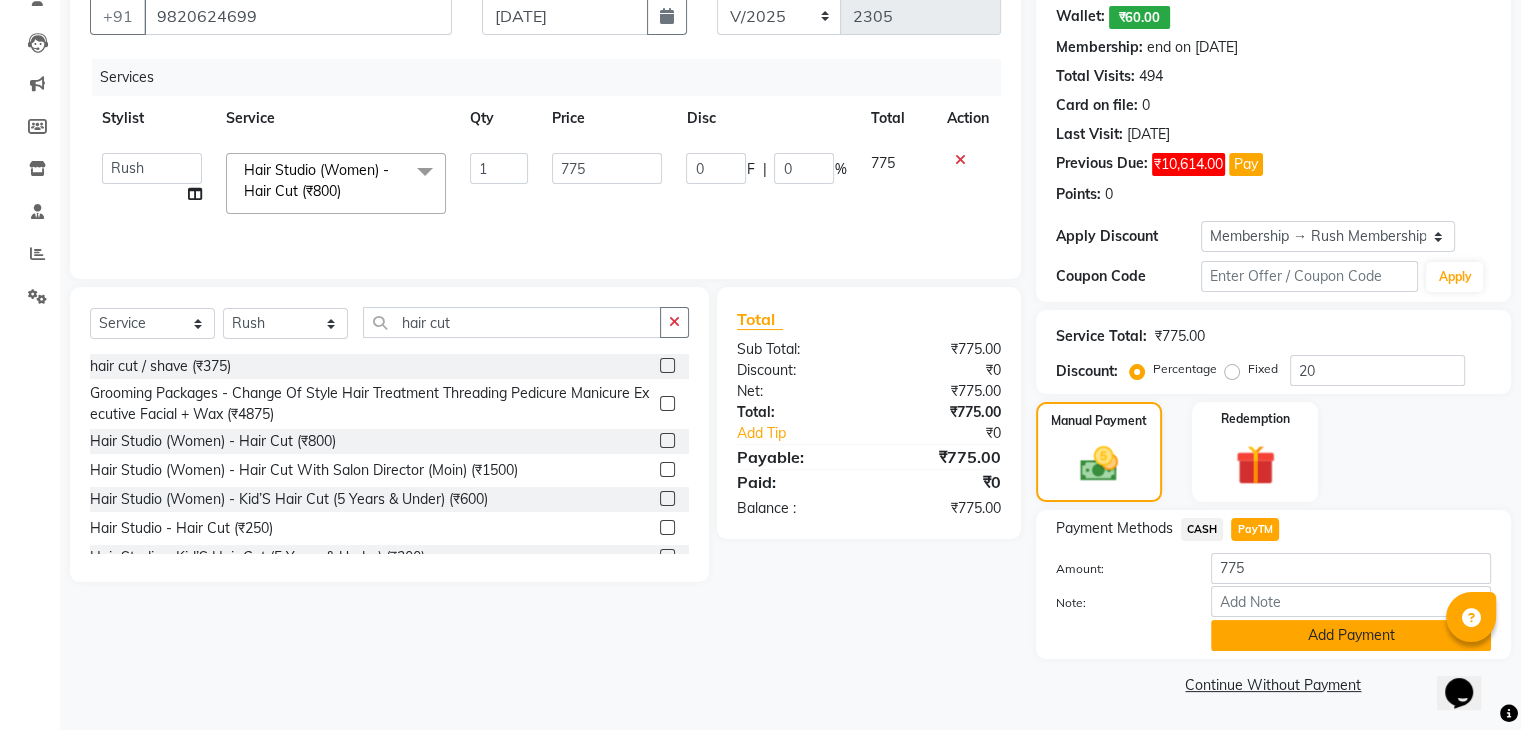 click on "Add Payment" 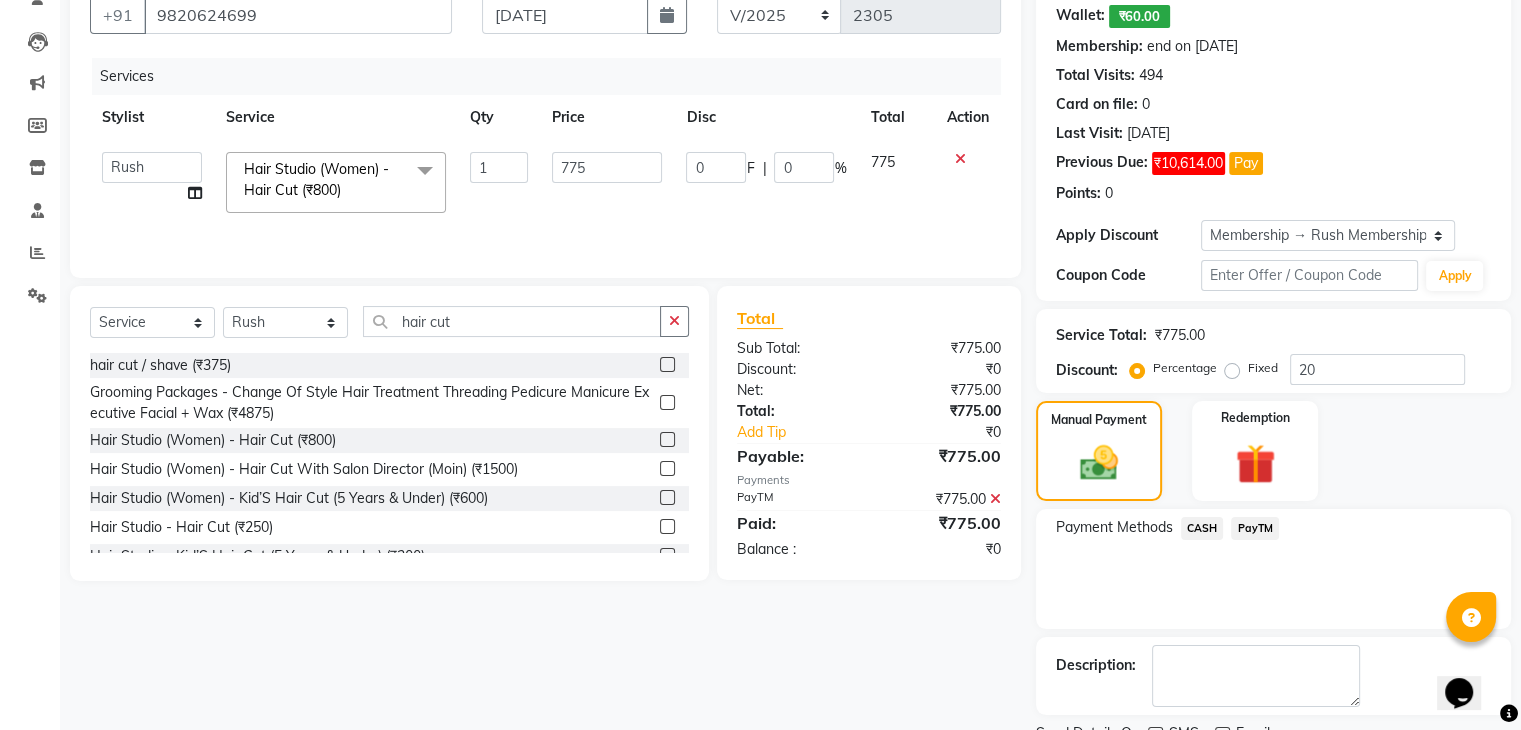 scroll, scrollTop: 272, scrollLeft: 0, axis: vertical 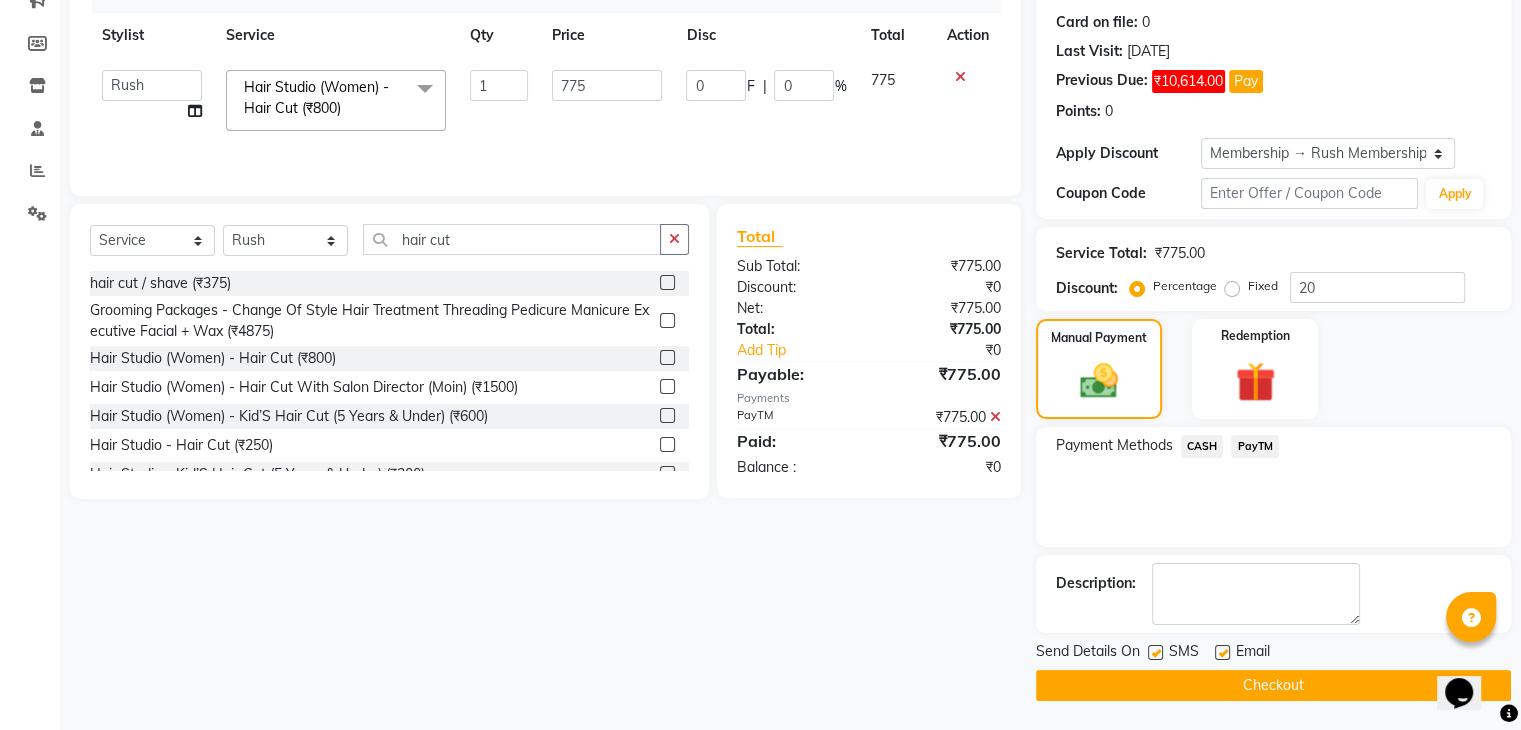 click 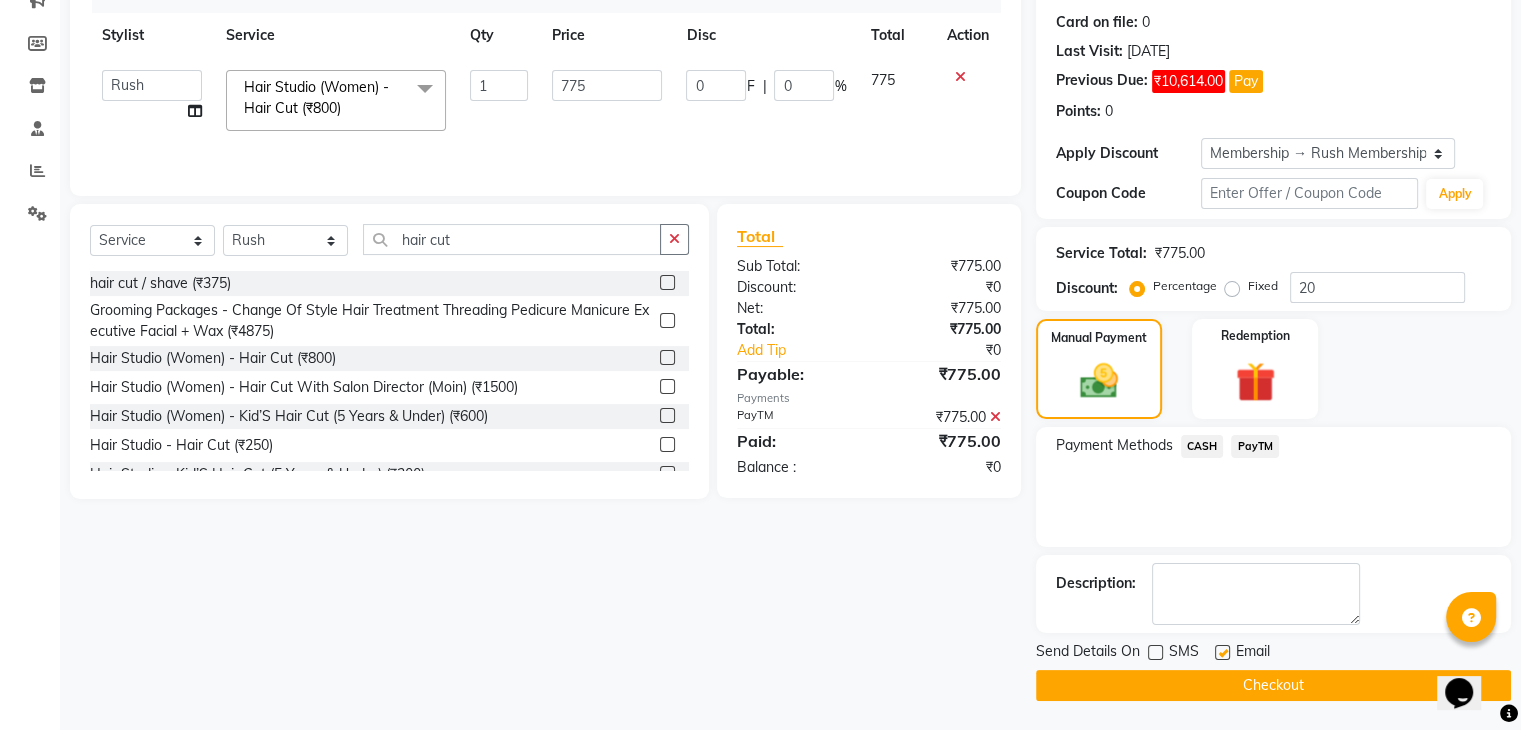 click 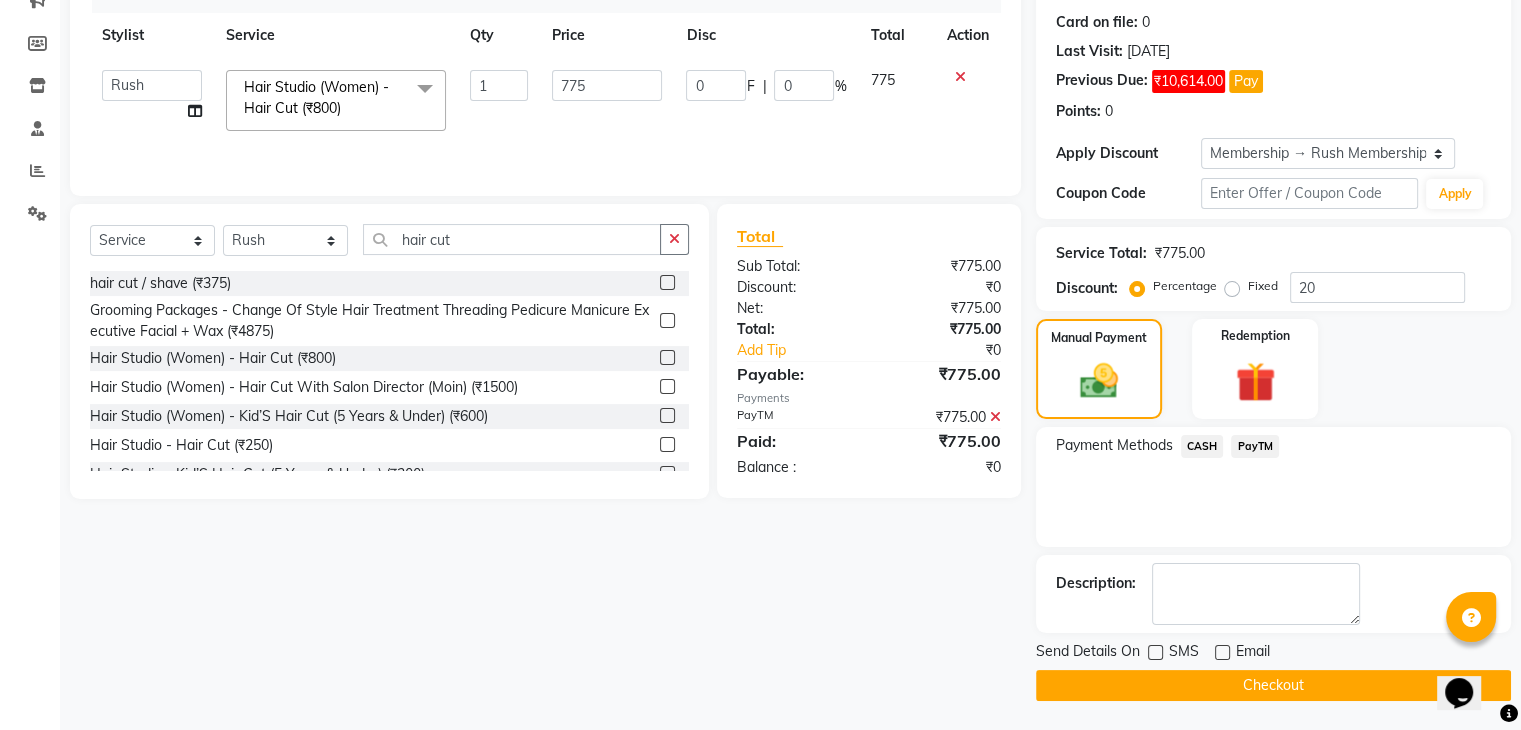 click on "Checkout" 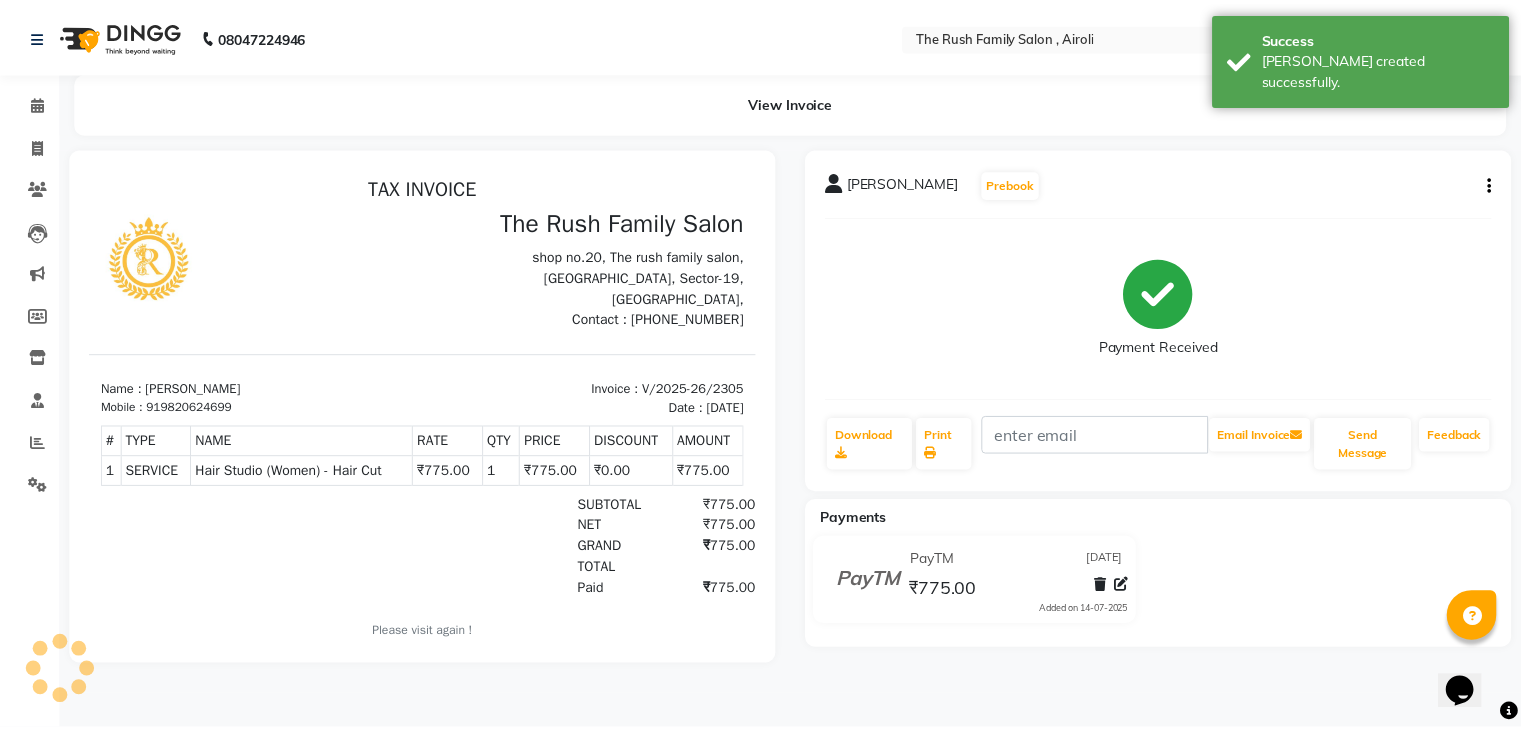 scroll, scrollTop: 0, scrollLeft: 0, axis: both 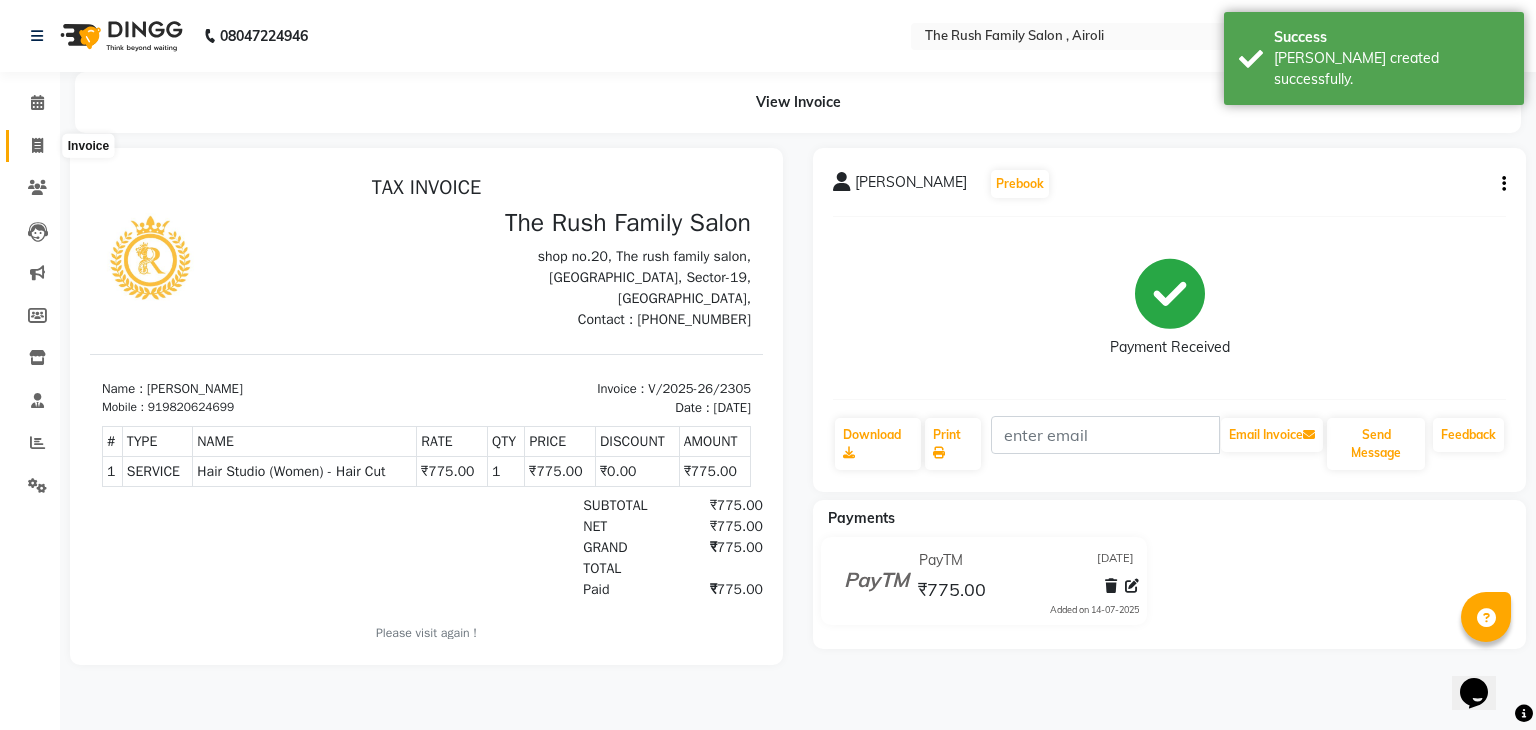 click 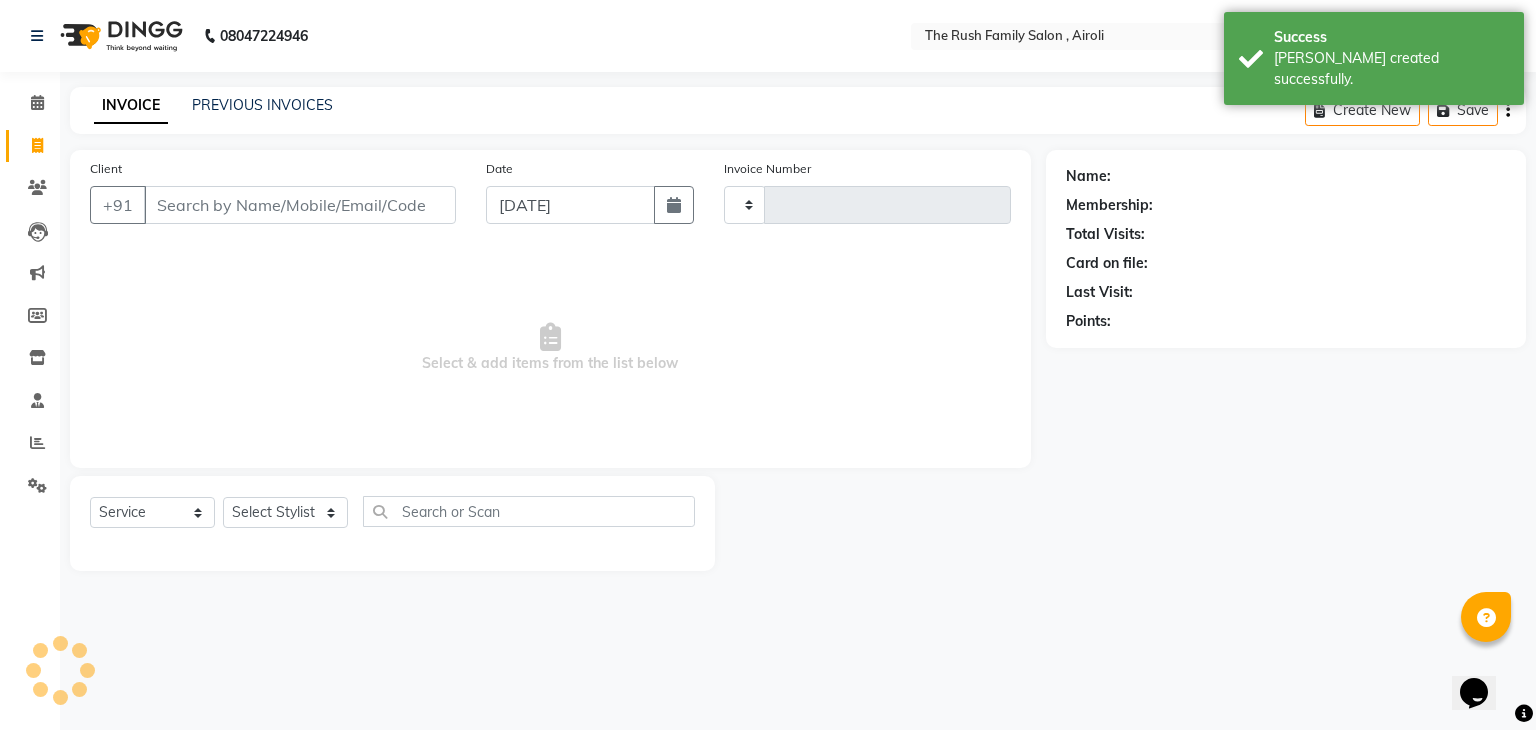 type on "2306" 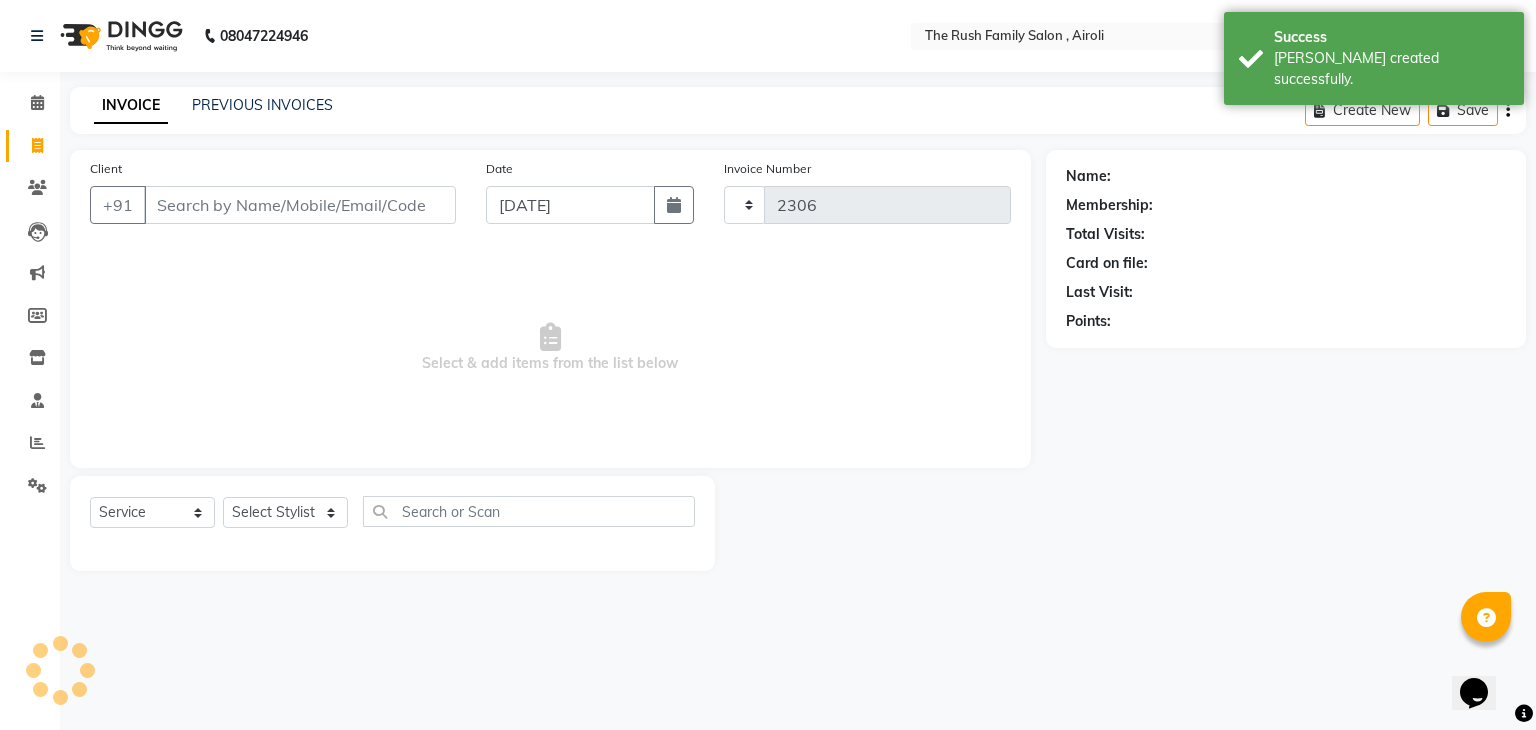 select on "5419" 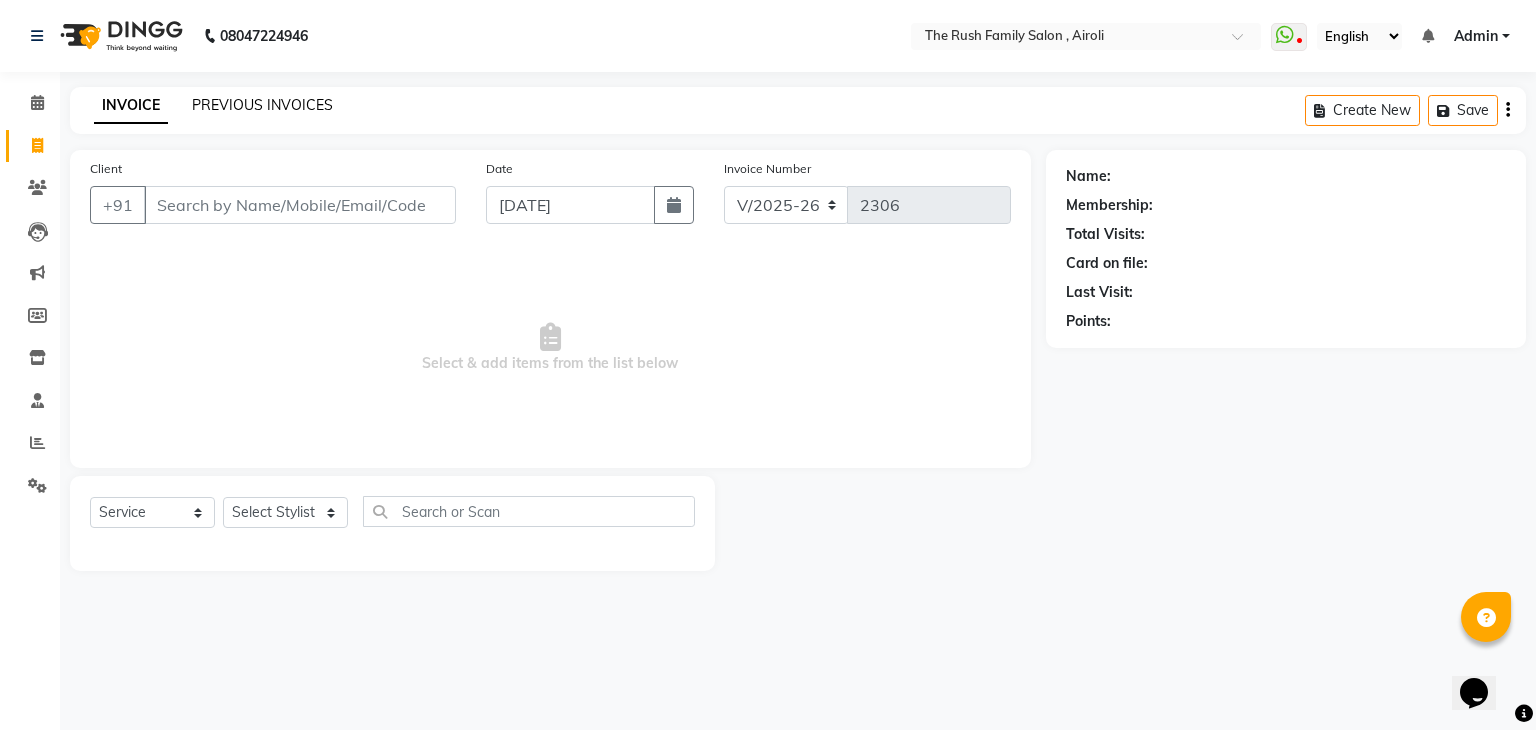 click on "PREVIOUS INVOICES" 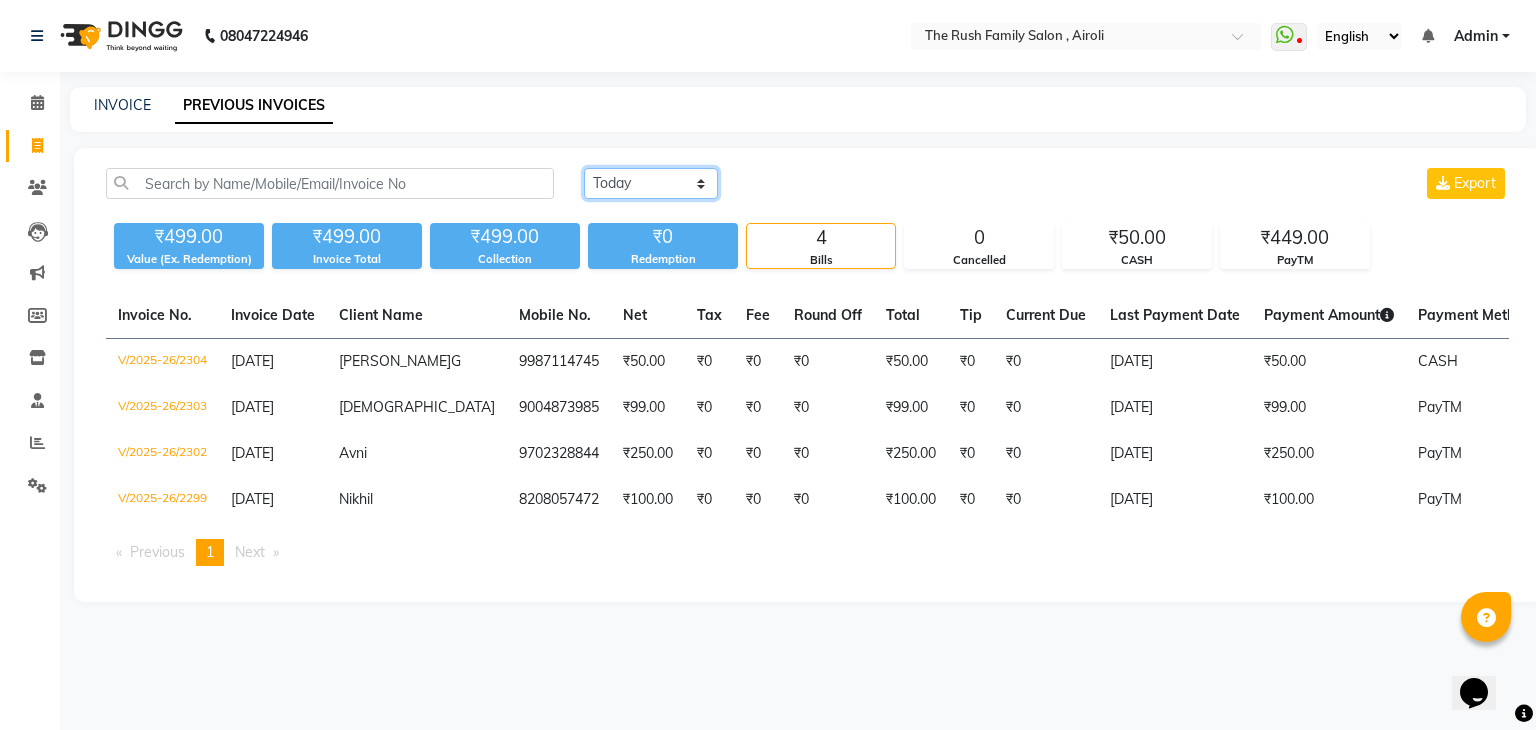 click on "[DATE] [DATE] Custom Range" 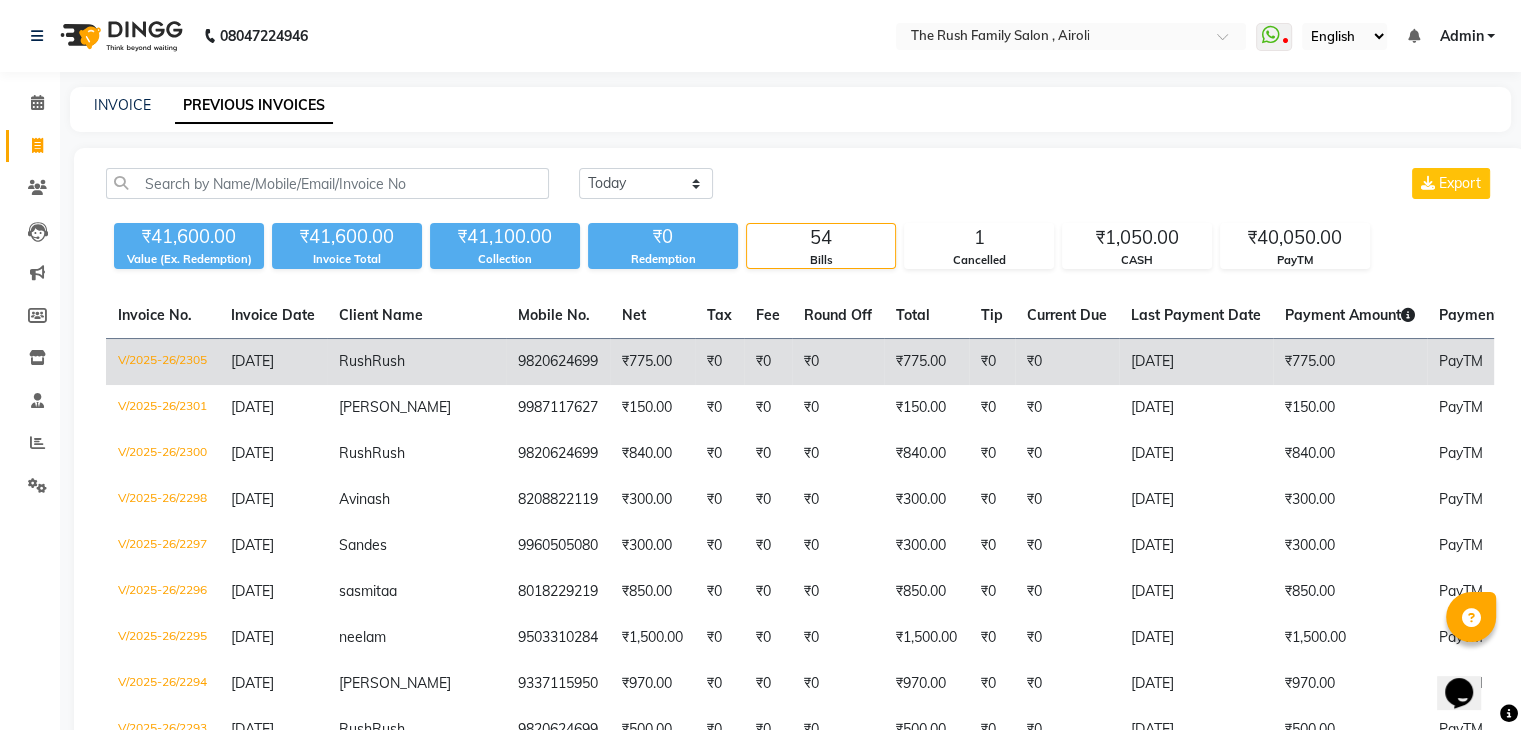 click on "₹775.00" 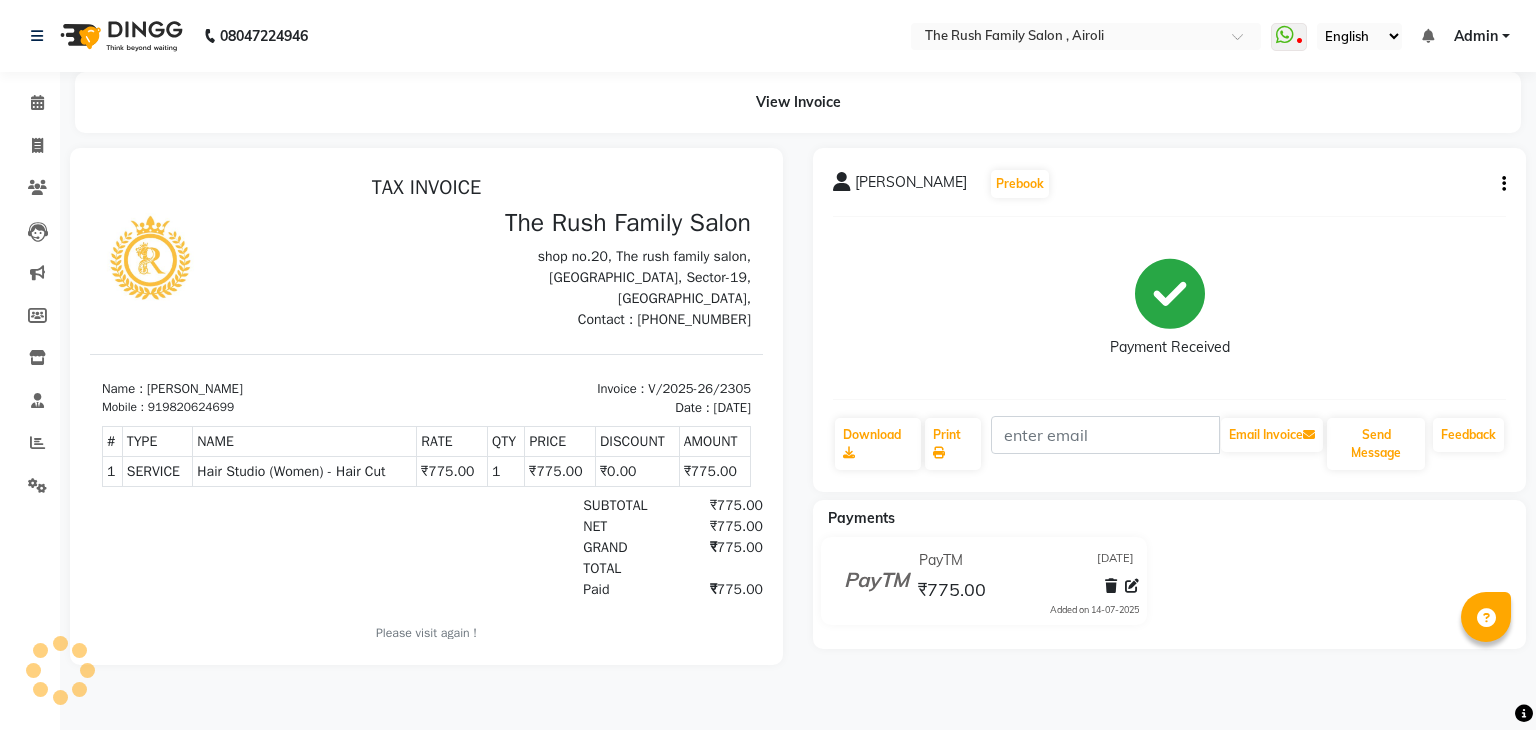 scroll, scrollTop: 0, scrollLeft: 0, axis: both 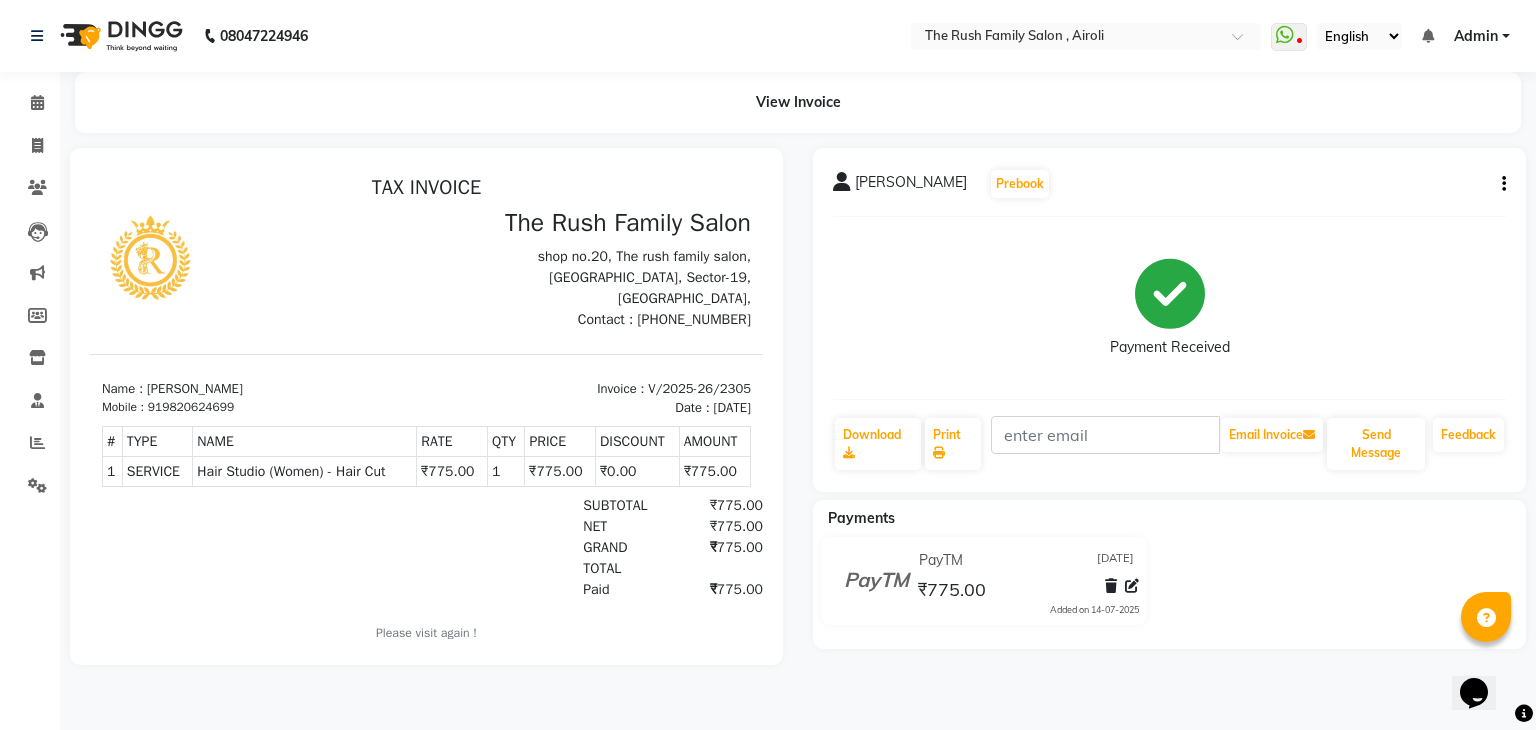 click 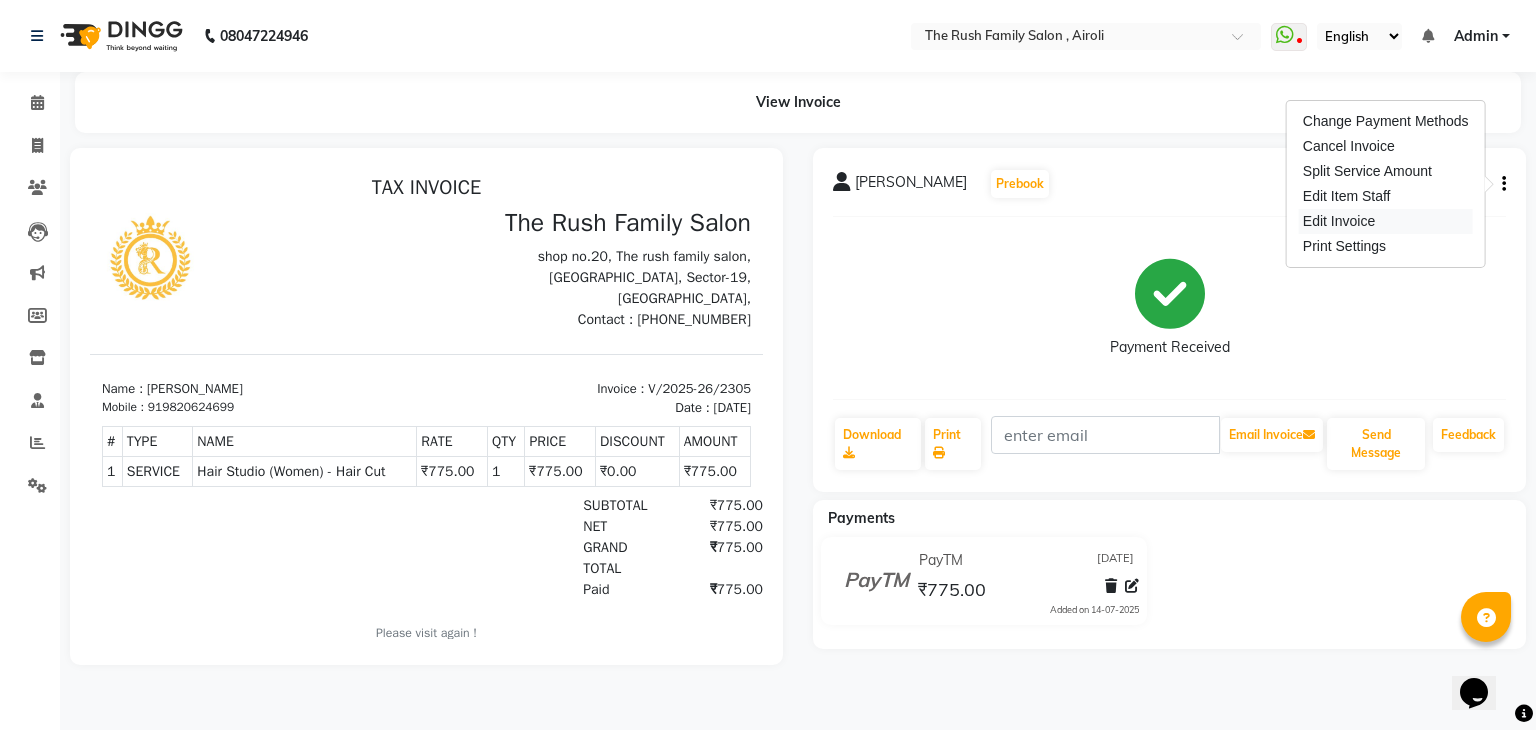 click on "Edit Invoice" at bounding box center (1386, 221) 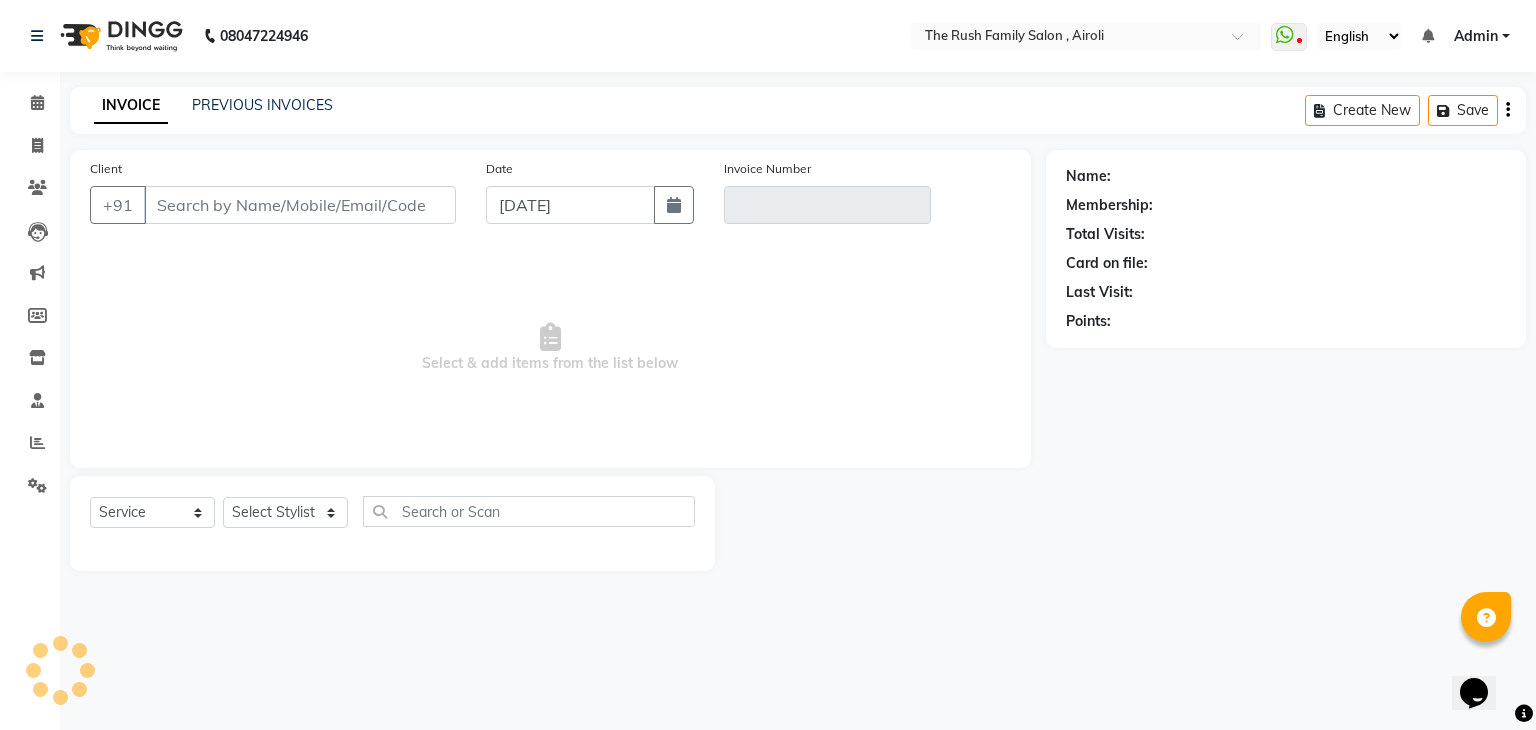 type on "9820624699" 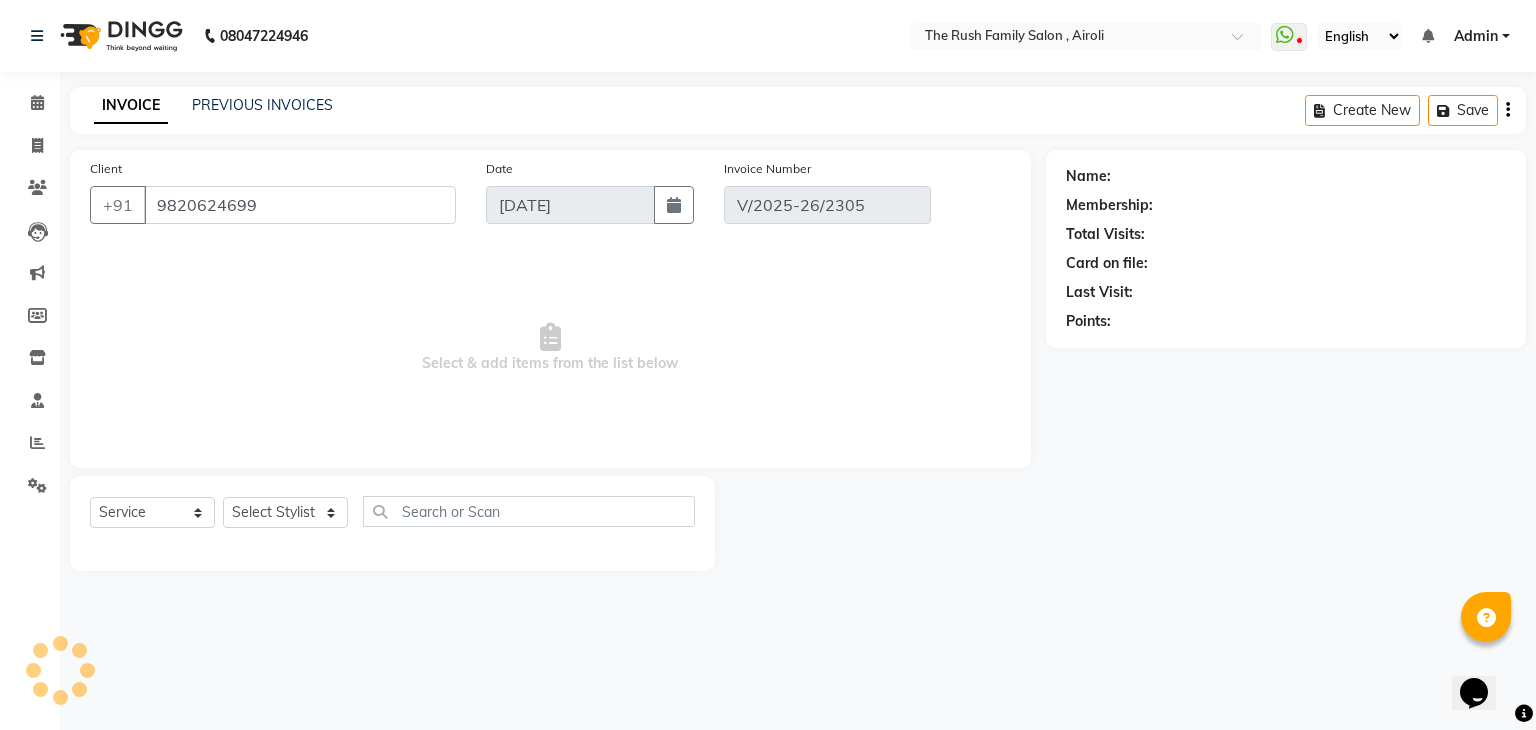 type on "[DATE]" 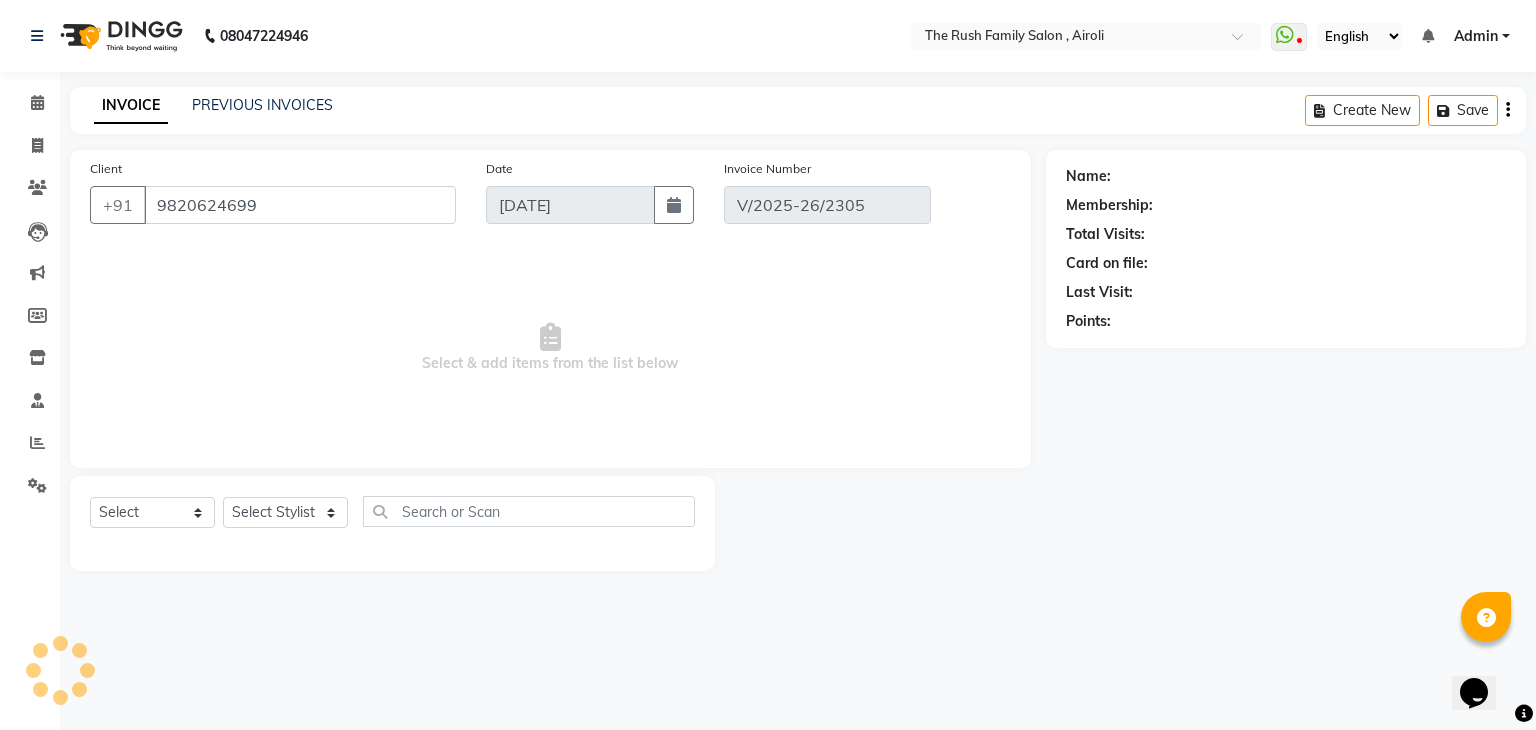 select on "1: Object" 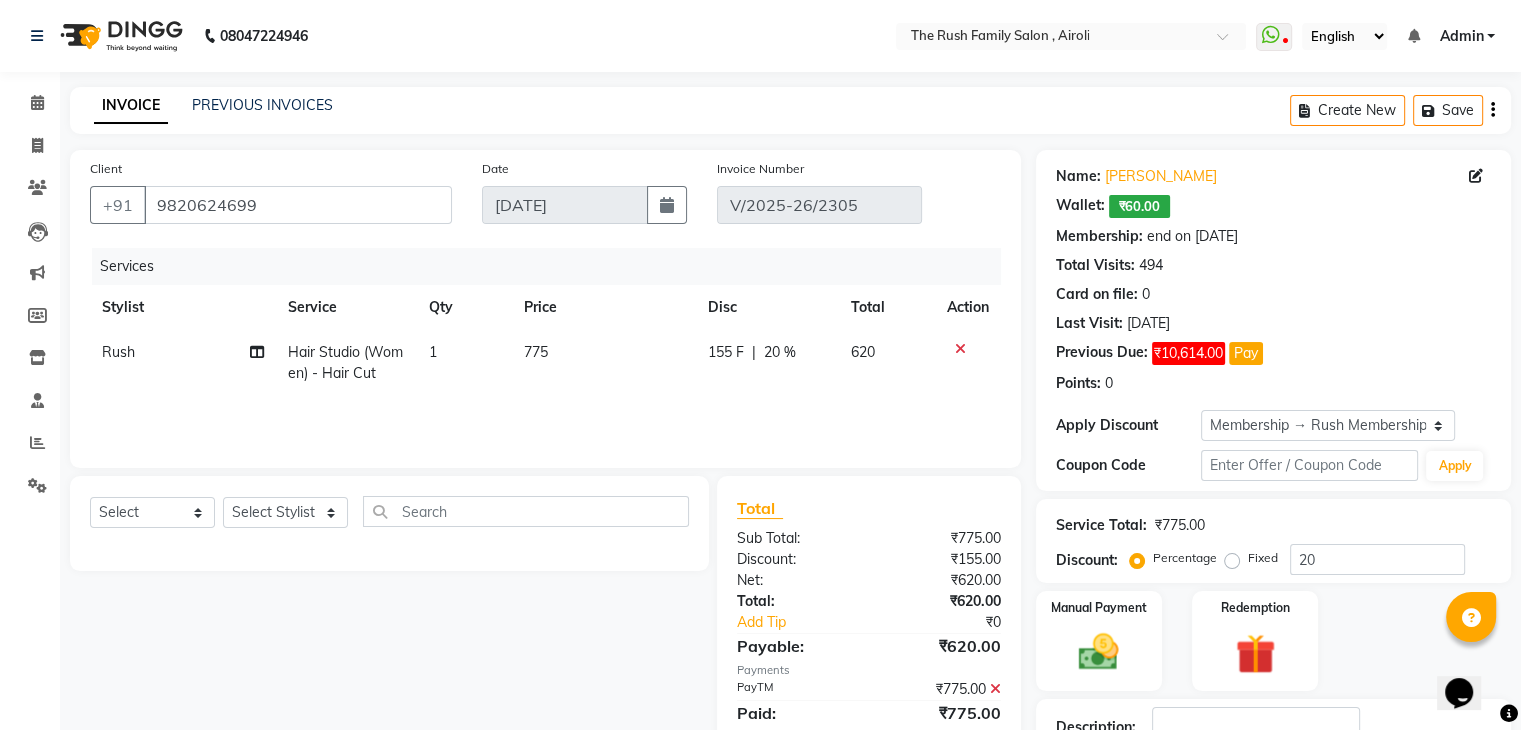 scroll, scrollTop: 0, scrollLeft: 14, axis: horizontal 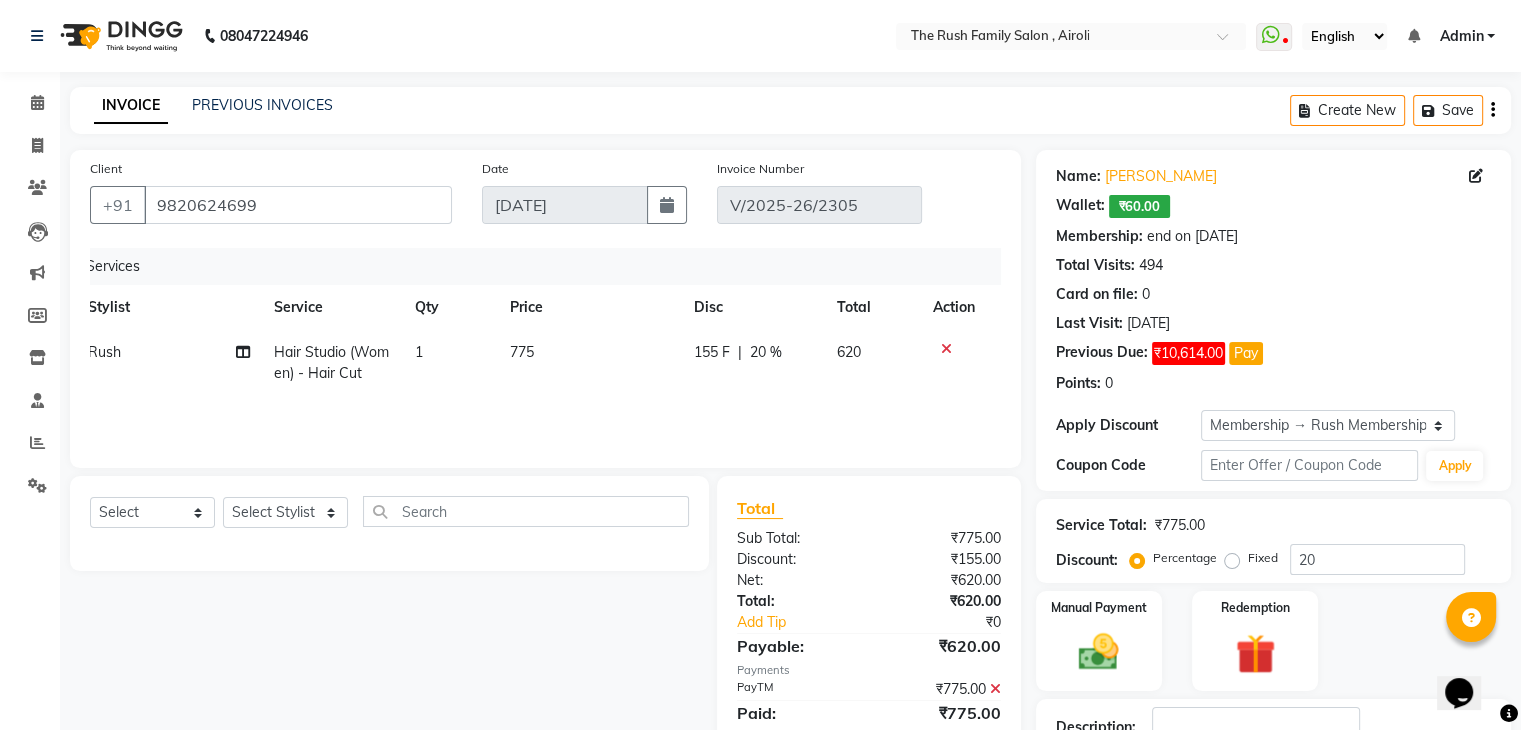 click on "775" 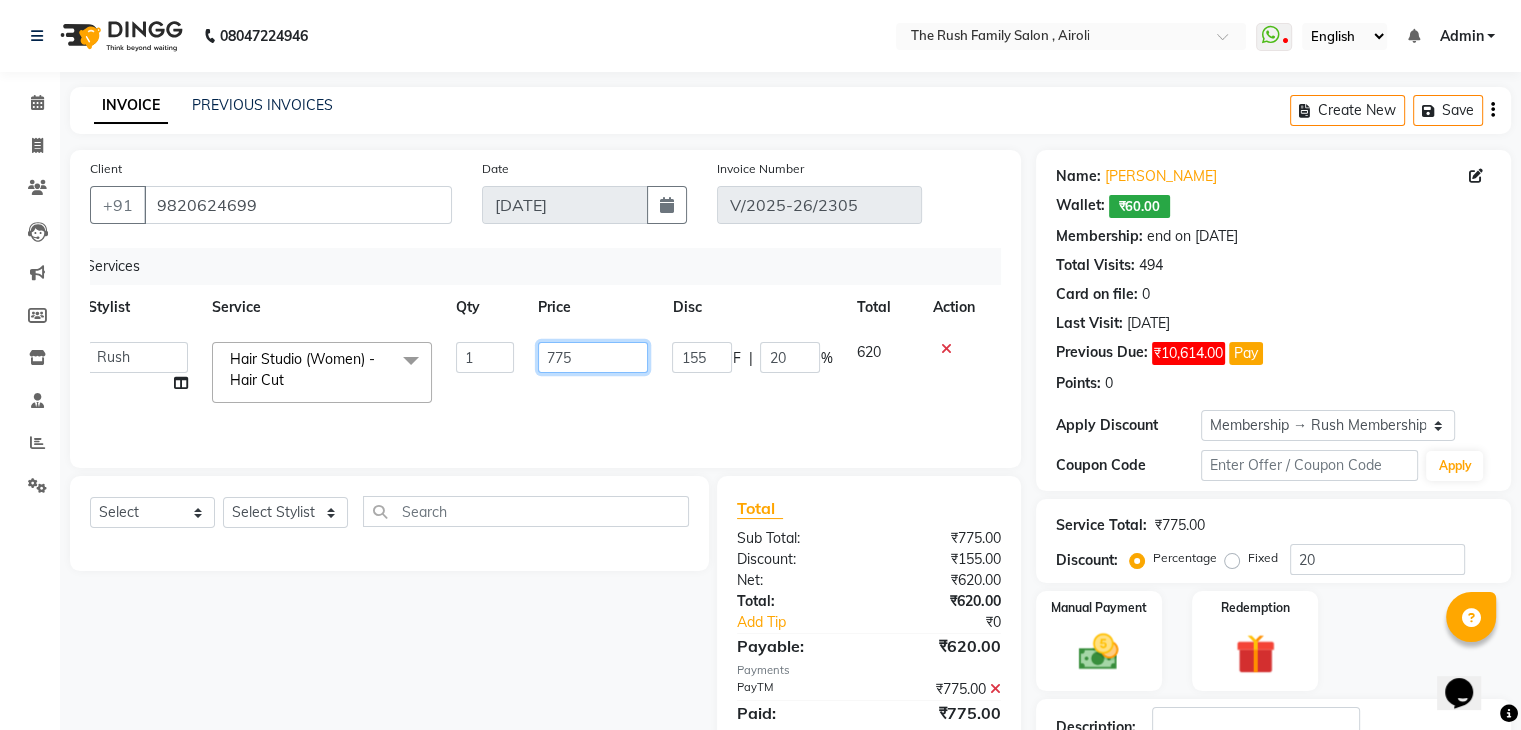 click on "775" 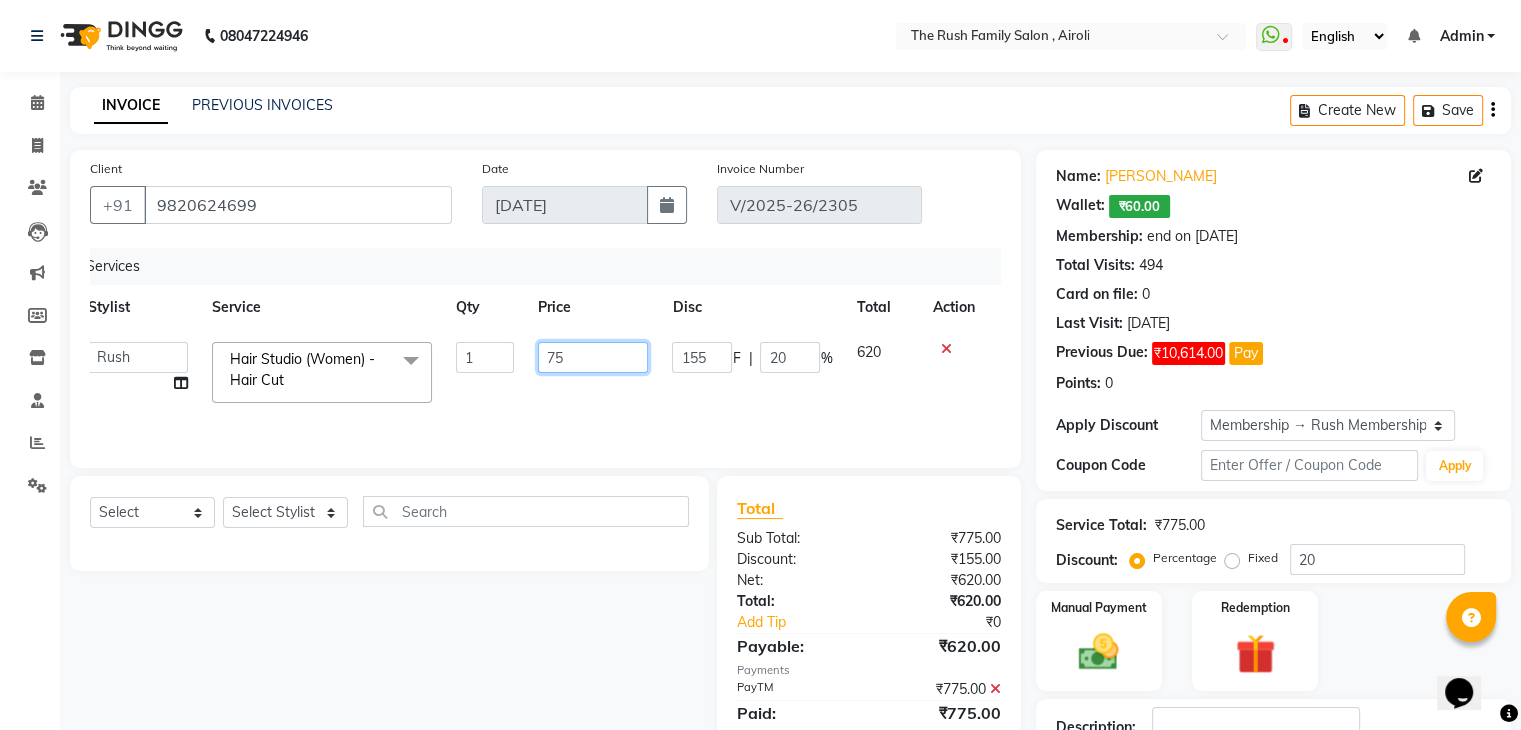 type on "785" 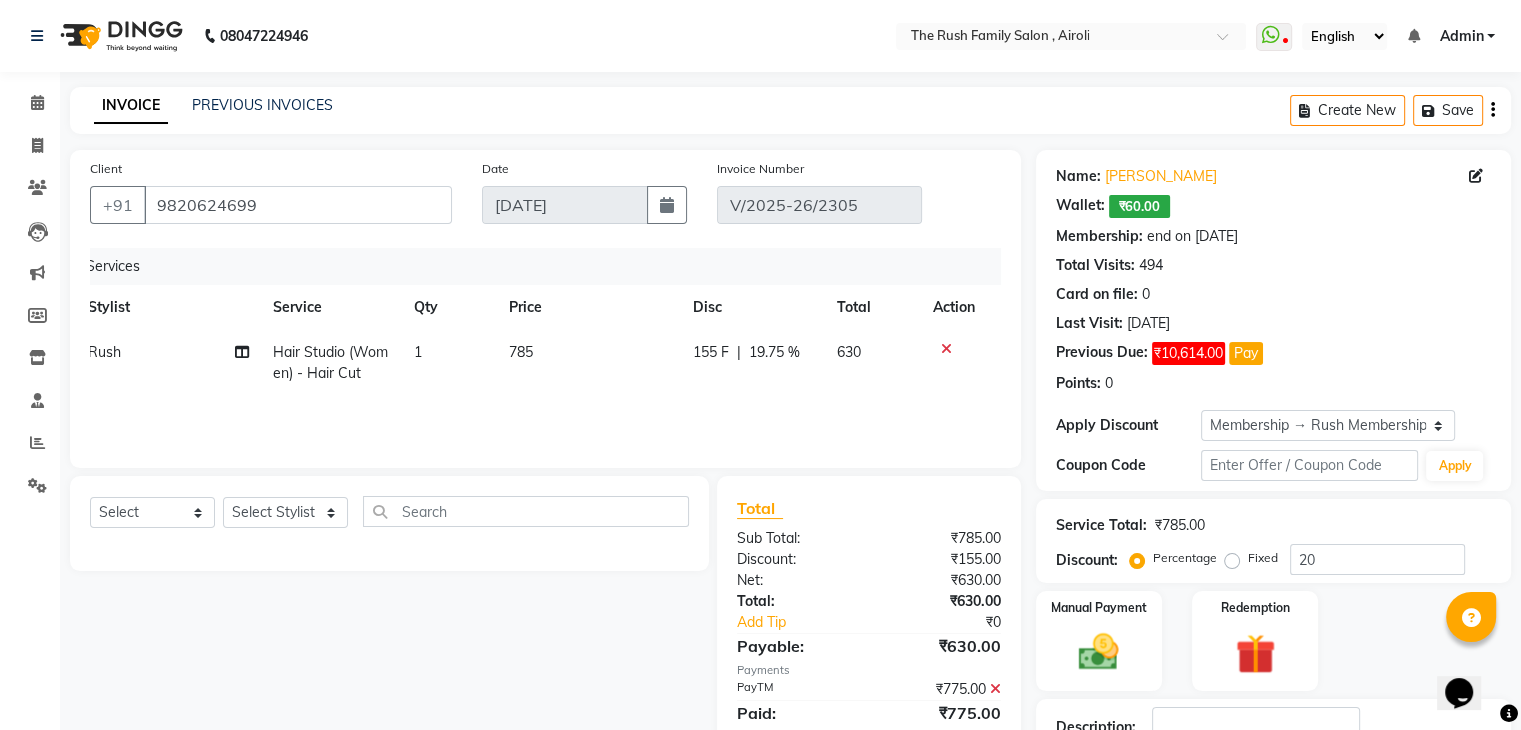 click on "155 F | 19.75 %" 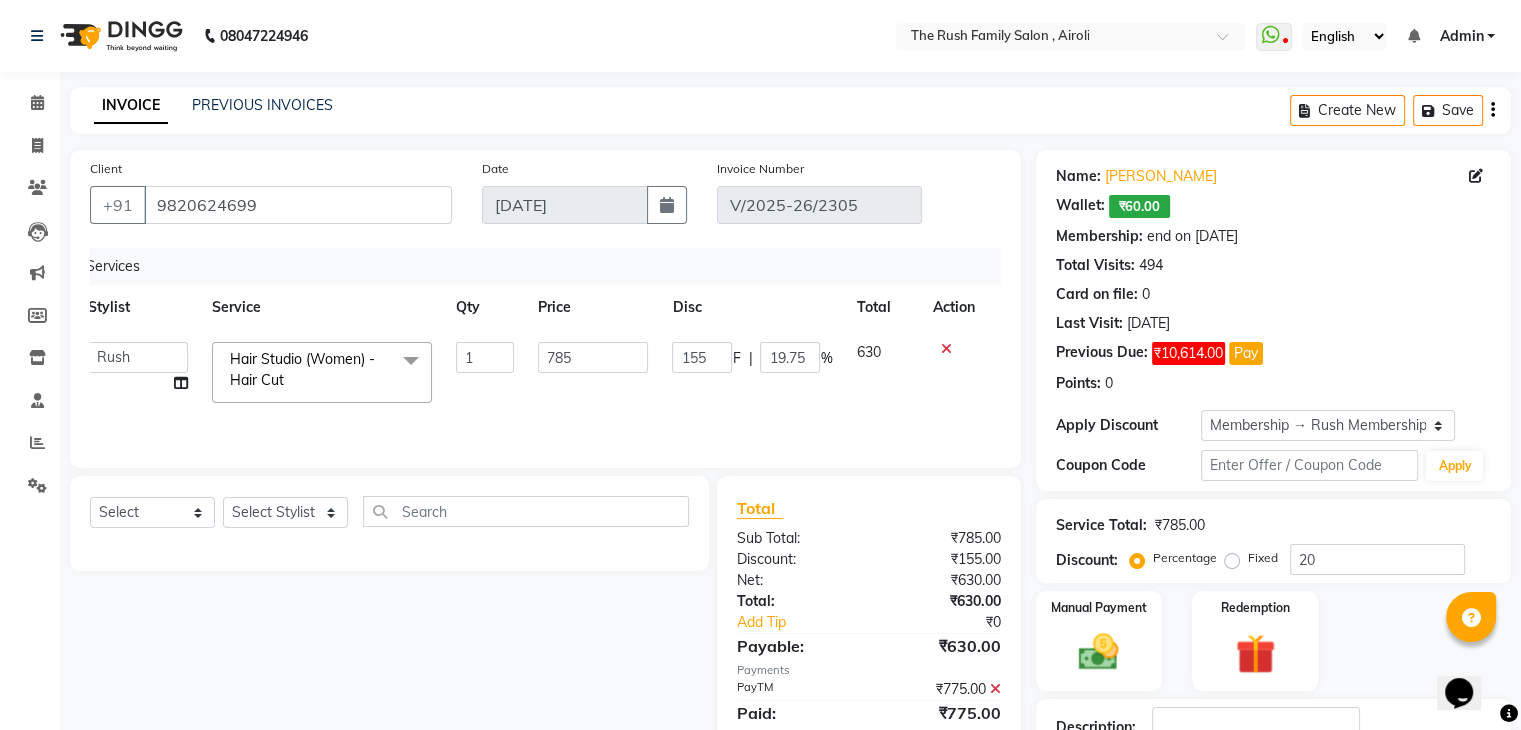 scroll, scrollTop: 115, scrollLeft: 0, axis: vertical 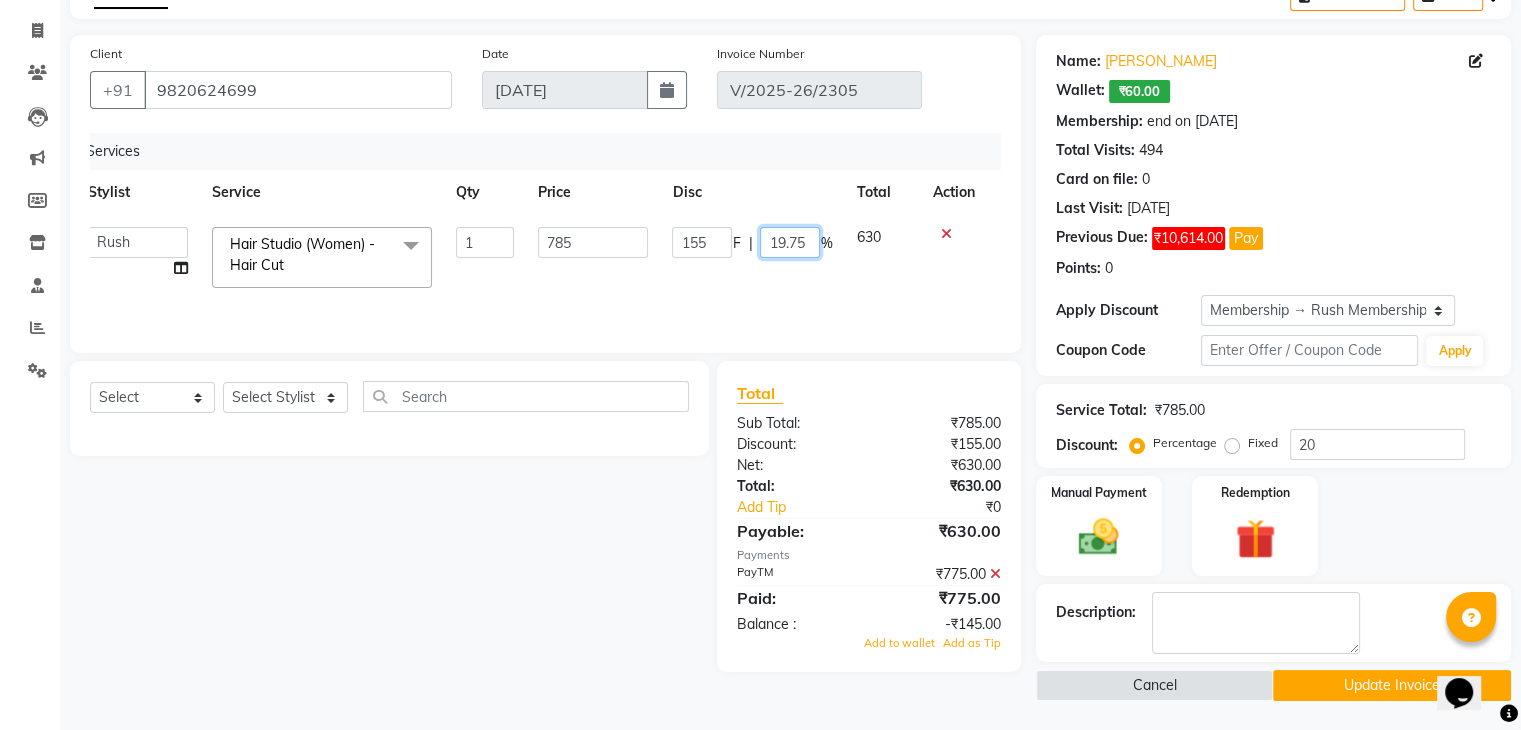 click on "19.75" 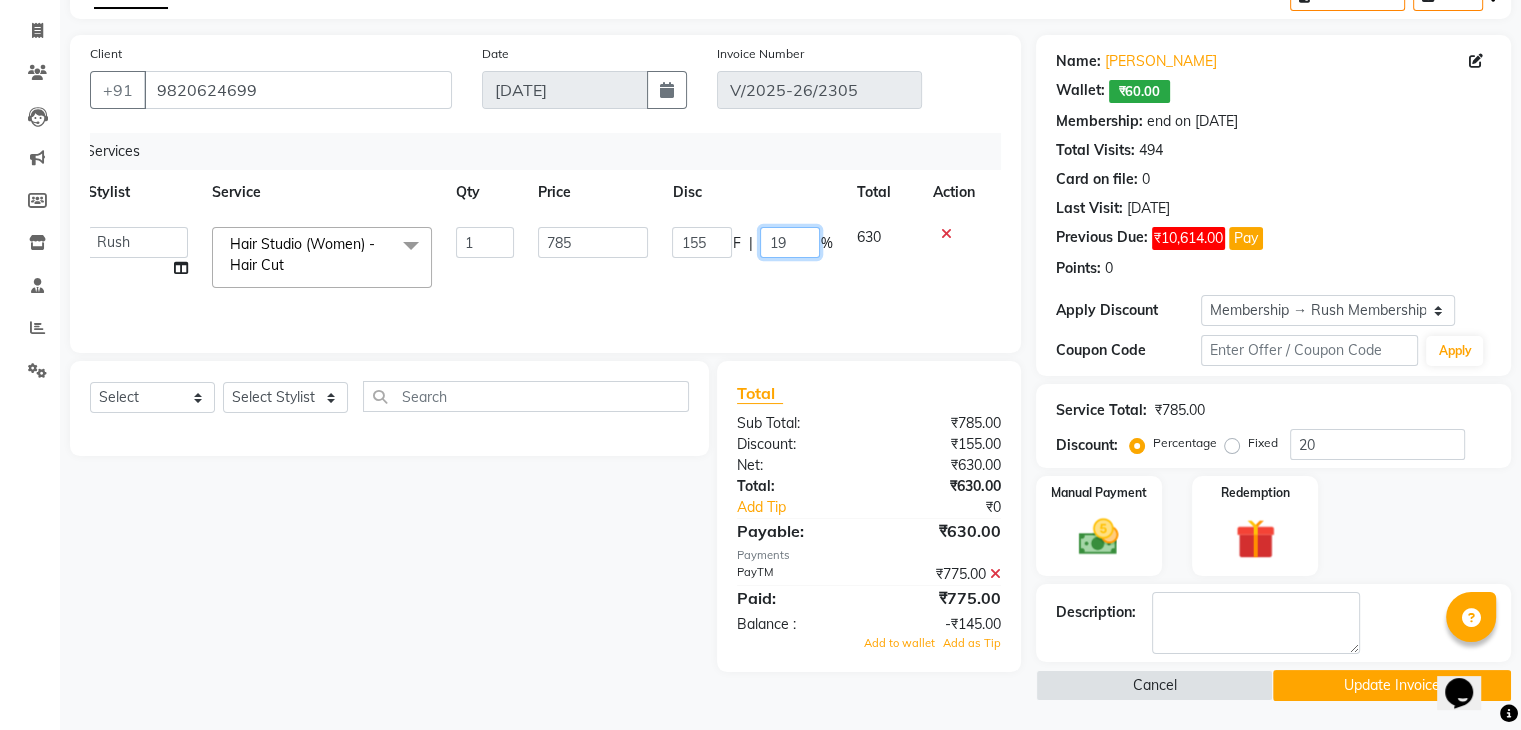 type on "1" 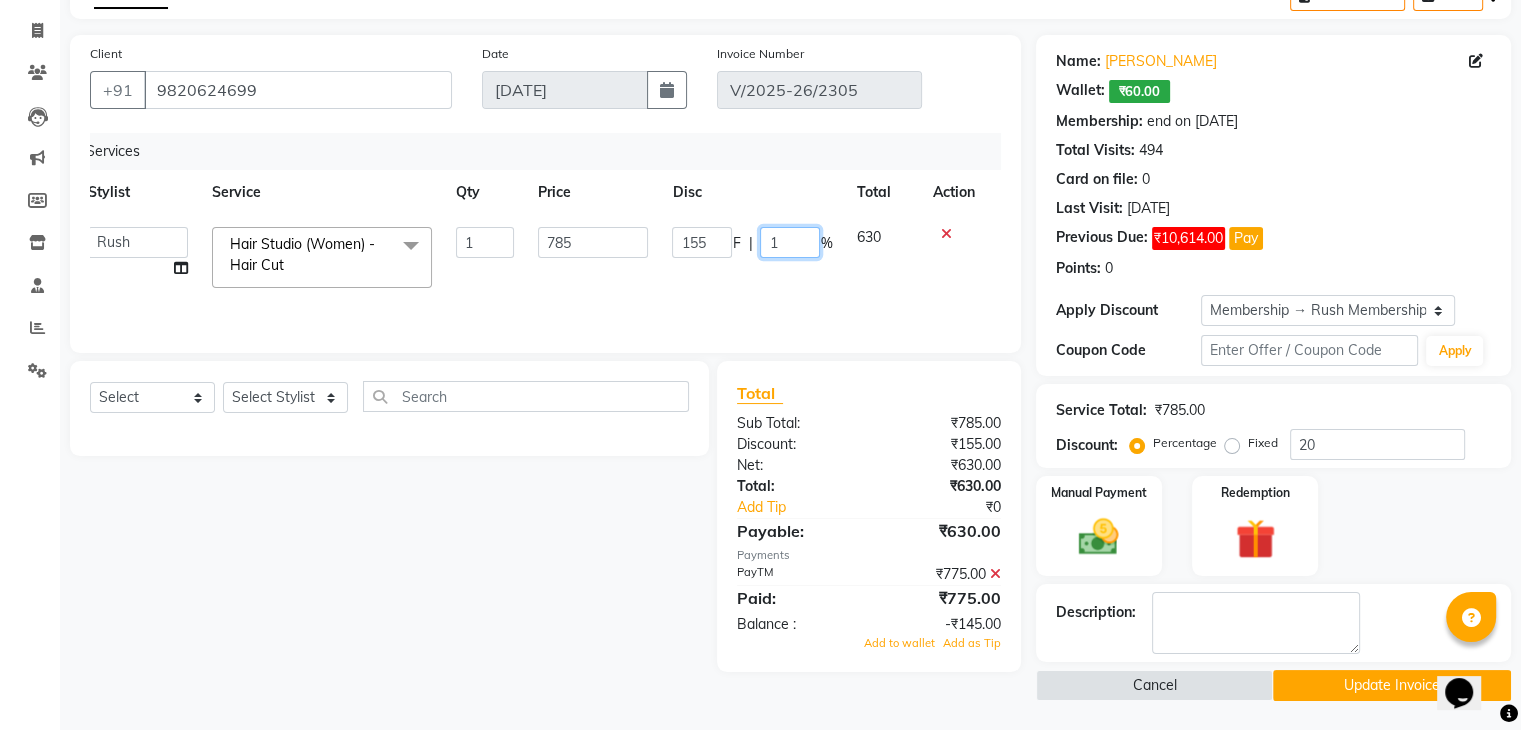 type 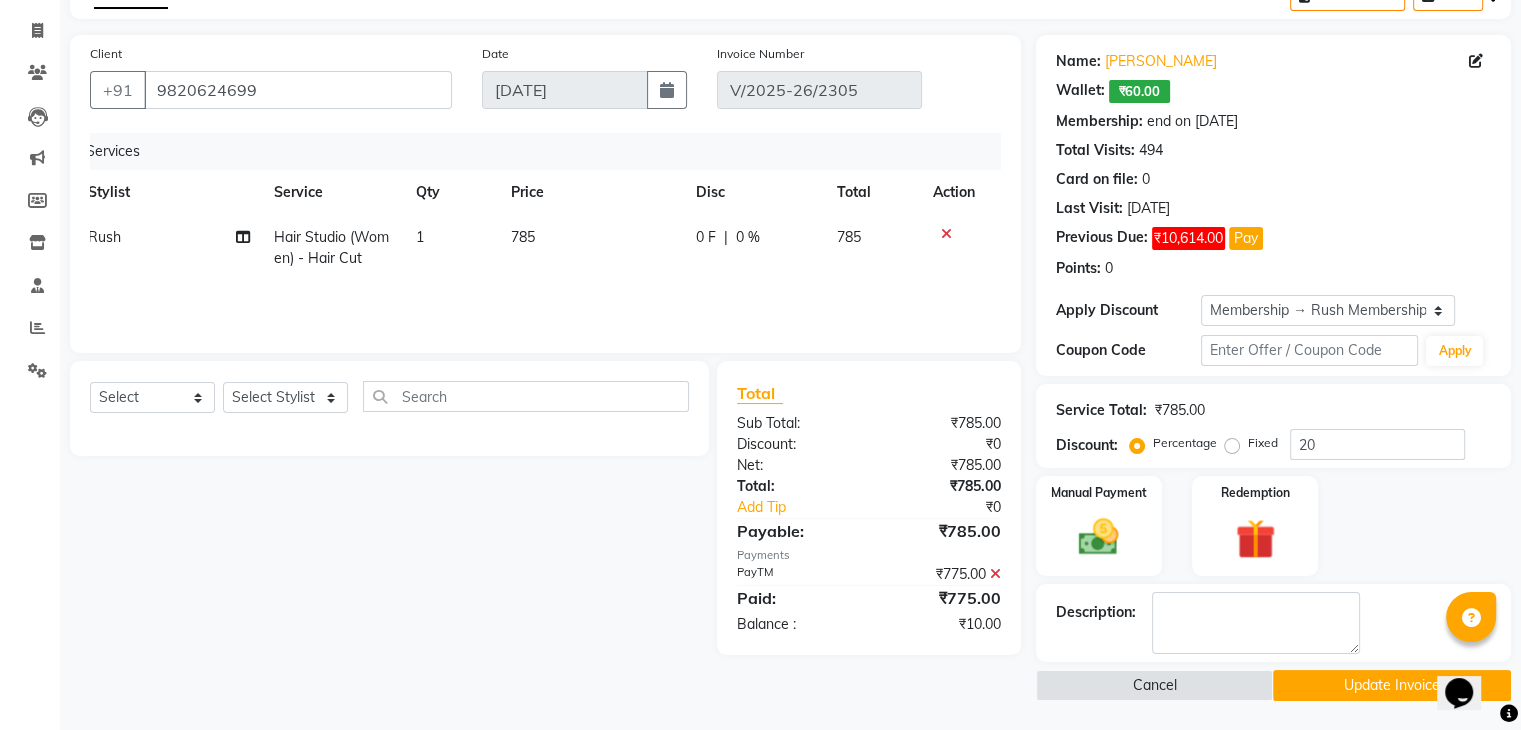 click on "785" 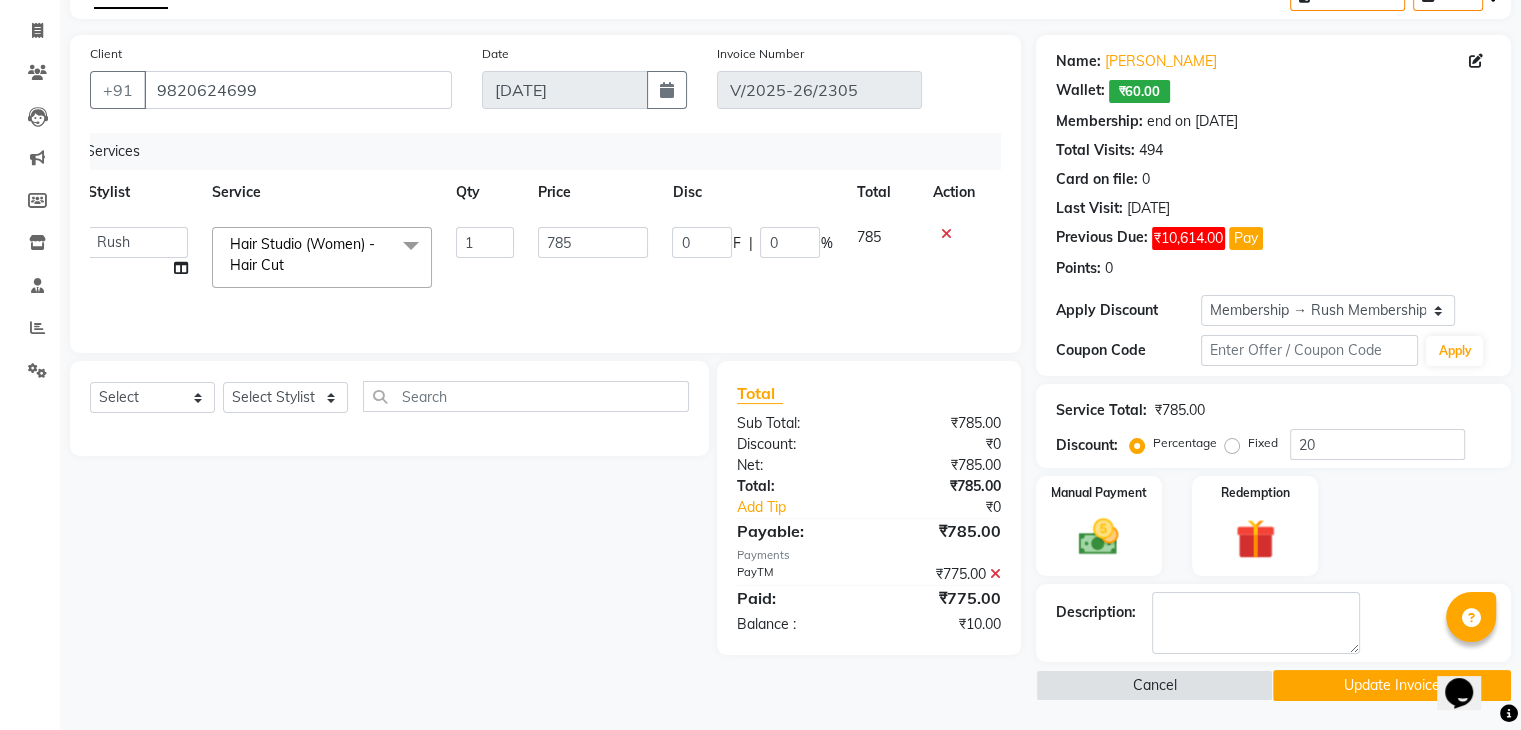 click 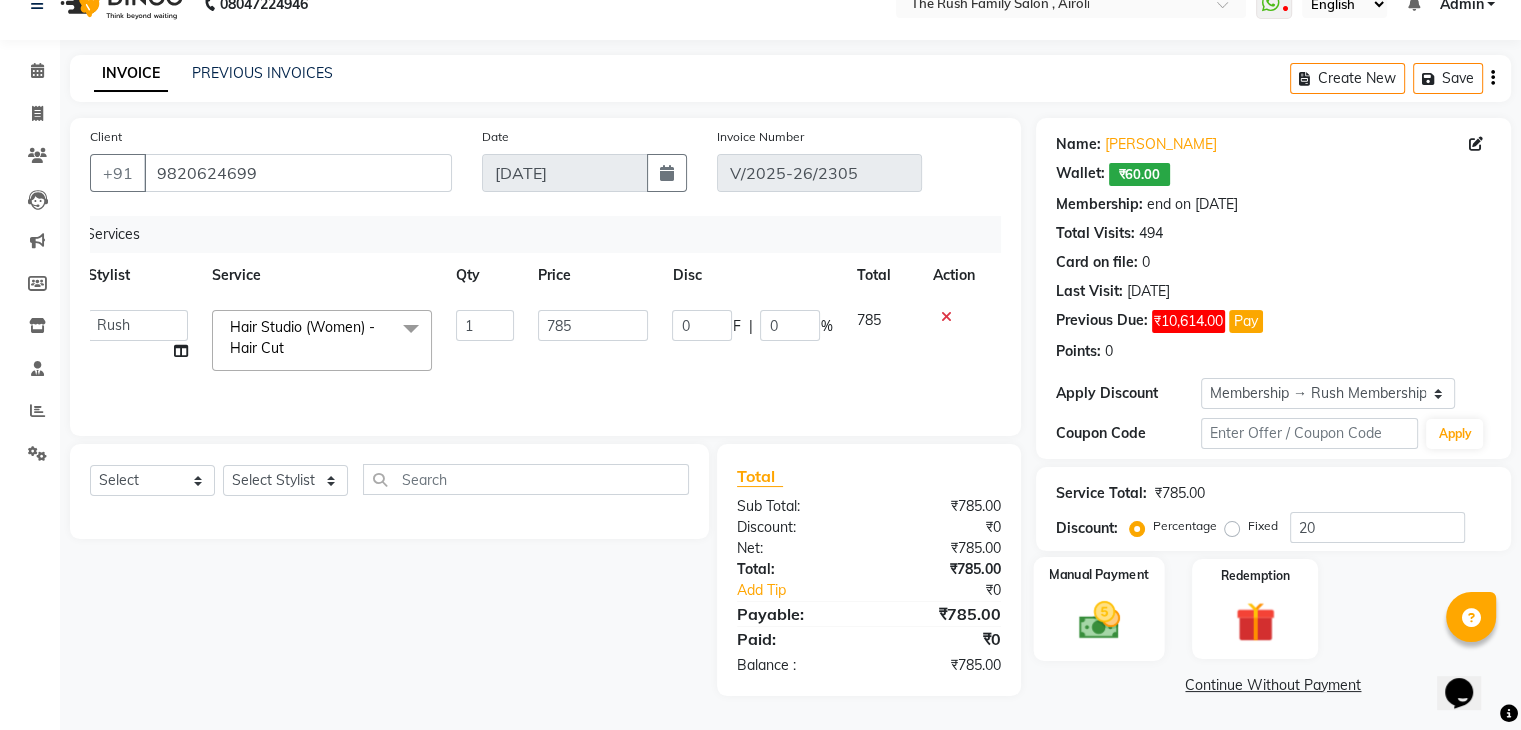 click 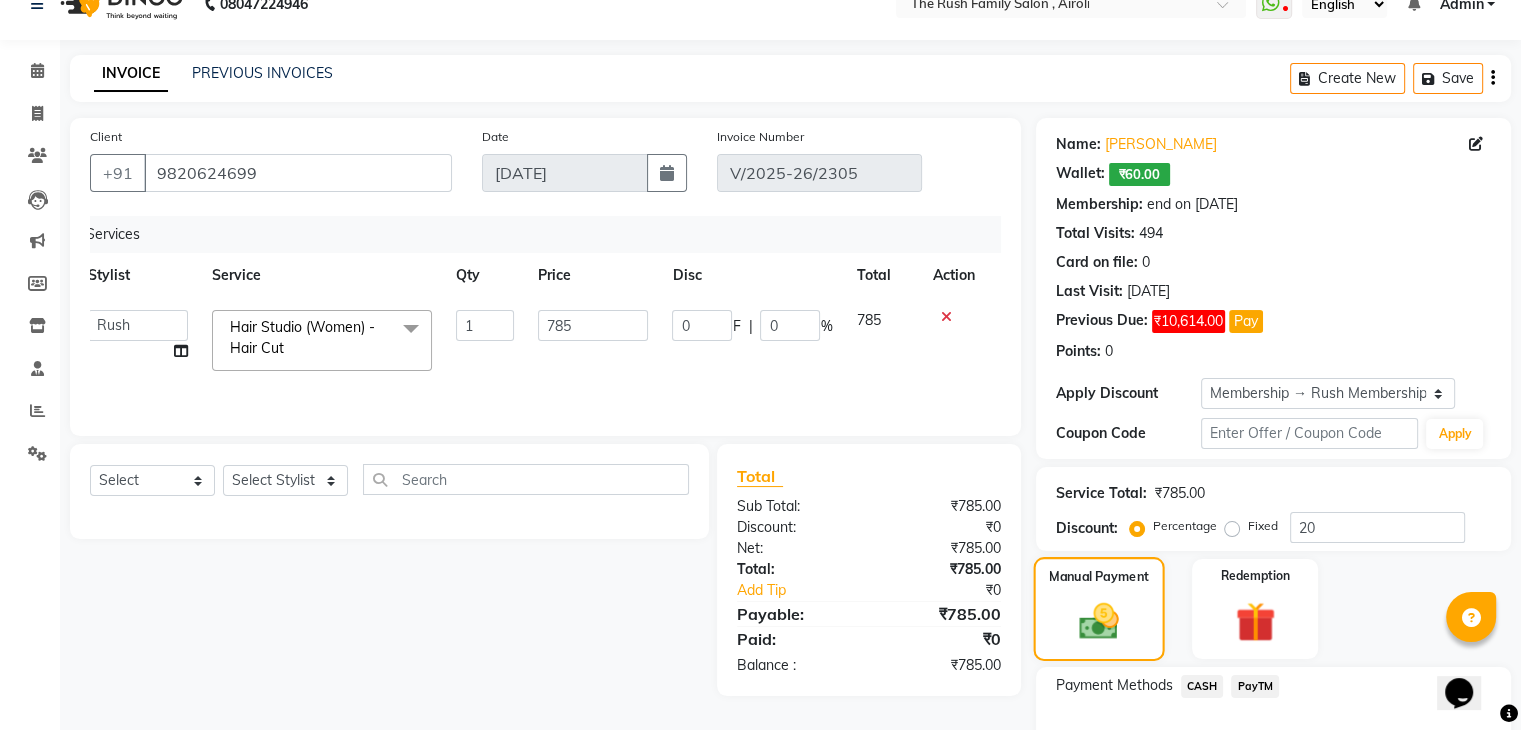scroll, scrollTop: 115, scrollLeft: 0, axis: vertical 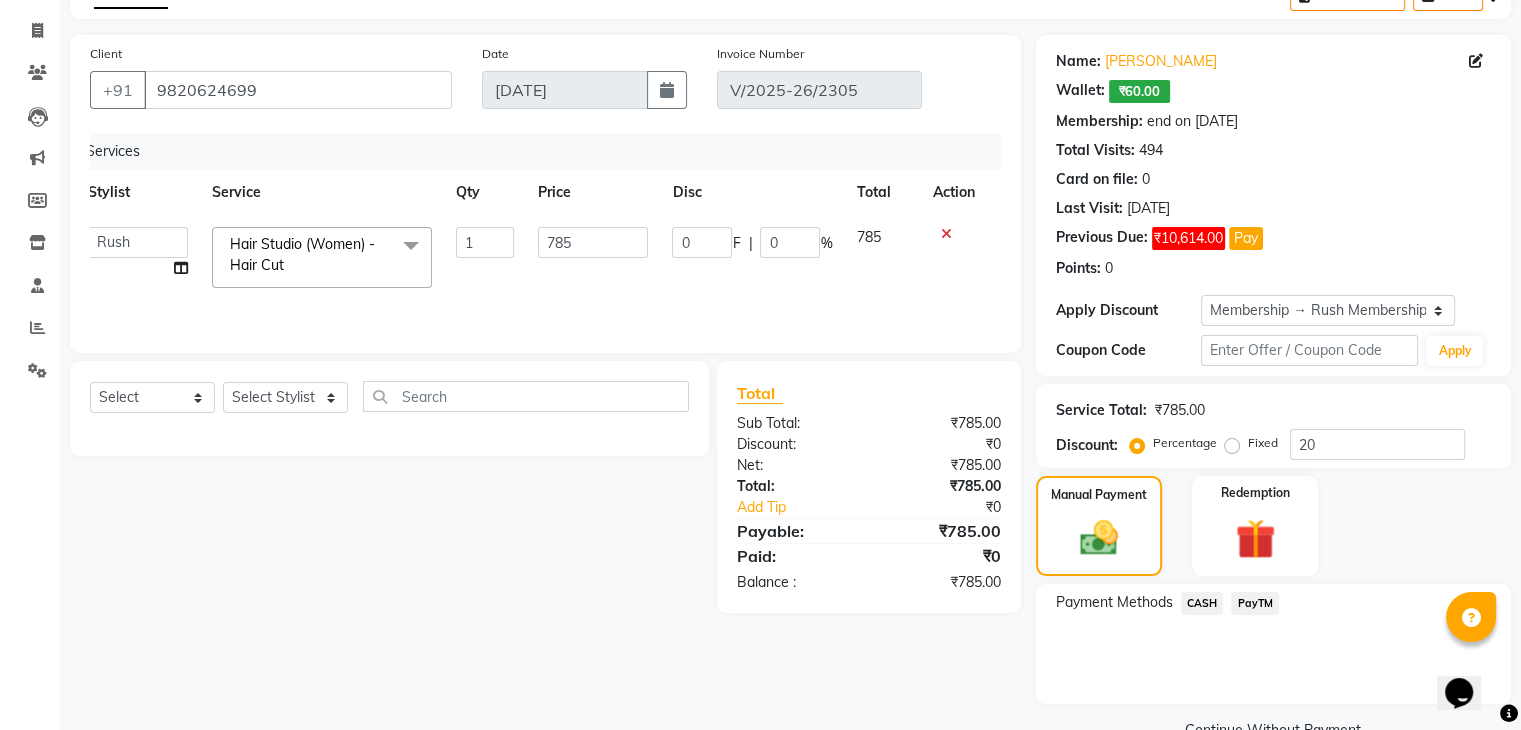 click on "PayTM" 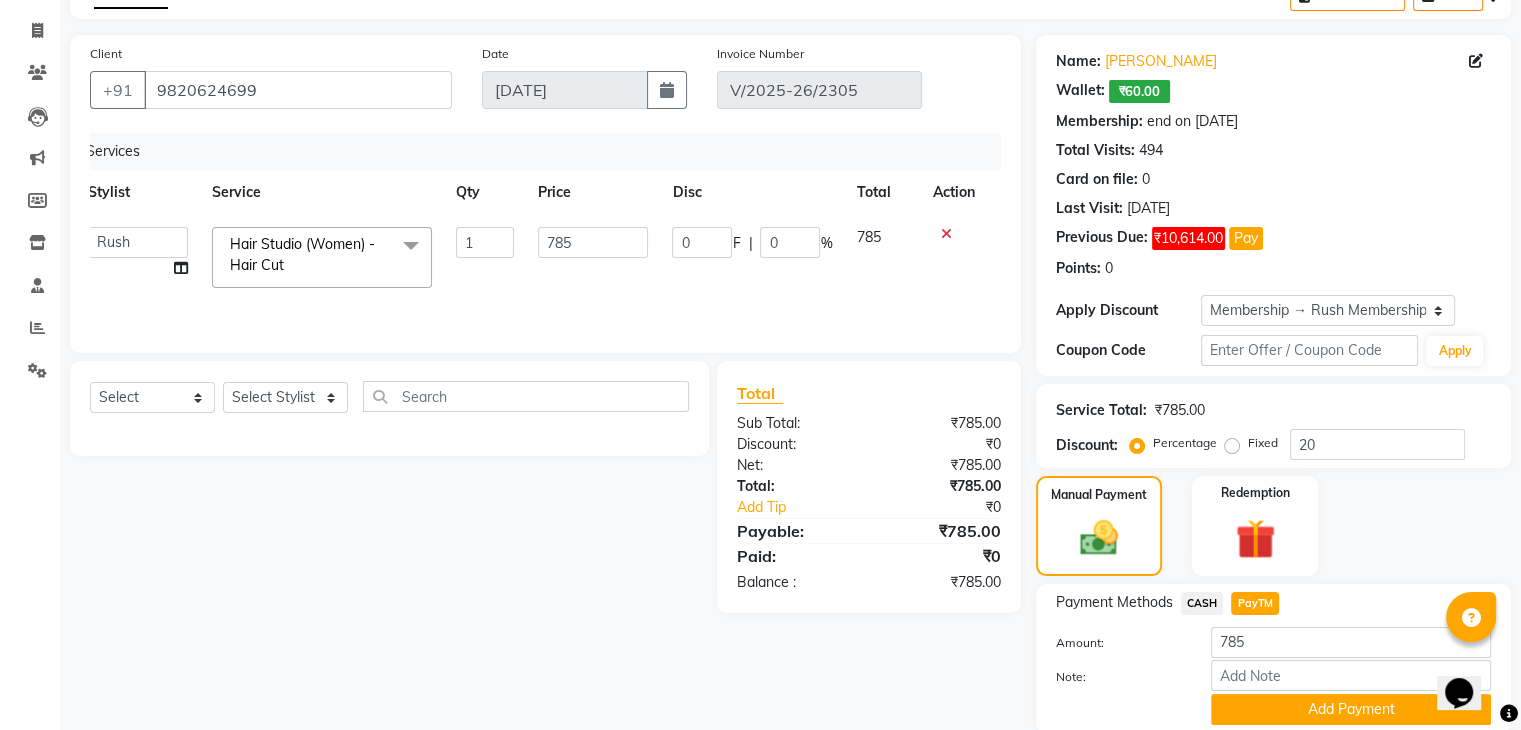 scroll, scrollTop: 190, scrollLeft: 0, axis: vertical 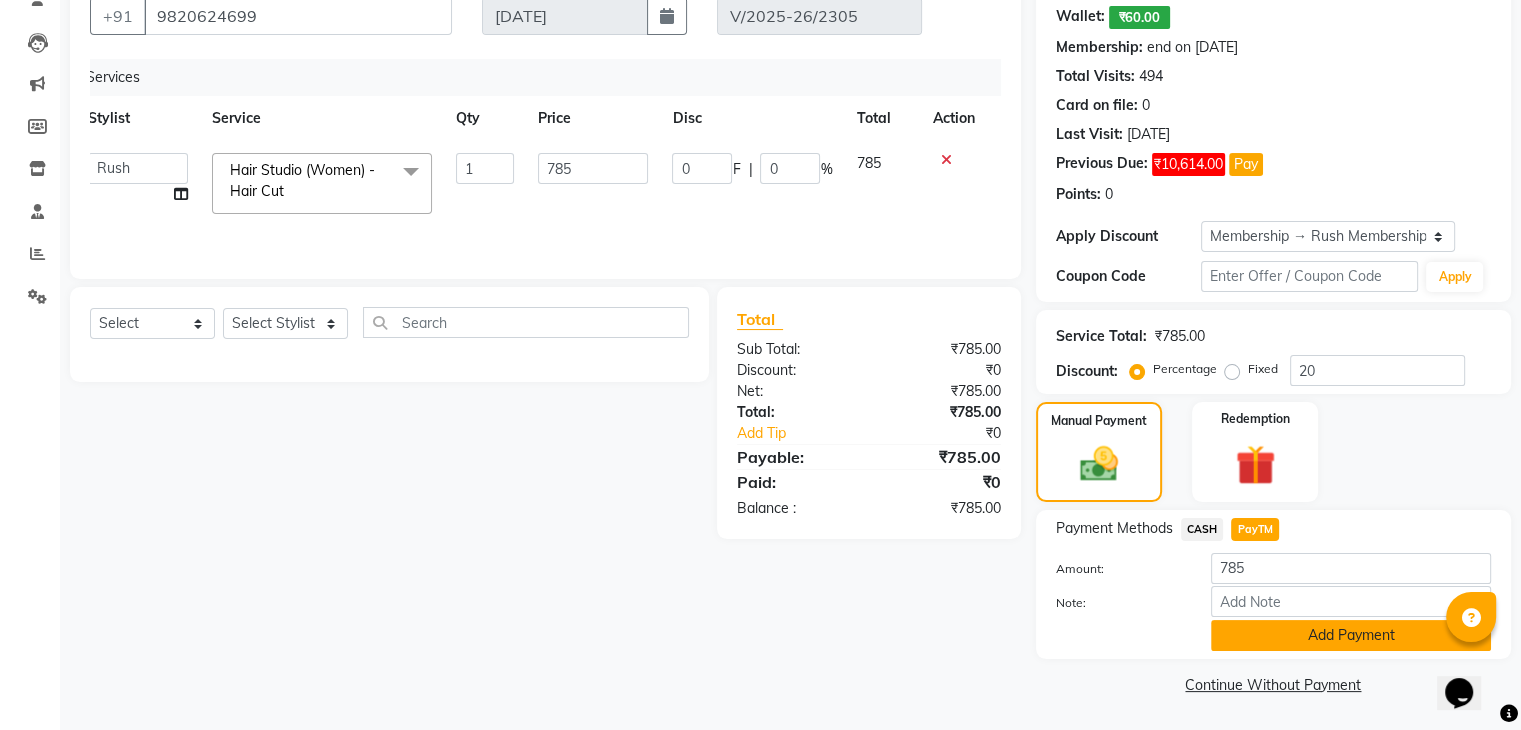click on "Add Payment" 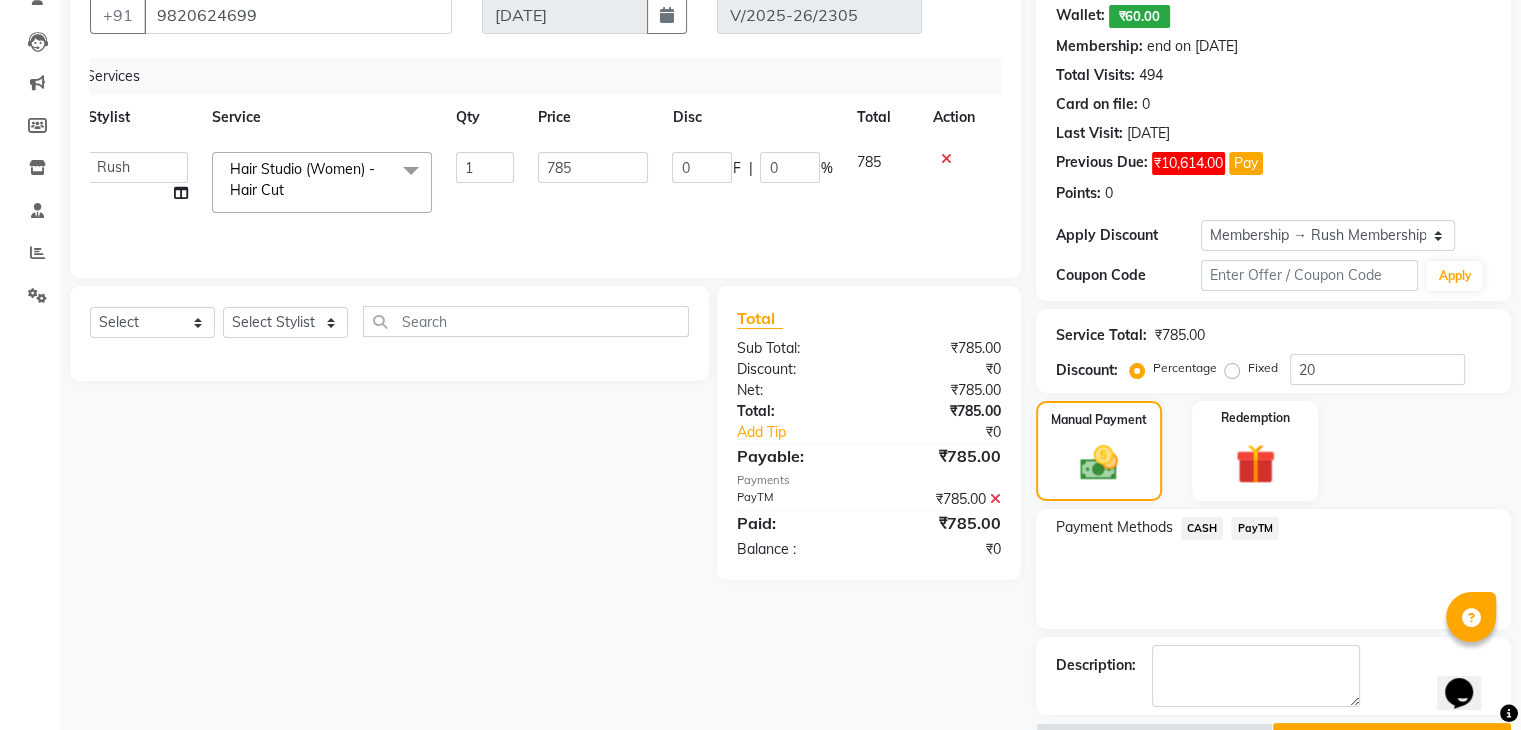 scroll, scrollTop: 243, scrollLeft: 0, axis: vertical 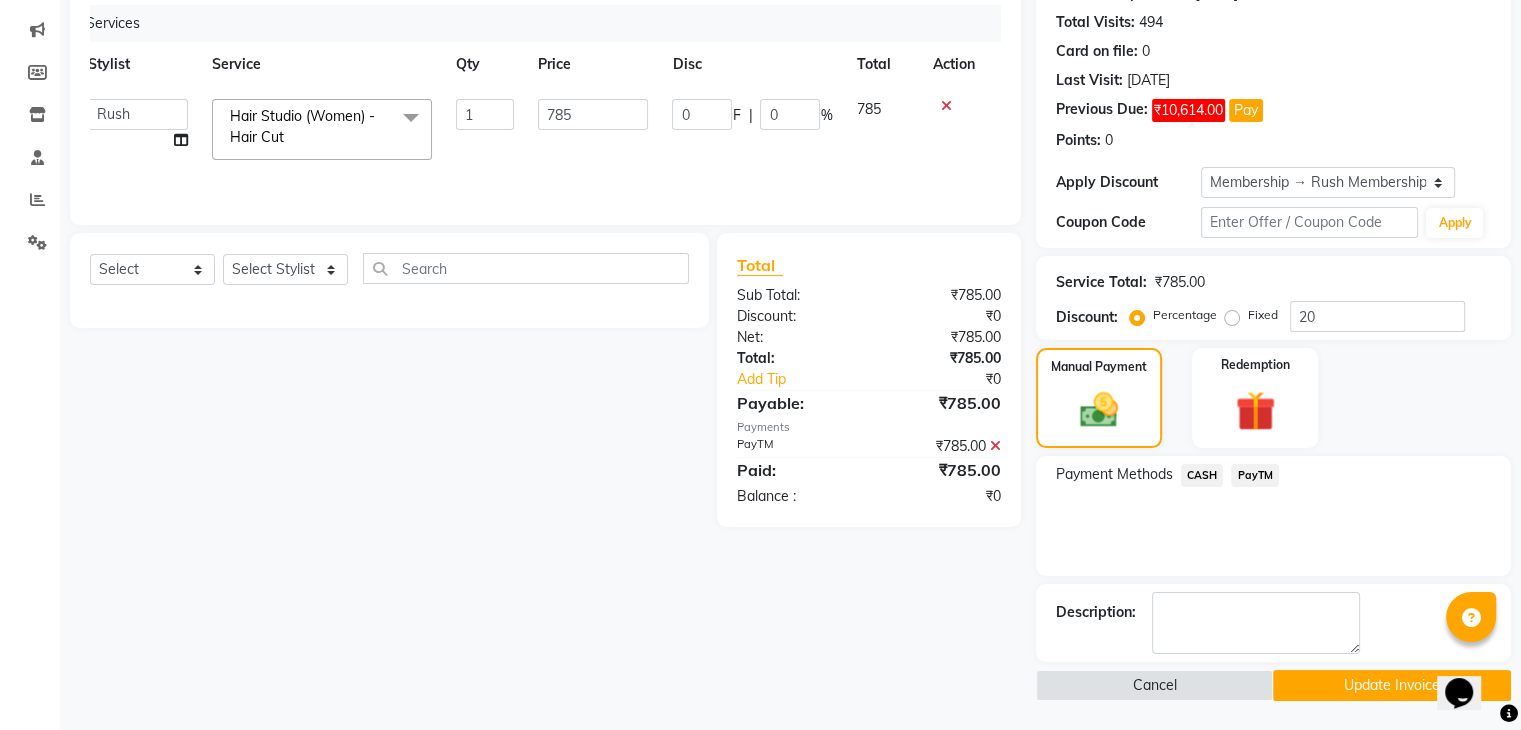 click on "Update Invoice" 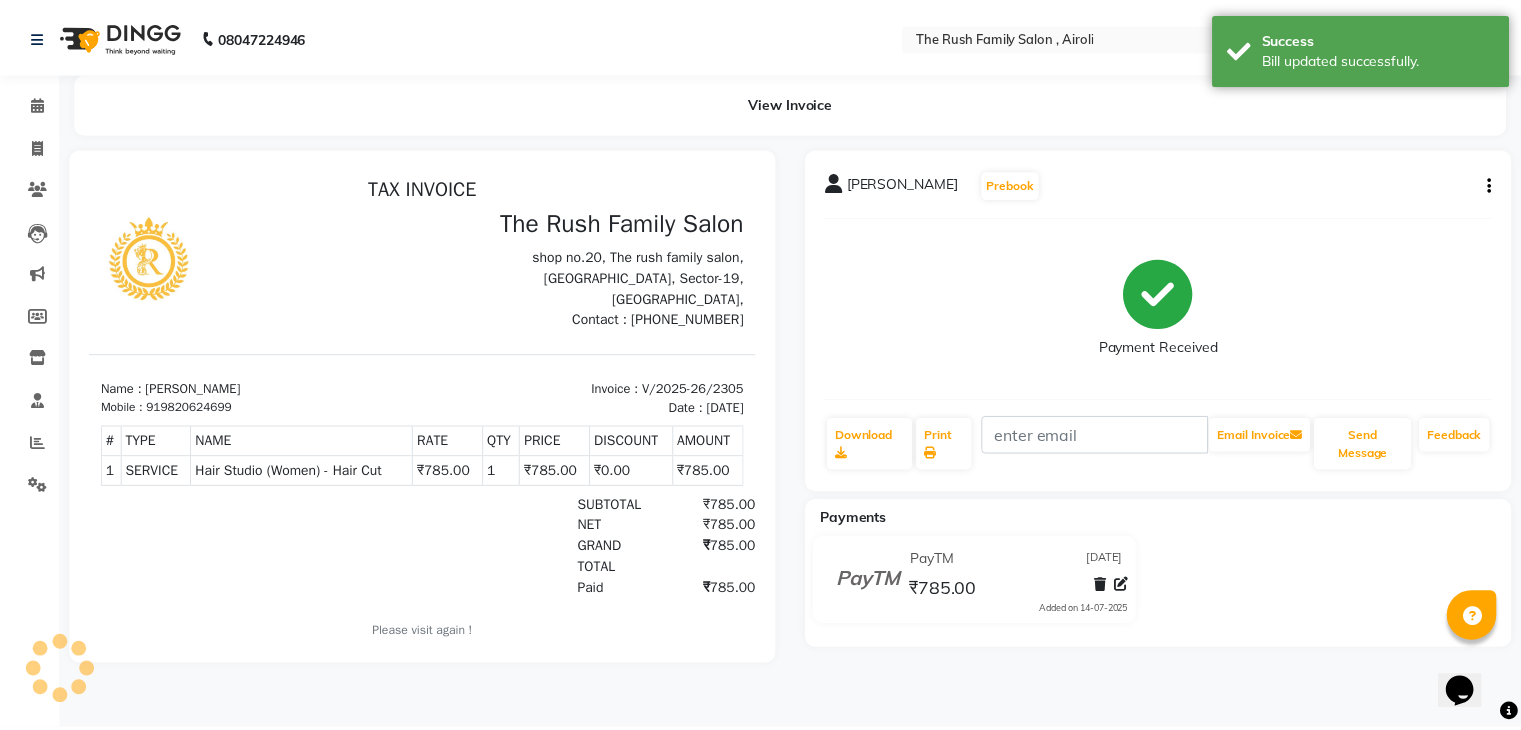 scroll, scrollTop: 0, scrollLeft: 0, axis: both 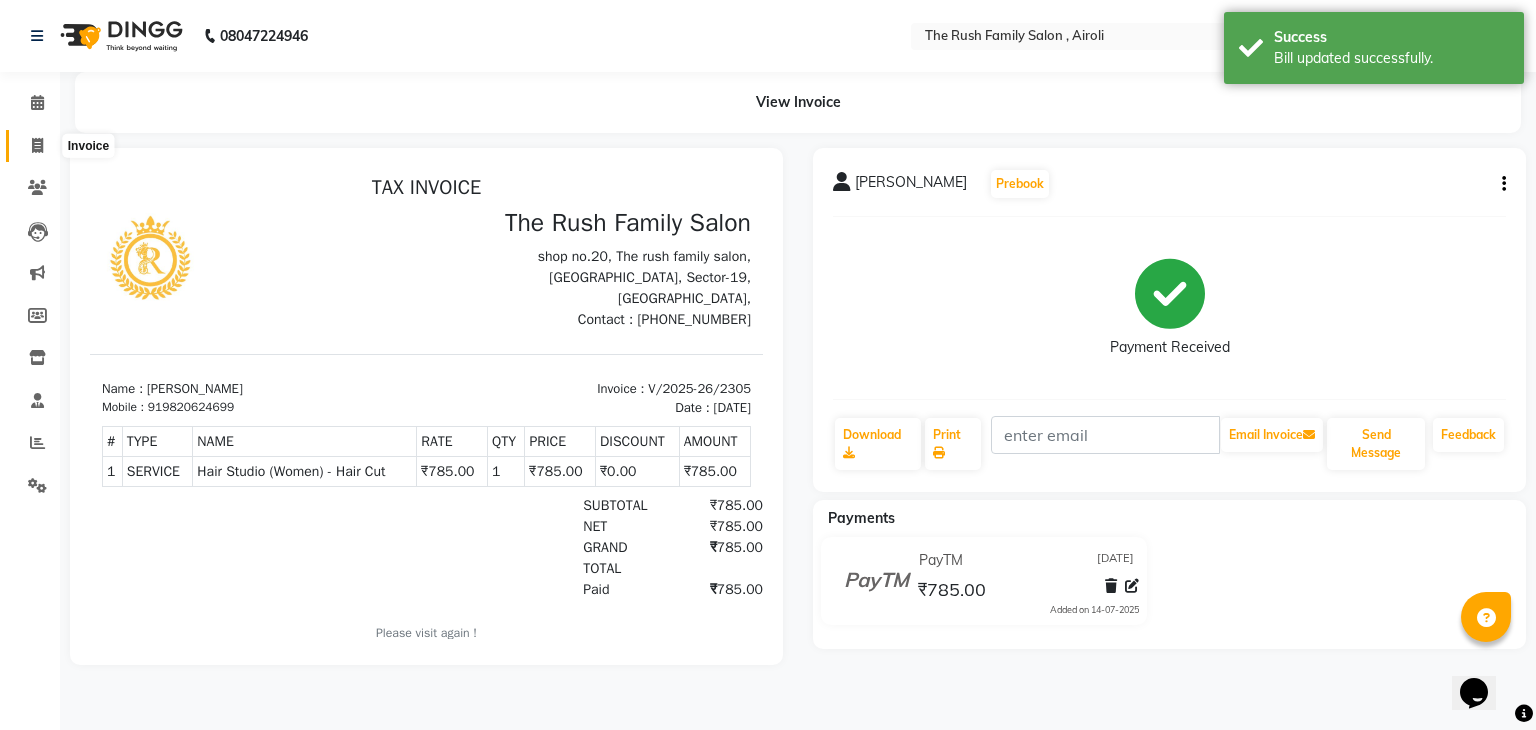 click 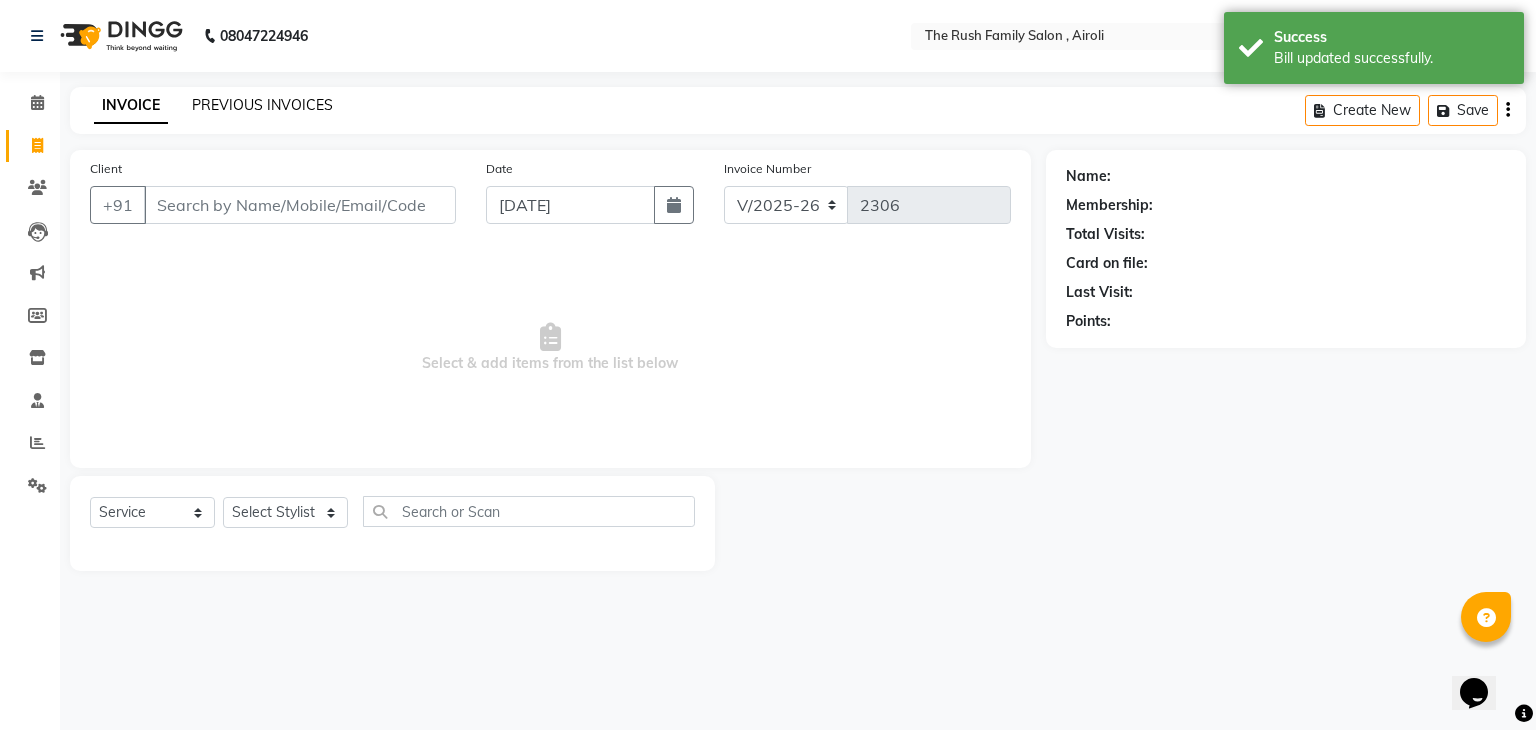 click on "PREVIOUS INVOICES" 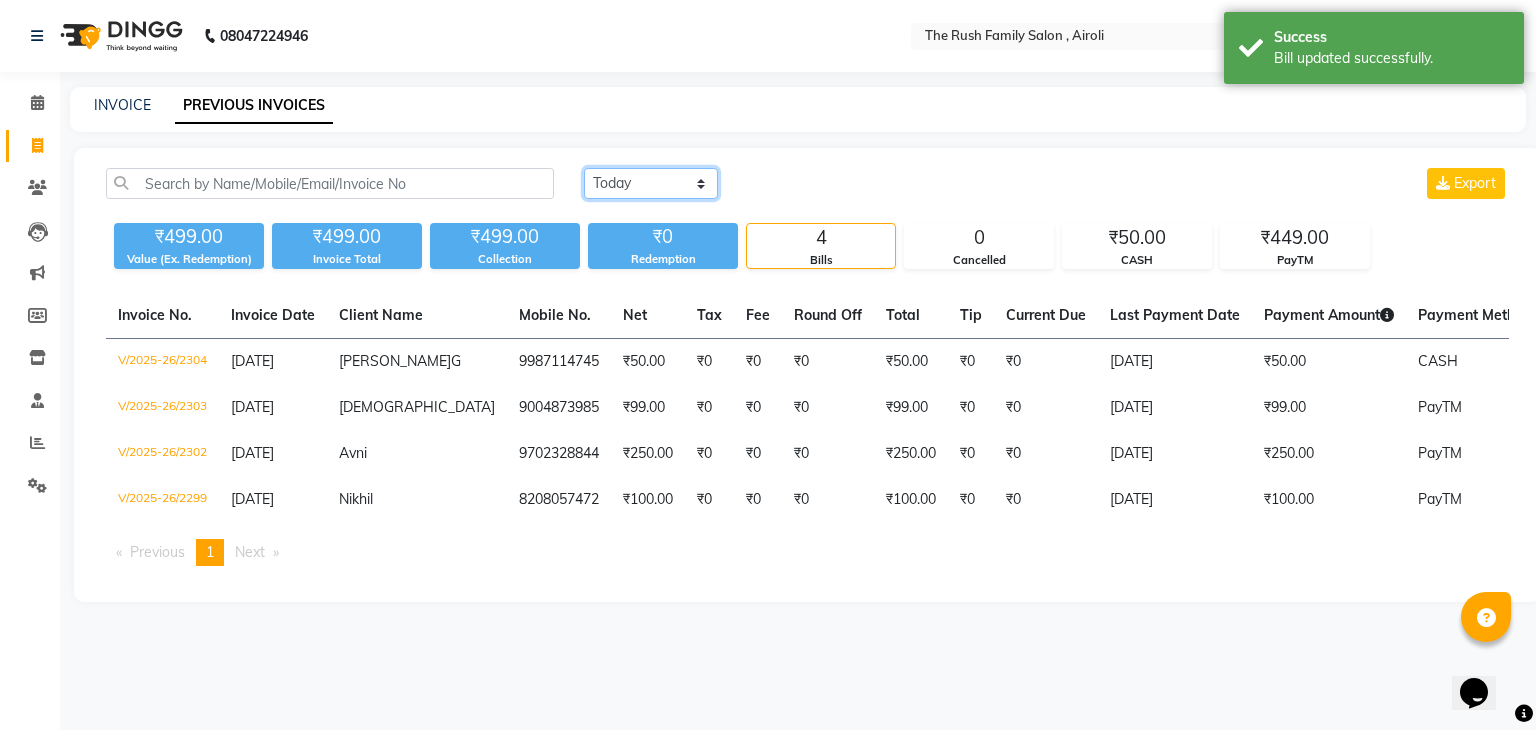 drag, startPoint x: 693, startPoint y: 190, endPoint x: 641, endPoint y: 233, distance: 67.47592 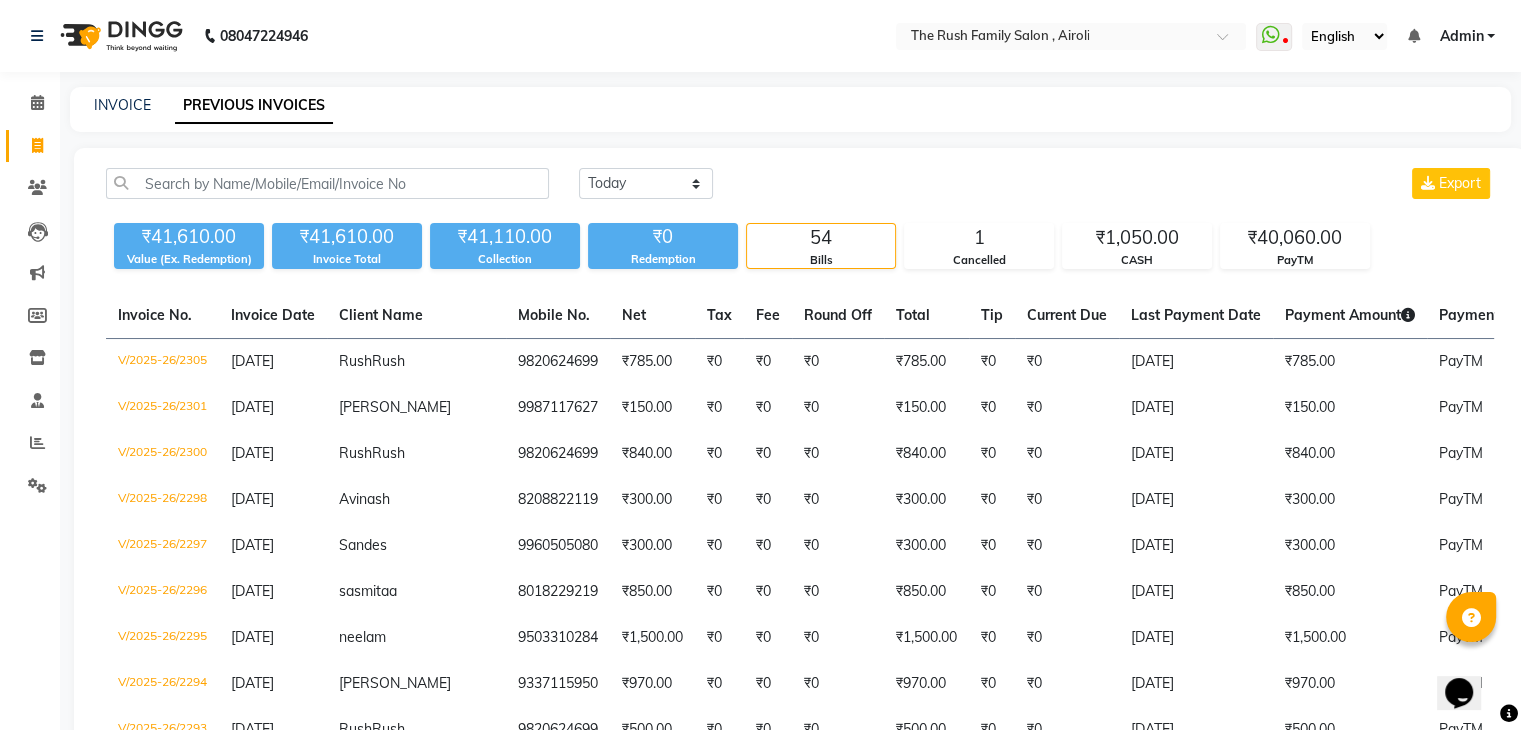 click on "₹0" 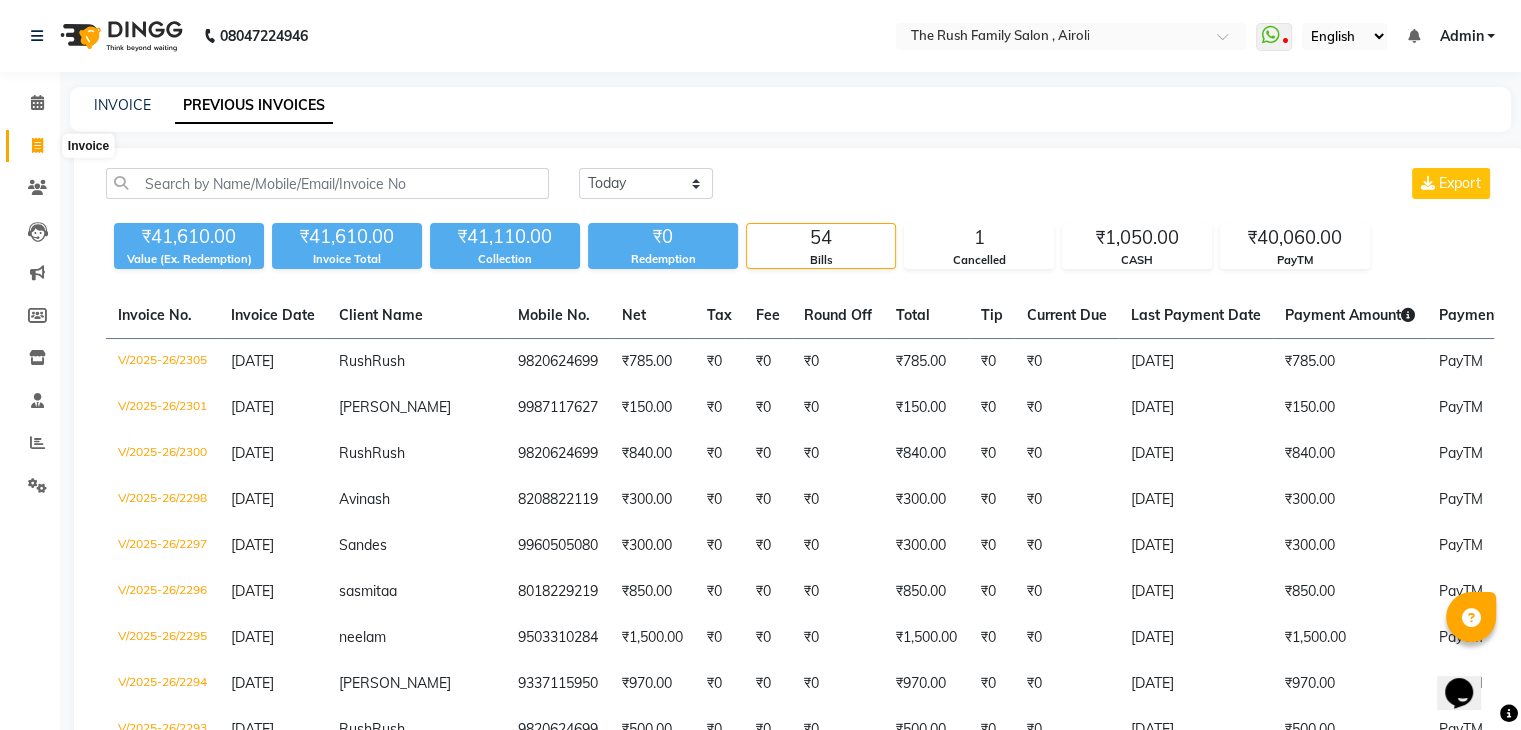 click 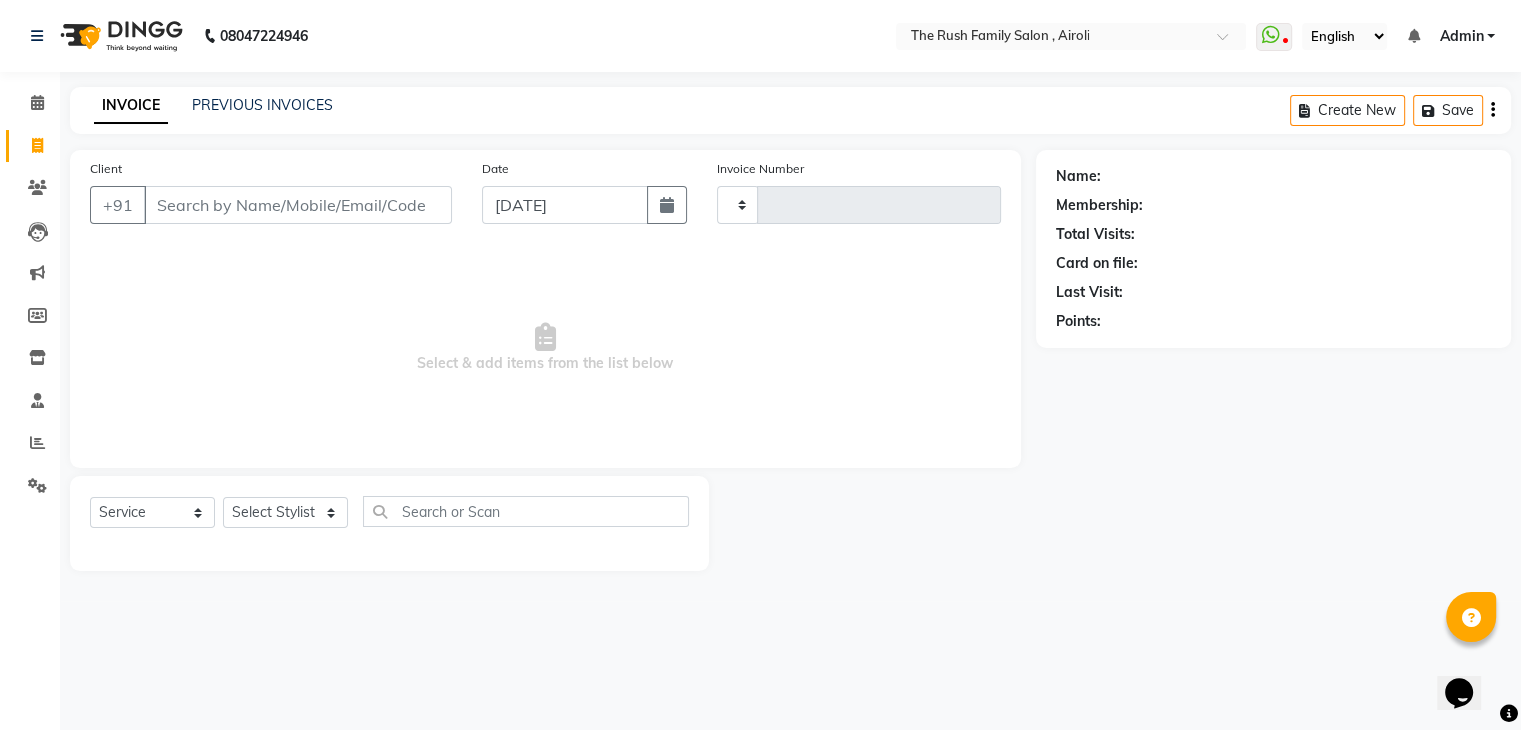 type on "2306" 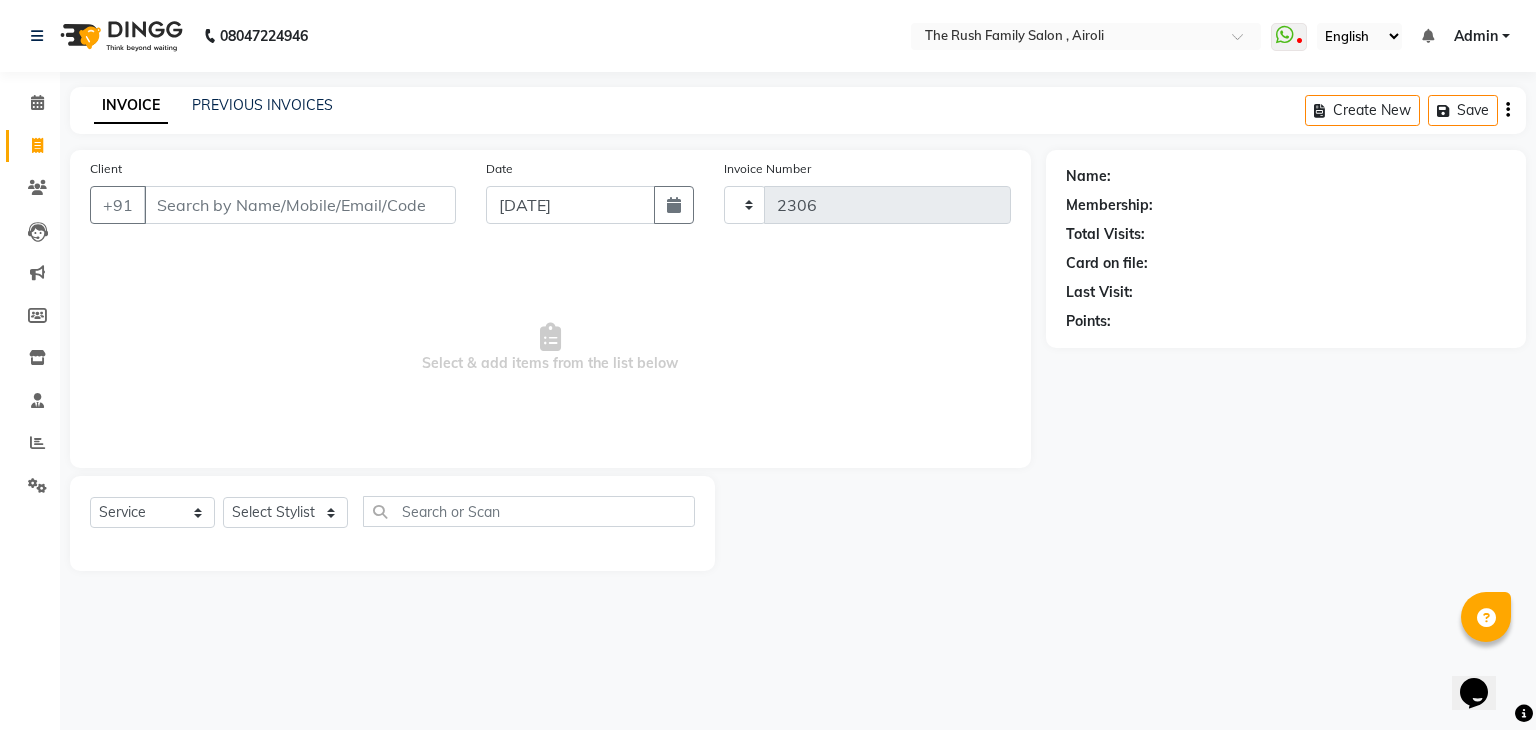 select on "5419" 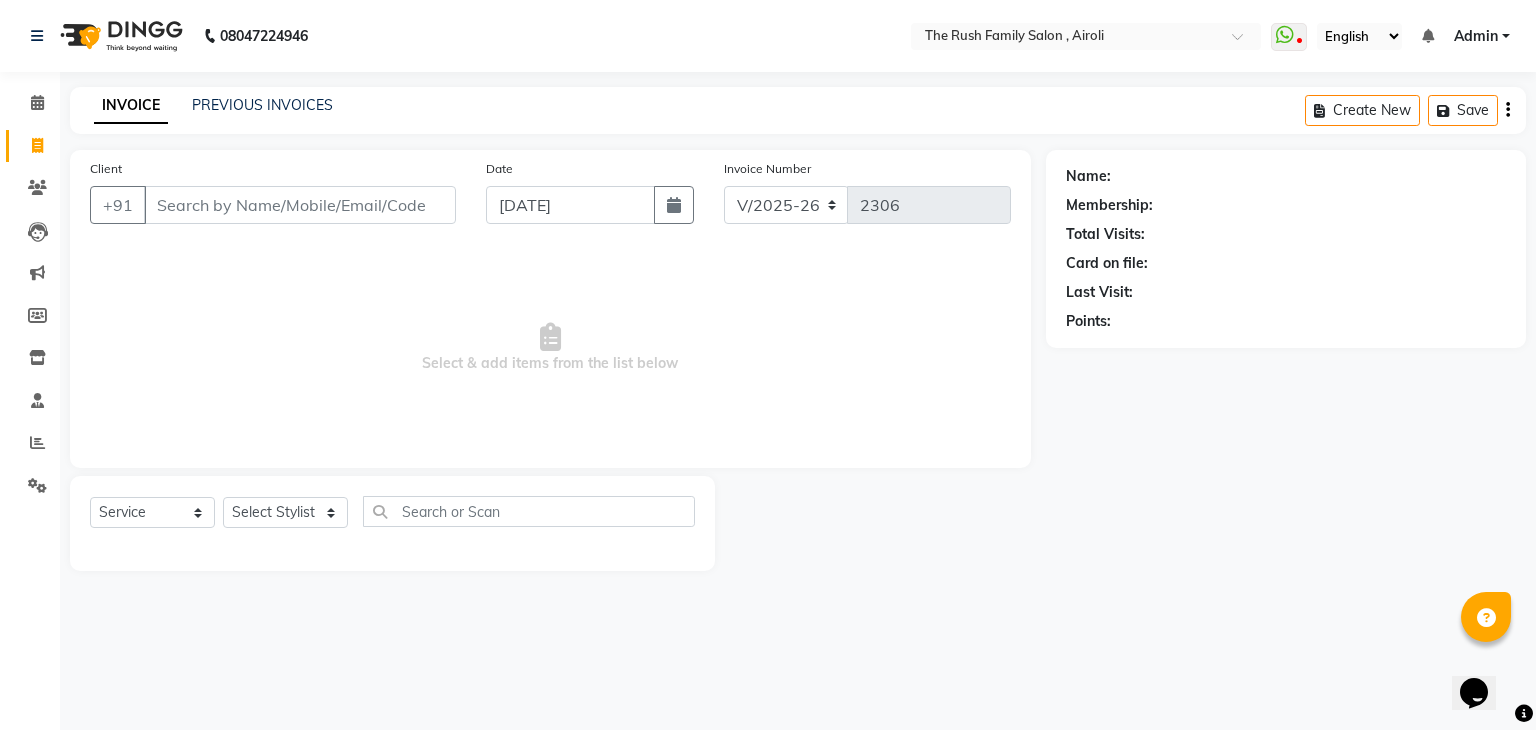 click on "INVOICE PREVIOUS INVOICES" 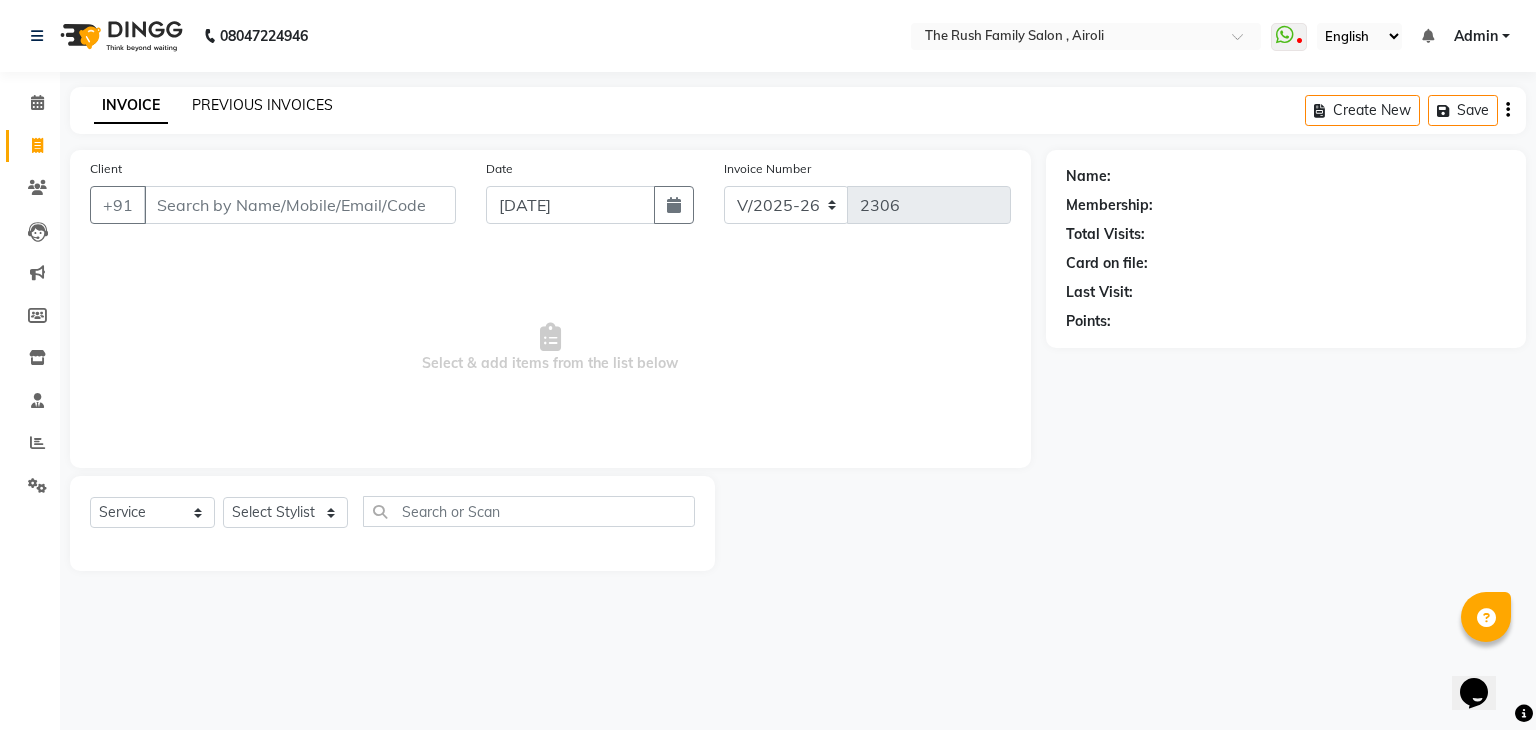 click on "PREVIOUS INVOICES" 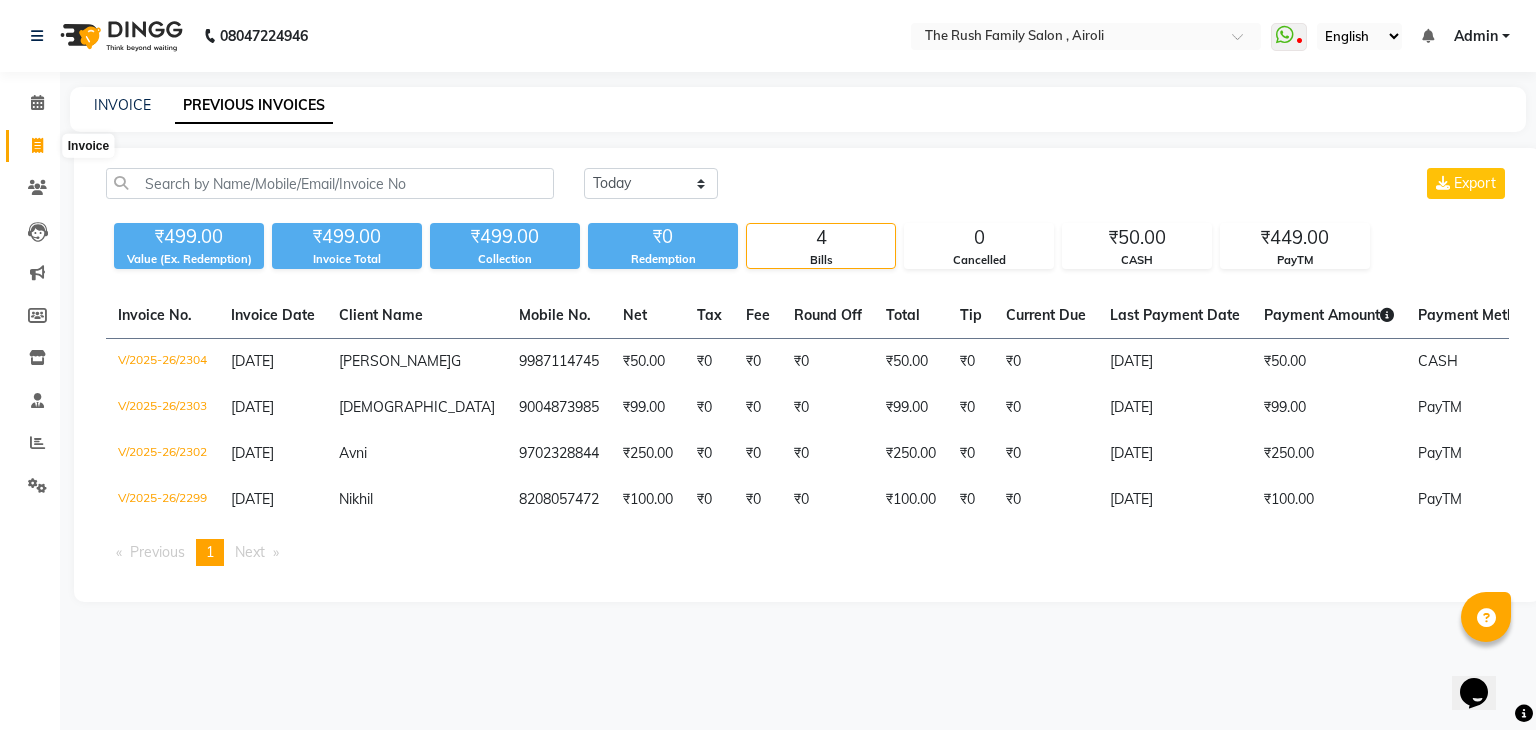 click 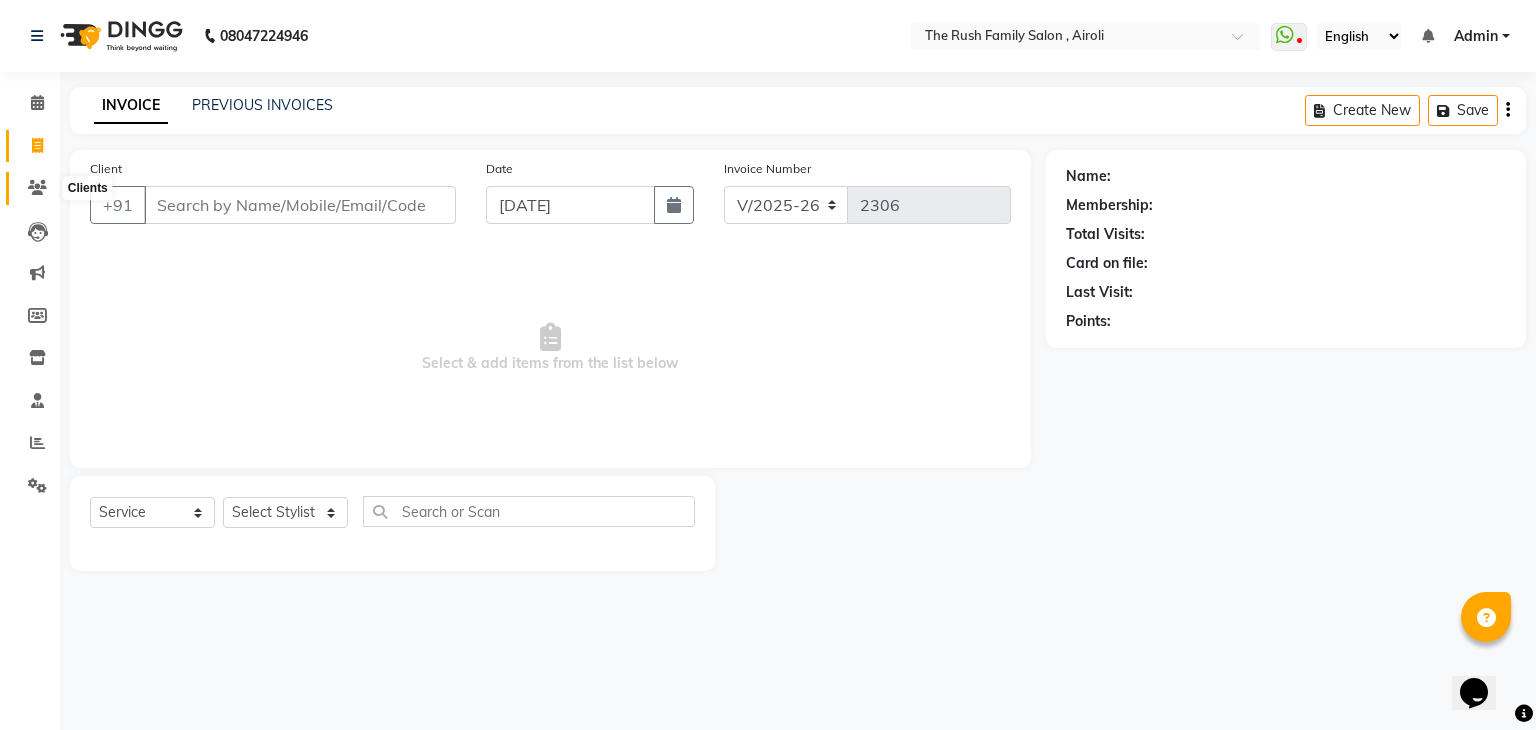 click 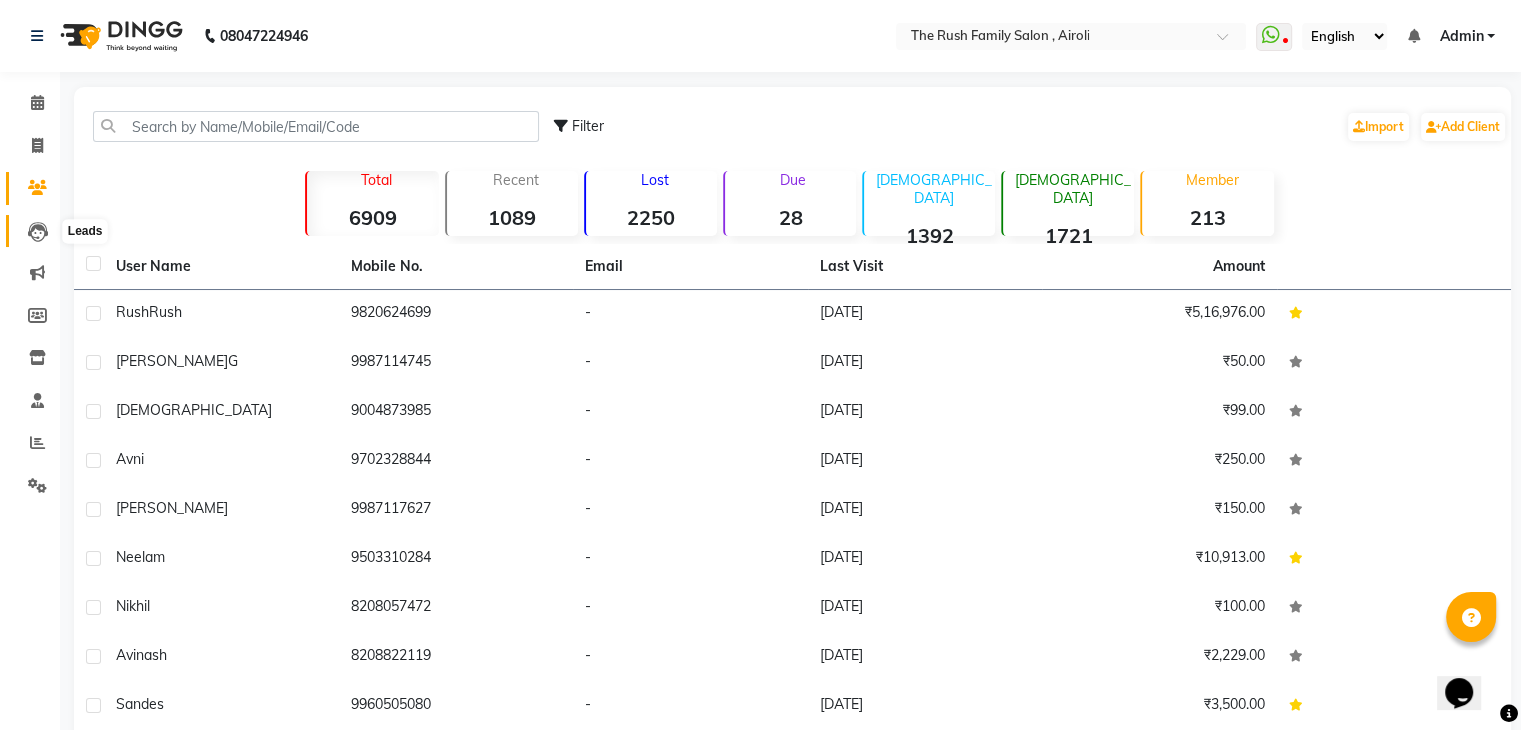 click 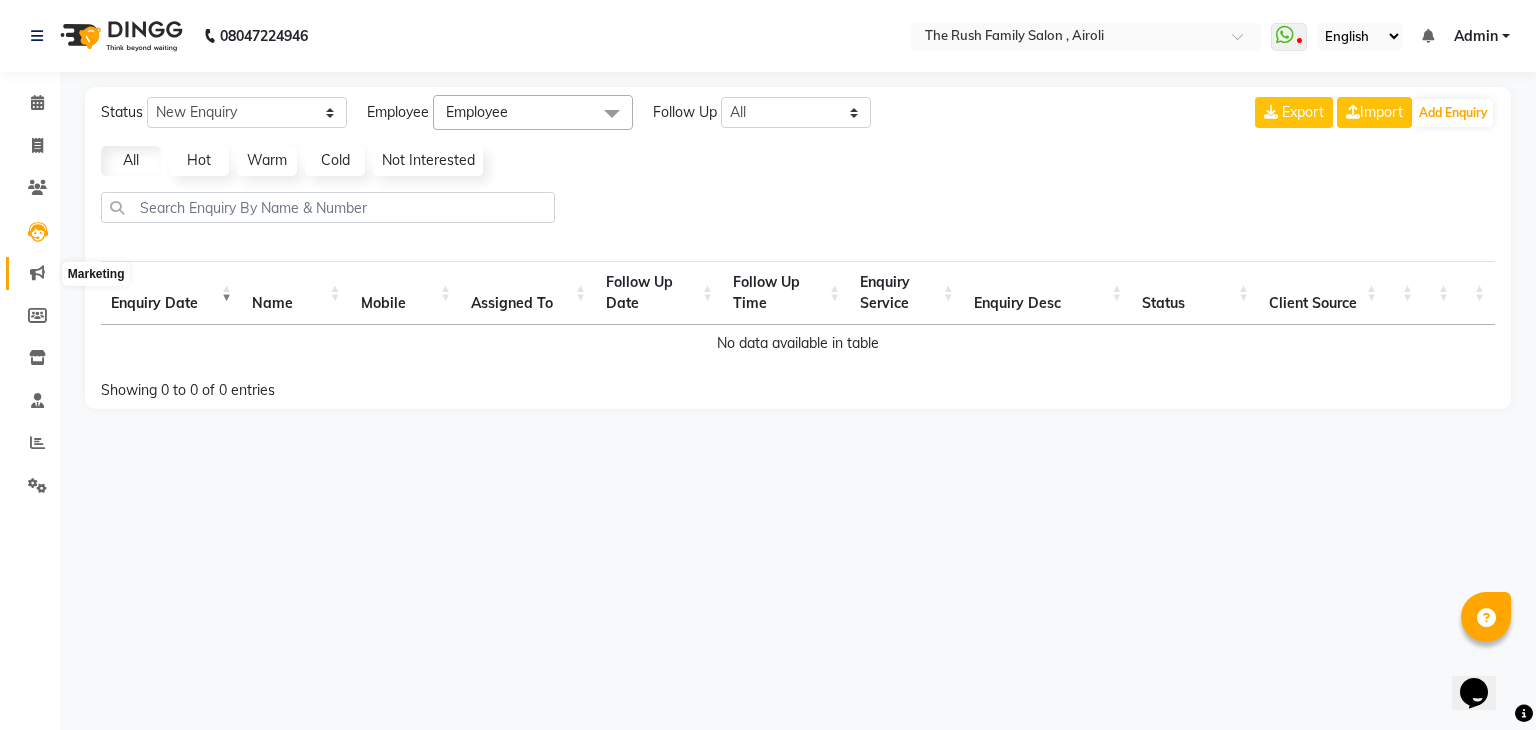 click 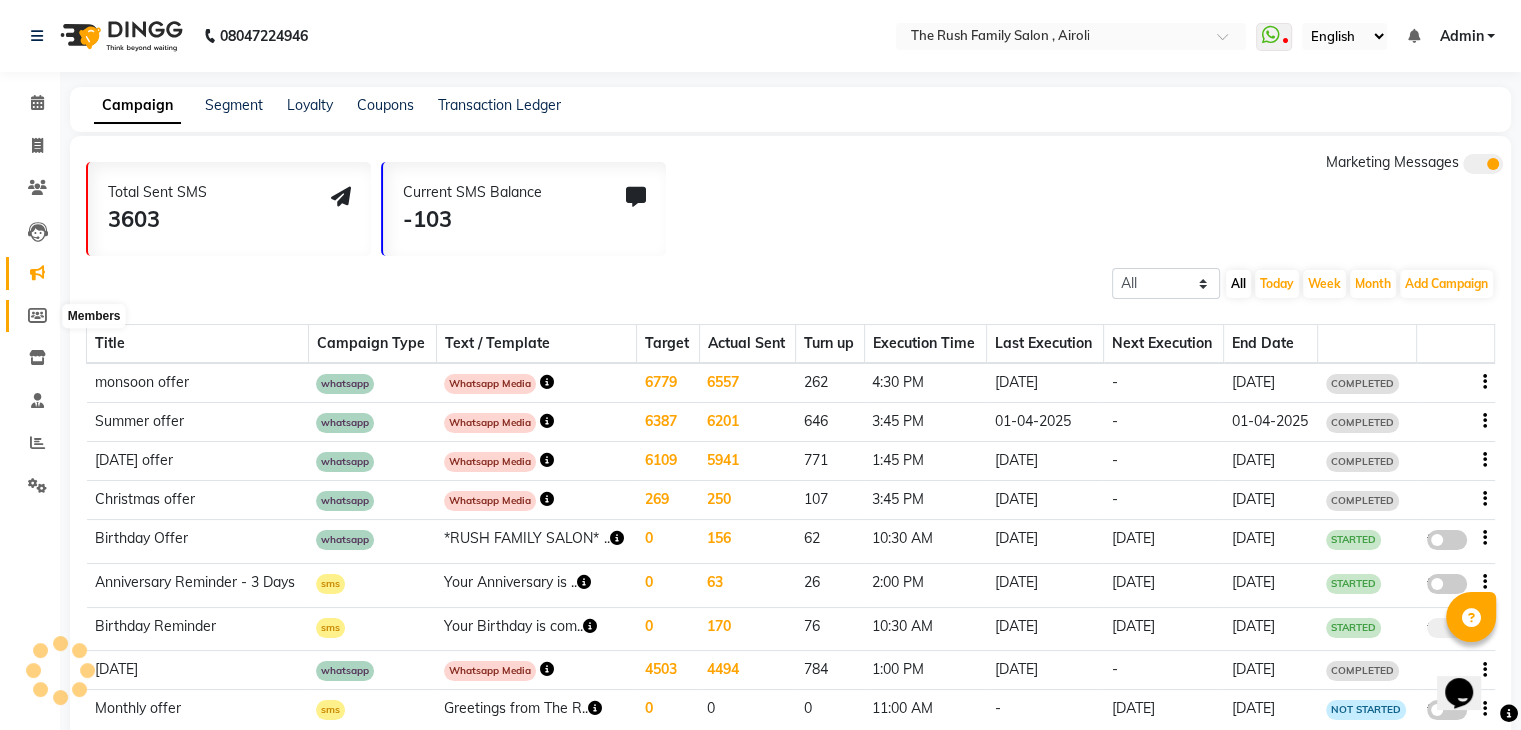 click 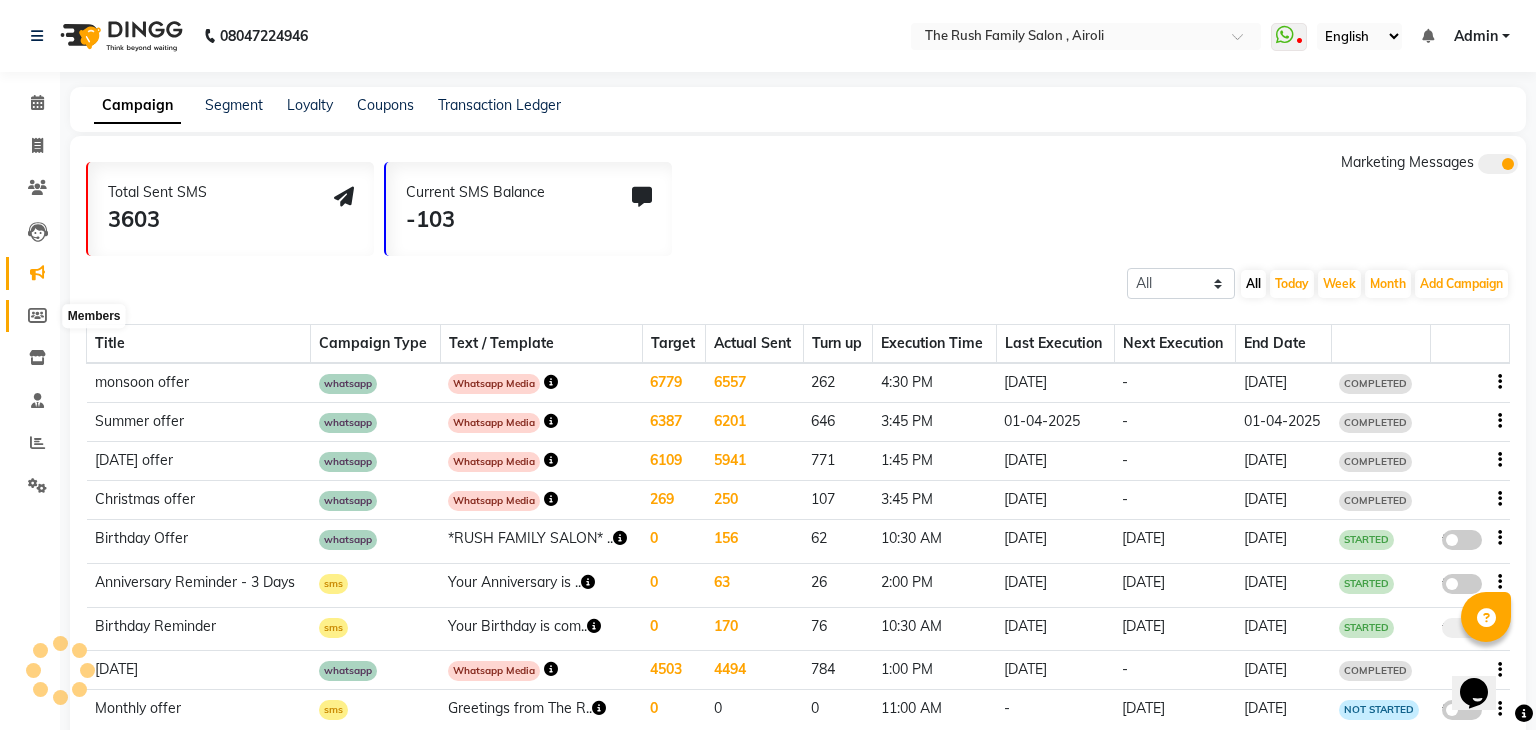 select 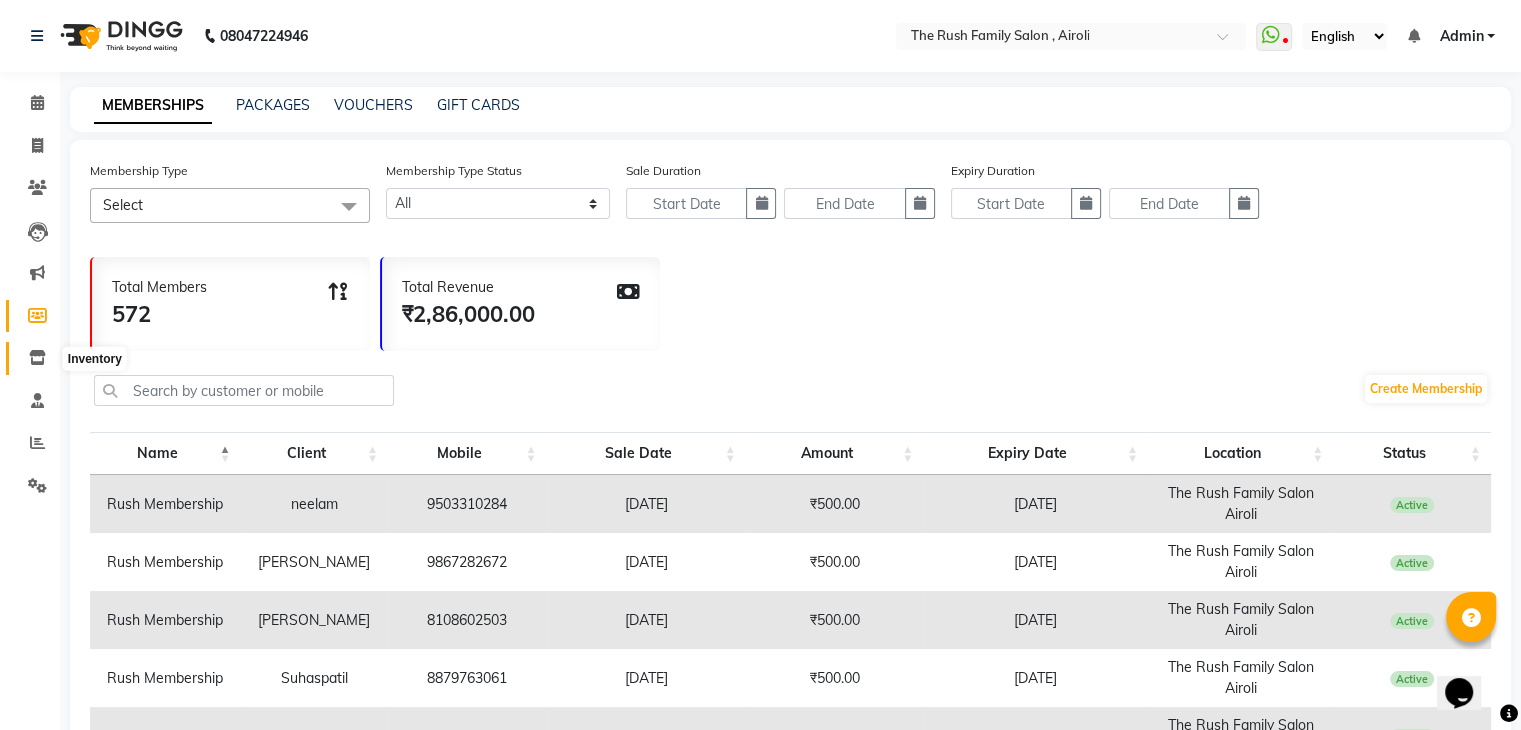 click 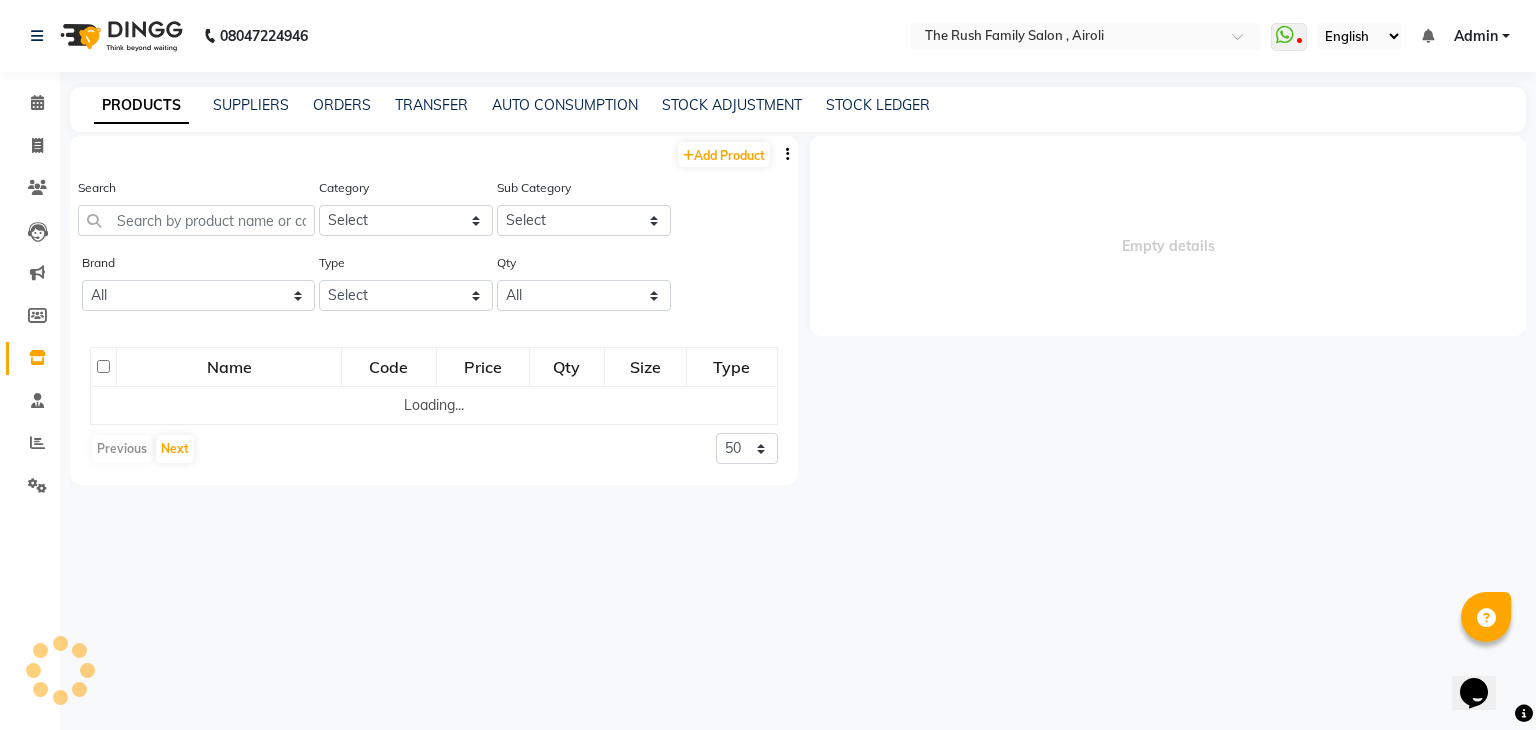 click 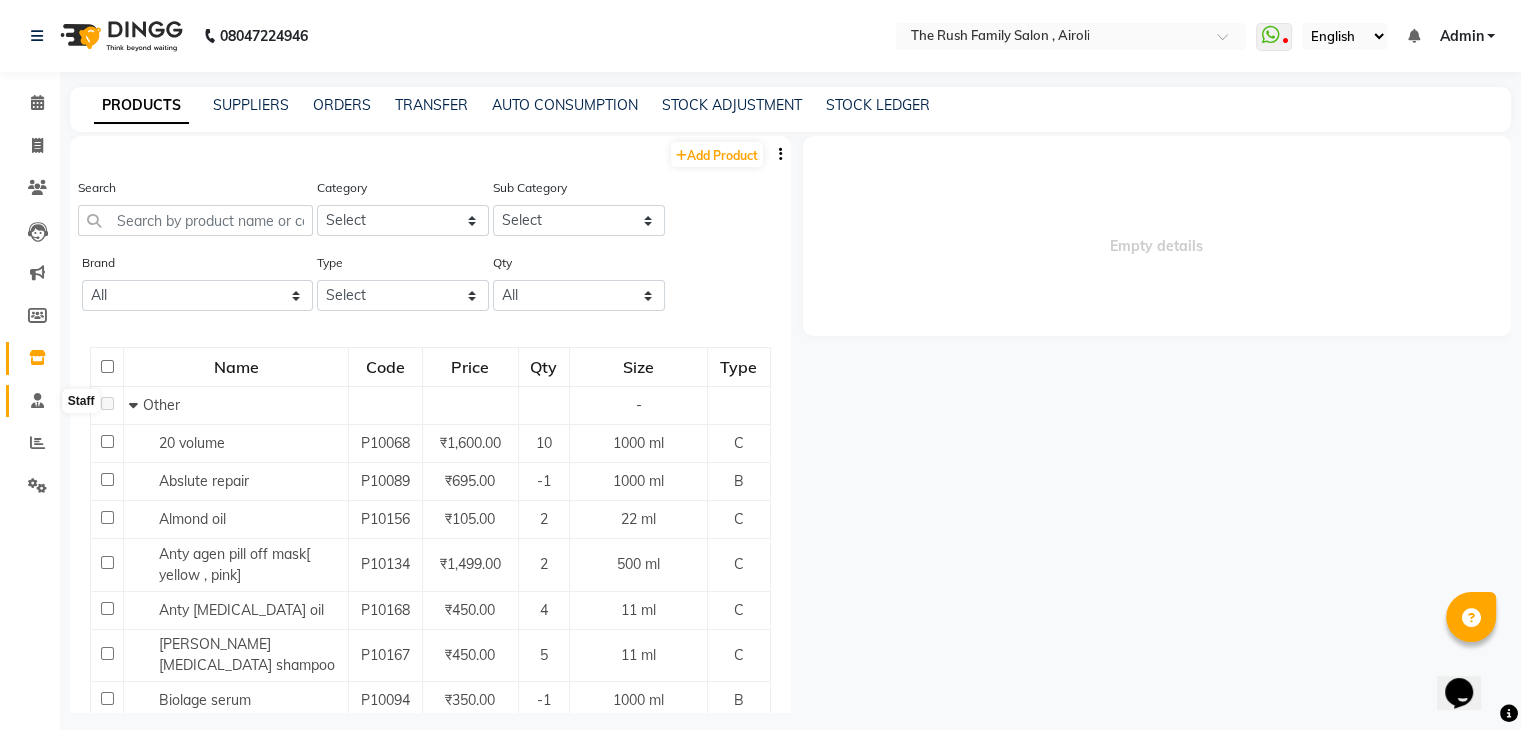 click 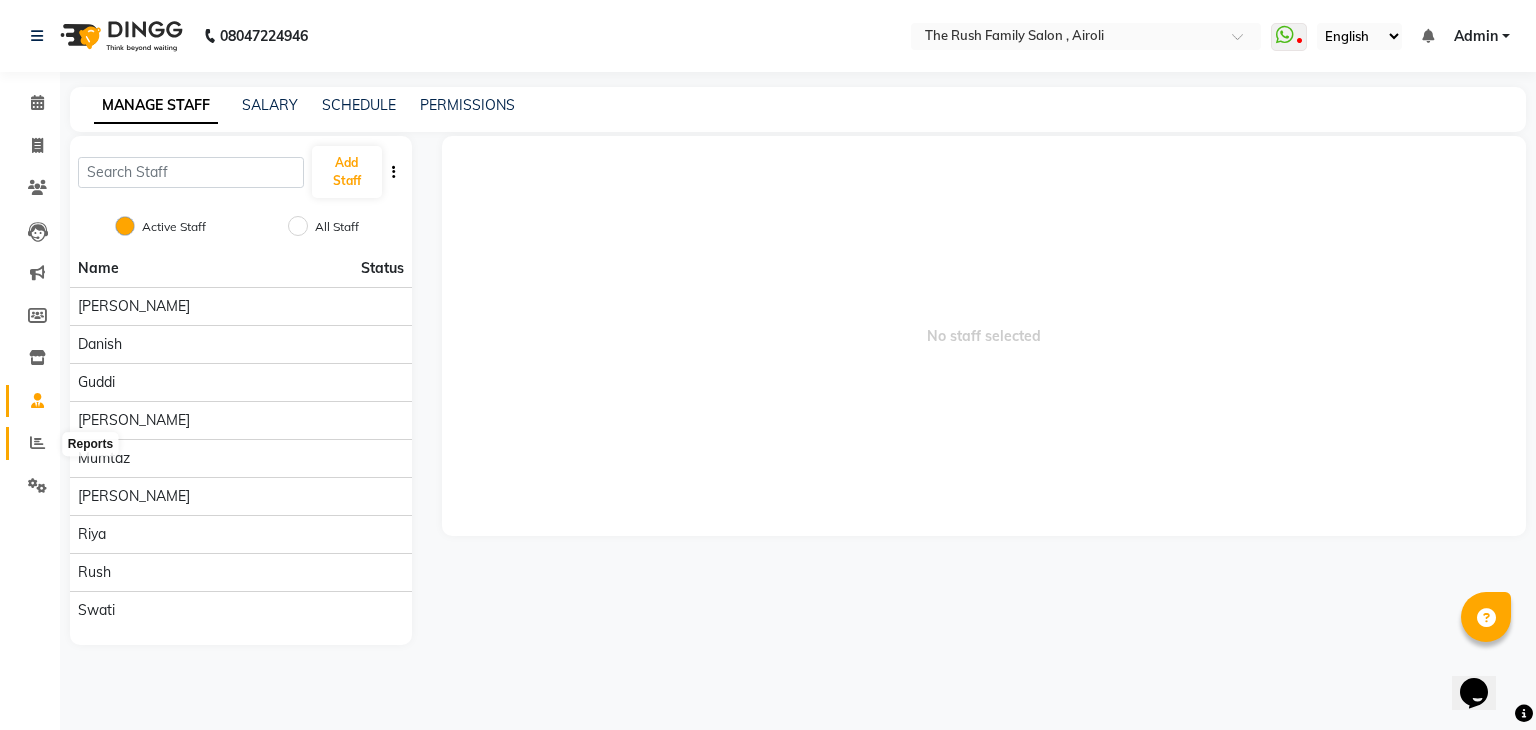 click 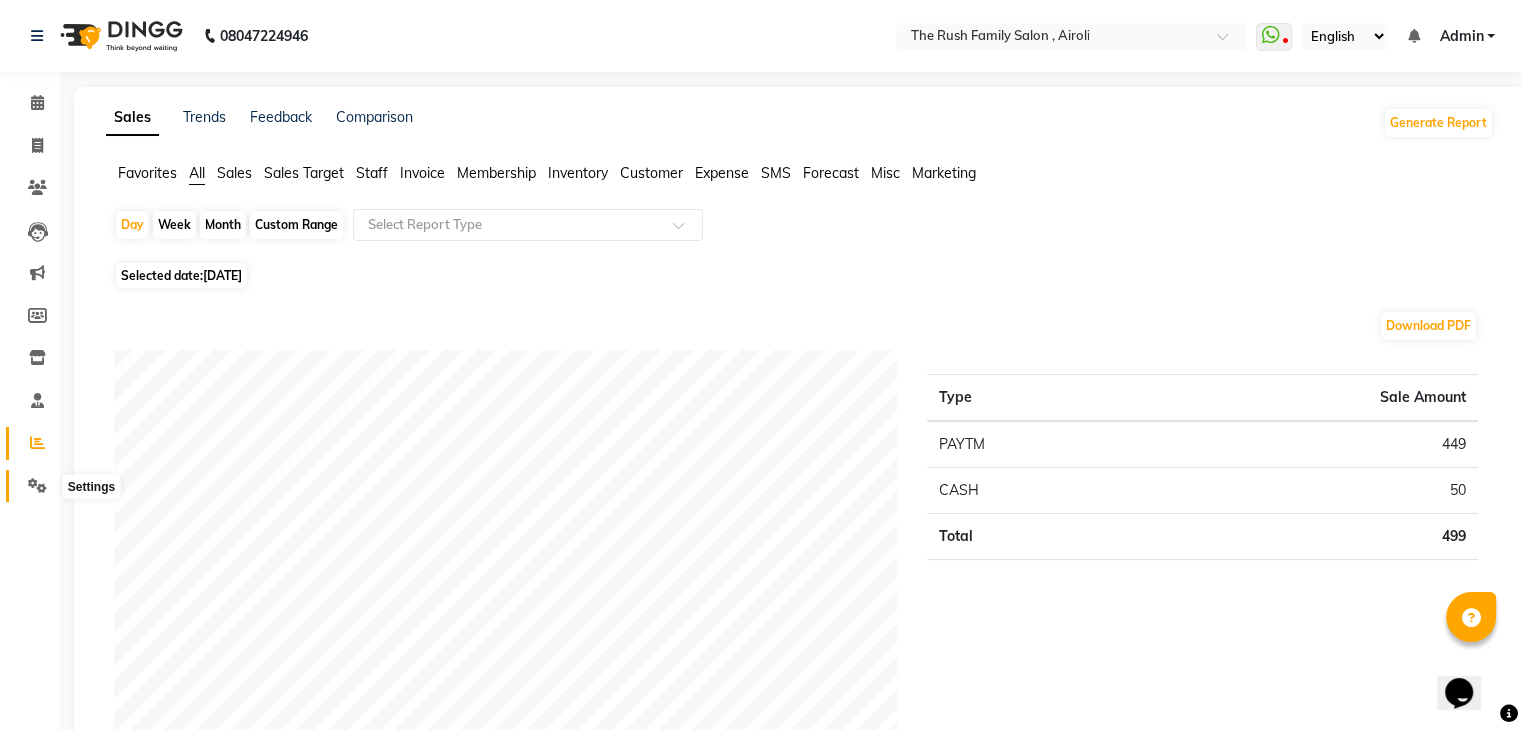 click 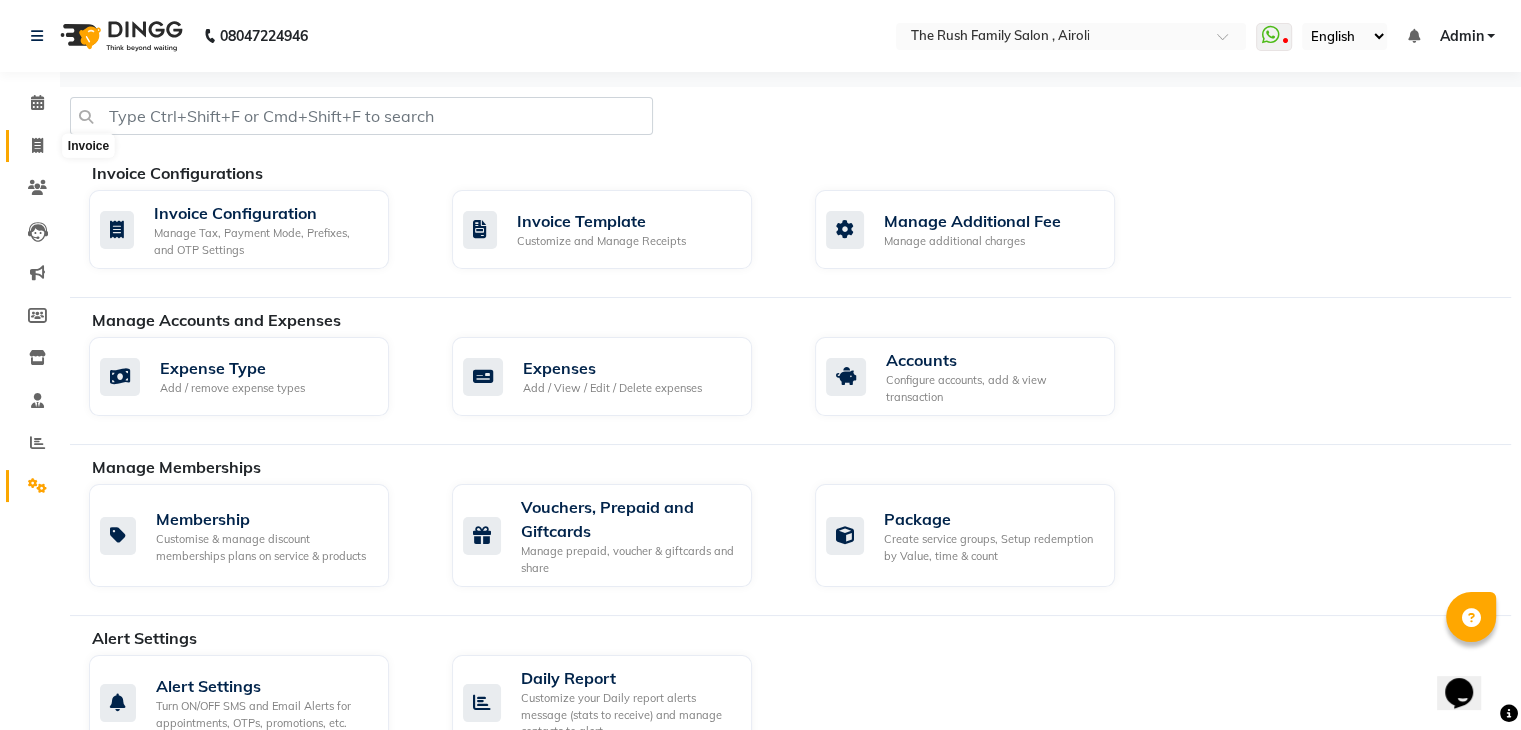 click 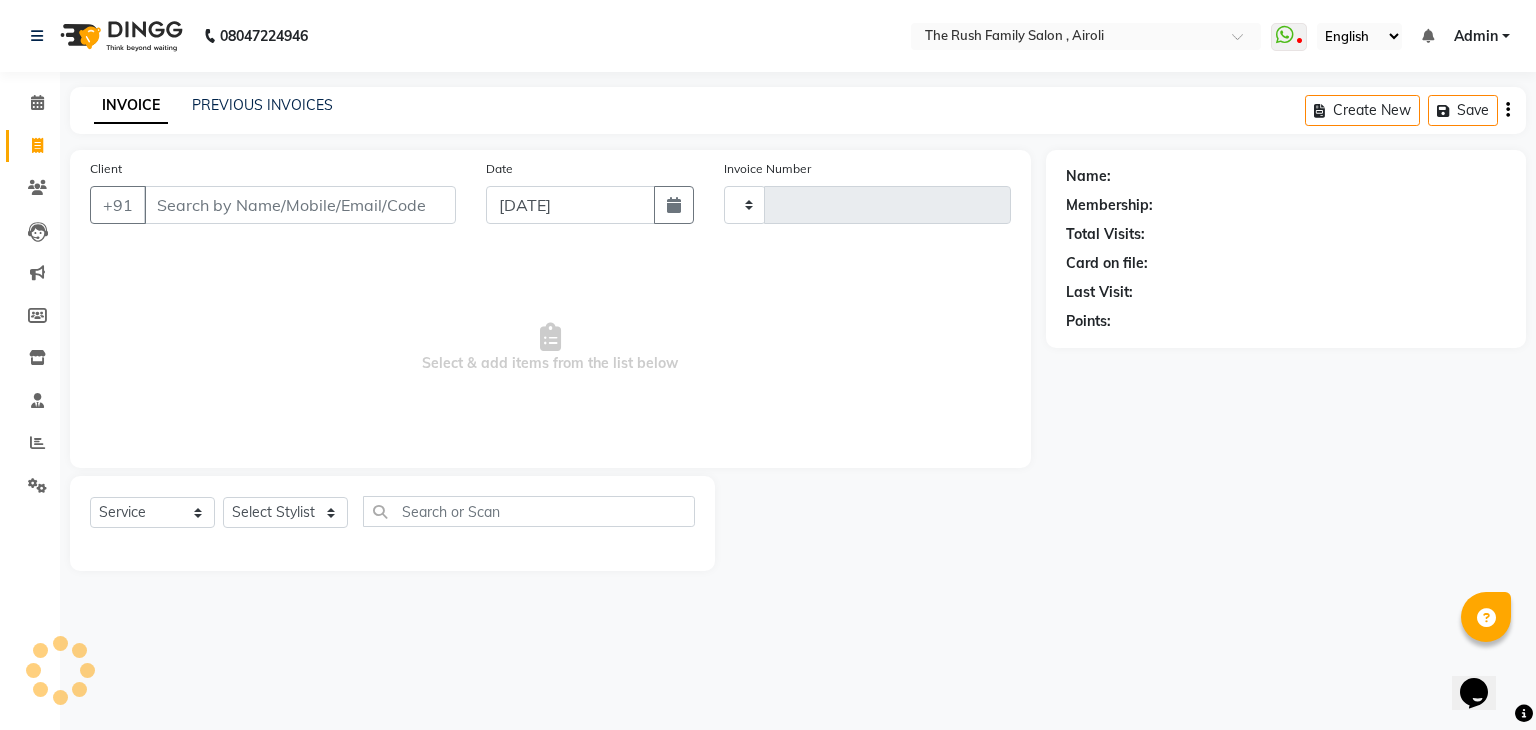 type on "2306" 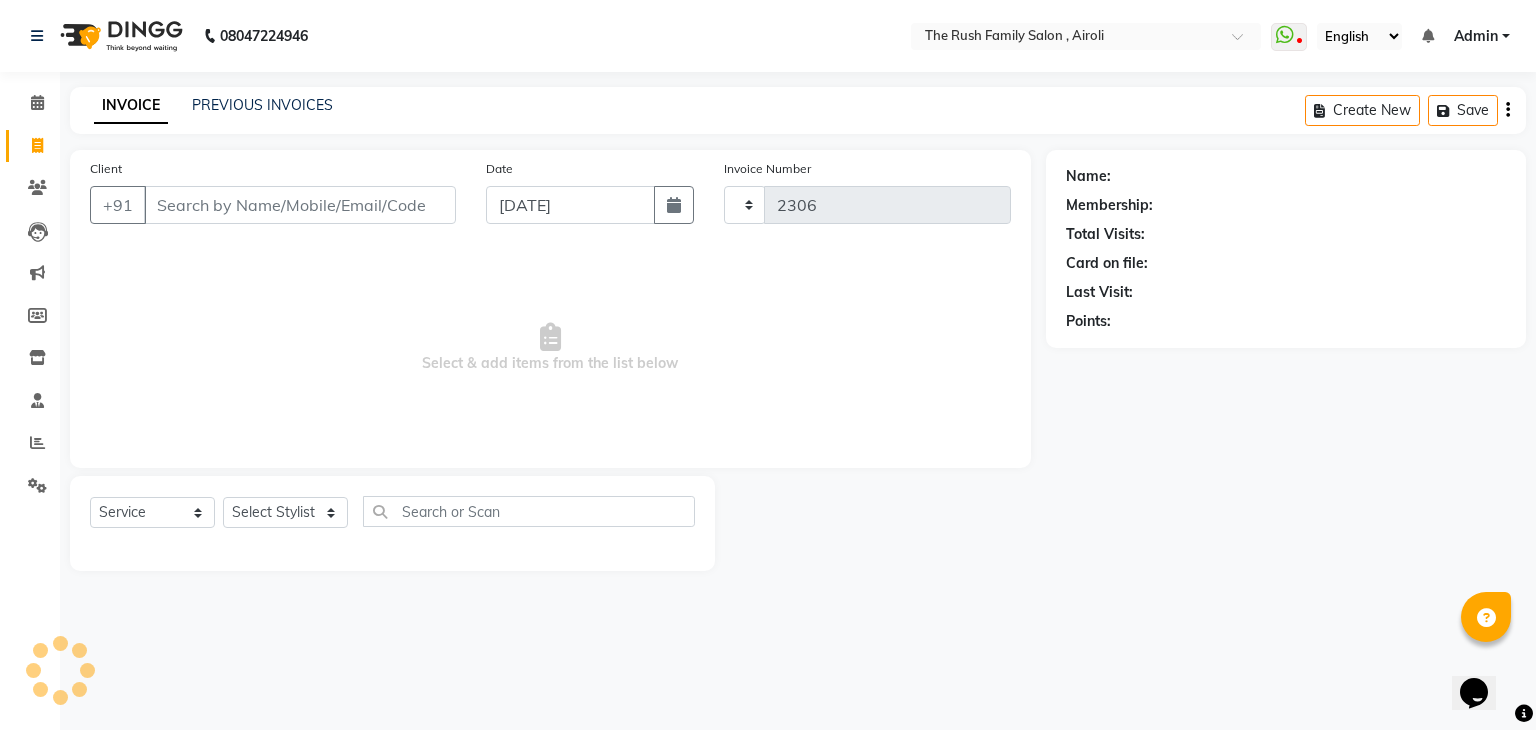 select on "5419" 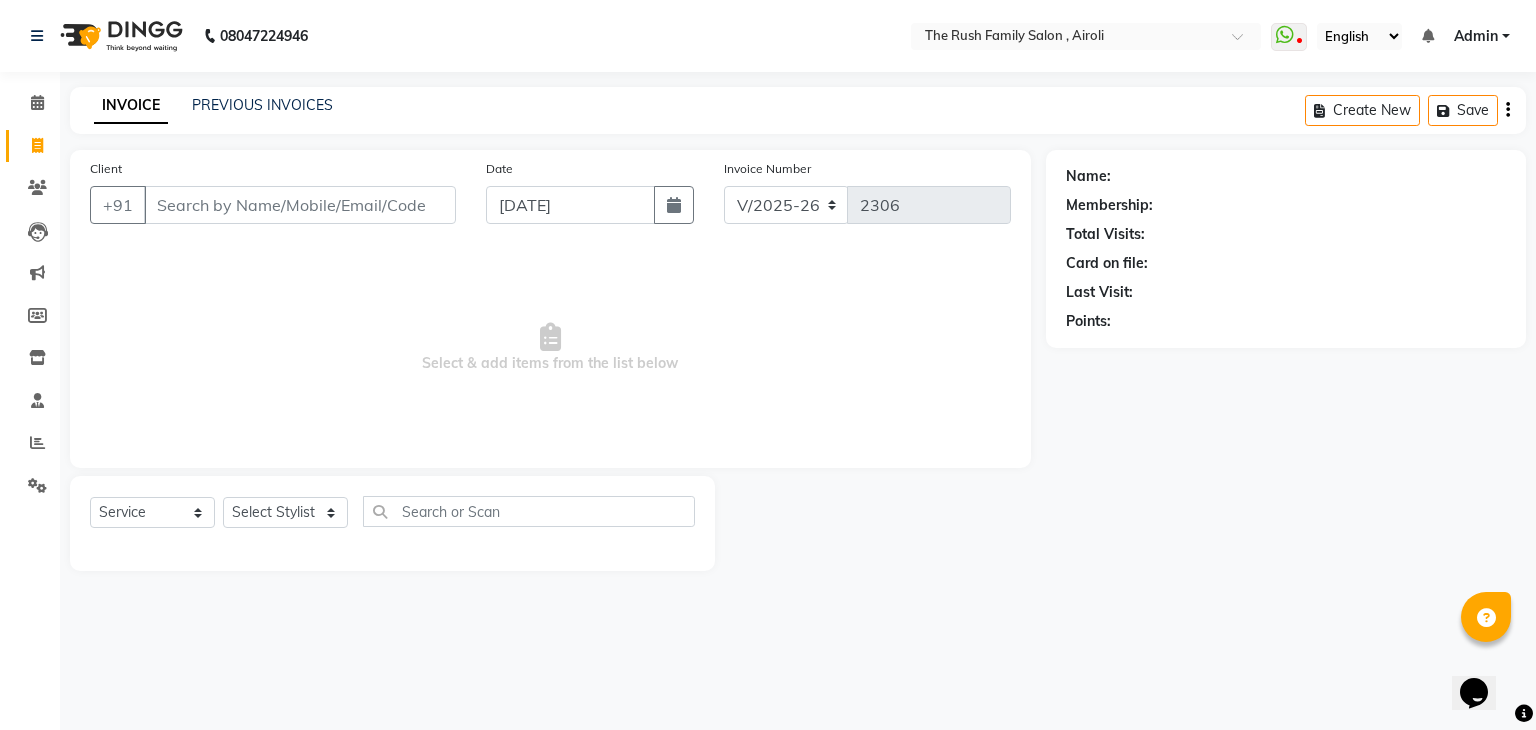 click 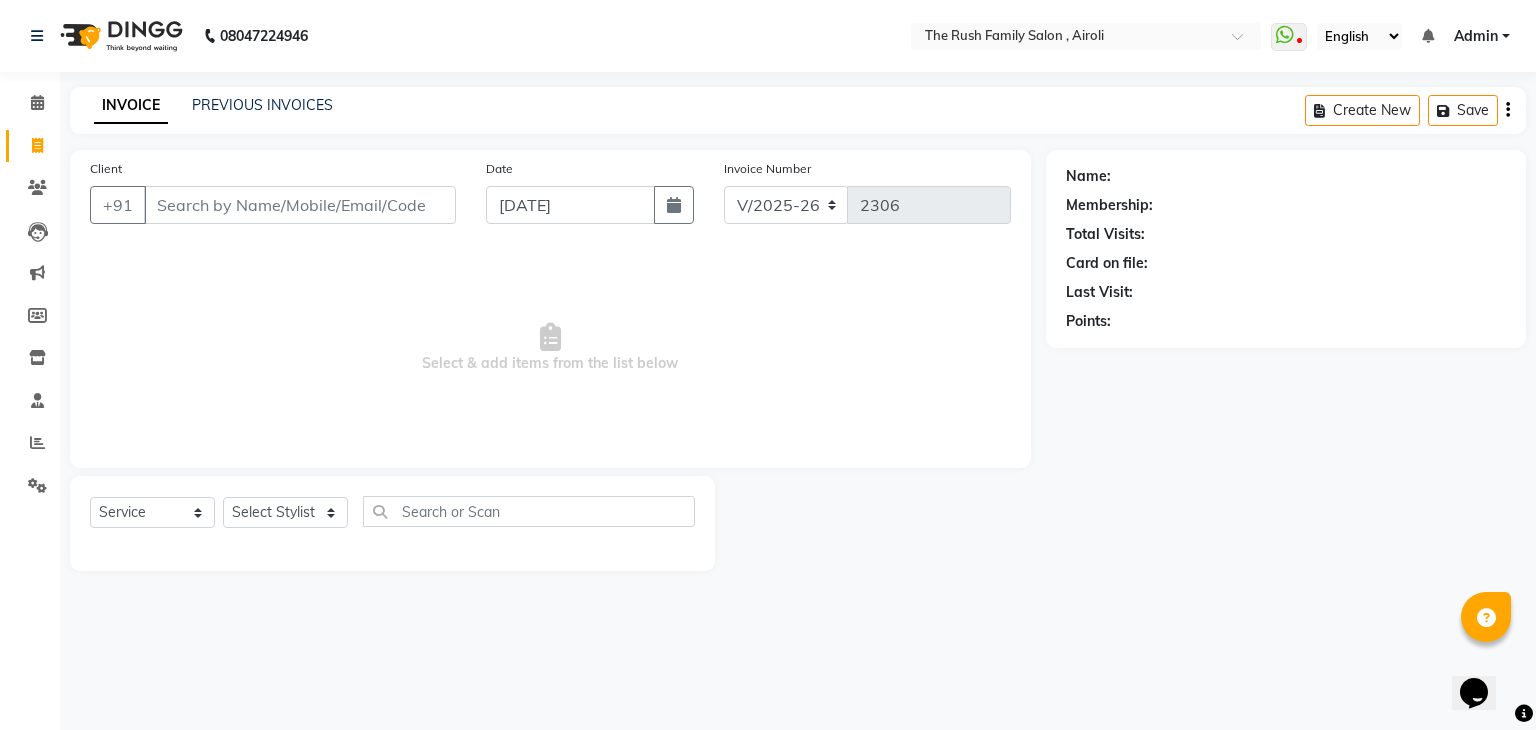 click on "Client" at bounding box center [300, 205] 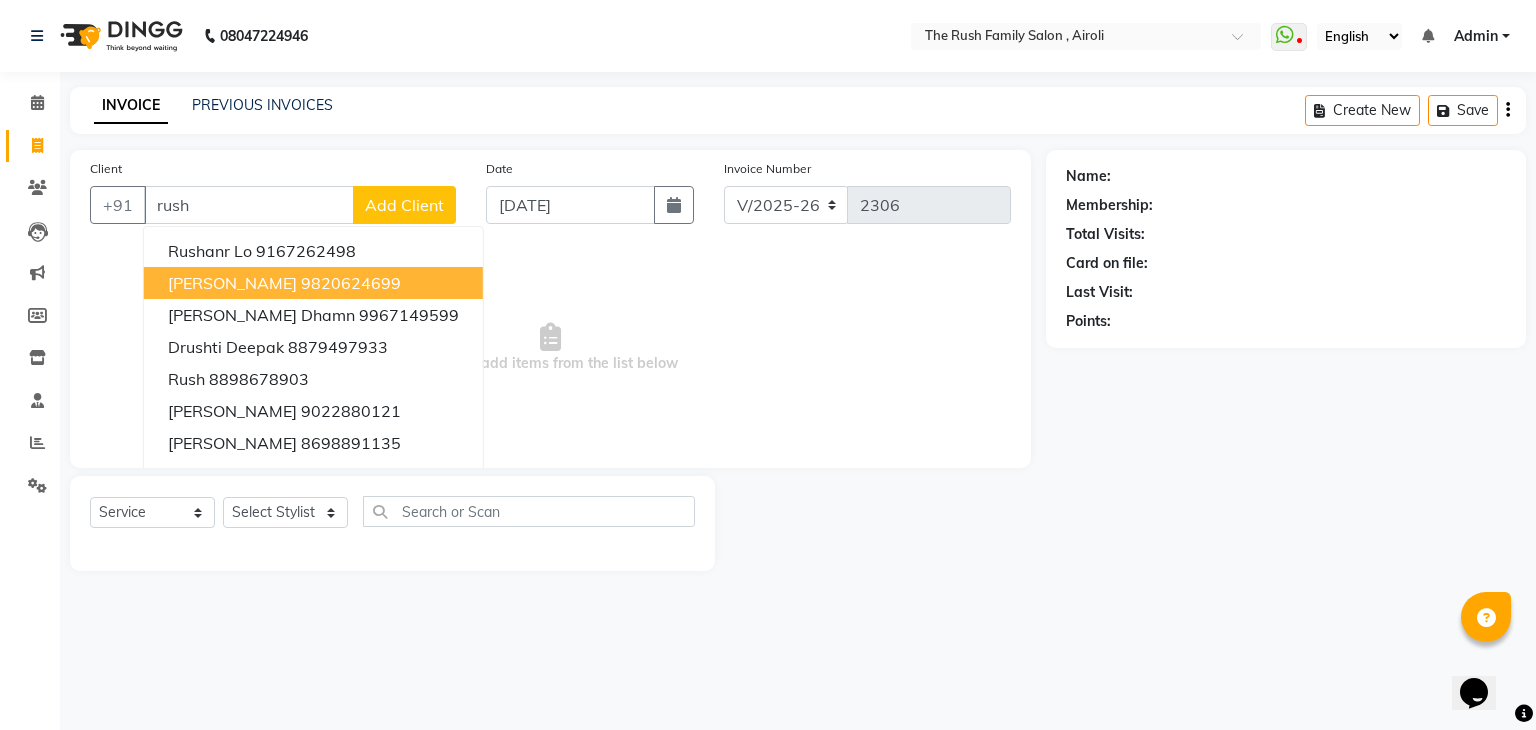 click on "Rush Rush  9820624699" at bounding box center (313, 283) 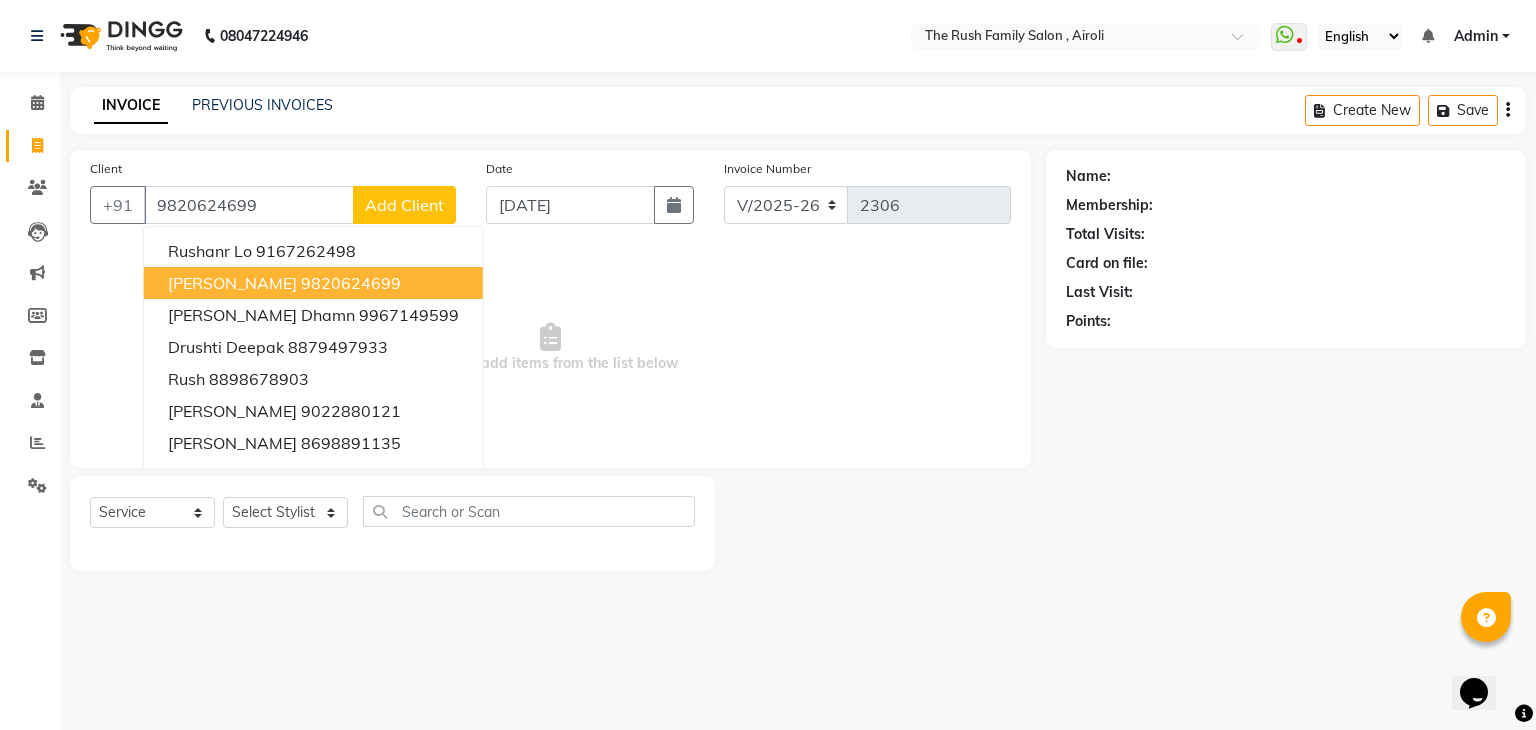 type on "9820624699" 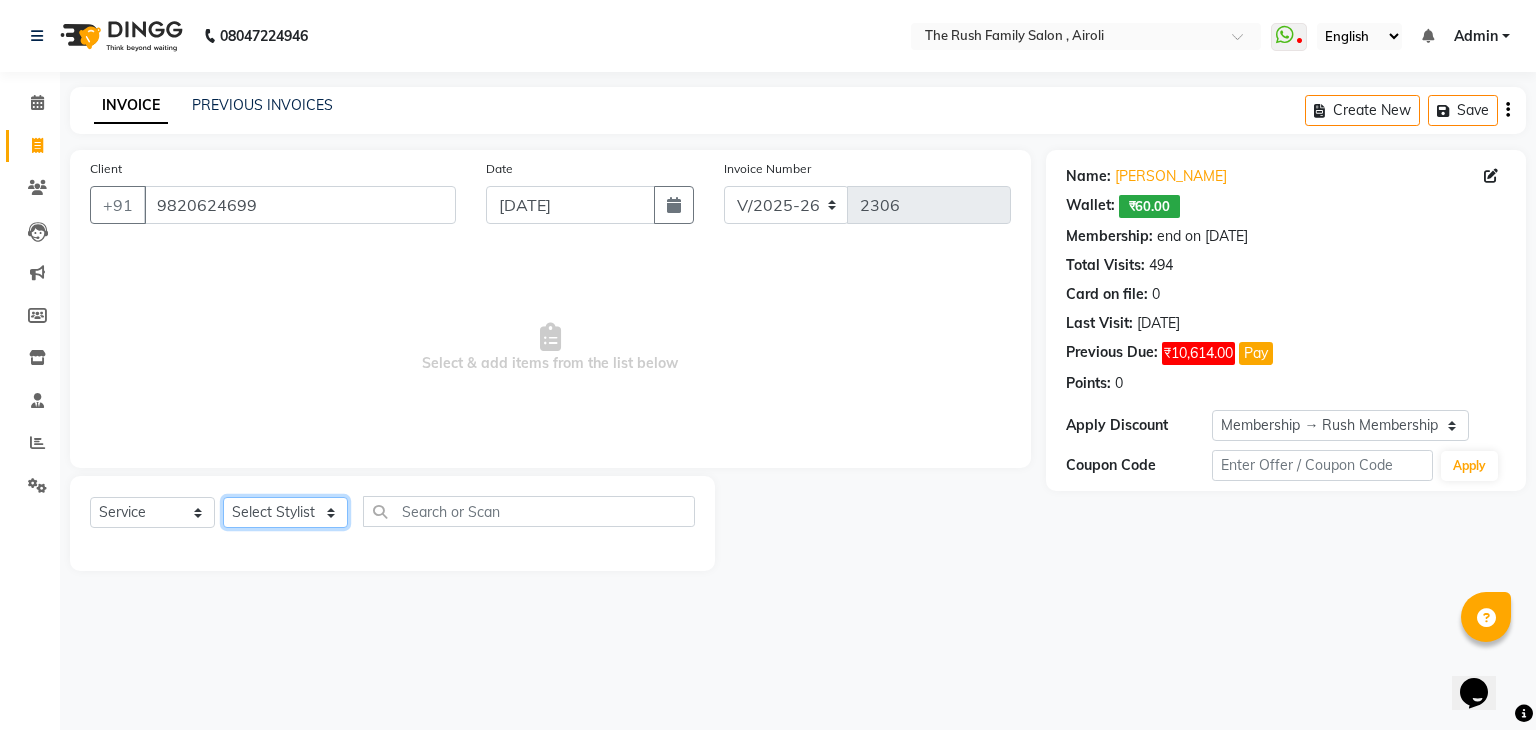 click on "Select Stylist [PERSON_NAME] Guddi [PERSON_NAME]   [PERSON_NAME] [PERSON_NAME]" 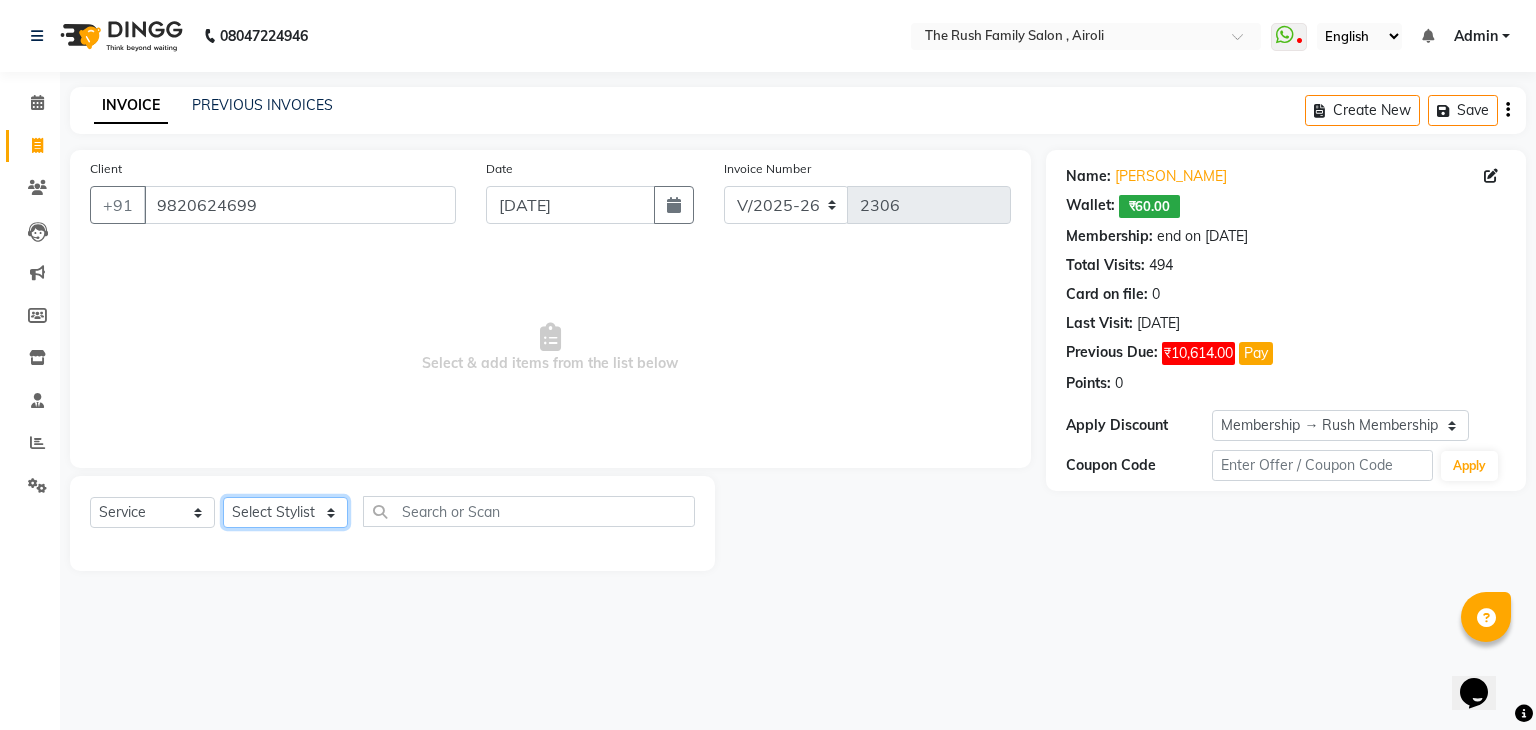 select on "65380" 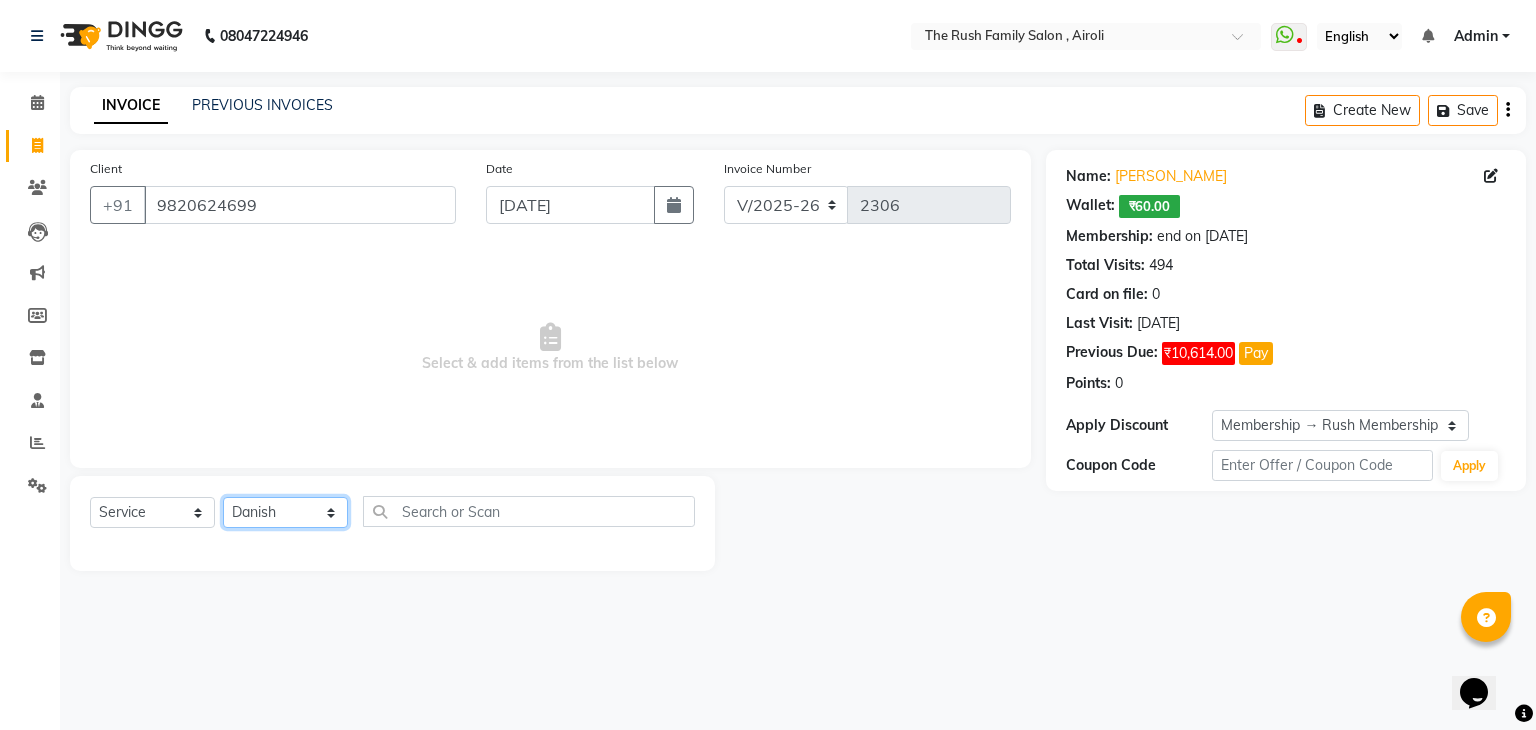 click on "Select Stylist [PERSON_NAME] Guddi [PERSON_NAME]   [PERSON_NAME] [PERSON_NAME]" 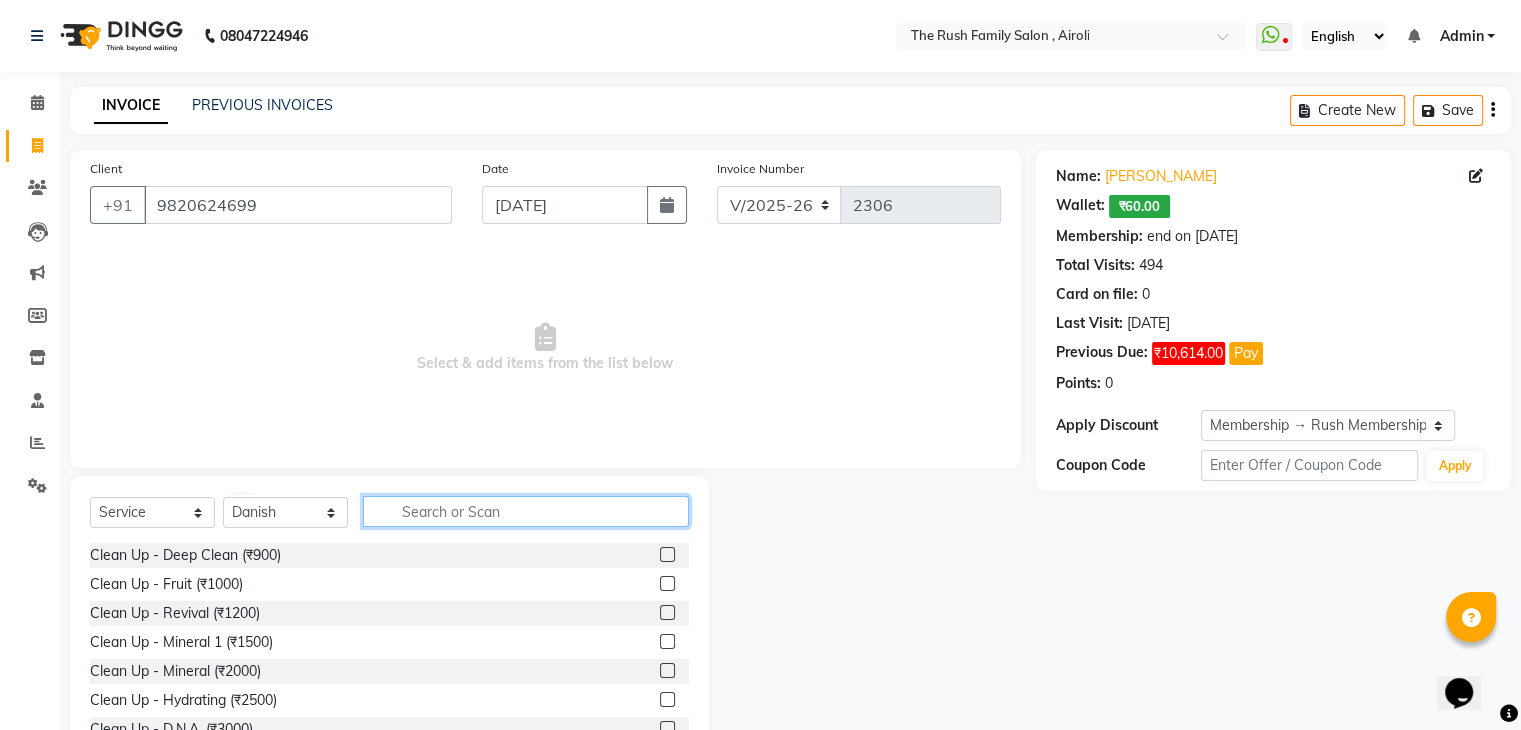 click 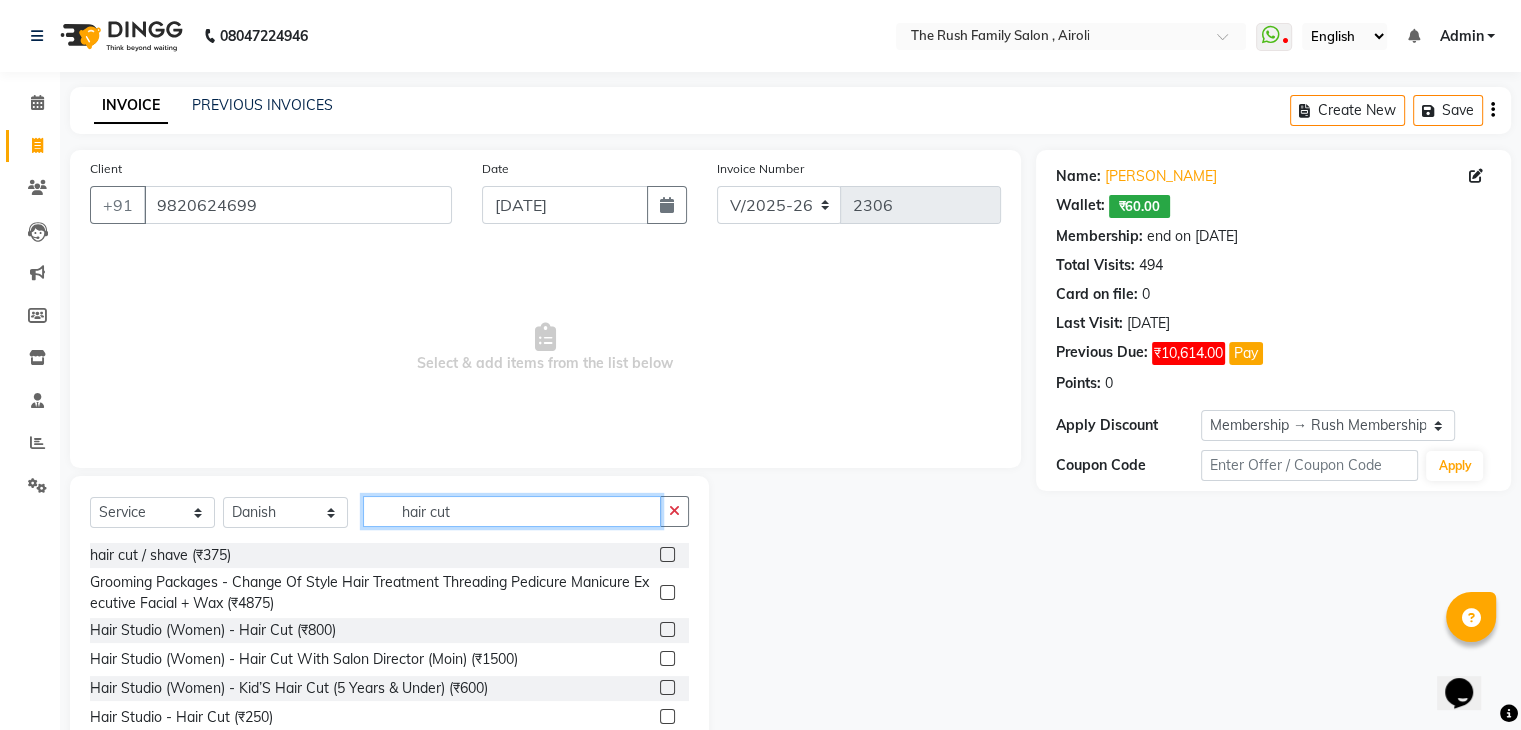 type on "hair cut" 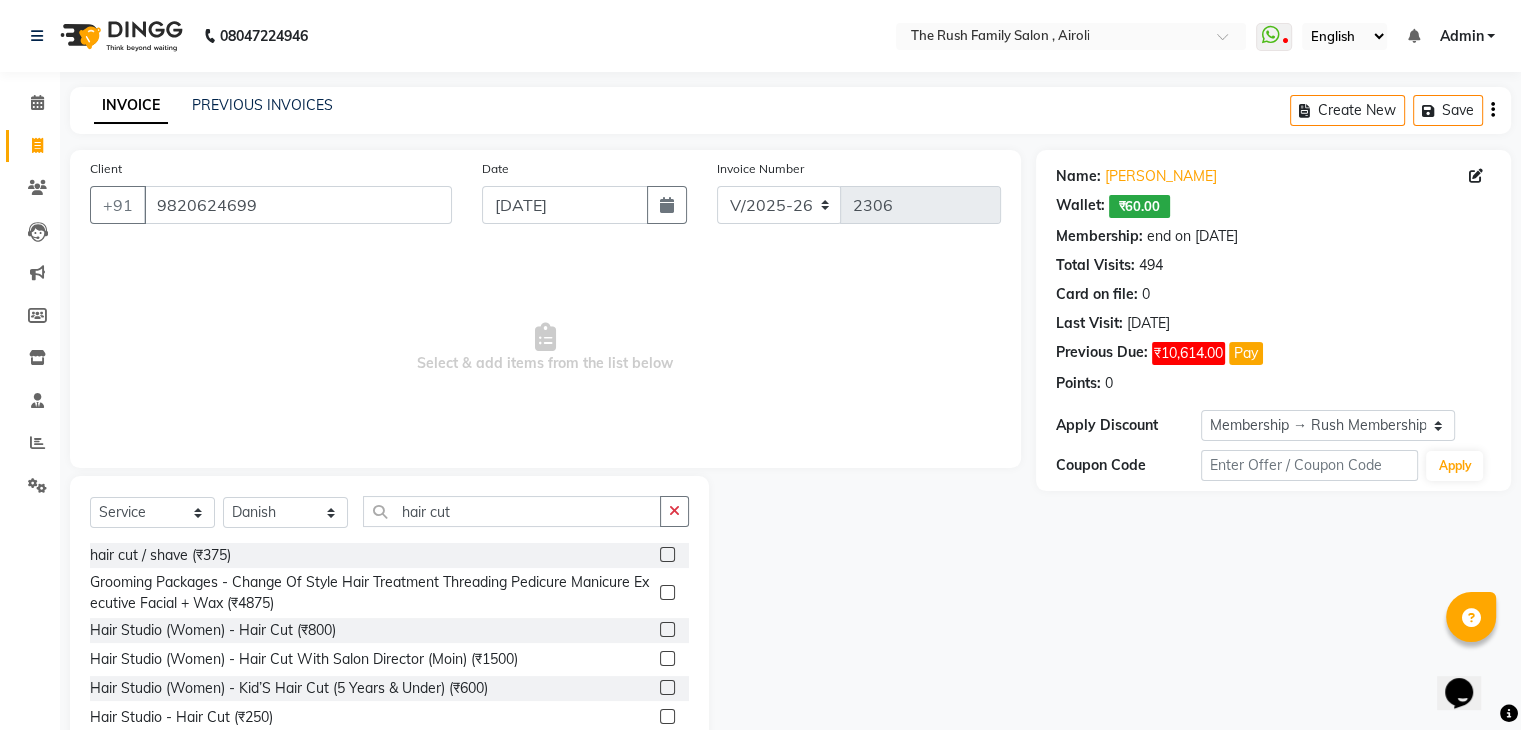 click 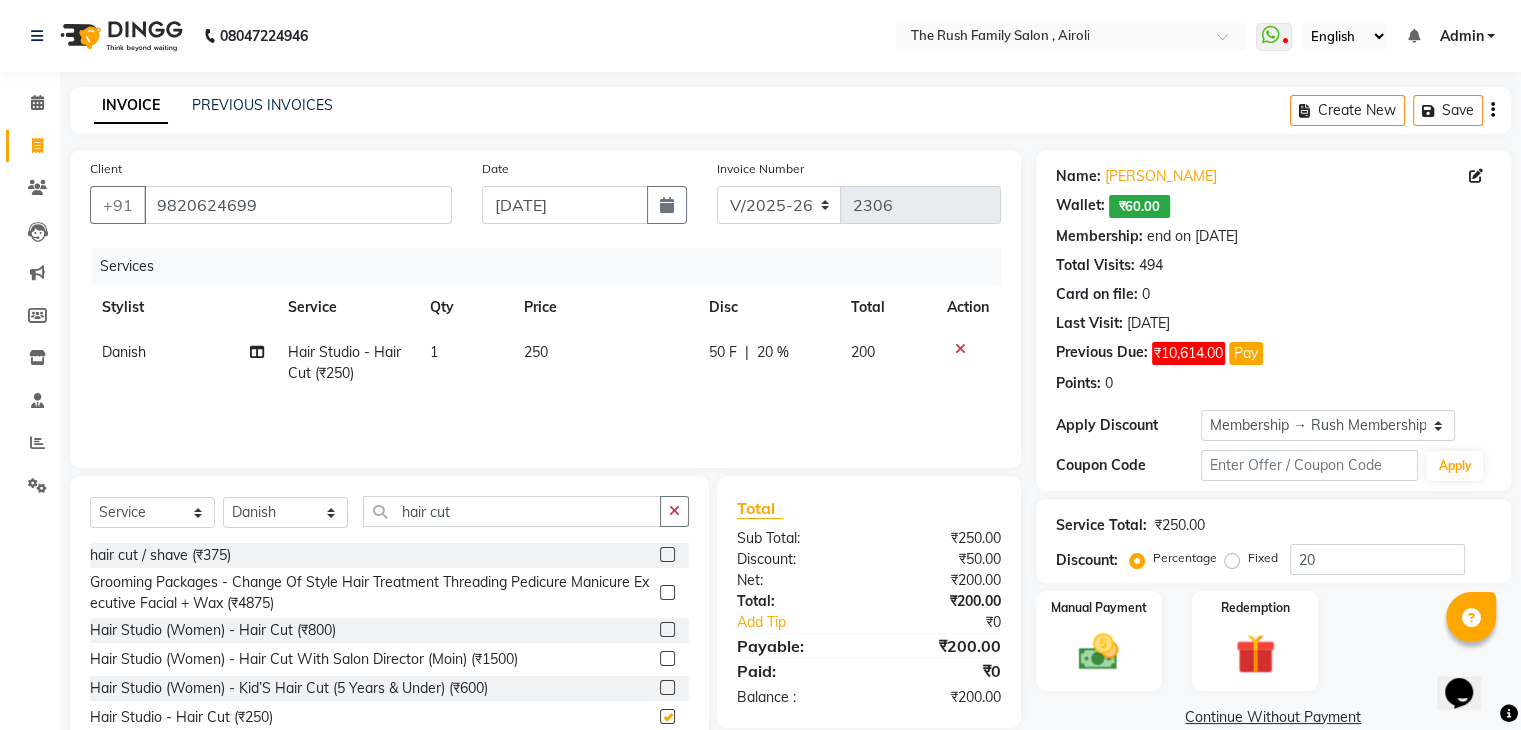 checkbox on "false" 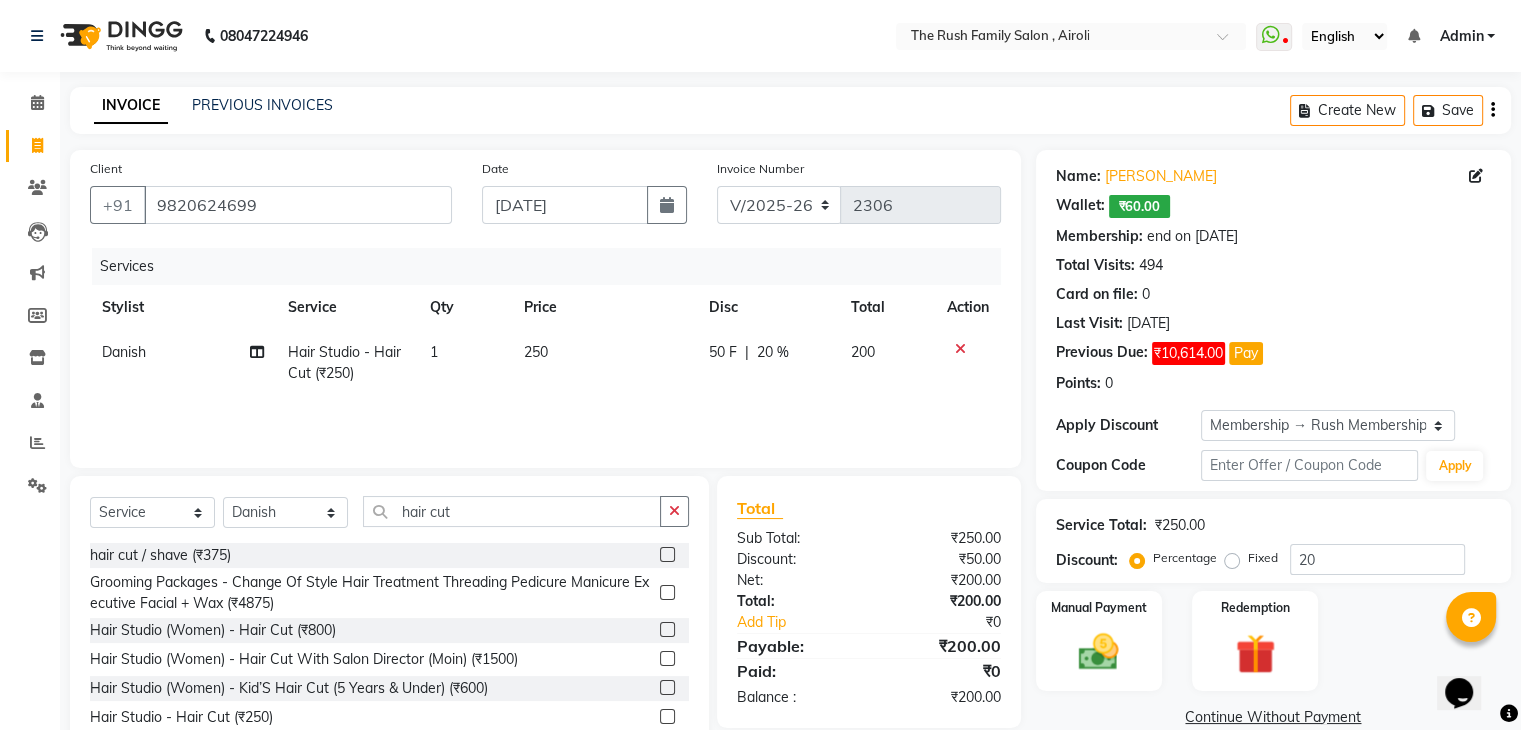 click on "50 F | 20 %" 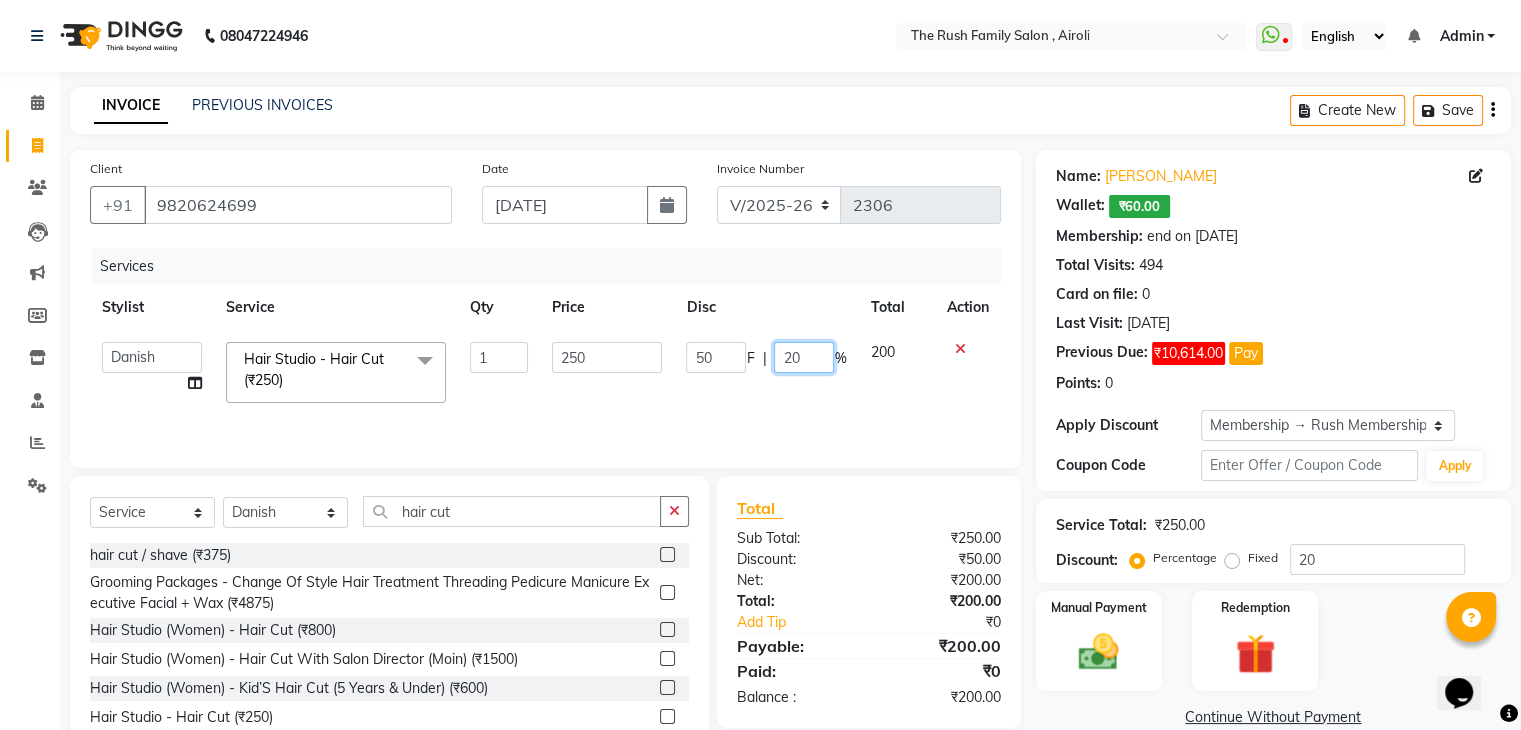 click on "20" 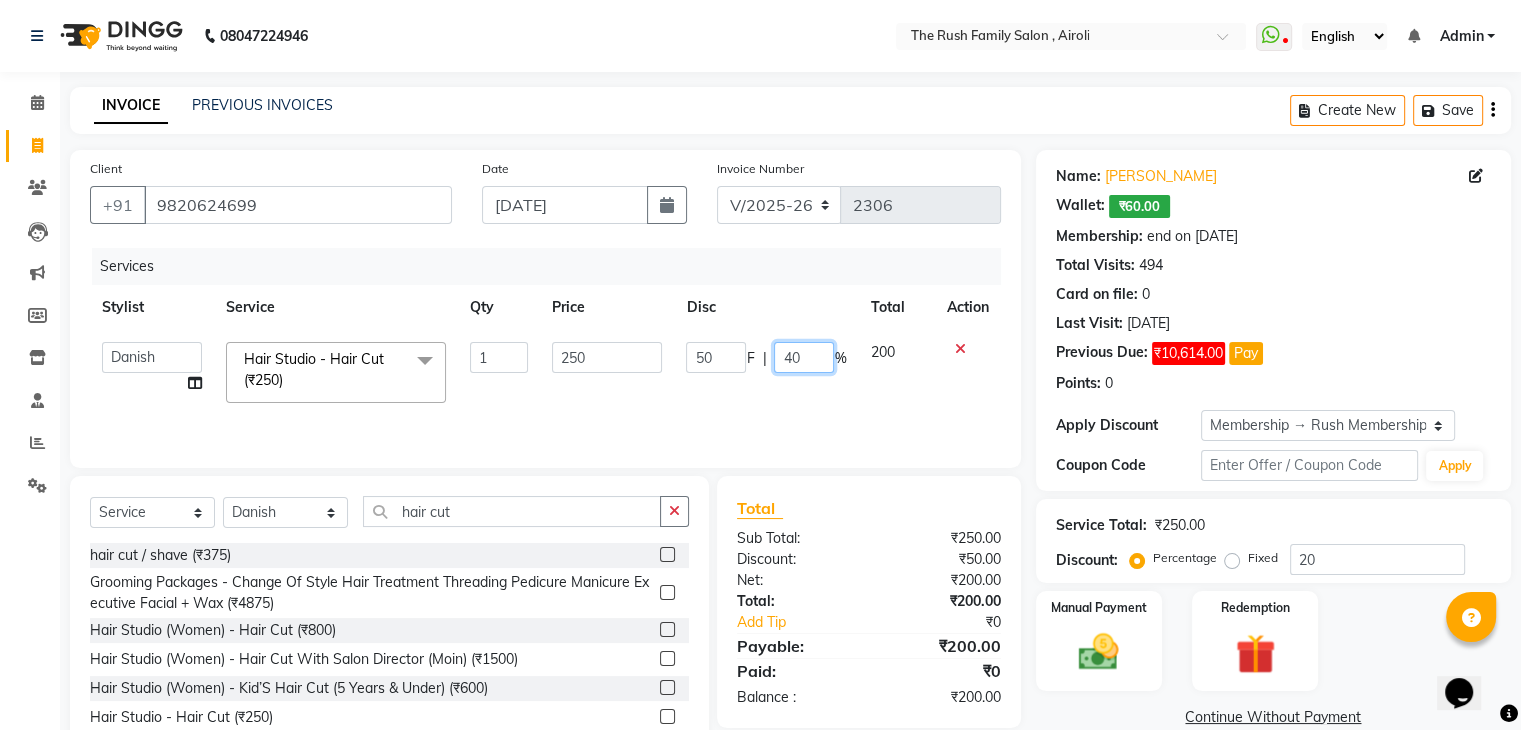 type on "0" 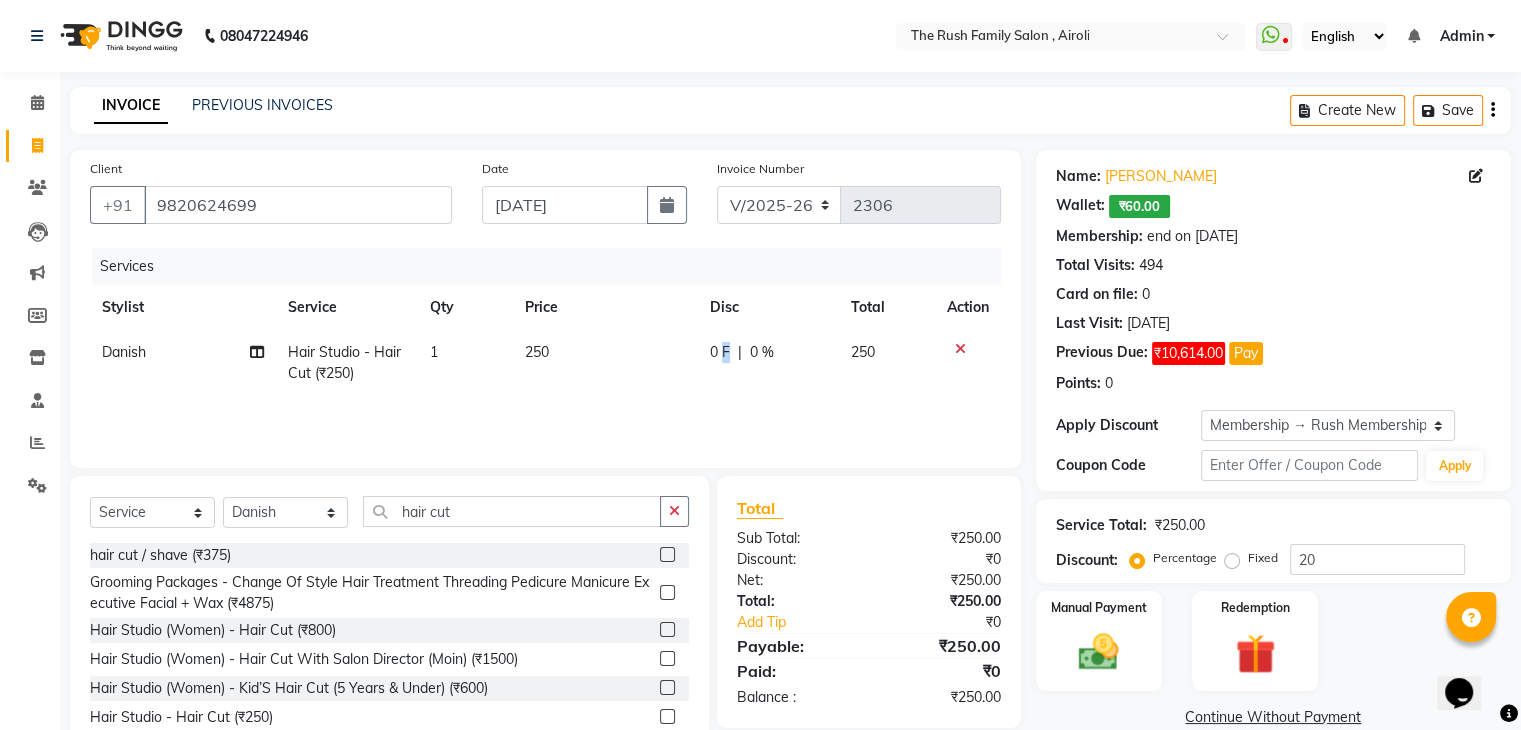click on "0 F" 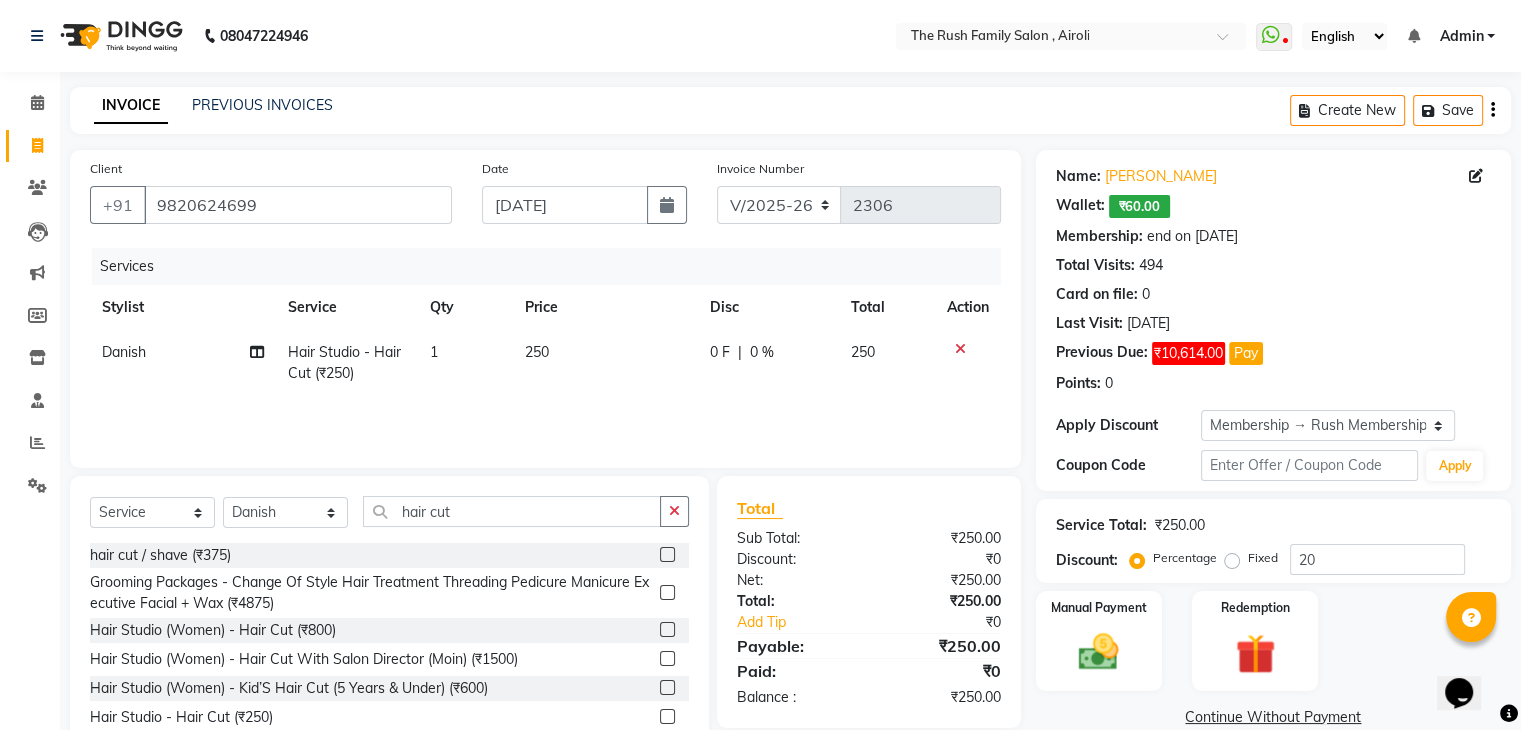 select on "65380" 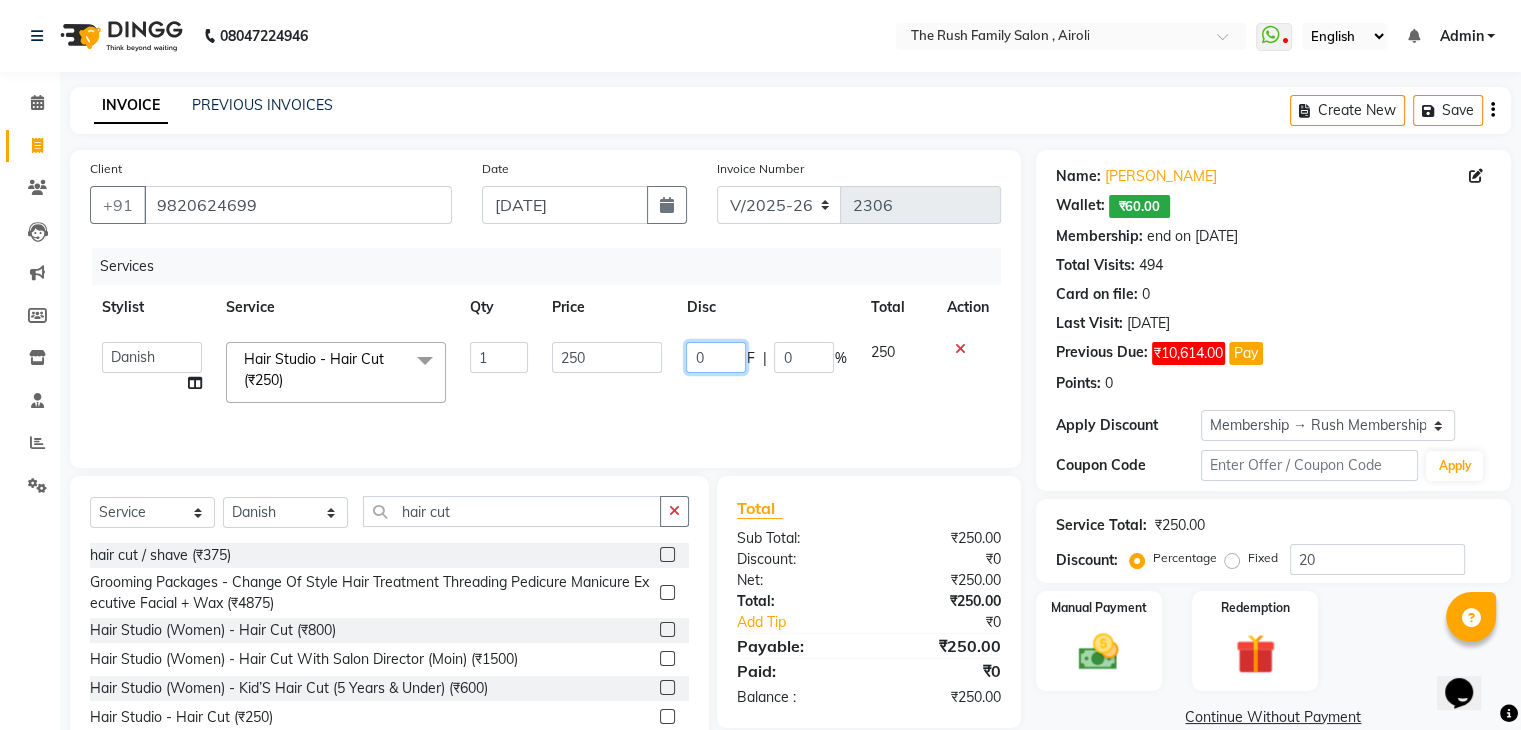 click on "0" 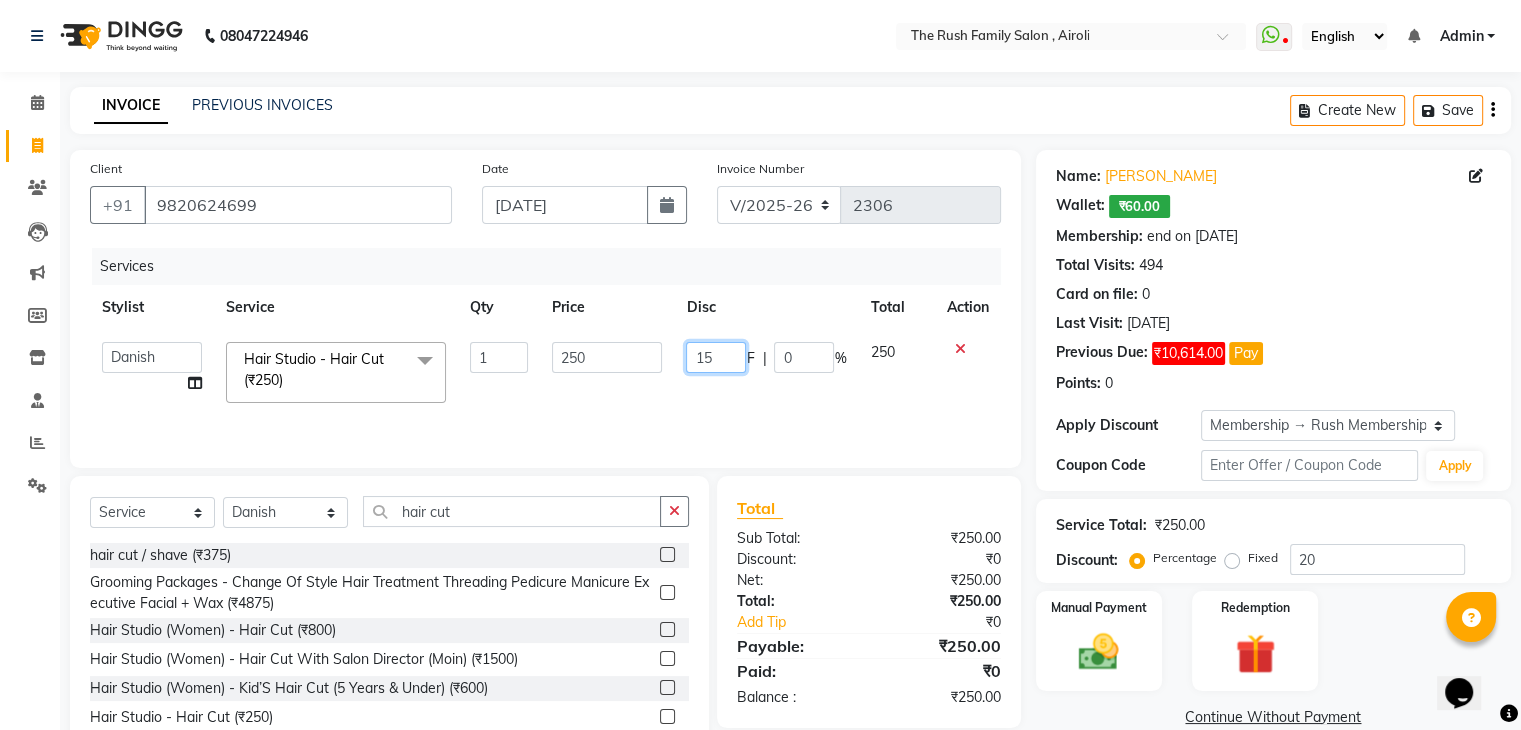 type on "151" 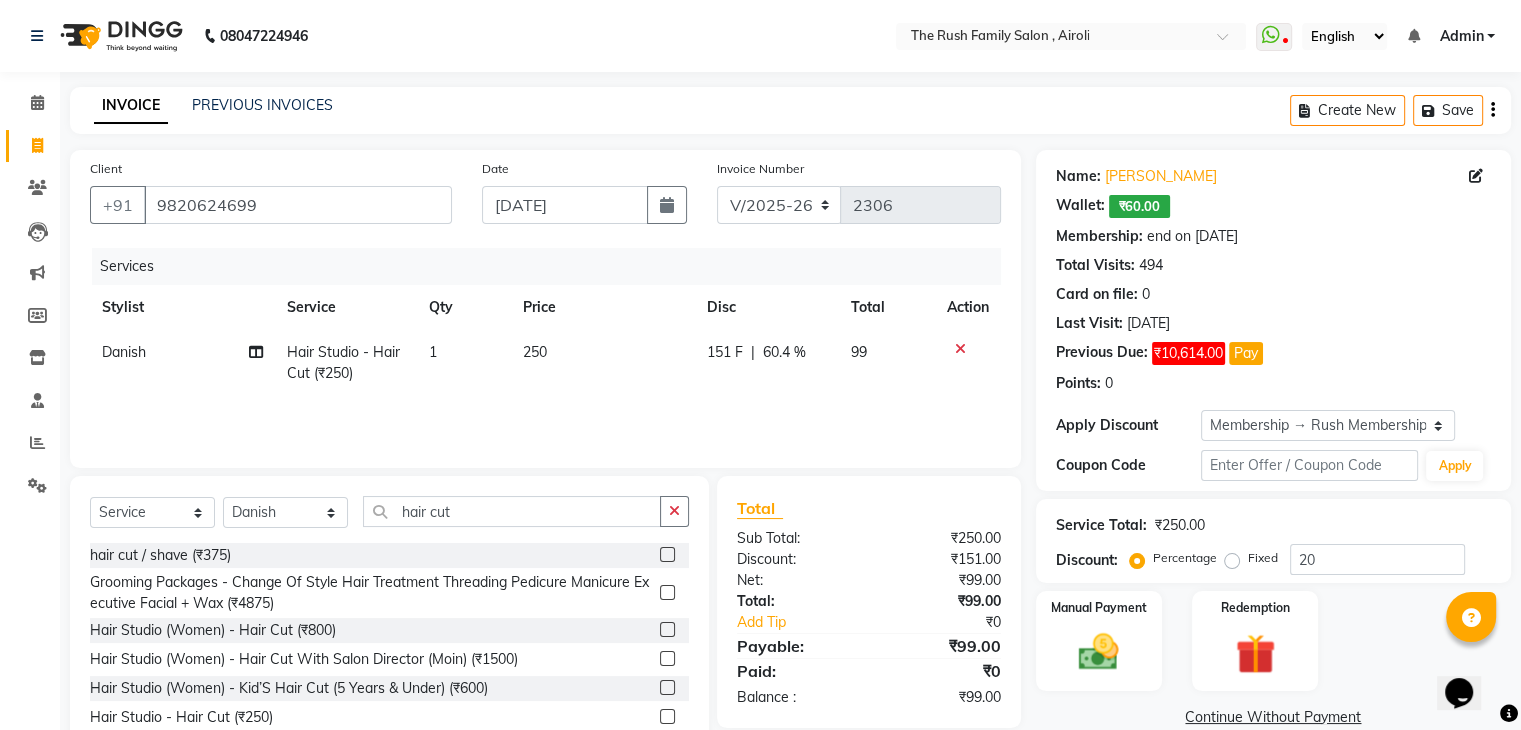 click on "Services Stylist Service Qty Price Disc Total Action Danish Hair Studio - Hair Cut (₹250) 1 250 151 F | 60.4 % 99" 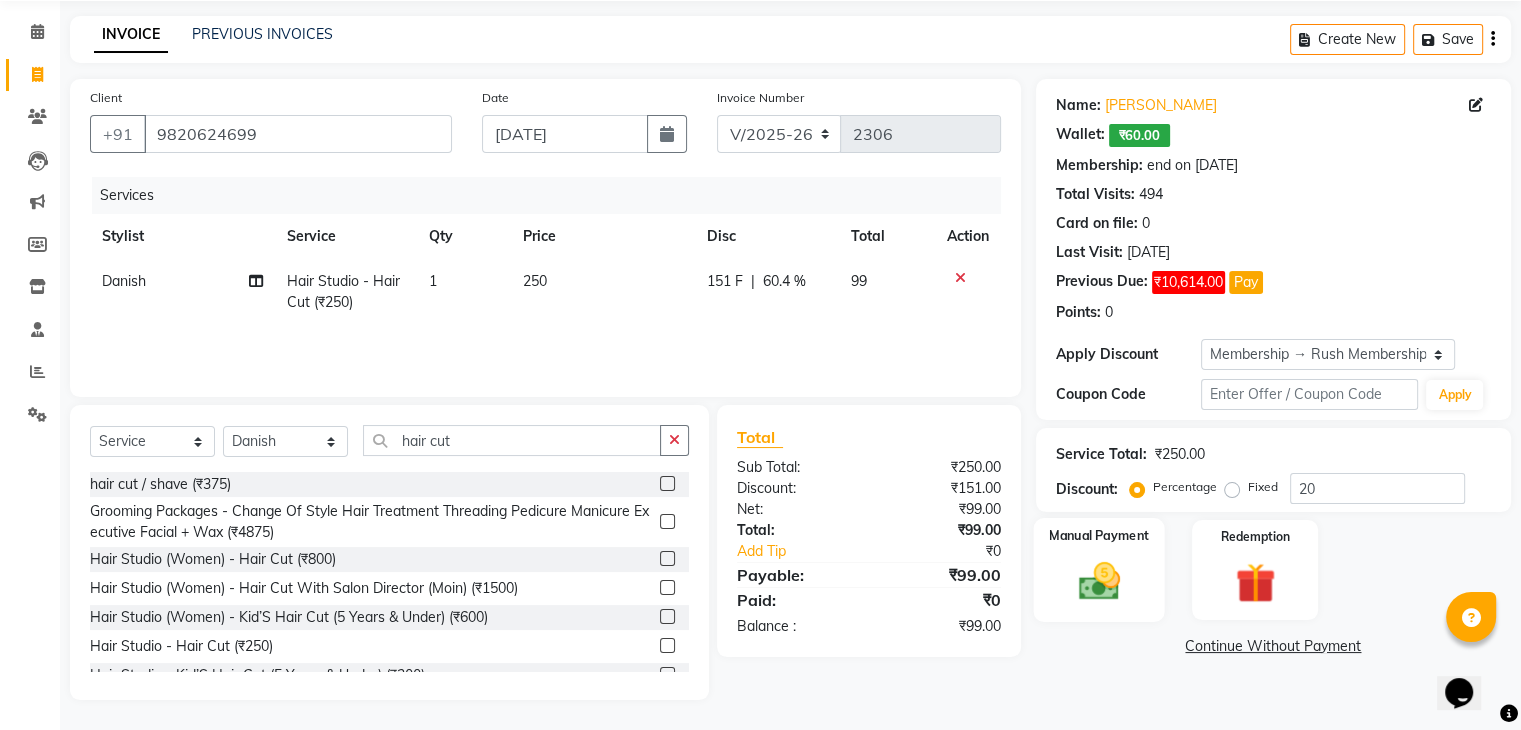 click 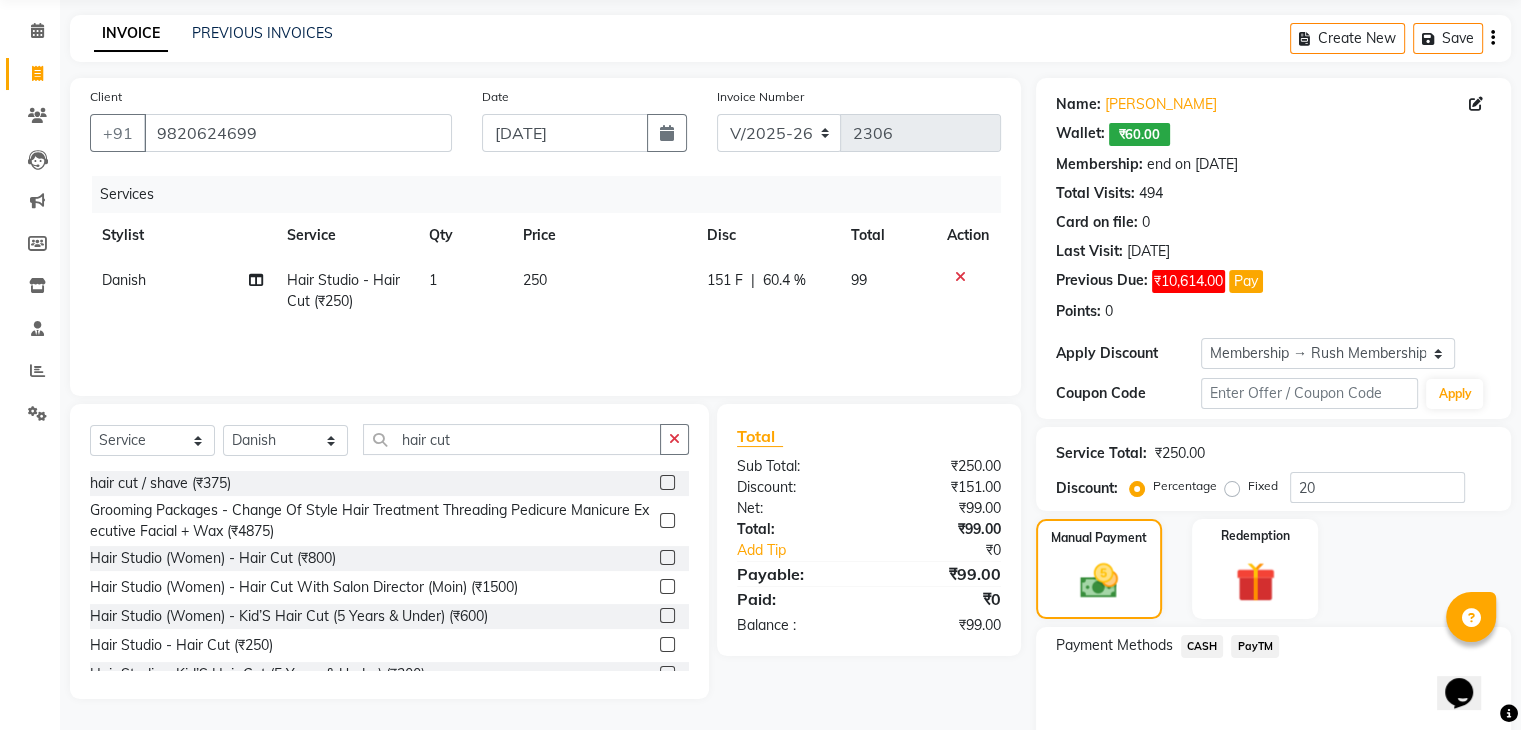 click on "PayTM" 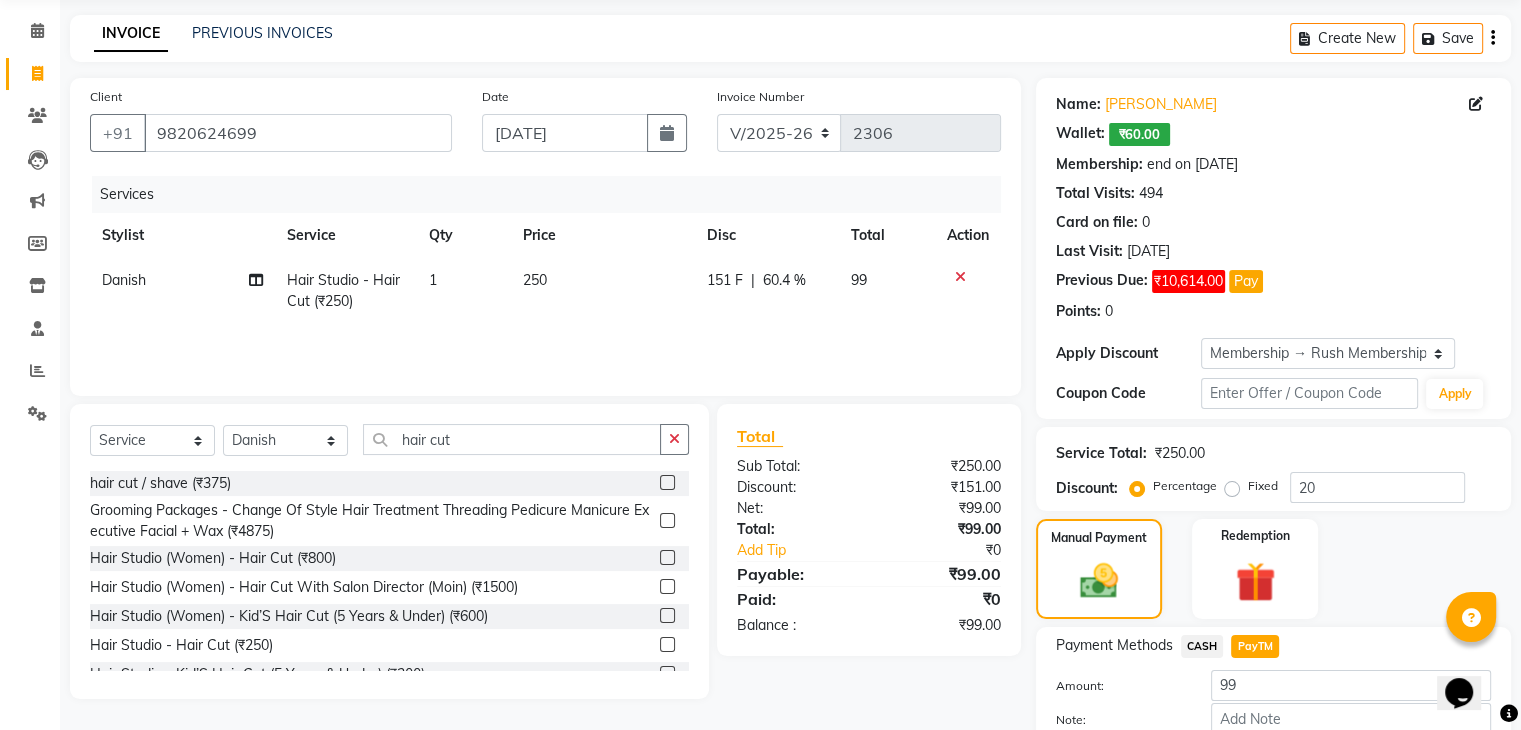 scroll, scrollTop: 190, scrollLeft: 0, axis: vertical 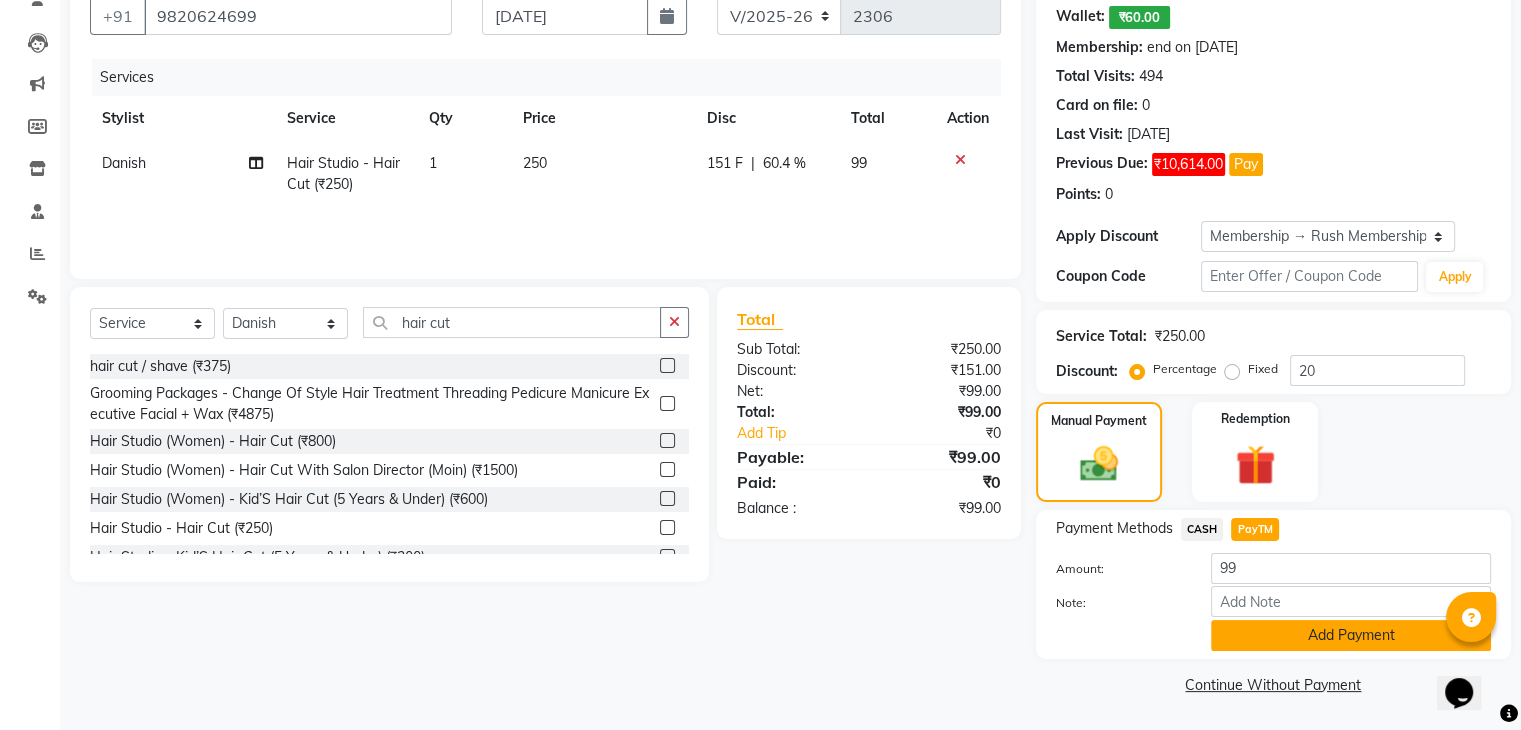 click on "Add Payment" 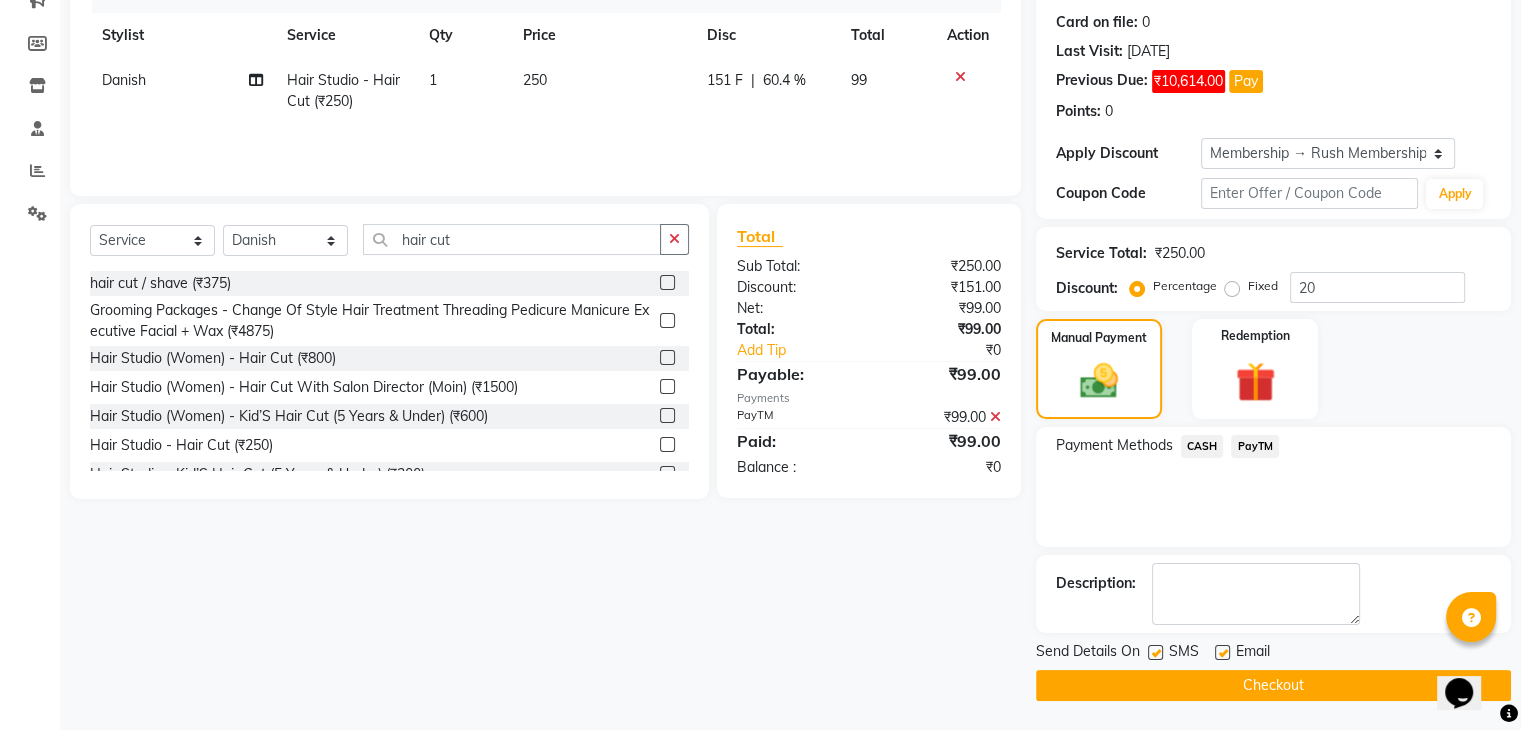 scroll, scrollTop: 271, scrollLeft: 0, axis: vertical 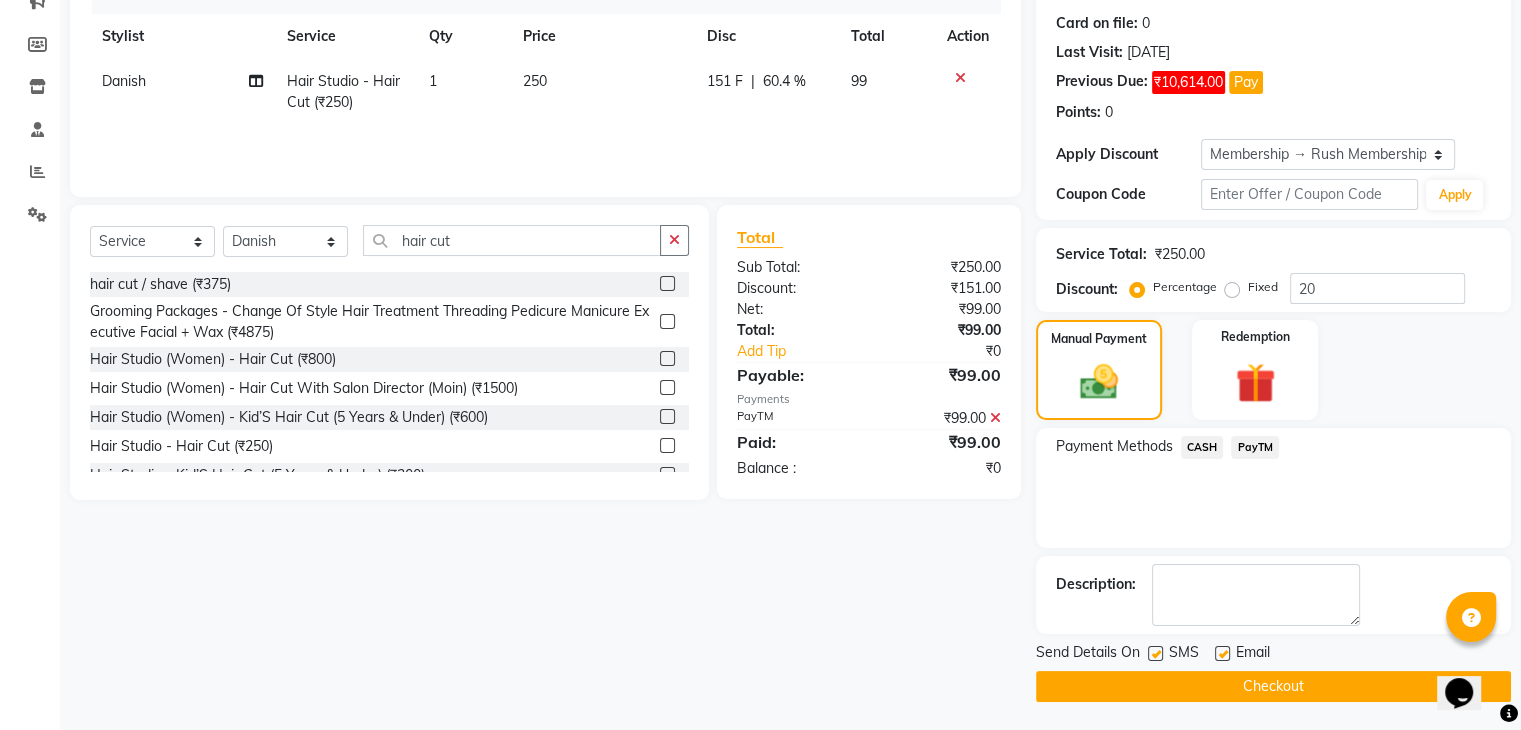 click 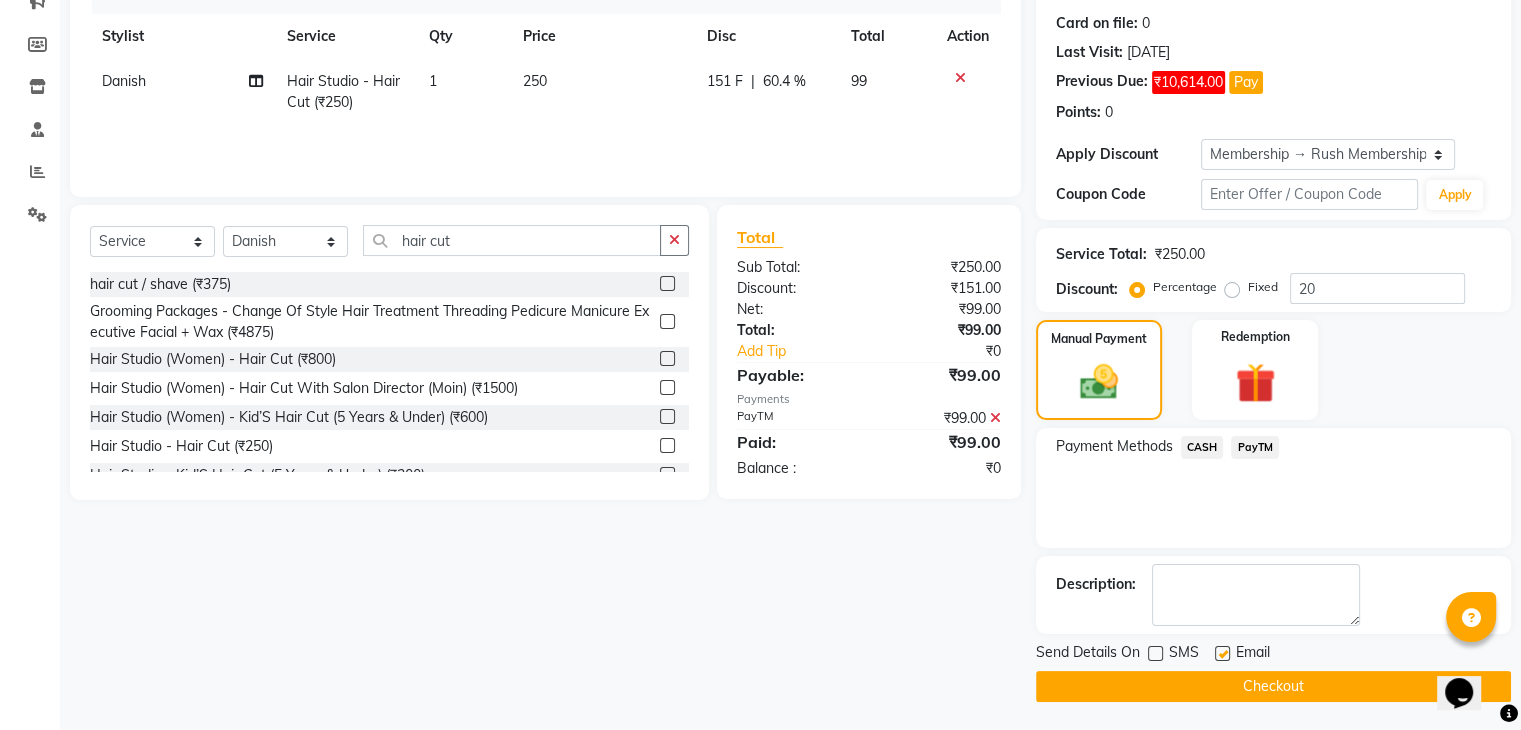 click 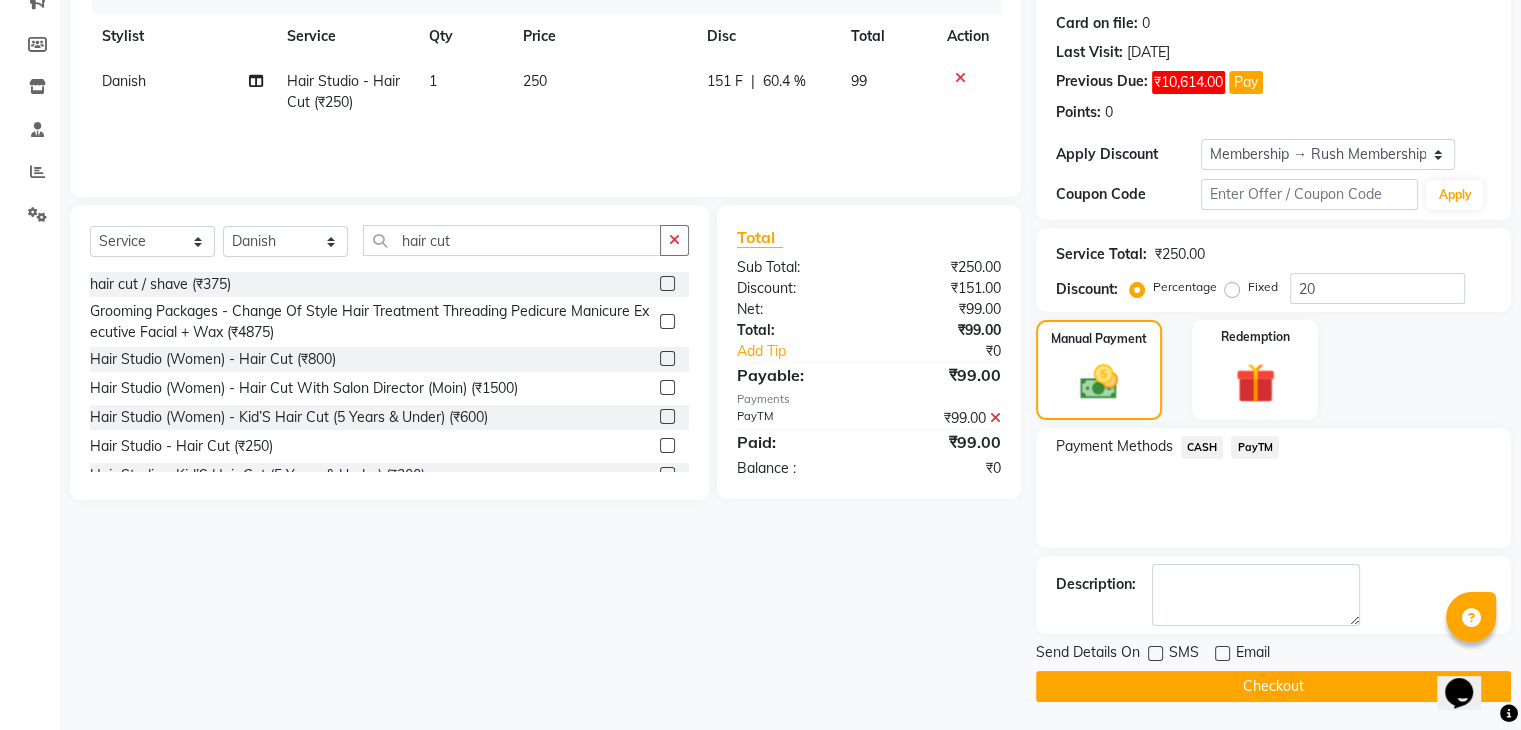 click on "Checkout" 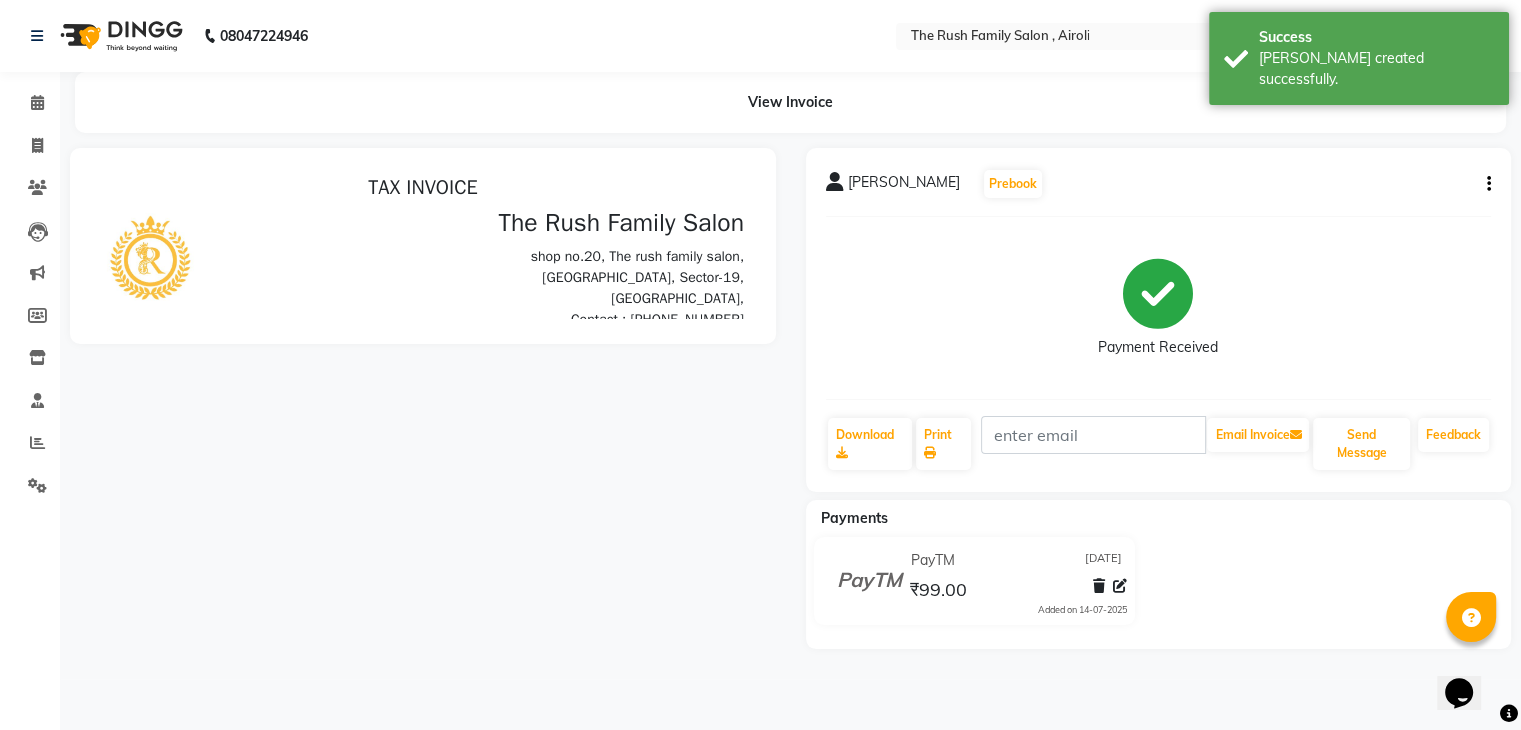 scroll, scrollTop: 0, scrollLeft: 0, axis: both 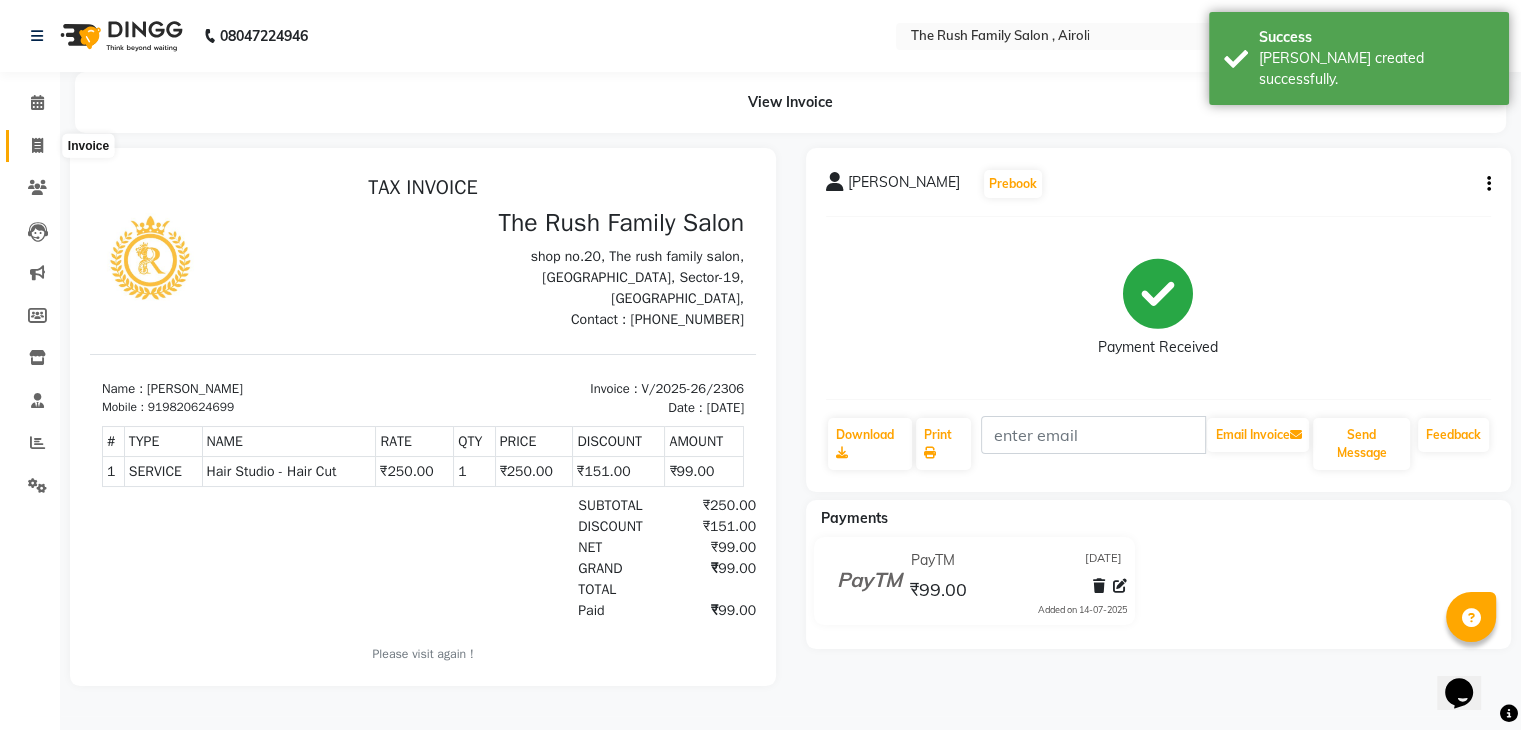 click 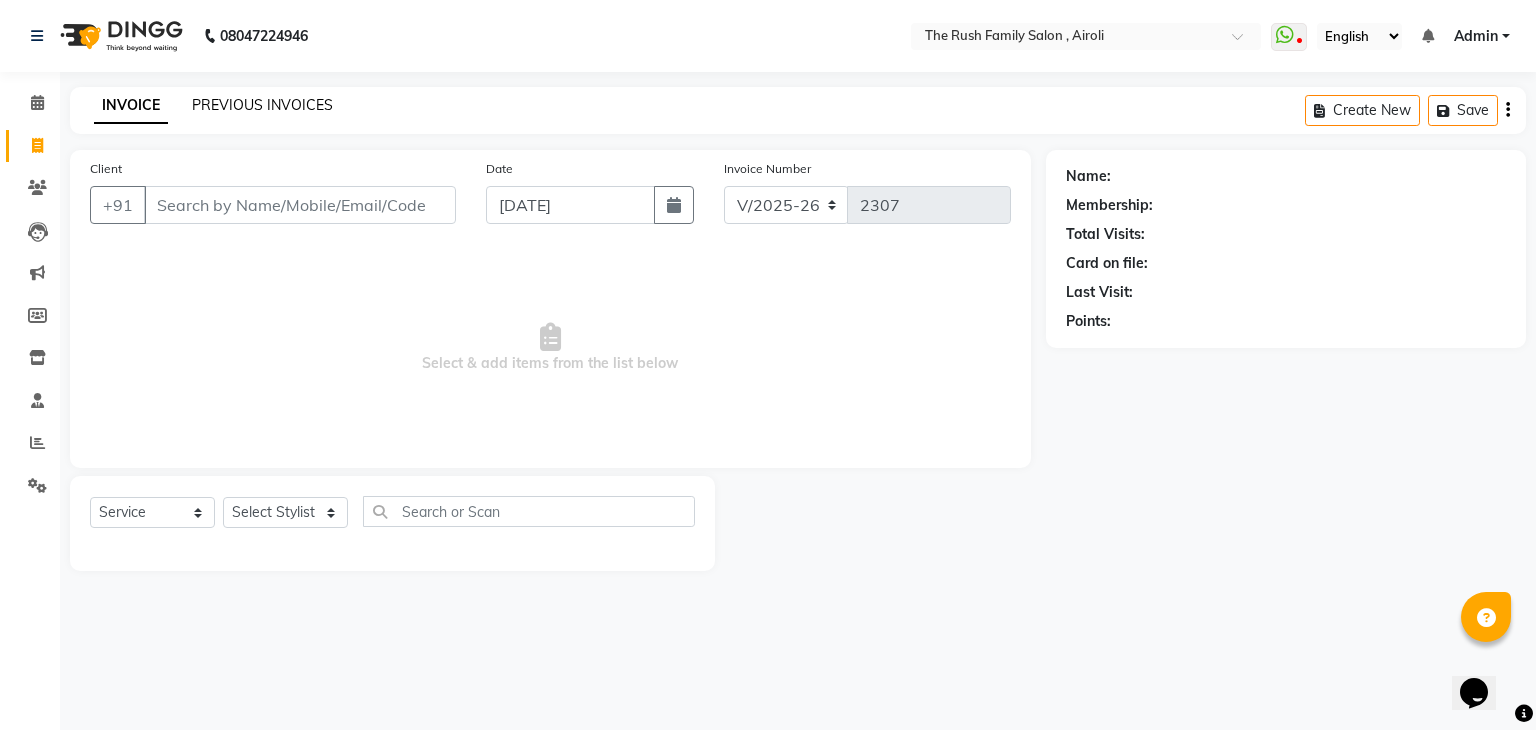 click on "PREVIOUS INVOICES" 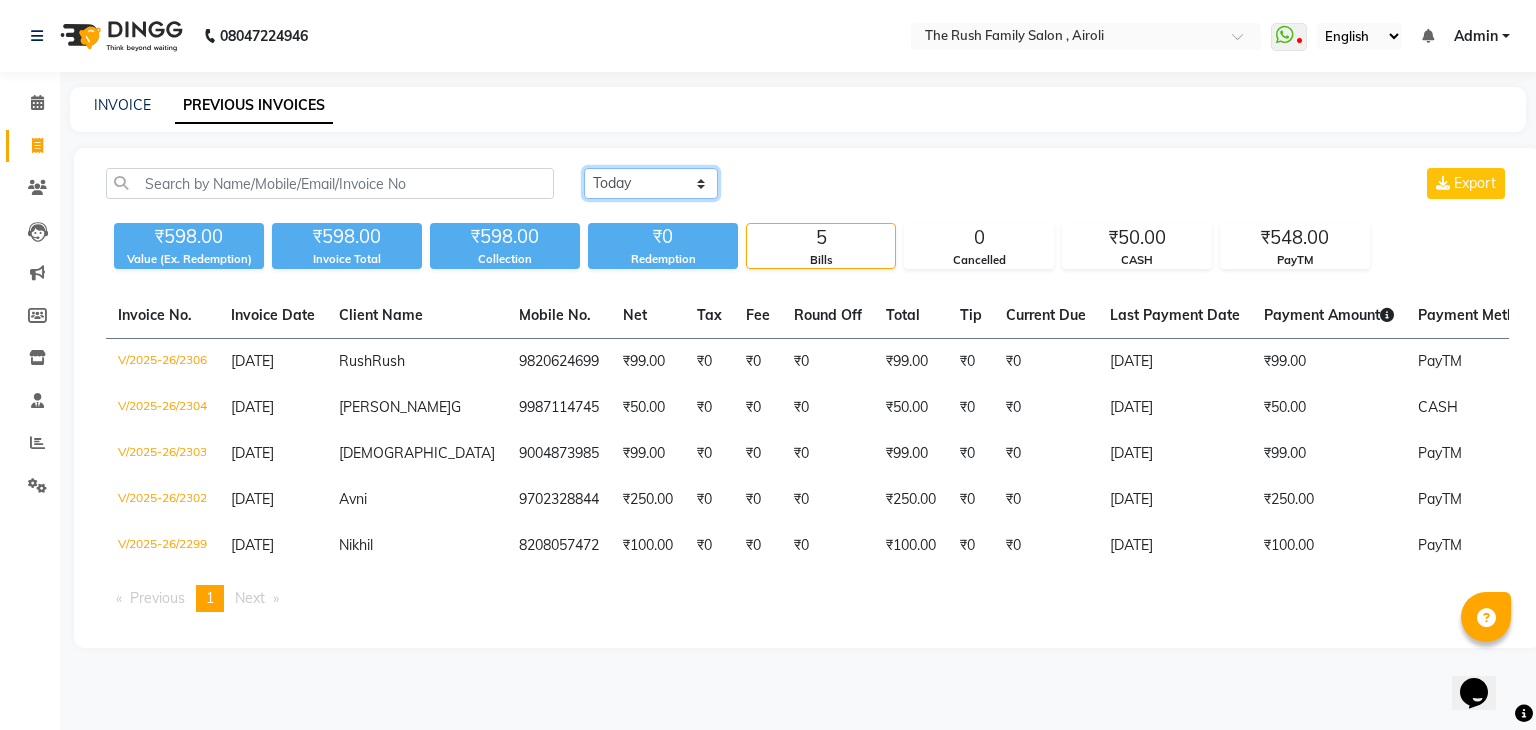 click on "[DATE] [DATE] Custom Range" 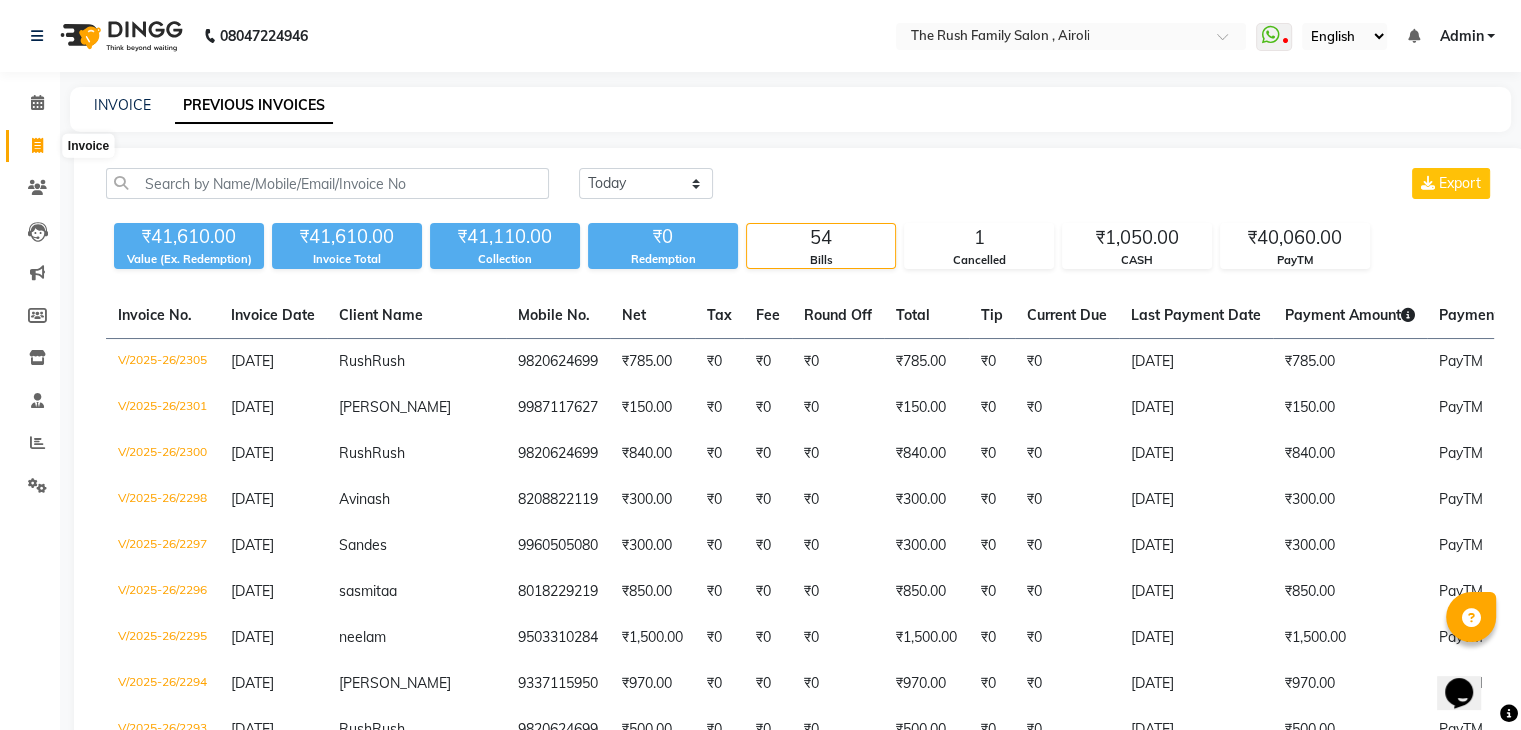 click 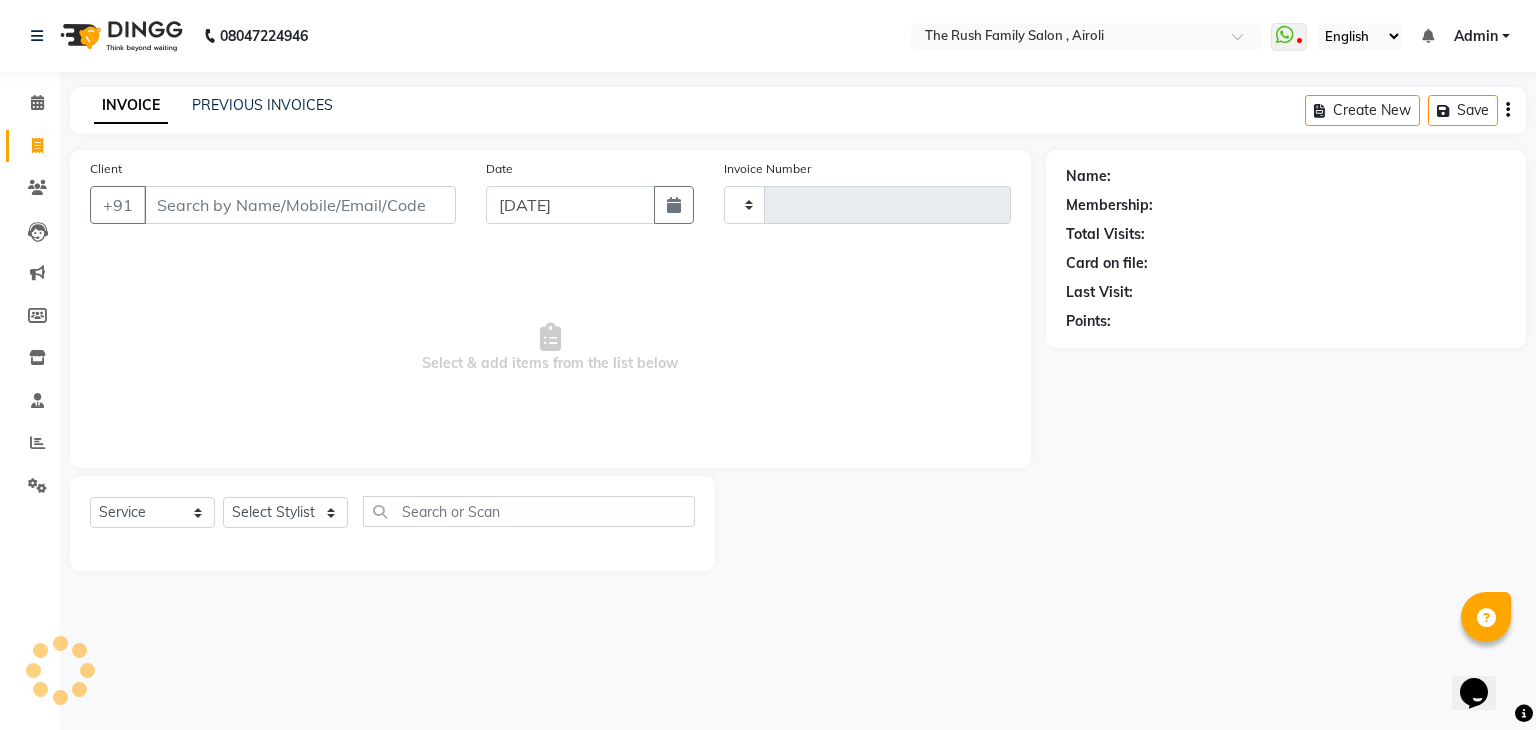 type on "2307" 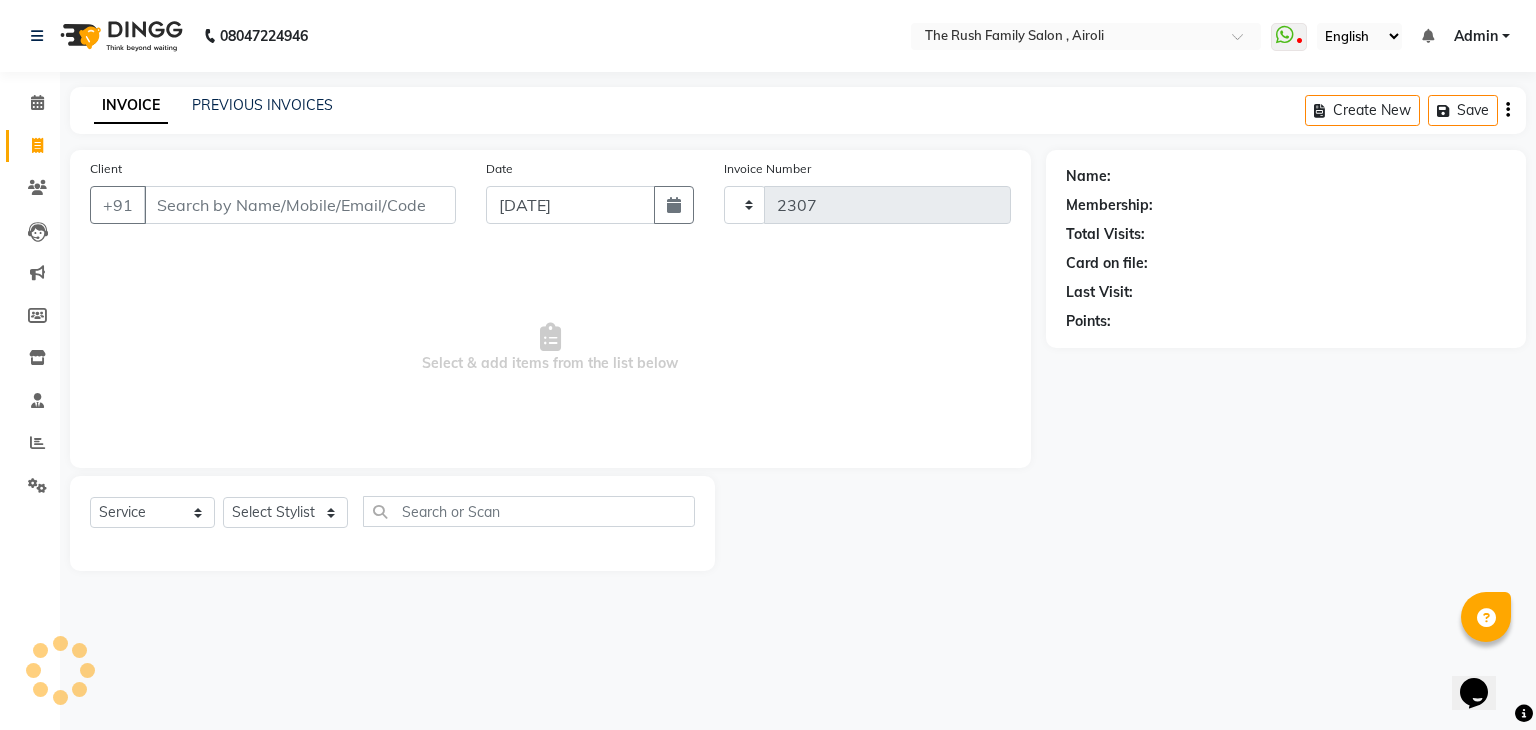 select on "5419" 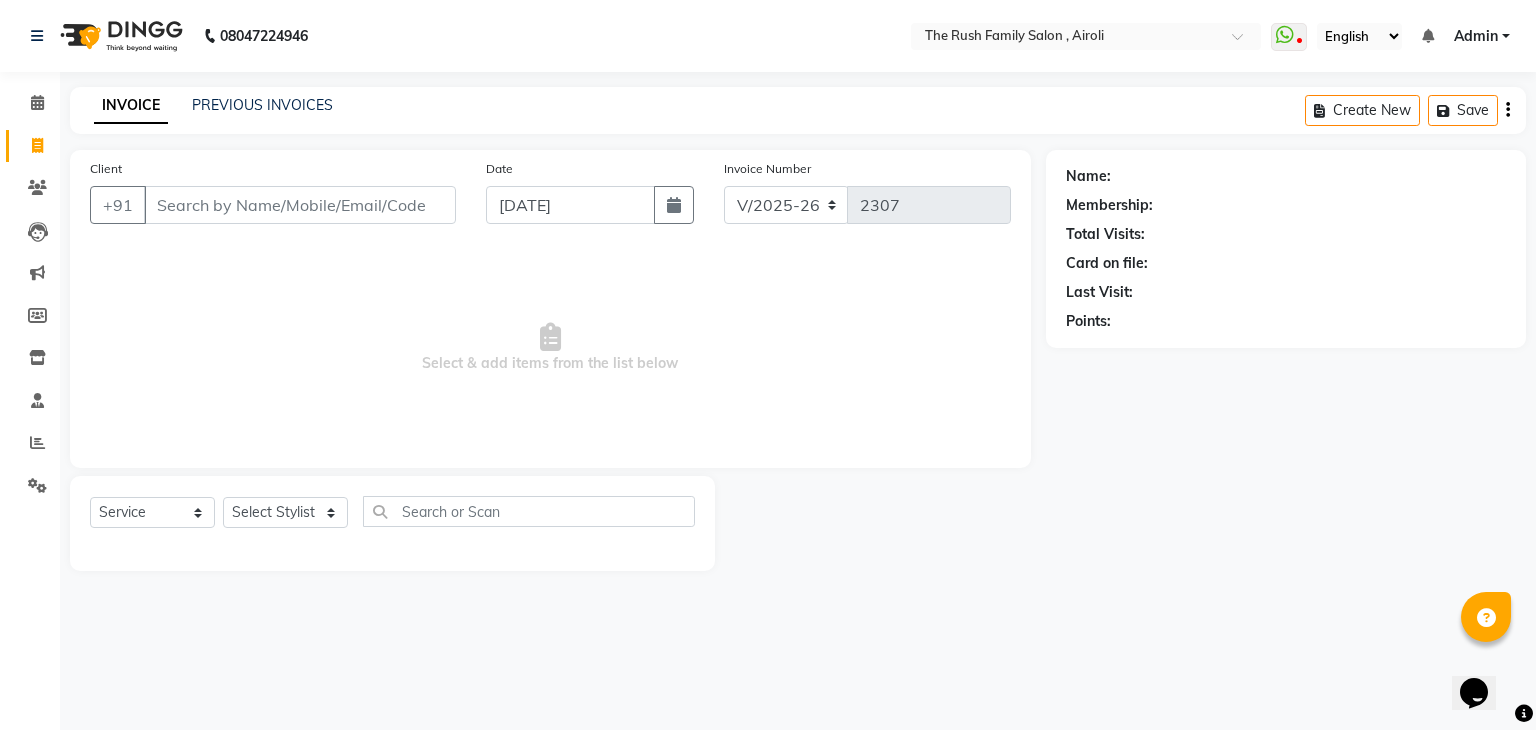 click 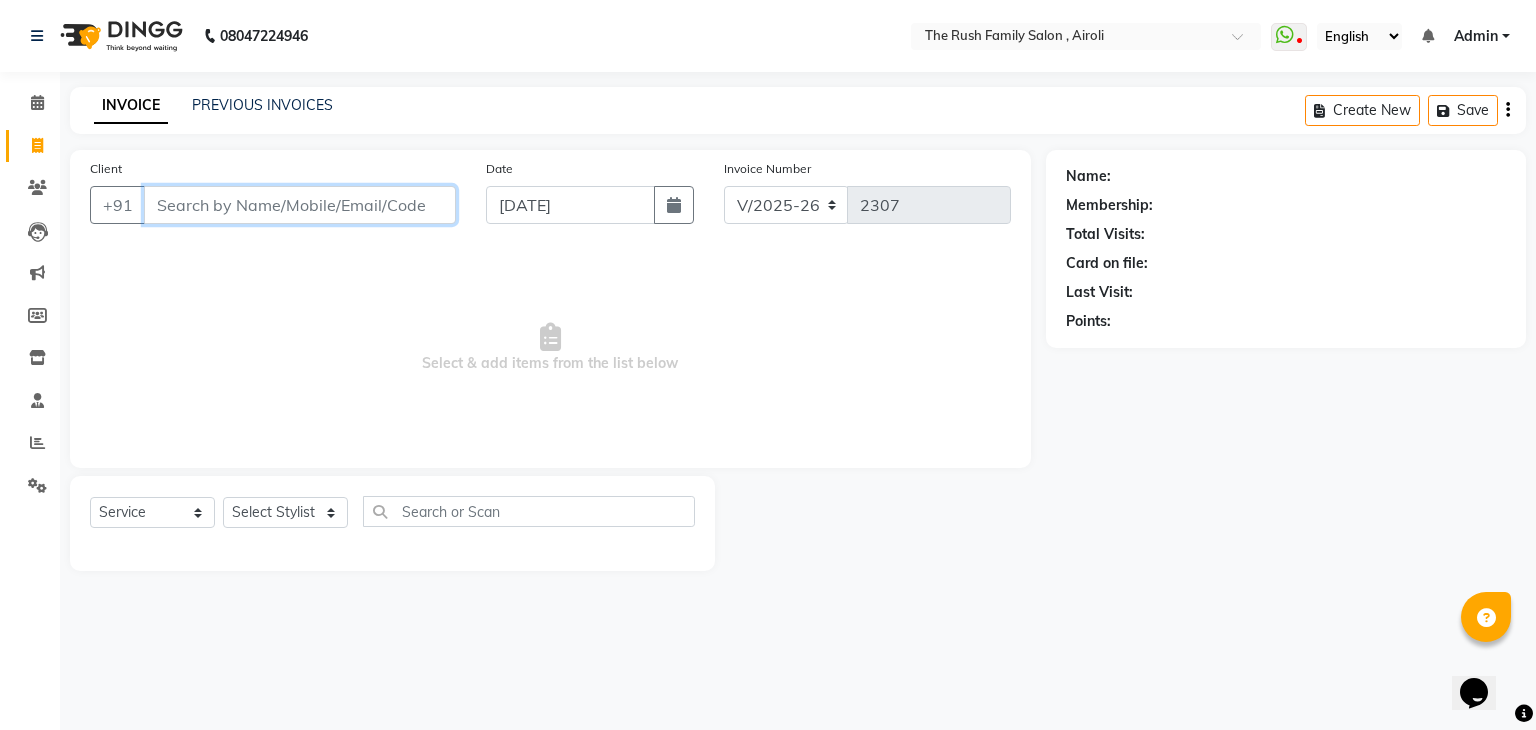 click on "Client" at bounding box center [300, 205] 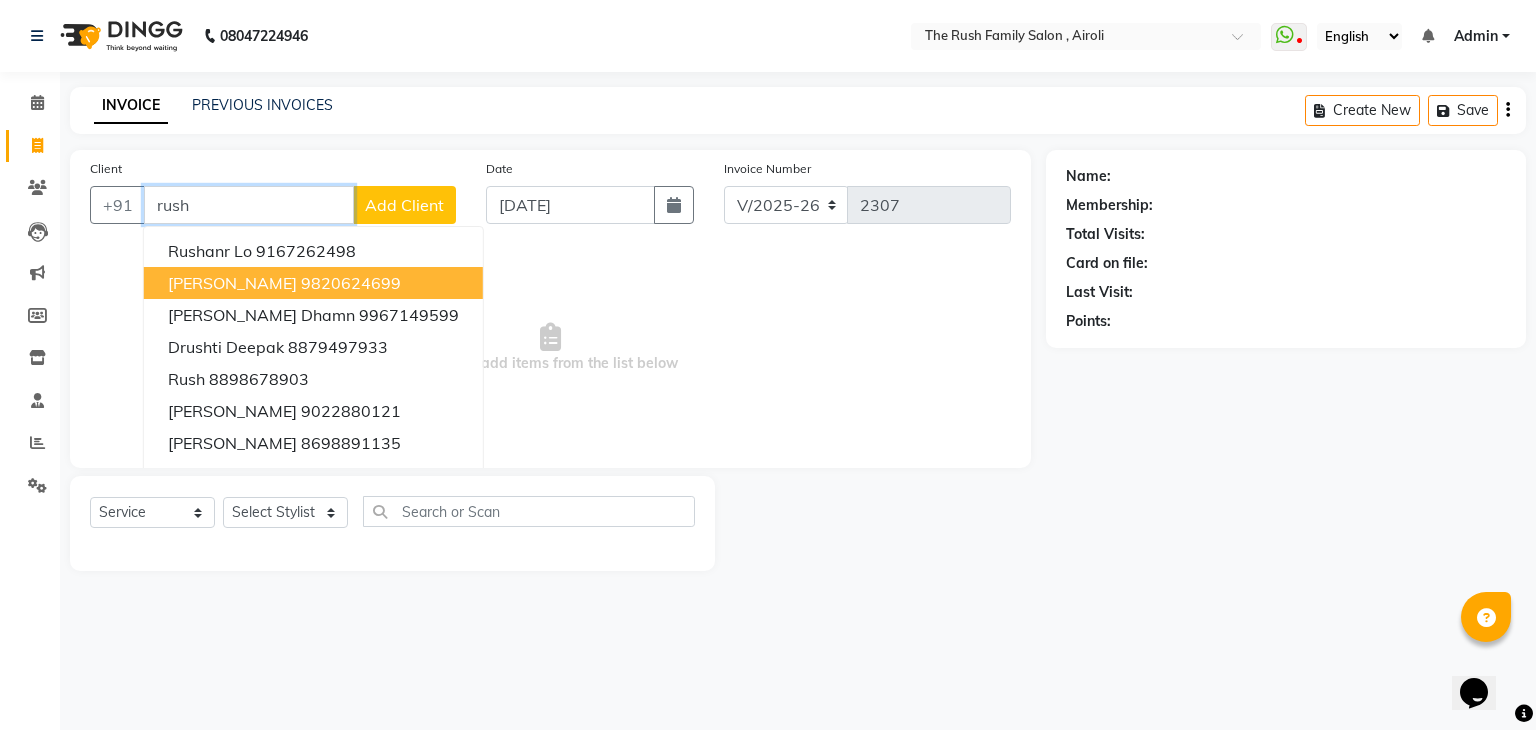 click on "Rush Rush  9820624699" at bounding box center (313, 283) 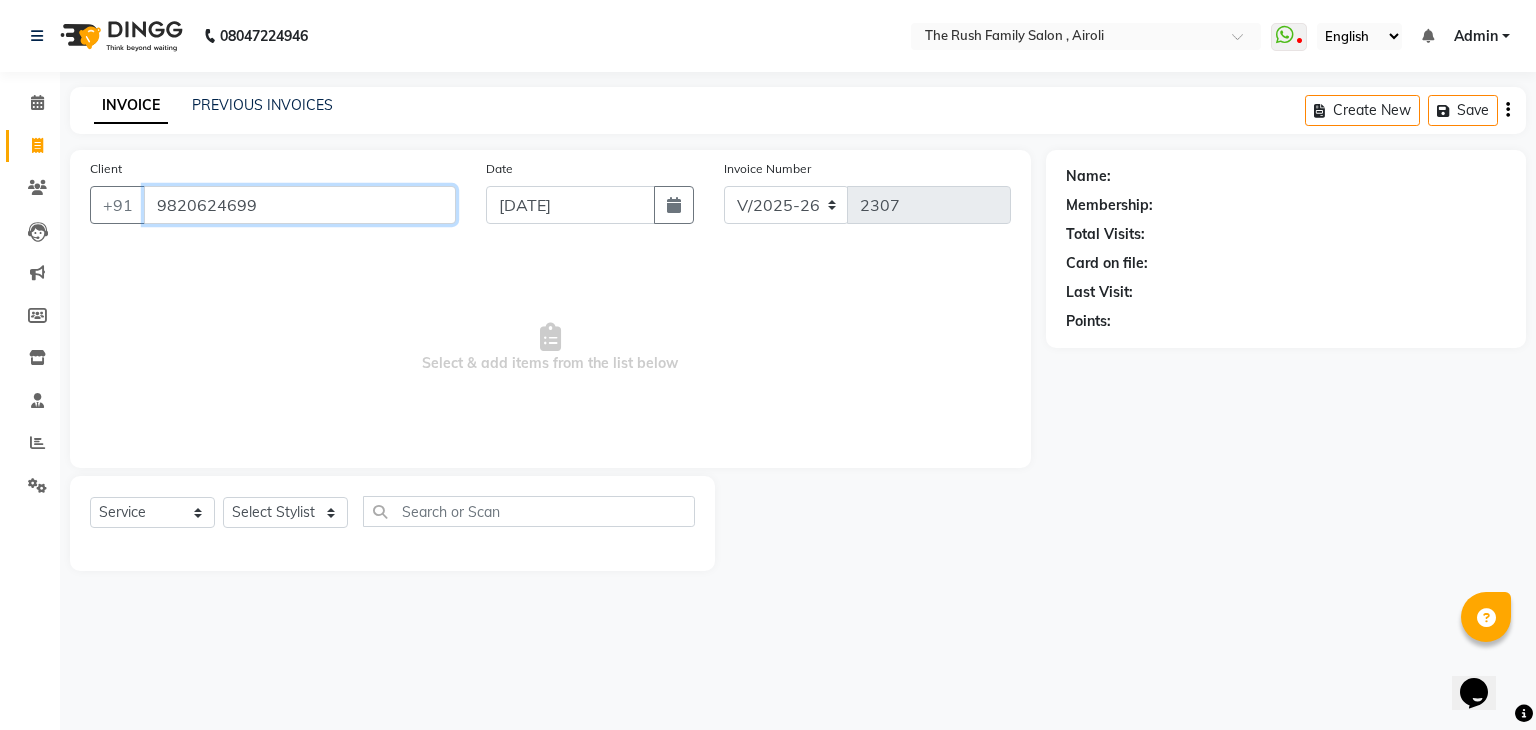 type on "9820624699" 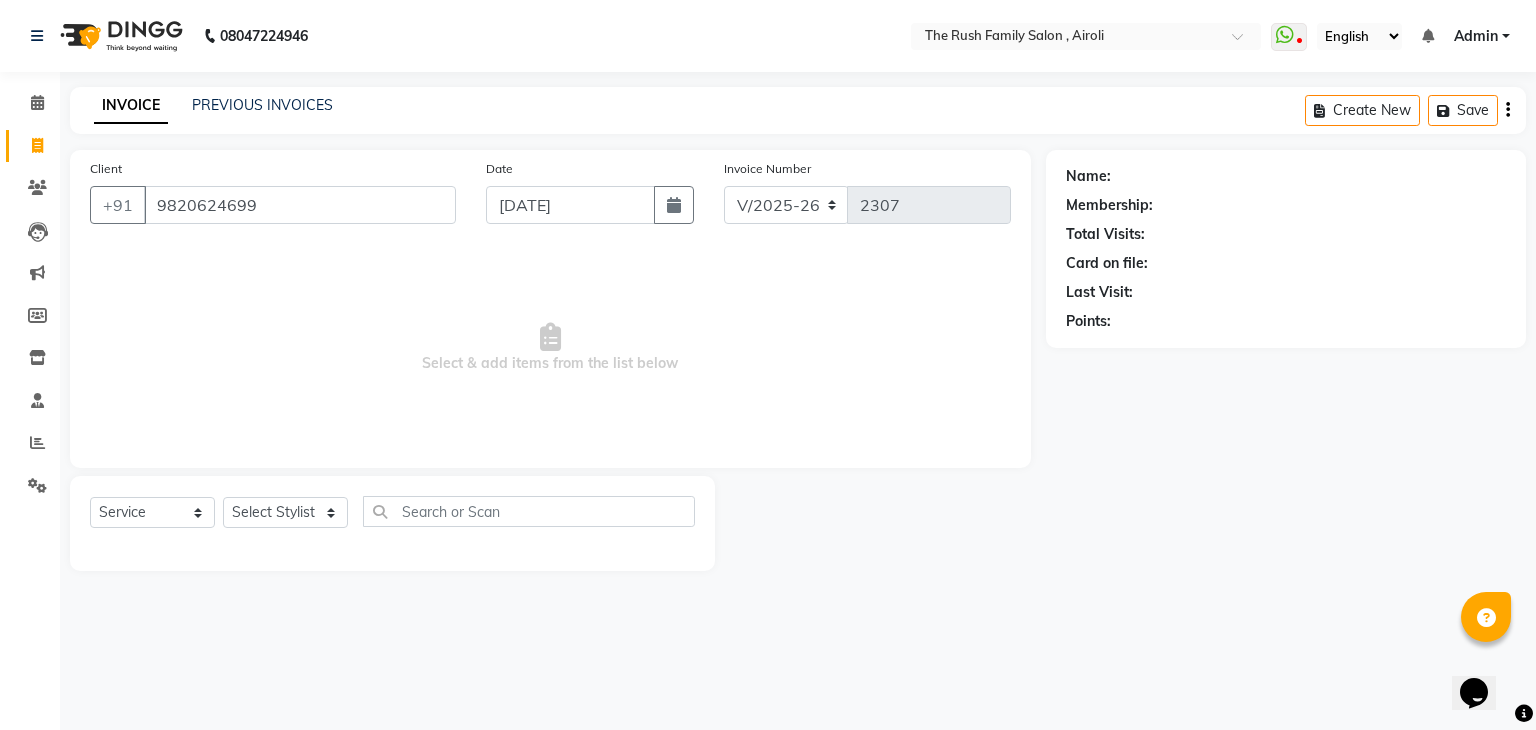 select on "1: Object" 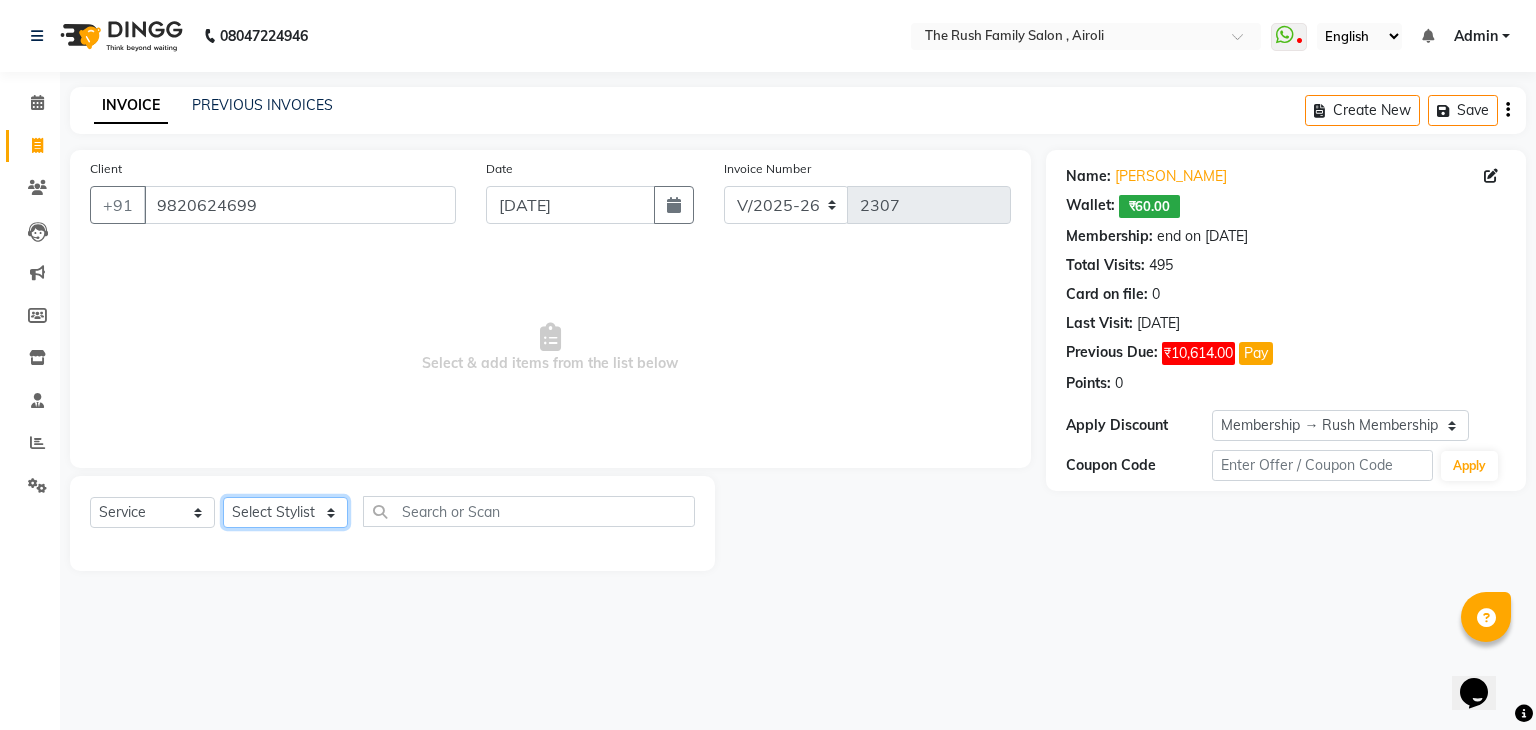 click on "Select Stylist [PERSON_NAME] Guddi [PERSON_NAME]   [PERSON_NAME] [PERSON_NAME]" 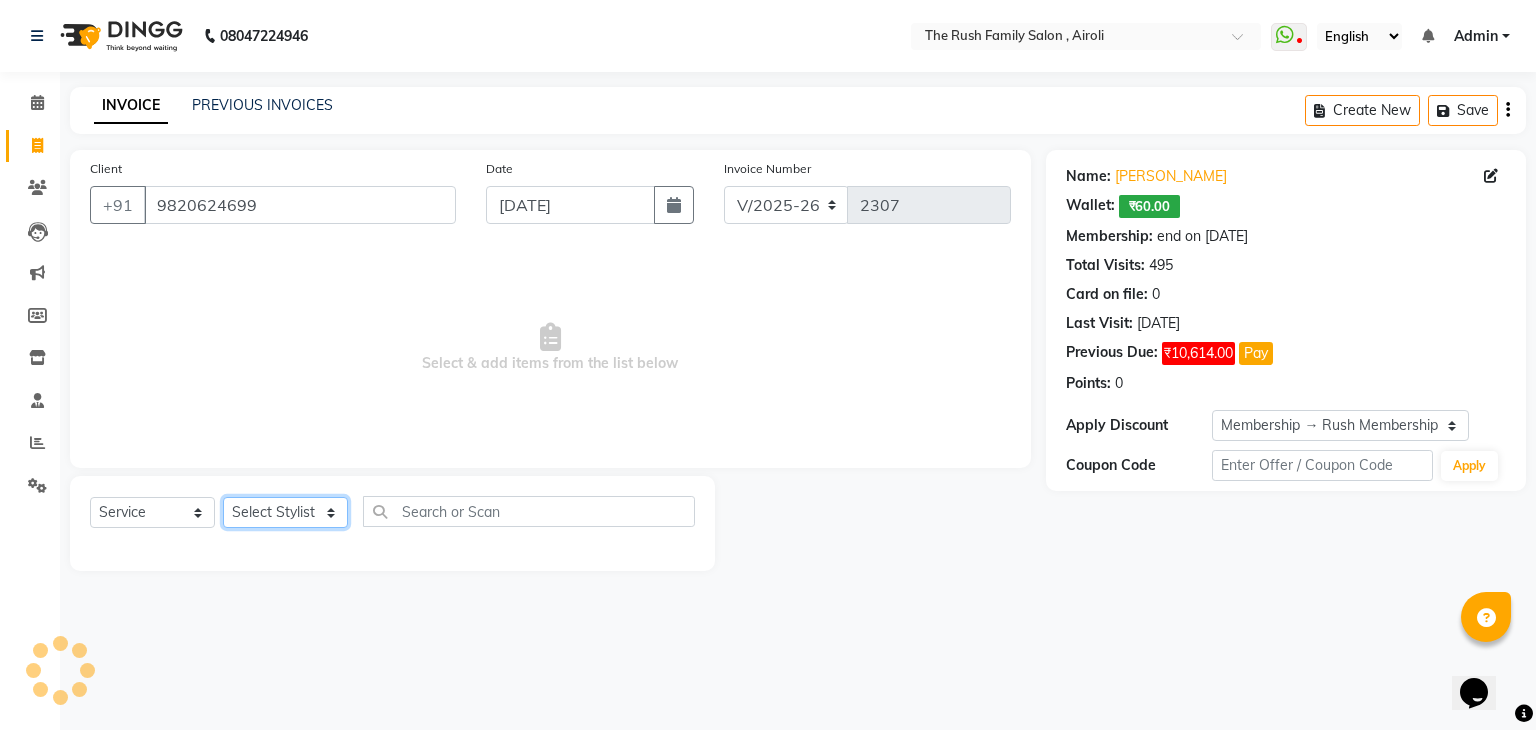 select on "53300" 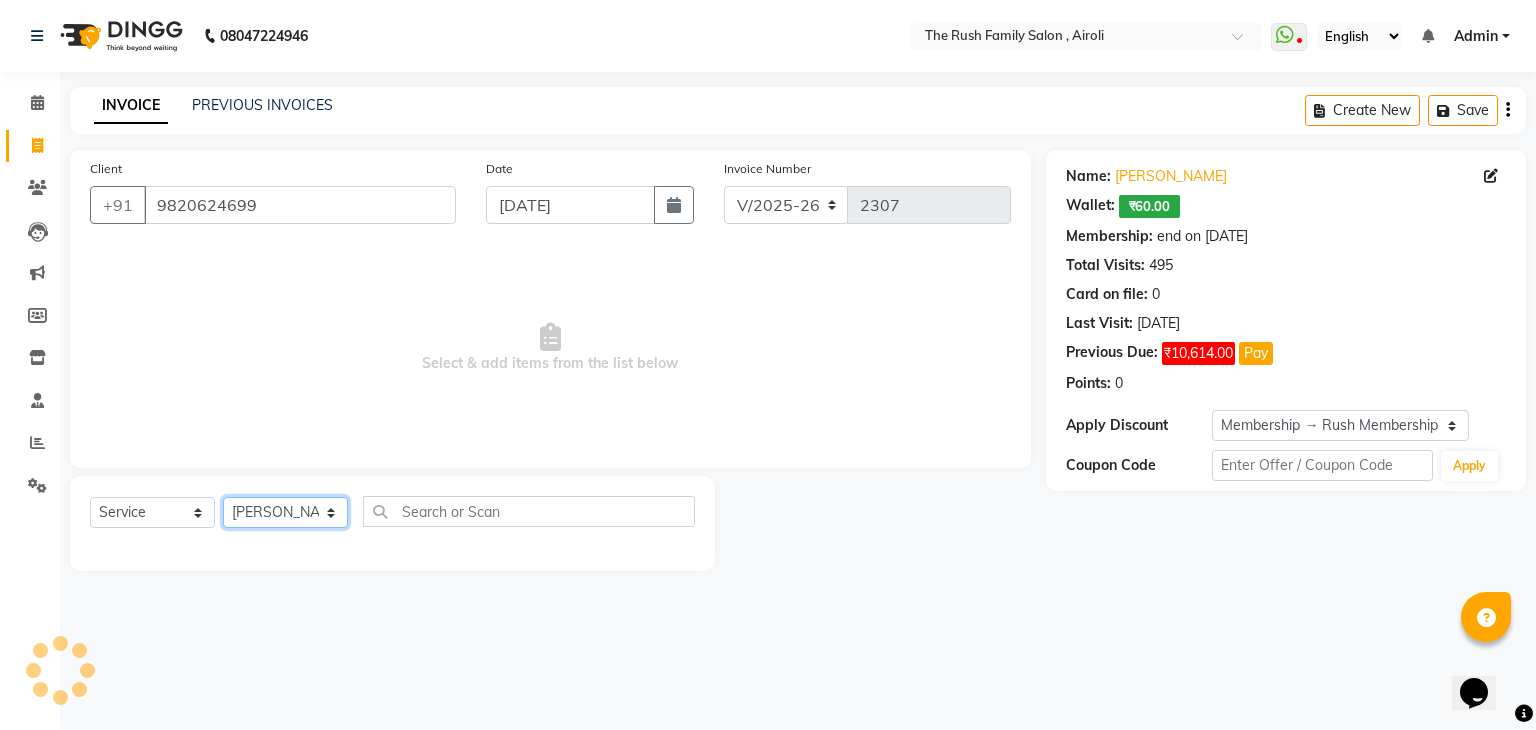 click on "Select Stylist [PERSON_NAME] Guddi [PERSON_NAME]   [PERSON_NAME] [PERSON_NAME]" 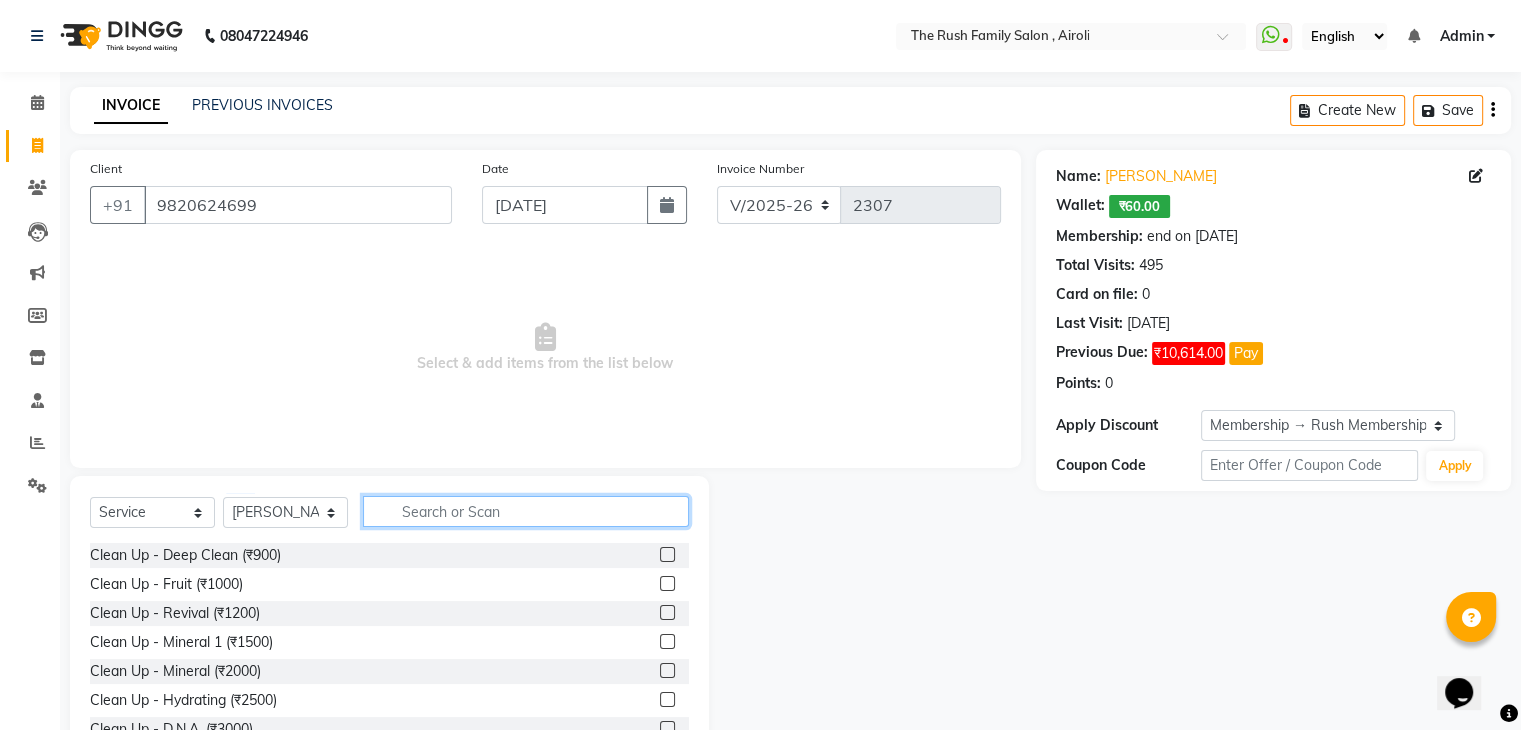 click 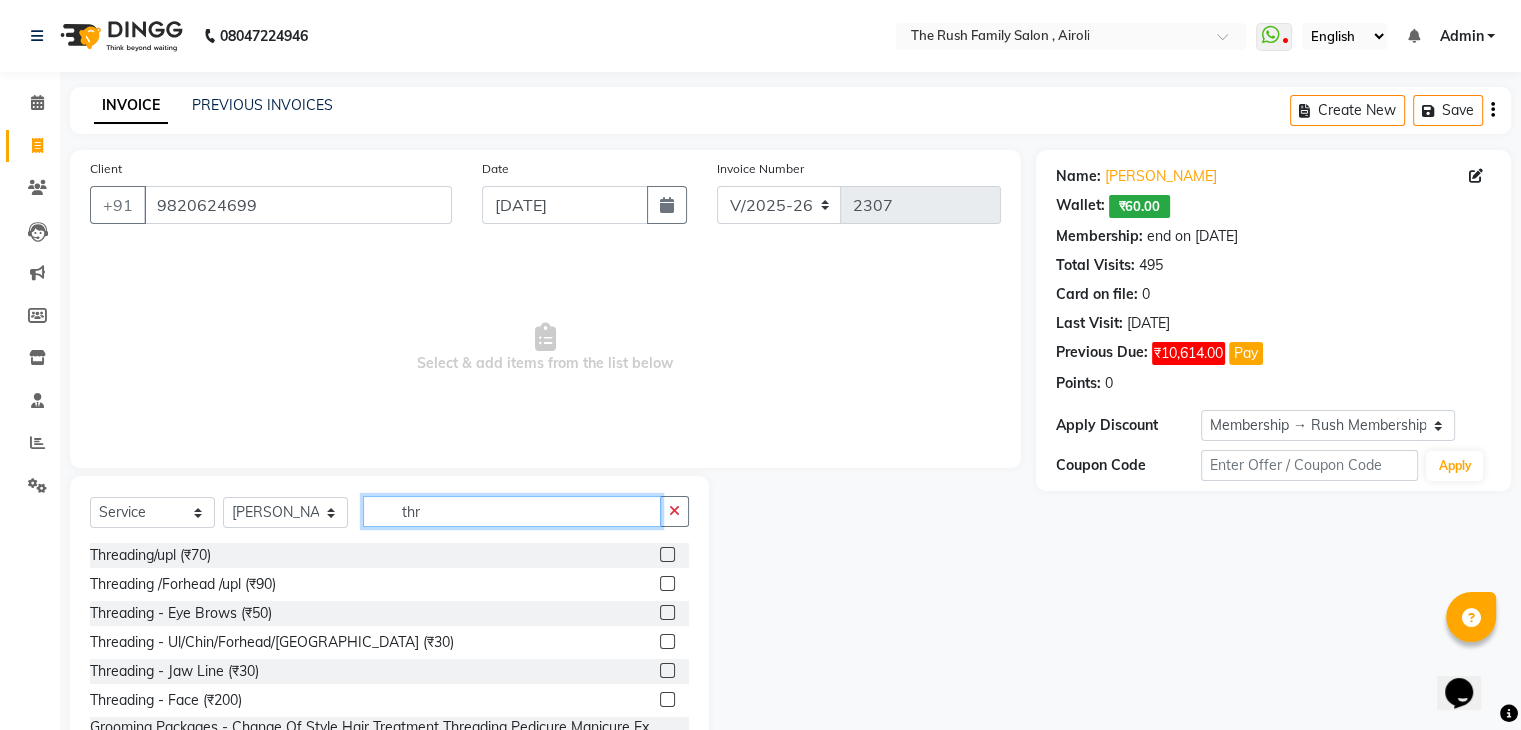 type on "thr" 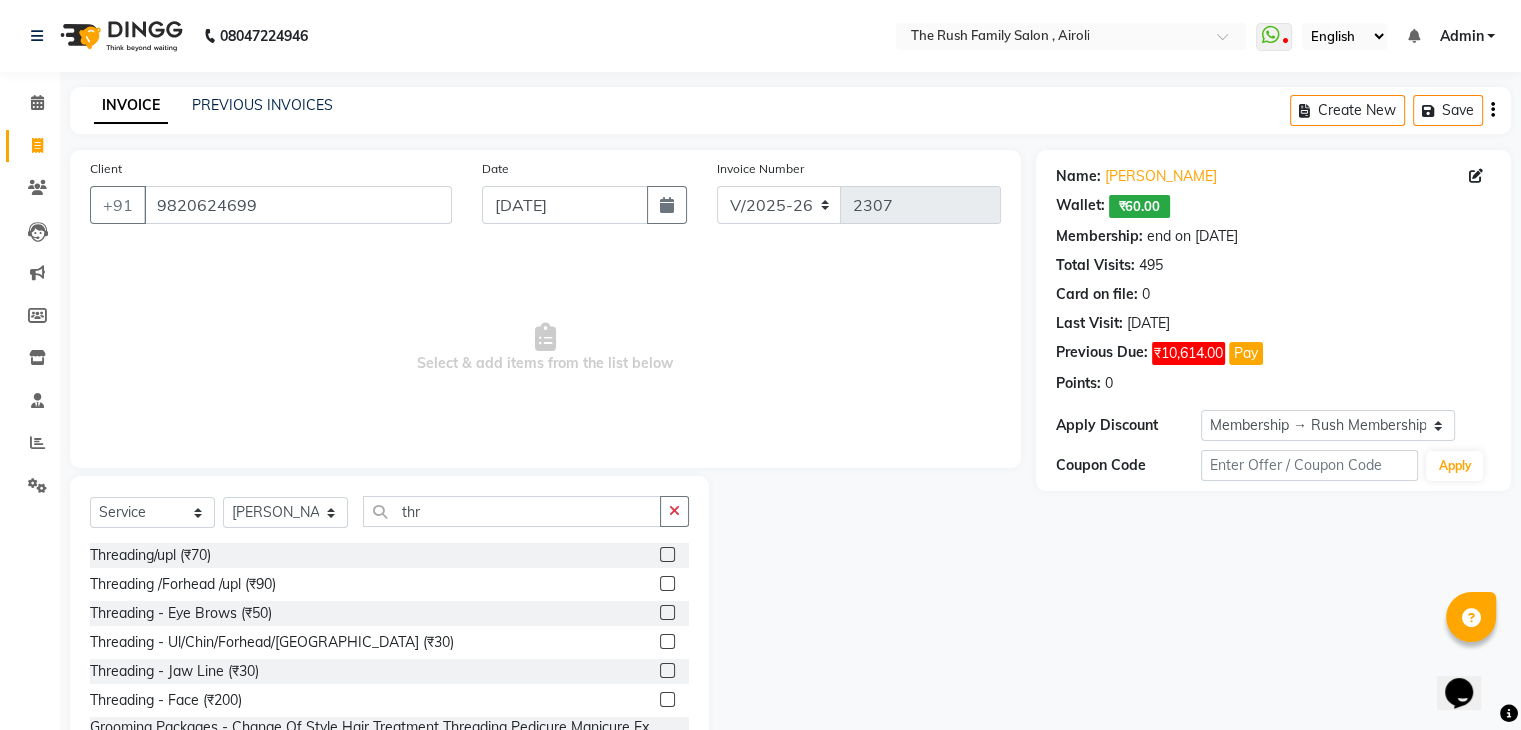 click 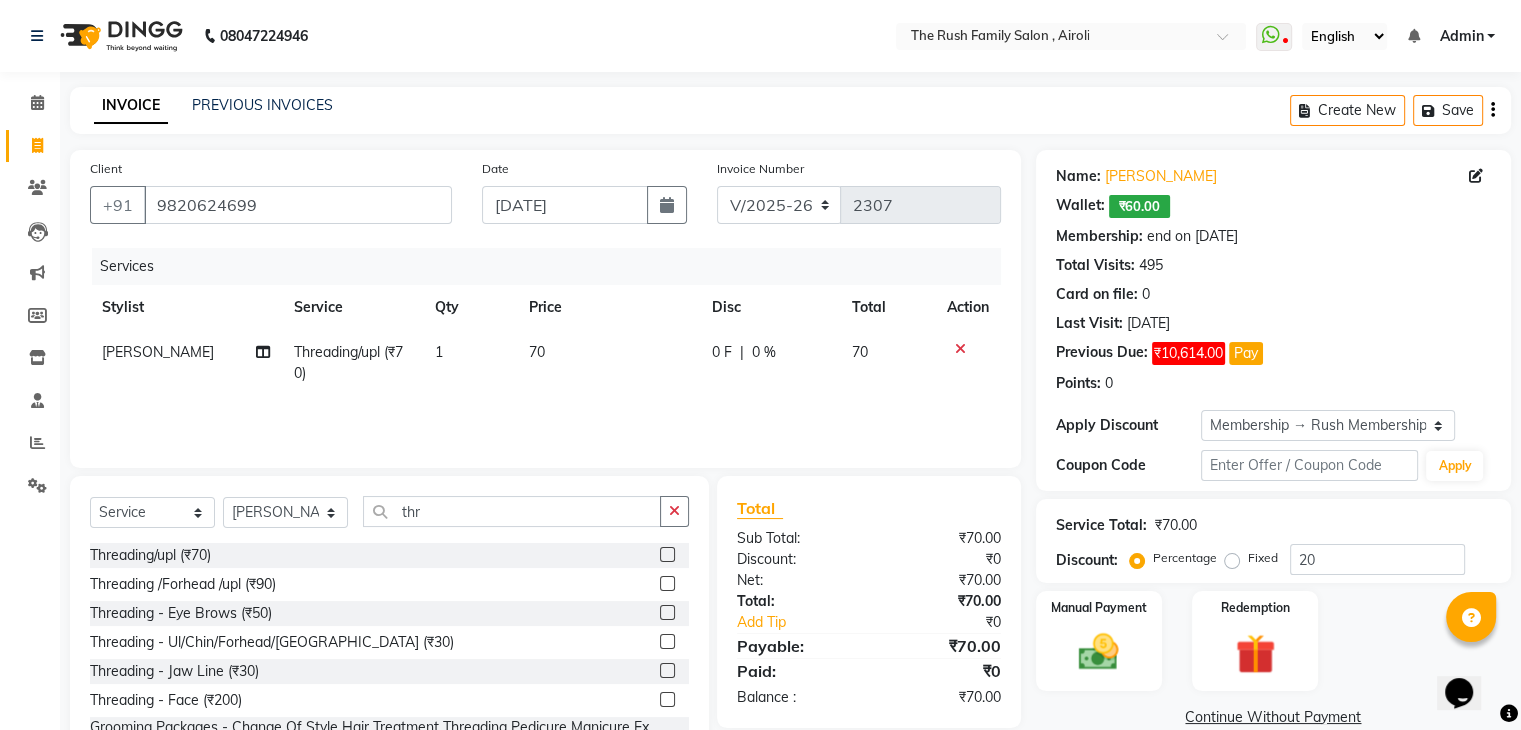 click 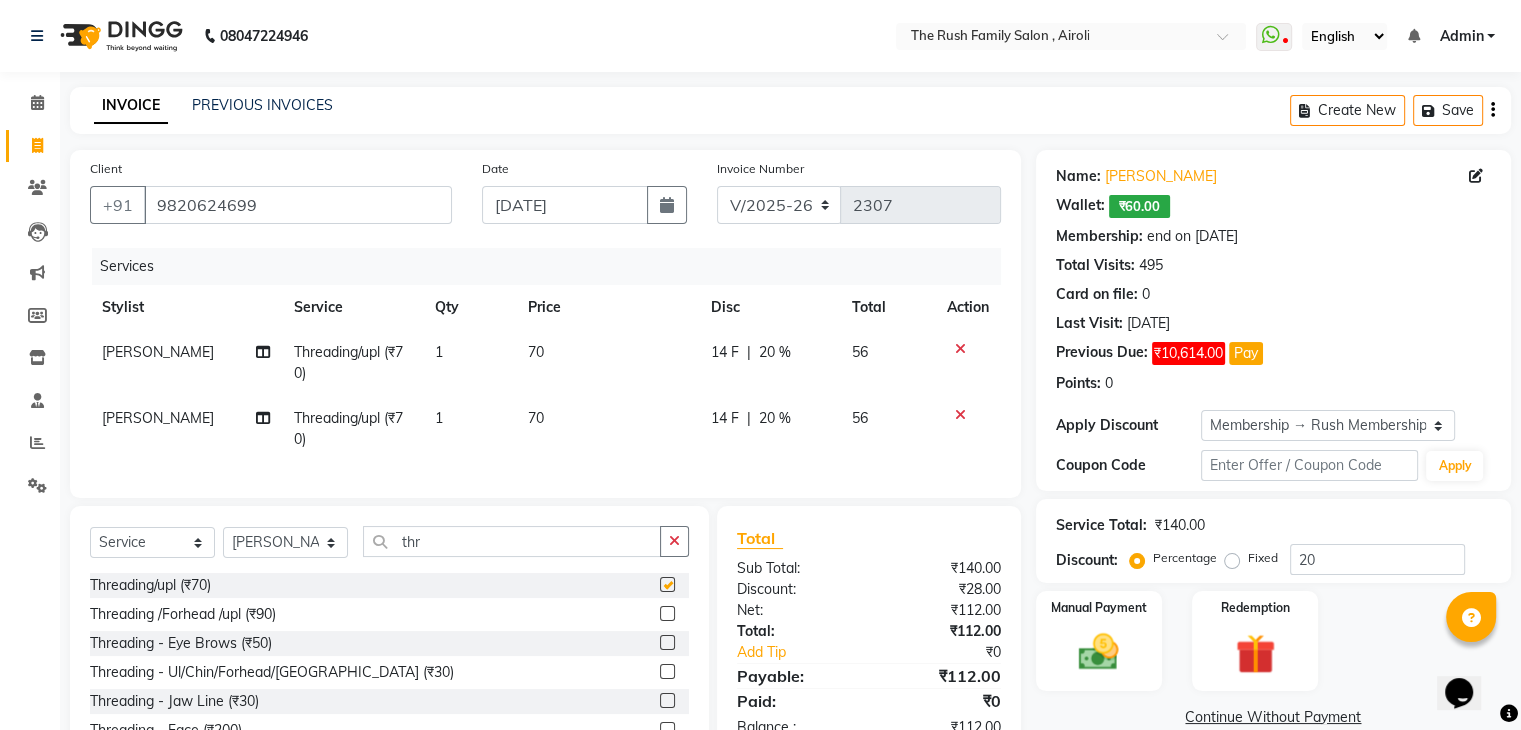 checkbox on "false" 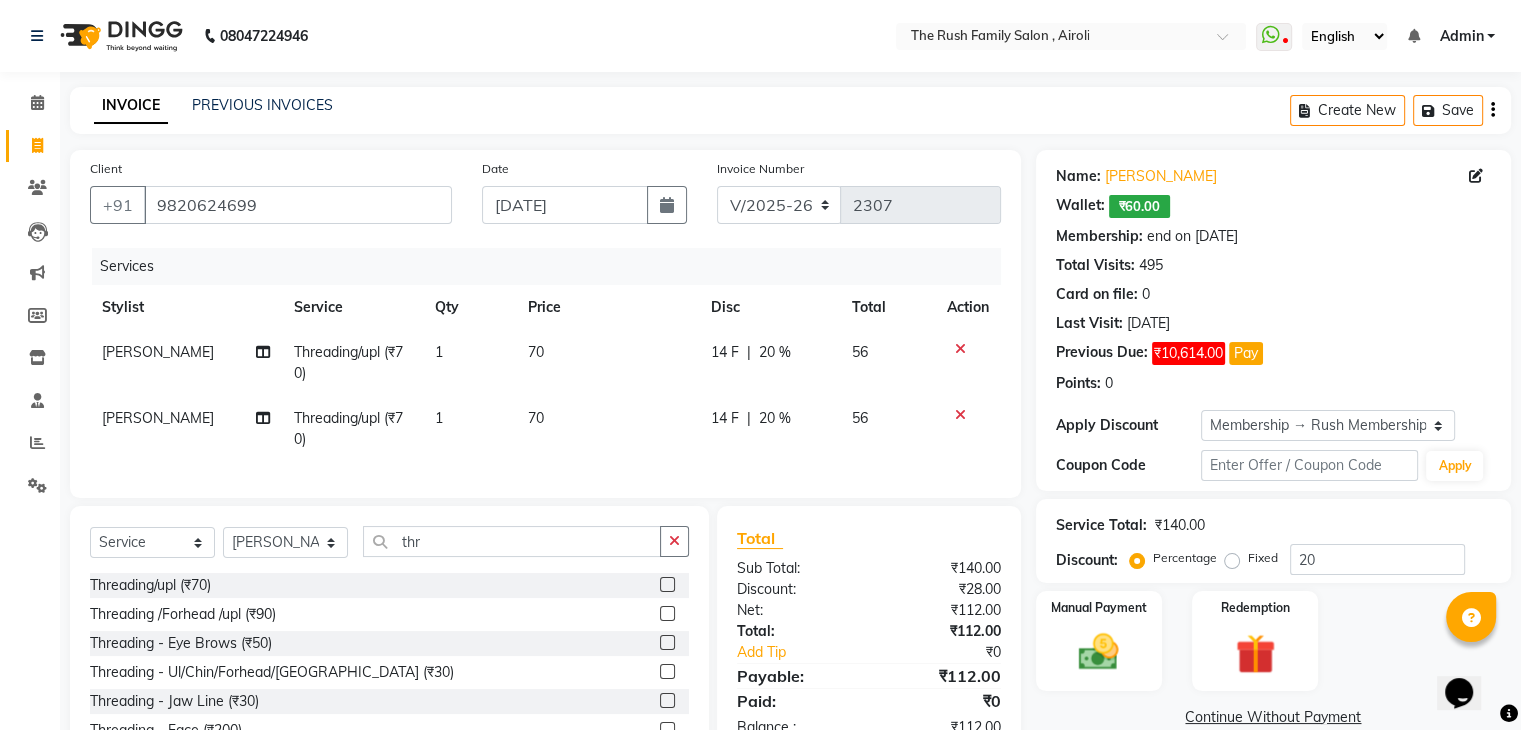 scroll, scrollTop: 117, scrollLeft: 0, axis: vertical 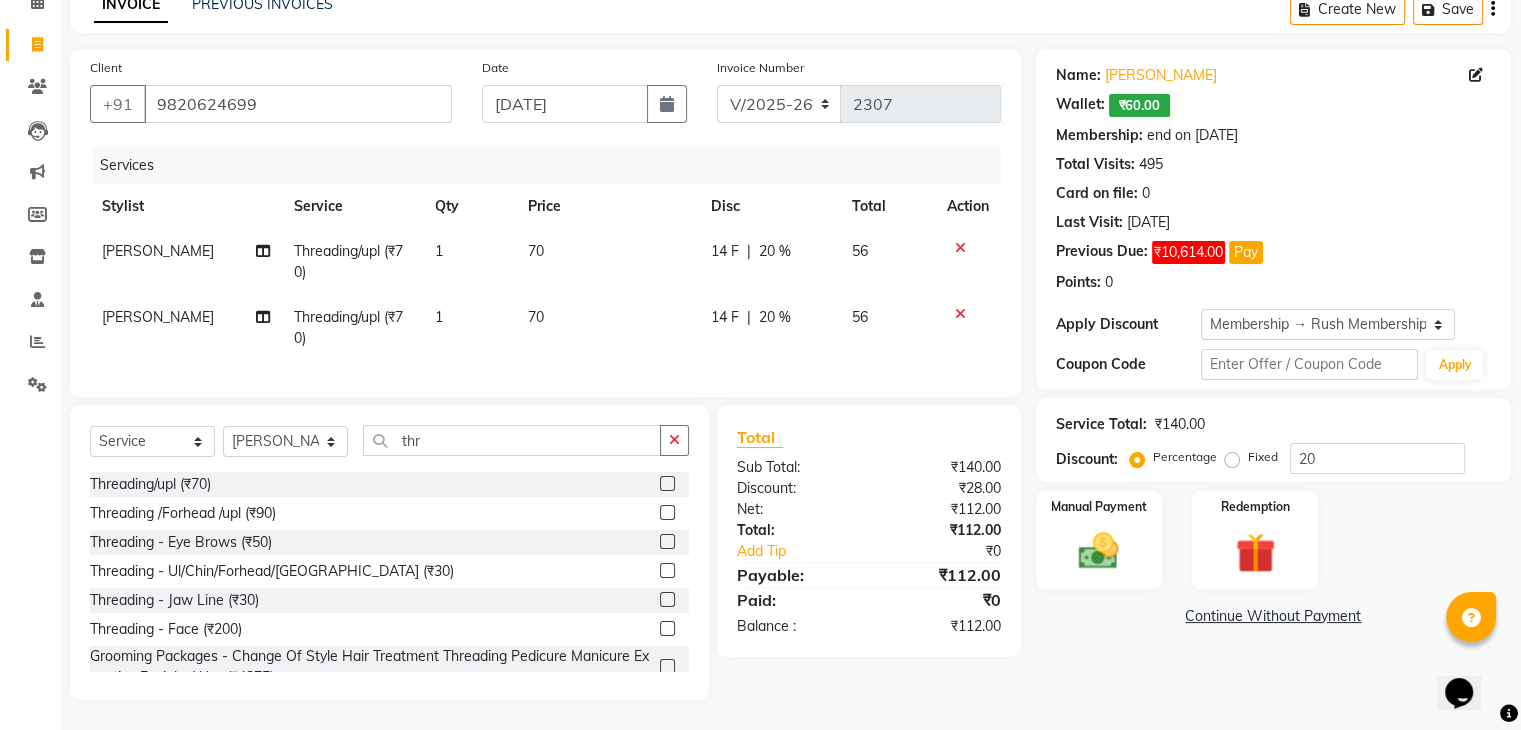 click on "20 %" 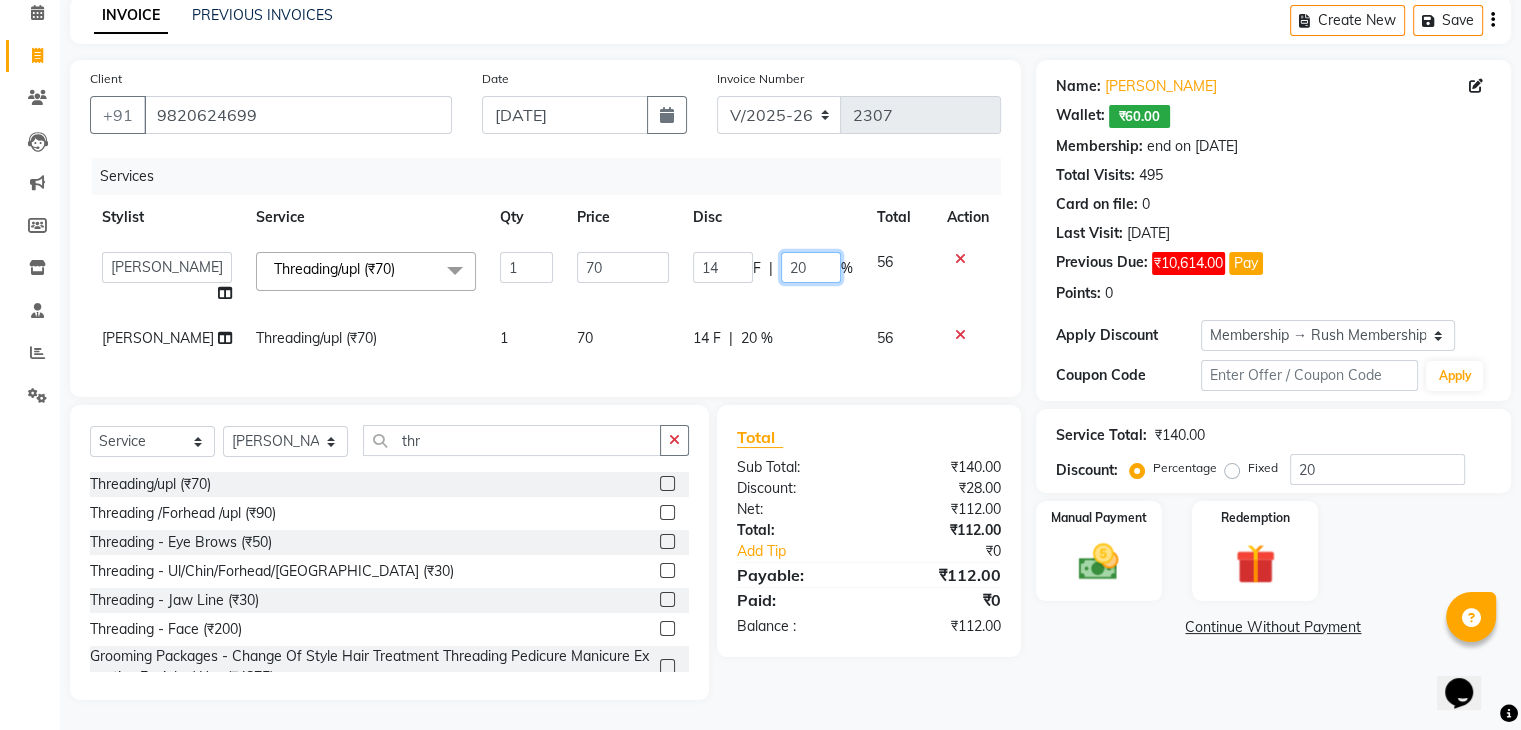 click on "20" 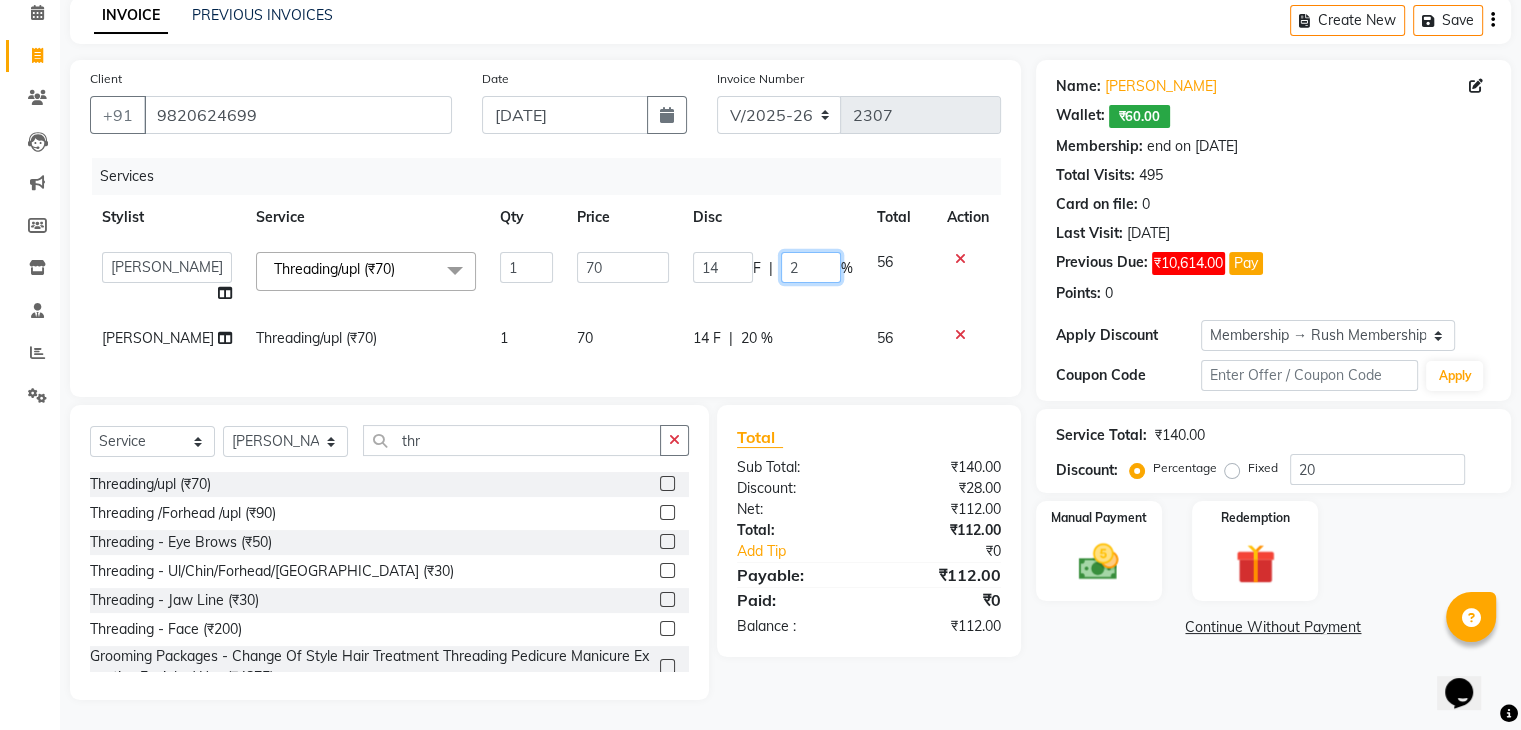 type 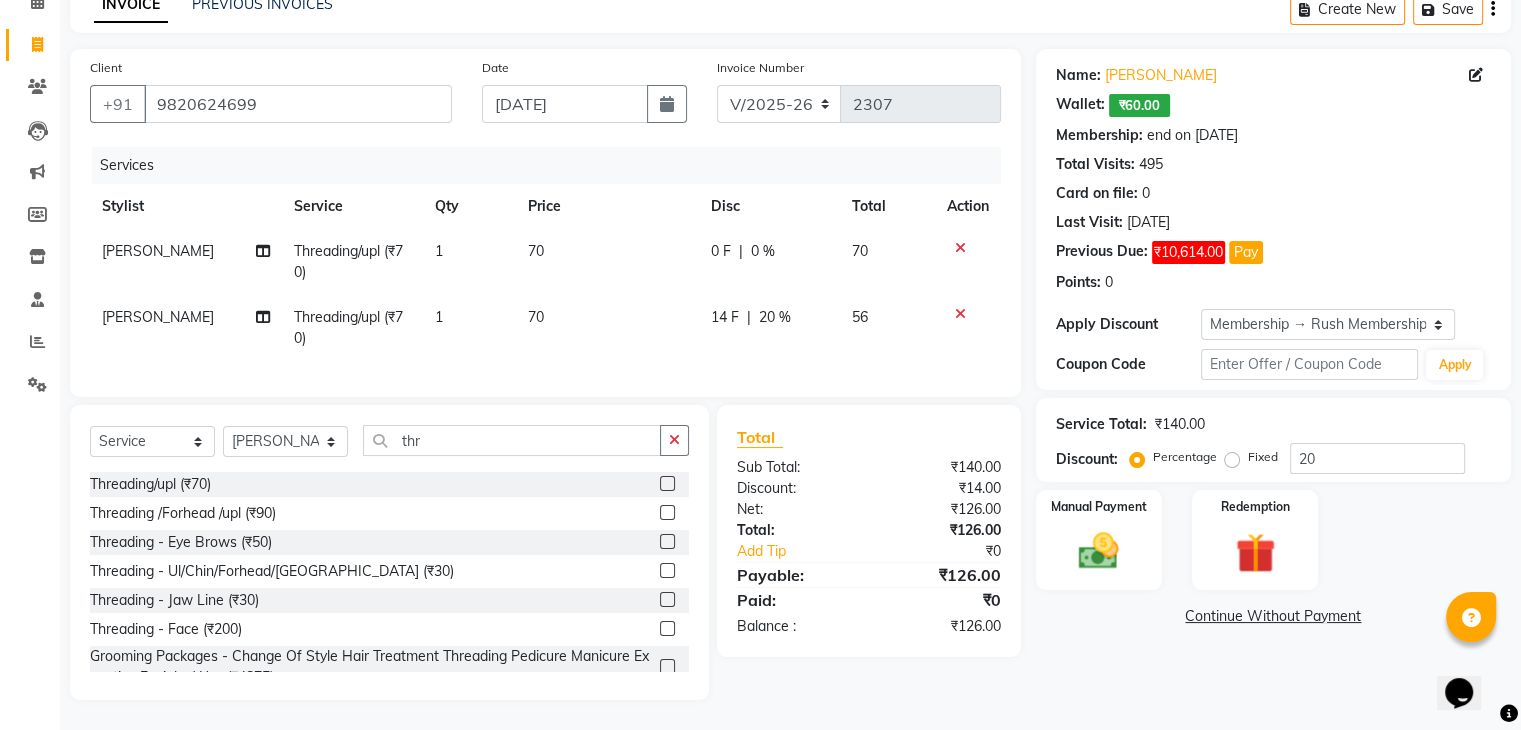 click on "0 F | 0 %" 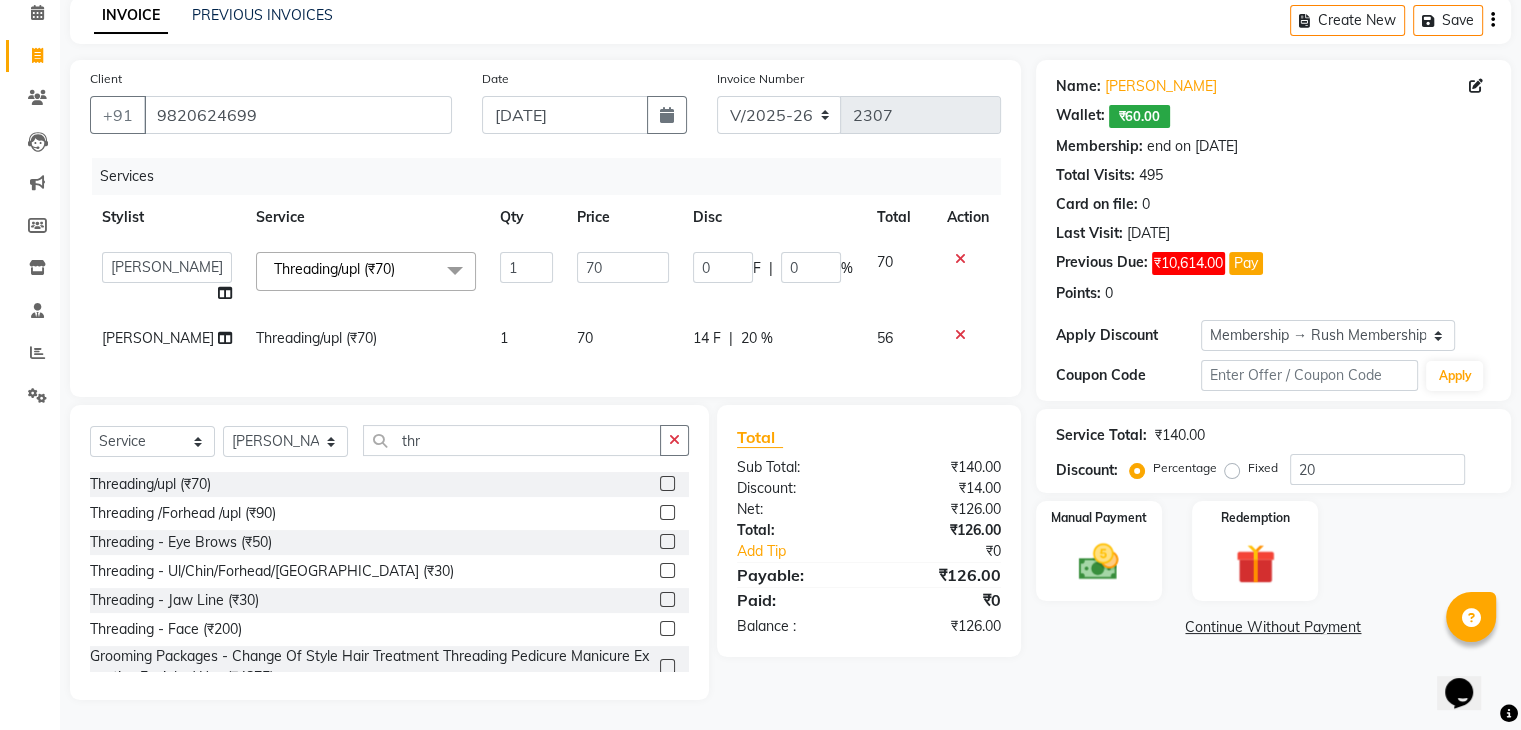 click on "14 F | 20 %" 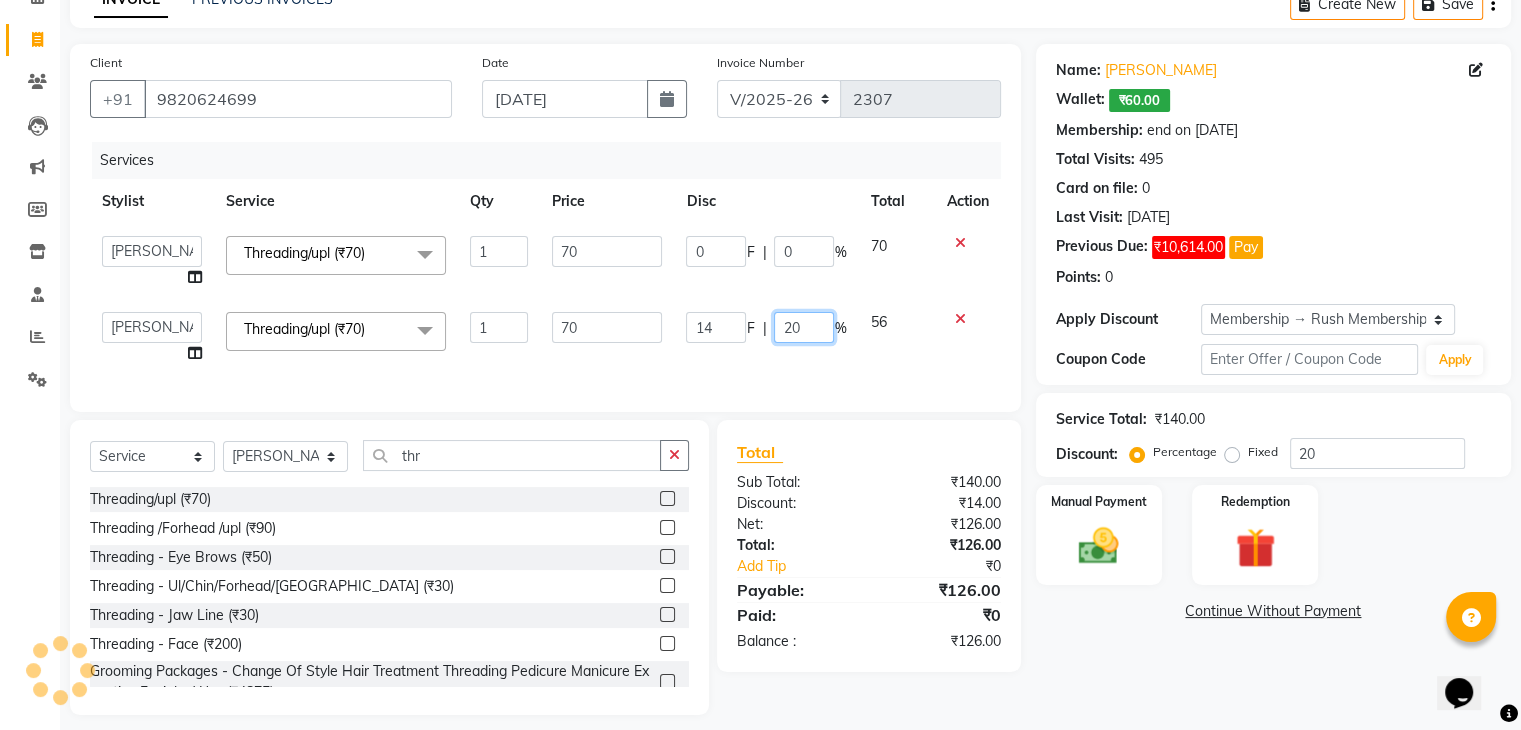 click on "20" 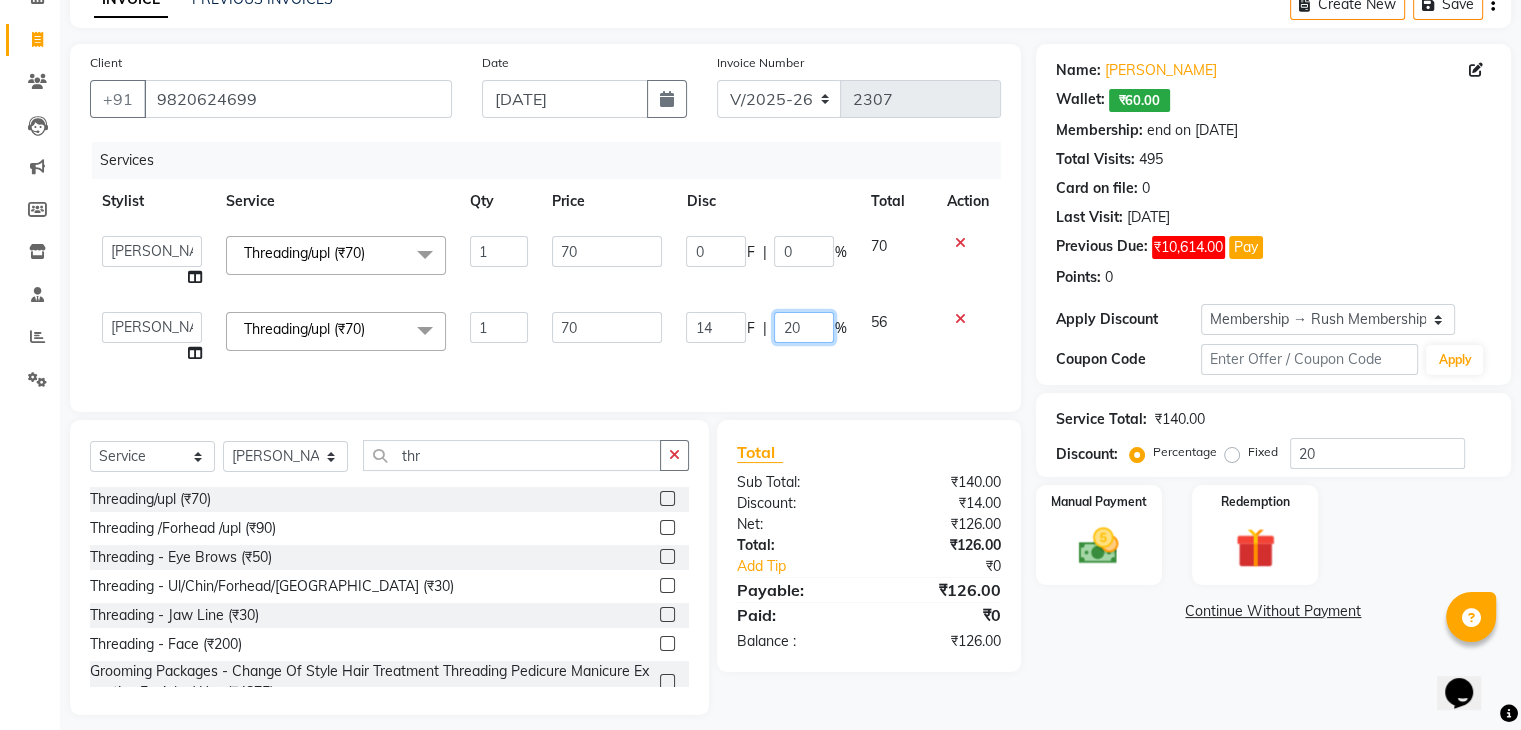 type on "2" 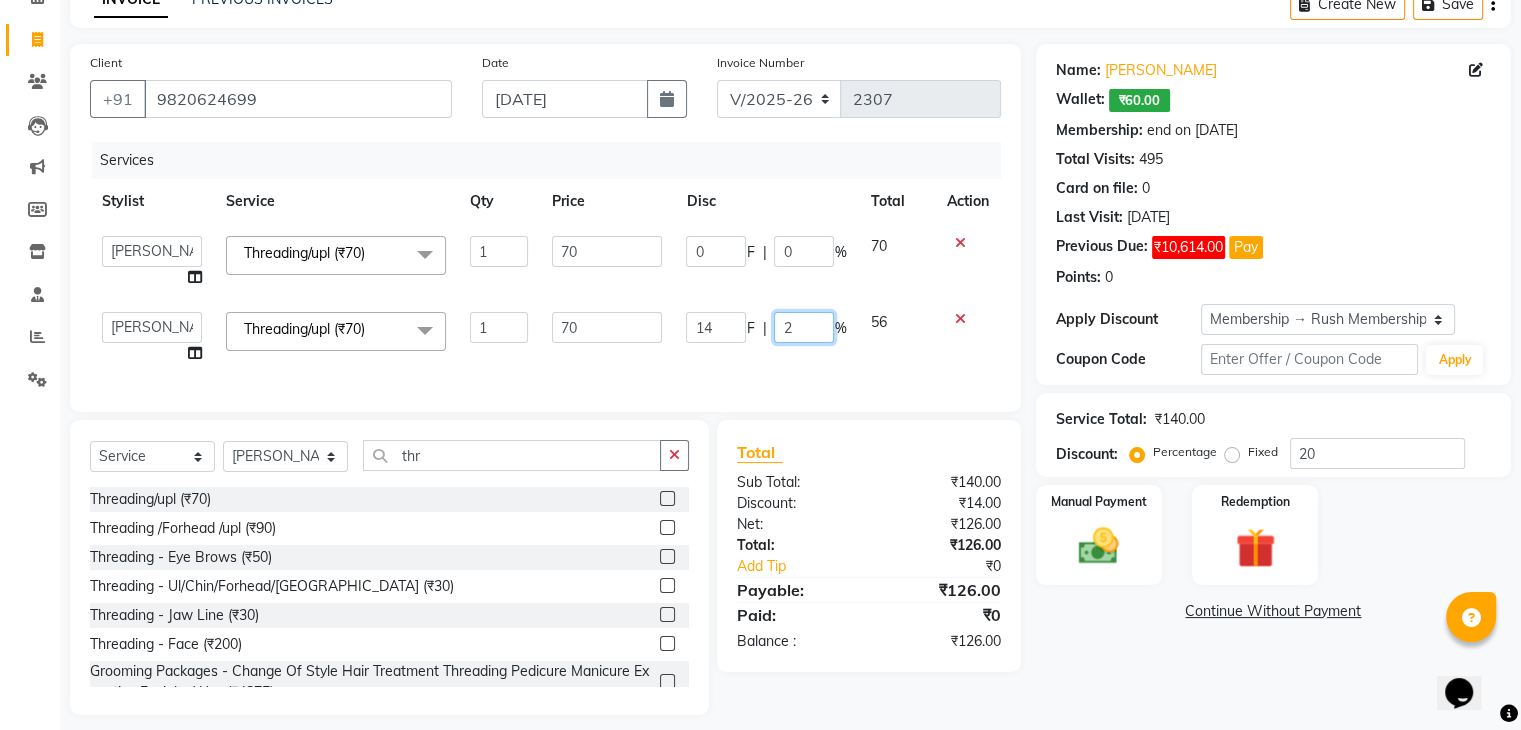 type 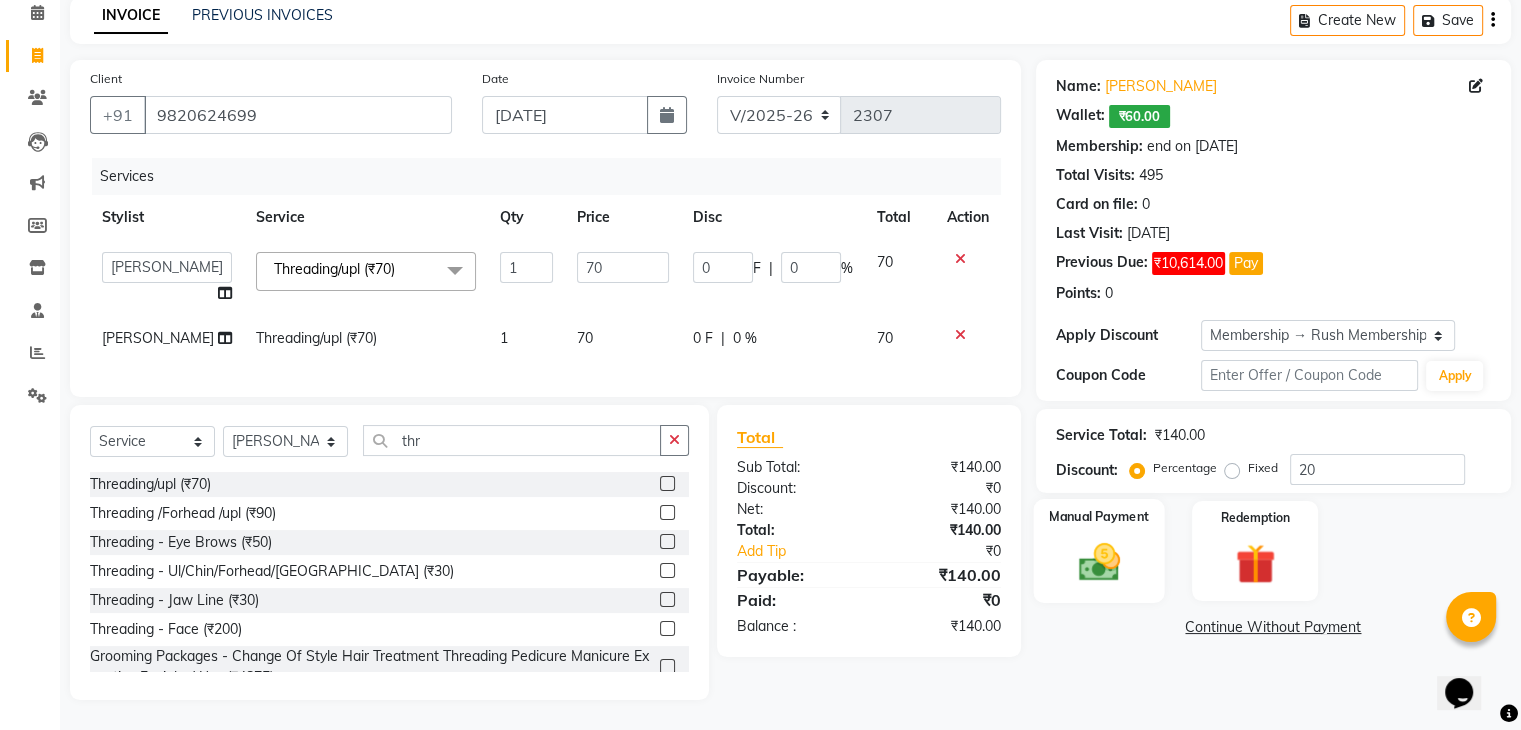 click 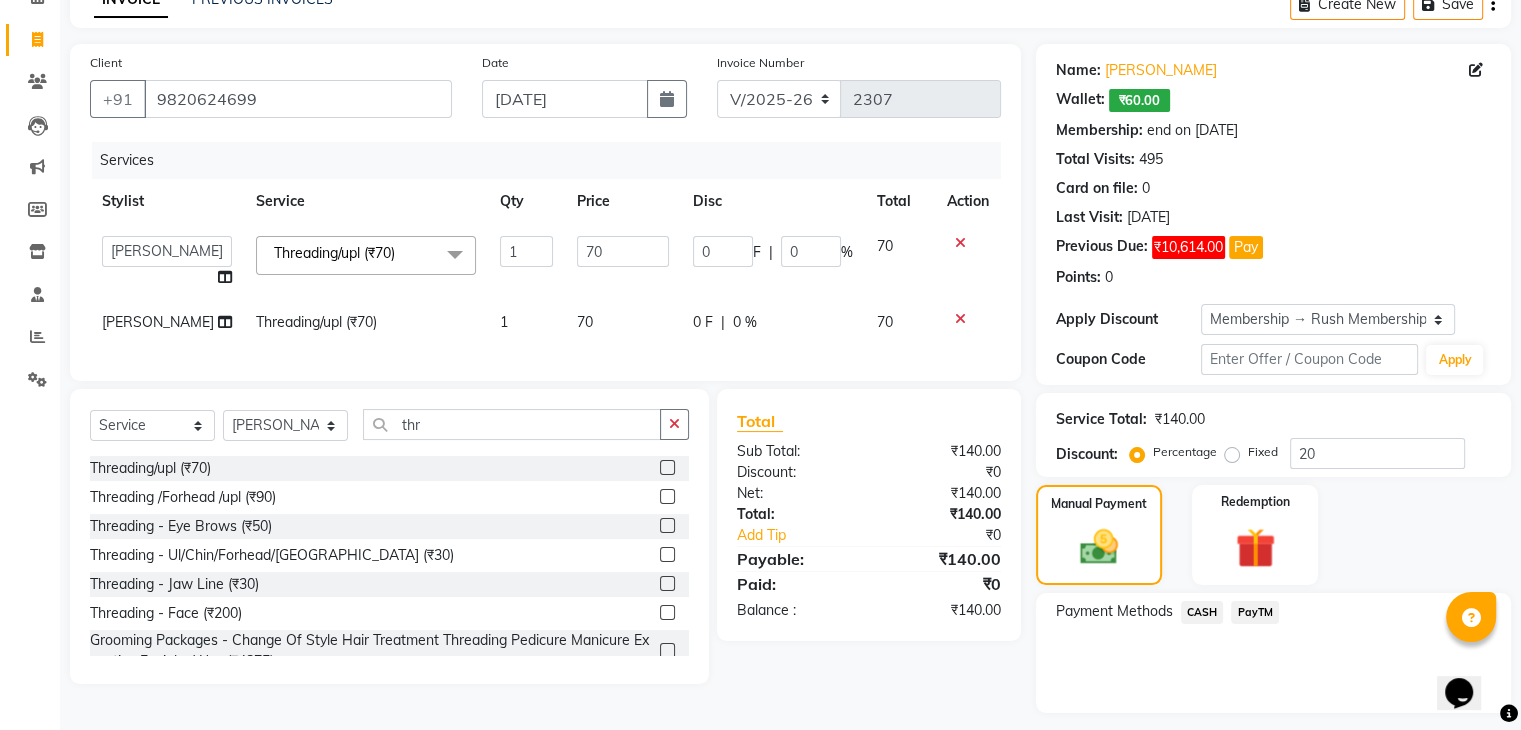 click on "PayTM" 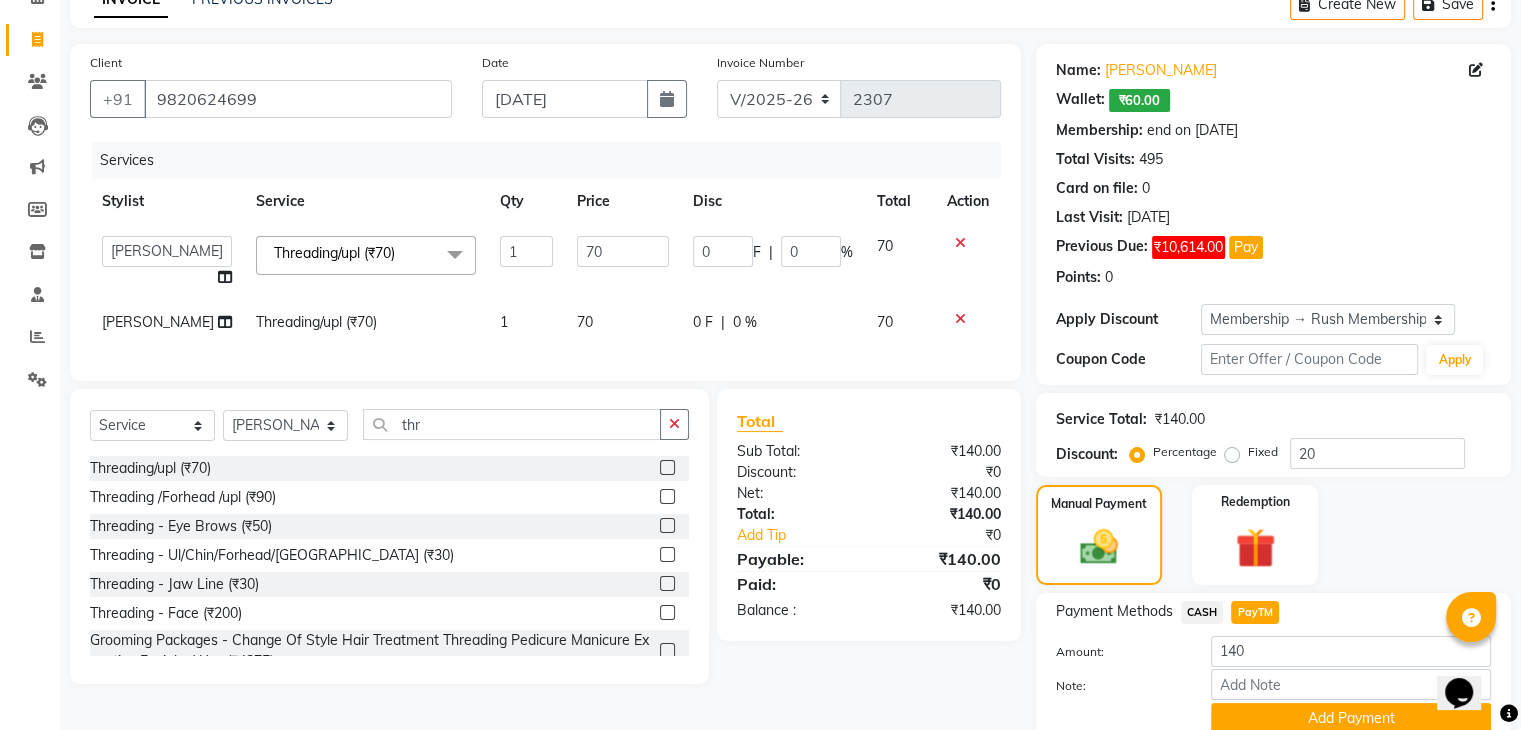 scroll, scrollTop: 190, scrollLeft: 0, axis: vertical 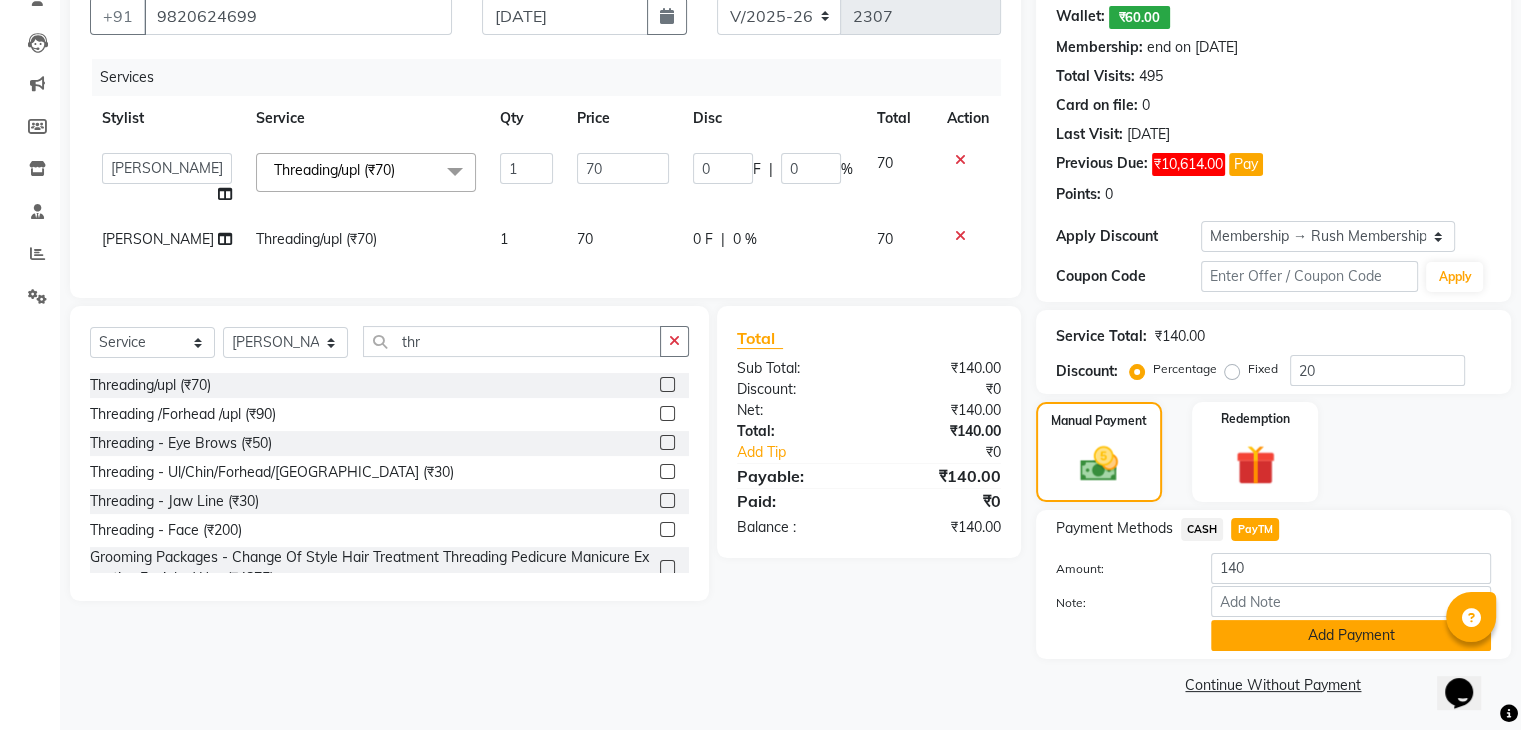 click on "Add Payment" 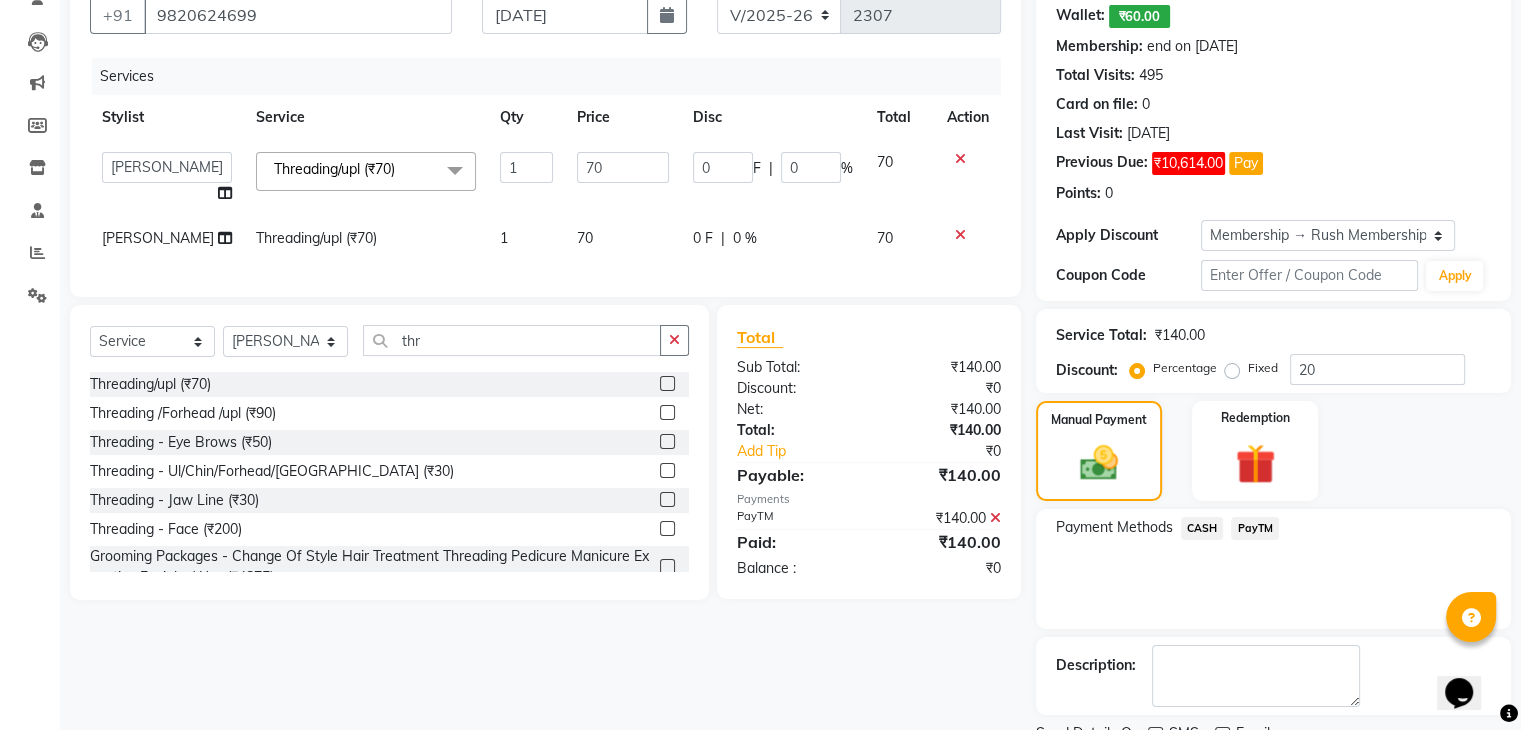 scroll, scrollTop: 272, scrollLeft: 0, axis: vertical 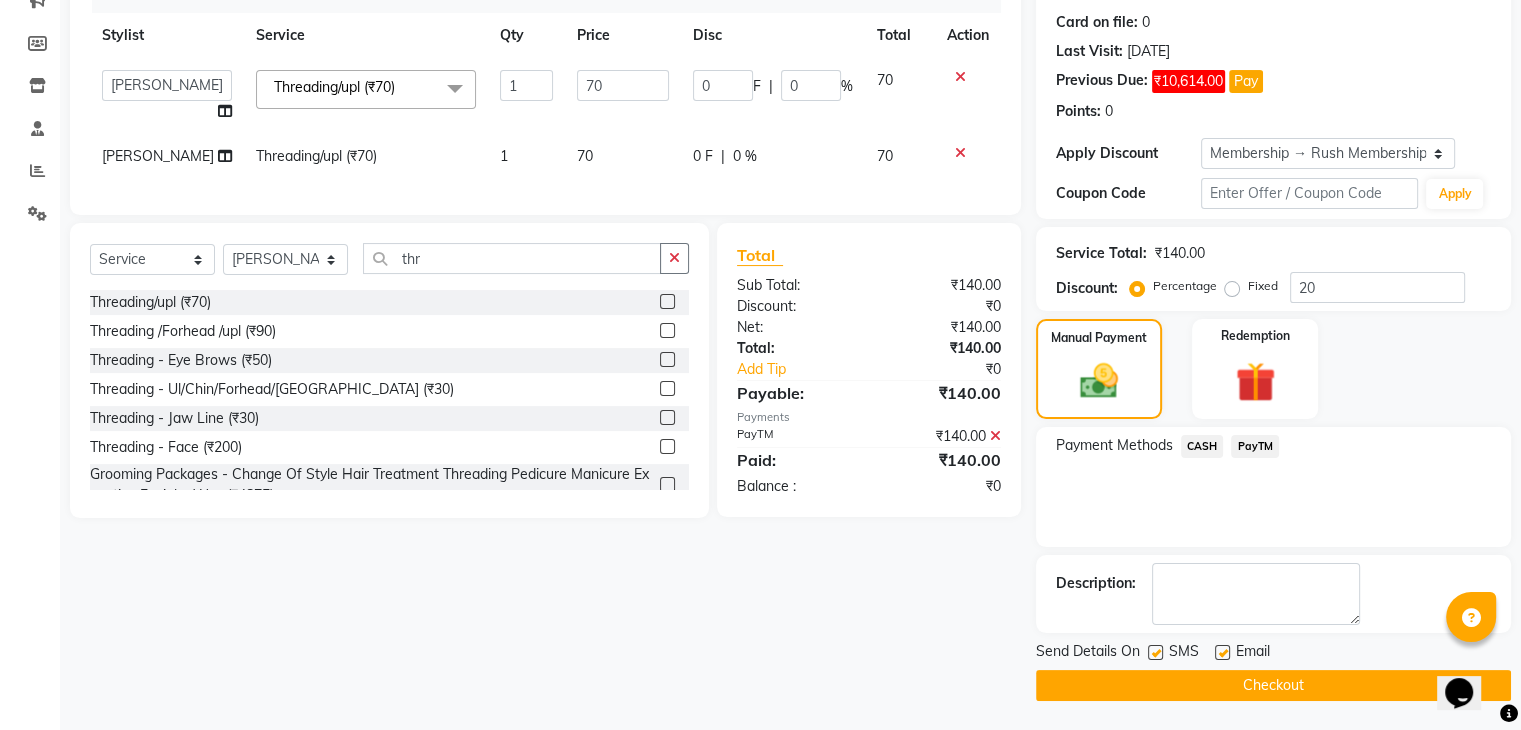 click 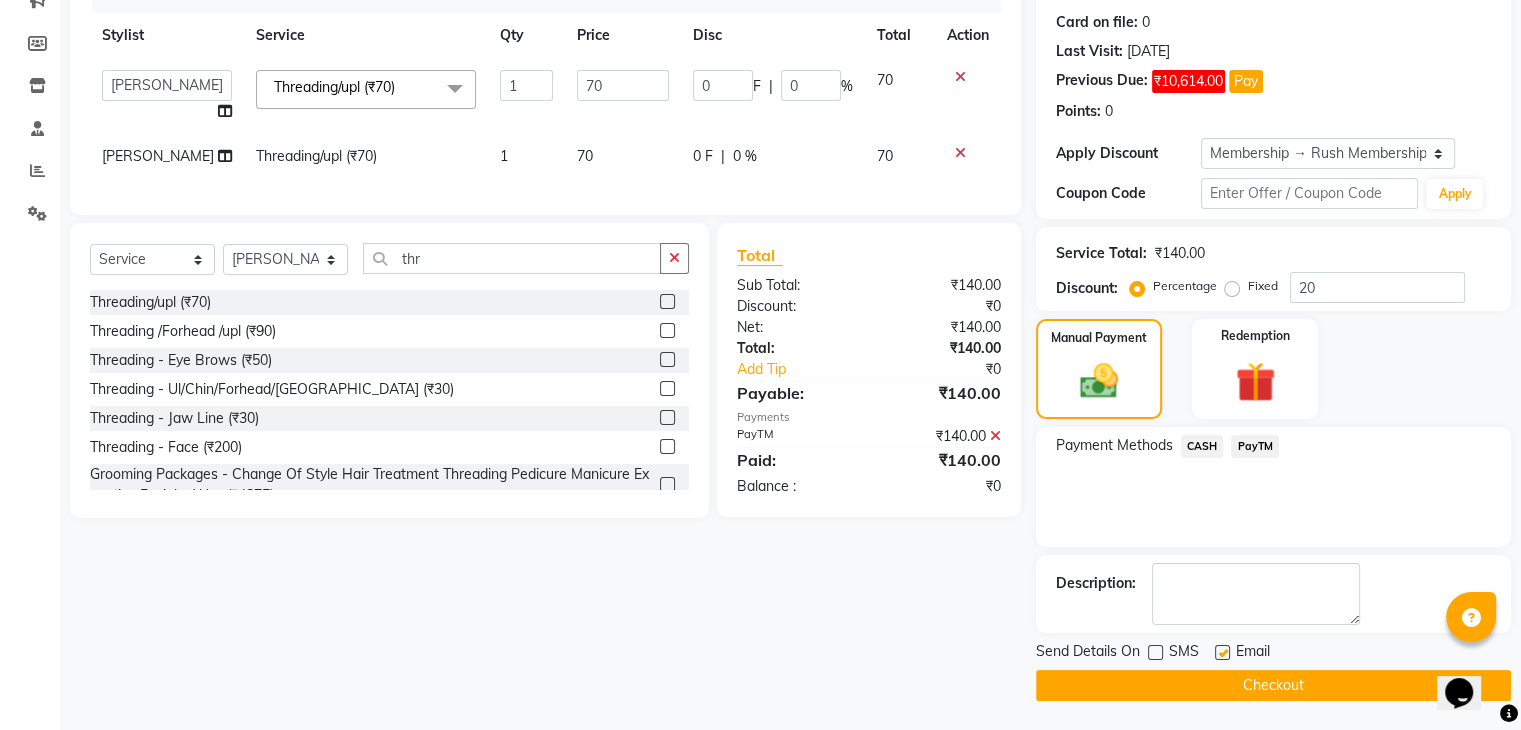 click 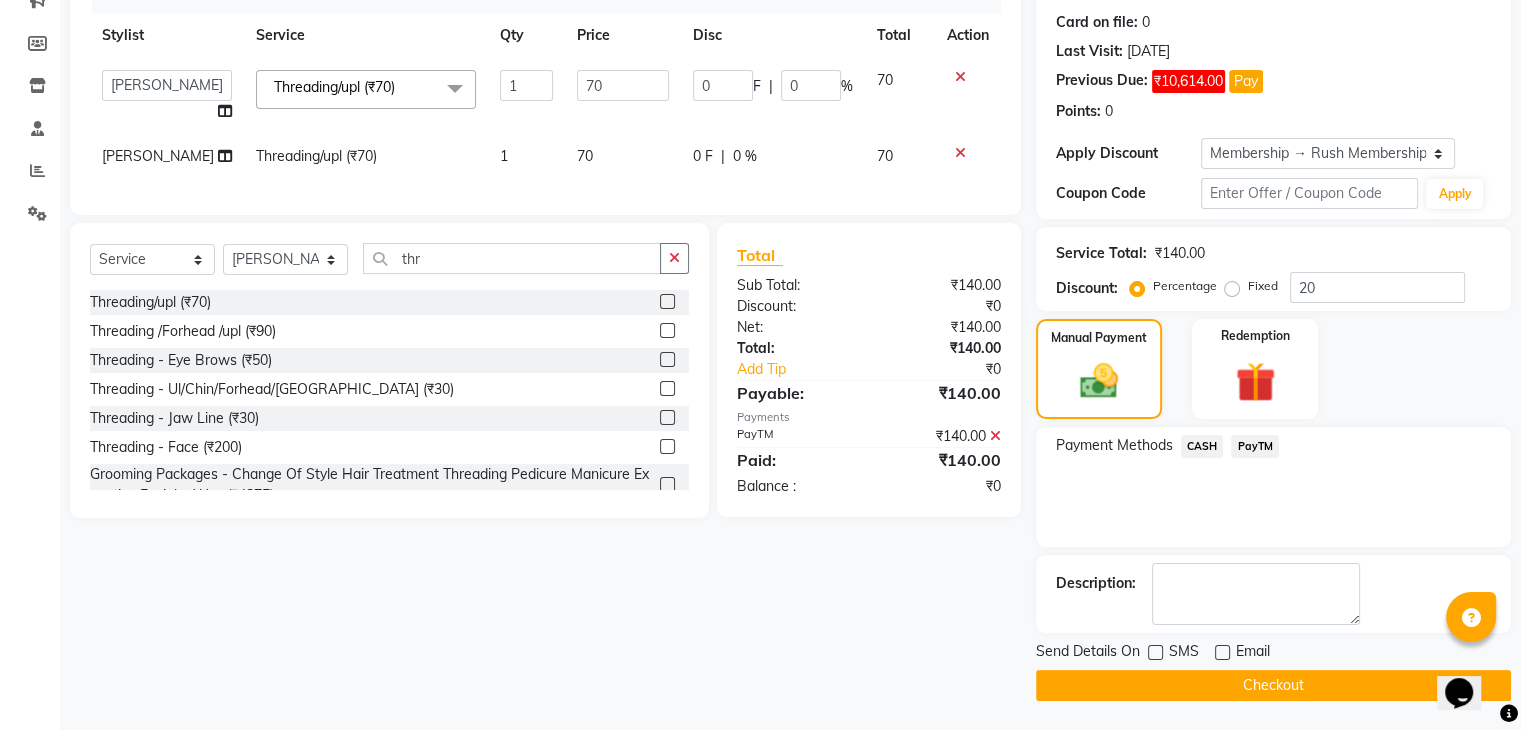 click on "Checkout" 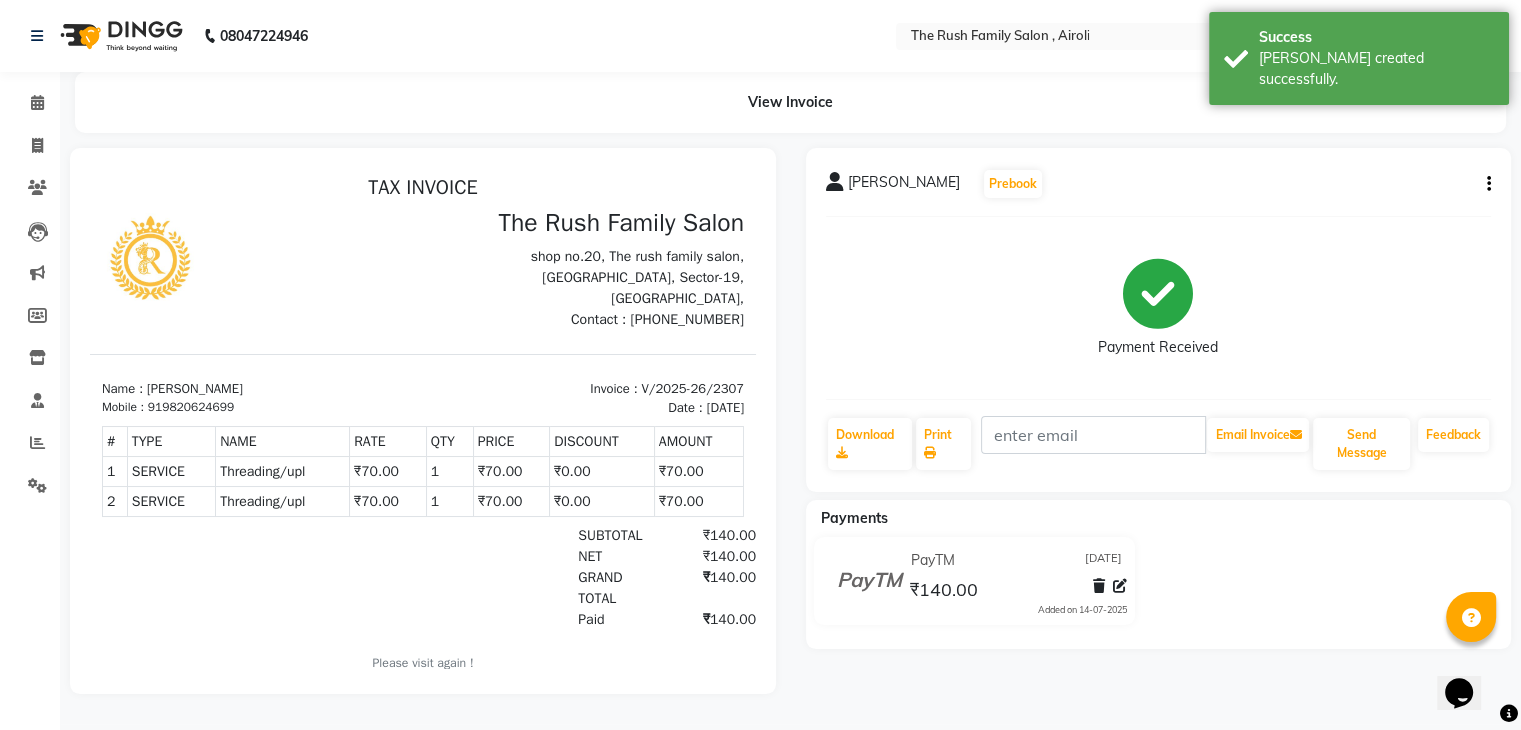 scroll, scrollTop: 0, scrollLeft: 0, axis: both 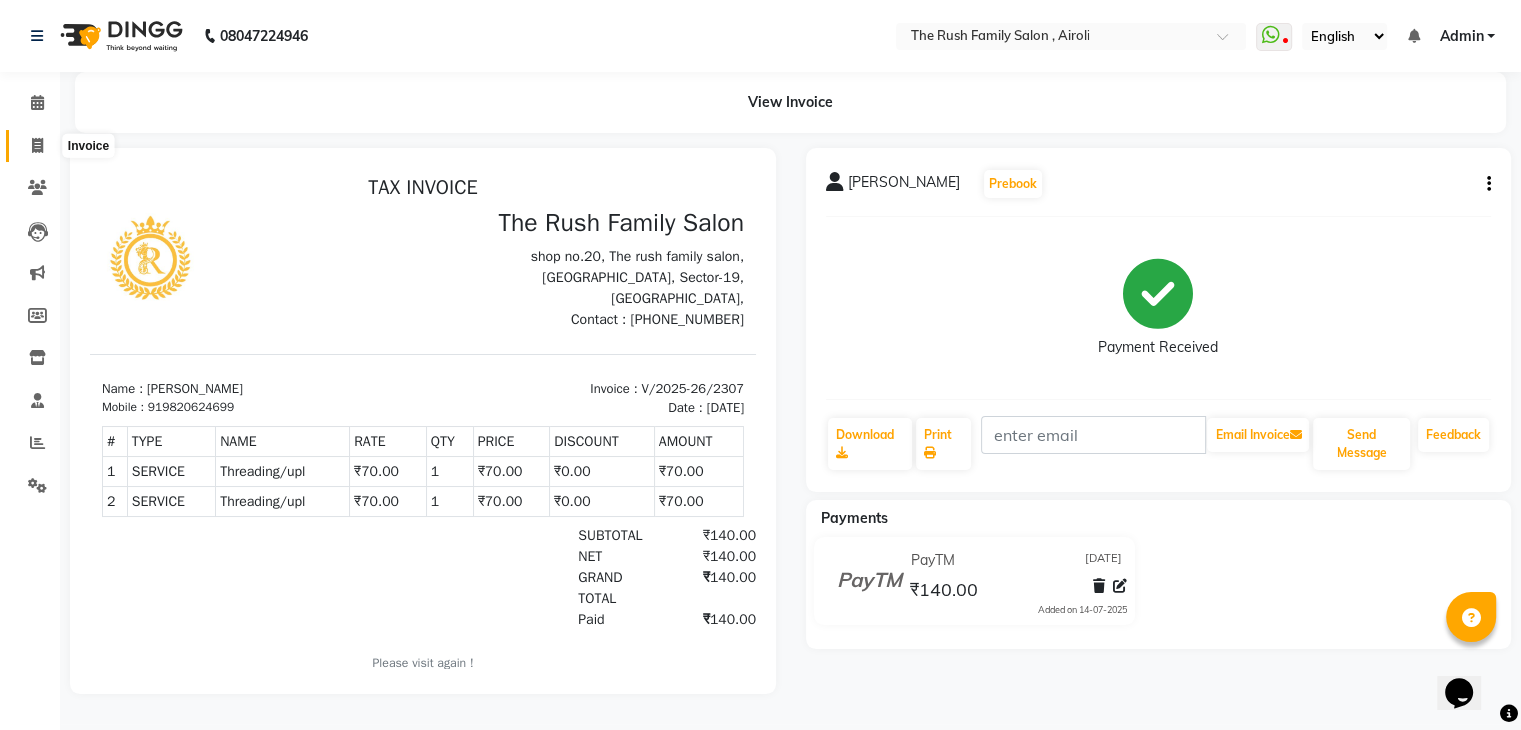 click 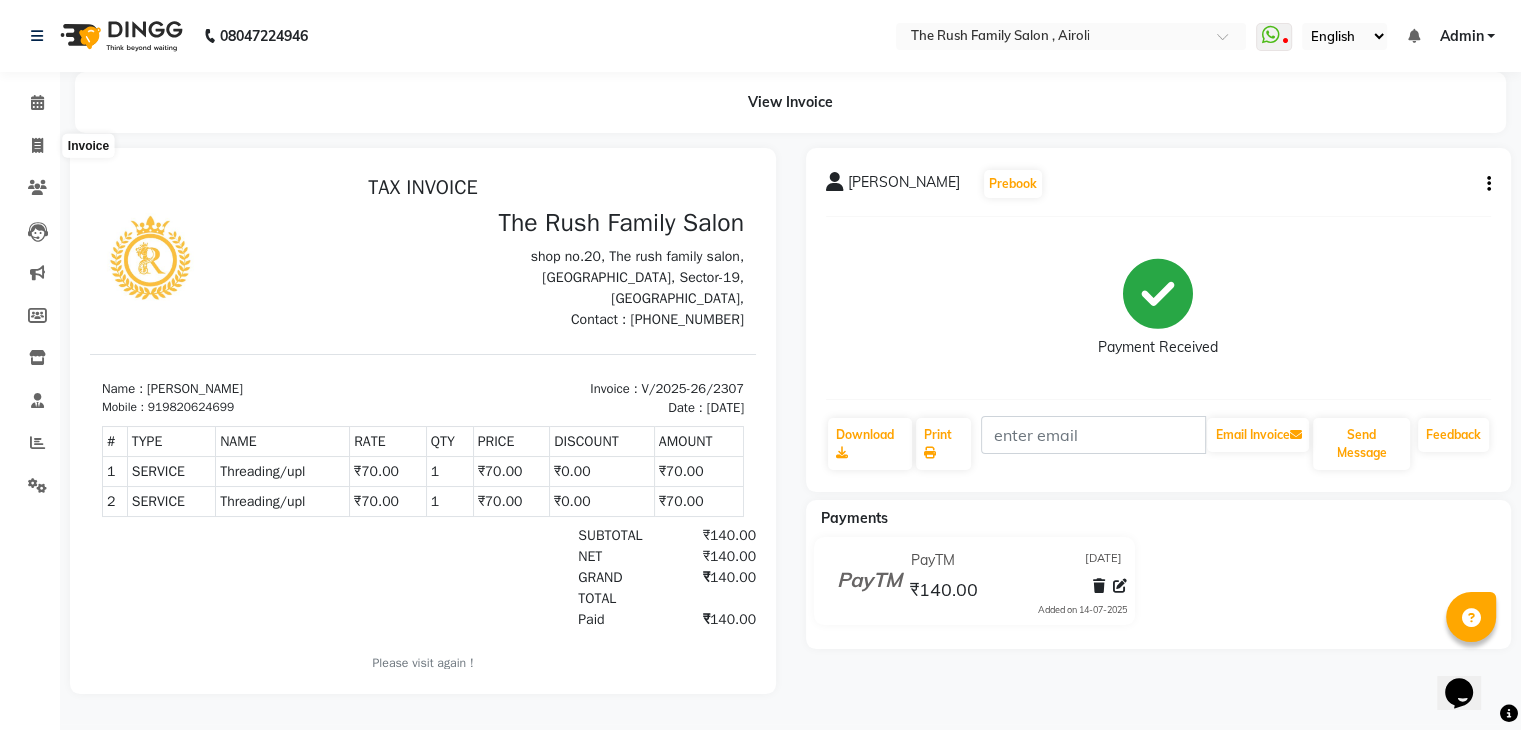 select on "service" 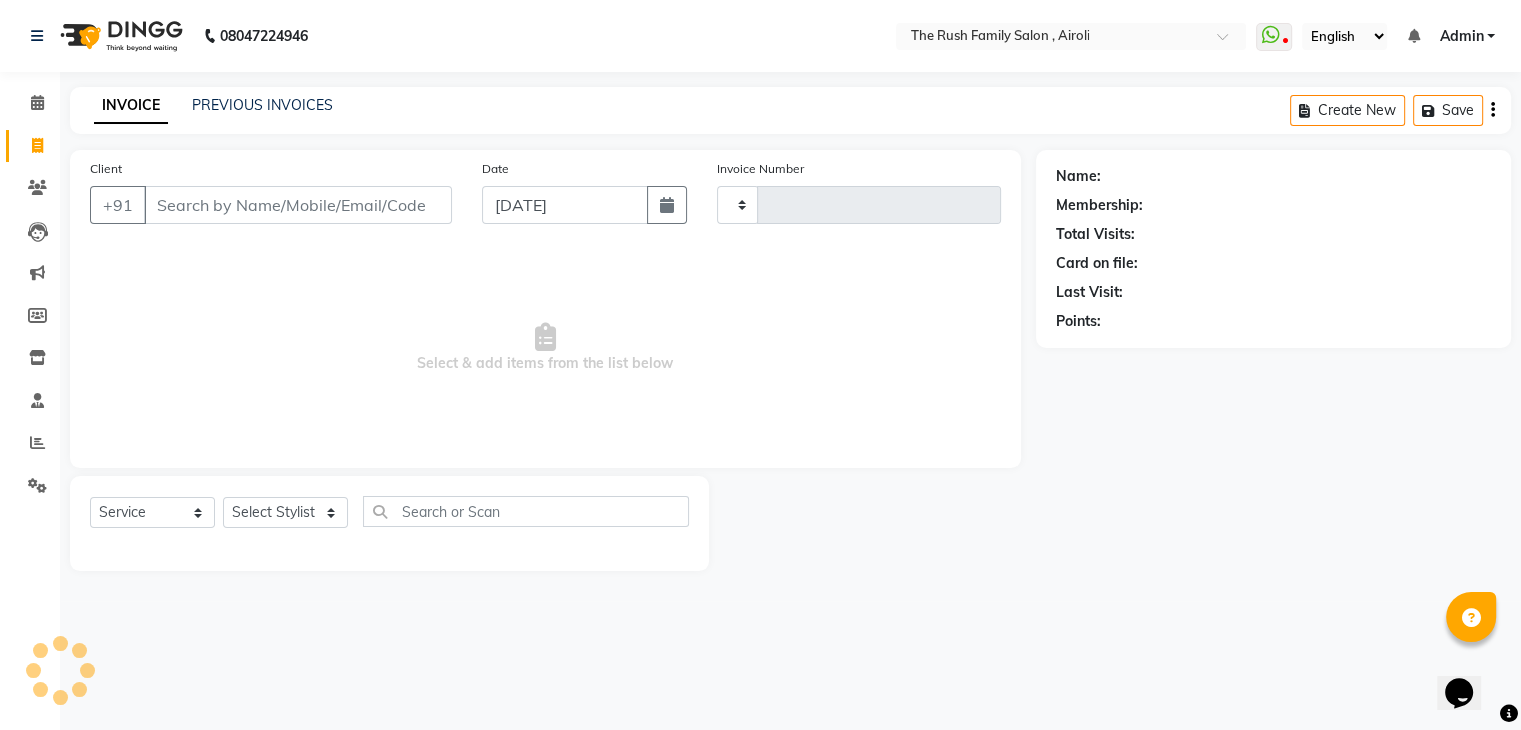 type on "2308" 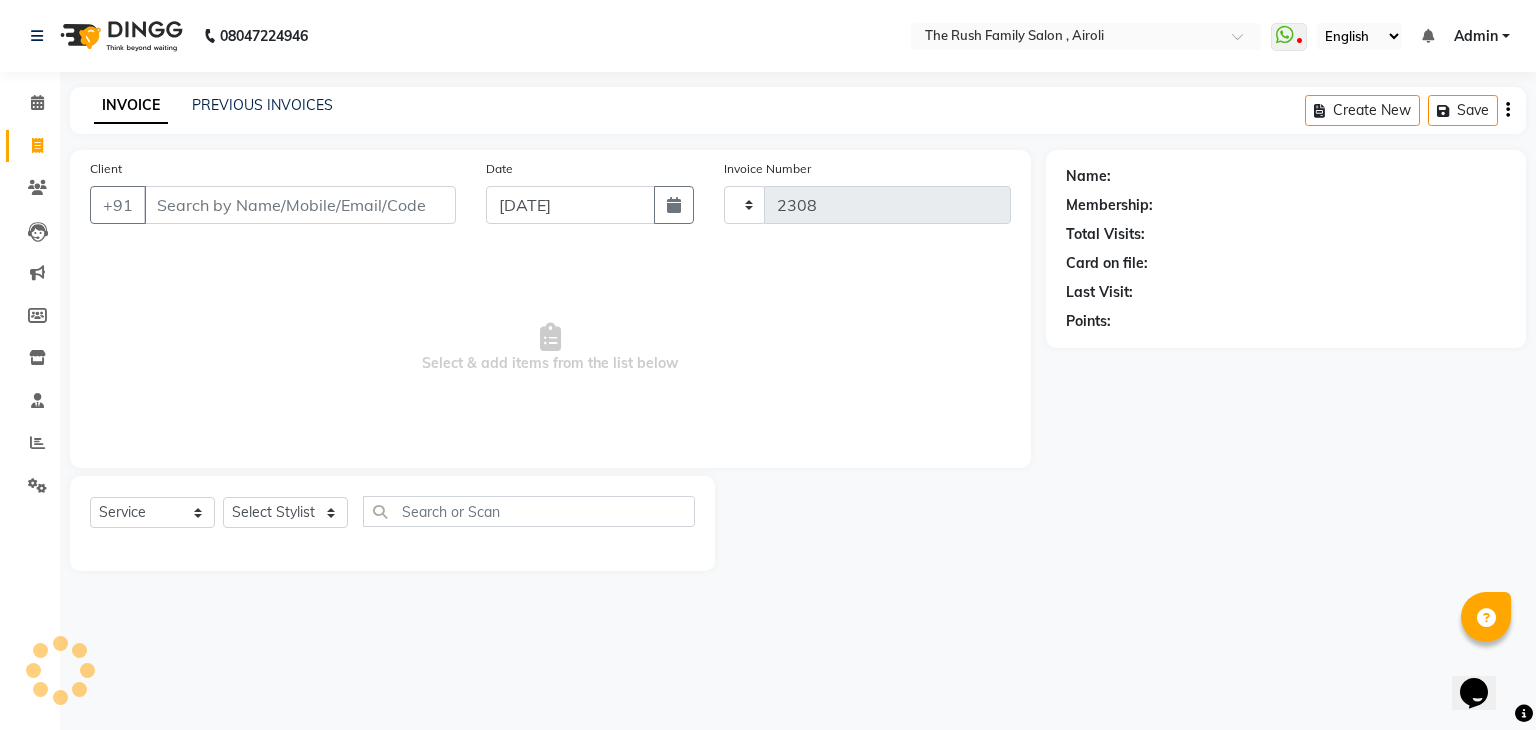 select on "5419" 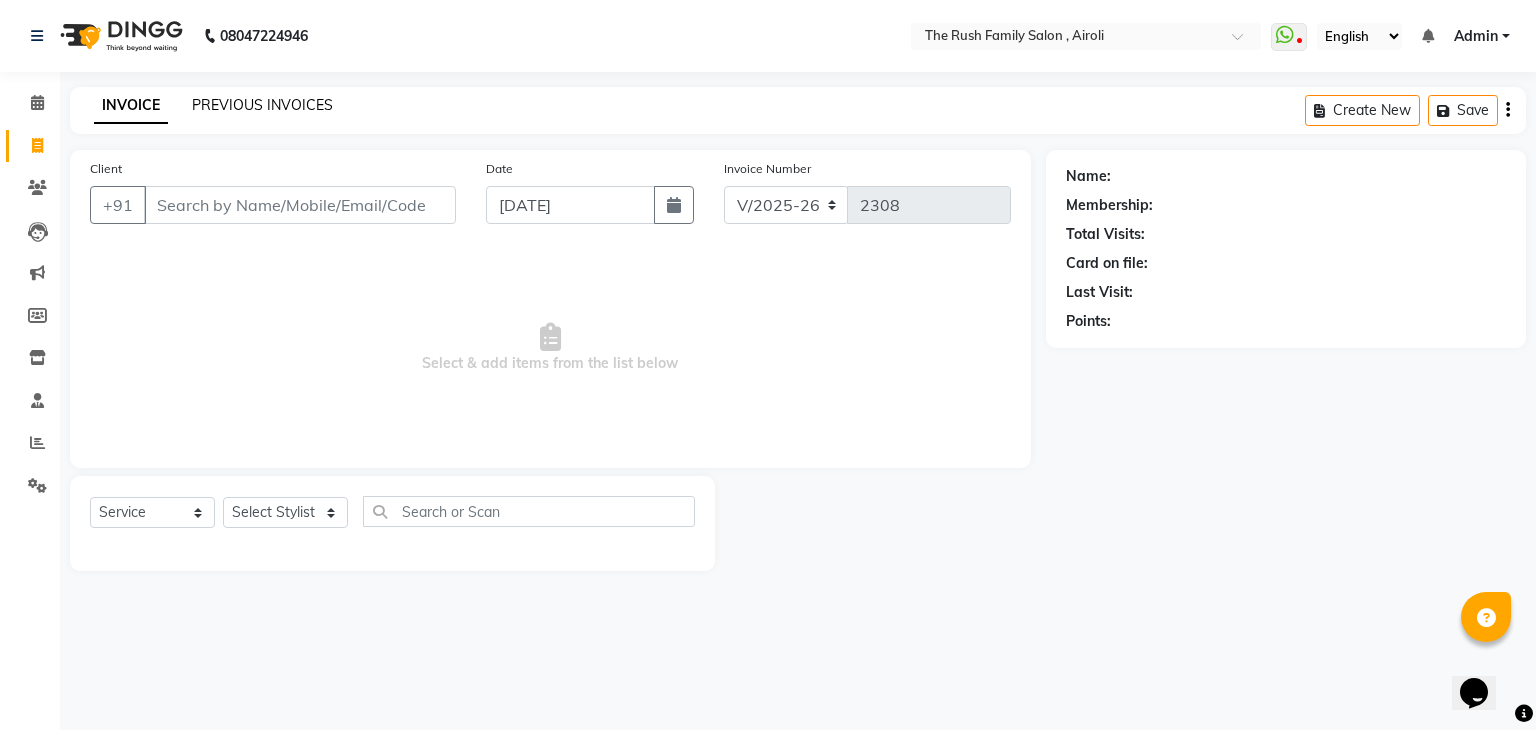 click on "PREVIOUS INVOICES" 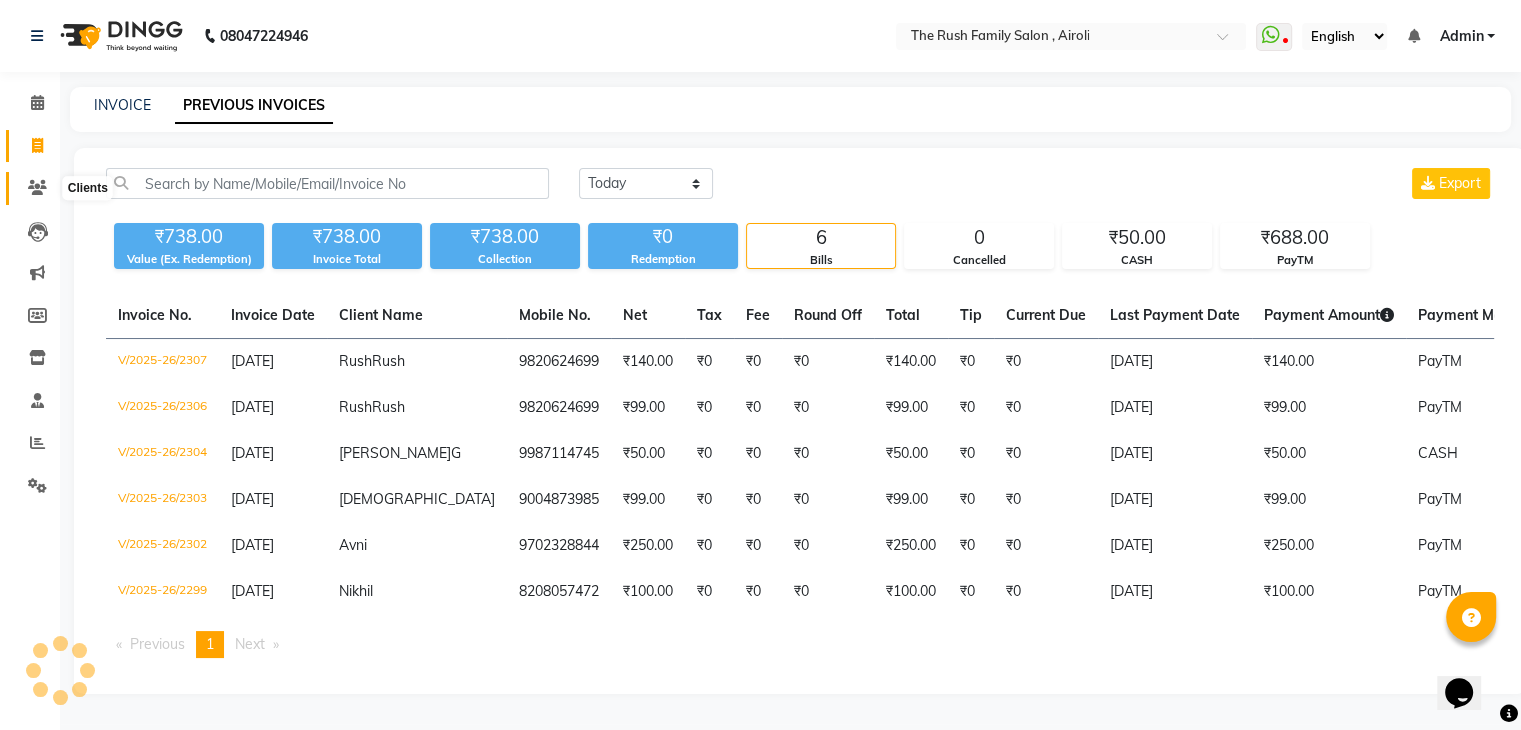 click 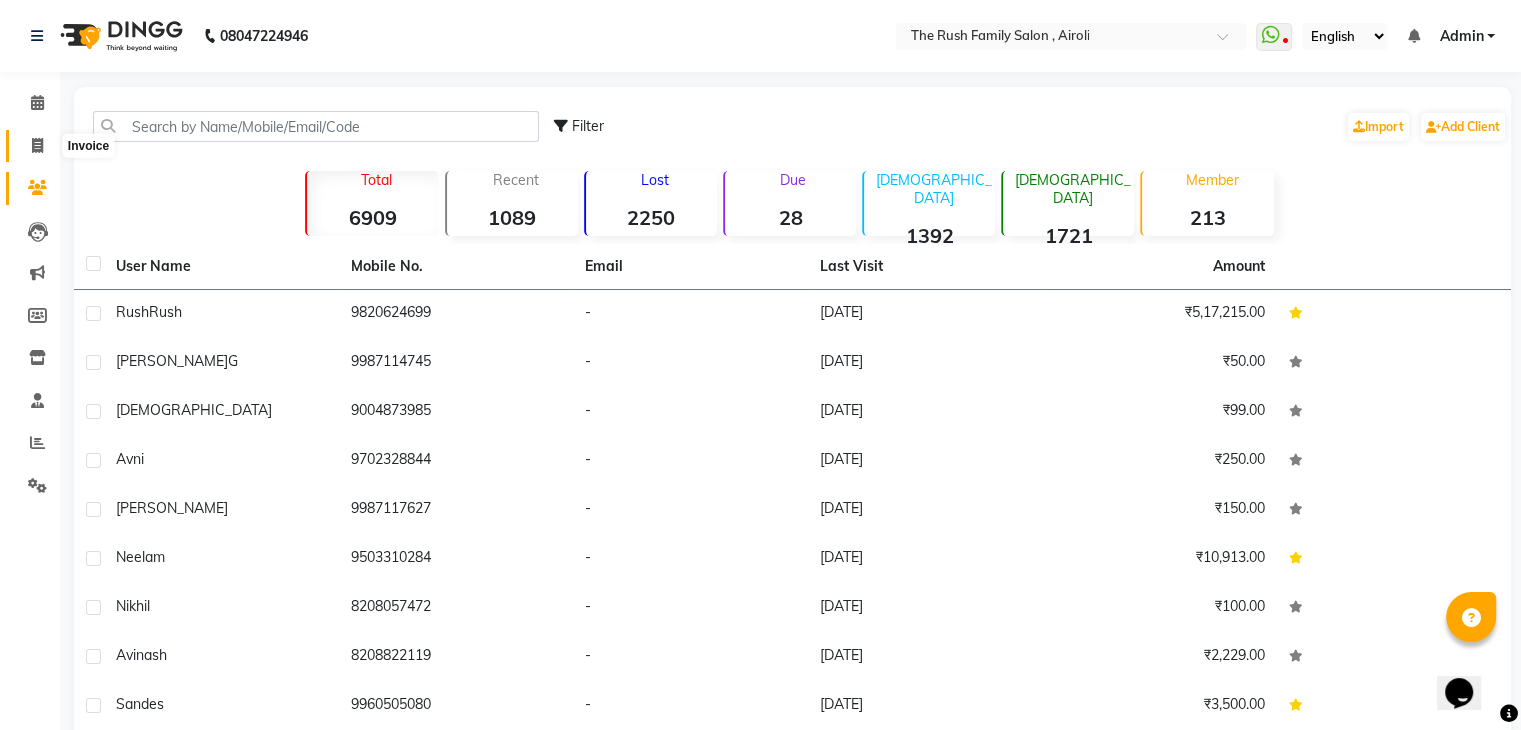 click 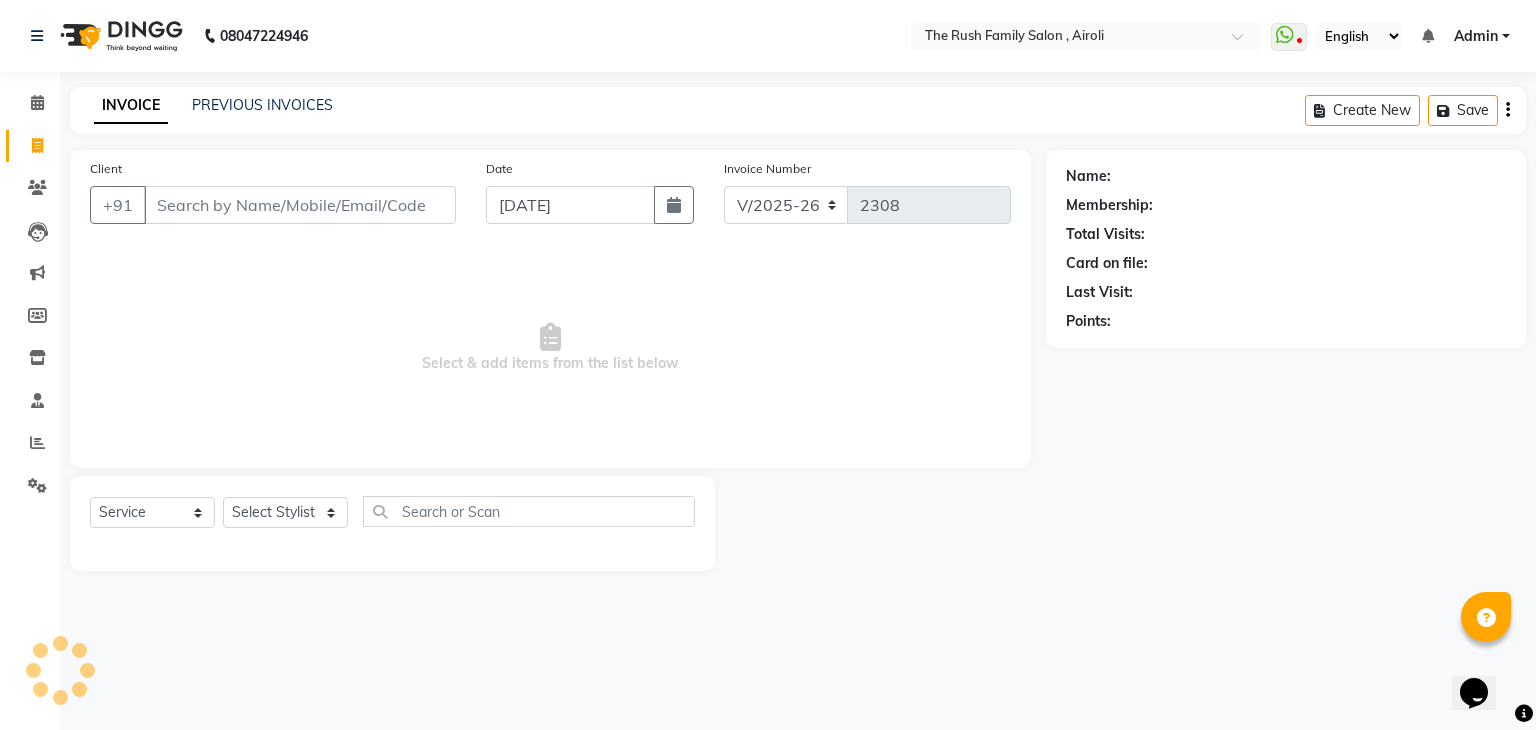 click 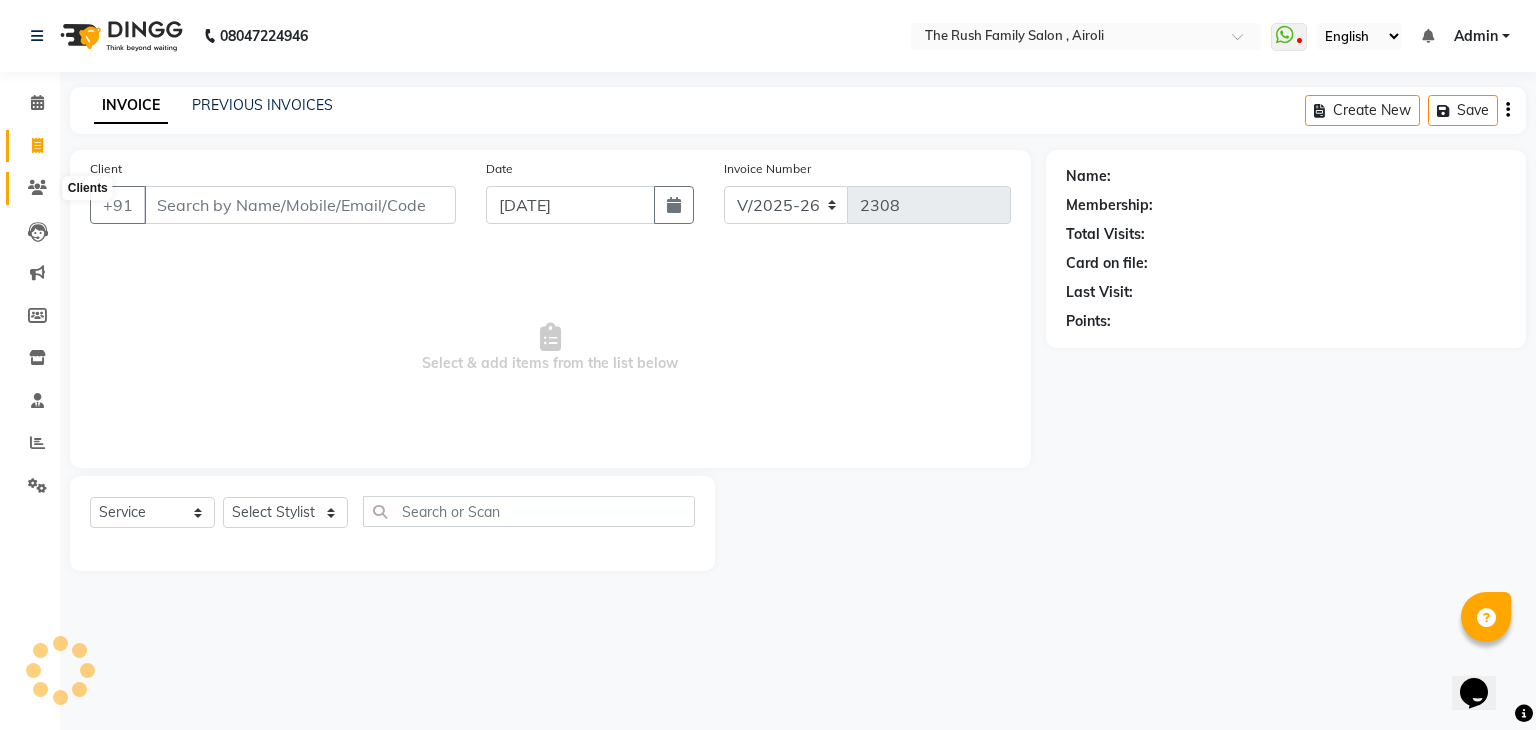 click 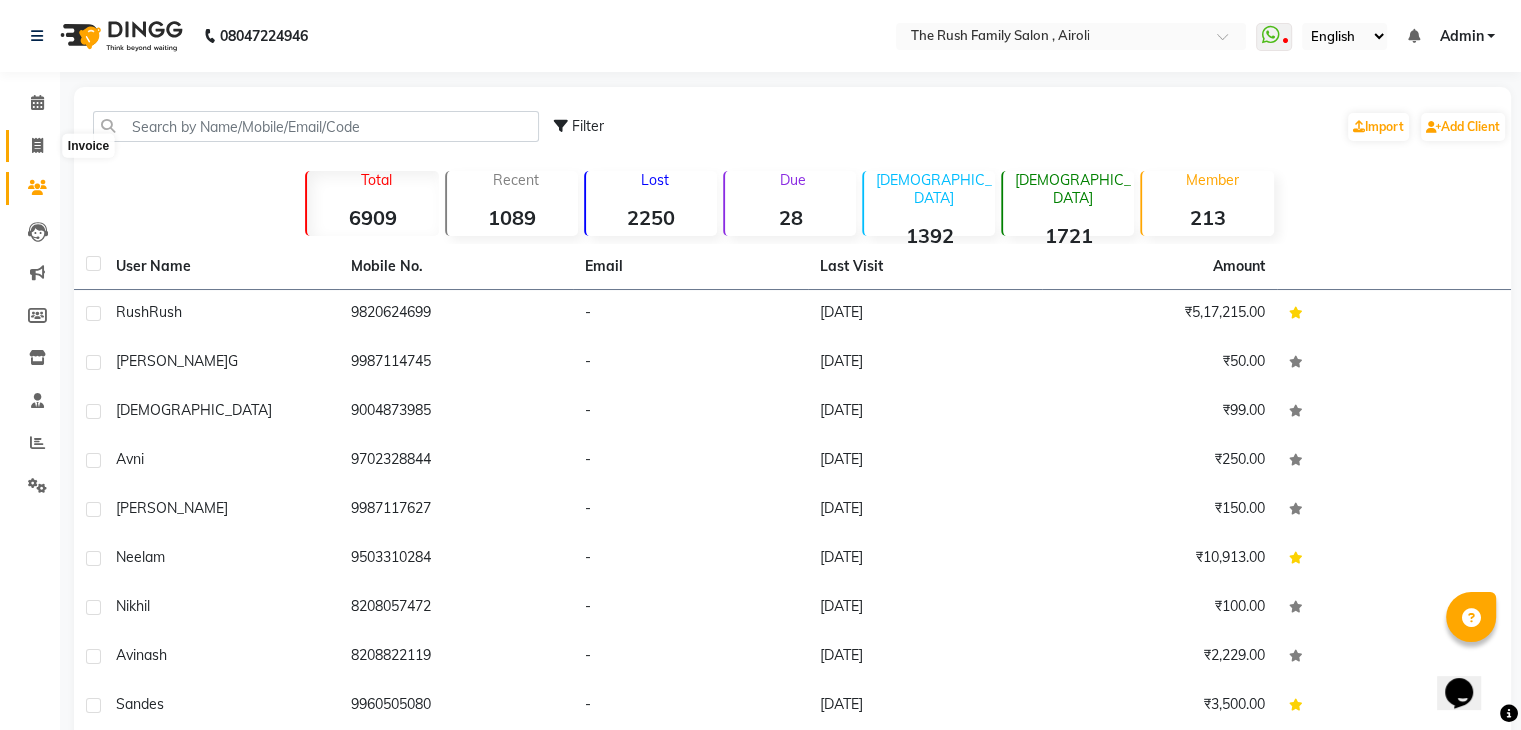 click 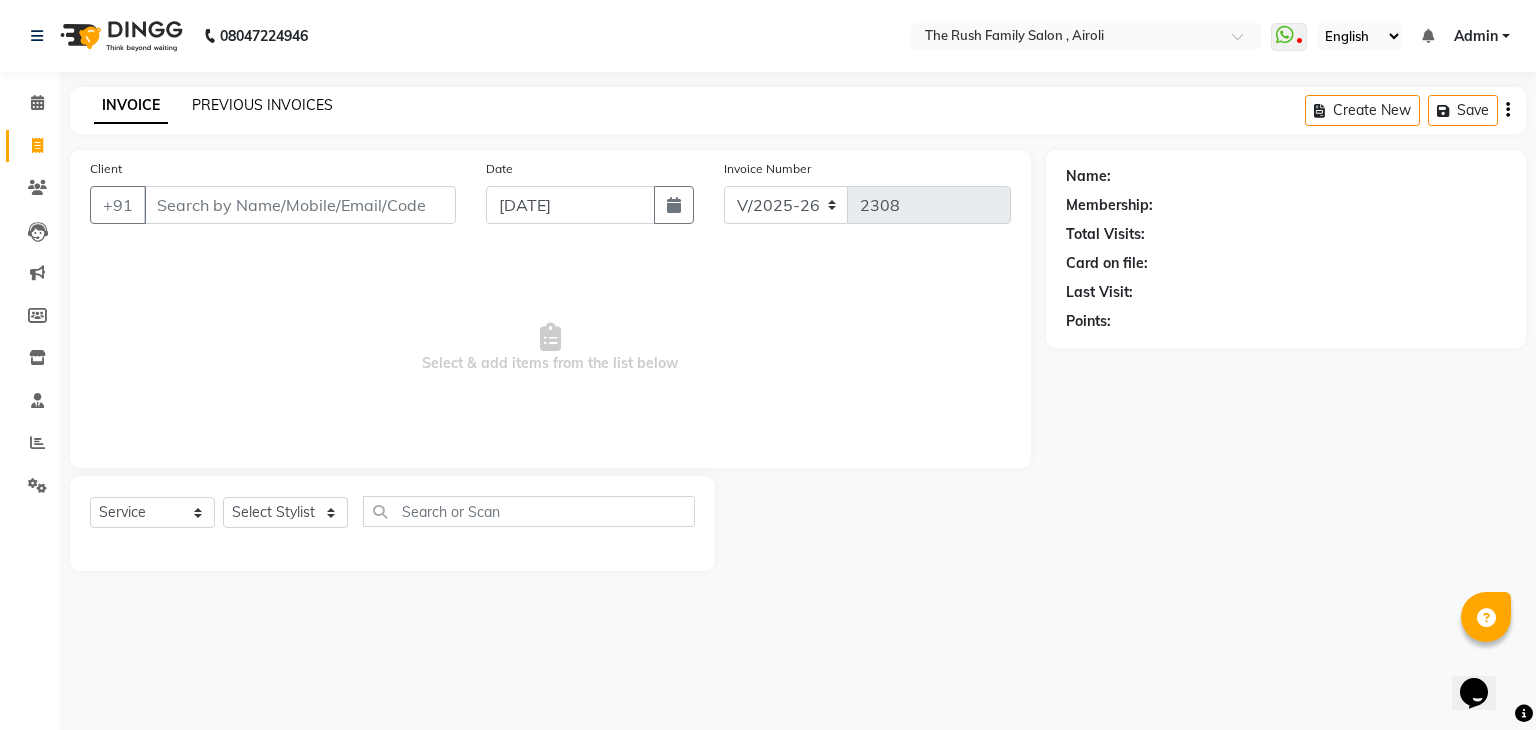 click on "PREVIOUS INVOICES" 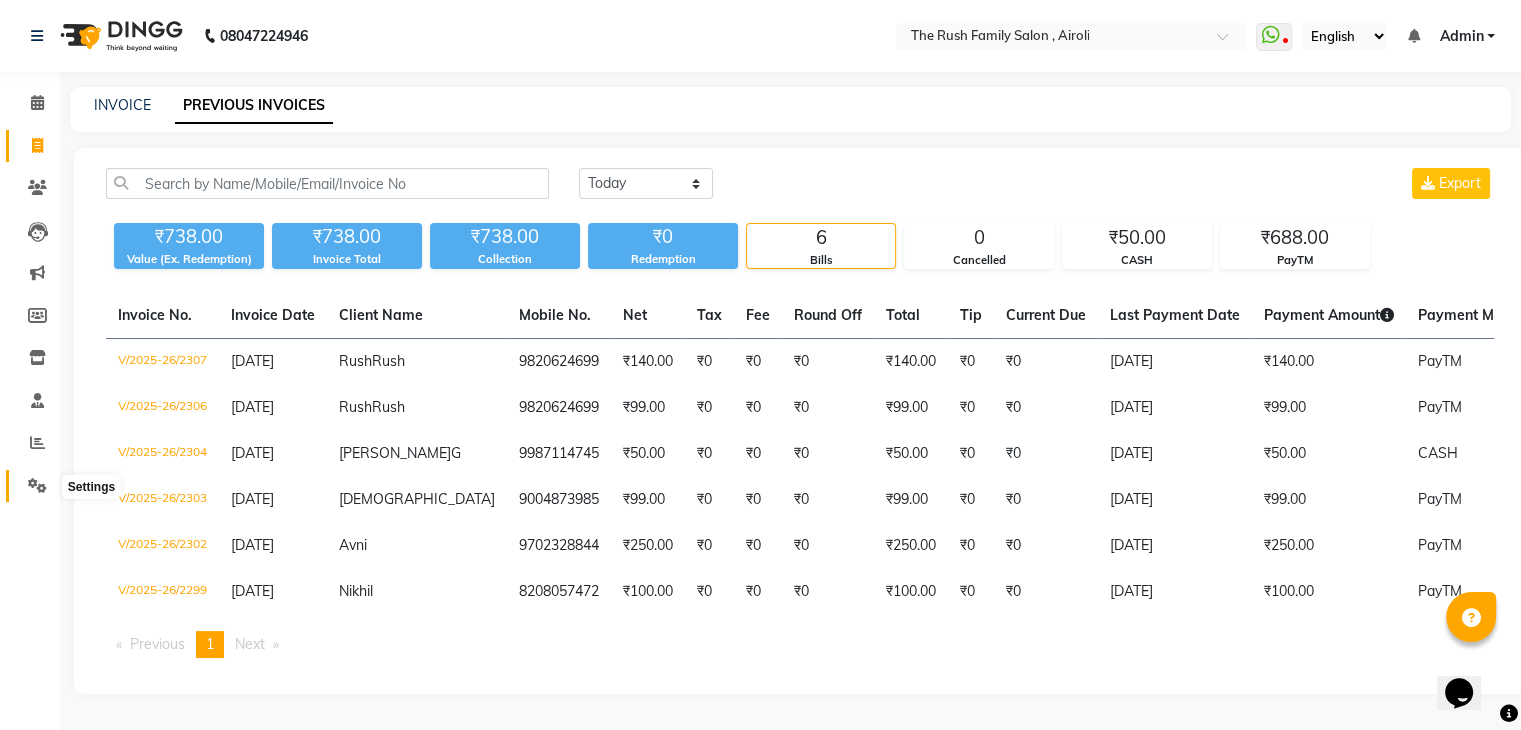 click 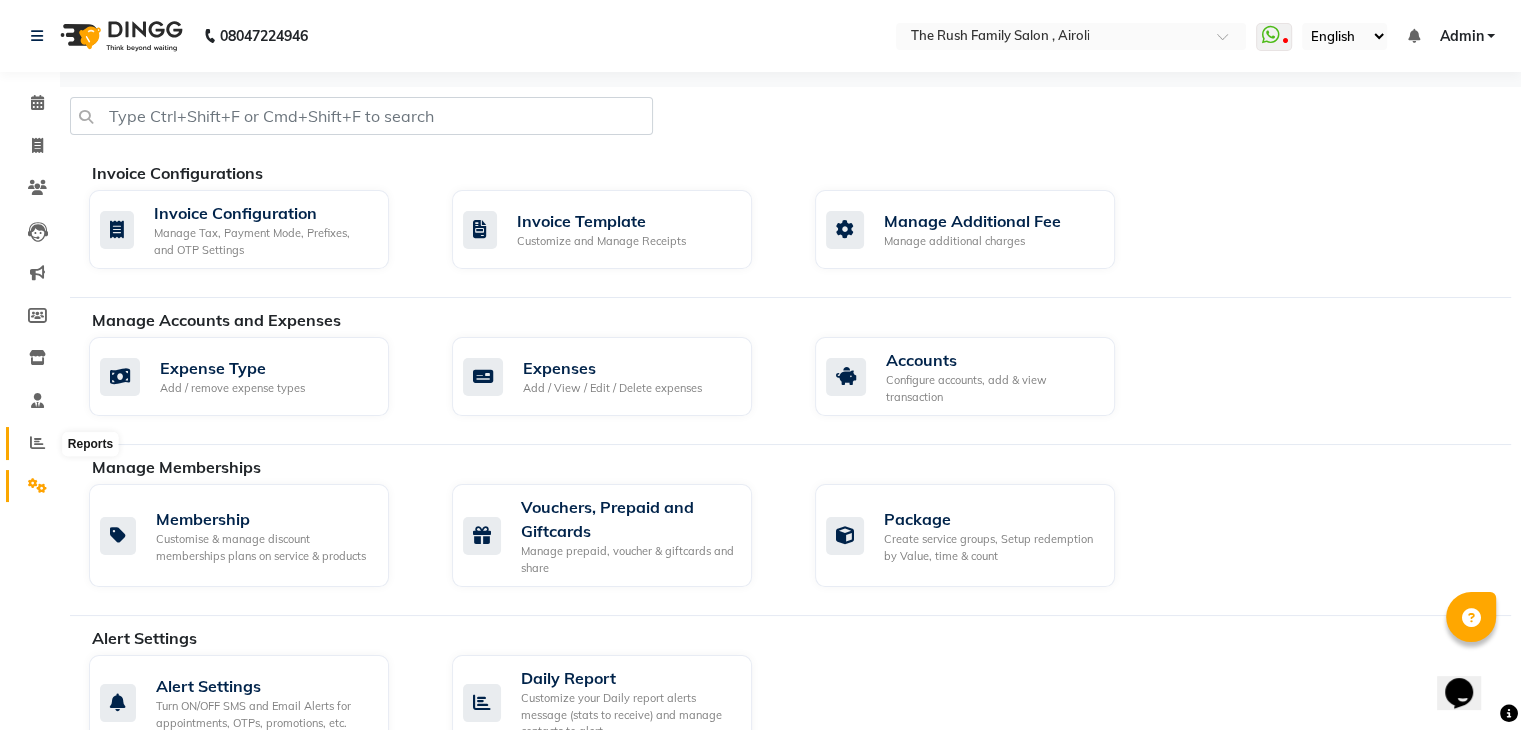 click 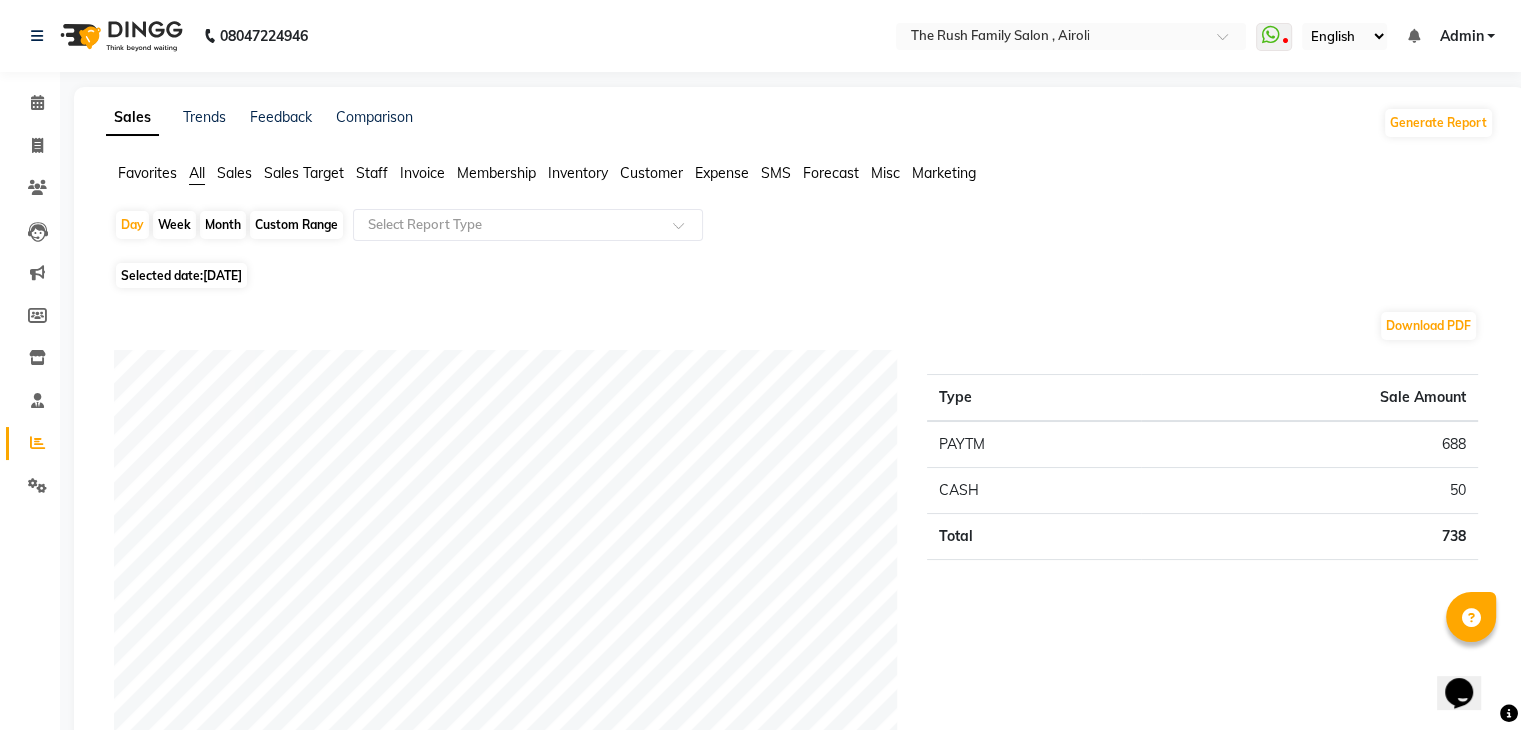 click on "Selected date:  14-07-2025" 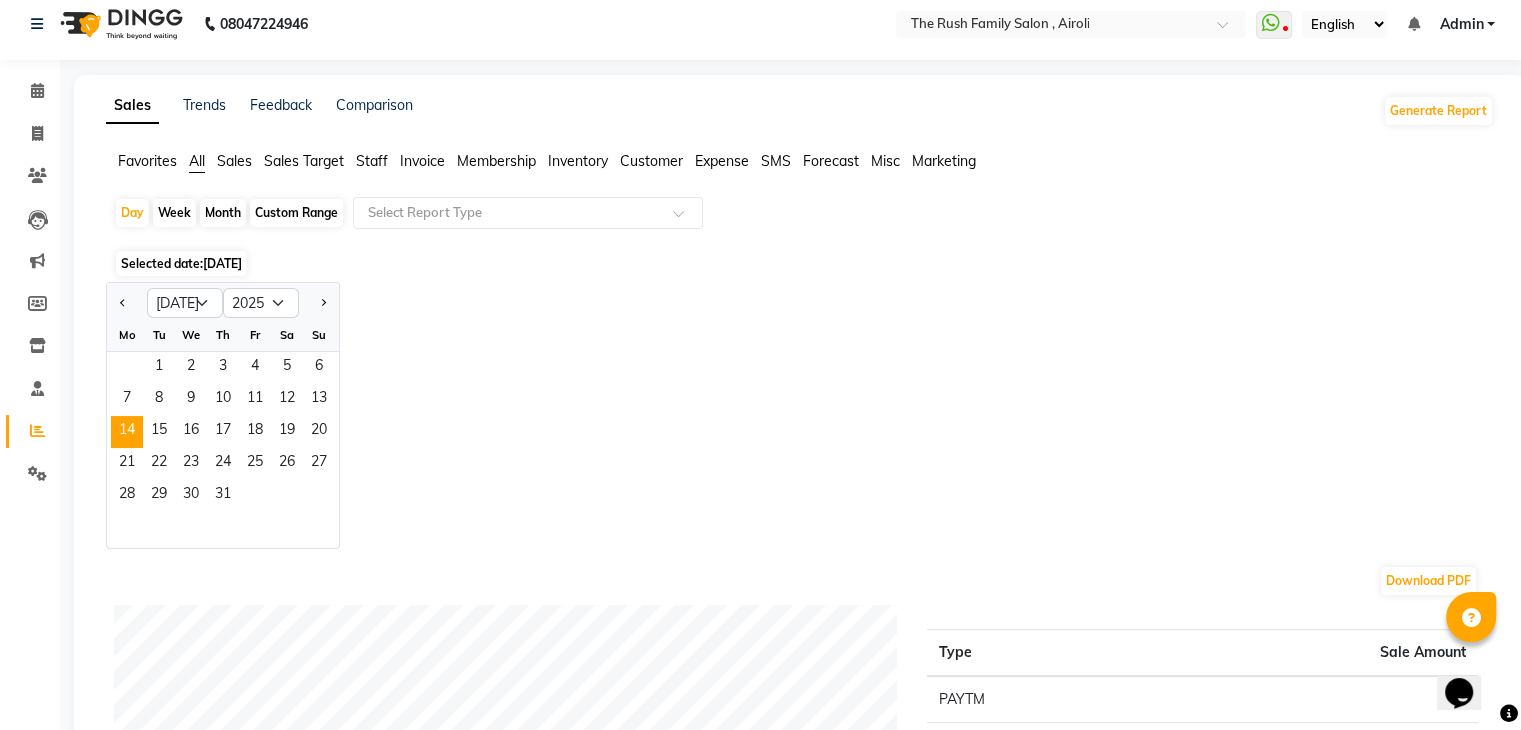 scroll, scrollTop: 0, scrollLeft: 0, axis: both 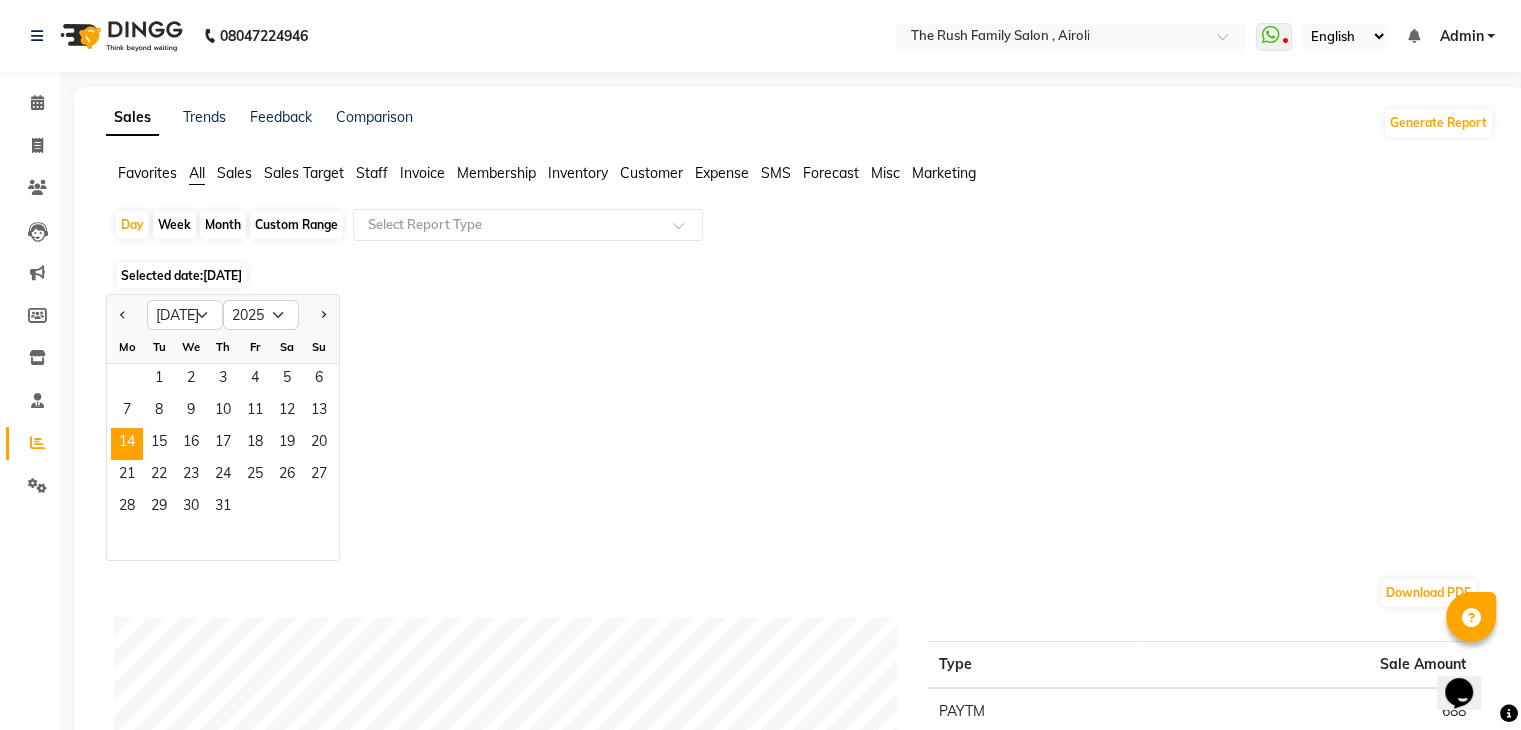 click on "Jan Feb Mar Apr May Jun Jul Aug Sep Oct Nov Dec 2015 2016 2017 2018 2019 2020 2021 2022 2023 2024 2025 2026 2027 2028 2029 2030 2031 2032 2033 2034 2035 Mo Tu We Th Fr Sa Su  1   2   3   4   5   6   7   8   9   10   11   12   13   14   15   16   17   18   19   20   21   22   23   24   25   26   27   28   29   30   31" 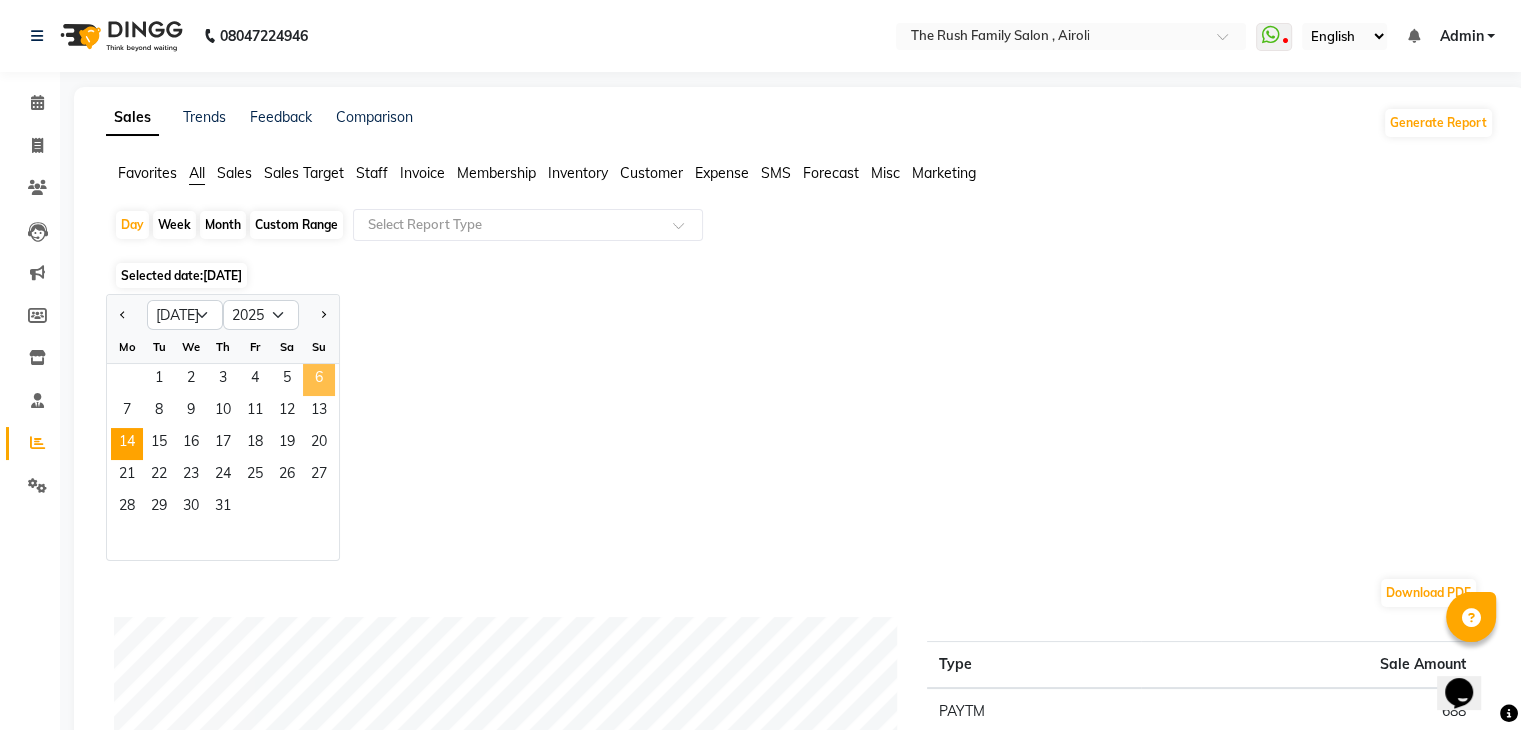 click on "6" 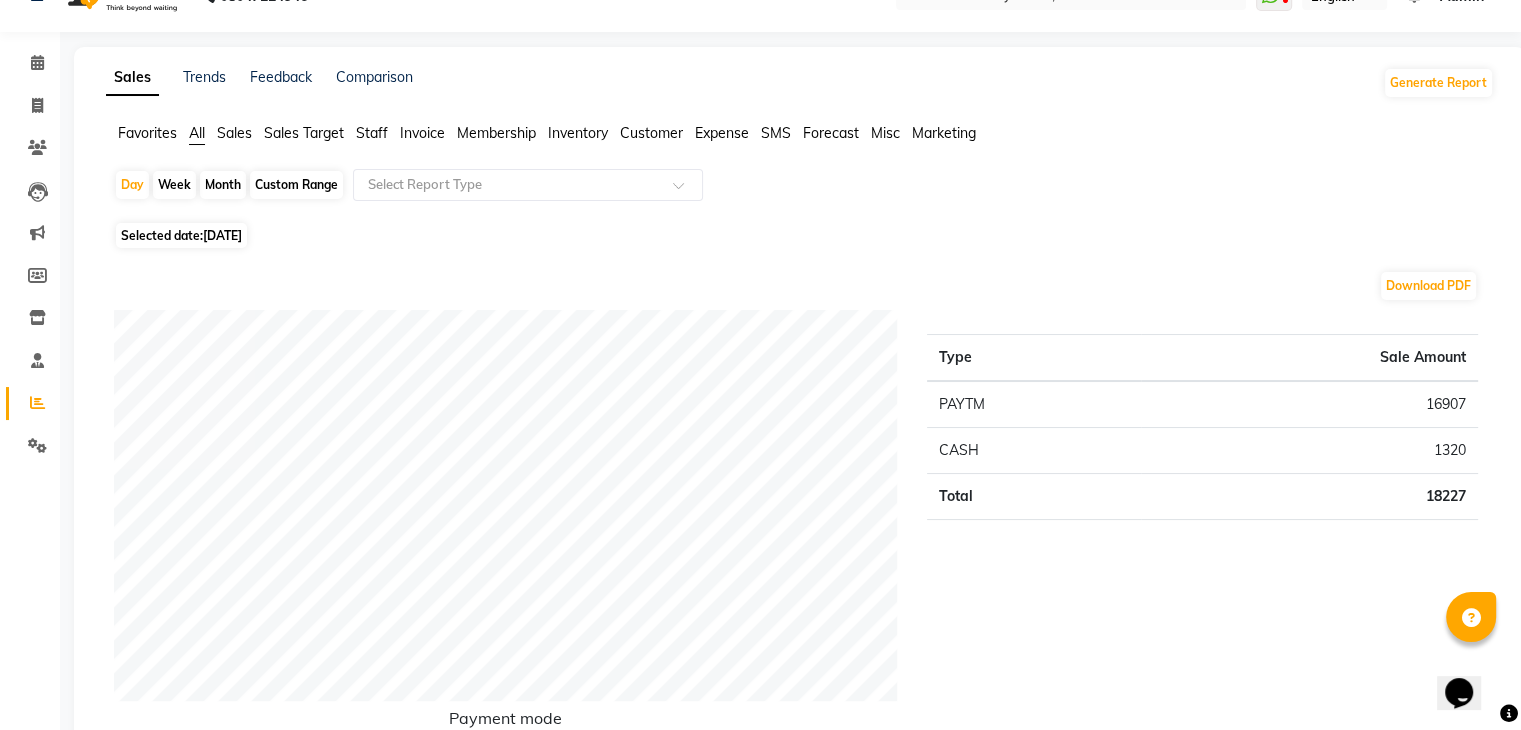 scroll, scrollTop: 42, scrollLeft: 0, axis: vertical 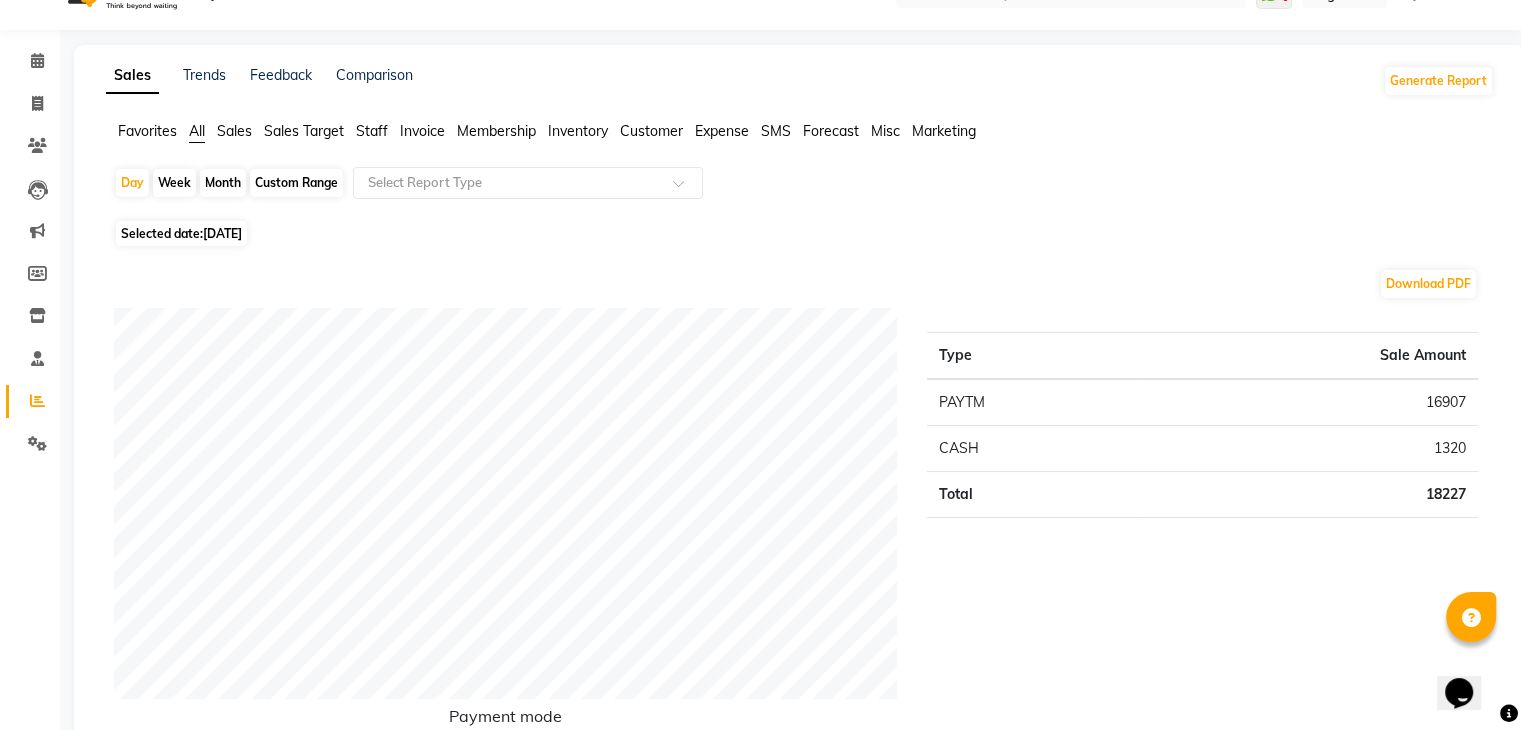 click on "Type Sale Amount PAYTM 16907 CASH 1320 Total 18227" 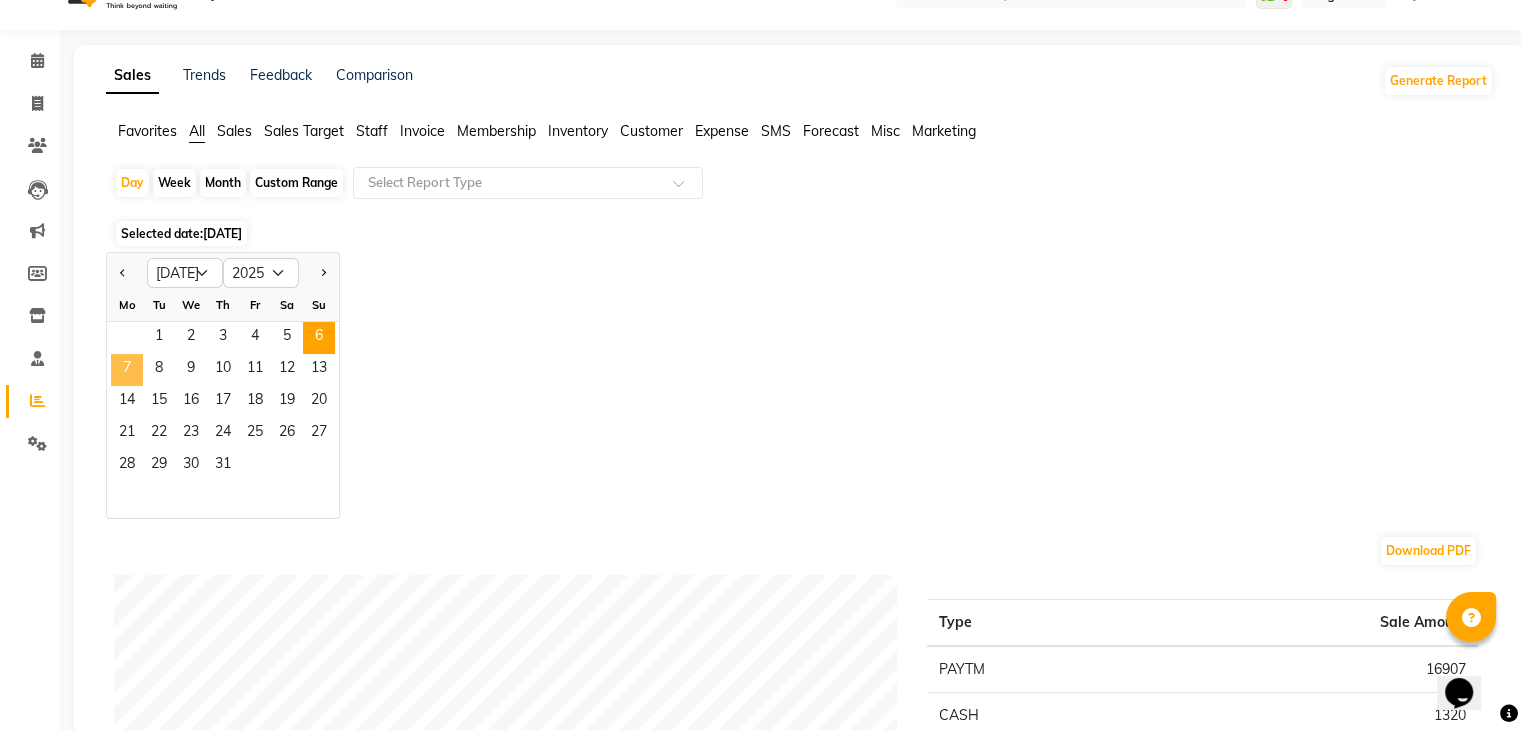 click on "7" 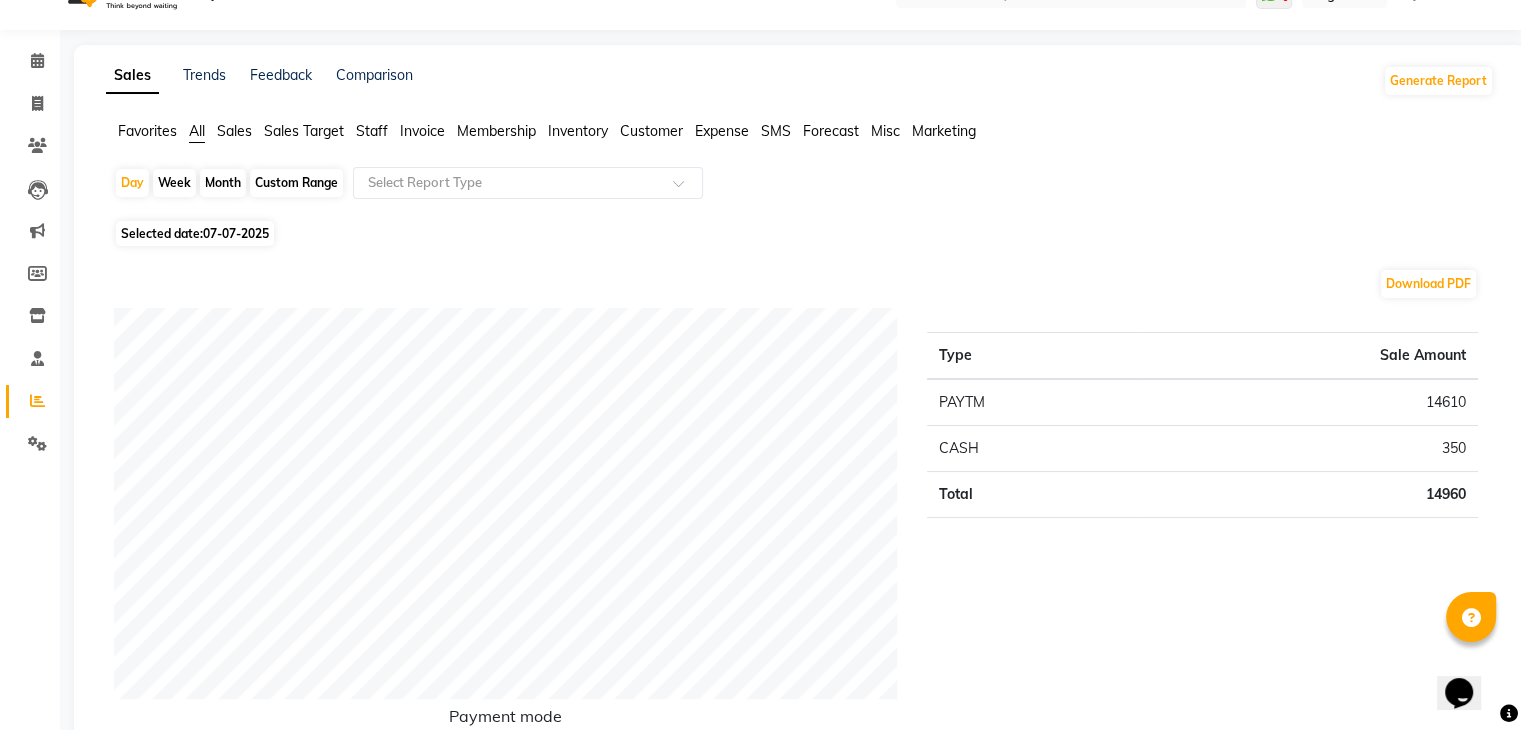 click on "07-07-2025" 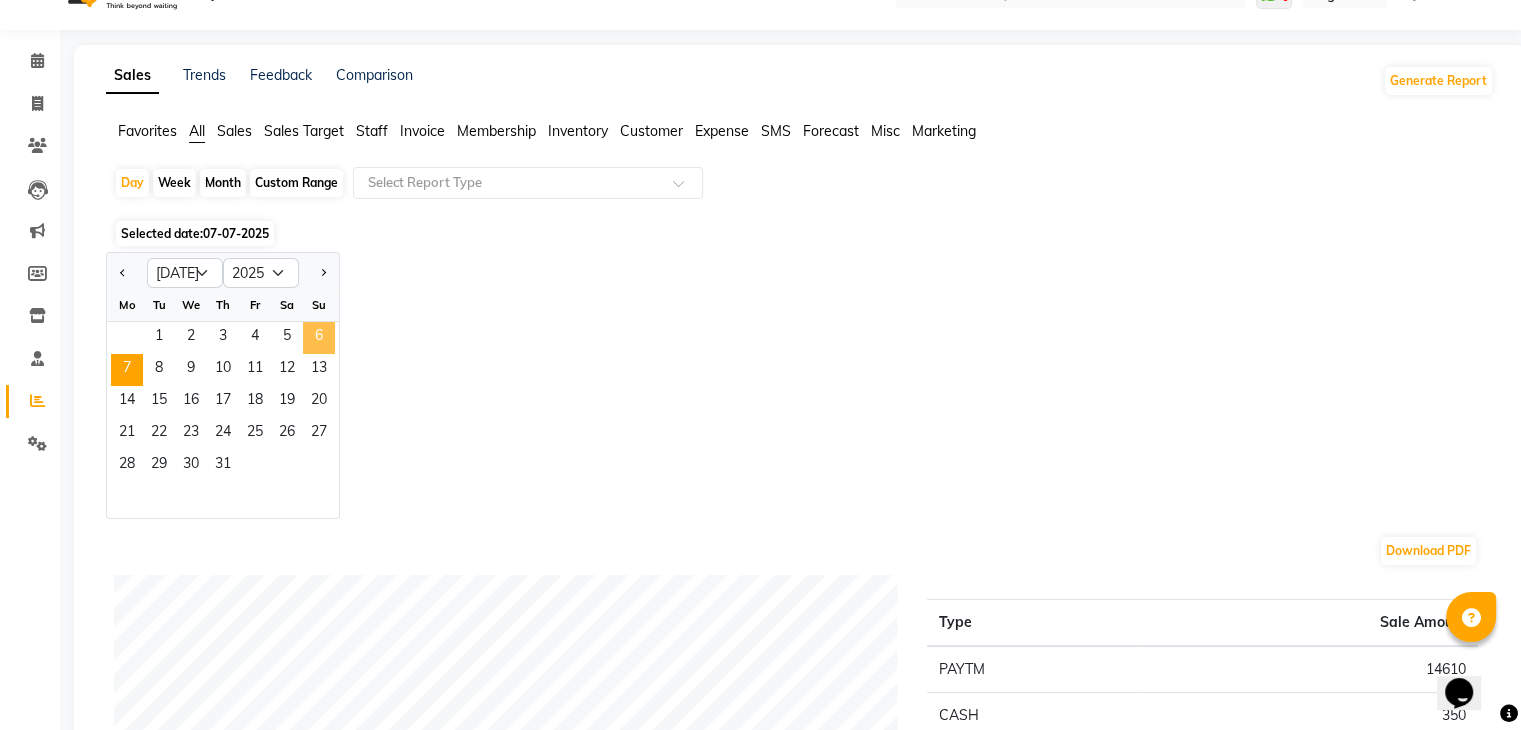 click on "6" 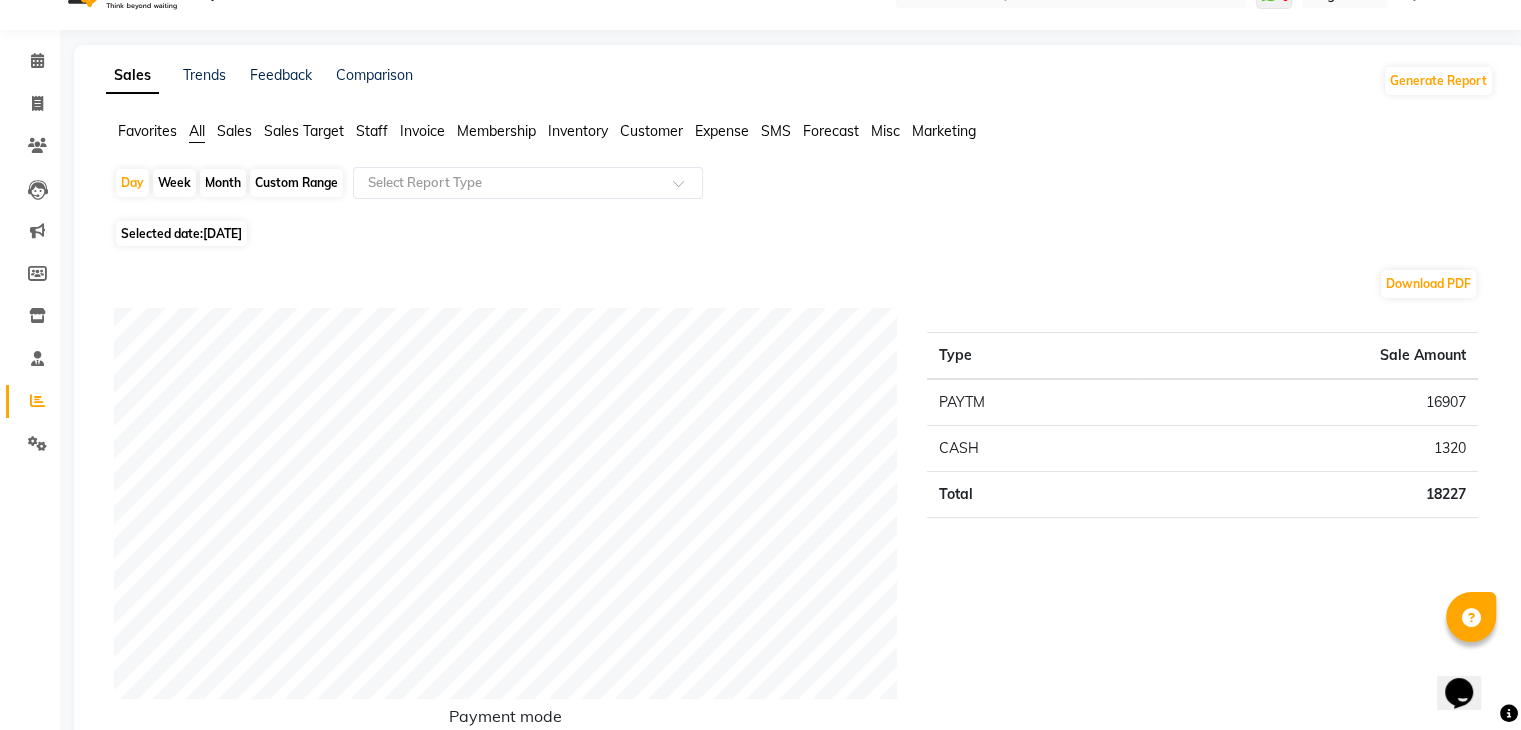 click on "06-07-2025" 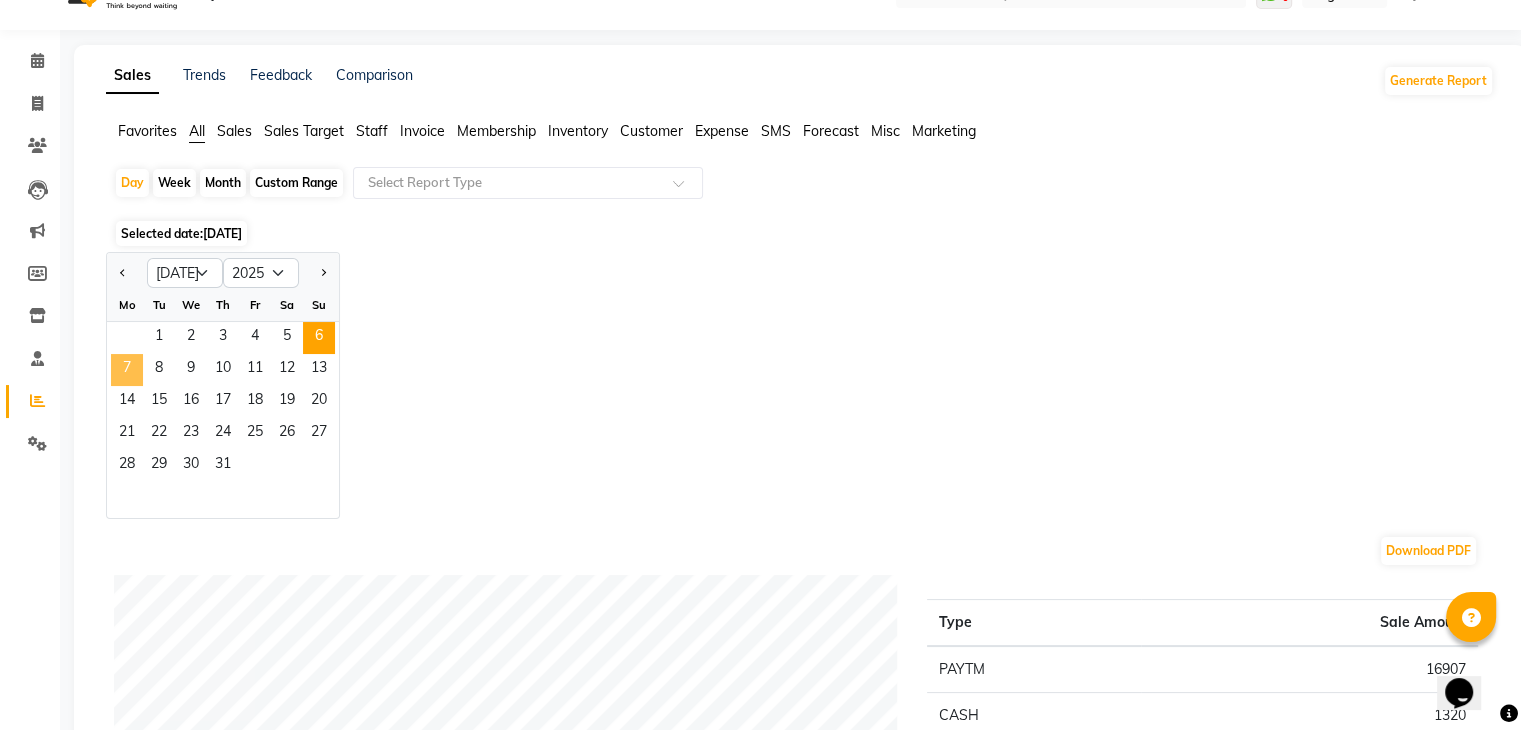 click on "7" 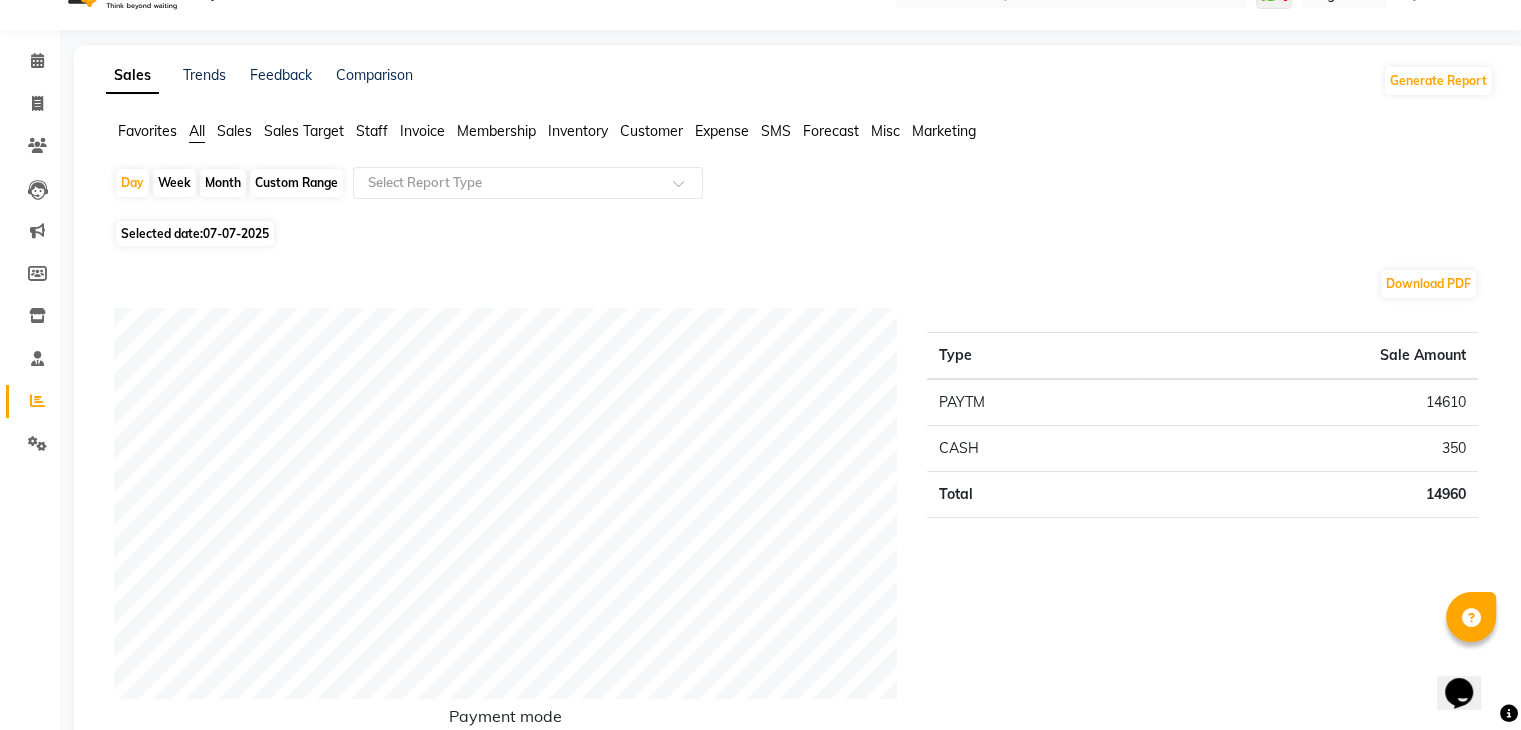 click on "07-07-2025" 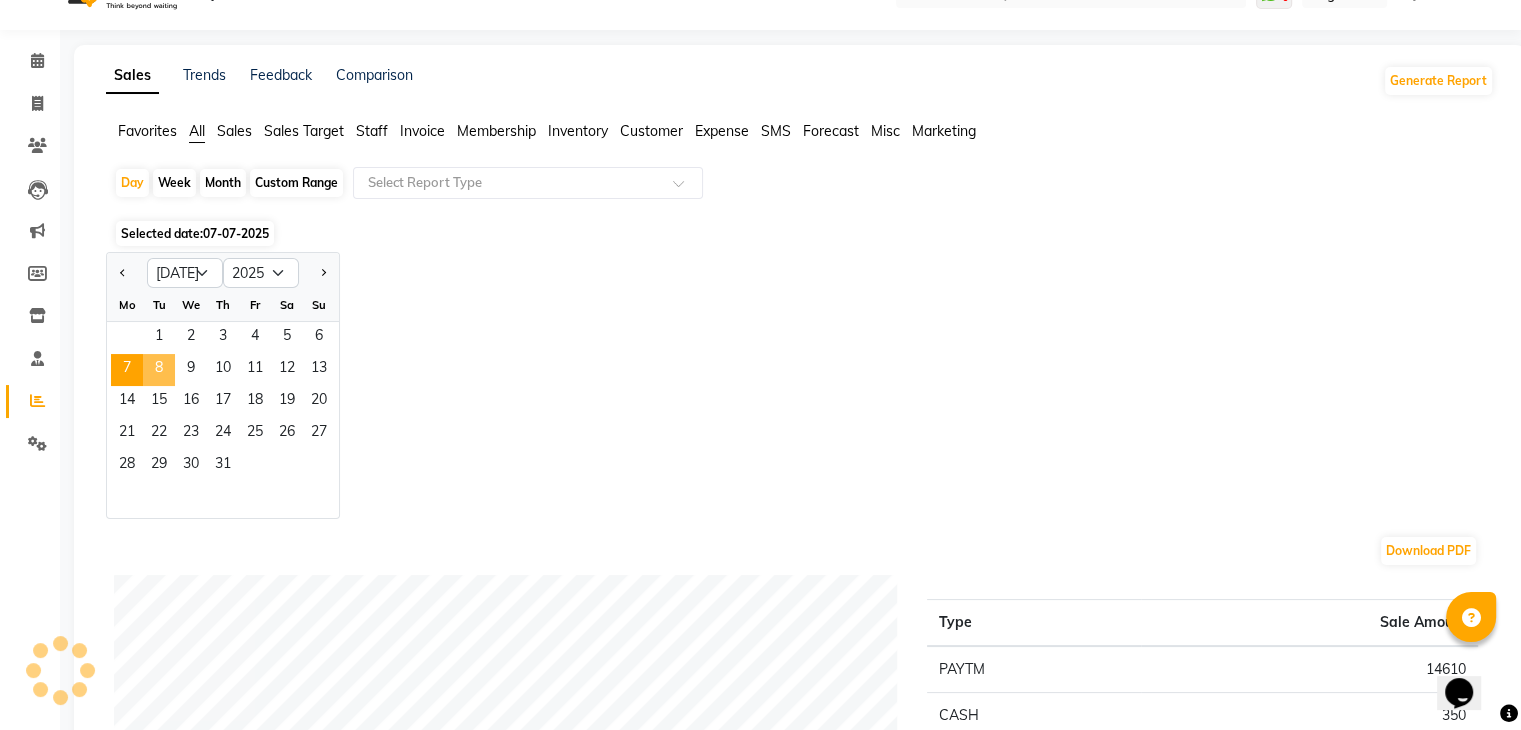 click on "8" 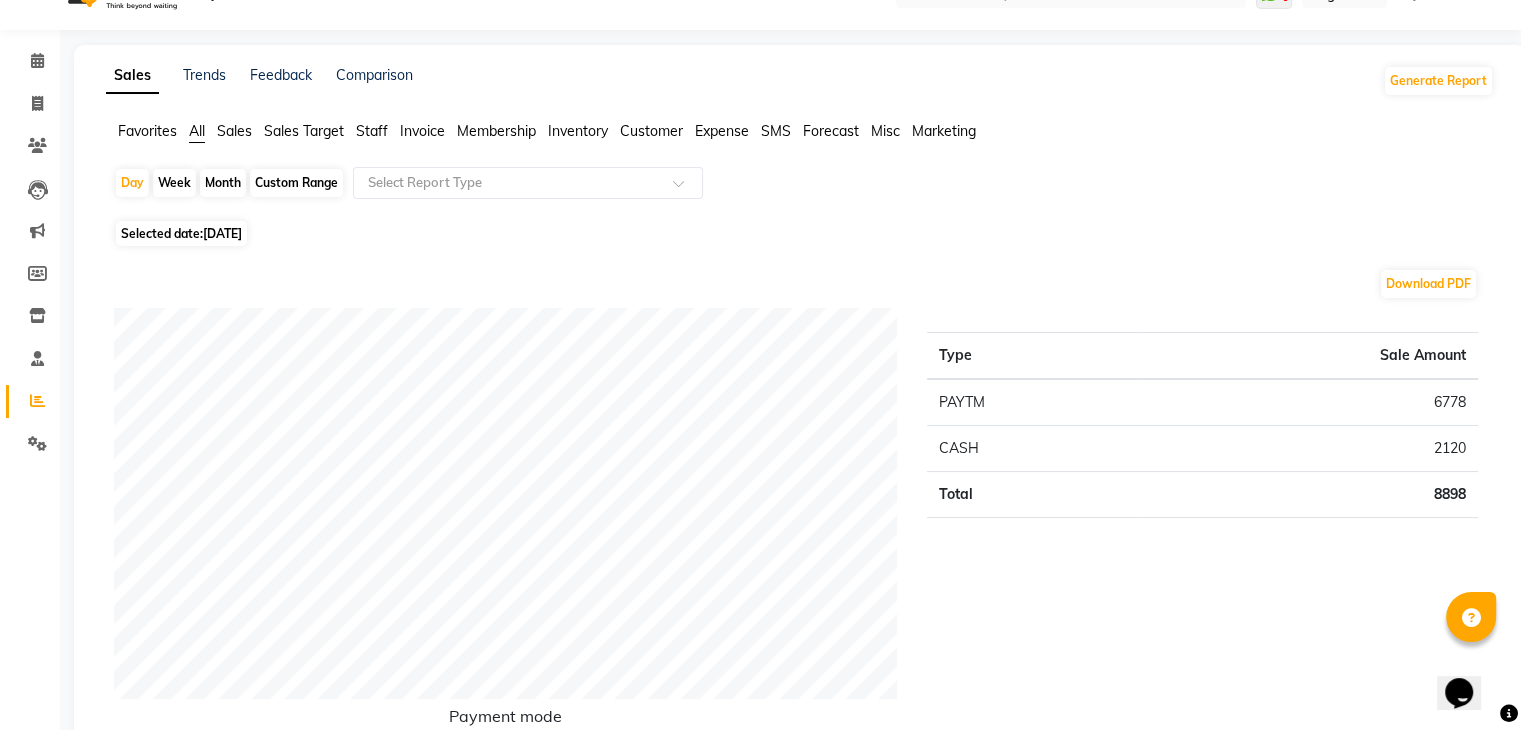 click on "08-07-2025" 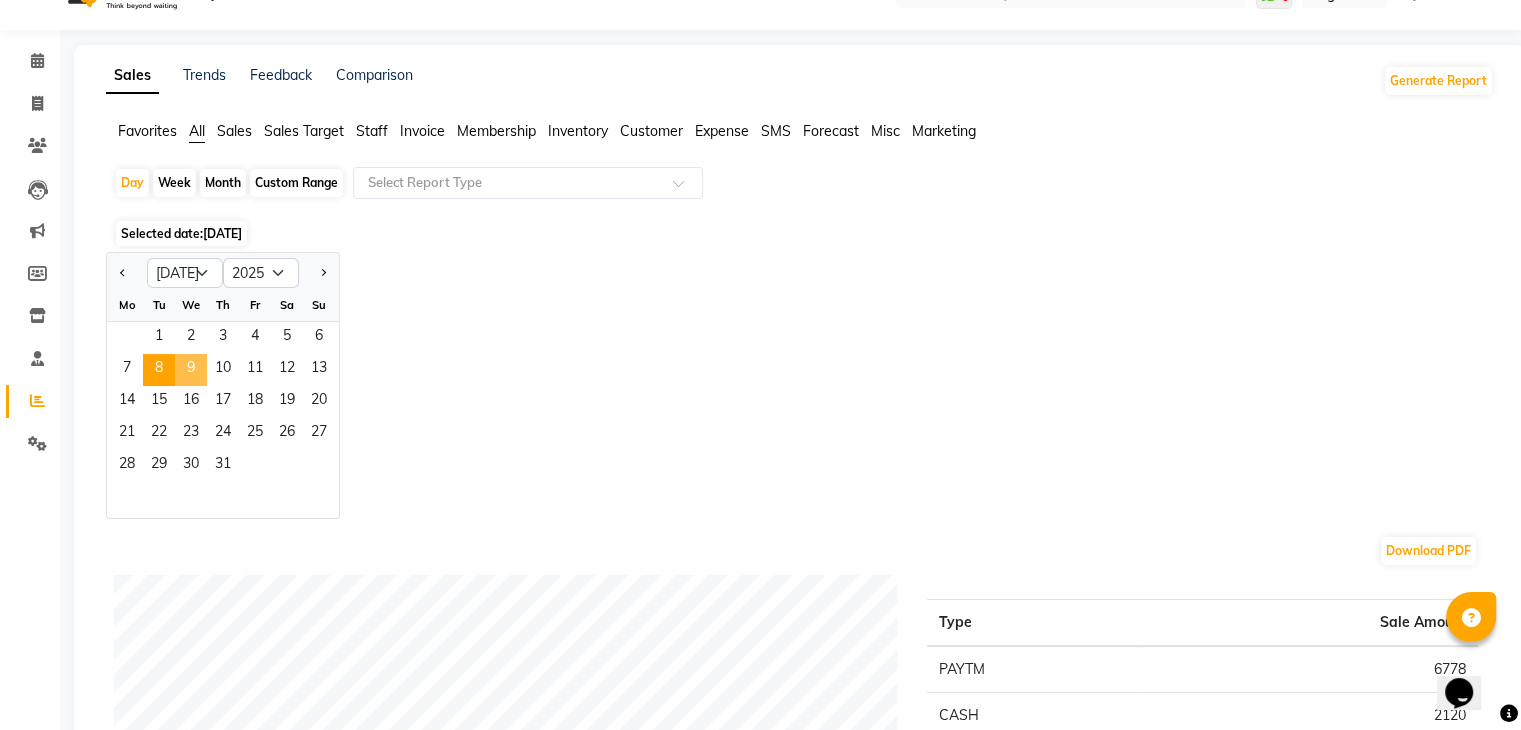 click on "9" 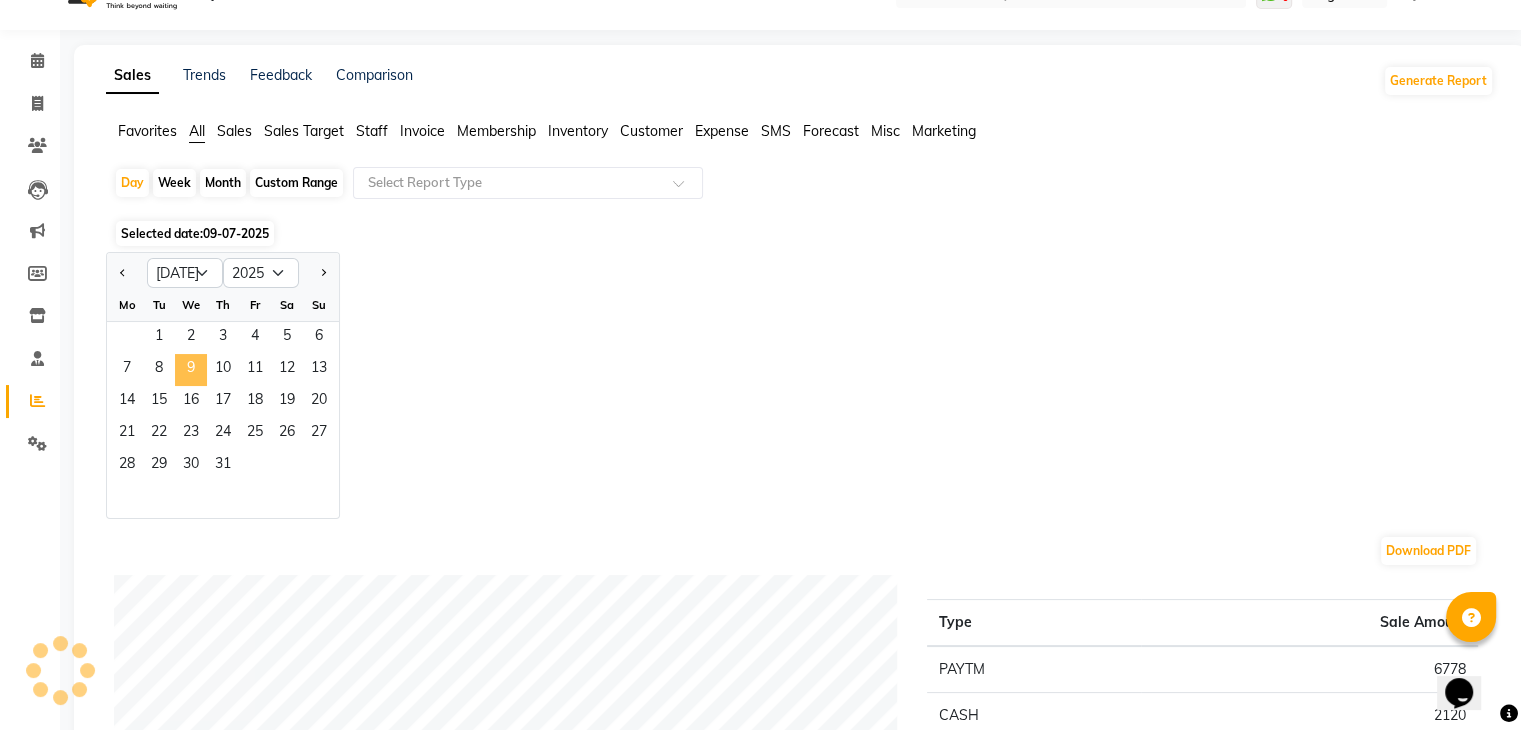 click on "9" 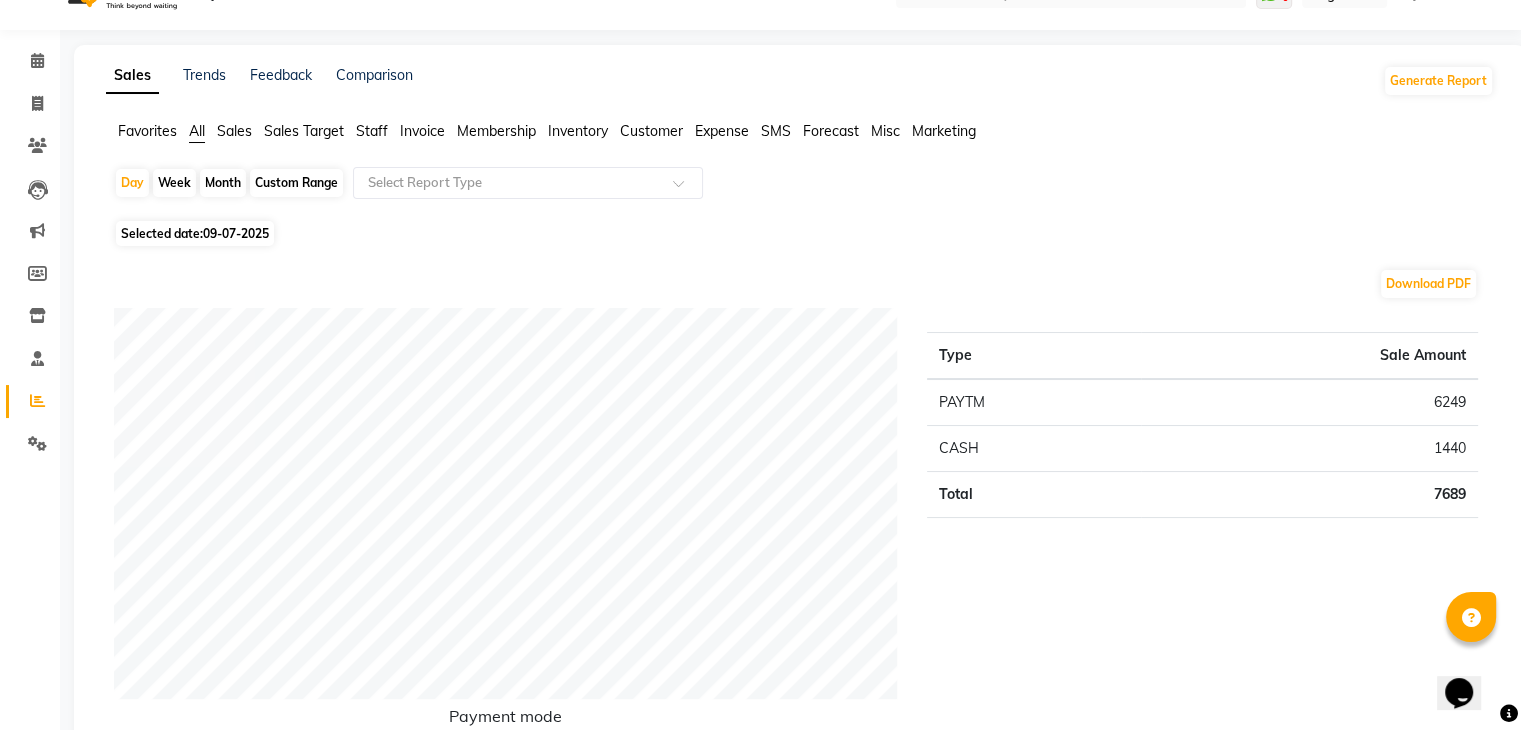 click on "09-07-2025" 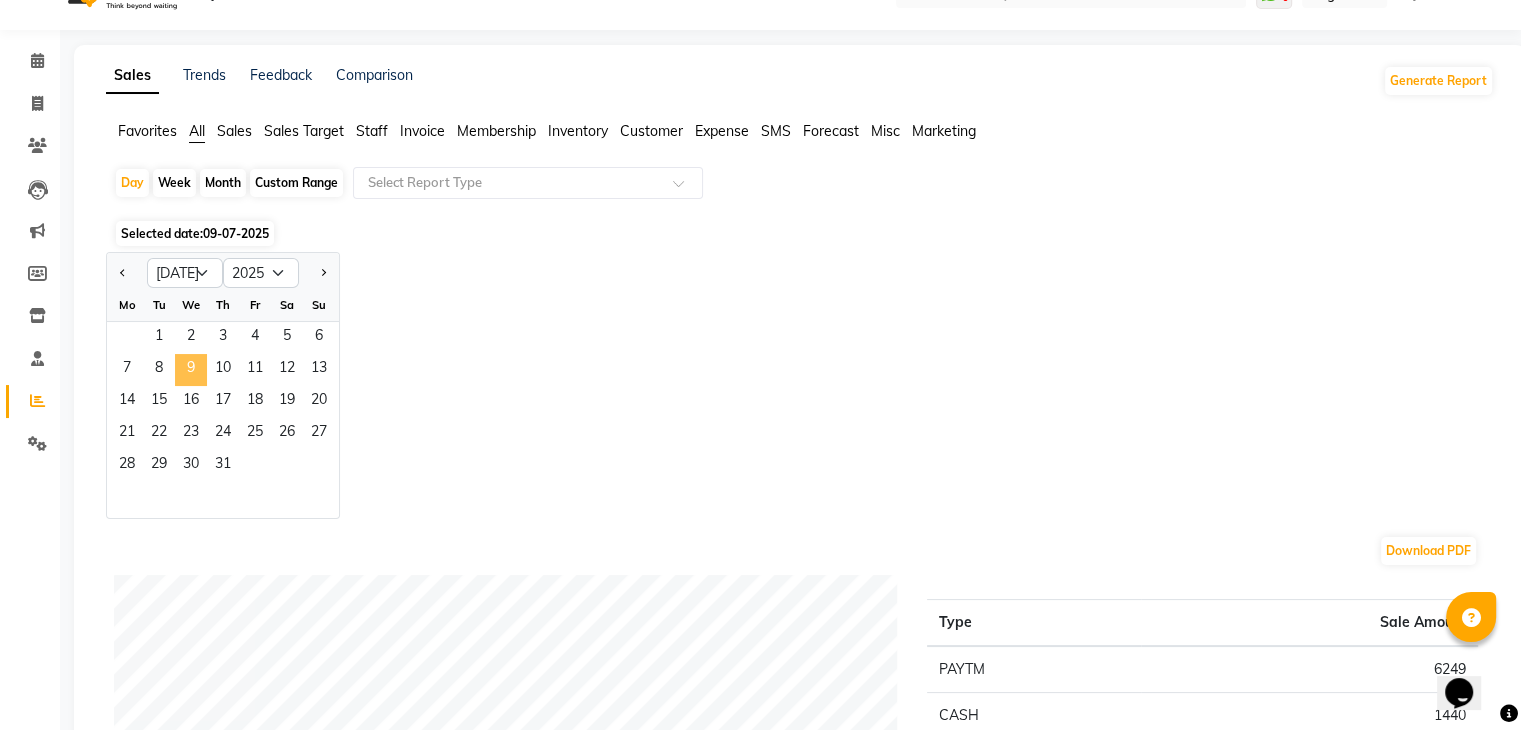 click on "9" 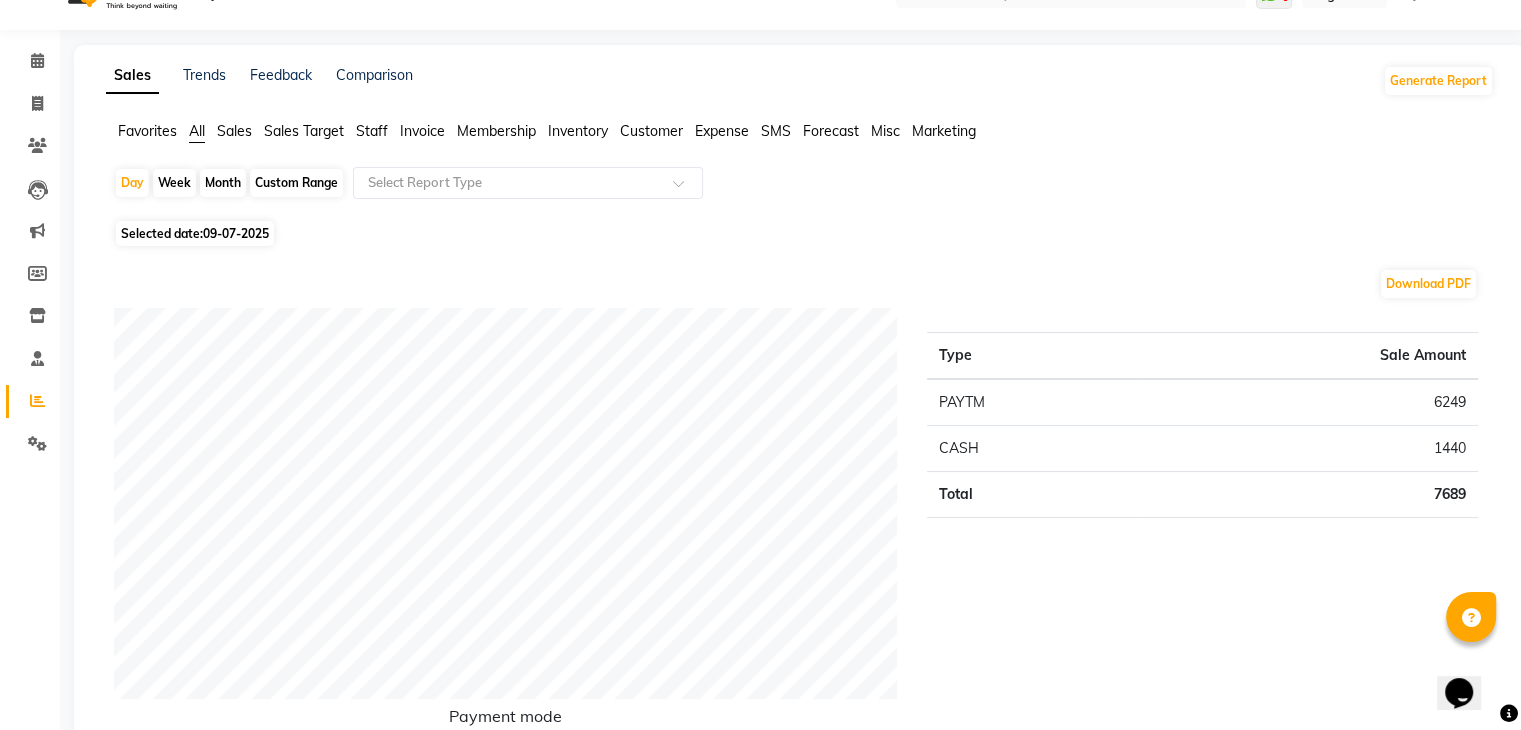 click on "09-07-2025" 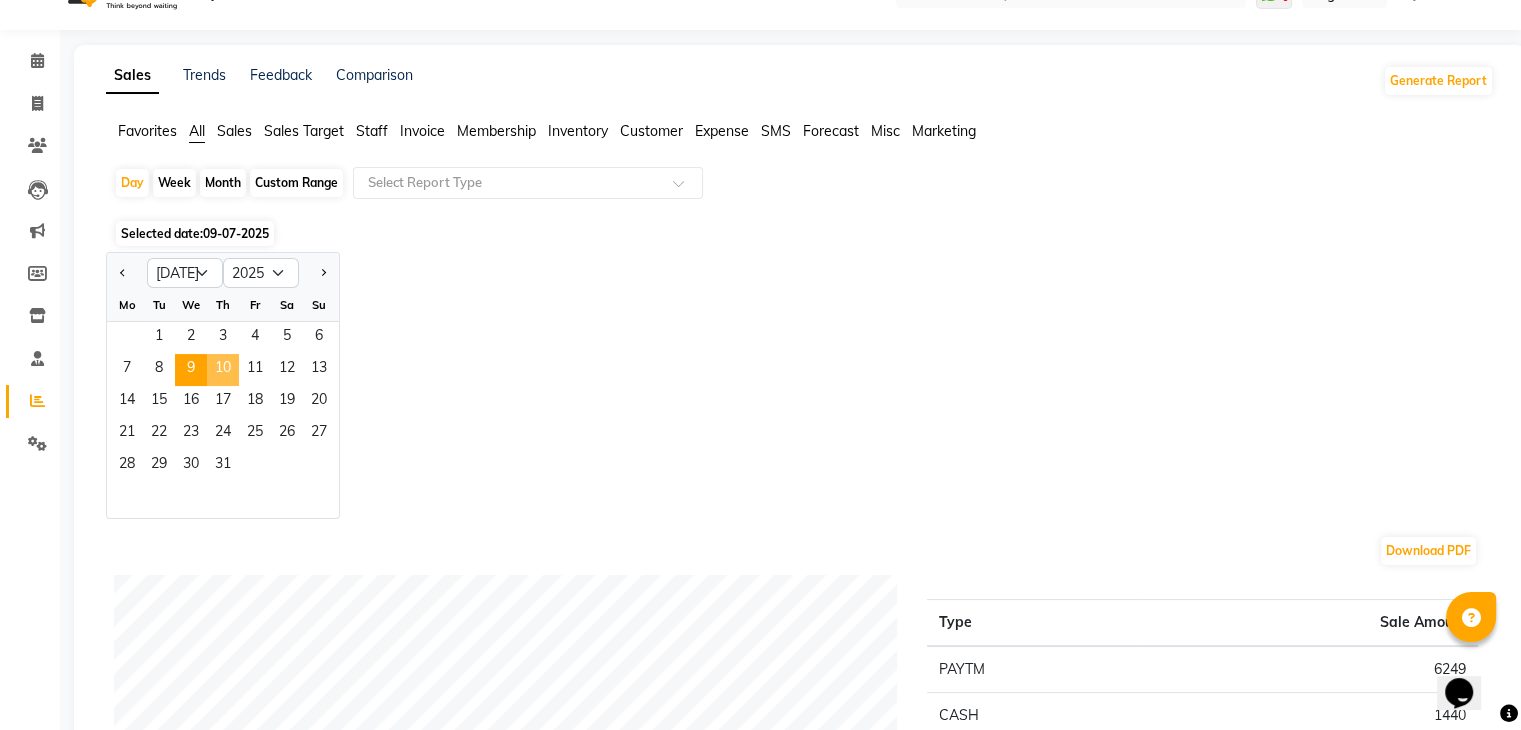 click on "10" 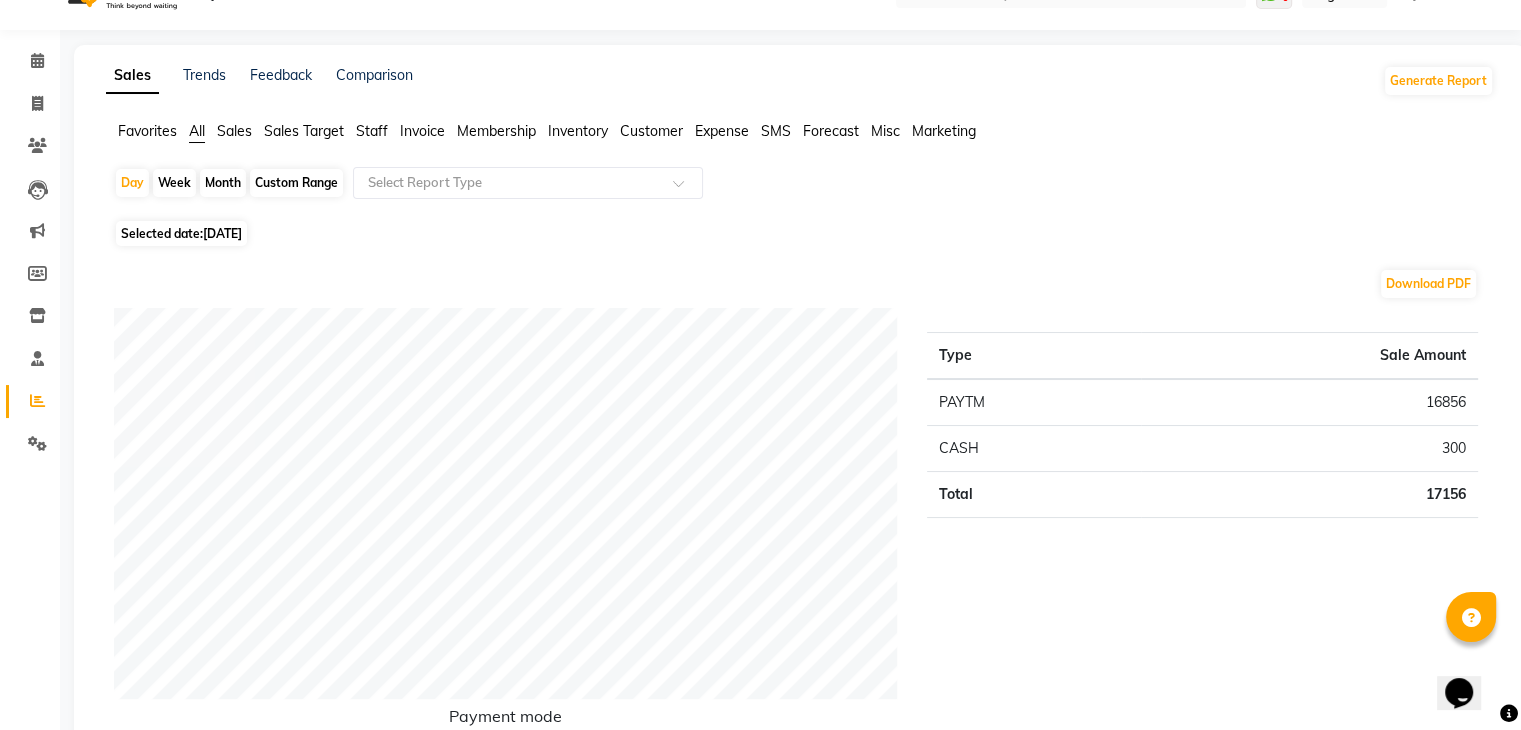click on "10-07-2025" 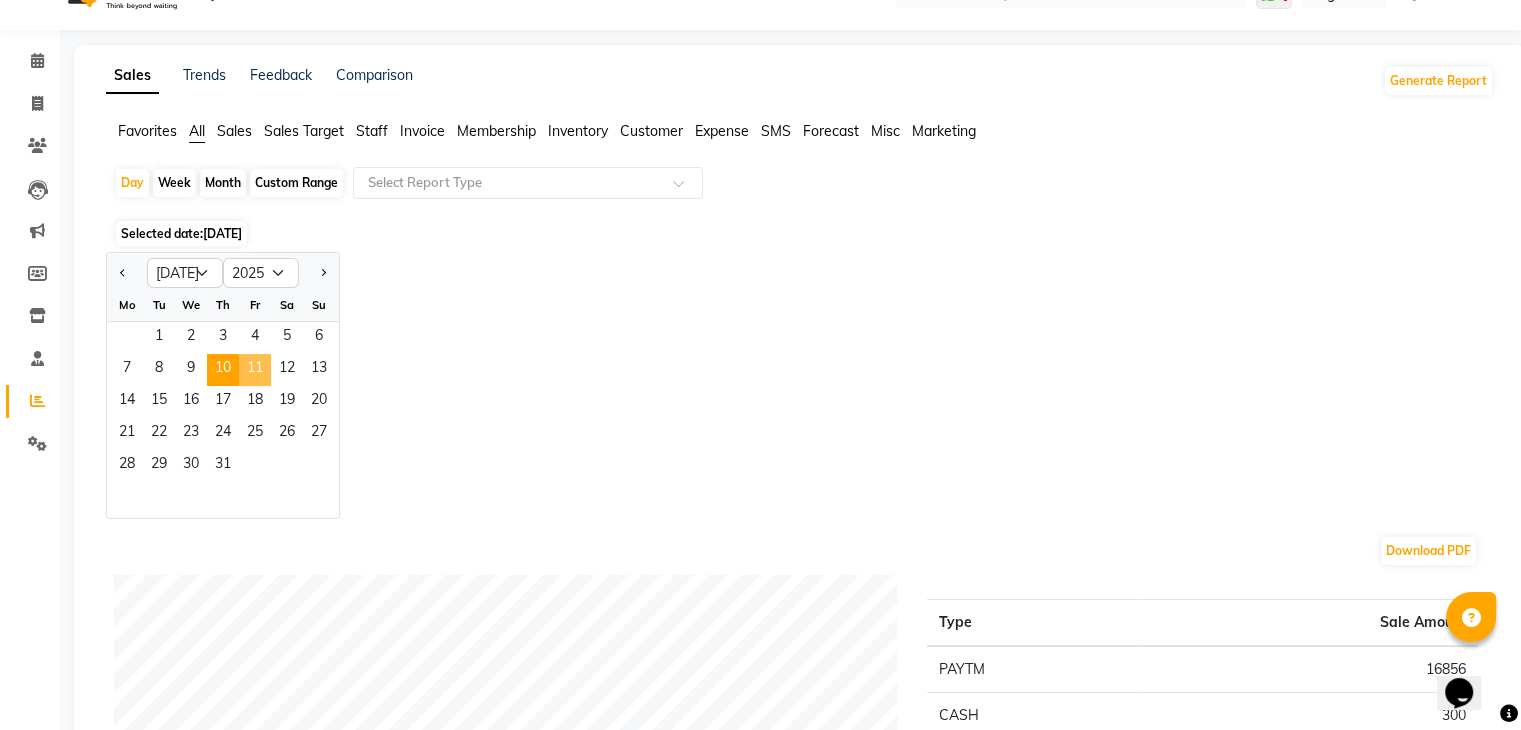 click on "11" 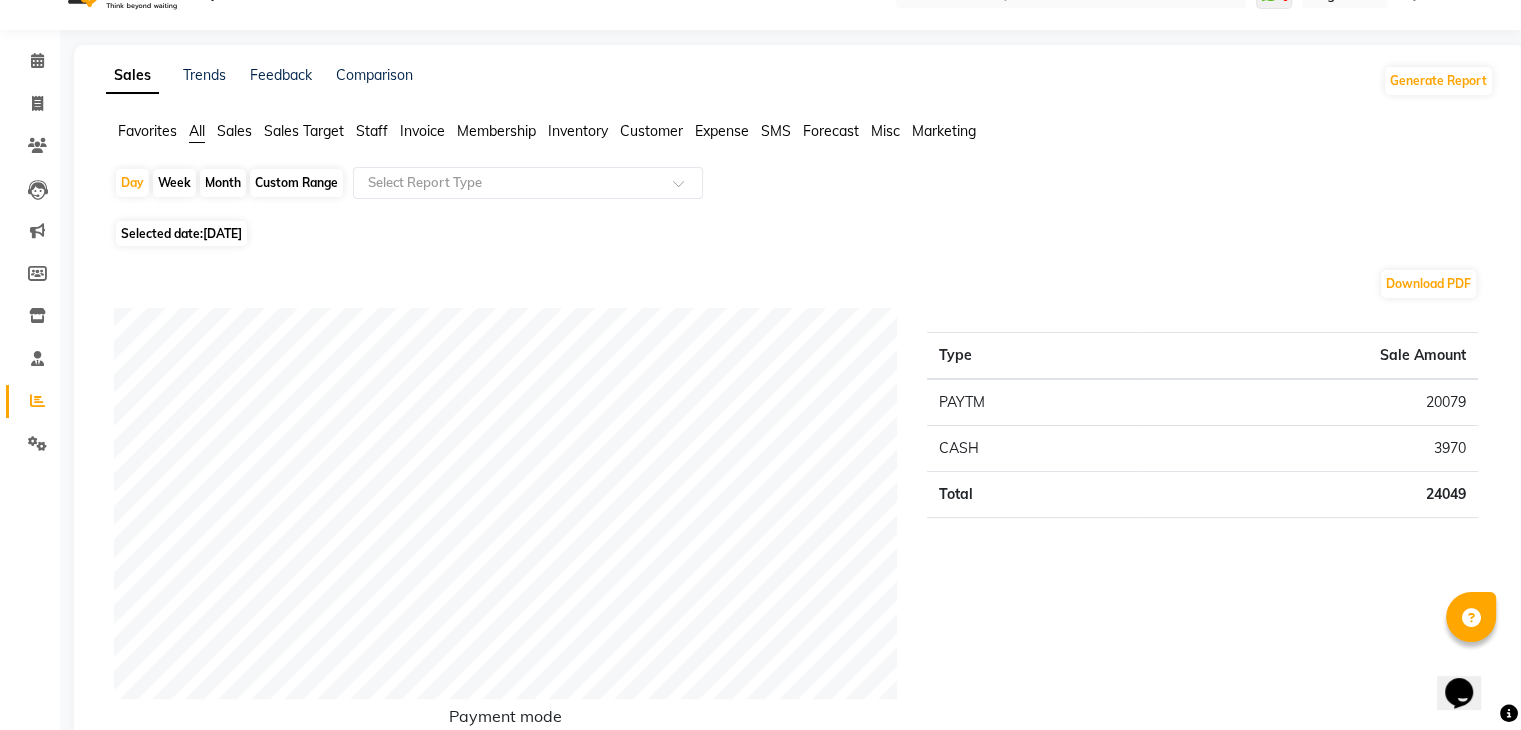 click on "11-07-2025" 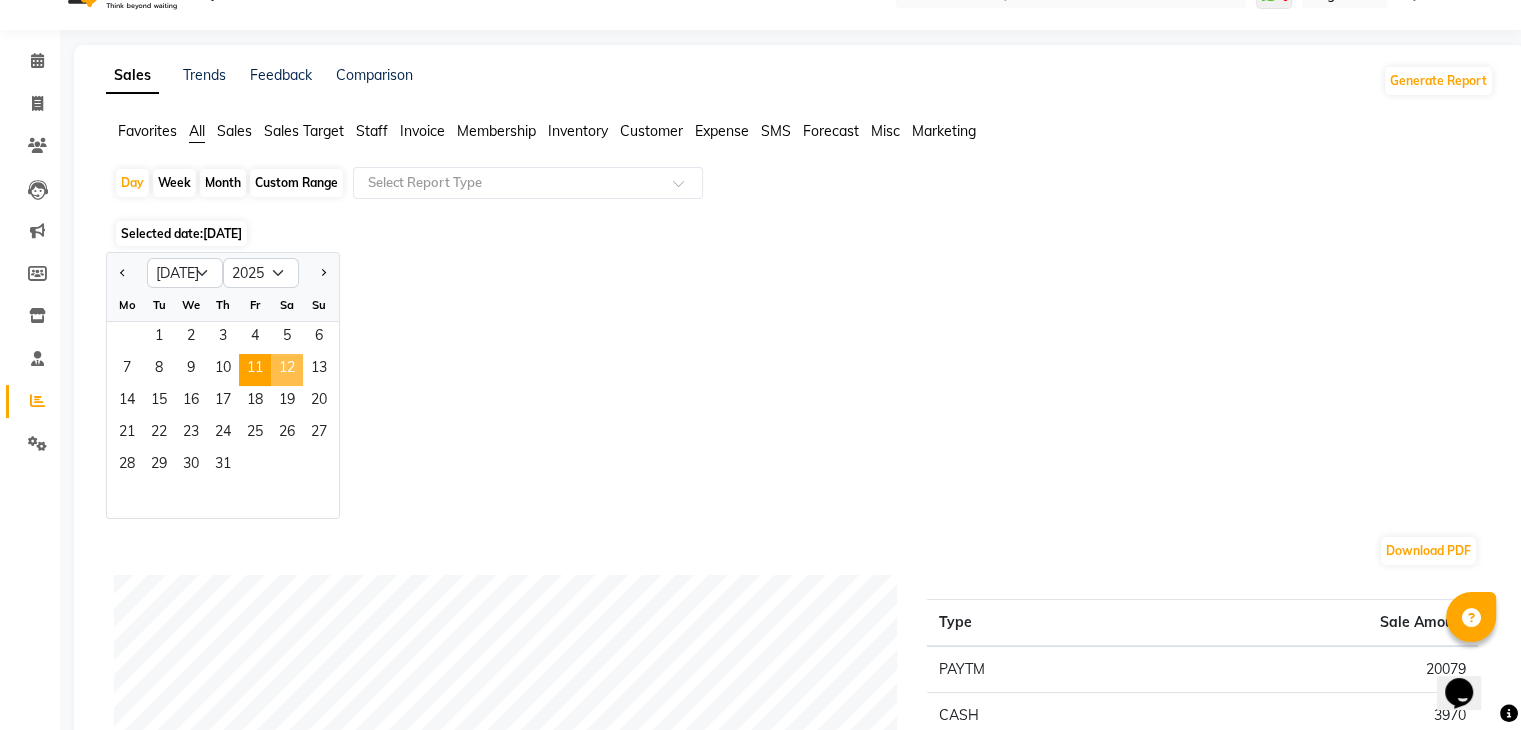 click on "12" 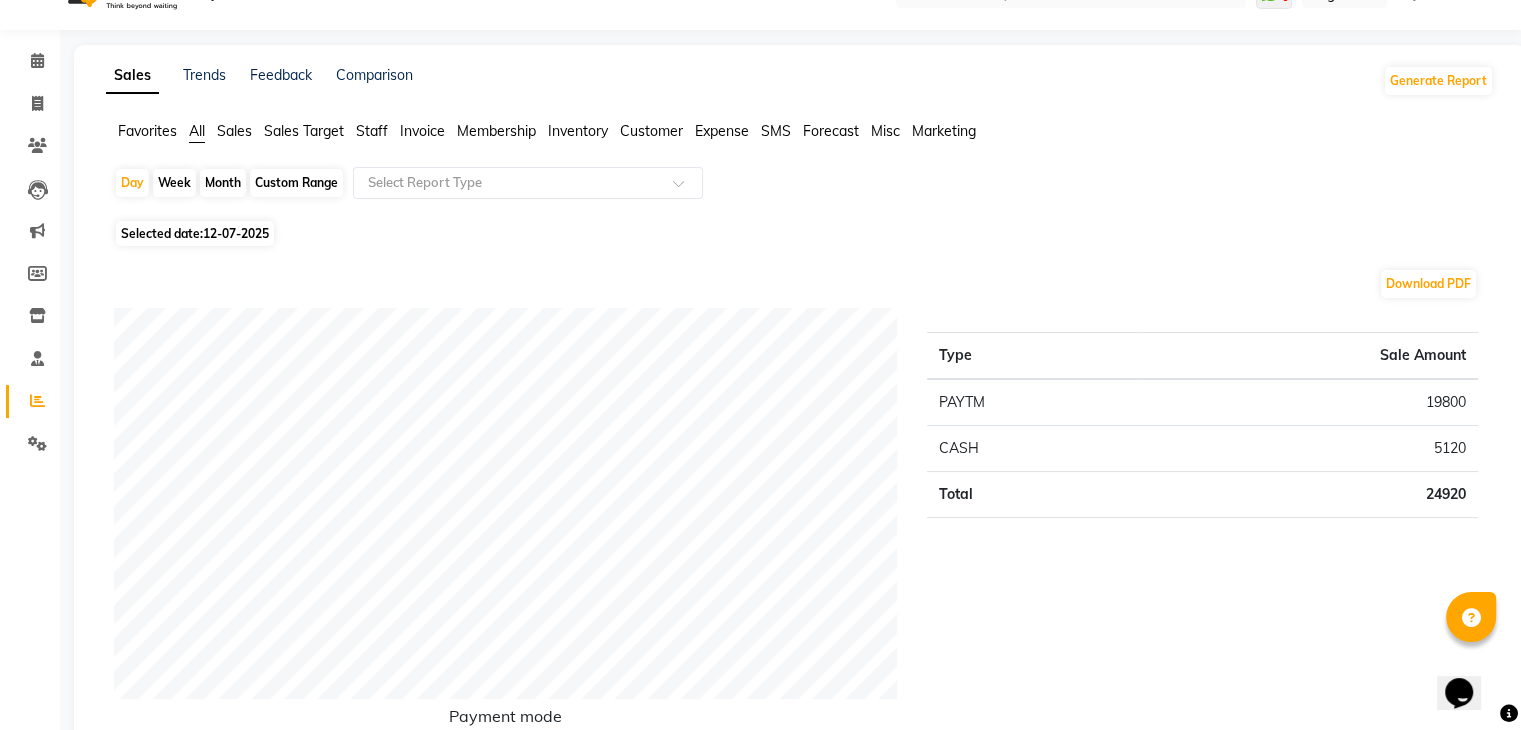 click on "12-07-2025" 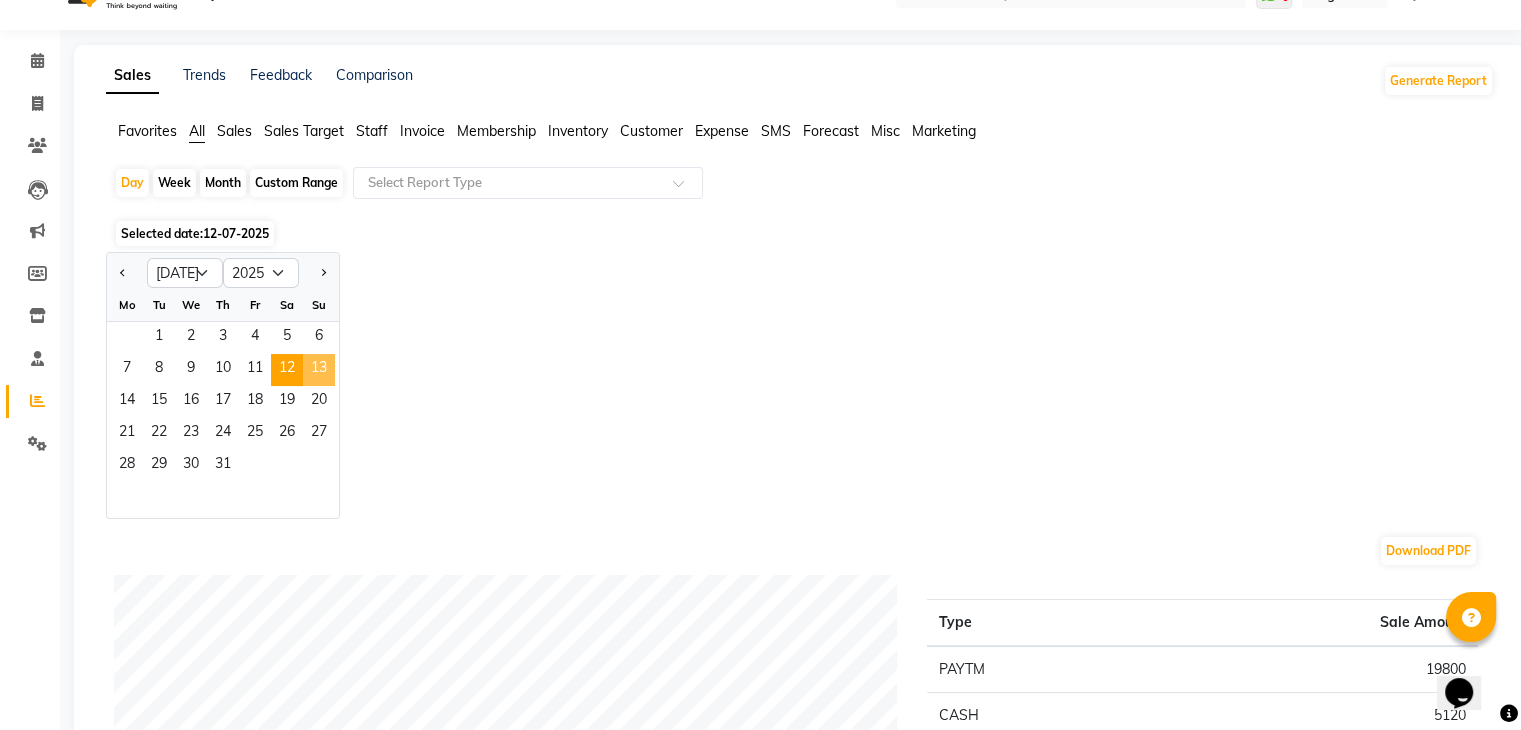 click on "13" 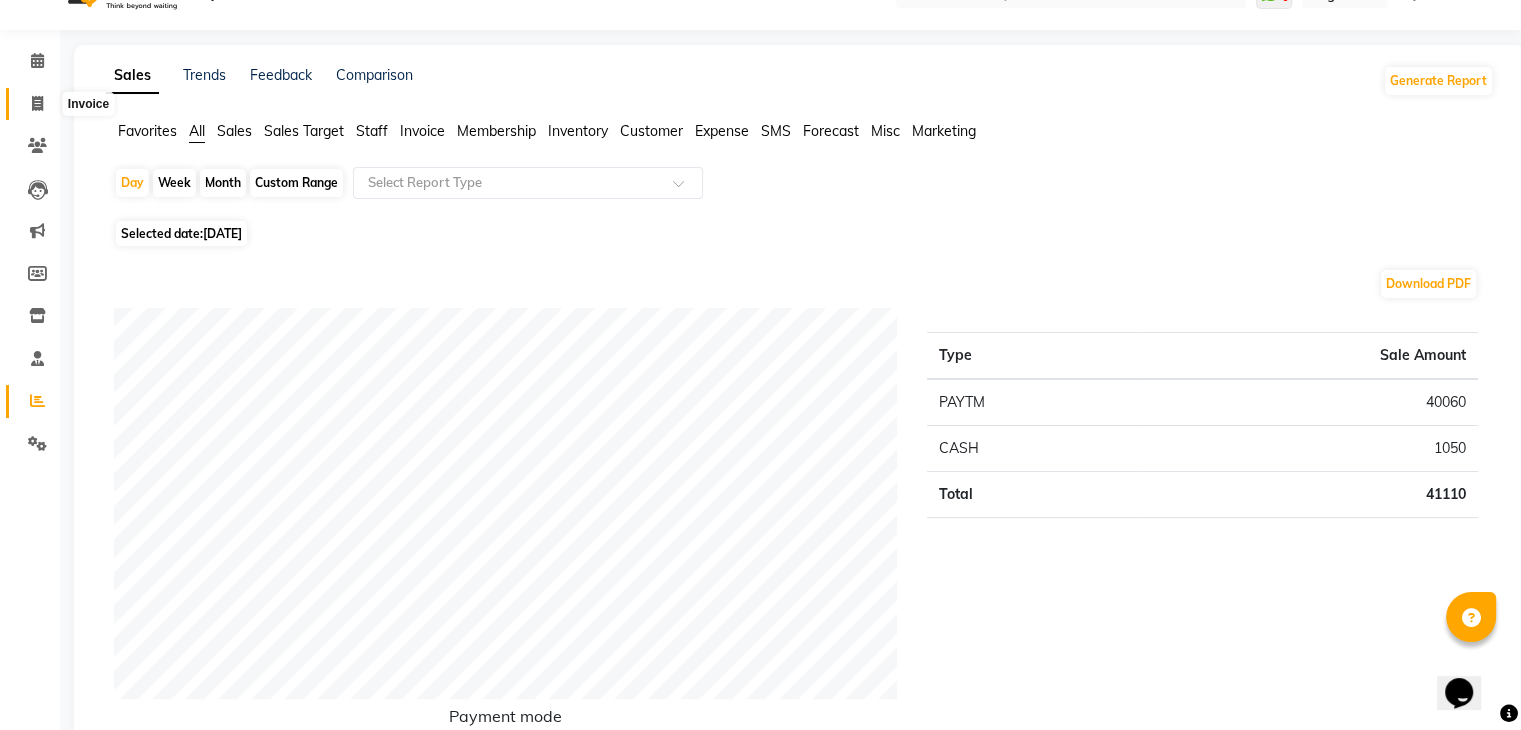 click 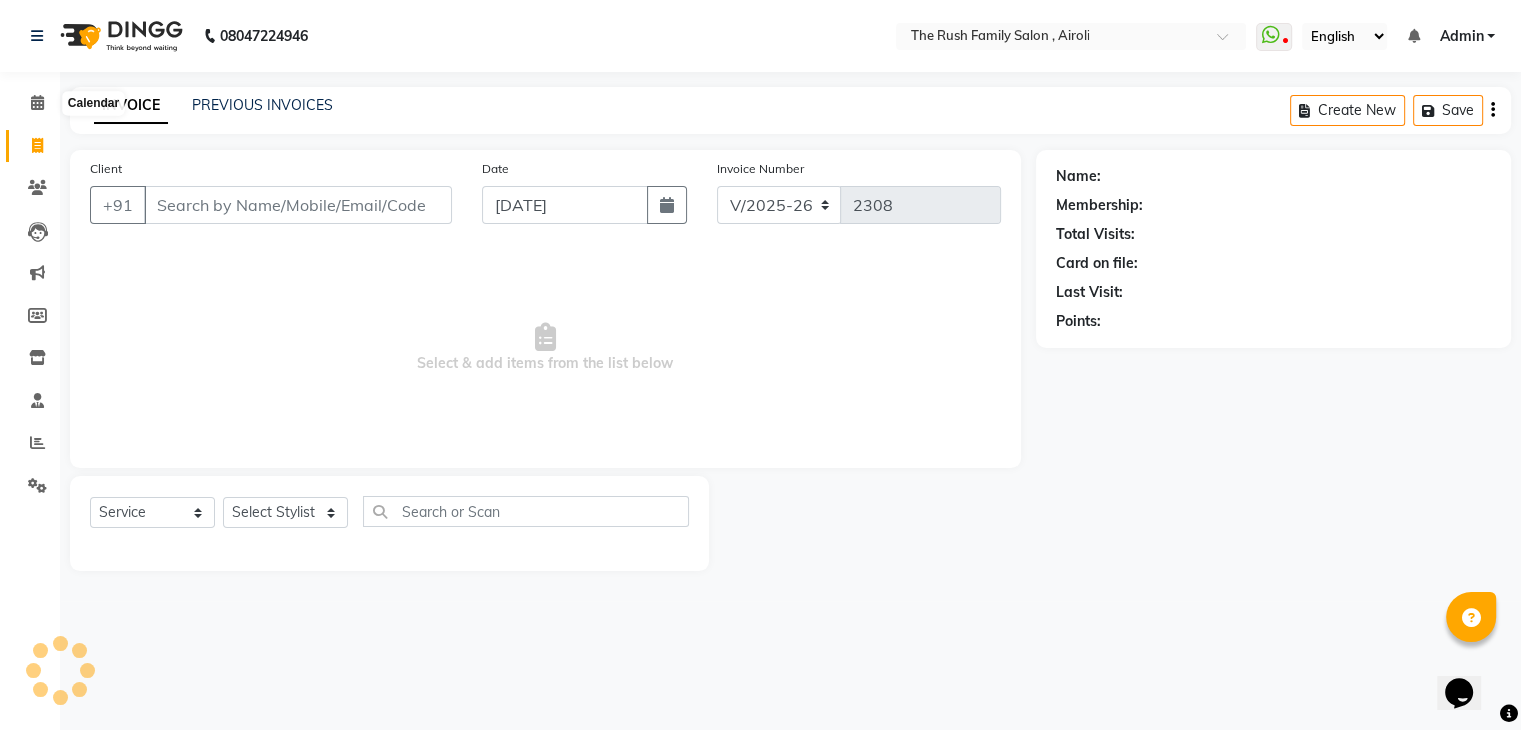 scroll, scrollTop: 0, scrollLeft: 0, axis: both 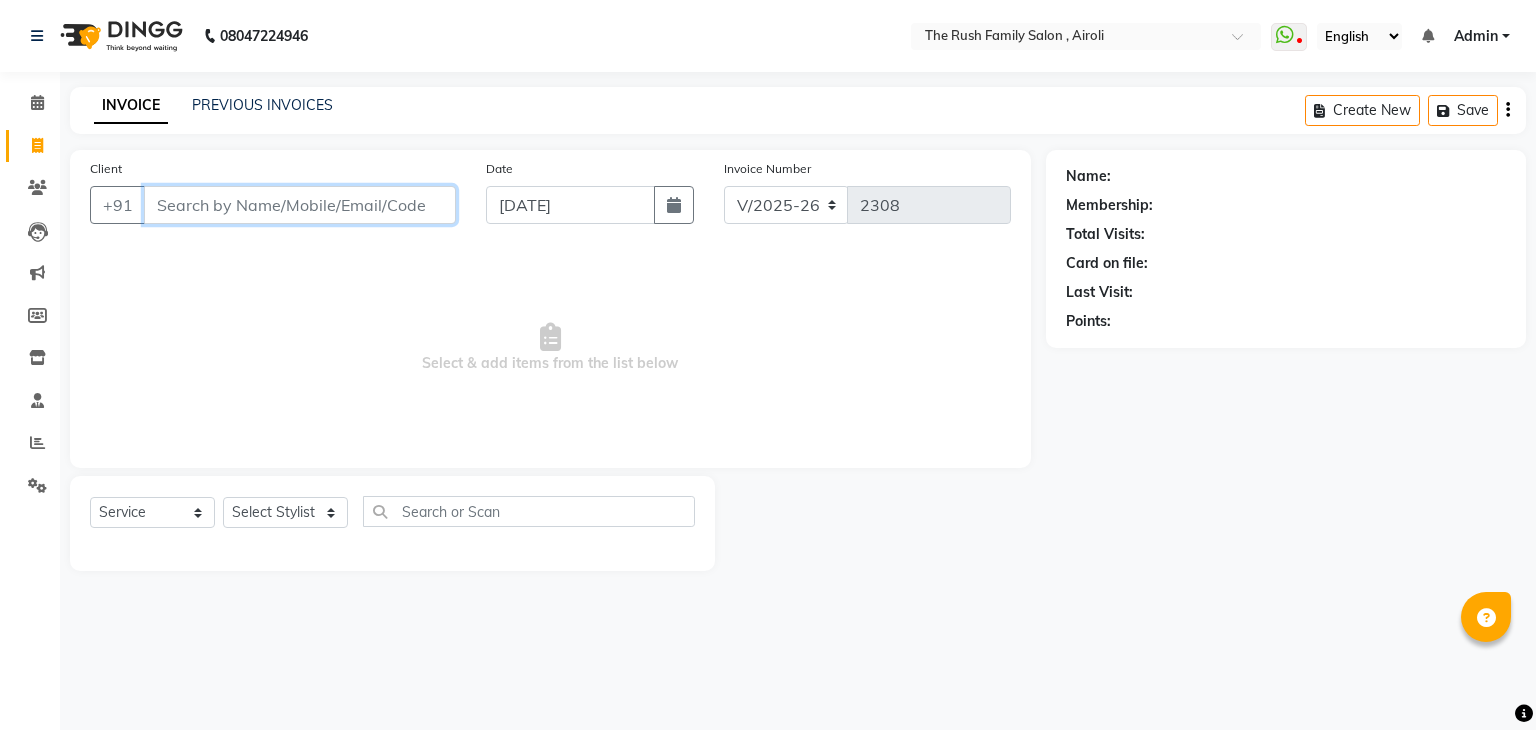 click on "Client" at bounding box center (300, 205) 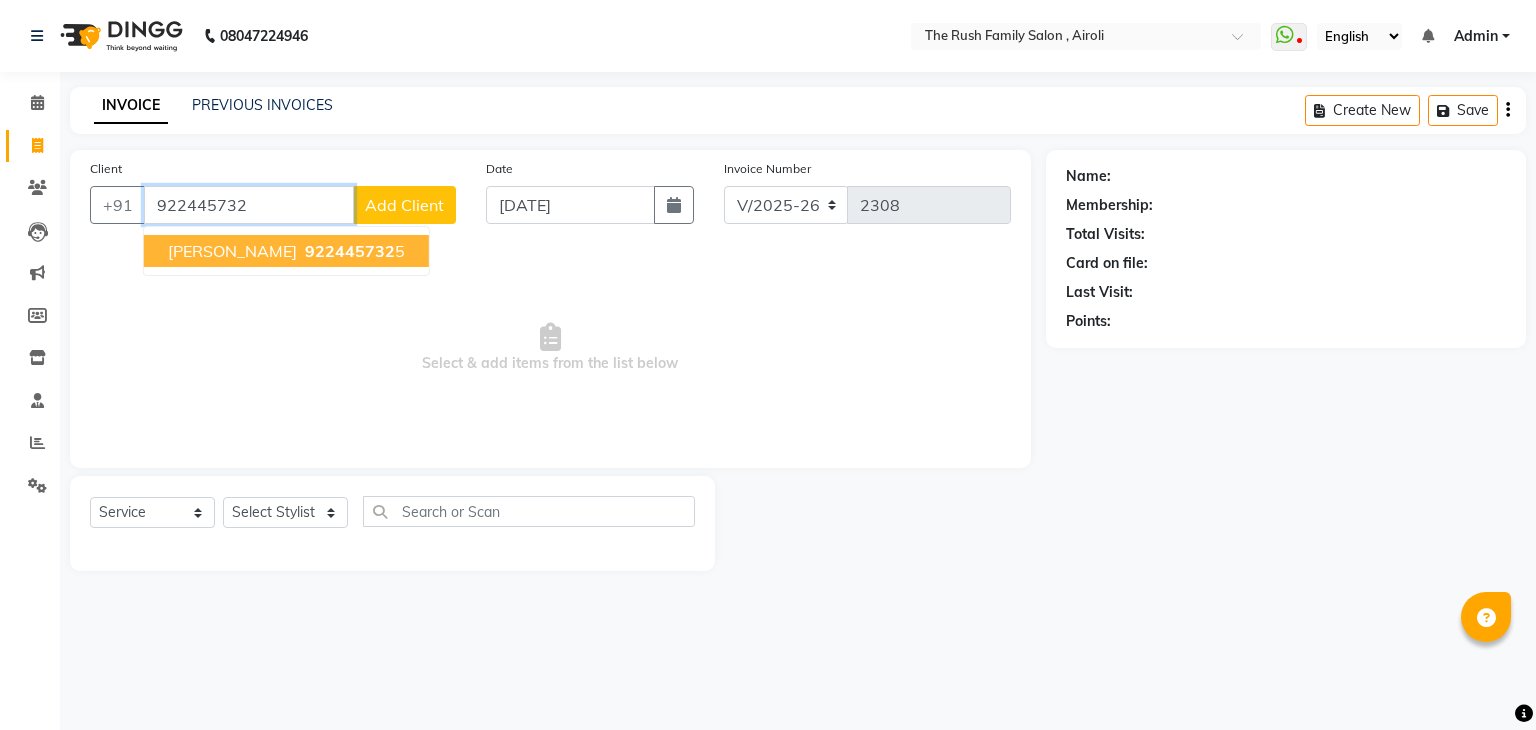 click on "922445732" at bounding box center (350, 251) 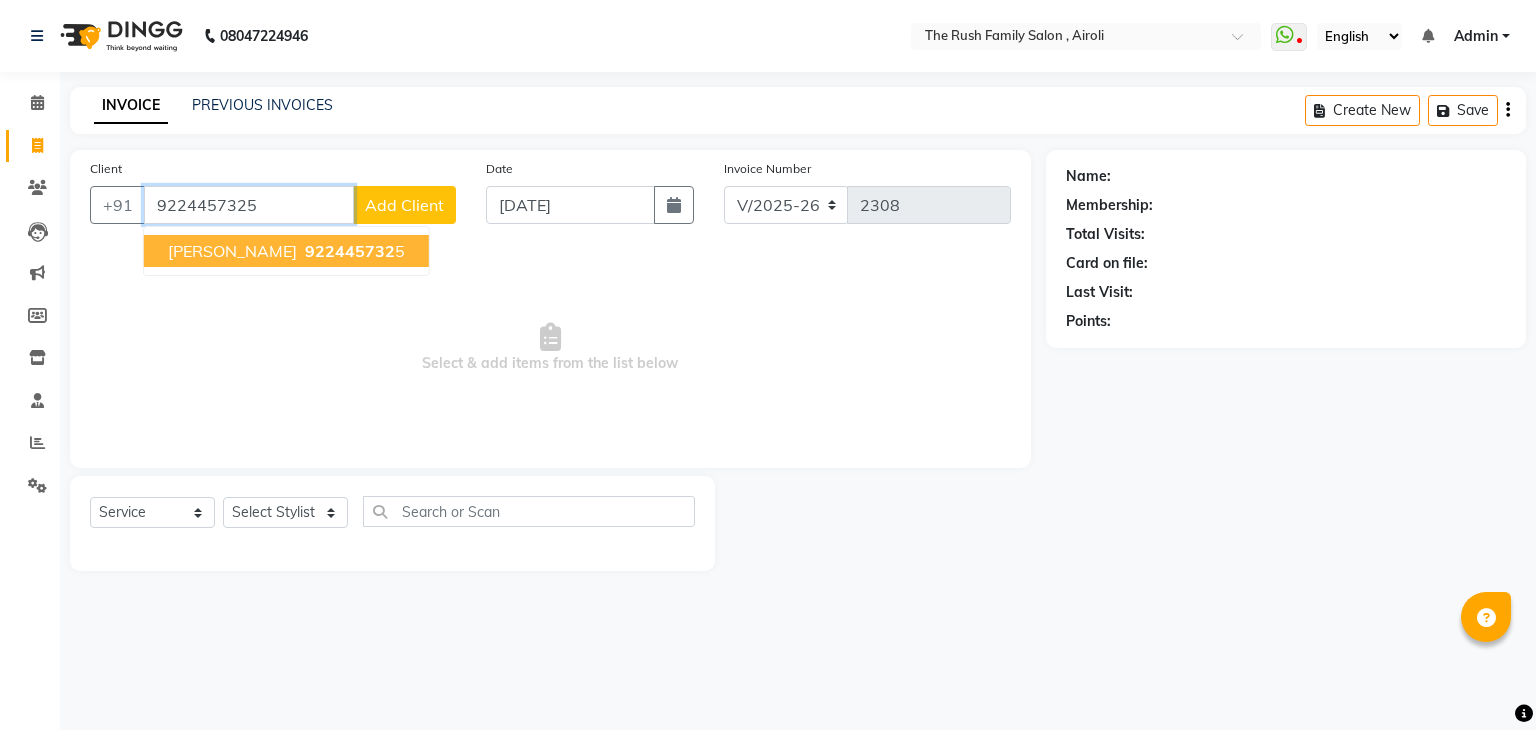 type on "9224457325" 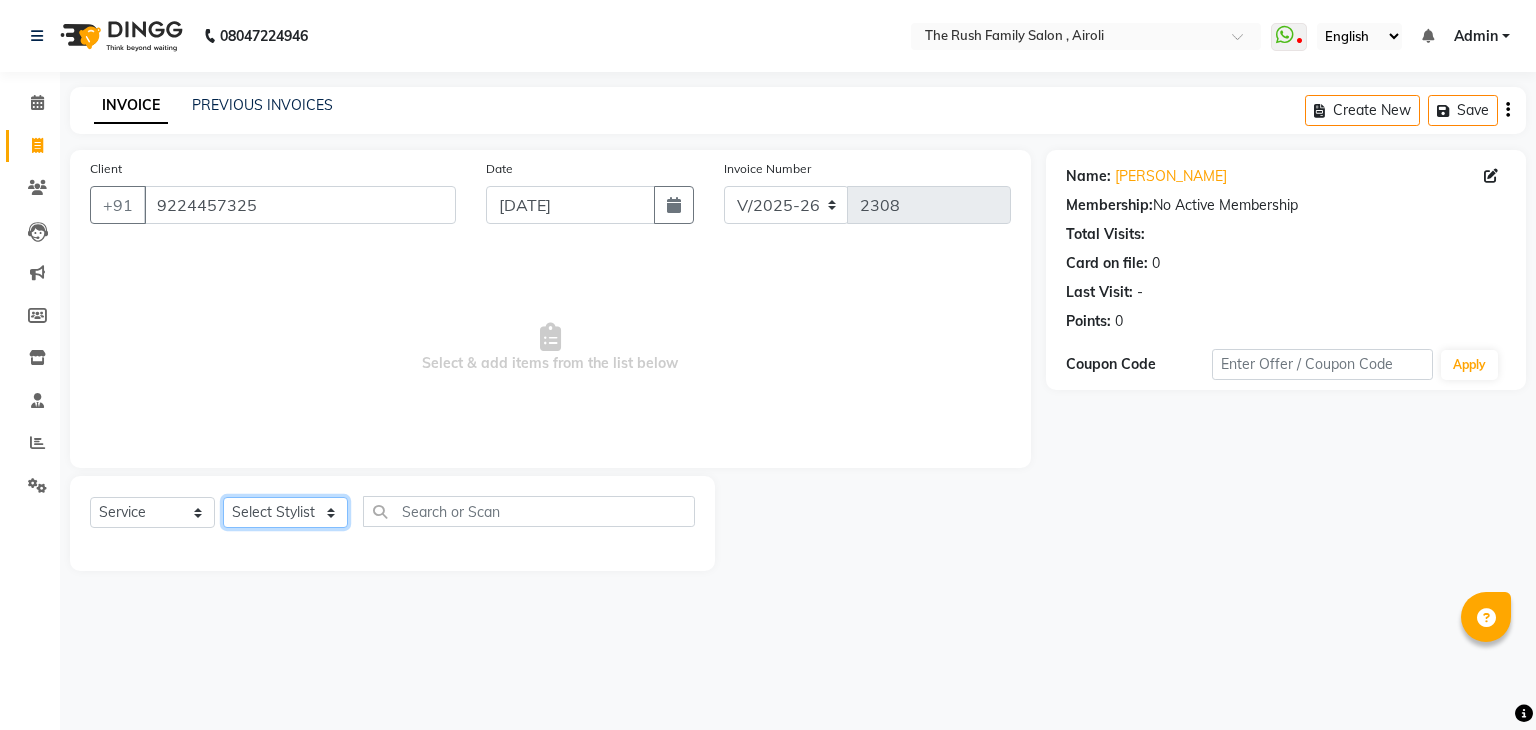 click on "Select Stylist [PERSON_NAME] Guddi [PERSON_NAME]   [PERSON_NAME] [PERSON_NAME]" 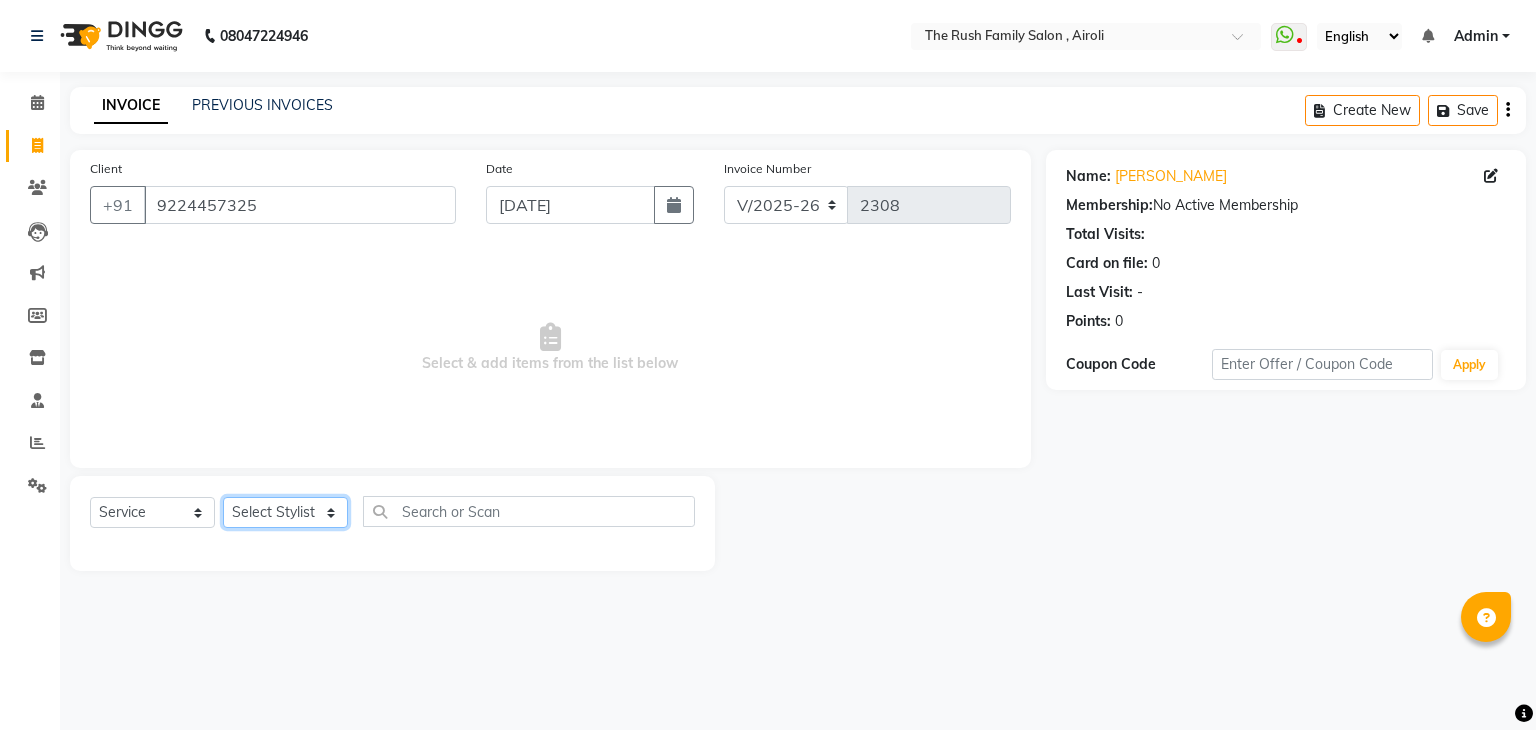 select on "65380" 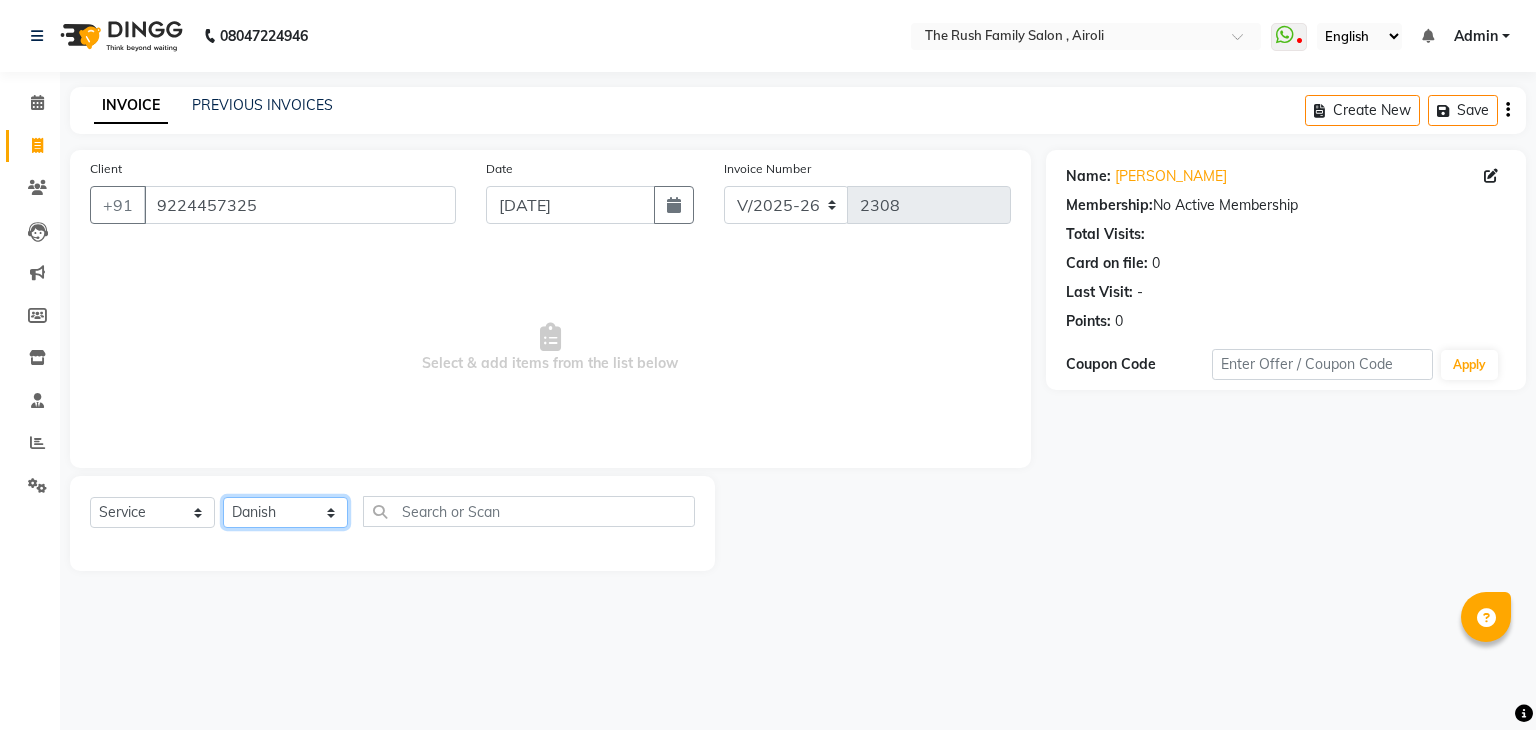 click on "Select Stylist [PERSON_NAME] Guddi [PERSON_NAME]   [PERSON_NAME] [PERSON_NAME]" 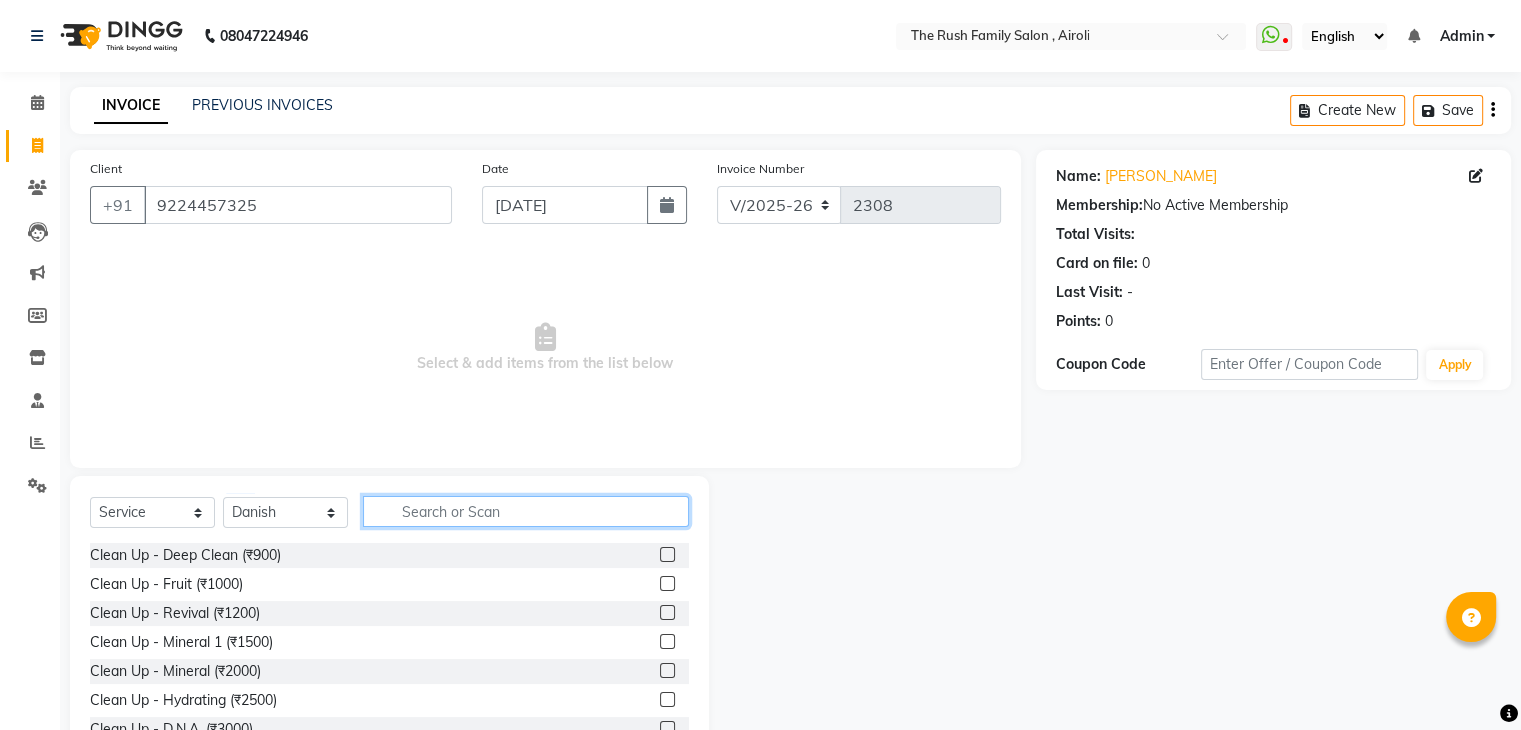 click 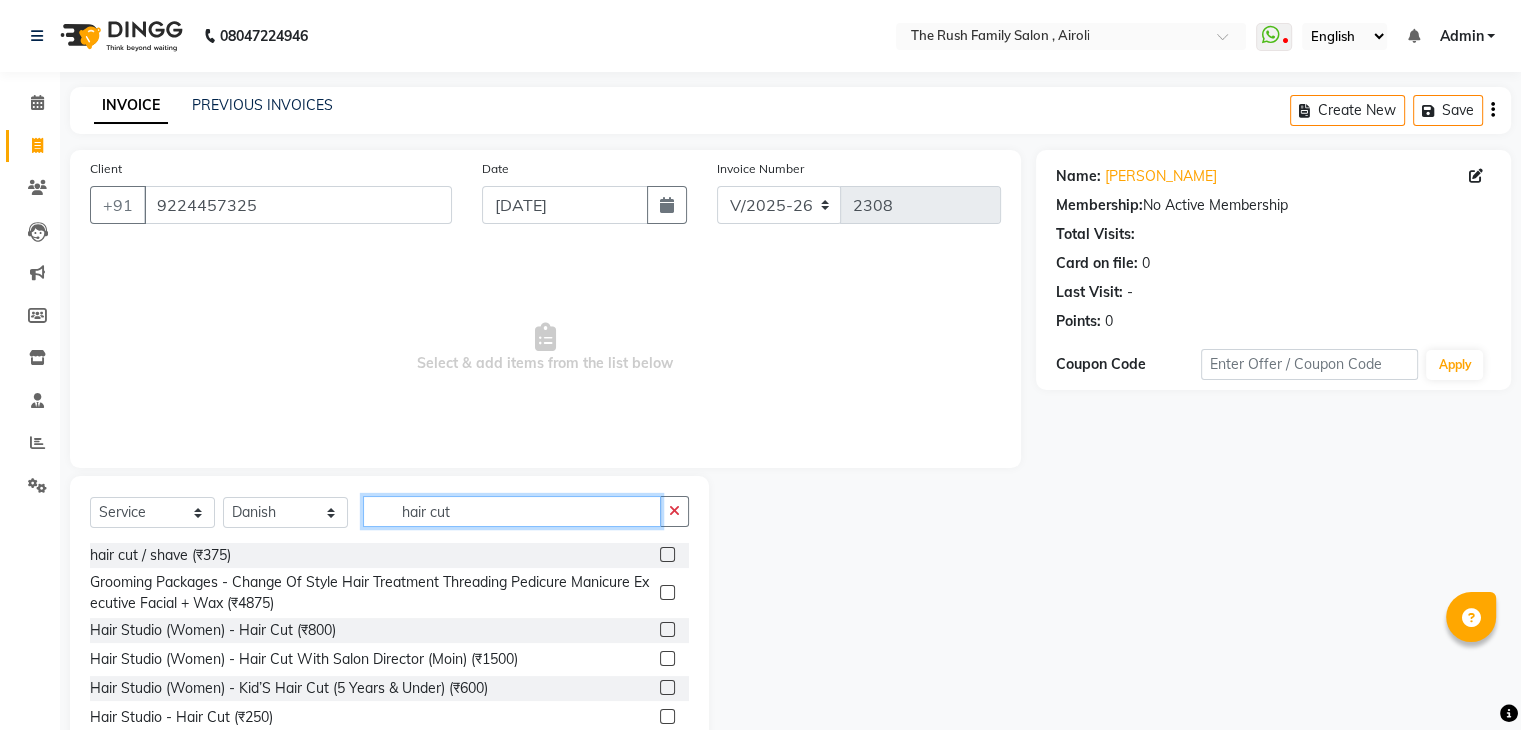 type on "hair cut" 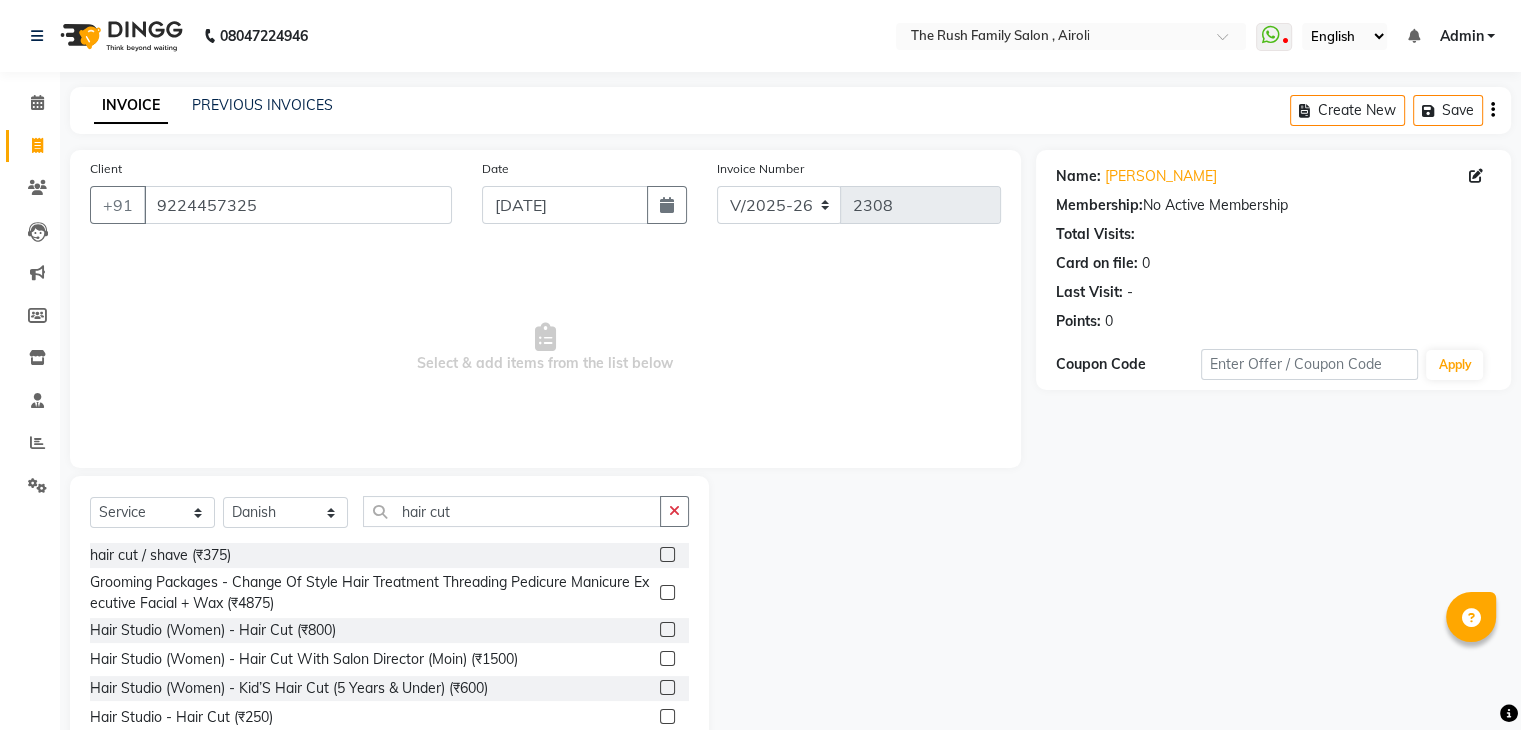 click 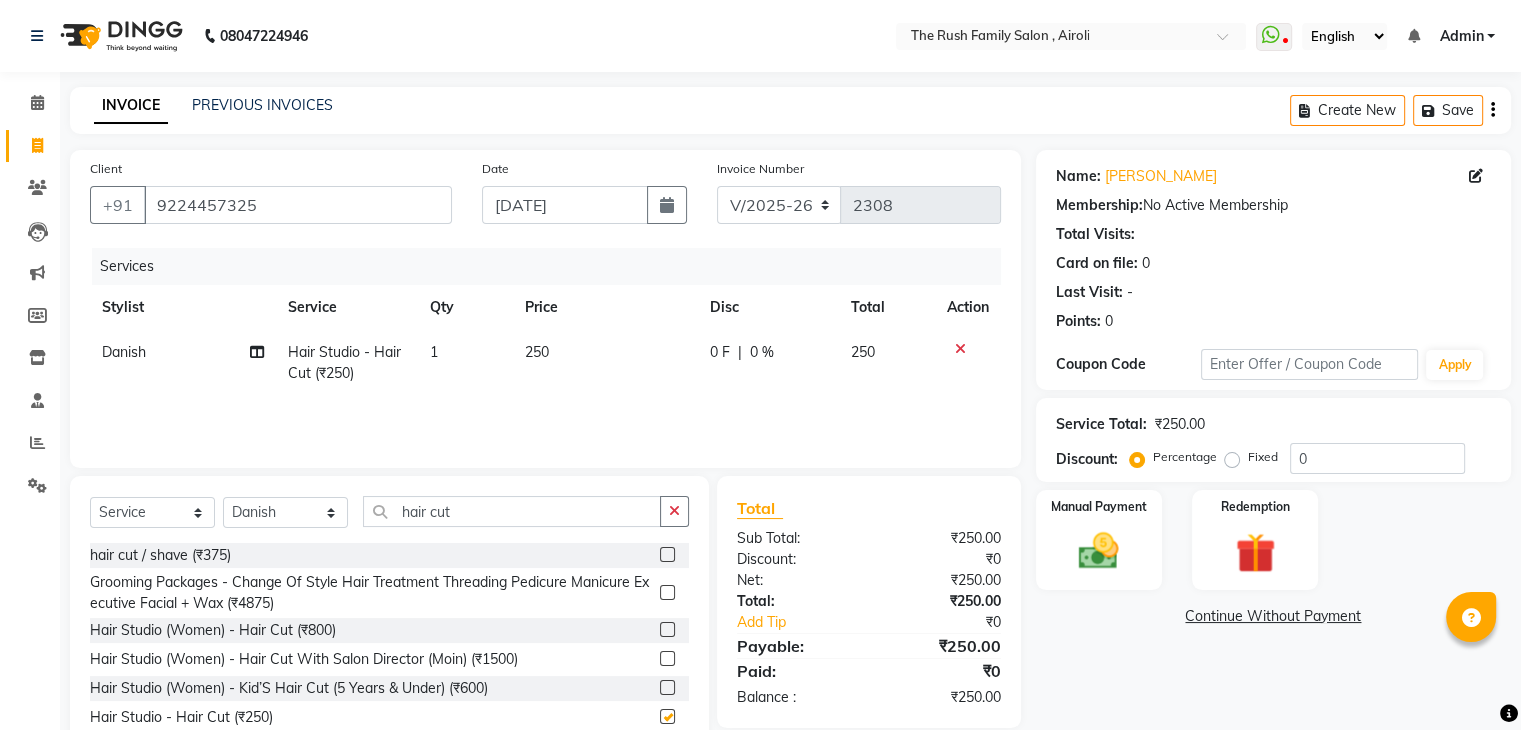checkbox on "false" 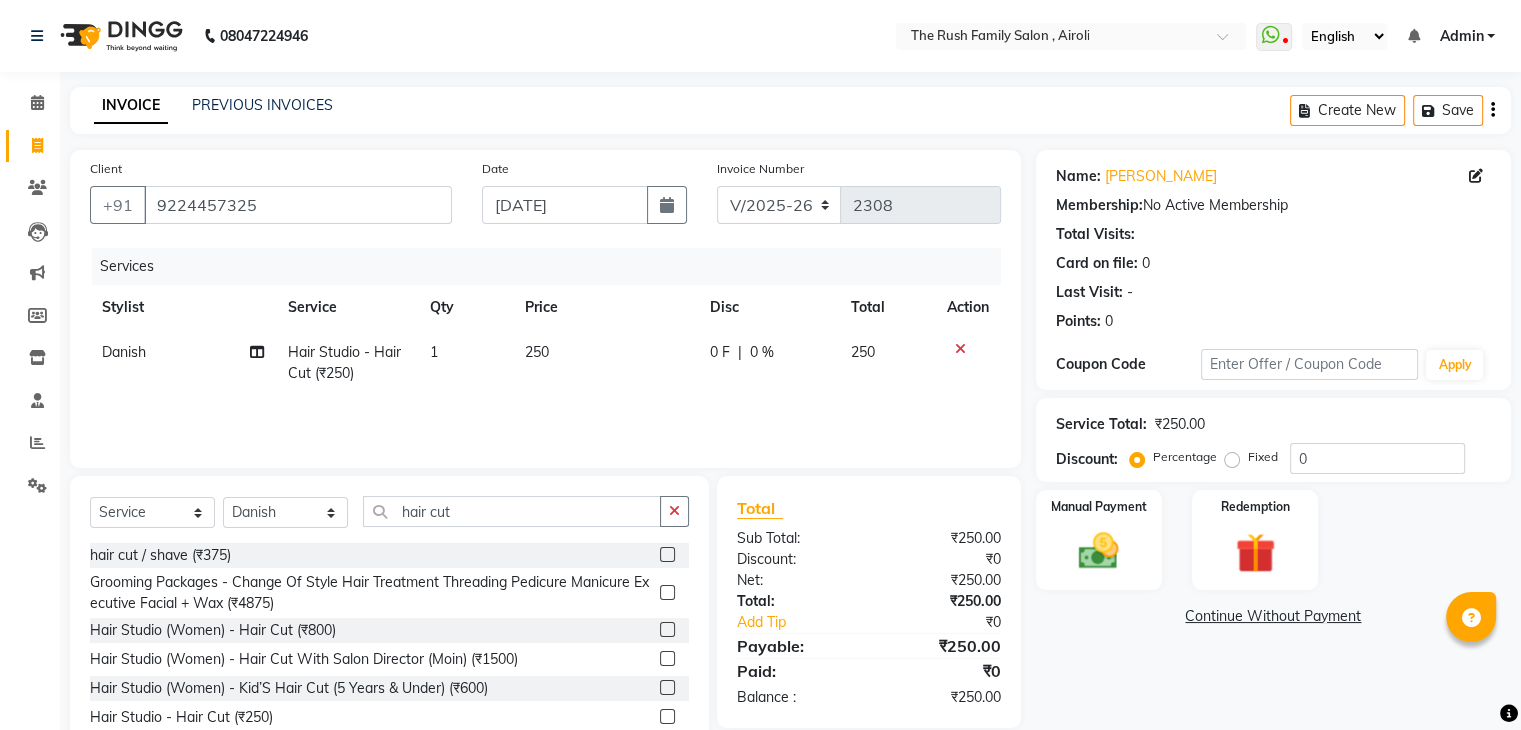 click on "0 %" 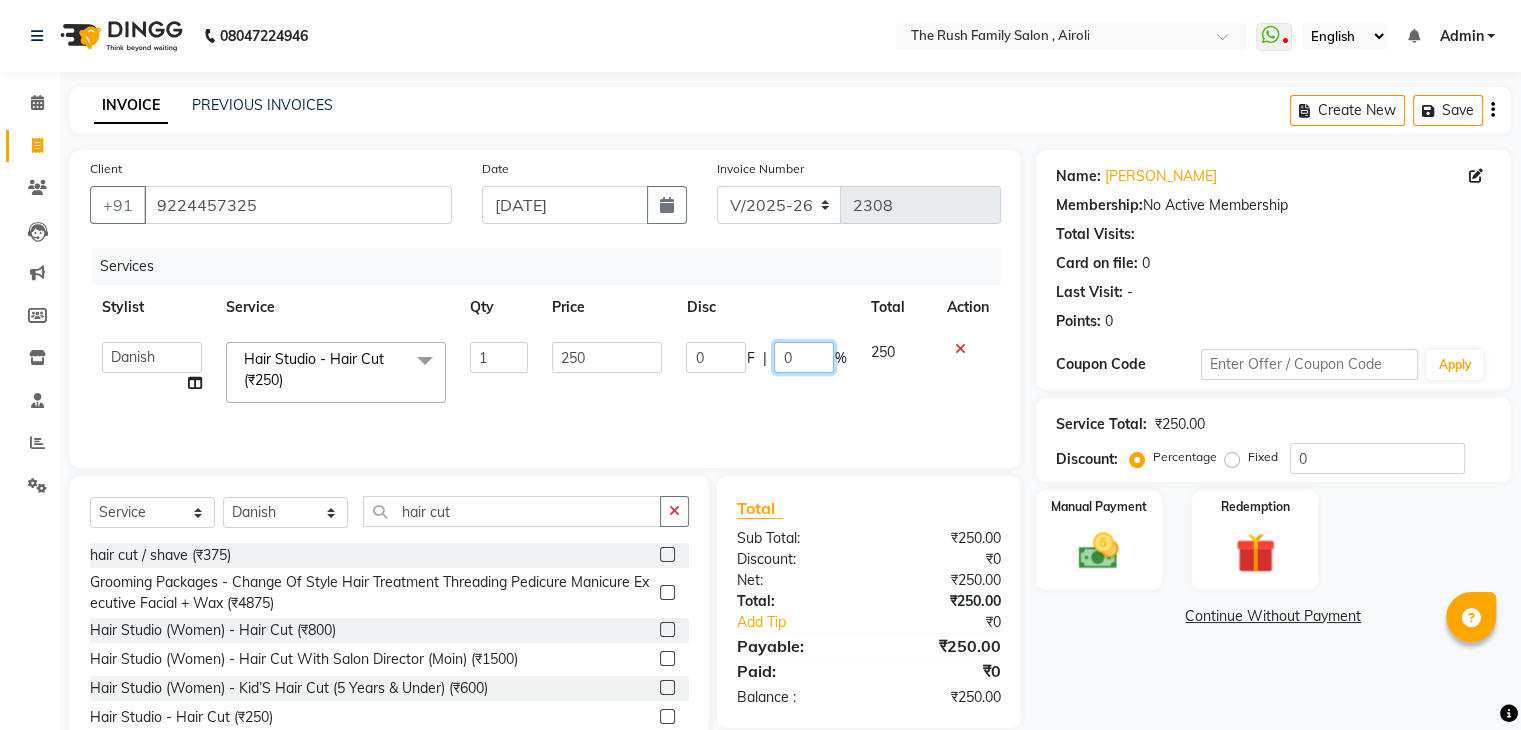 click on "0" 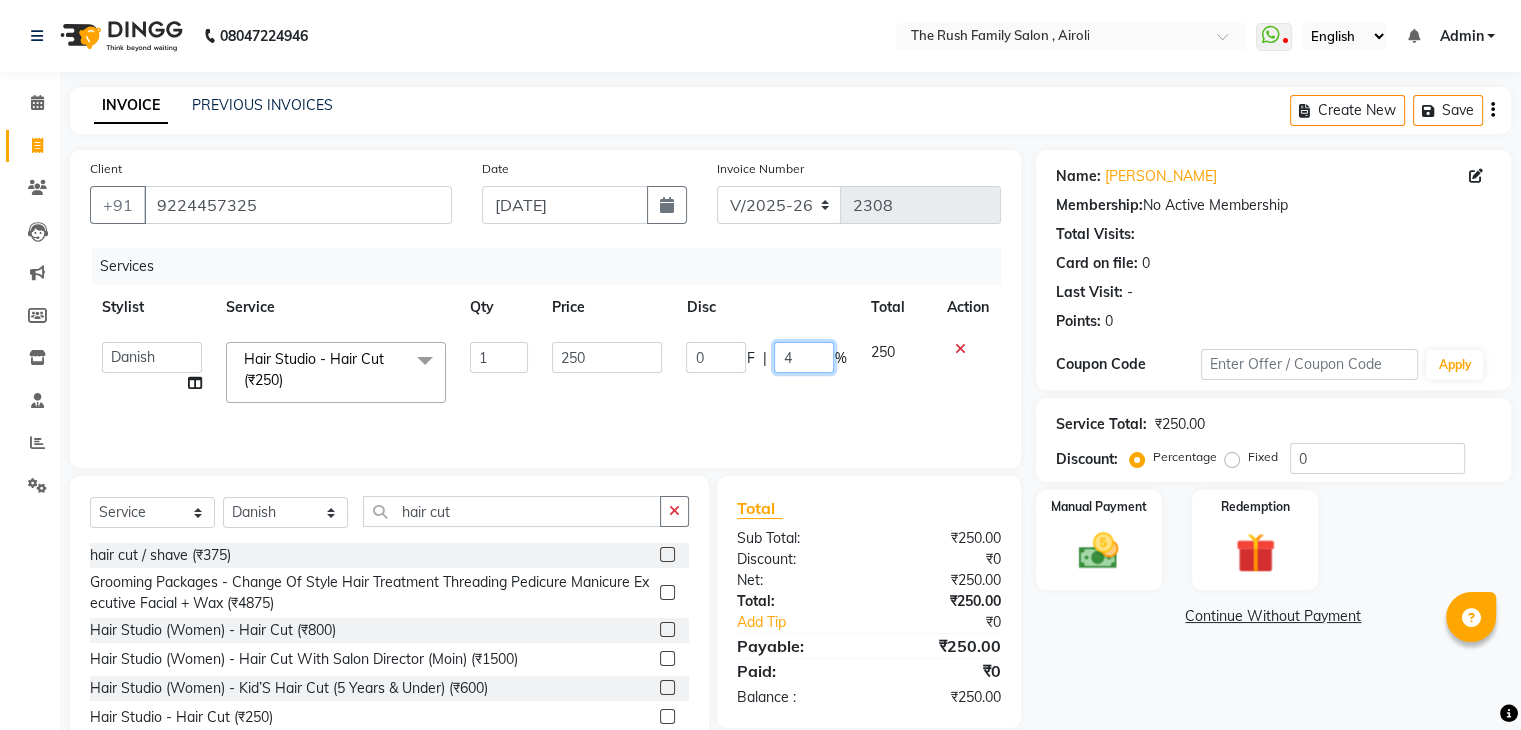 type on "40" 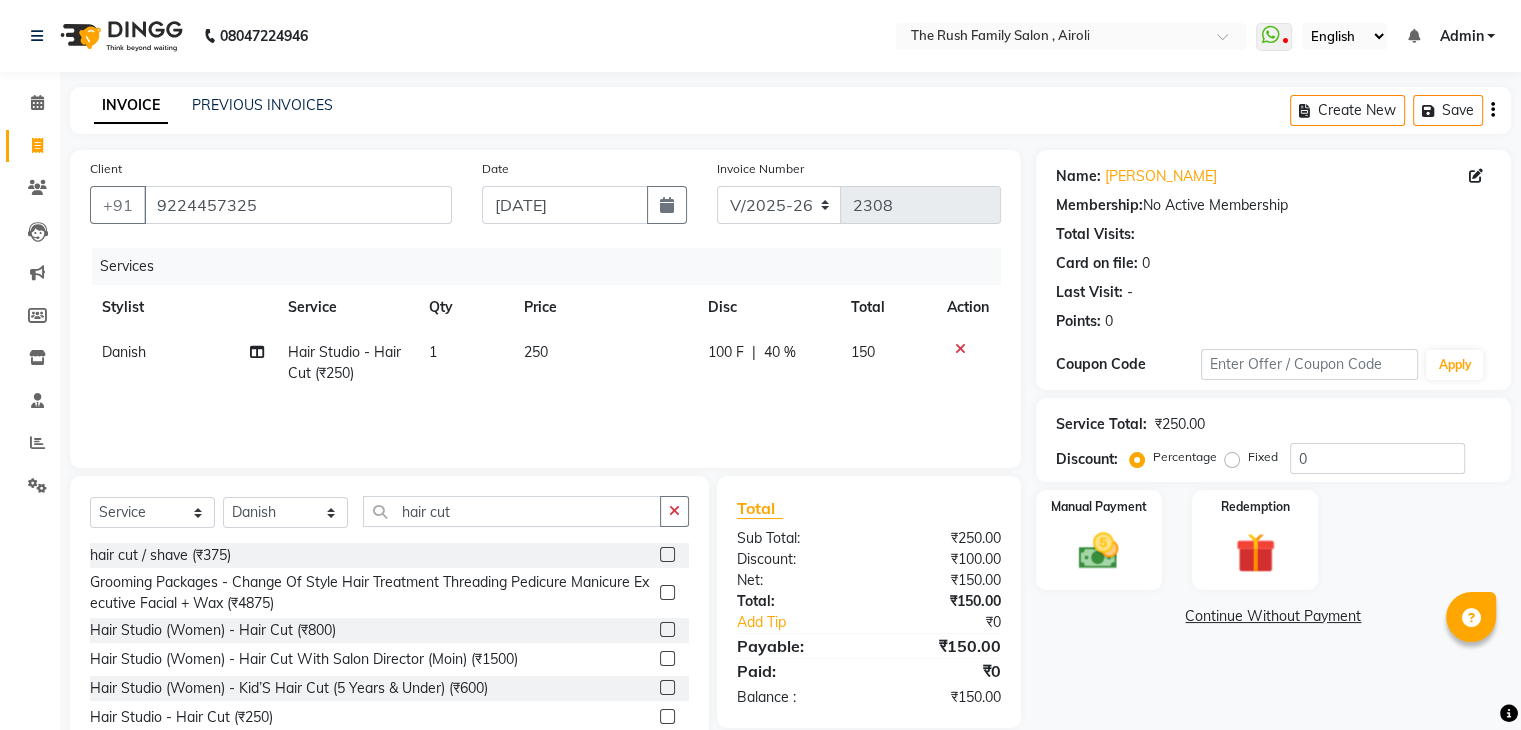 click on "150" 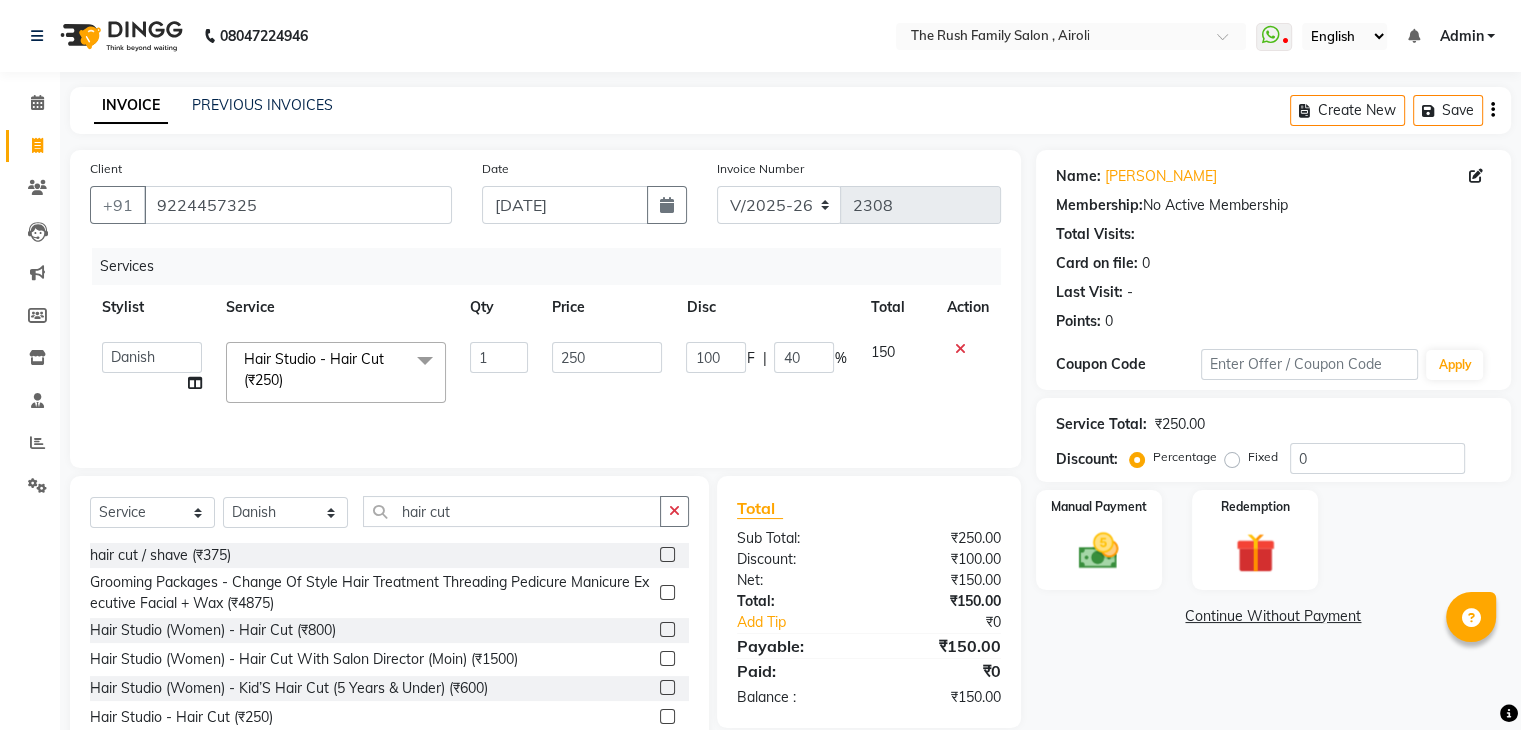 scroll, scrollTop: 72, scrollLeft: 0, axis: vertical 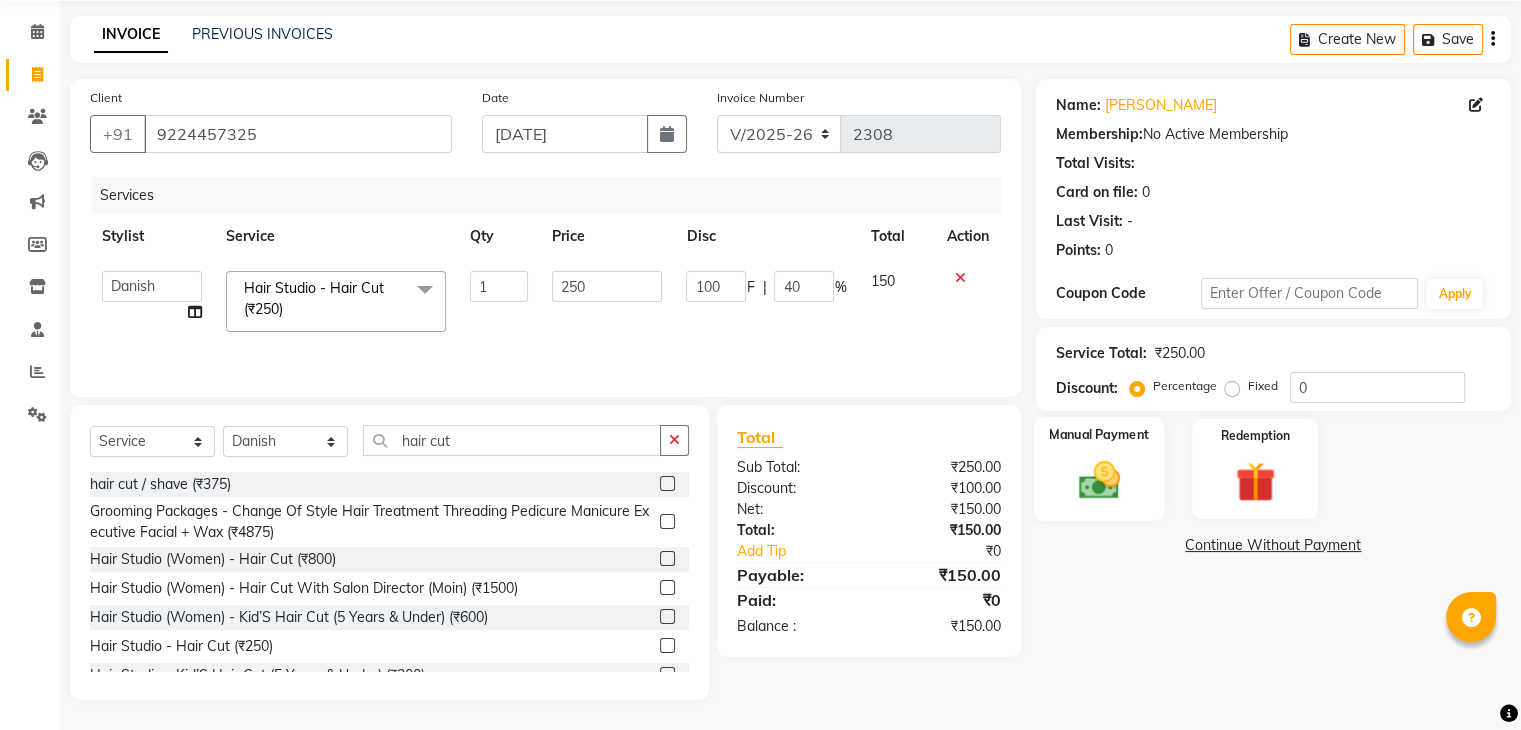 click 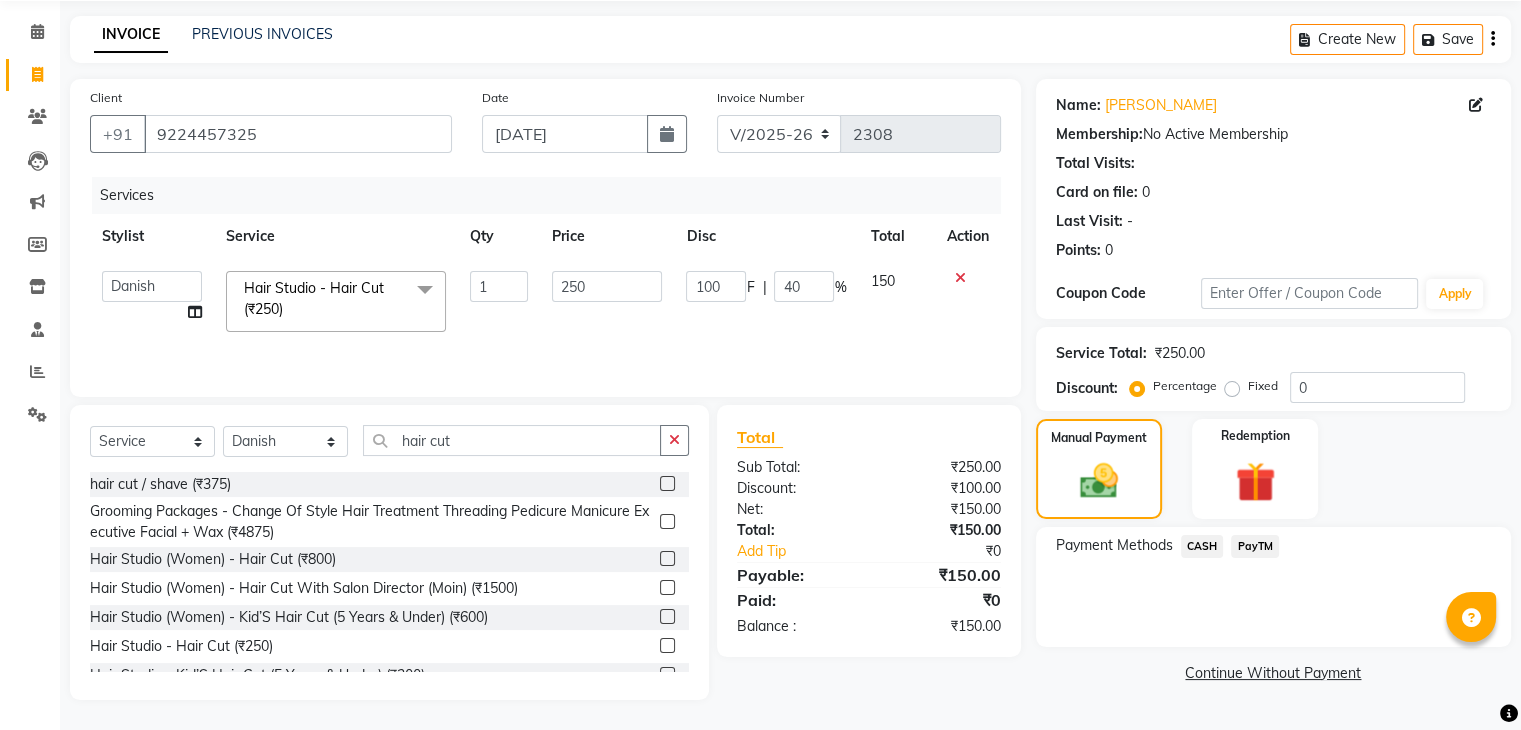 click on "CASH" 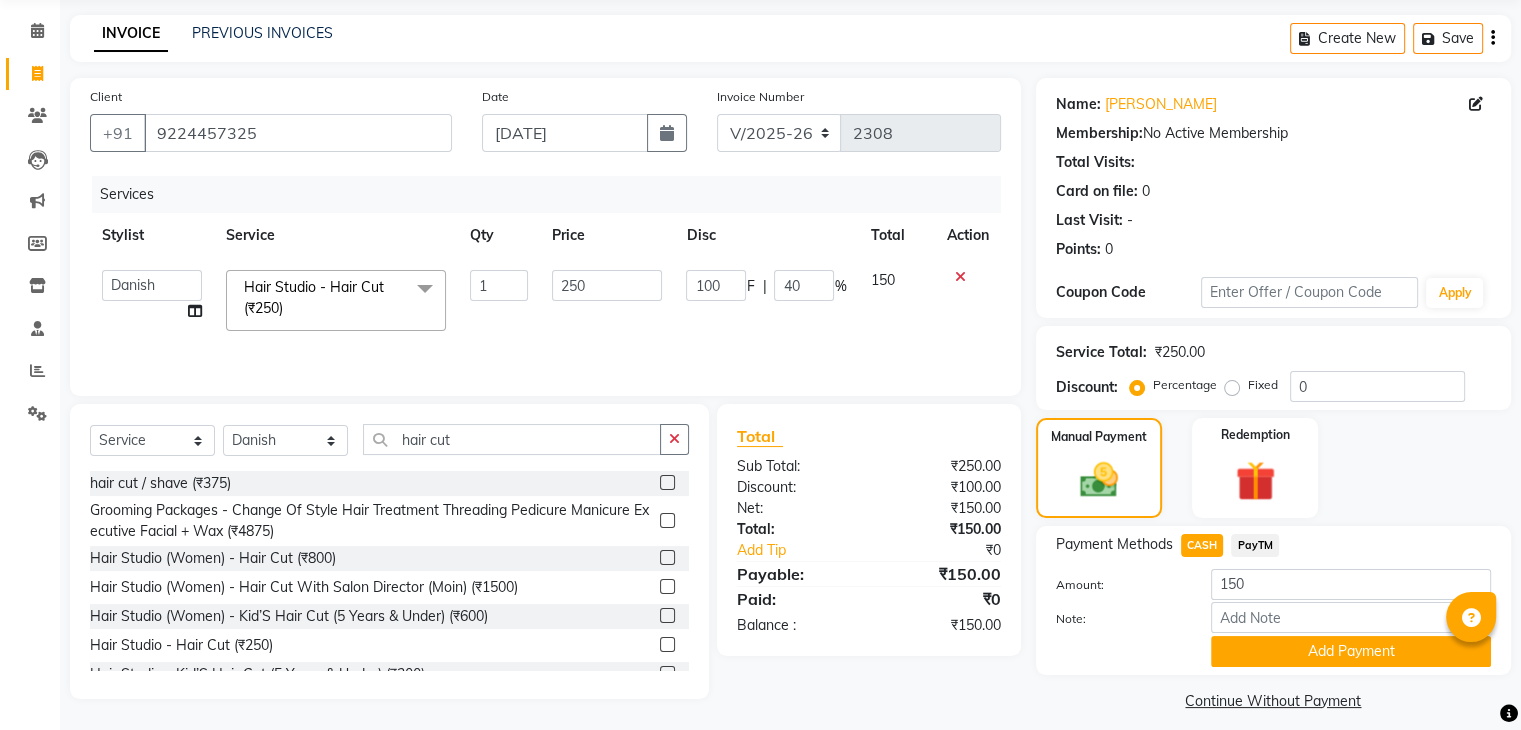 scroll, scrollTop: 89, scrollLeft: 0, axis: vertical 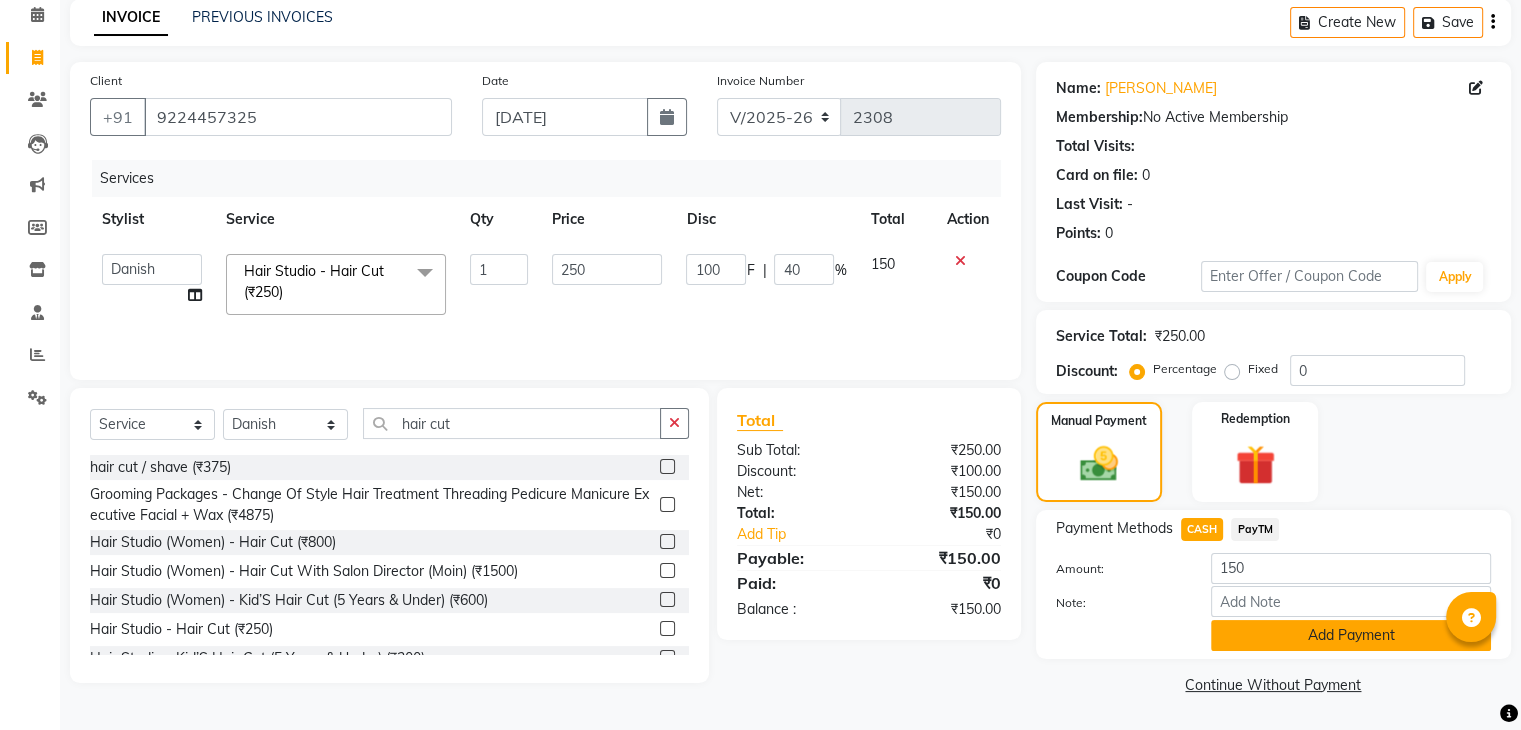 click on "Add Payment" 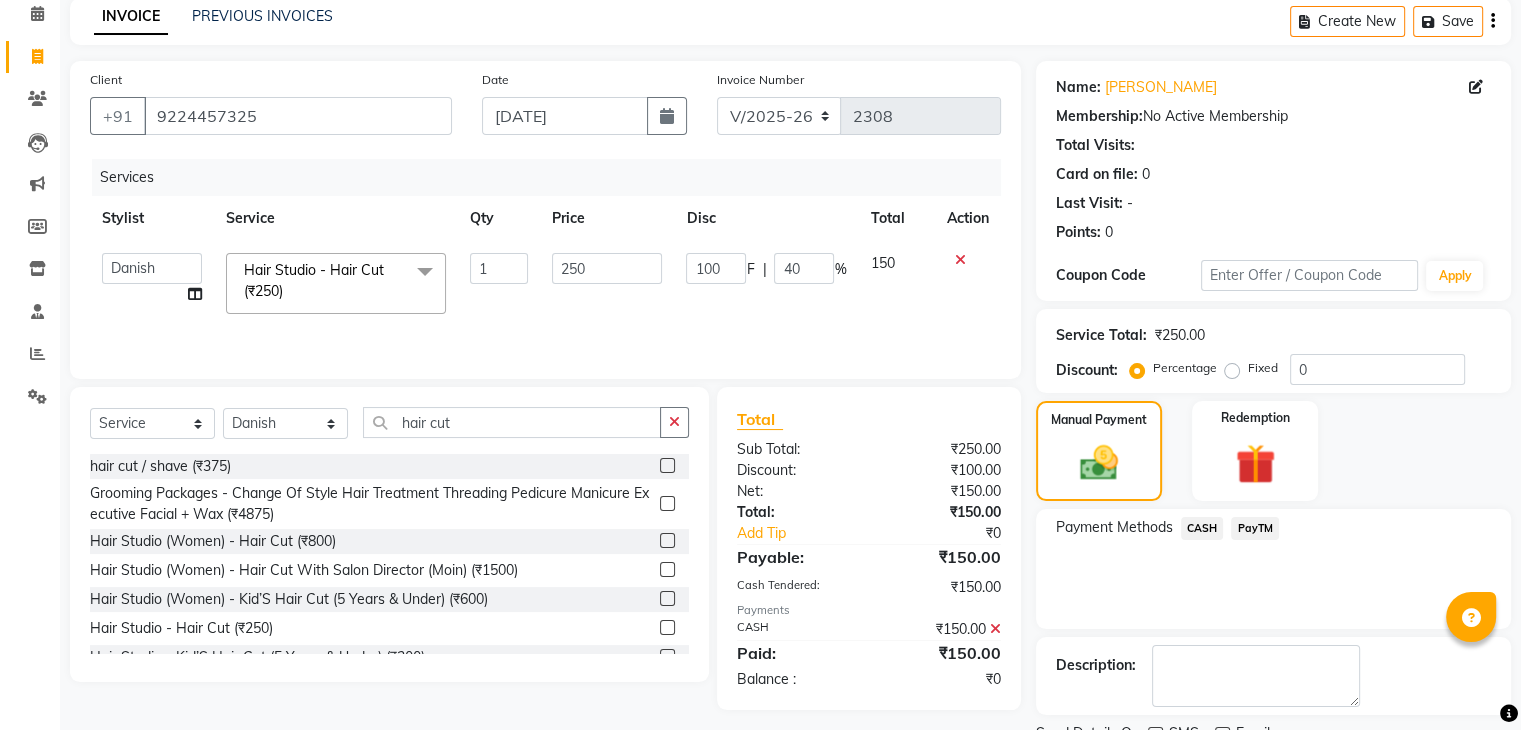 scroll, scrollTop: 171, scrollLeft: 0, axis: vertical 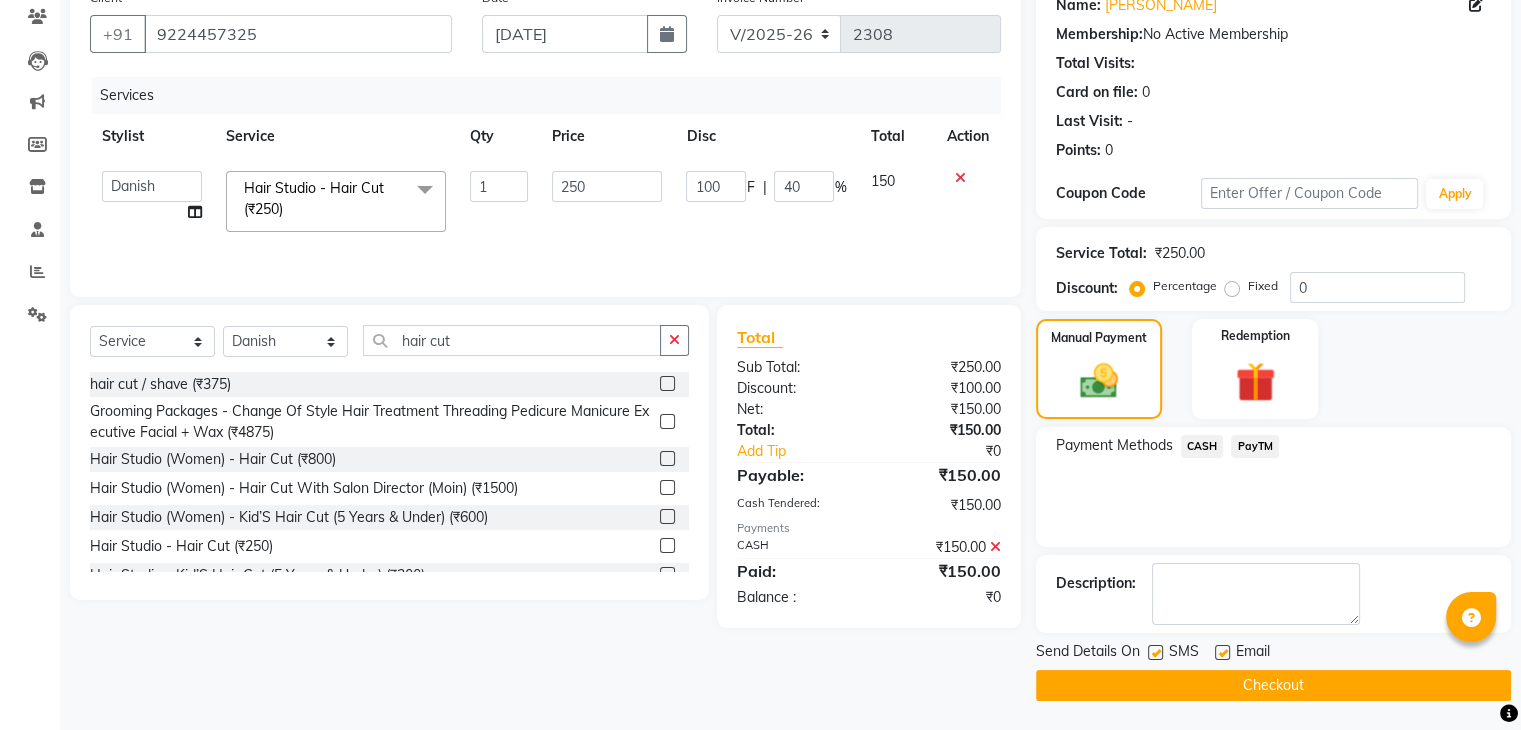 click 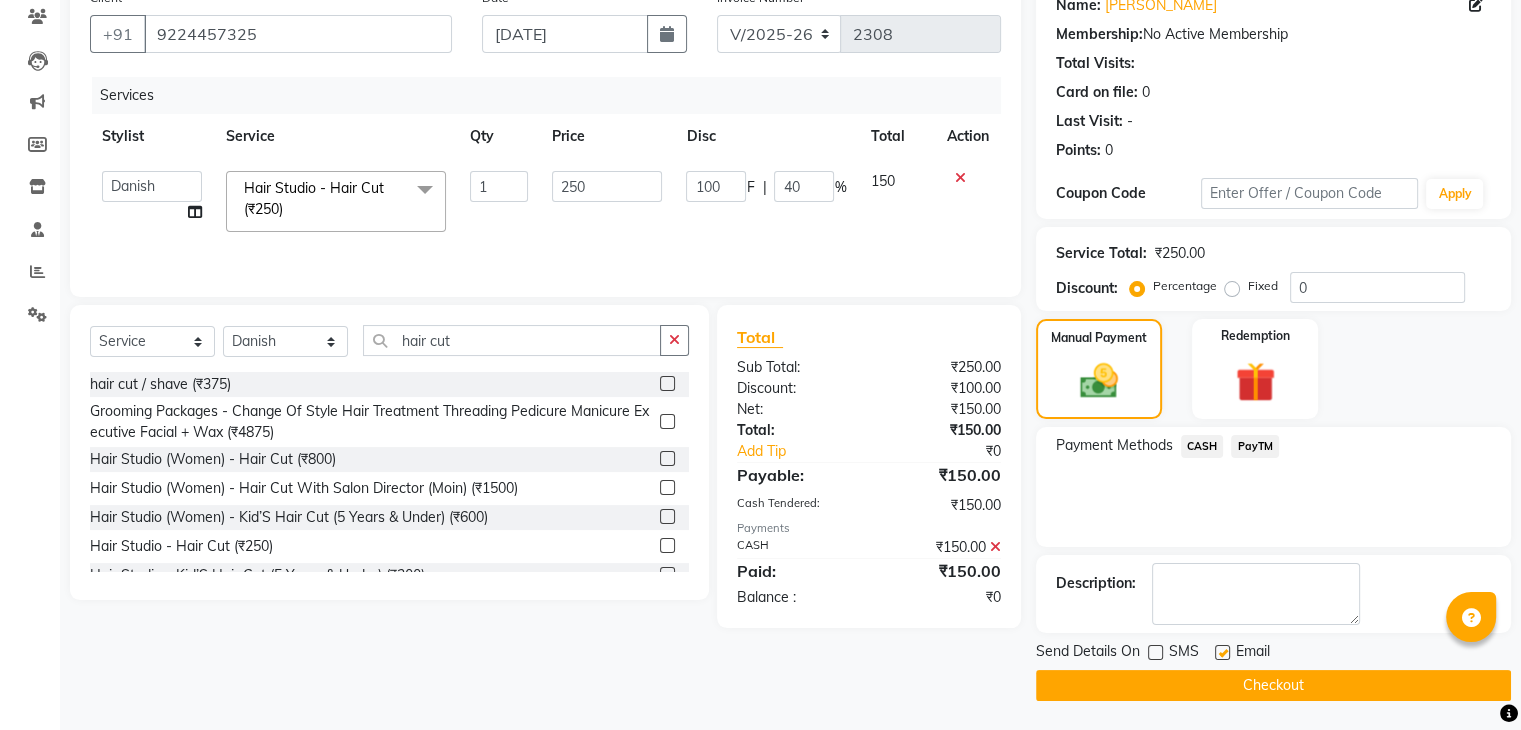 click 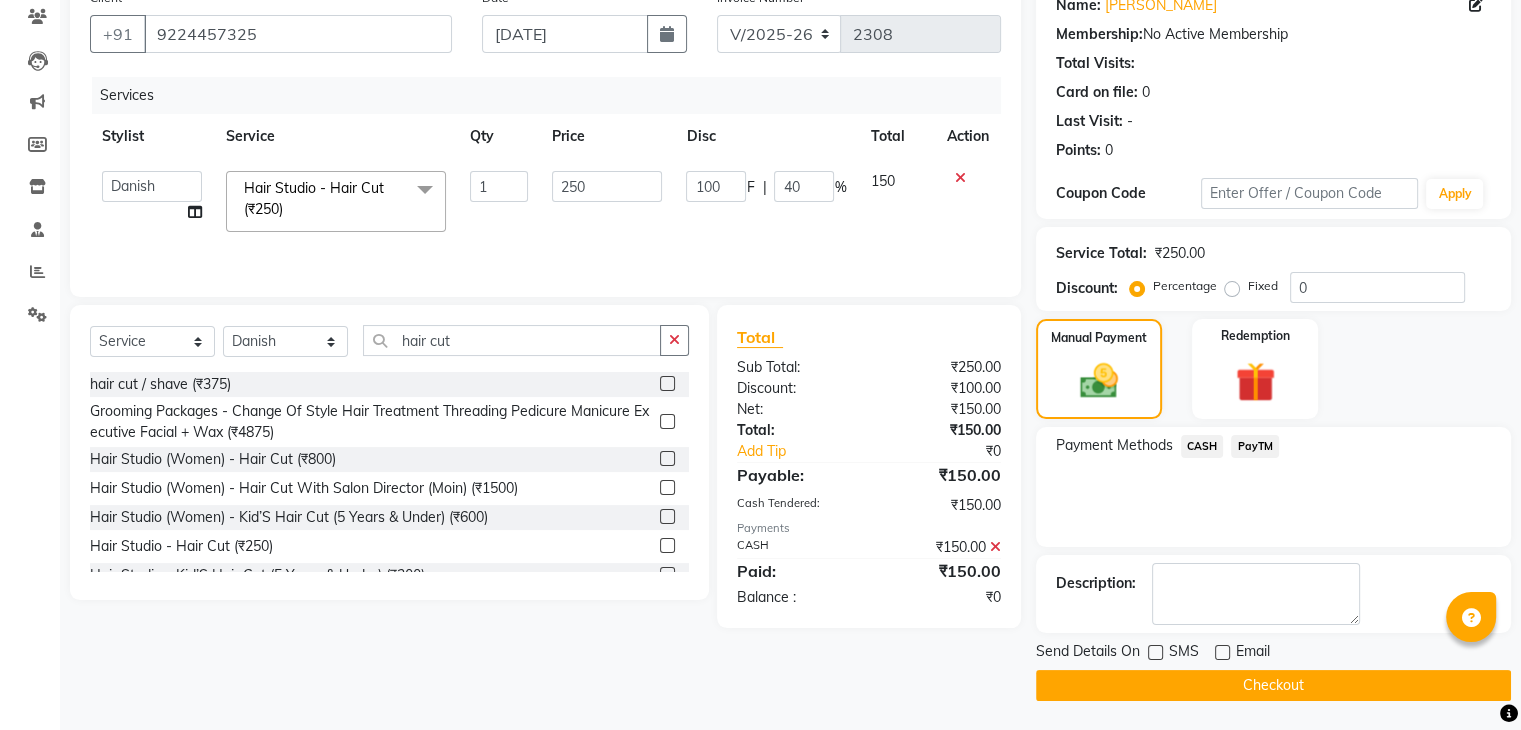 click on "INVOICE PREVIOUS INVOICES Create New   Save  Client +91 9224457325 Date 14-07-2025 Invoice Number V/2025 V/2025-26 2308 Services Stylist Service Qty Price Disc Total Action  Ajaz   Danish   Guddi   Jayesh    mumtaz     nishu   Riya      Rush   Swati  Hair Studio - Hair Cut (₹250)  x Clean Up - Deep Clean (₹900) Clean Up - Fruit (₹1000) Clean Up - Revival (₹1200) Clean Up - Mineral 1 (₹1500) Clean Up - Mineral (₹2000) Clean Up - Hydrating (₹2500) Clean Up - D.N.A. (₹3000) lice treatment (₹2000) power dose [per bottle ] (₹500) pigmantation facial (₹1000) protein spa (₹2500) Bota smooth (₹8000) Bota smooth  (₹10000) bota smooth (₹6500) Protein hair spa (₹1600) nanoplatia (₹2500) Hair protein spa (₹2000) Protein spaa (₹3500) Foot spa (₹800) Protein spa (₹3000) Nose pill off (₹250) hair spa dandruff treatment (₹3500) Threading/upl (₹70) Threading /Forhead /upl (₹90) Botosmooth (₹7000) Pigmentation treatment (₹3000) Hydra  facial (₹7000) Pill off upl (₹50)" 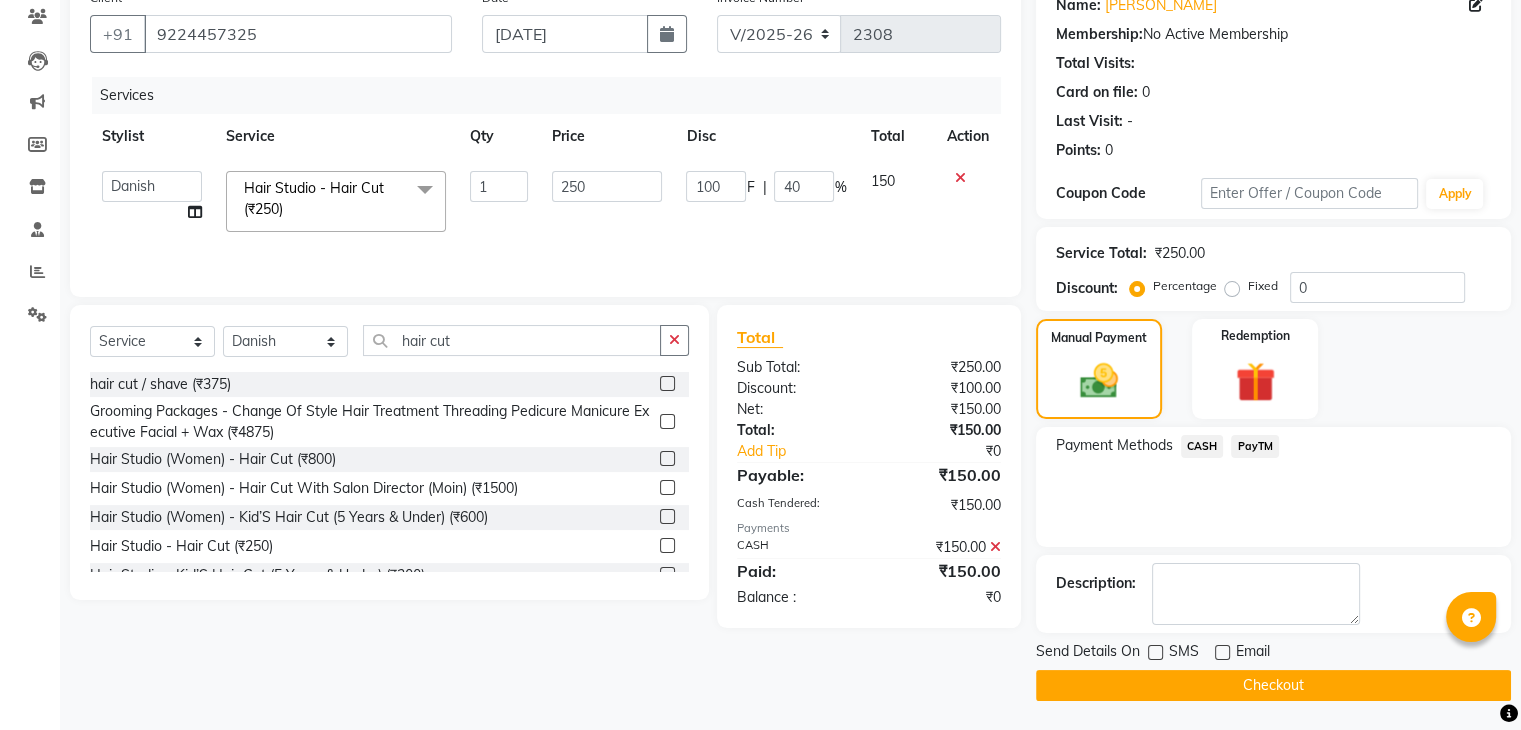 click on "Checkout" 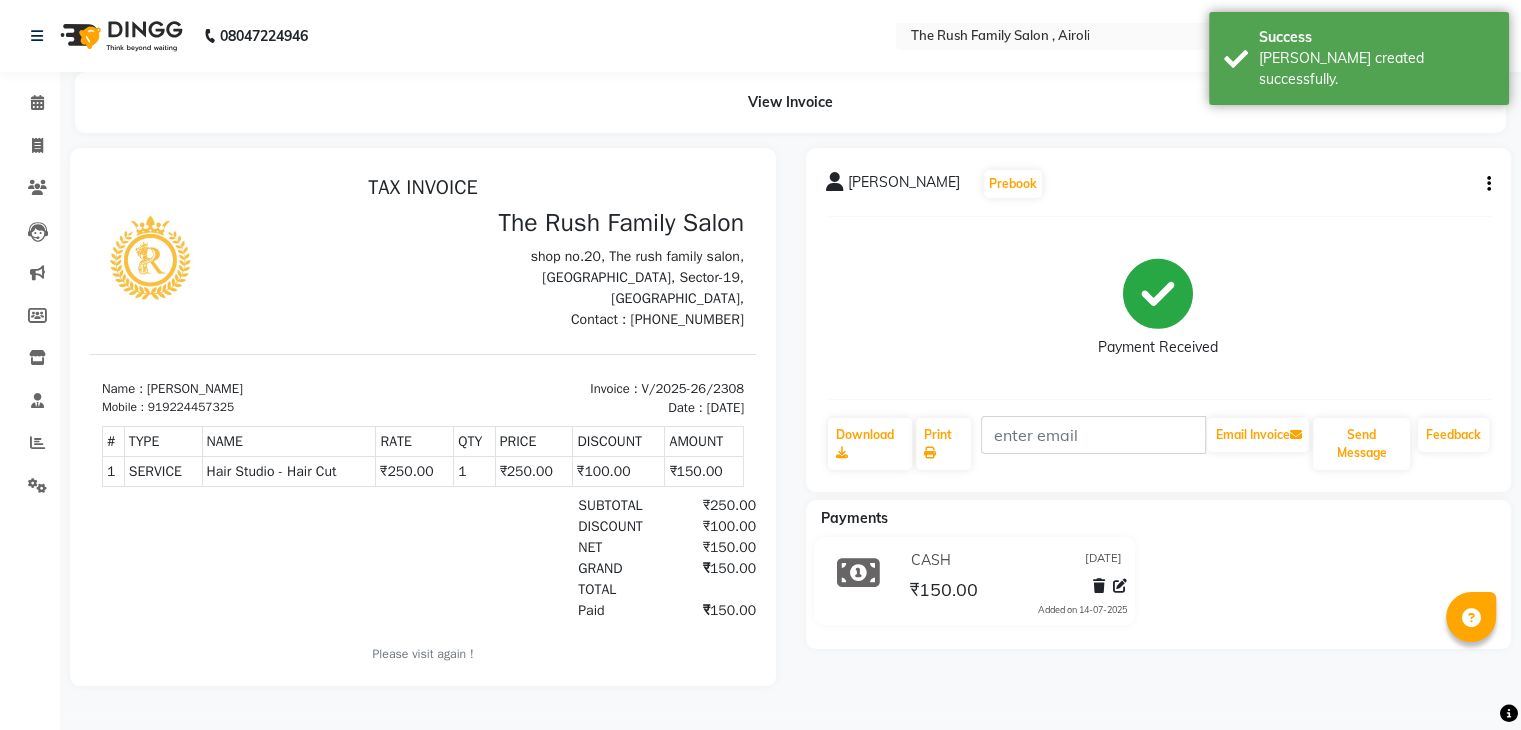 scroll, scrollTop: 0, scrollLeft: 0, axis: both 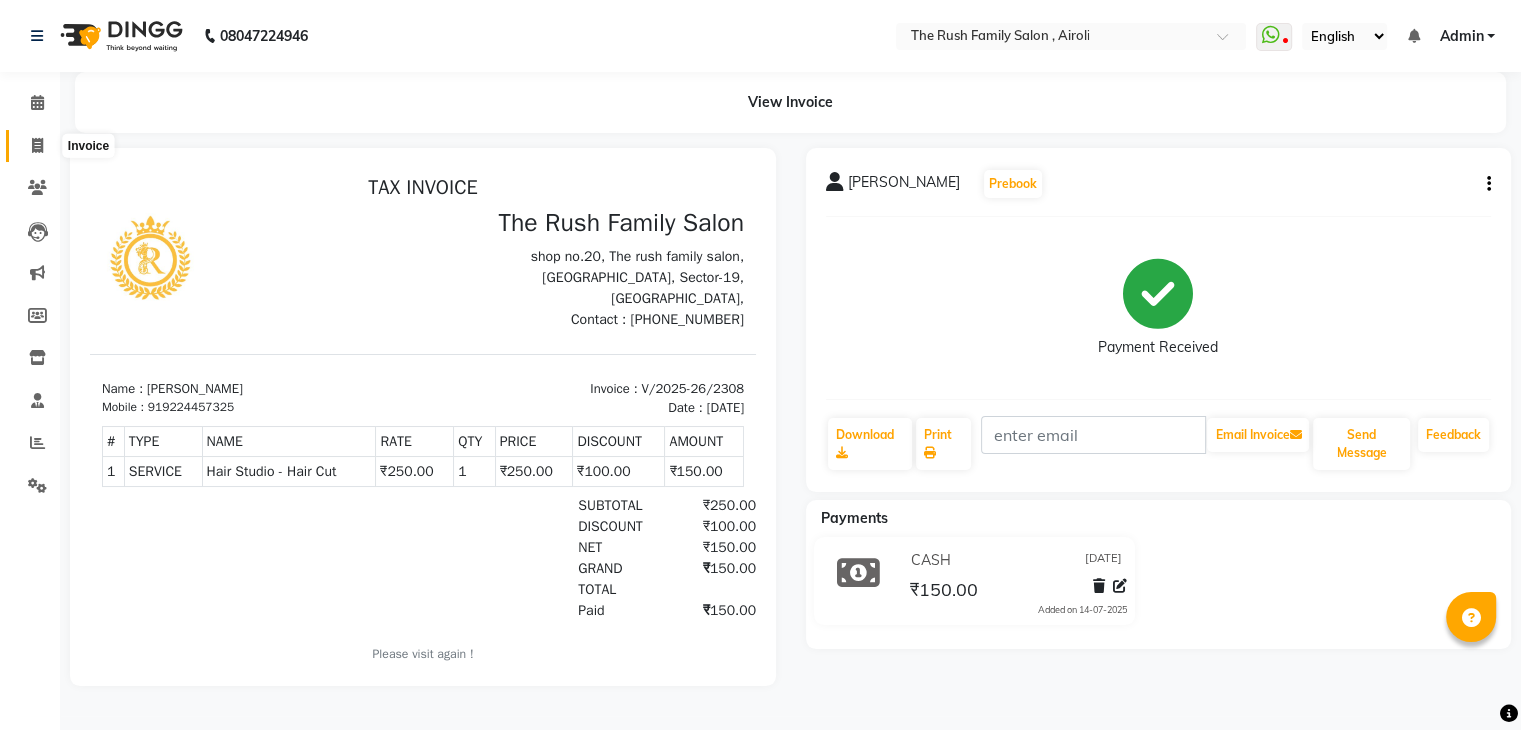 click 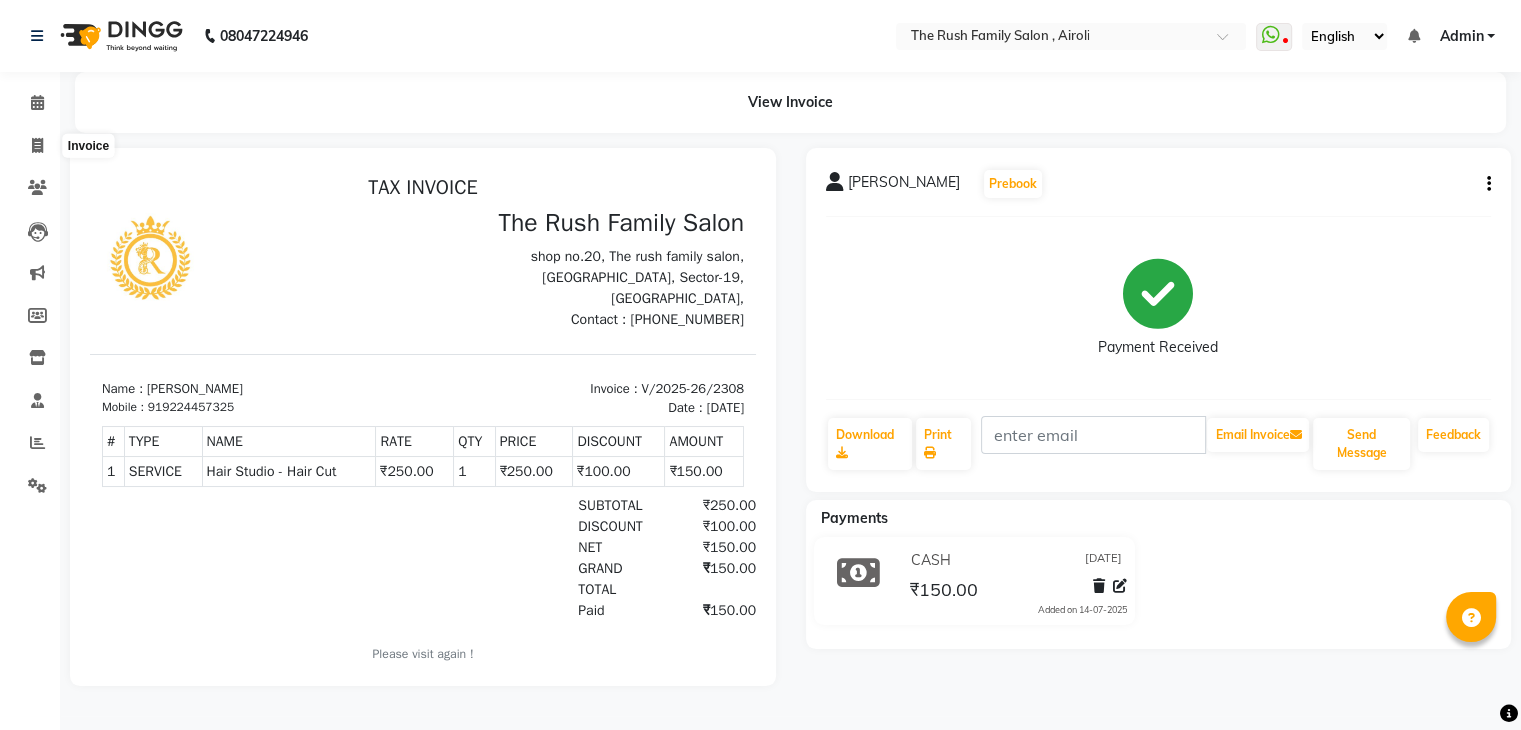select on "5419" 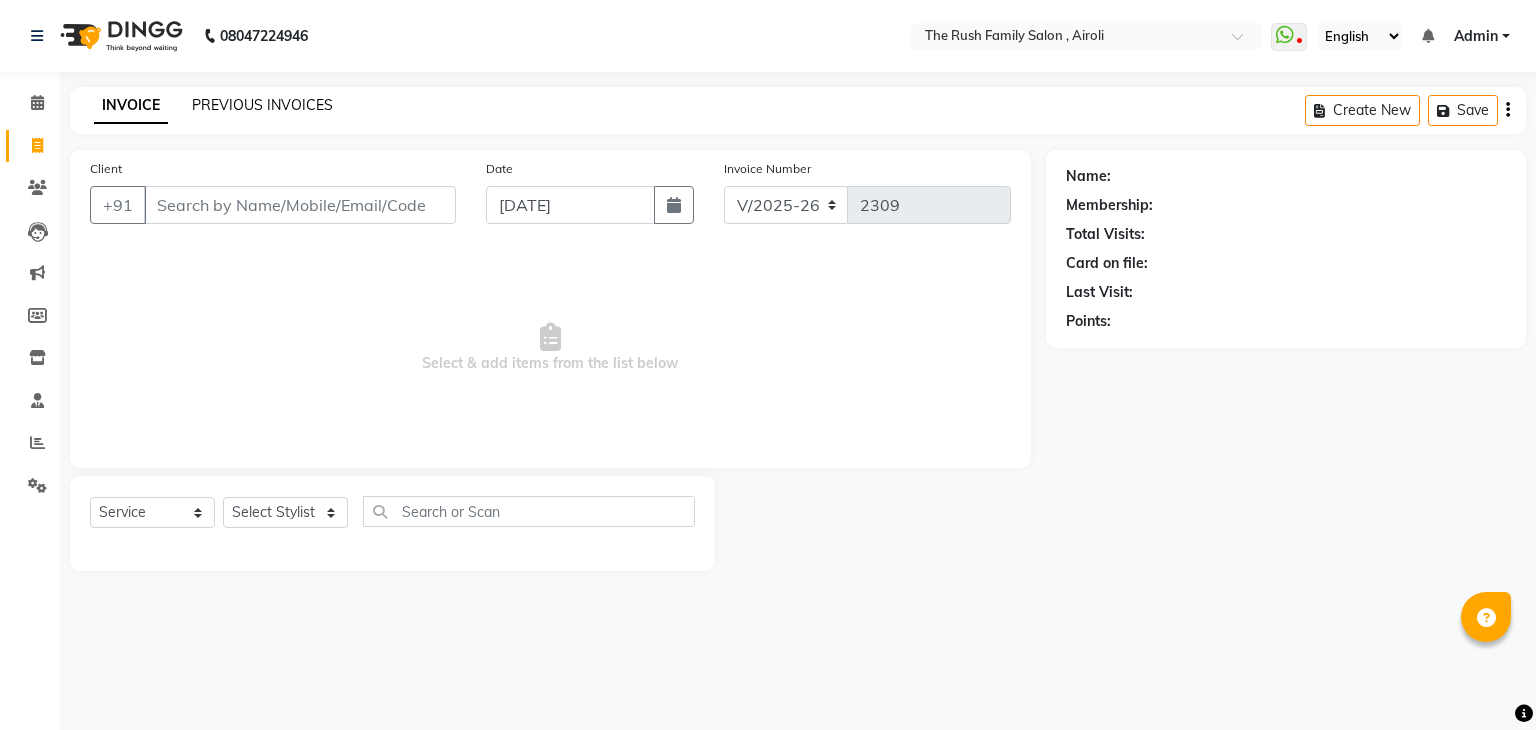 click on "PREVIOUS INVOICES" 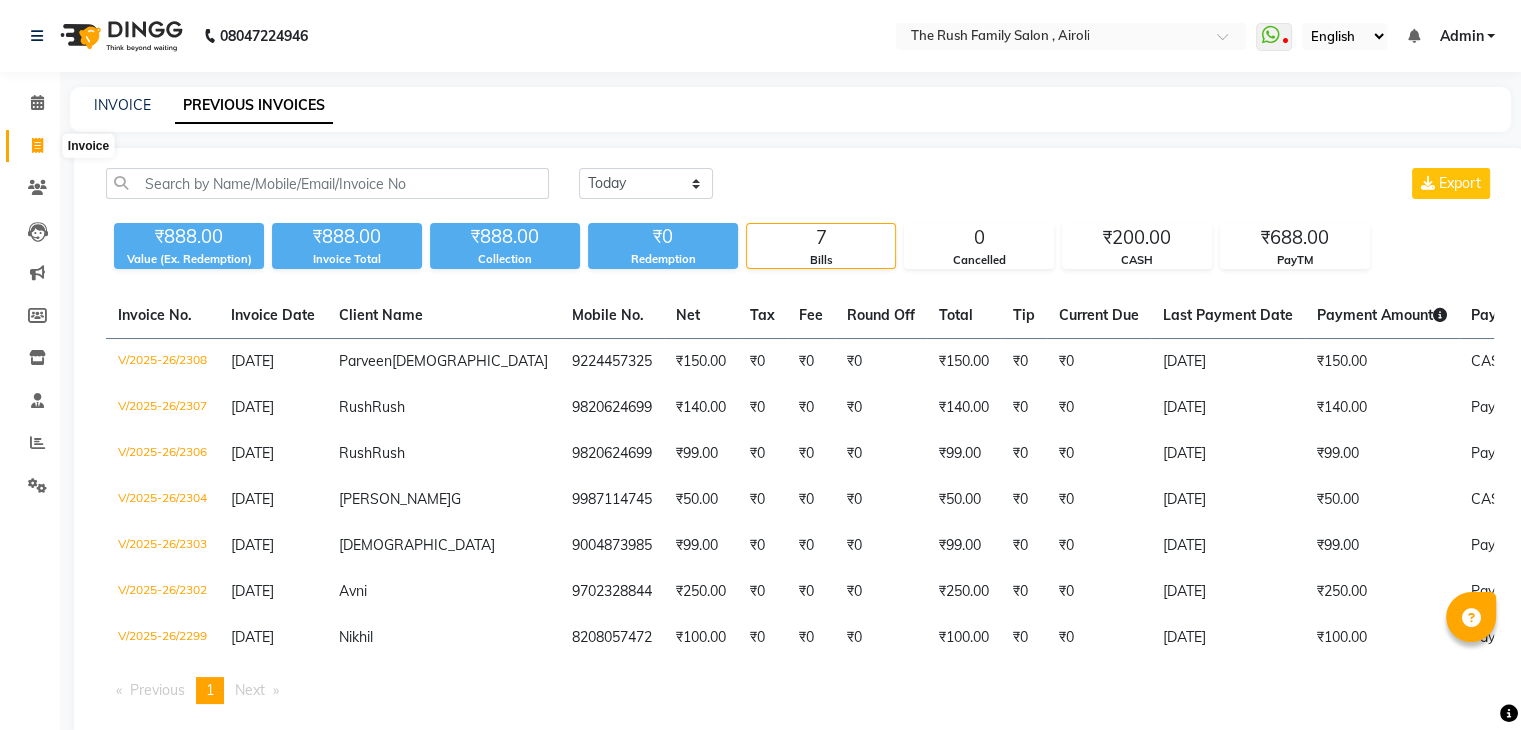click 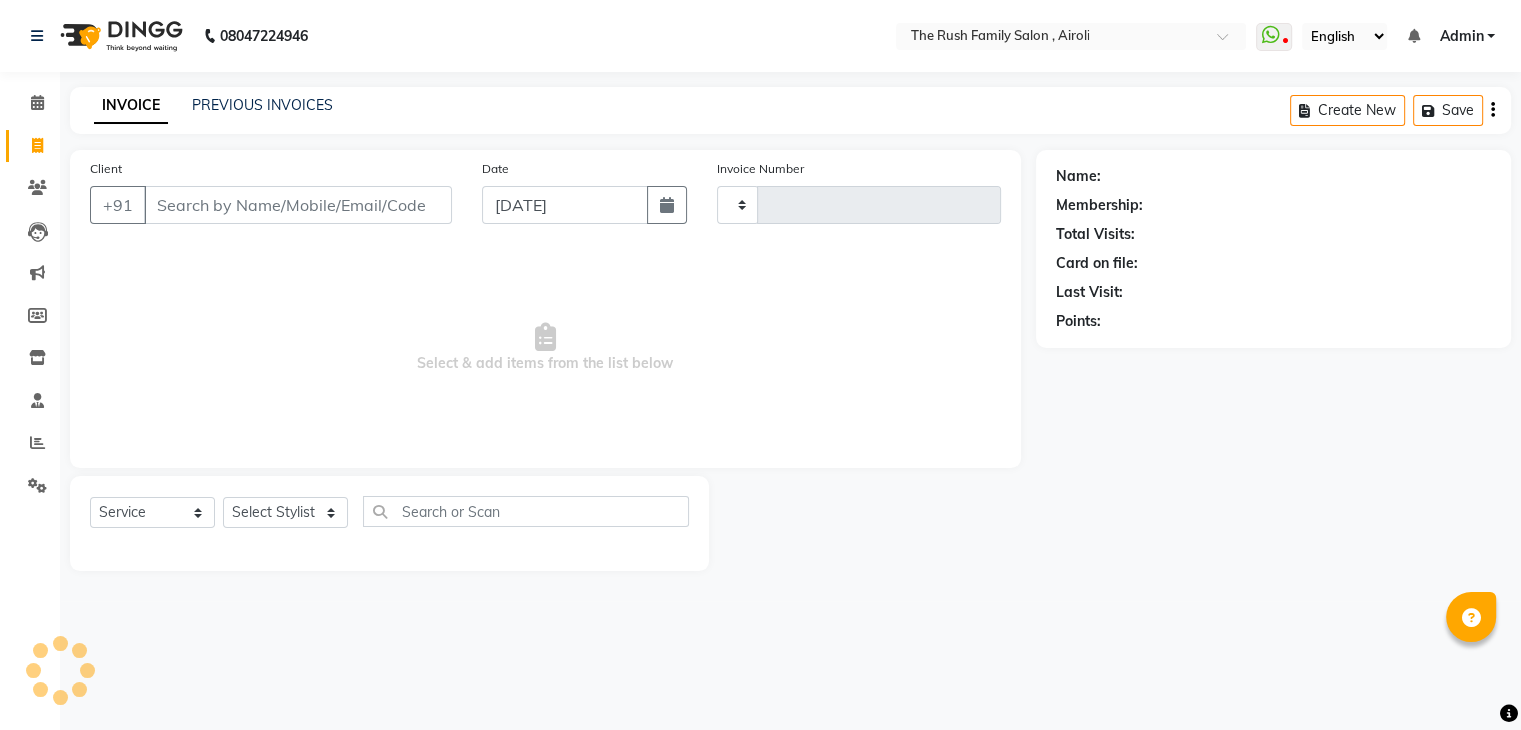 type on "2309" 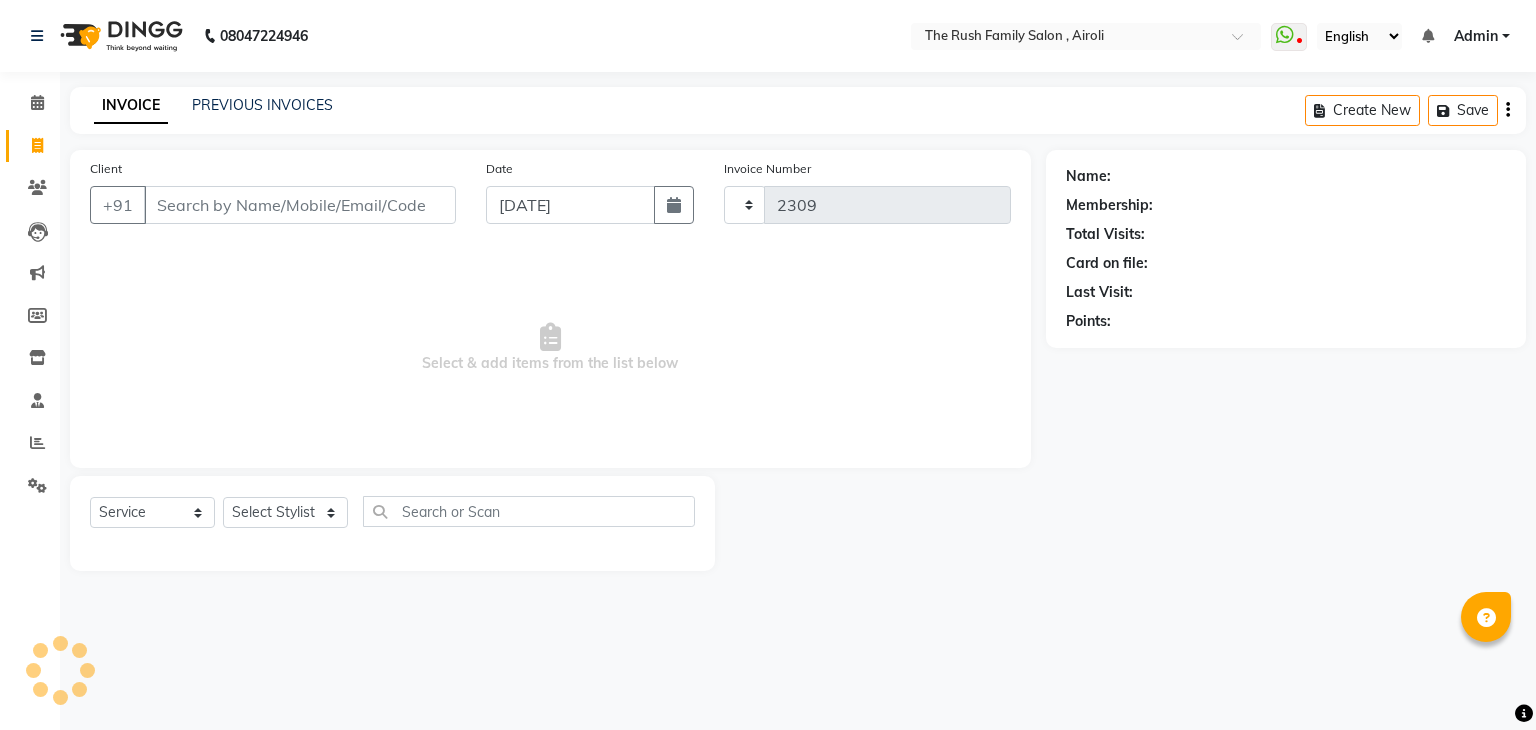 select on "5419" 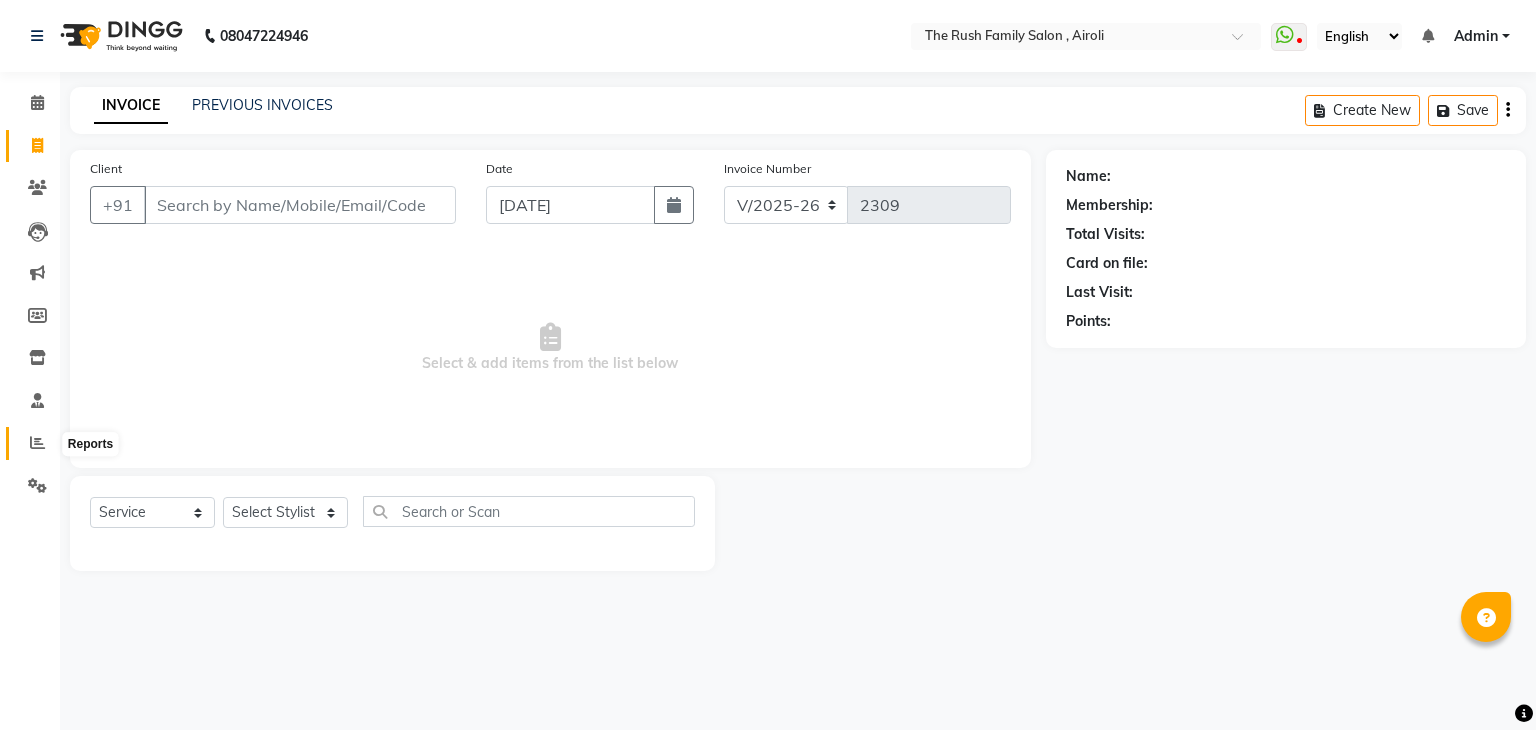 click 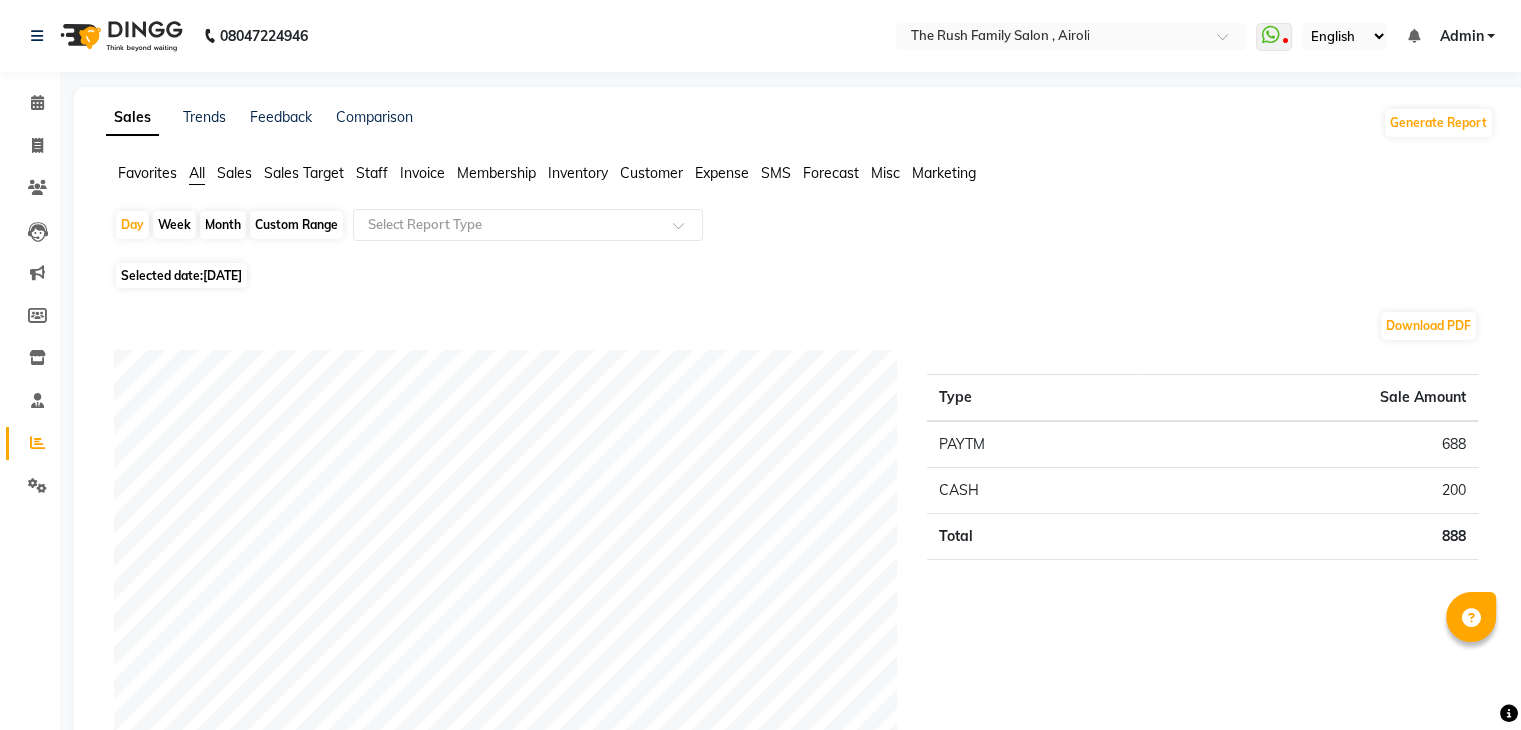click on "[DATE]" 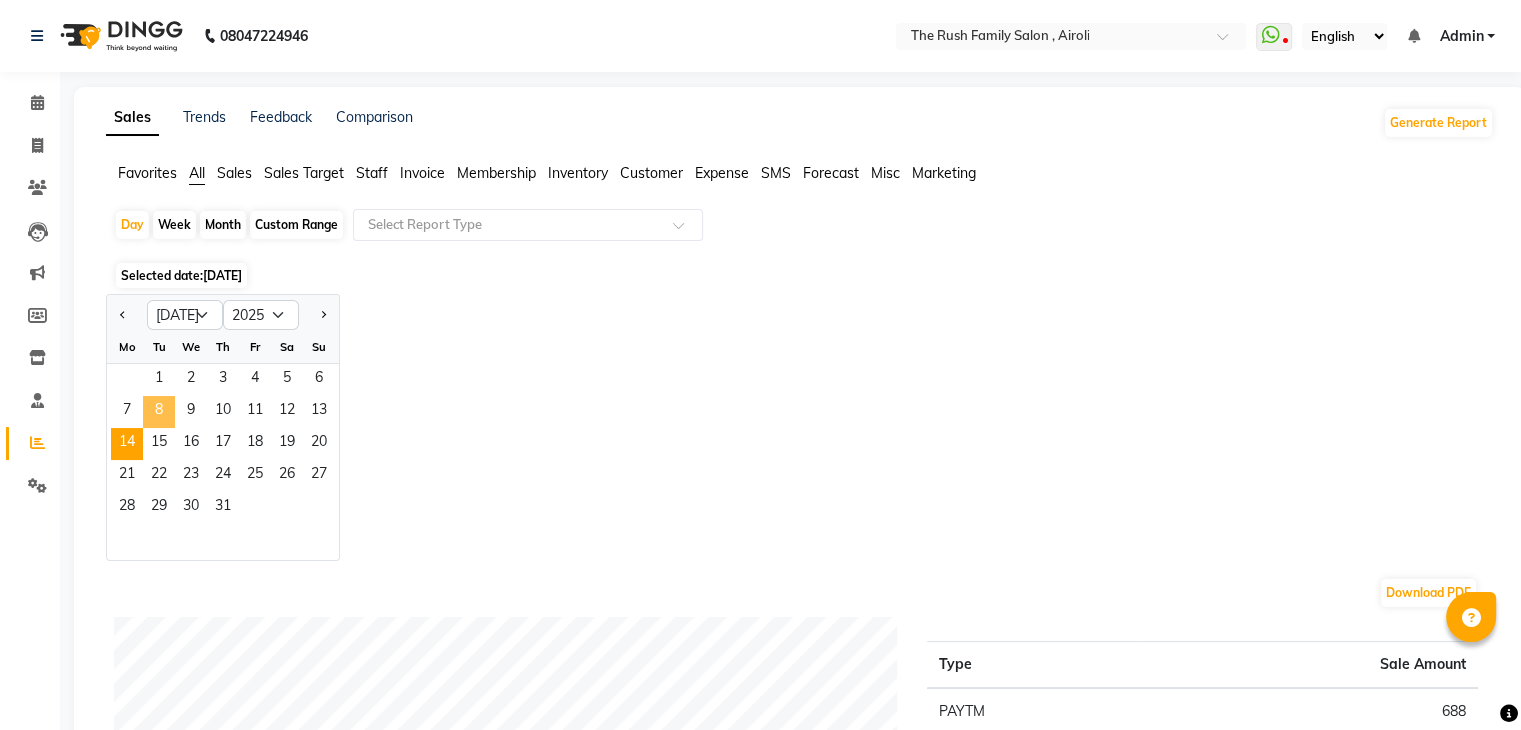 click on "8" 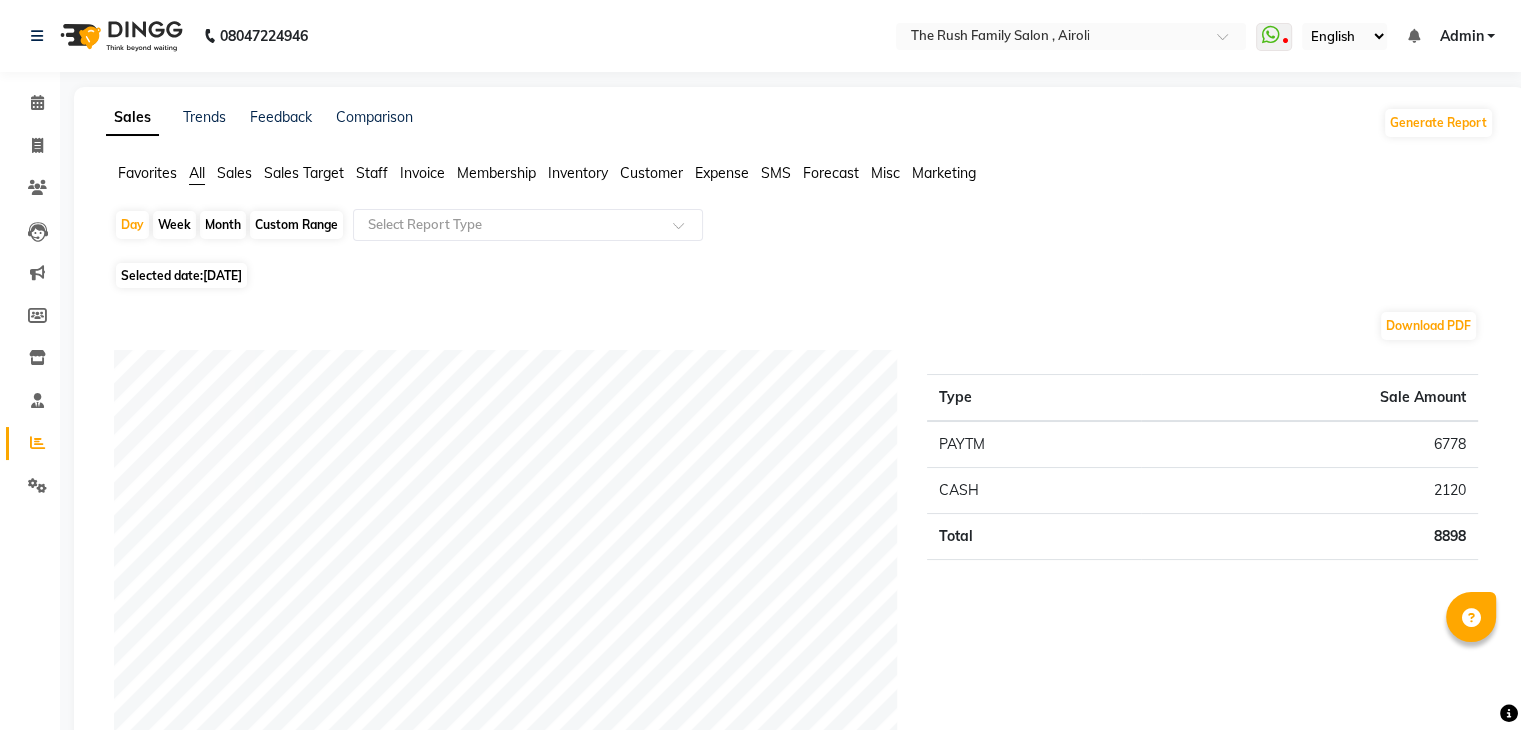 click on "Staff" 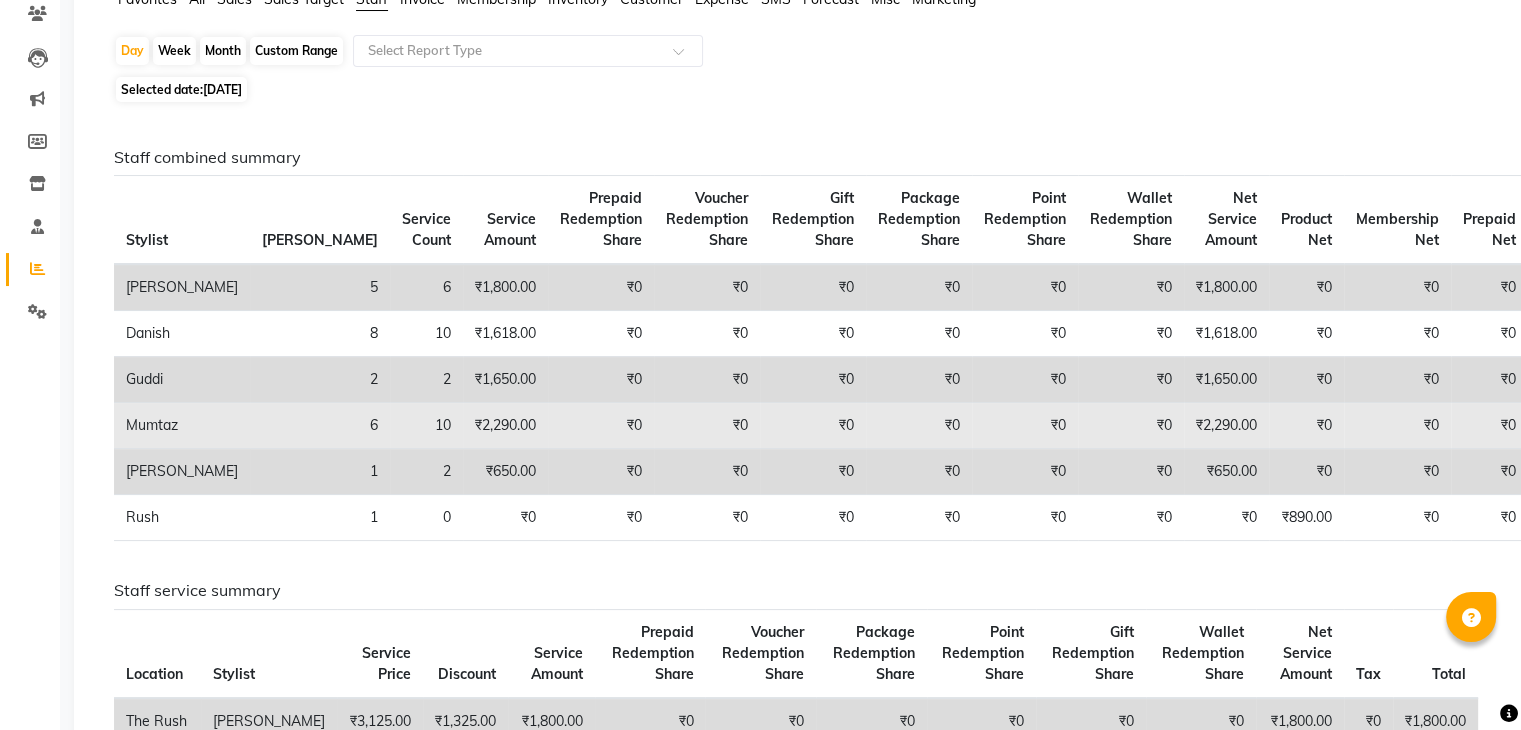 scroll, scrollTop: 172, scrollLeft: 0, axis: vertical 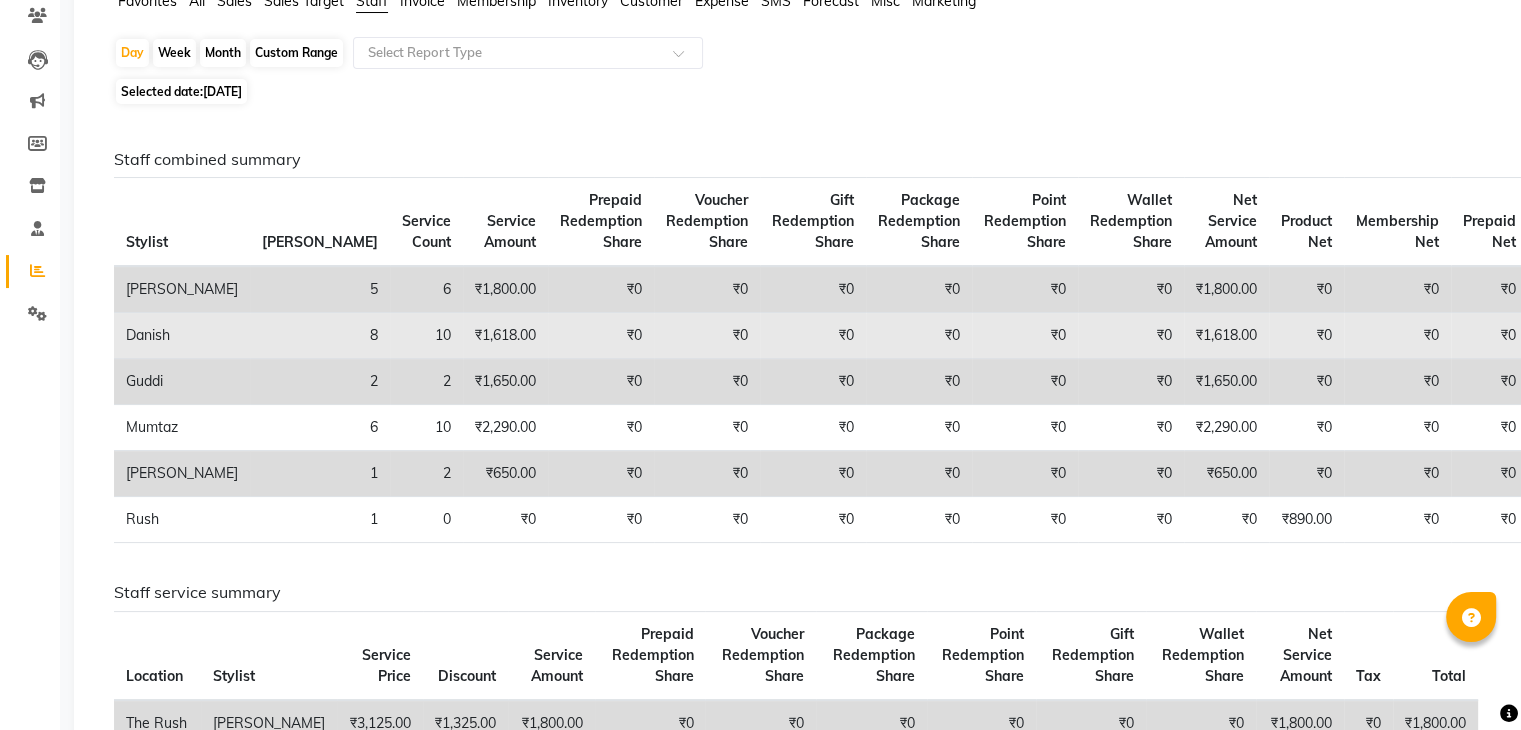 drag, startPoint x: 1138, startPoint y: 313, endPoint x: 1131, endPoint y: 321, distance: 10.630146 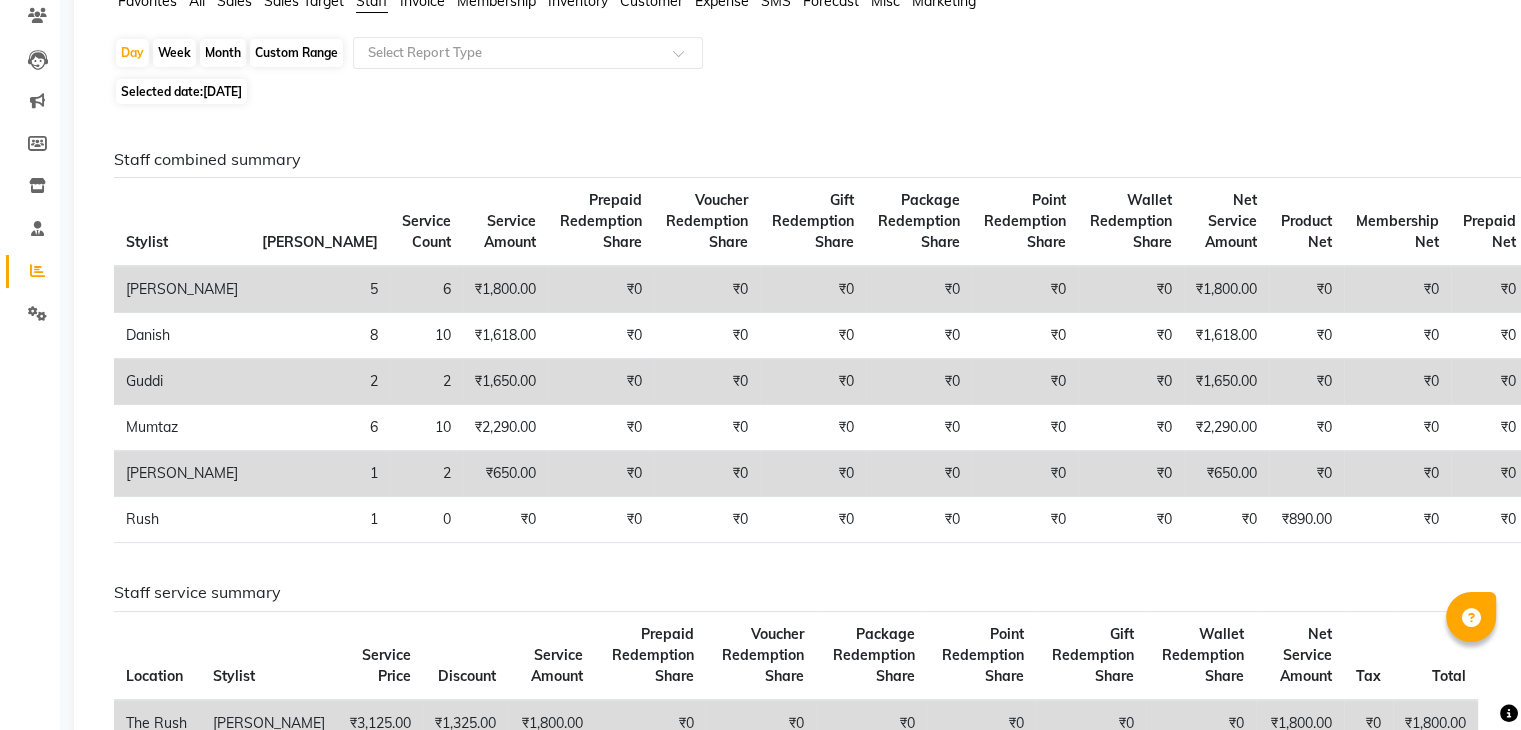 click on "08-07-2025" 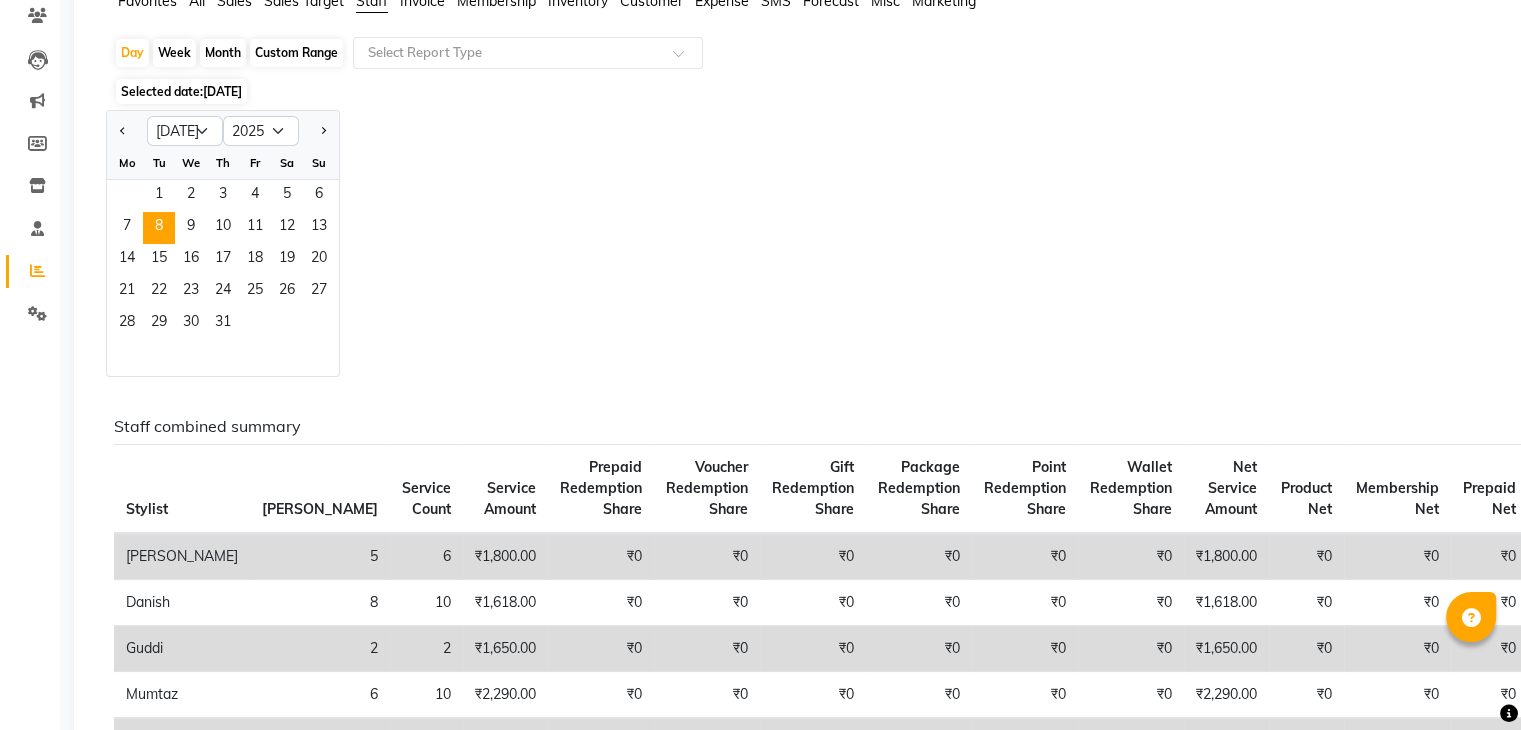 click on "Jan Feb Mar Apr May Jun Jul Aug Sep Oct Nov Dec 2015 2016 2017 2018 2019 2020 2021 2022 2023 2024 2025 2026 2027 2028 2029 2030 2031 2032 2033 2034 2035 Mo Tu We Th Fr Sa Su  1   2   3   4   5   6   7   8   9   10   11   12   13   14   15   16   17   18   19   20   21   22   23   24   25   26   27   28   29   30   31" 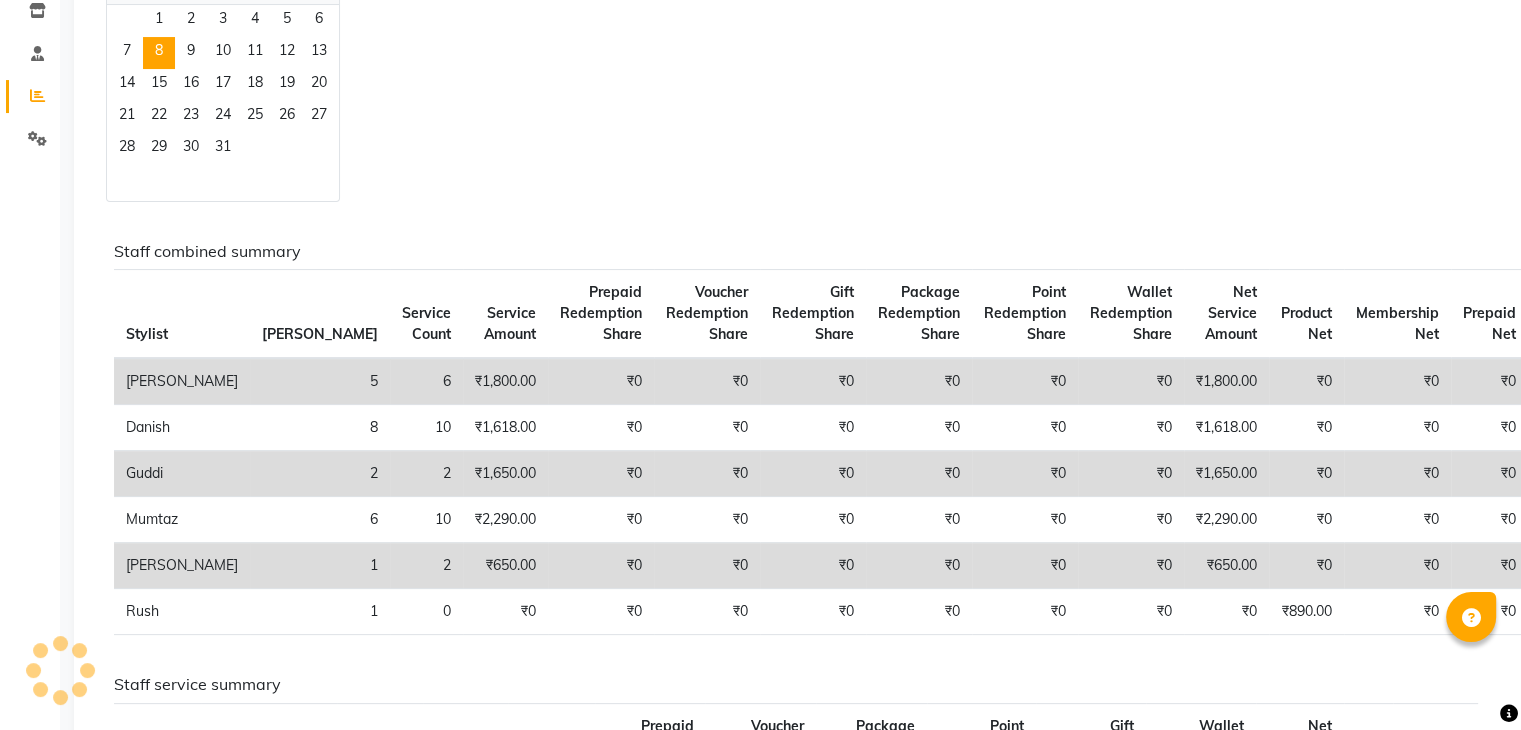 scroll, scrollTop: 348, scrollLeft: 0, axis: vertical 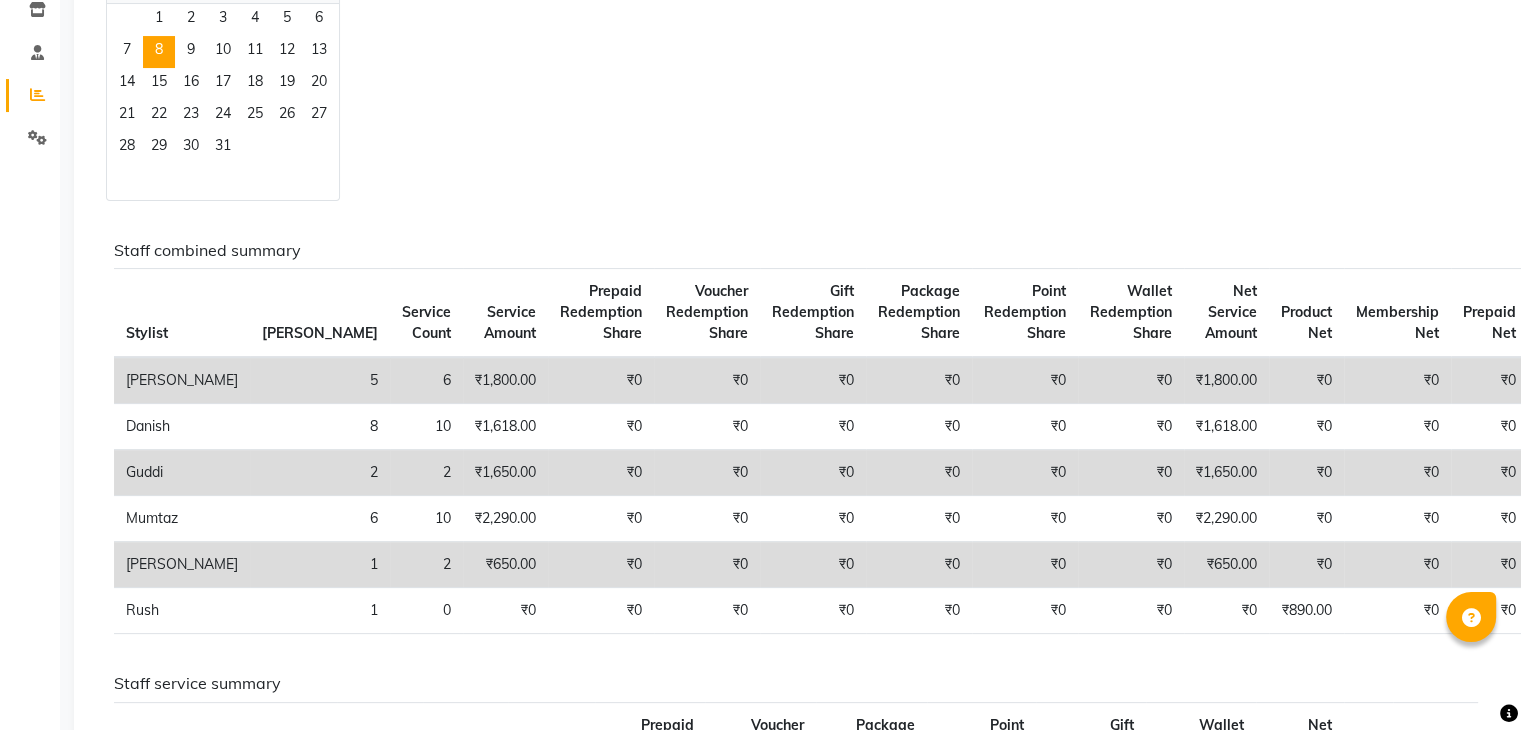 click on "Staff combined summary Stylist Bill Count Service Count Service Amount Prepaid Redemption Share Voucher Redemption Share Gift Redemption Share Package Redemption Share Point Redemption Share Wallet Redemption Share Net Service Amount Product Net Membership Net Prepaid Net Voucher Net Gift Net Package Net  Ajaz 5 6 ₹1,800.00 ₹0 ₹0 ₹0 ₹0 ₹0 ₹0 ₹1,800.00 ₹0 ₹0 ₹0 ₹0 ₹0 ₹0  Danish 8 10 ₹1,618.00 ₹0 ₹0 ₹0 ₹0 ₹0 ₹0 ₹1,618.00 ₹0 ₹0 ₹0 ₹0 ₹0 ₹0  Guddi 2 2 ₹1,650.00 ₹0 ₹0 ₹0 ₹0 ₹0 ₹0 ₹1,650.00 ₹0 ₹0 ₹0 ₹0 ₹0 ₹0   Mumtaz 6 10 ₹2,290.00 ₹0 ₹0 ₹0 ₹0 ₹0 ₹0 ₹2,290.00 ₹0 ₹0 ₹0 ₹0 ₹0 ₹0    Nishu 1 2 ₹650.00 ₹0 ₹0 ₹0 ₹0 ₹0 ₹0 ₹650.00 ₹0 ₹0 ₹0 ₹0 ₹0 ₹0    Rush 1 0 ₹0 ₹0 ₹0 ₹0 ₹0 ₹0 ₹0 ₹0 ₹890.00 ₹0 ₹0 ₹0 ₹0 ₹0 Staff service summary Location Stylist Service Price Discount Service Amount Prepaid Redemption Share Voucher Redemption Share Package Redemption Share" 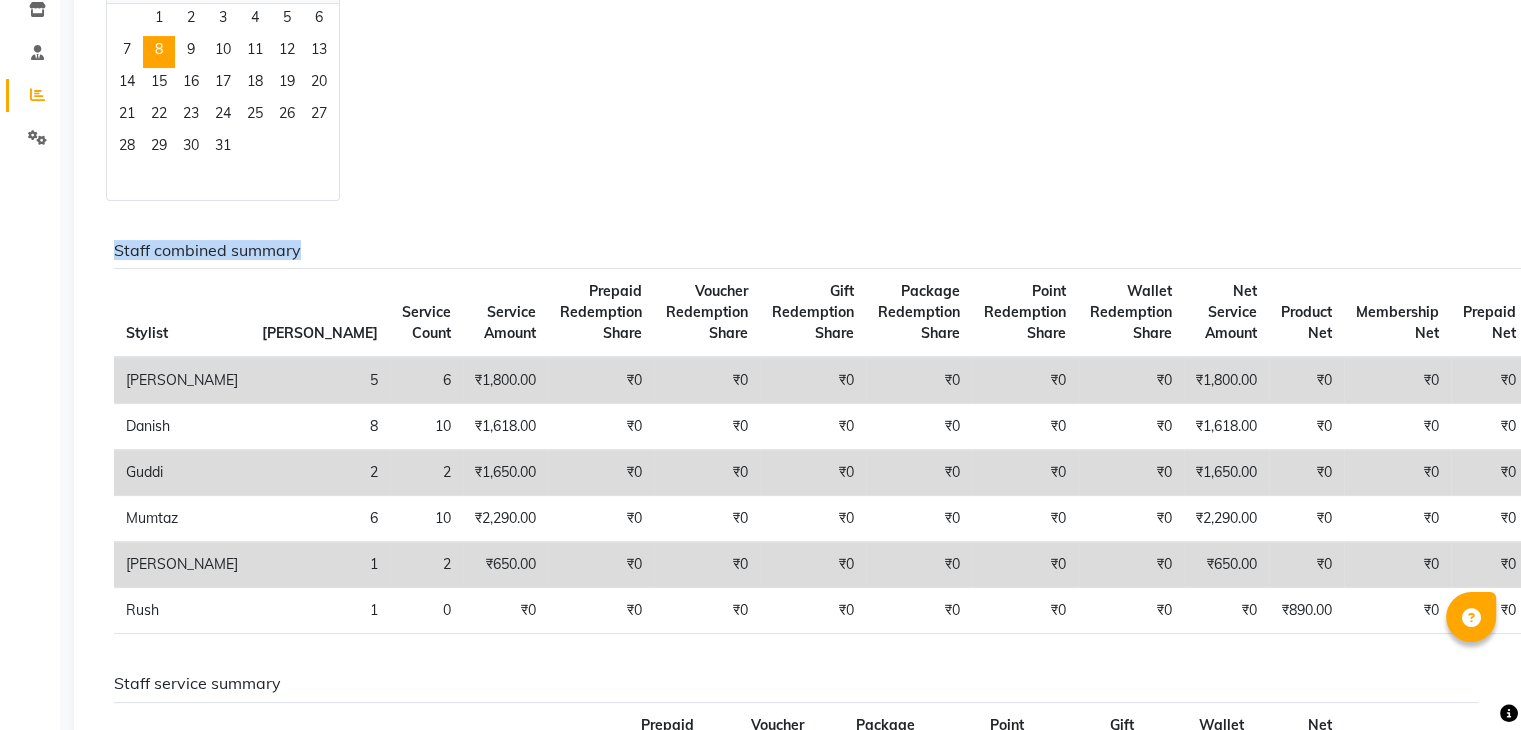 click on "Staff combined summary Stylist Bill Count Service Count Service Amount Prepaid Redemption Share Voucher Redemption Share Gift Redemption Share Package Redemption Share Point Redemption Share Wallet Redemption Share Net Service Amount Product Net Membership Net Prepaid Net Voucher Net Gift Net Package Net  Ajaz 5 6 ₹1,800.00 ₹0 ₹0 ₹0 ₹0 ₹0 ₹0 ₹1,800.00 ₹0 ₹0 ₹0 ₹0 ₹0 ₹0  Danish 8 10 ₹1,618.00 ₹0 ₹0 ₹0 ₹0 ₹0 ₹0 ₹1,618.00 ₹0 ₹0 ₹0 ₹0 ₹0 ₹0  Guddi 2 2 ₹1,650.00 ₹0 ₹0 ₹0 ₹0 ₹0 ₹0 ₹1,650.00 ₹0 ₹0 ₹0 ₹0 ₹0 ₹0   Mumtaz 6 10 ₹2,290.00 ₹0 ₹0 ₹0 ₹0 ₹0 ₹0 ₹2,290.00 ₹0 ₹0 ₹0 ₹0 ₹0 ₹0    Nishu 1 2 ₹650.00 ₹0 ₹0 ₹0 ₹0 ₹0 ₹0 ₹650.00 ₹0 ₹0 ₹0 ₹0 ₹0 ₹0    Rush 1 0 ₹0 ₹0 ₹0 ₹0 ₹0 ₹0 ₹0 ₹0 ₹890.00 ₹0 ₹0 ₹0 ₹0 ₹0 Staff service summary Location Stylist Service Price Discount Service Amount Prepaid Redemption Share Voucher Redemption Share Package Redemption Share" 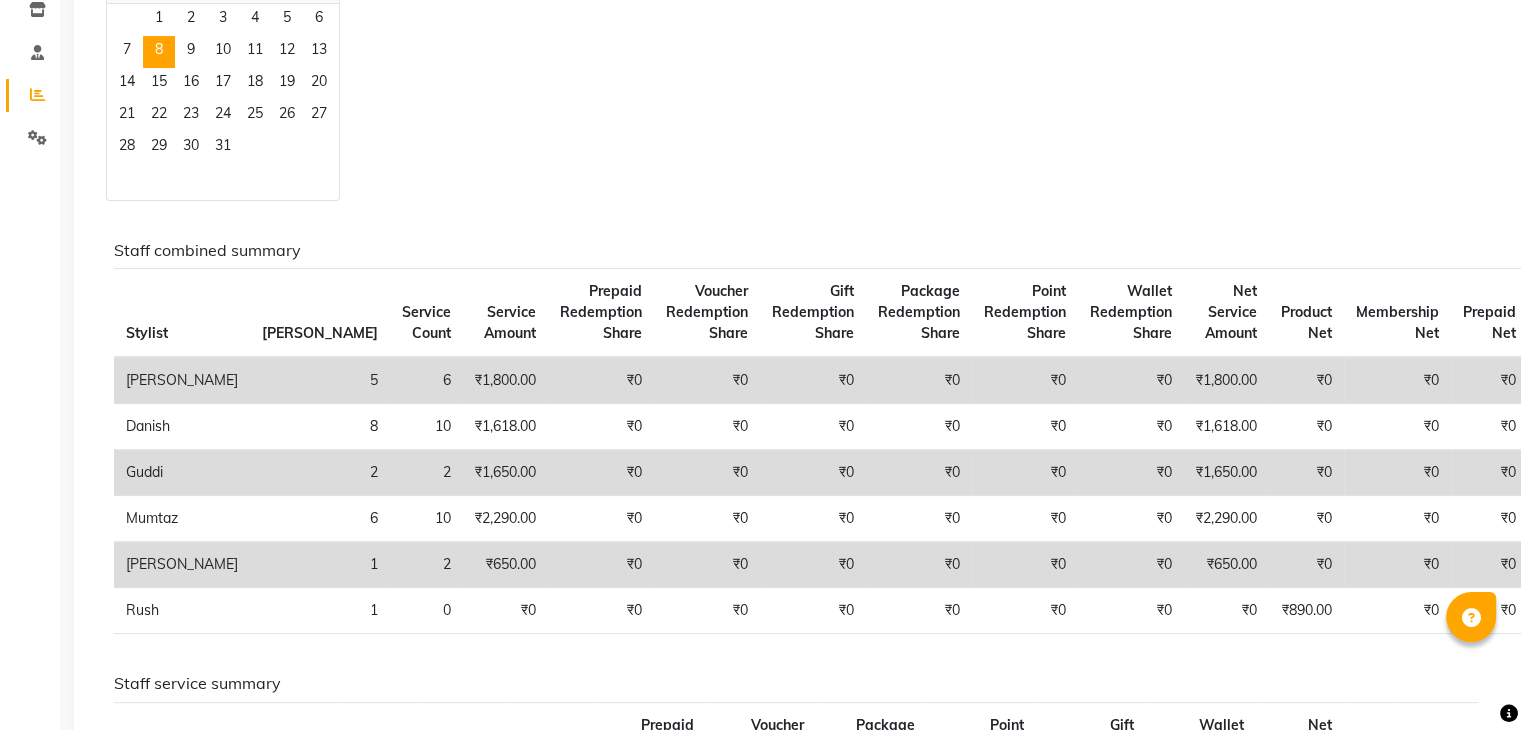 click on "Staff combined summary Stylist Bill Count Service Count Service Amount Prepaid Redemption Share Voucher Redemption Share Gift Redemption Share Package Redemption Share Point Redemption Share Wallet Redemption Share Net Service Amount Product Net Membership Net Prepaid Net Voucher Net Gift Net Package Net  Ajaz 5 6 ₹1,800.00 ₹0 ₹0 ₹0 ₹0 ₹0 ₹0 ₹1,800.00 ₹0 ₹0 ₹0 ₹0 ₹0 ₹0  Danish 8 10 ₹1,618.00 ₹0 ₹0 ₹0 ₹0 ₹0 ₹0 ₹1,618.00 ₹0 ₹0 ₹0 ₹0 ₹0 ₹0  Guddi 2 2 ₹1,650.00 ₹0 ₹0 ₹0 ₹0 ₹0 ₹0 ₹1,650.00 ₹0 ₹0 ₹0 ₹0 ₹0 ₹0   Mumtaz 6 10 ₹2,290.00 ₹0 ₹0 ₹0 ₹0 ₹0 ₹0 ₹2,290.00 ₹0 ₹0 ₹0 ₹0 ₹0 ₹0    Nishu 1 2 ₹650.00 ₹0 ₹0 ₹0 ₹0 ₹0 ₹0 ₹650.00 ₹0 ₹0 ₹0 ₹0 ₹0 ₹0    Rush 1 0 ₹0 ₹0 ₹0 ₹0 ₹0 ₹0 ₹0 ₹0 ₹890.00 ₹0 ₹0 ₹0 ₹0 ₹0 Staff service summary Location Stylist Service Price Discount Service Amount Prepaid Redemption Share Voucher Redemption Share Package Redemption Share" 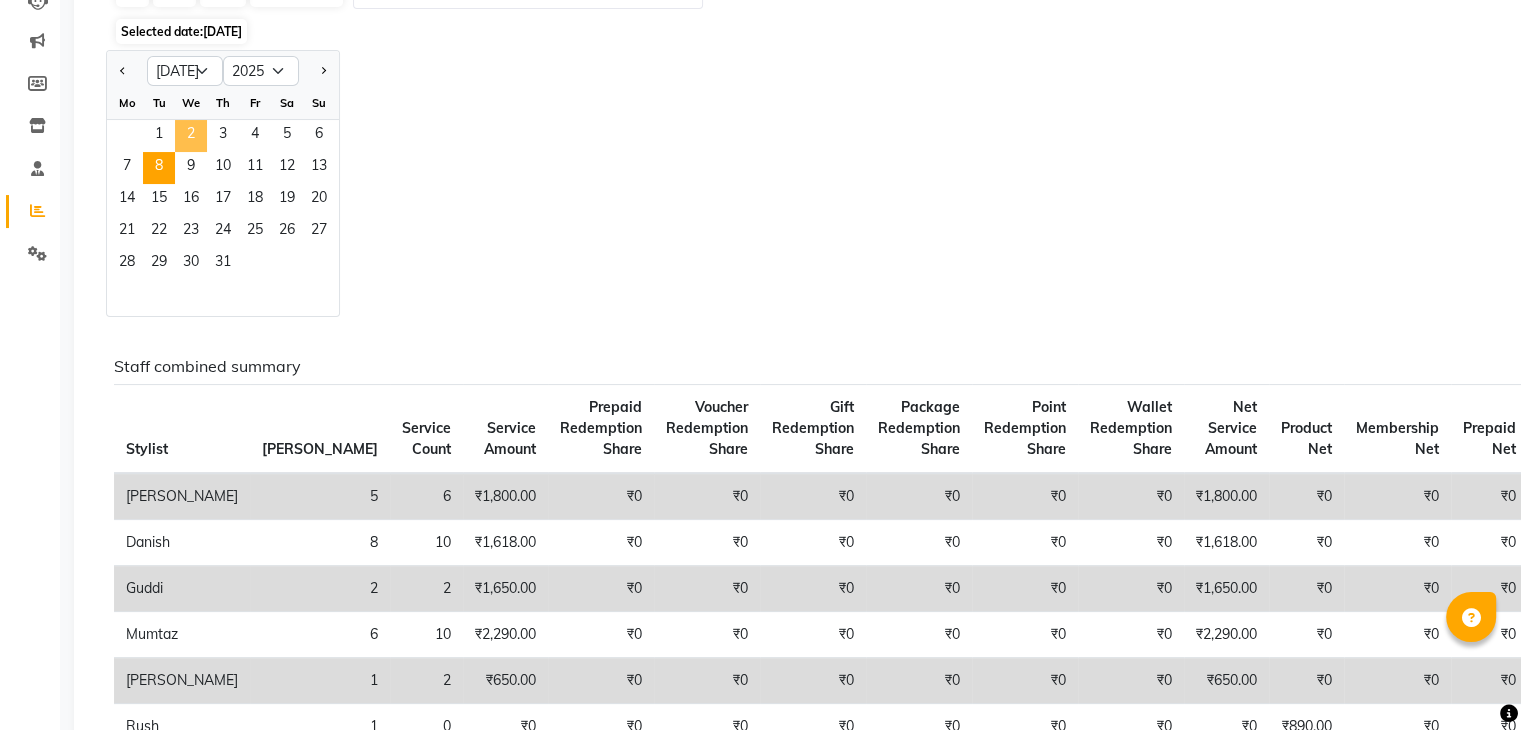 scroll, scrollTop: 230, scrollLeft: 0, axis: vertical 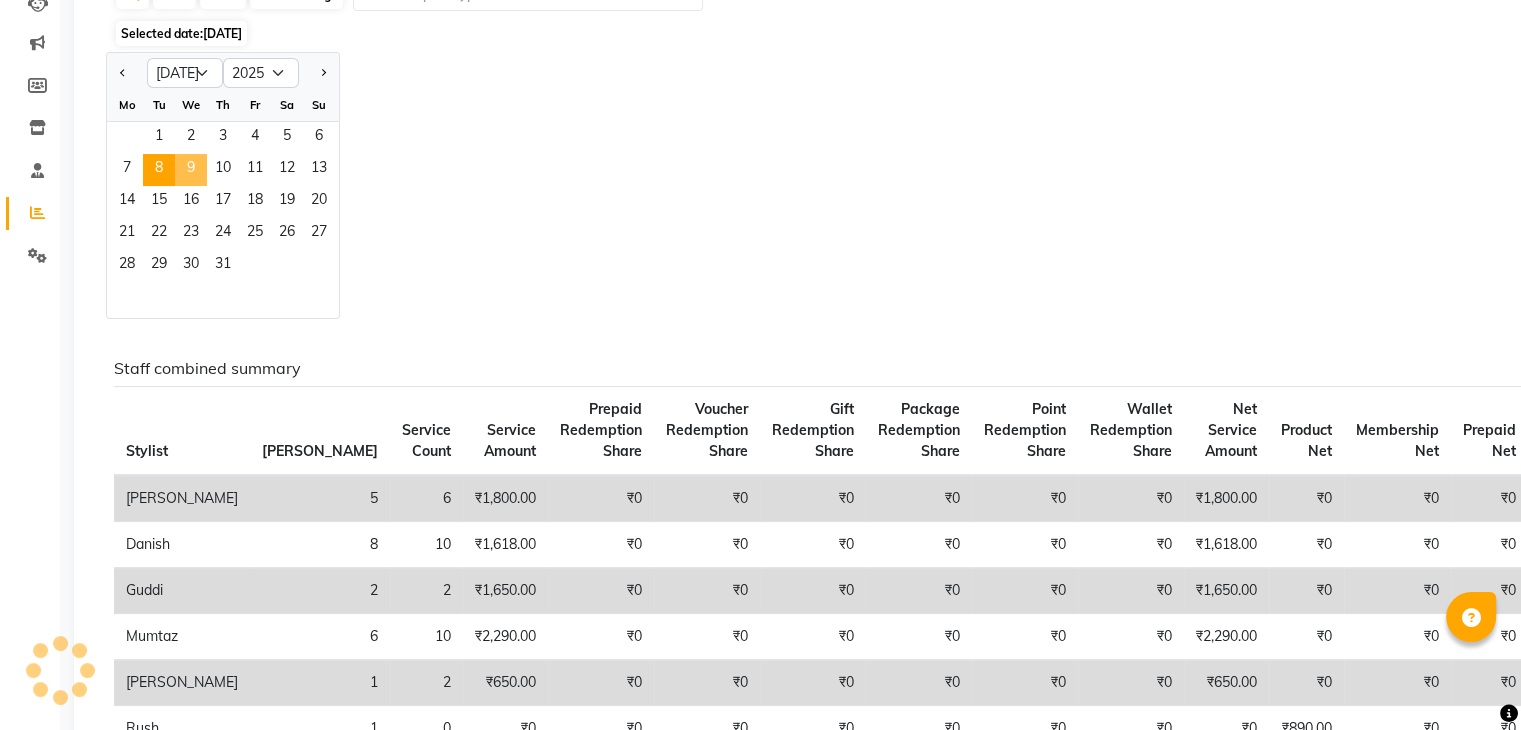 click on "9" 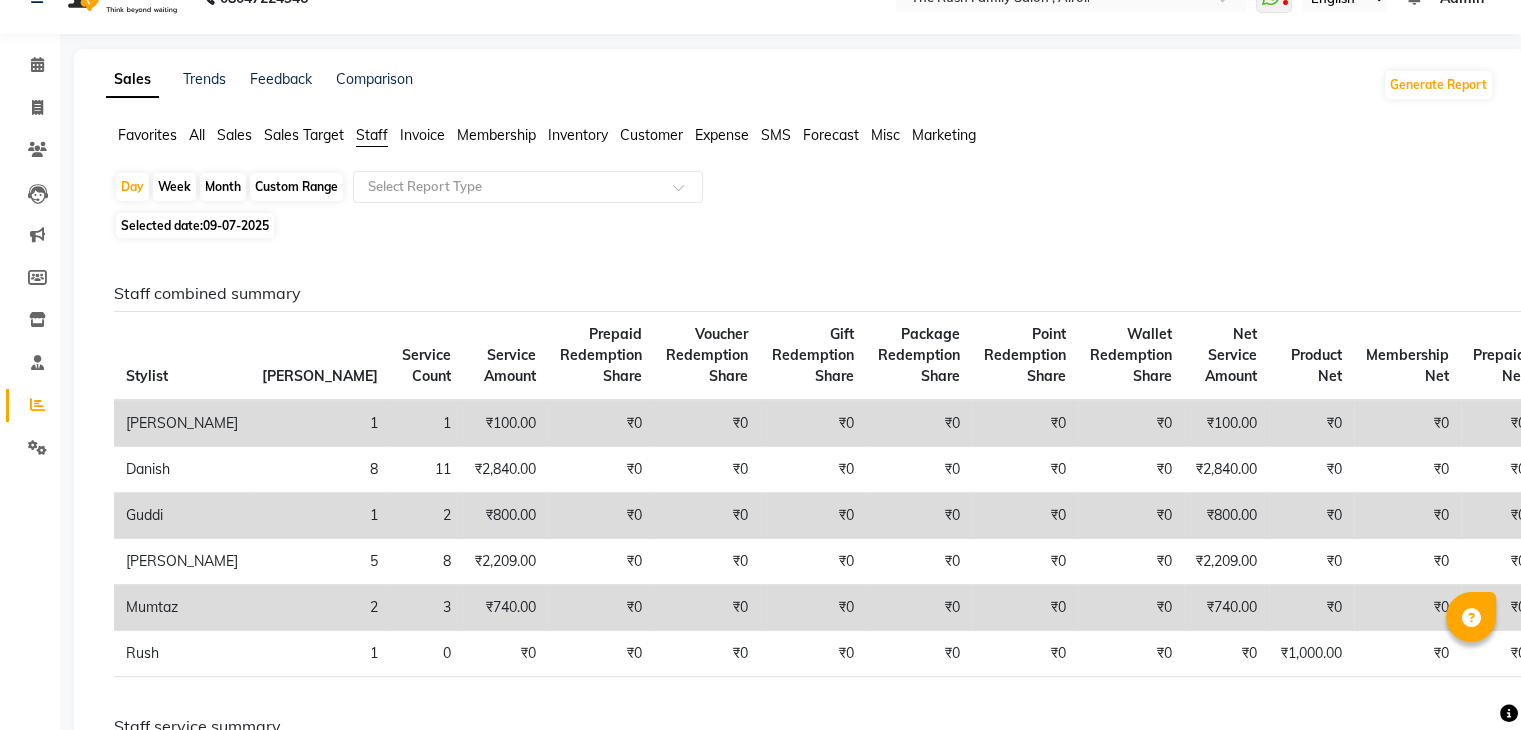 scroll, scrollTop: 34, scrollLeft: 0, axis: vertical 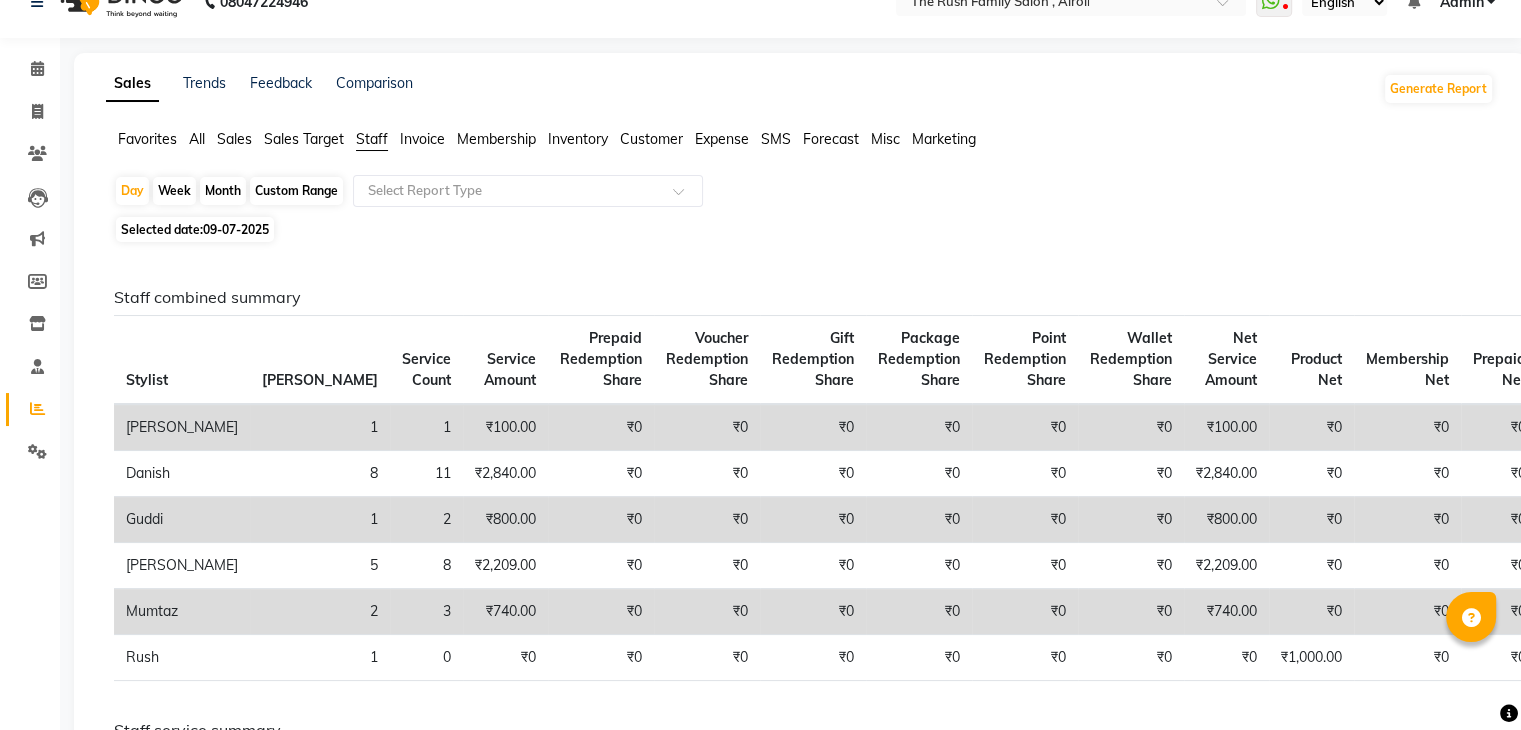 click on "09-07-2025" 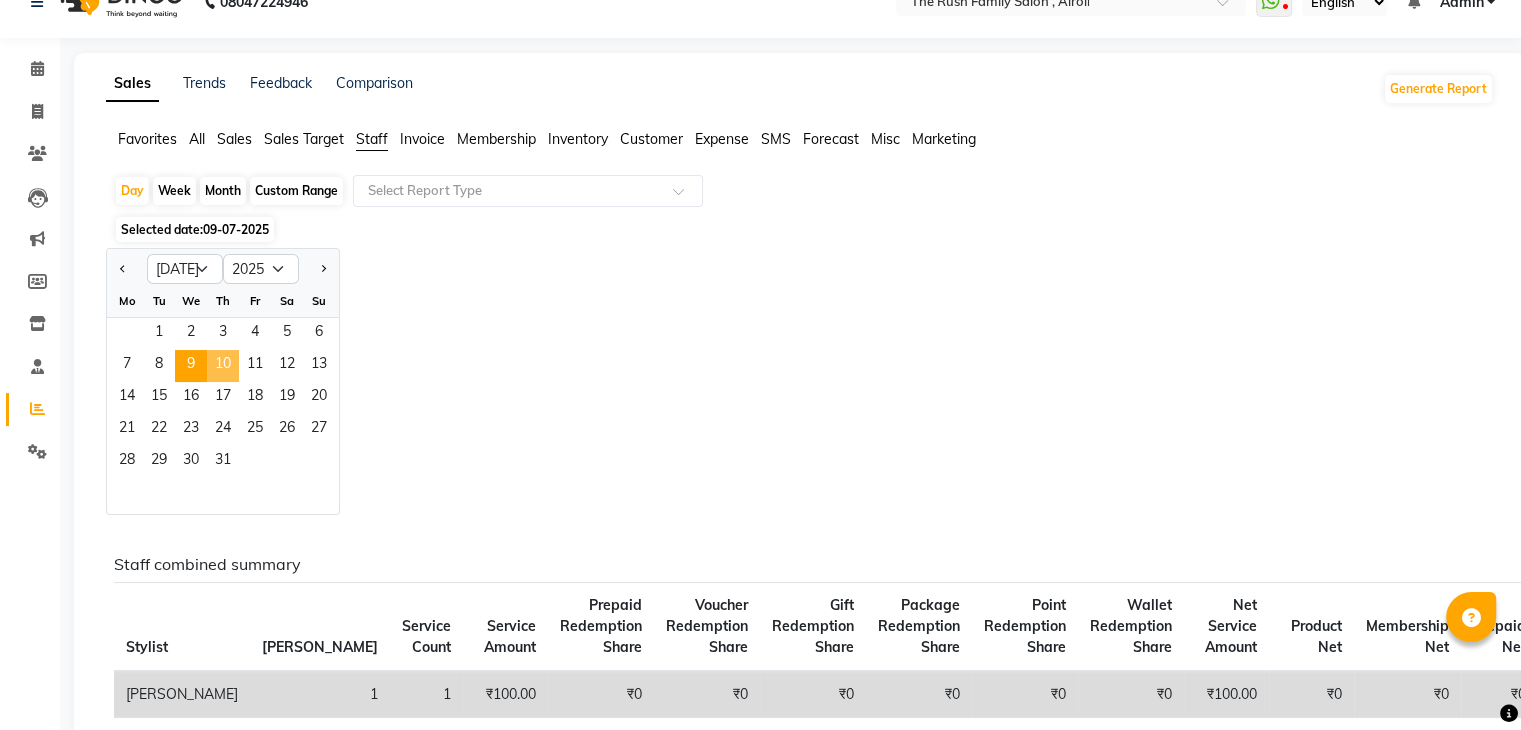 click on "10" 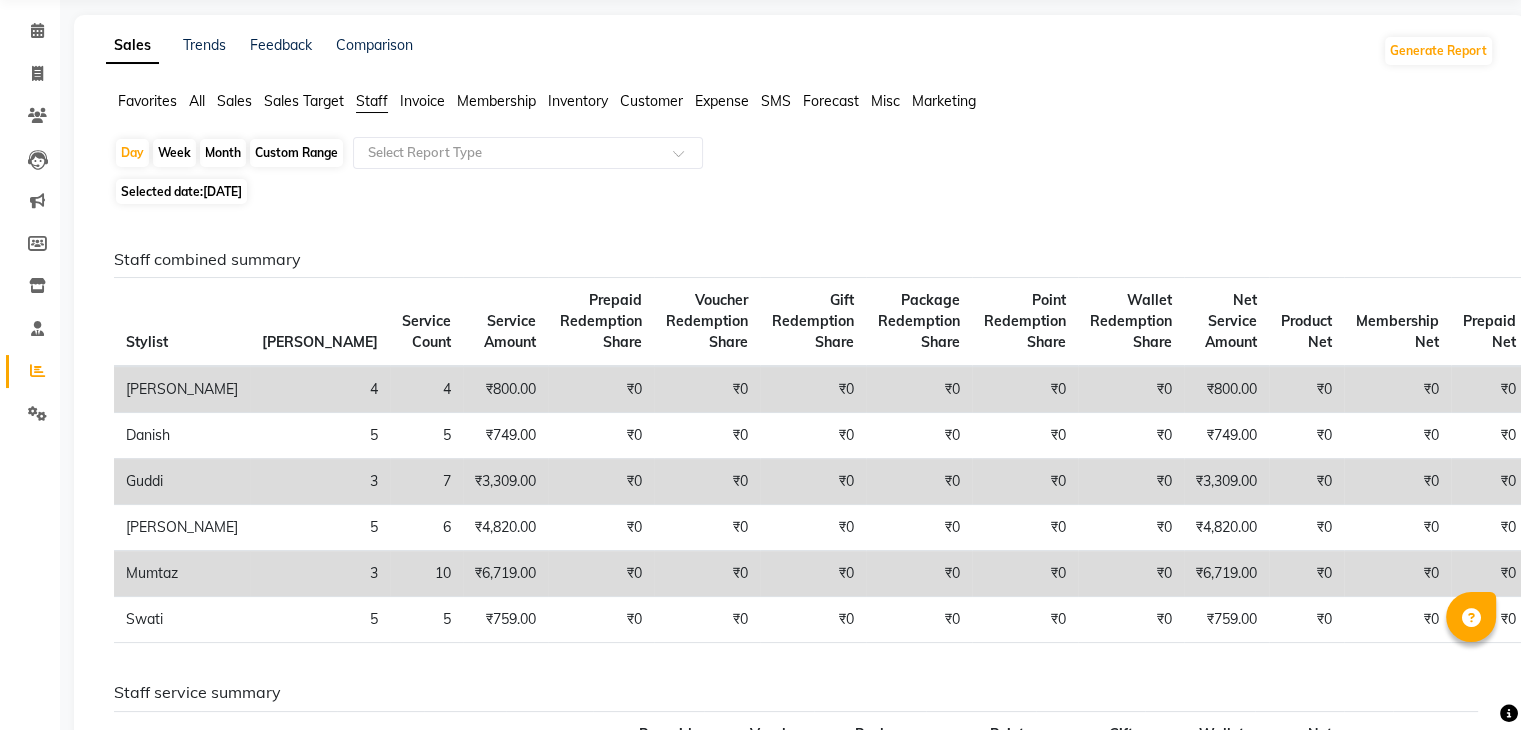 scroll, scrollTop: 80, scrollLeft: 0, axis: vertical 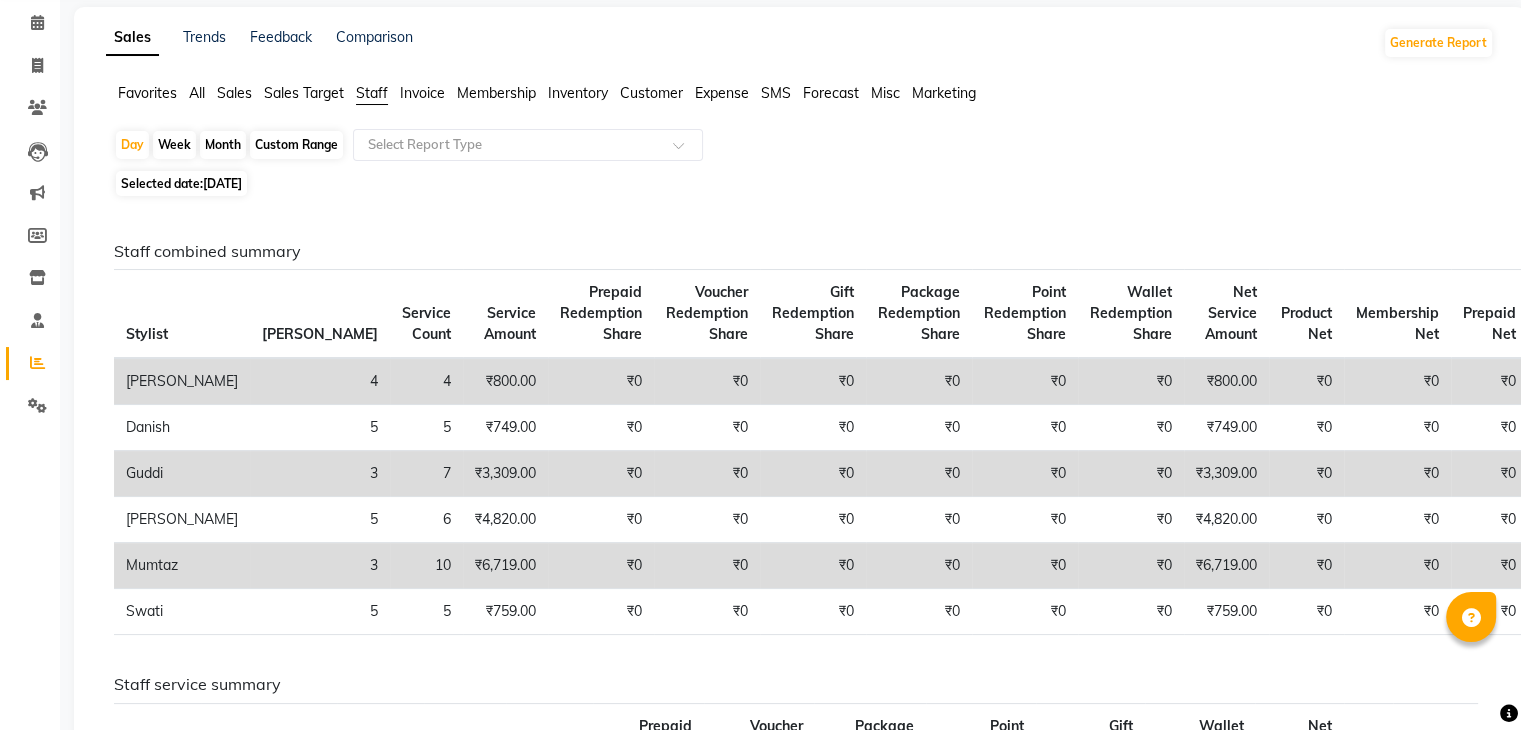 click on "10-07-2025" 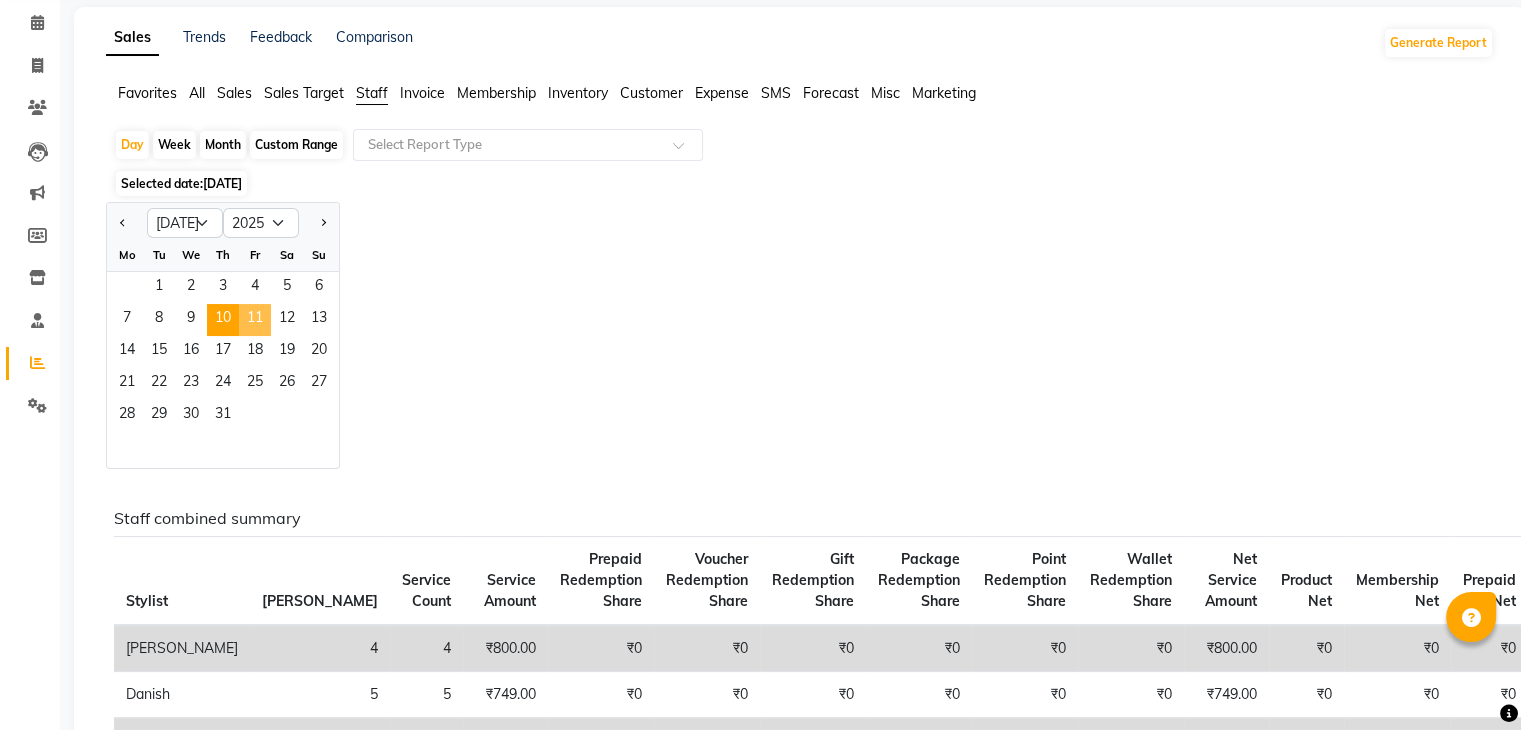 click on "11" 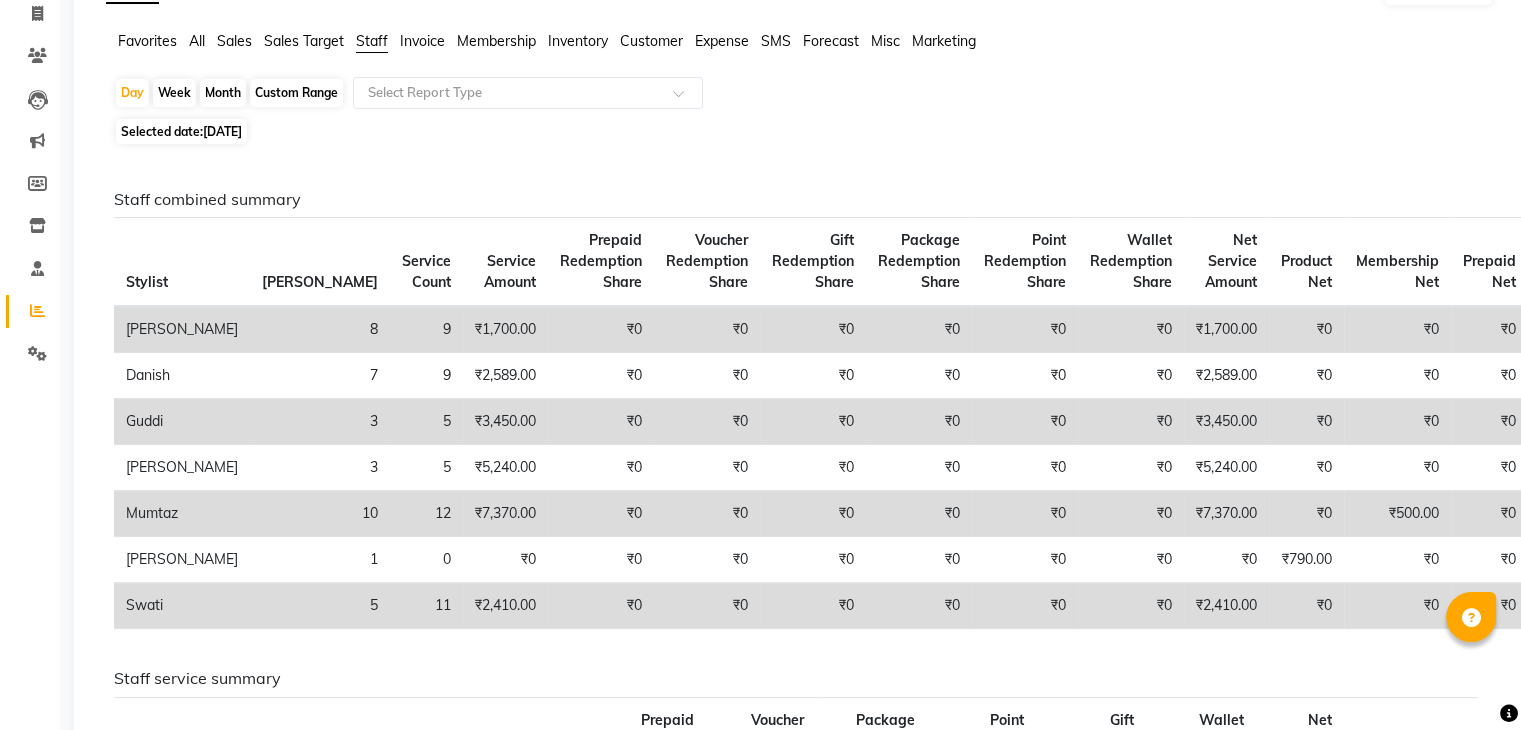scroll, scrollTop: 136, scrollLeft: 0, axis: vertical 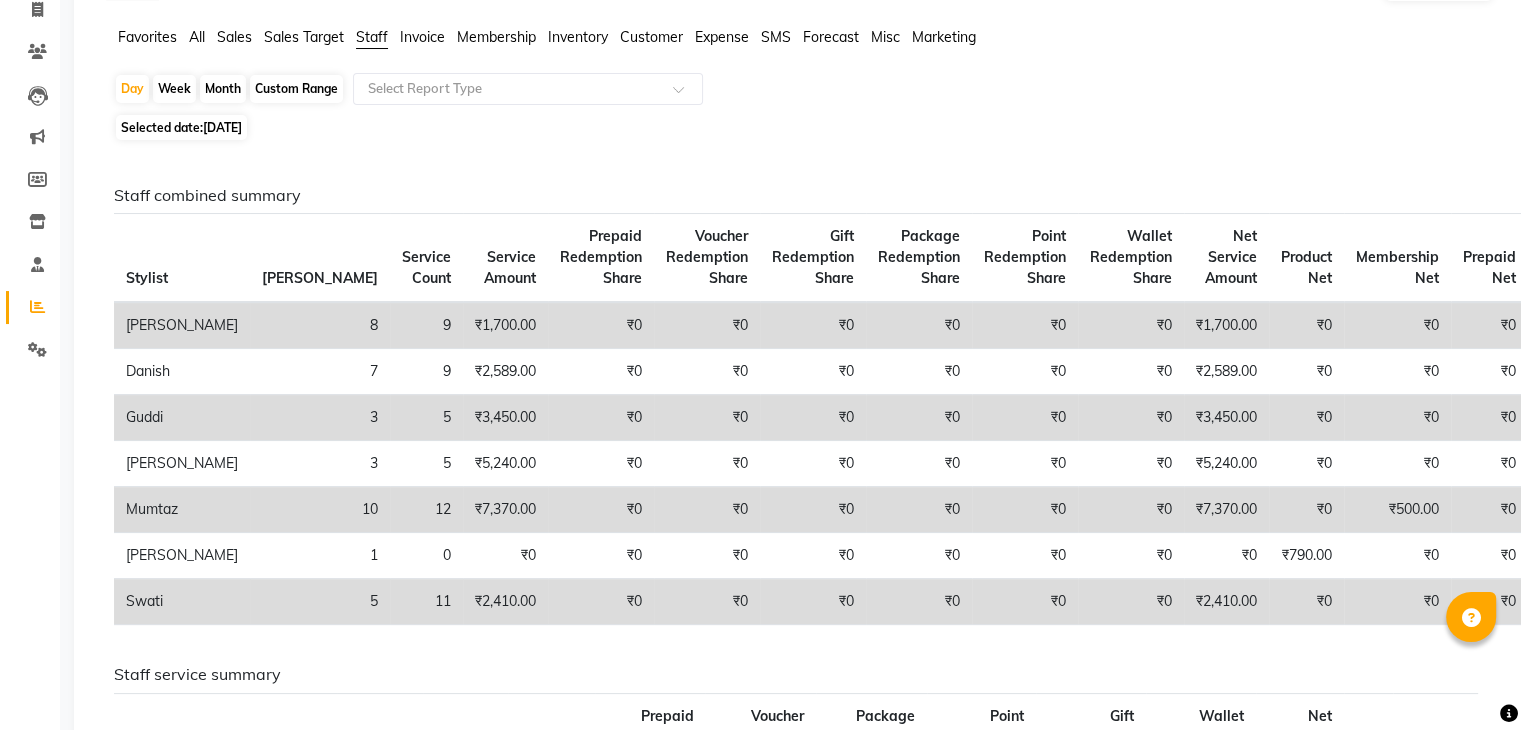 click on "11-07-2025" 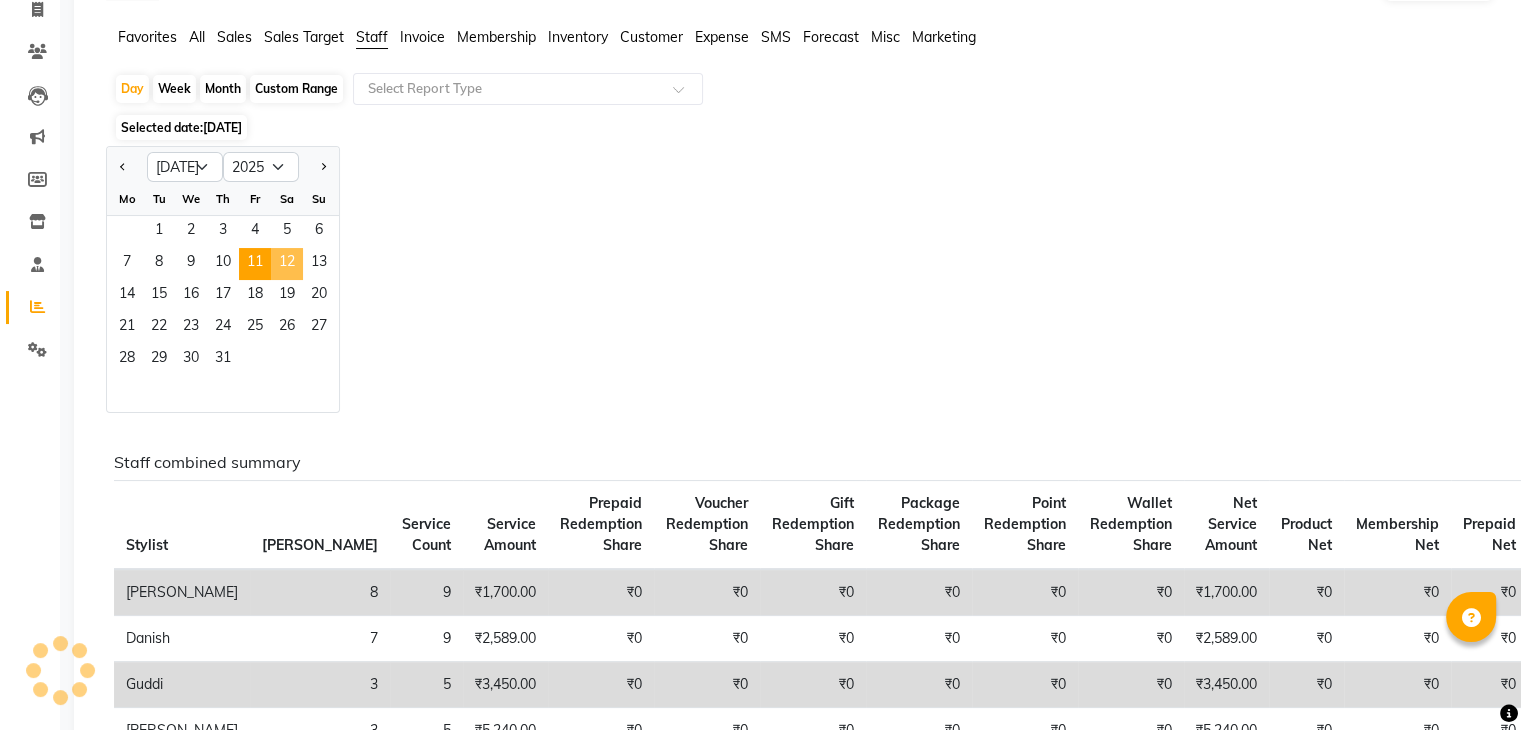 click on "12" 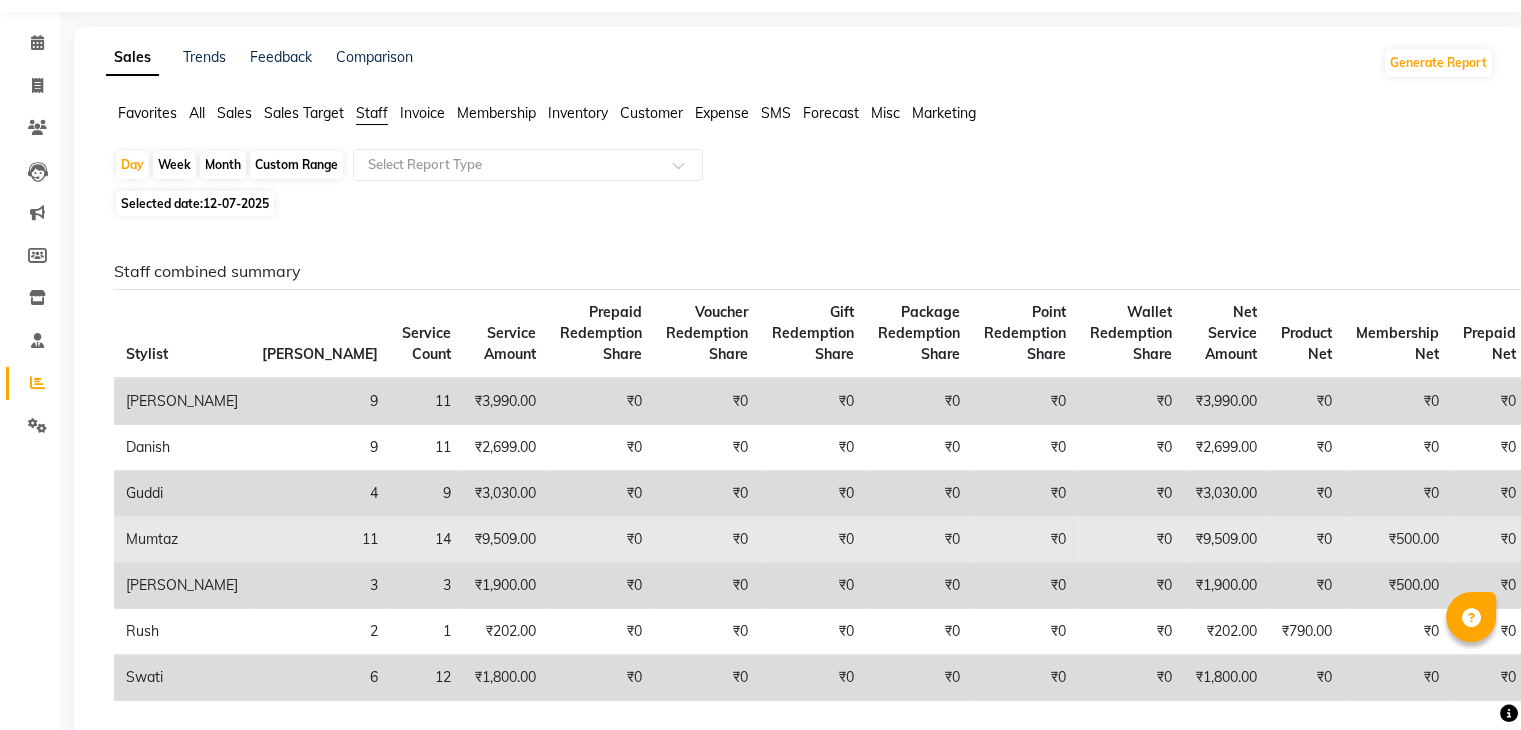 scroll, scrollTop: 59, scrollLeft: 0, axis: vertical 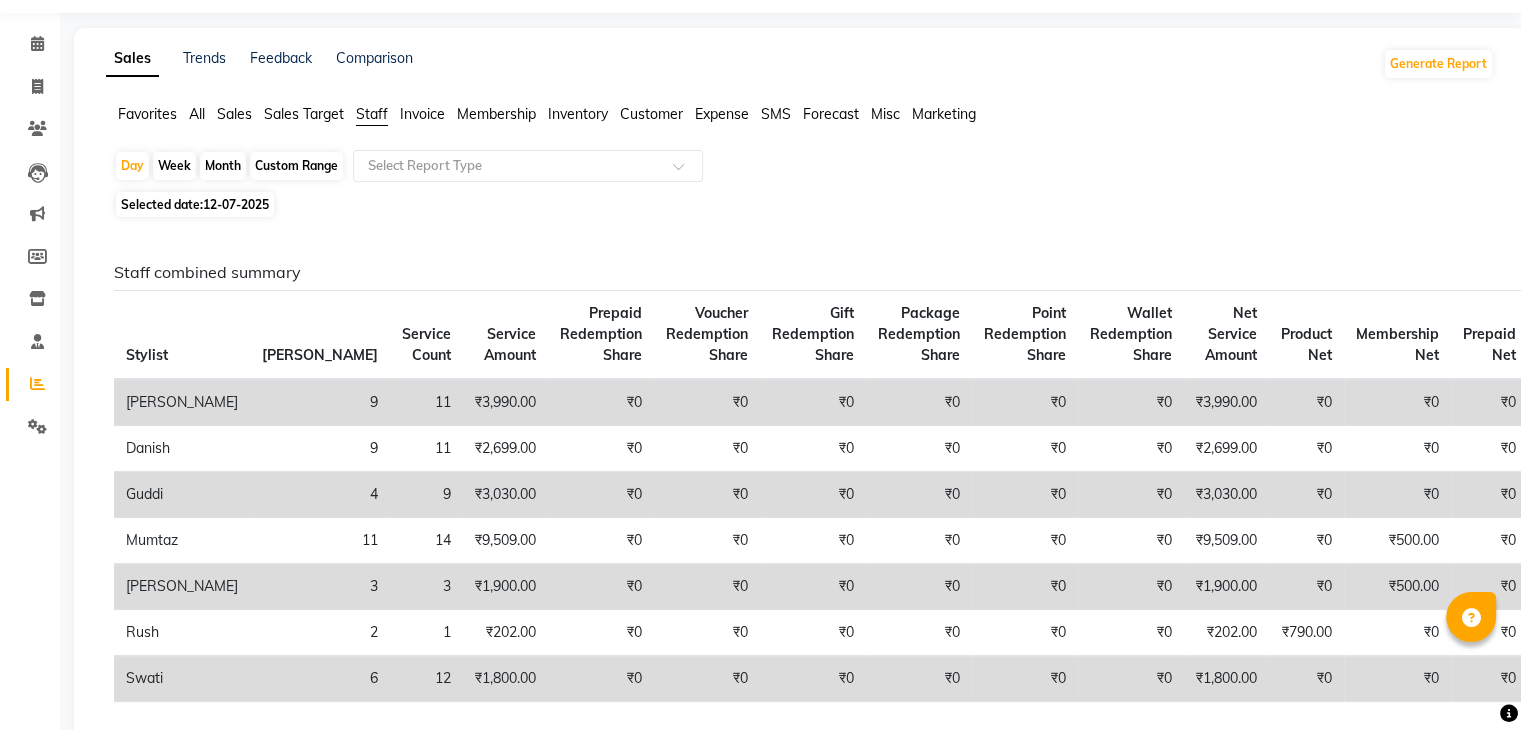 click on "12-07-2025" 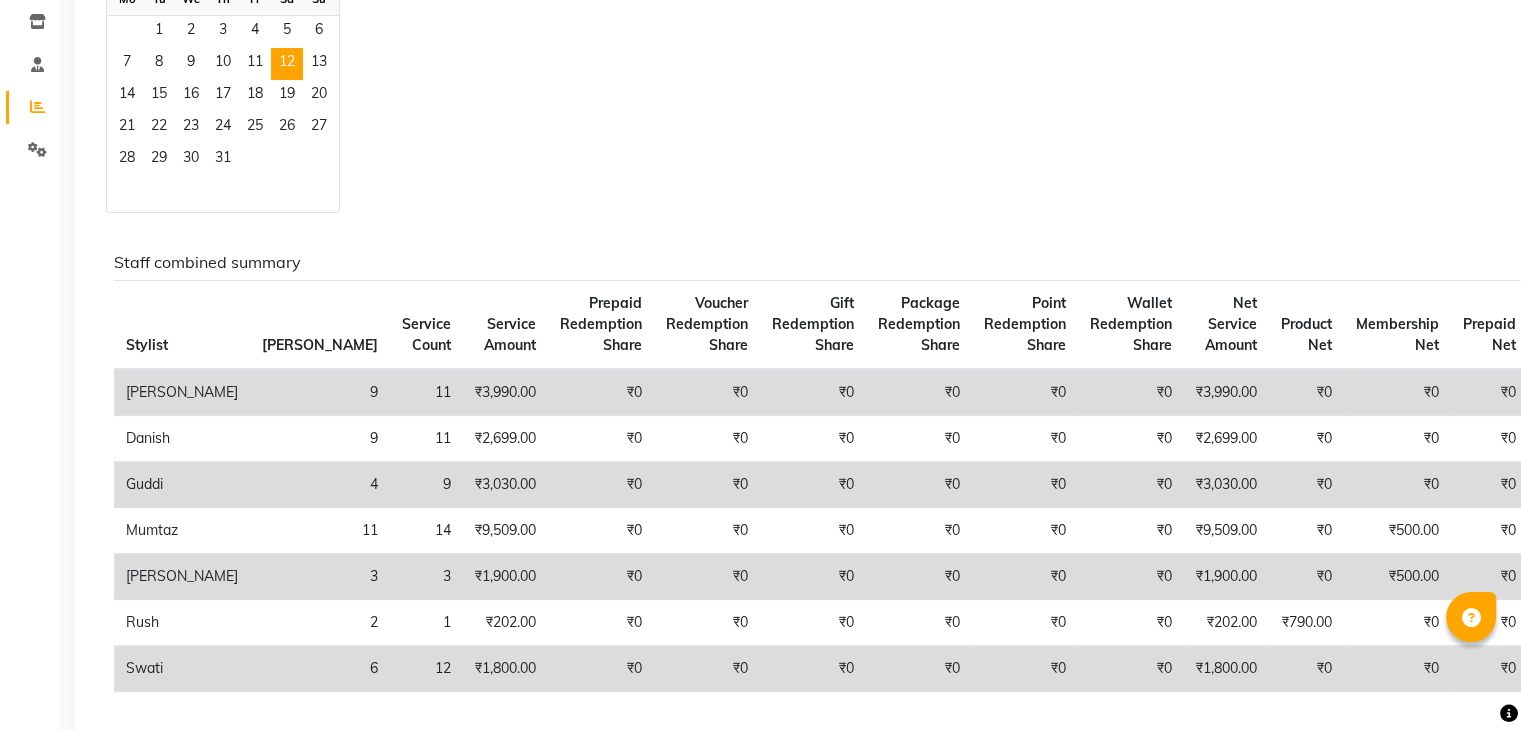 scroll, scrollTop: 328, scrollLeft: 0, axis: vertical 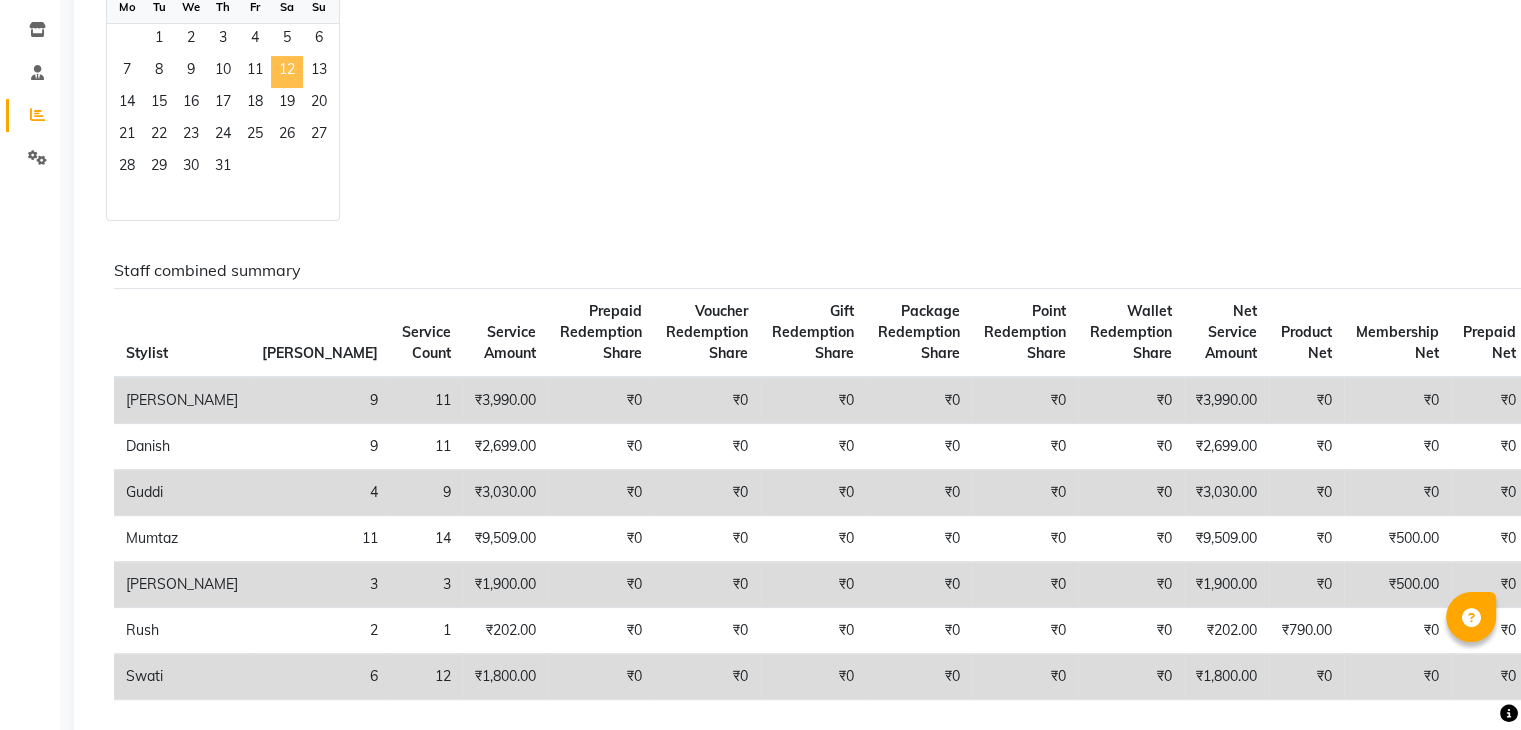 click on "12" 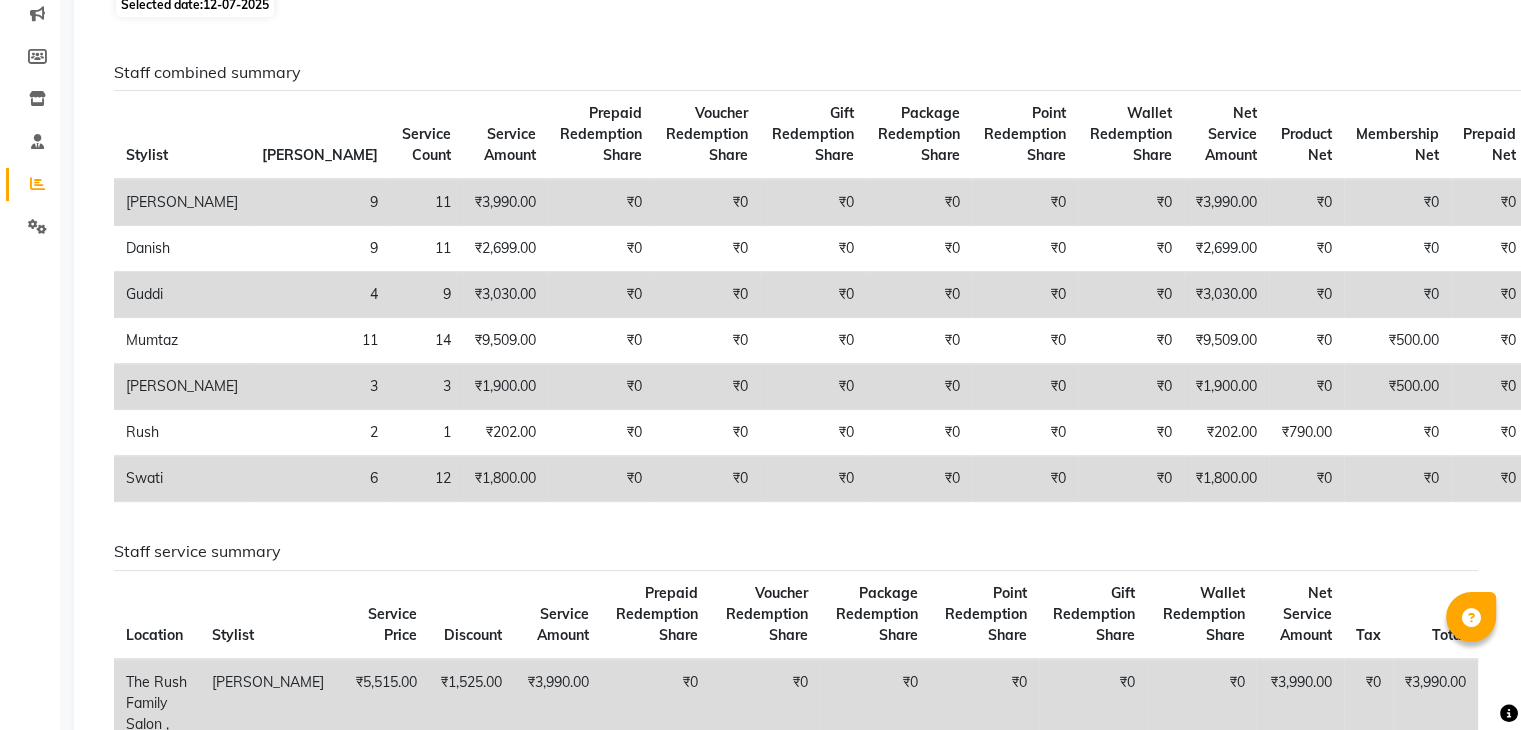 scroll, scrollTop: 0, scrollLeft: 0, axis: both 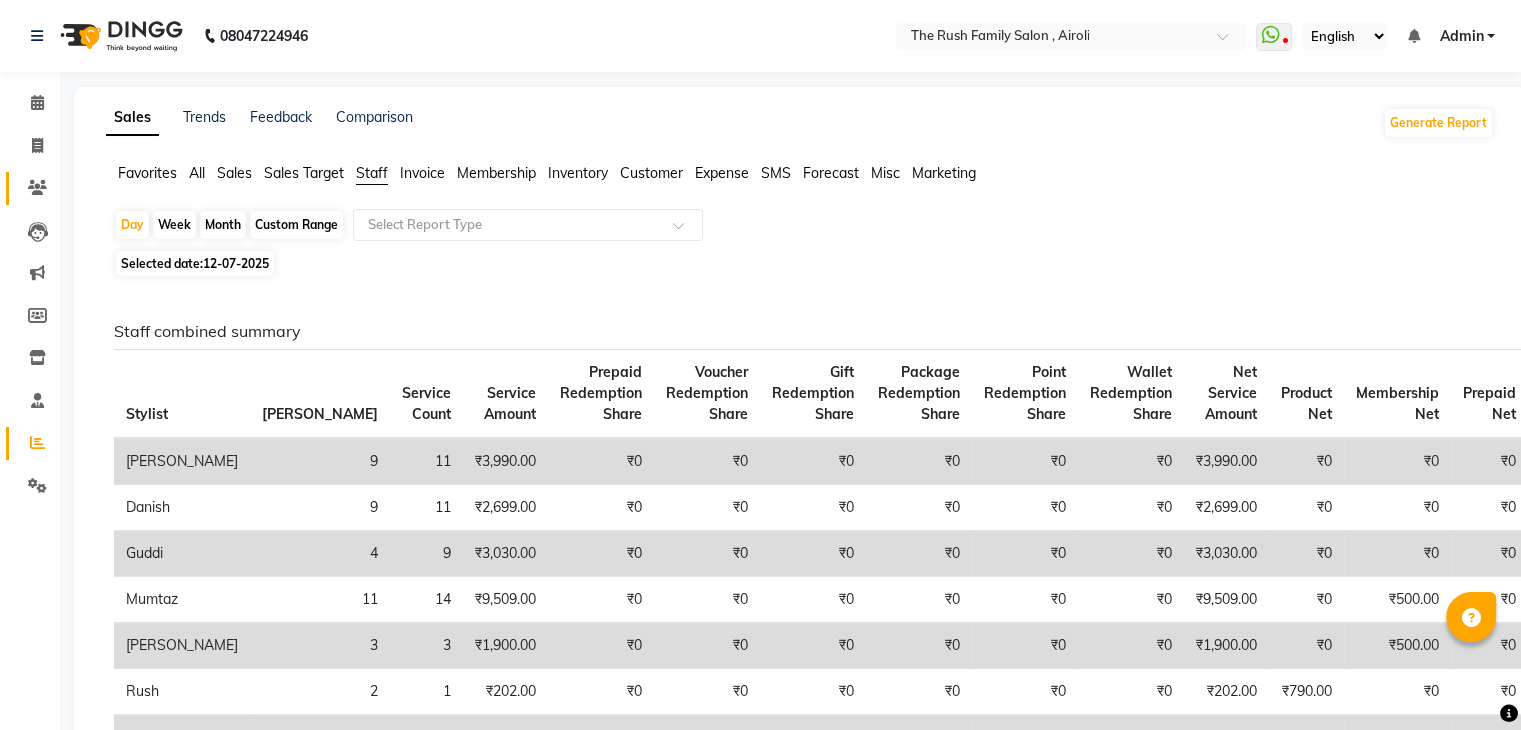 click on "Clients" 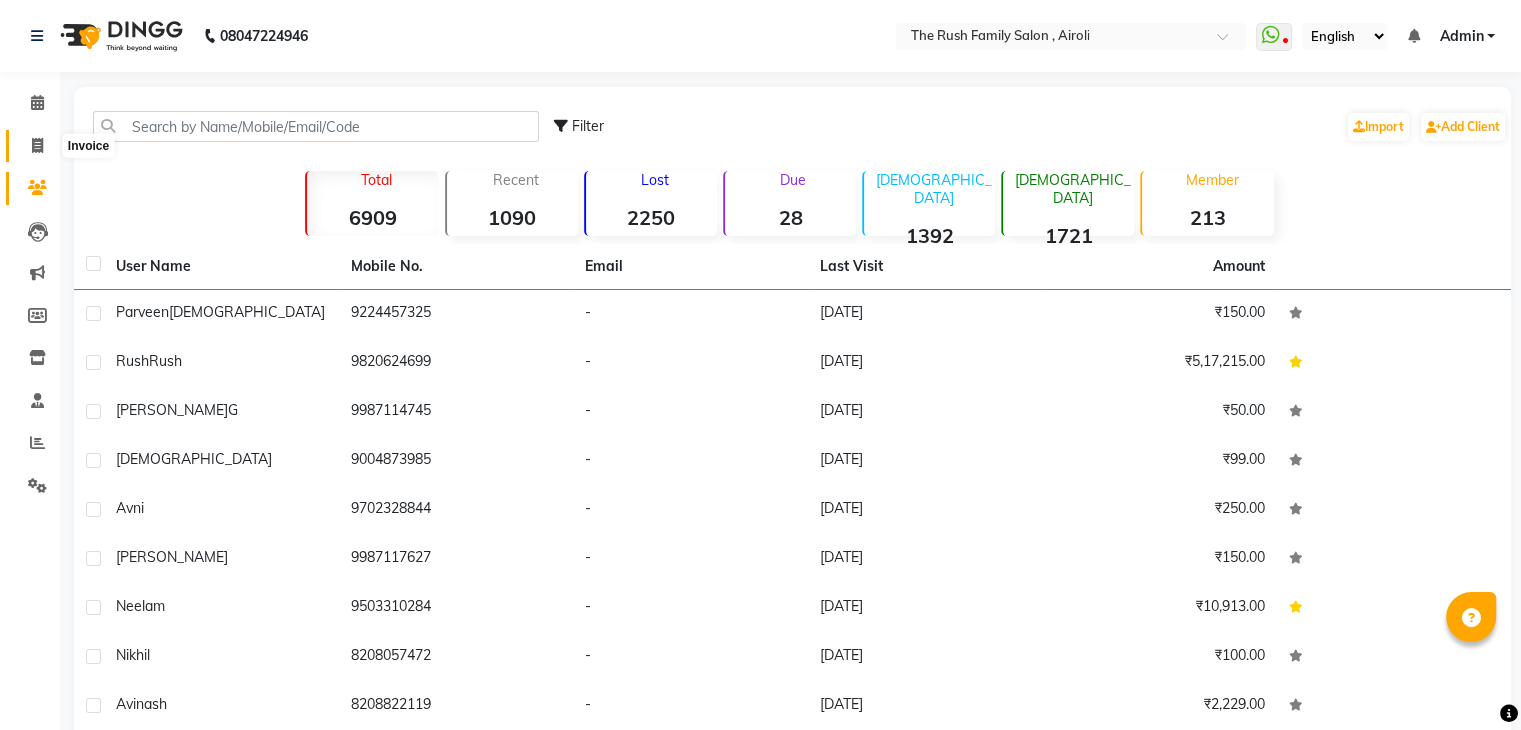 click 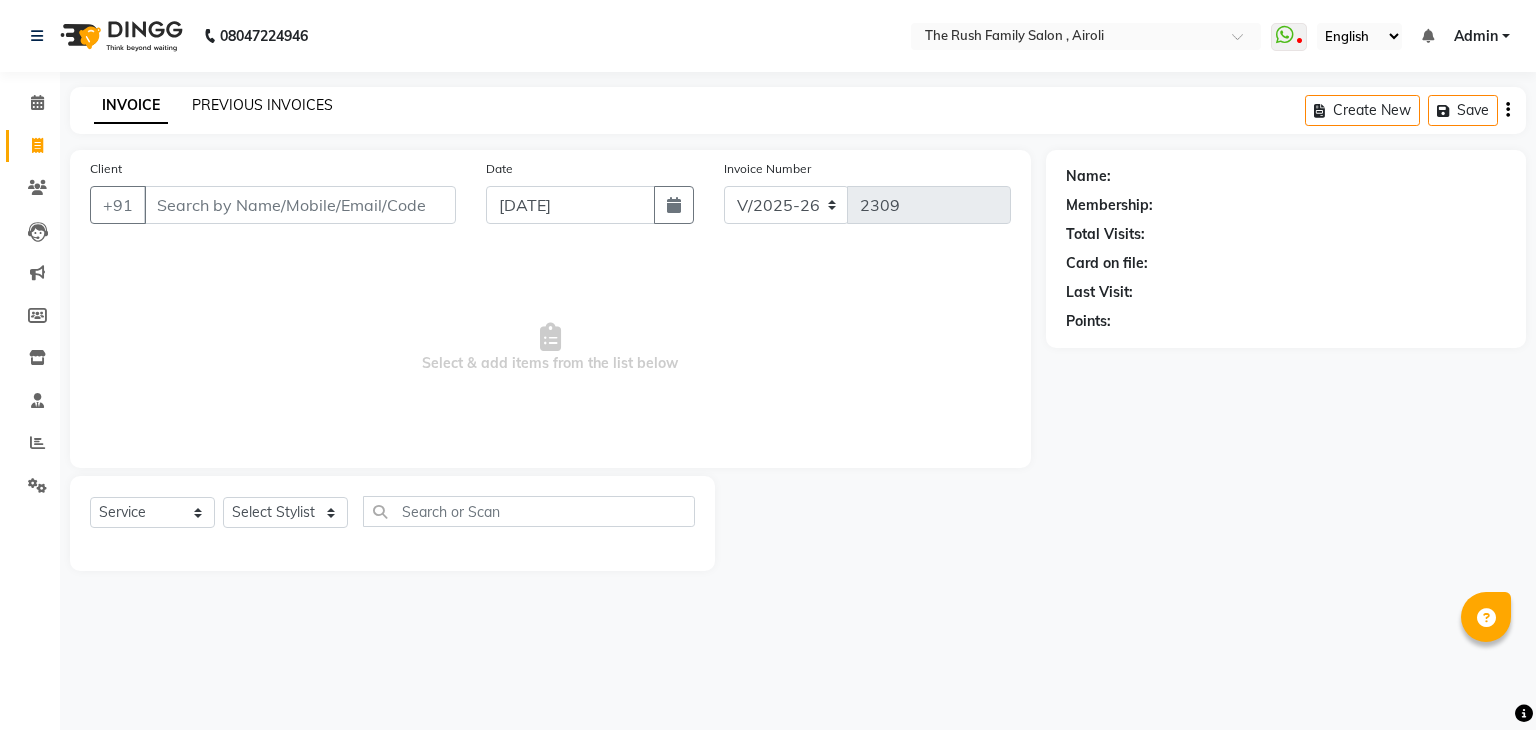 click on "PREVIOUS INVOICES" 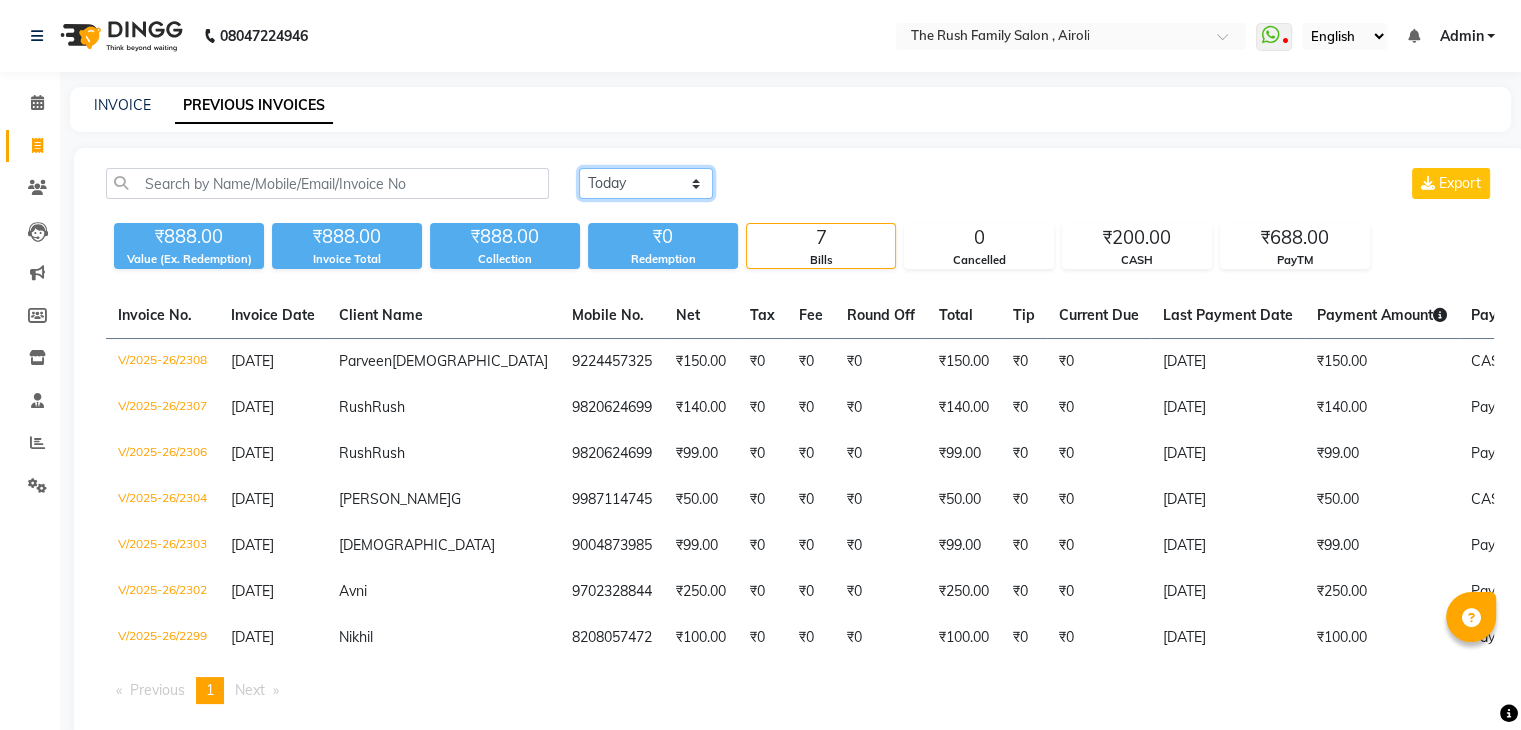 click on "[DATE] [DATE] Custom Range" 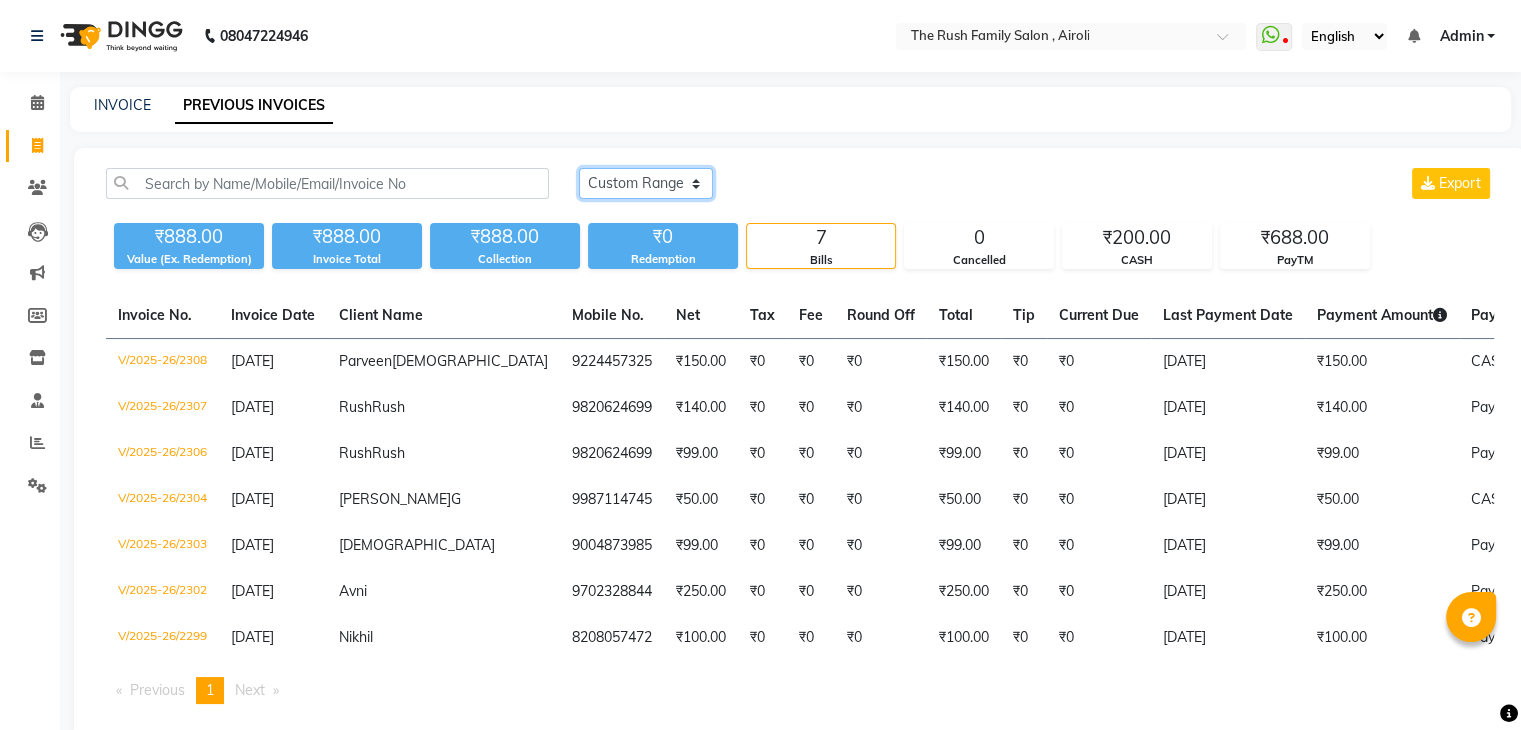 click on "[DATE] [DATE] Custom Range" 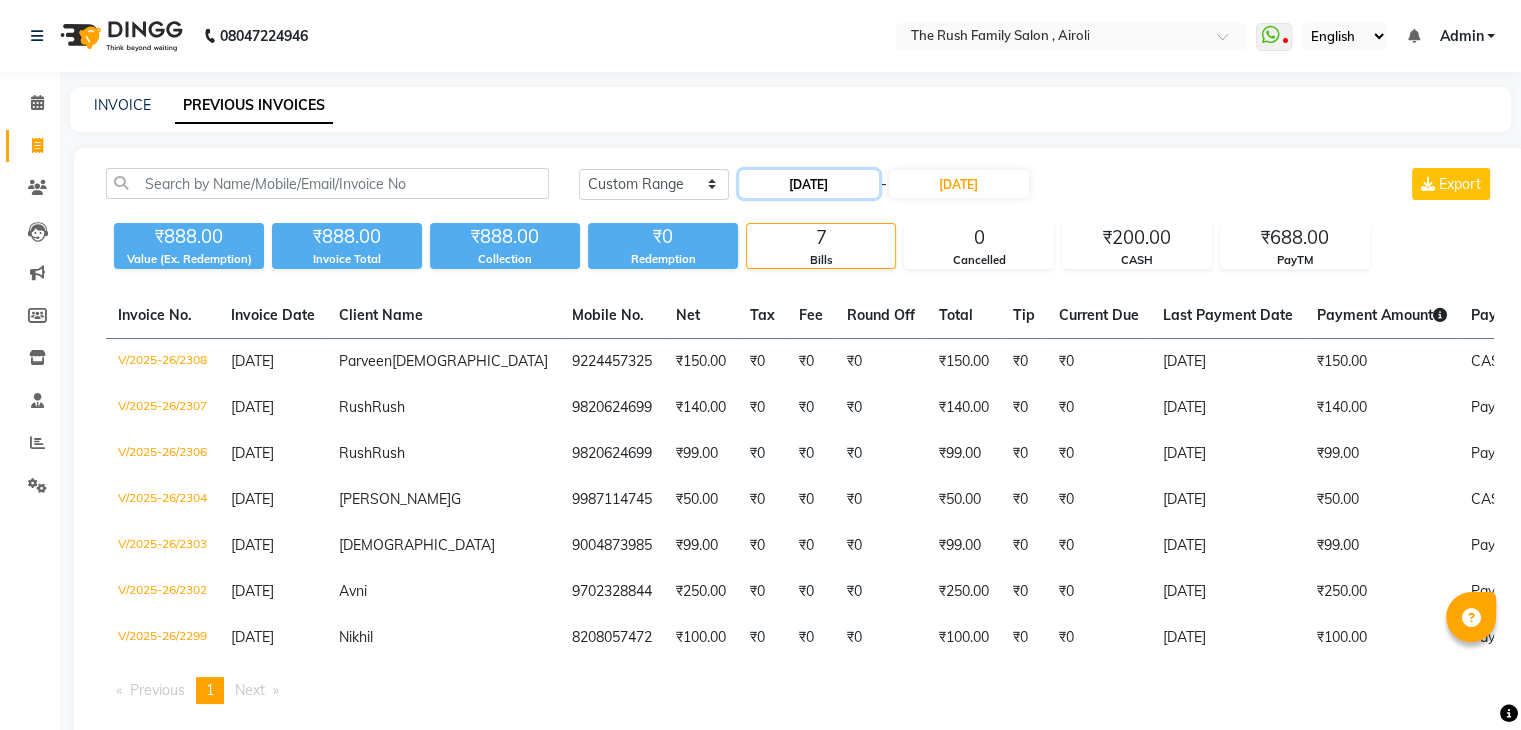 click on "[DATE]" 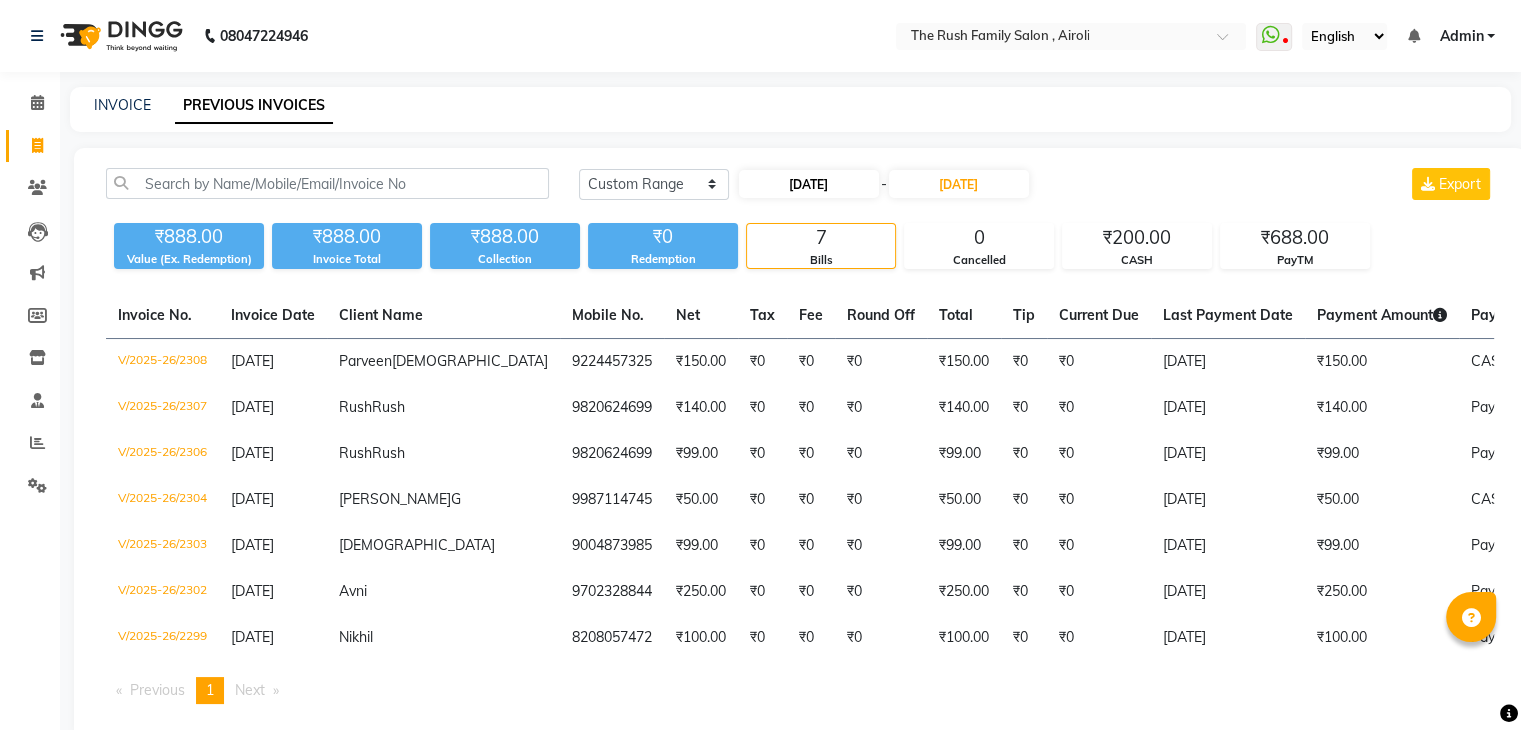 select on "7" 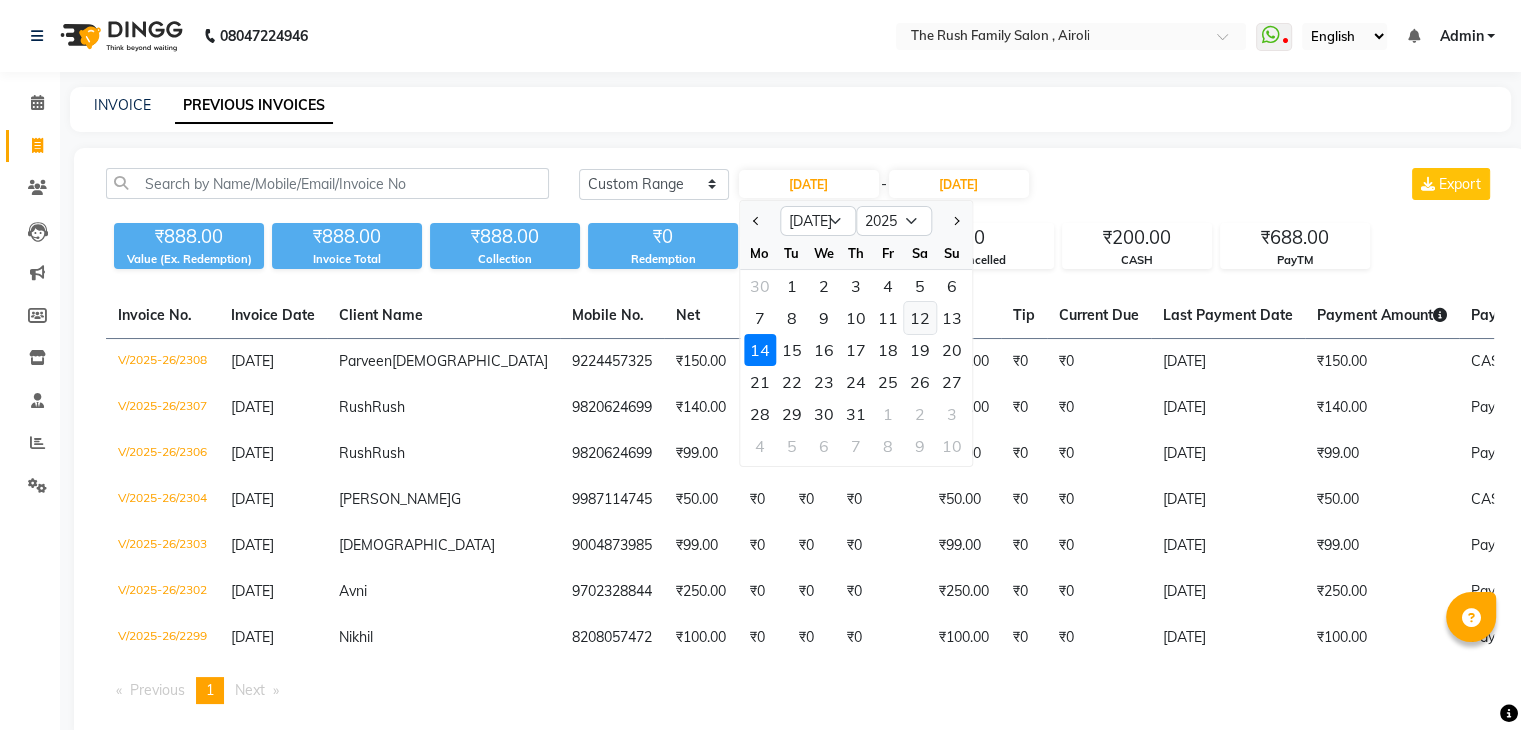 click on "12" 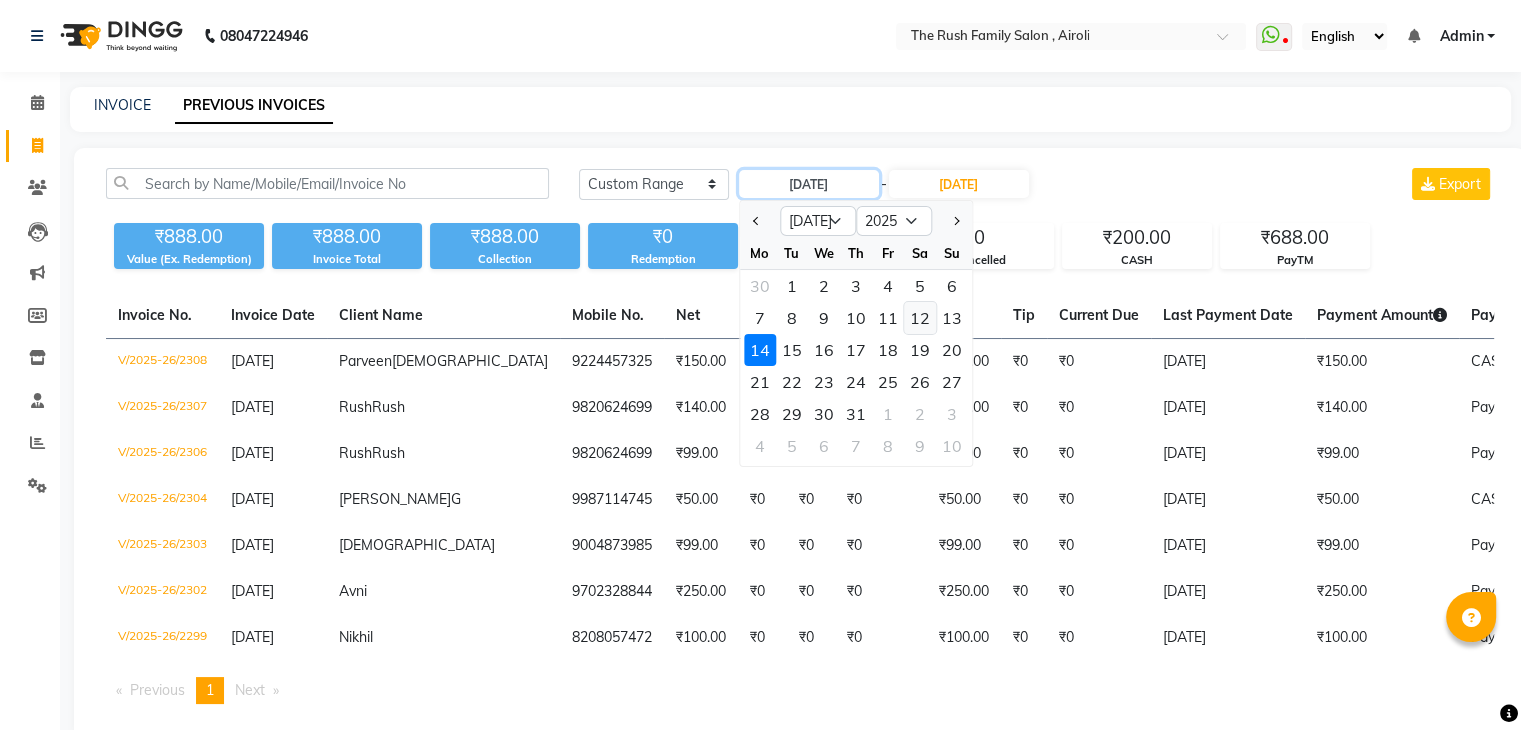 type on "12-07-2025" 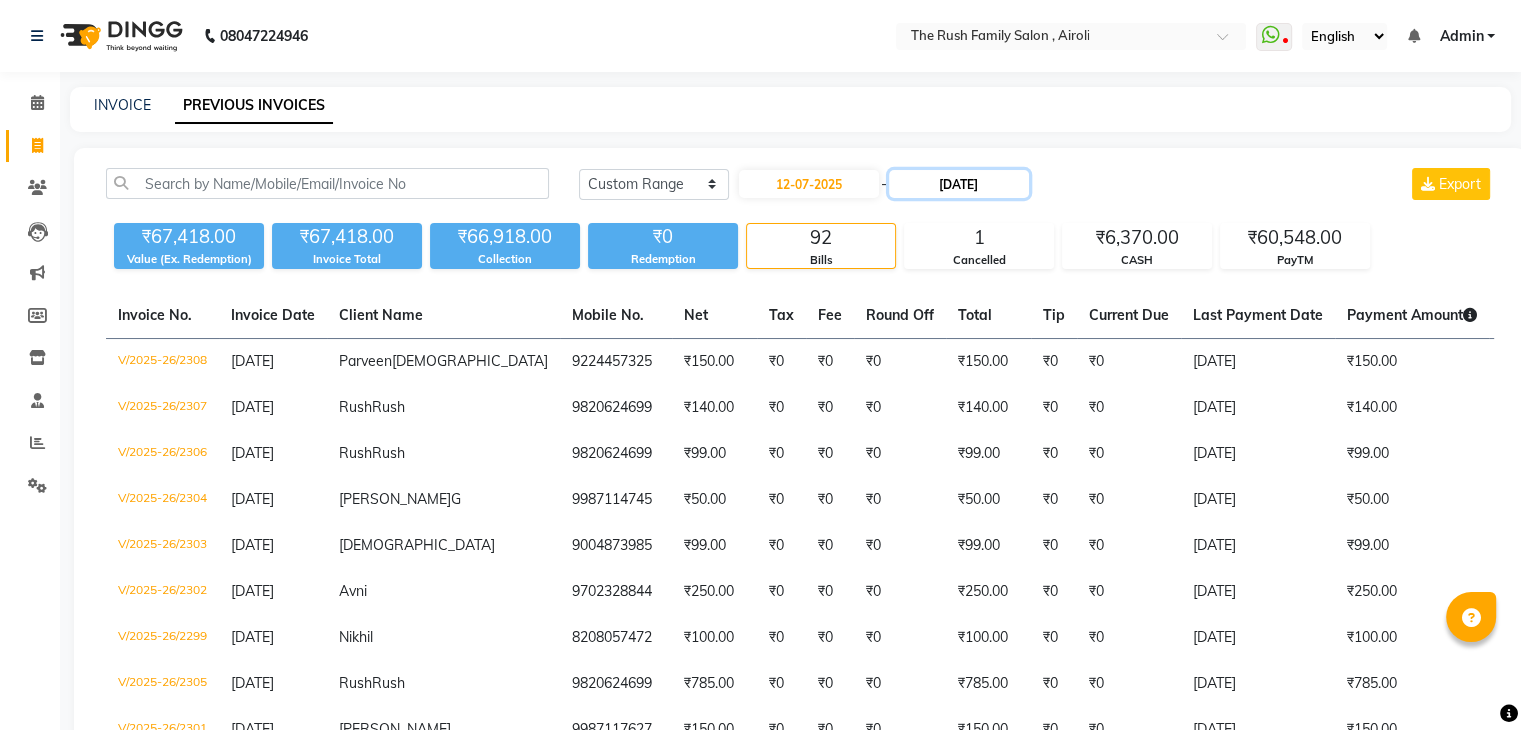 click on "[DATE]" 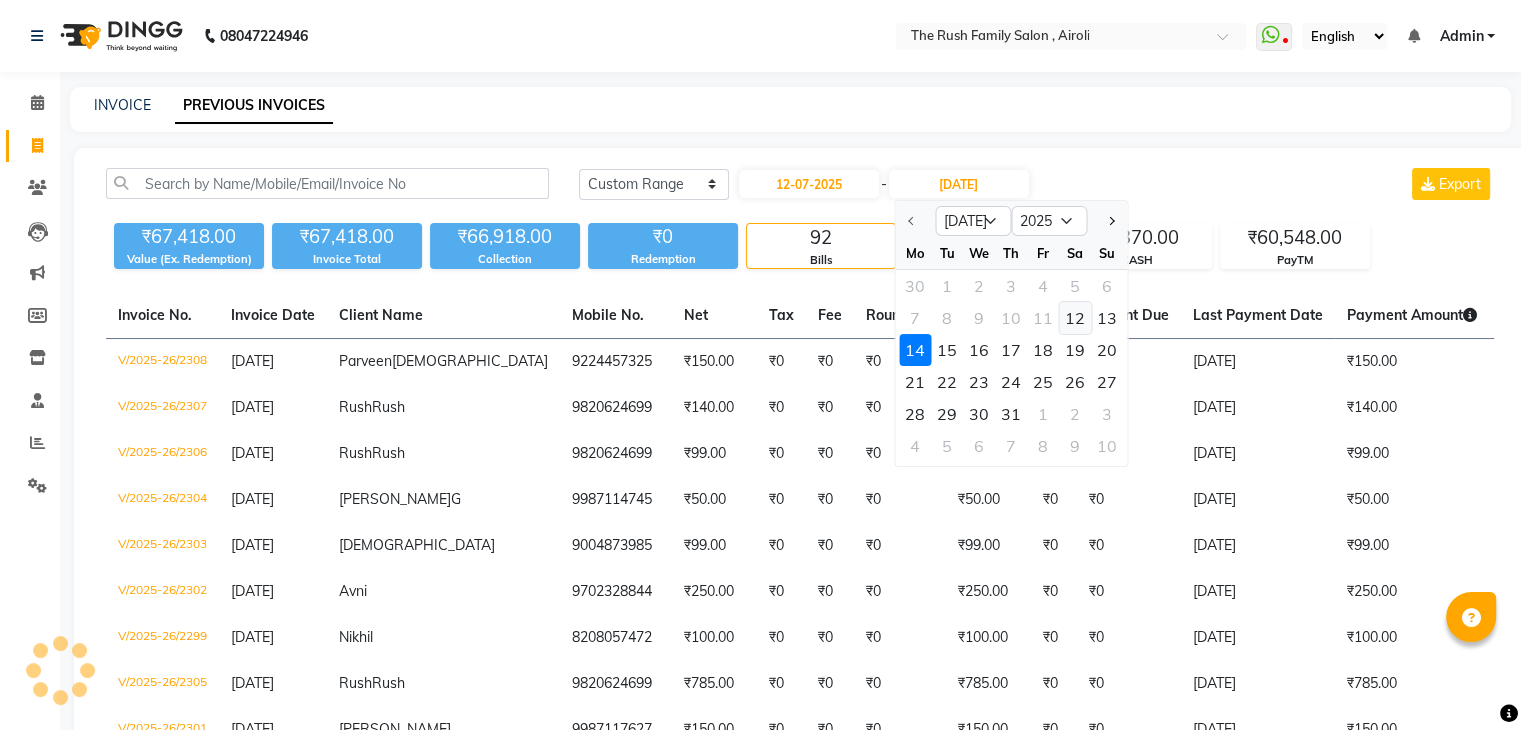 click on "12" 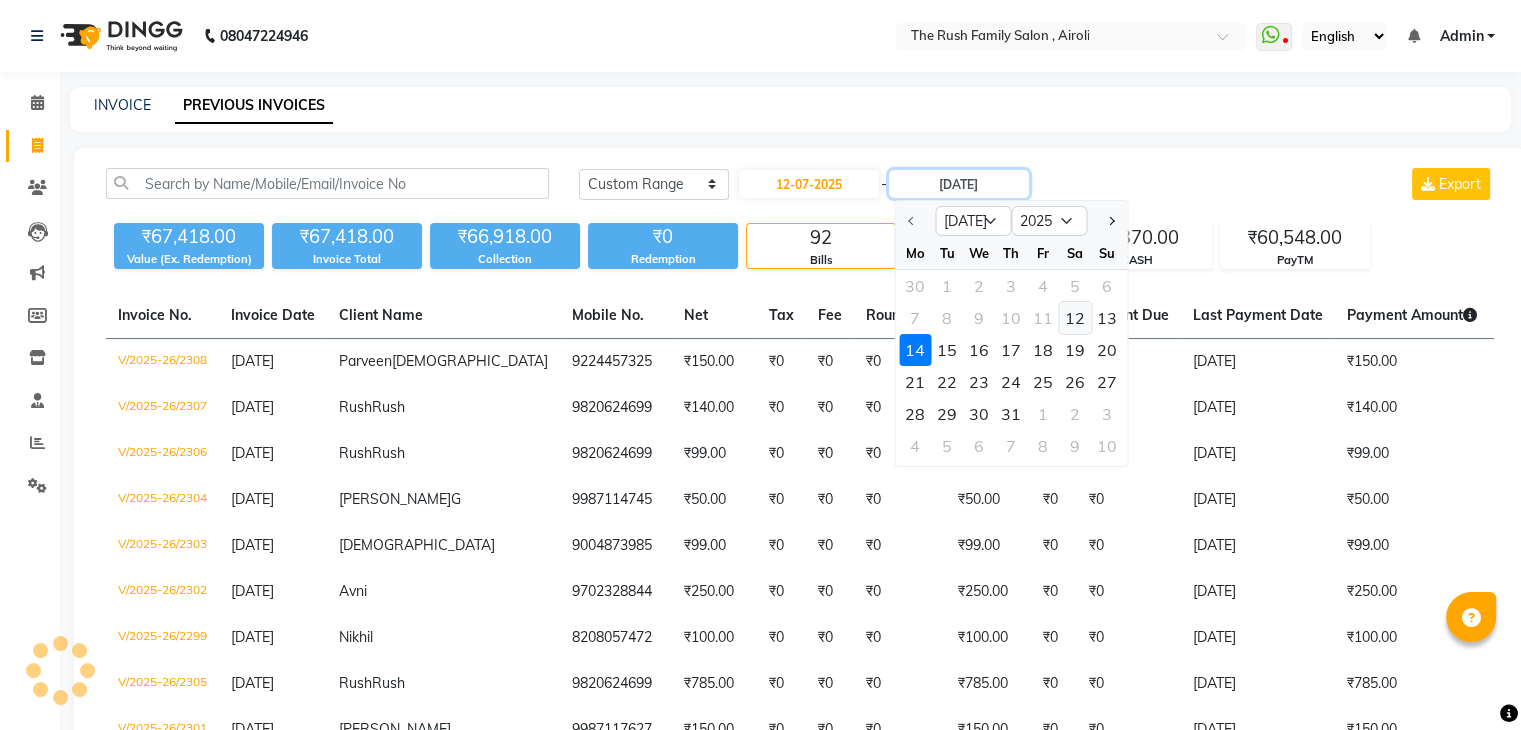 type on "12-07-2025" 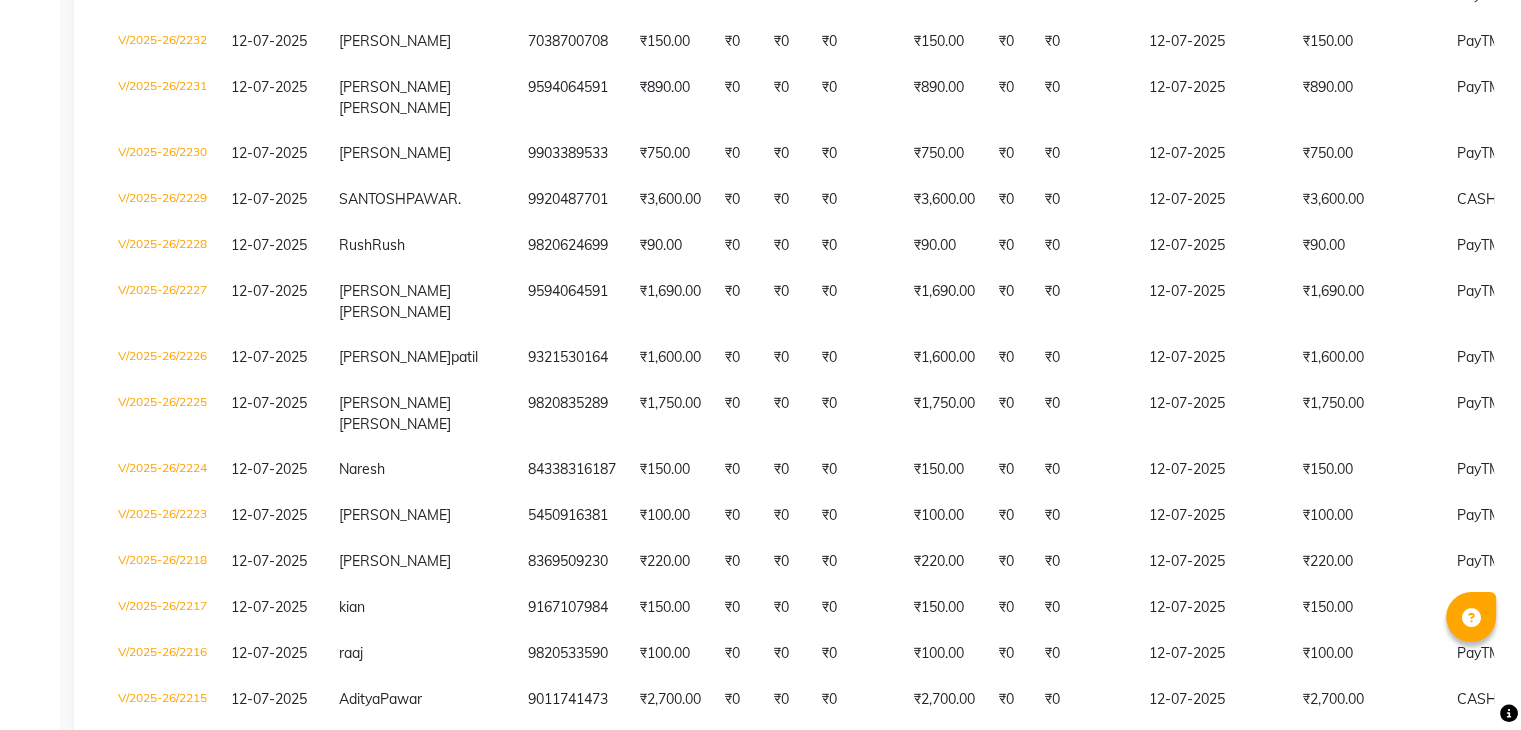 scroll, scrollTop: 0, scrollLeft: 0, axis: both 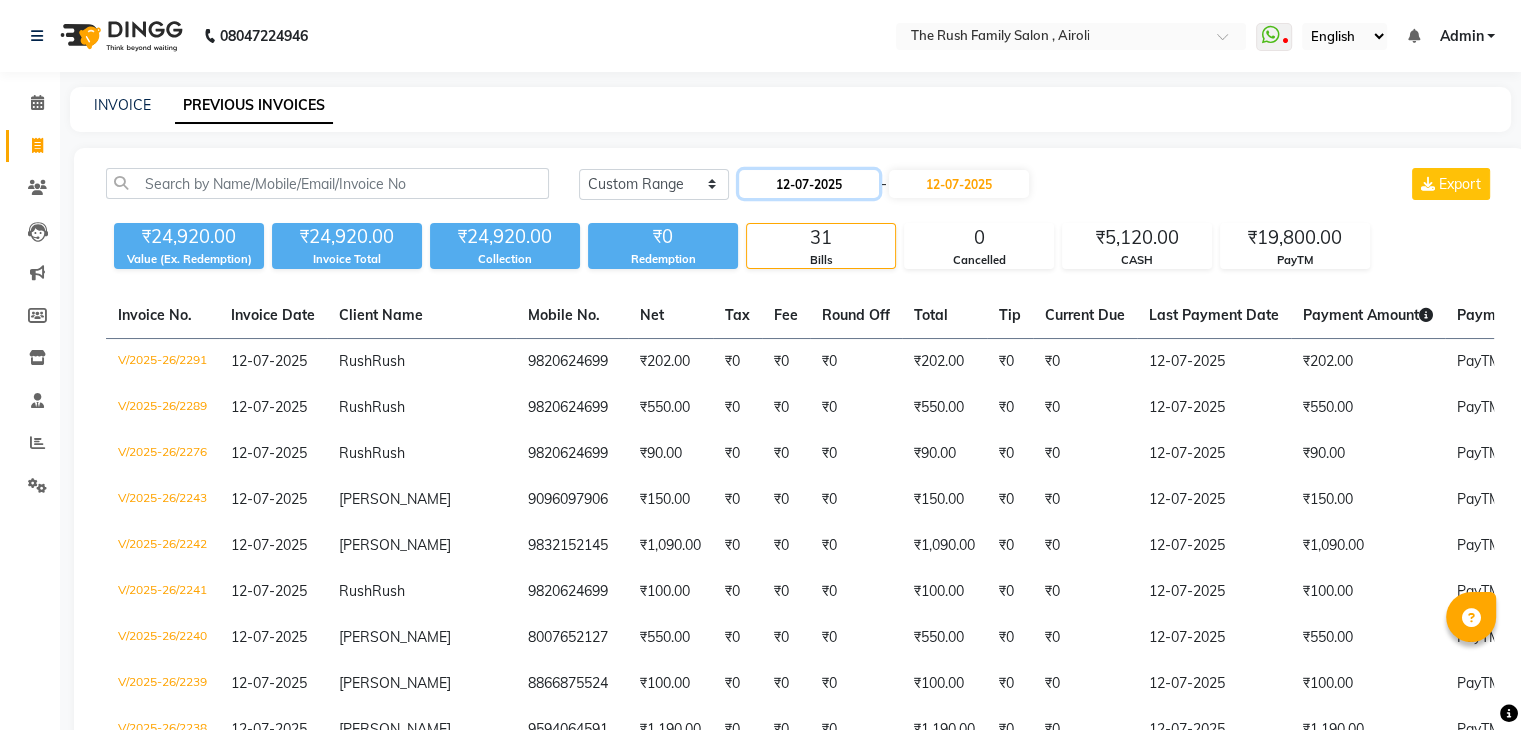 click on "12-07-2025" 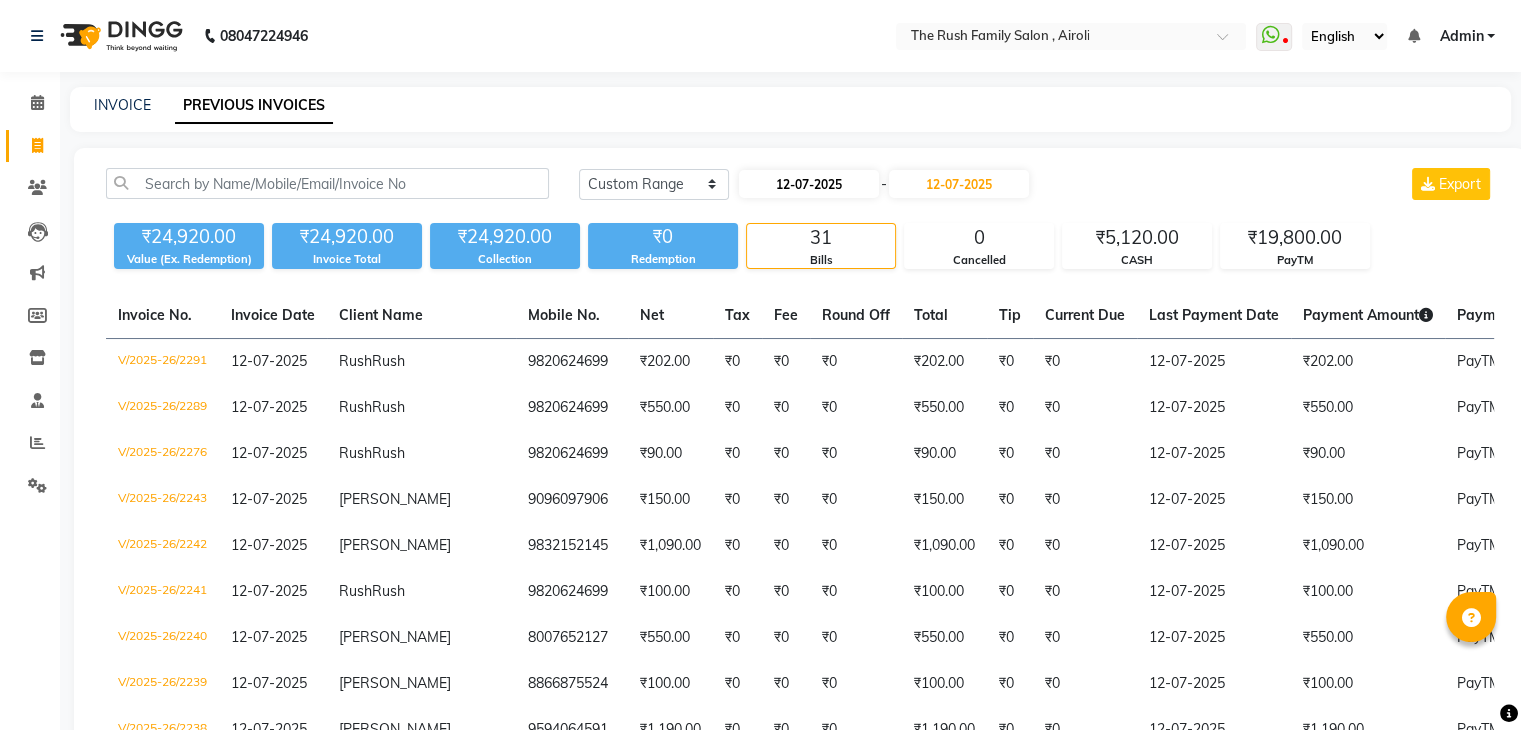 select on "7" 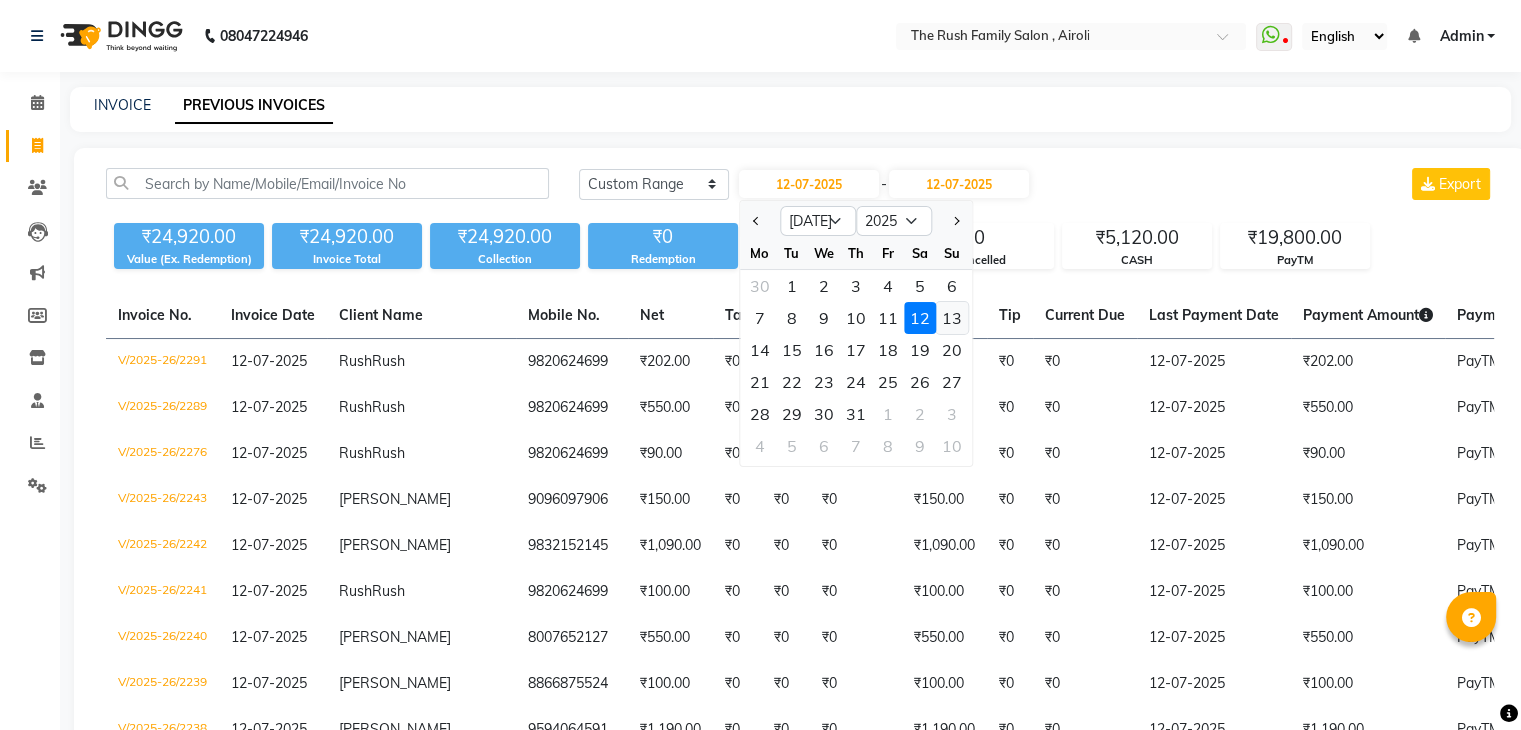 click on "13" 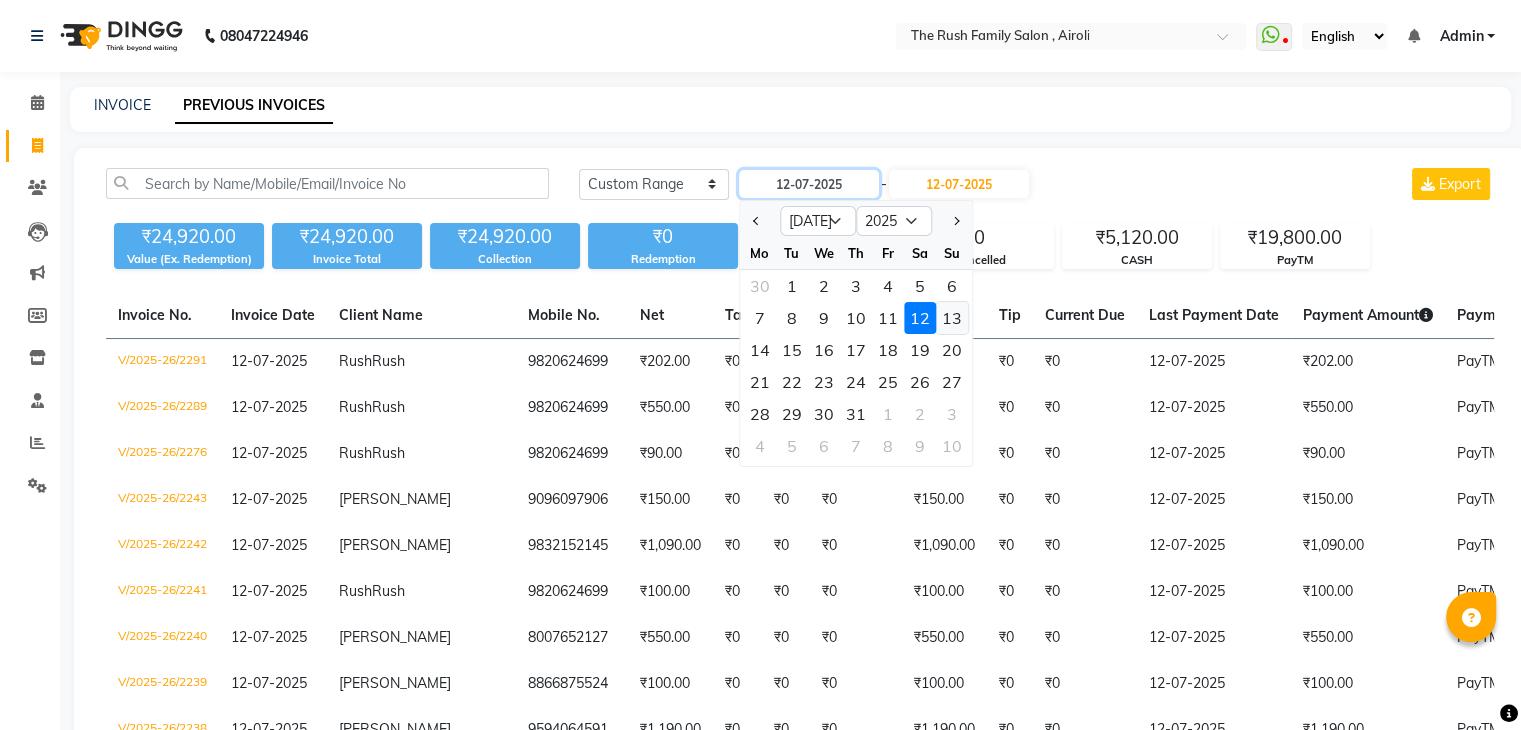type on "[DATE]" 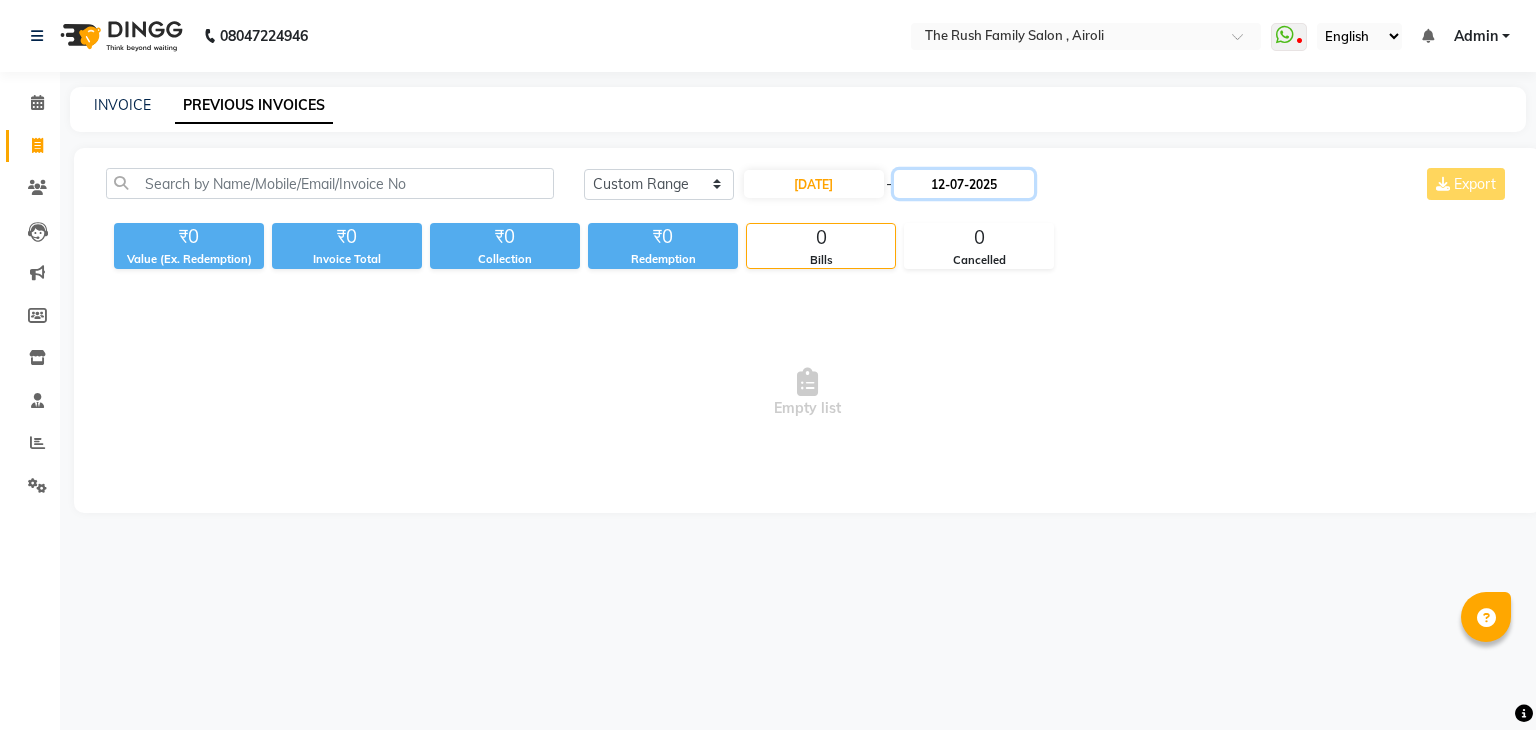 click on "12-07-2025" 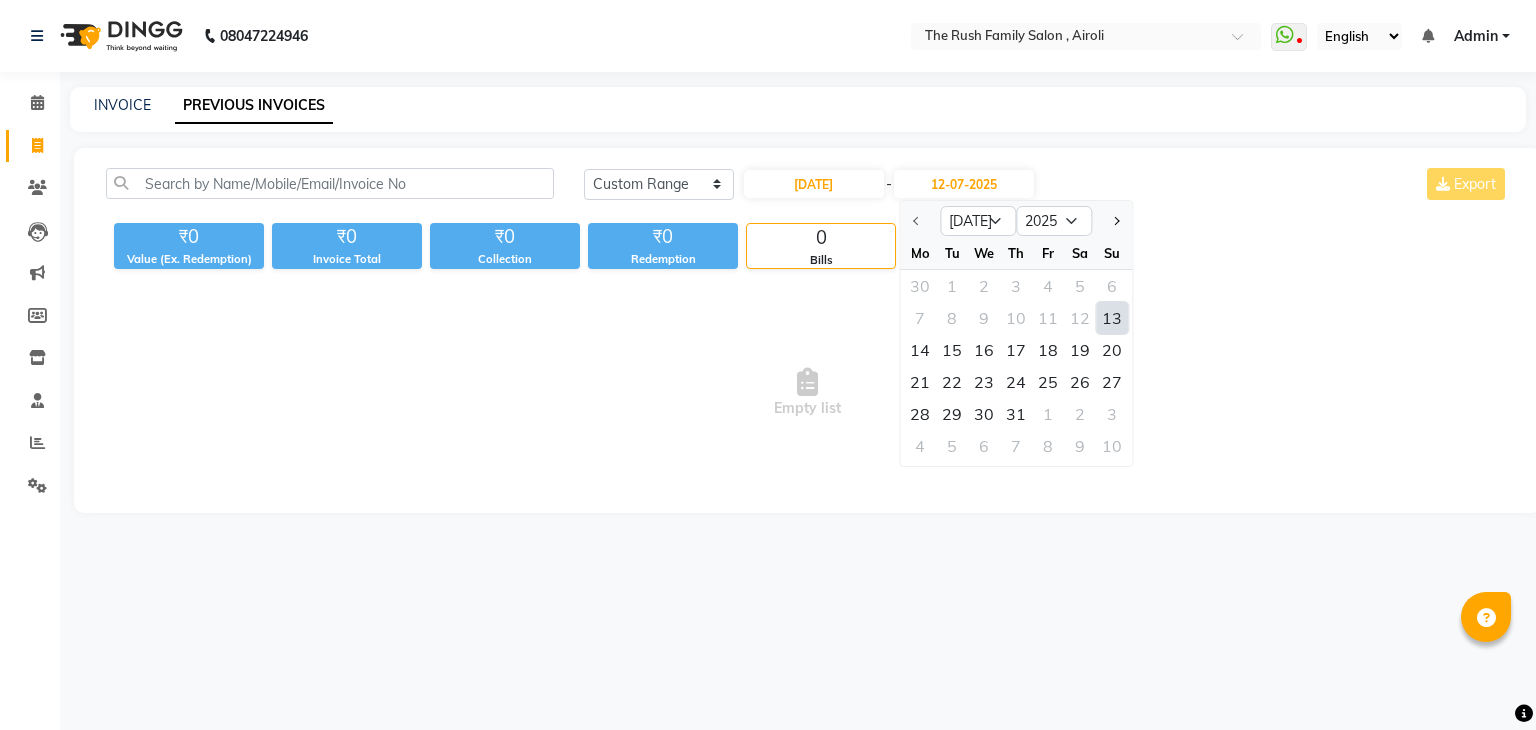 click on "13" 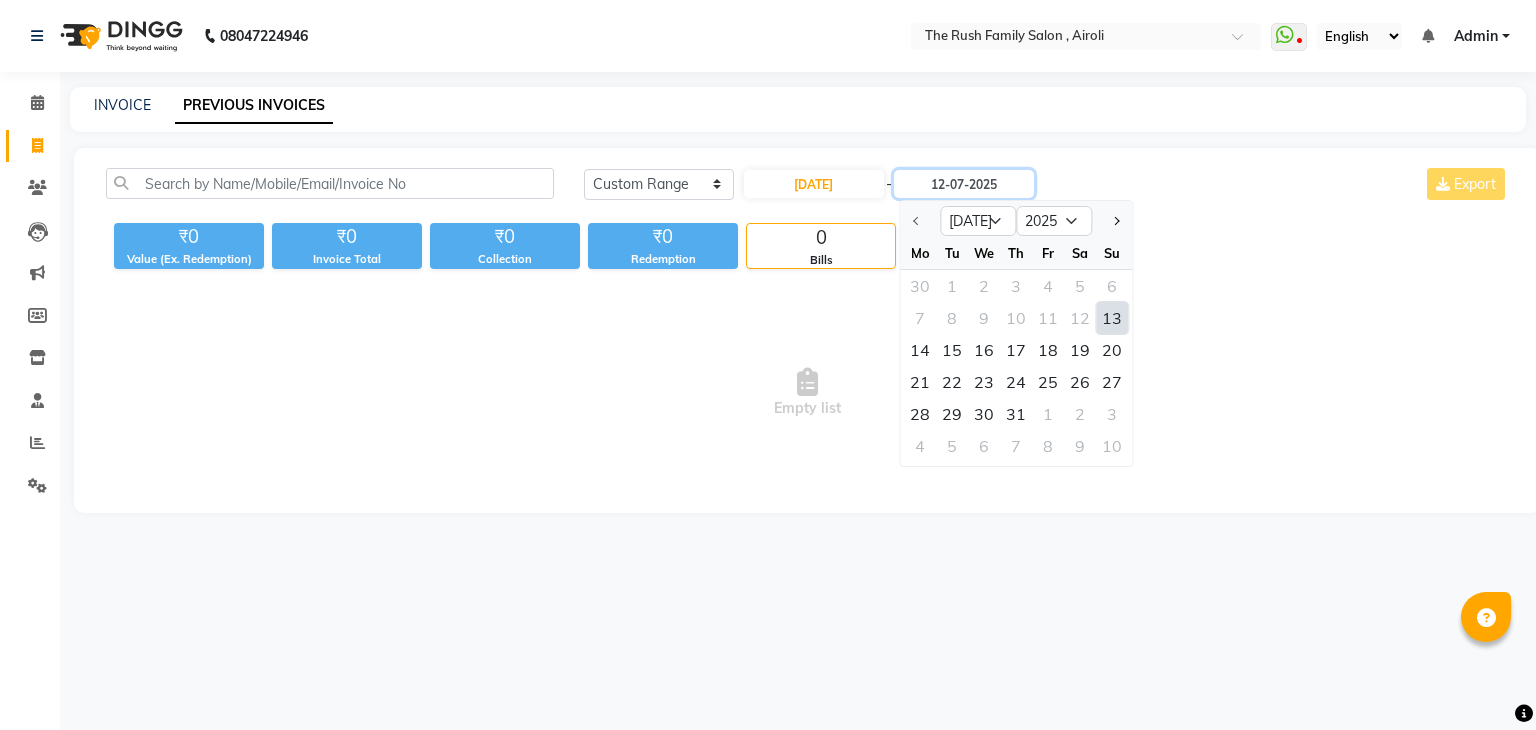 type on "[DATE]" 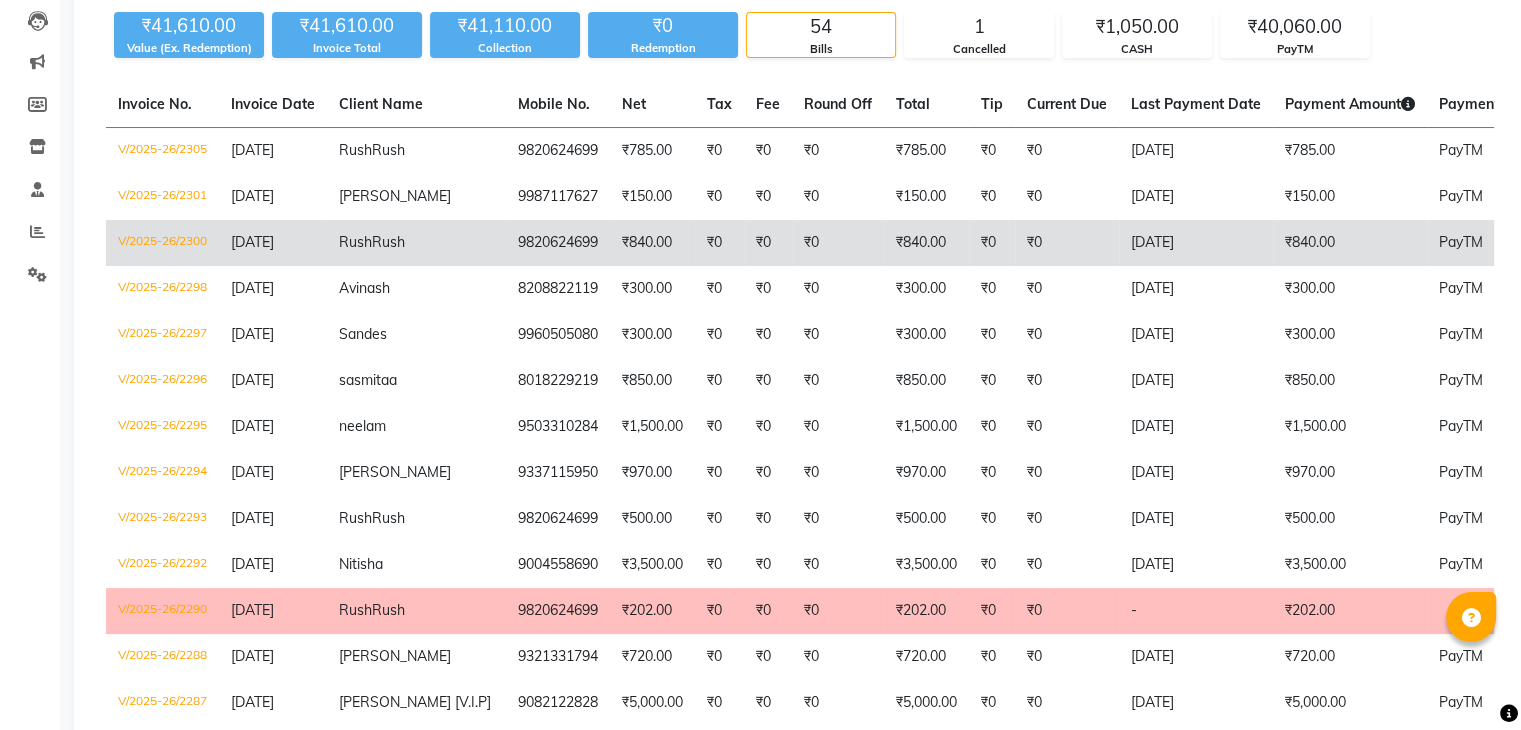 scroll, scrollTop: 0, scrollLeft: 0, axis: both 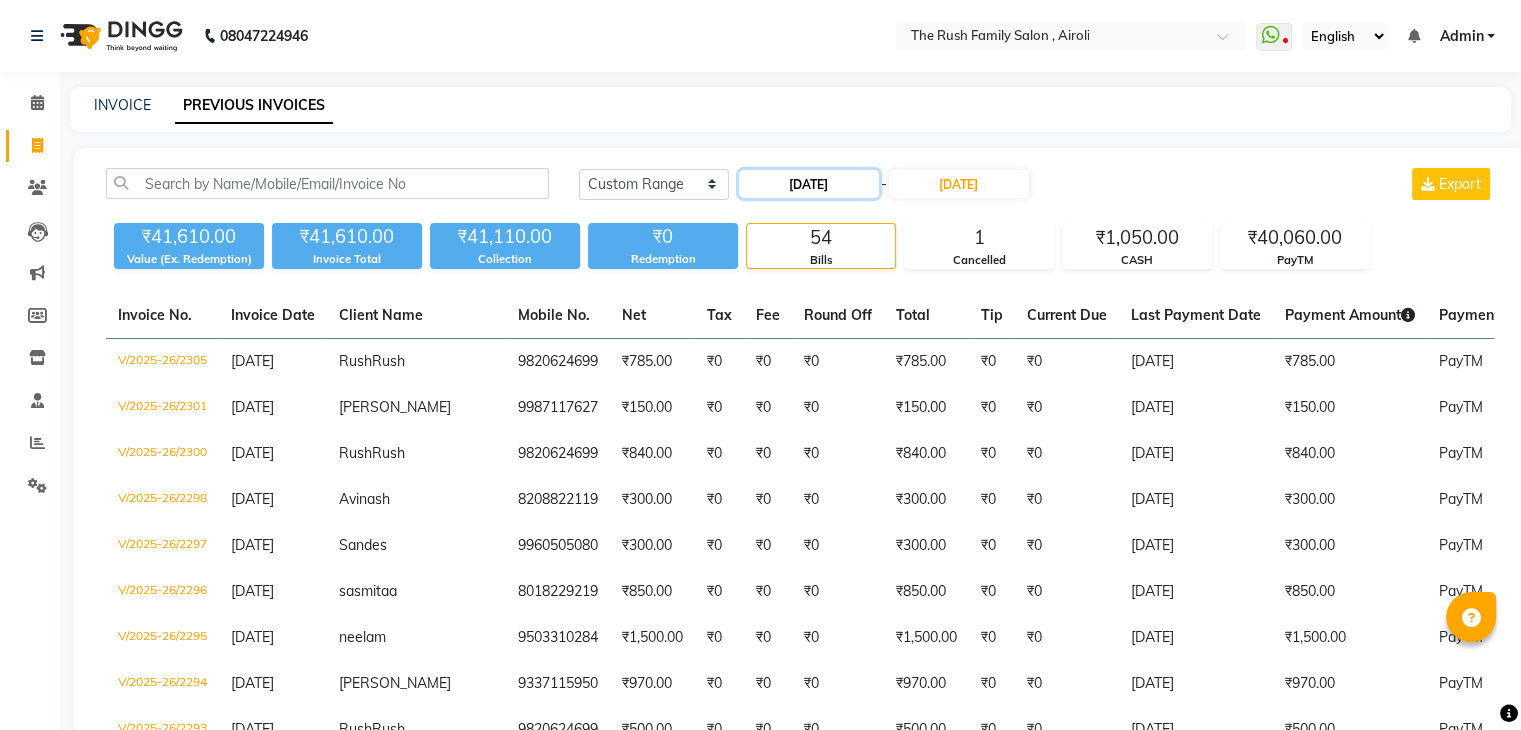 click on "[DATE]" 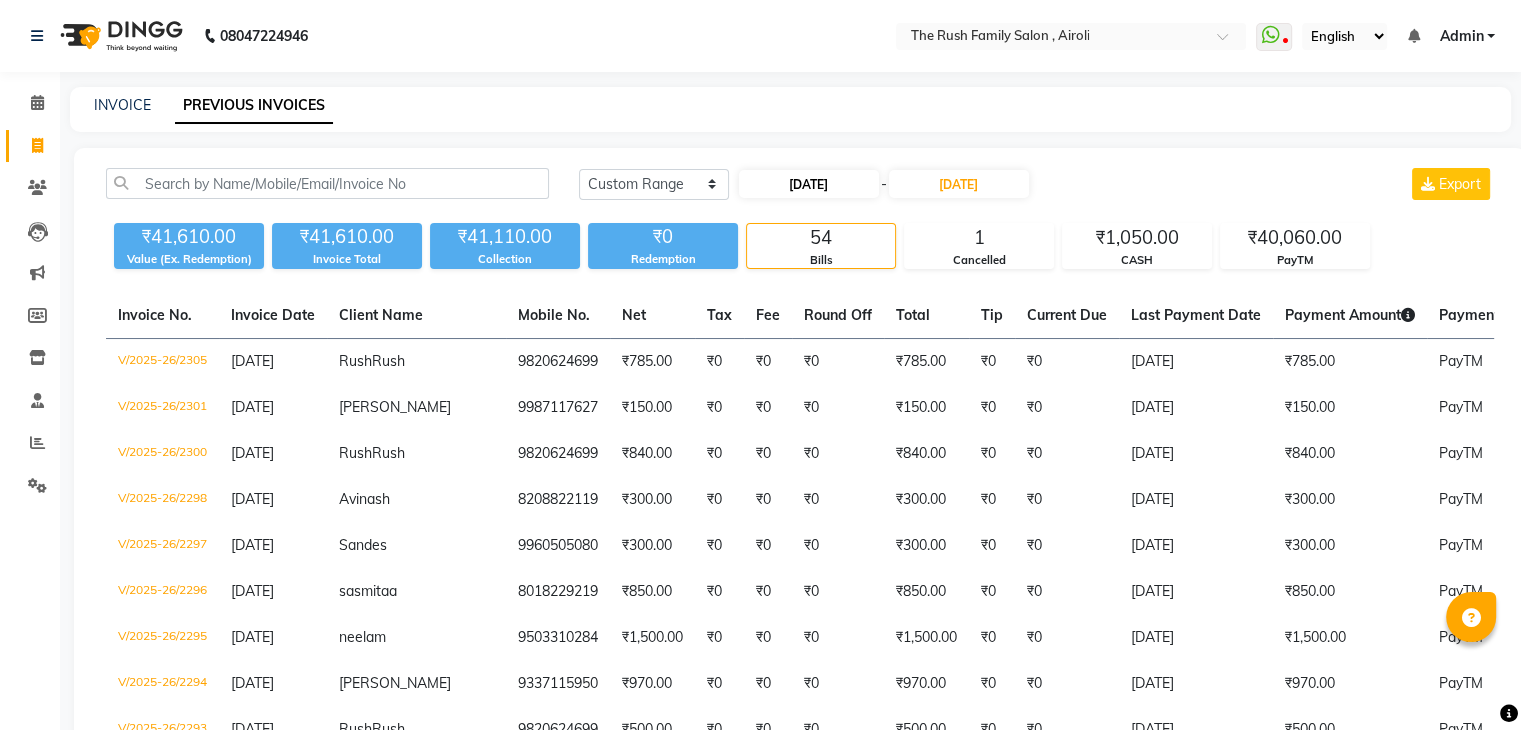 select on "7" 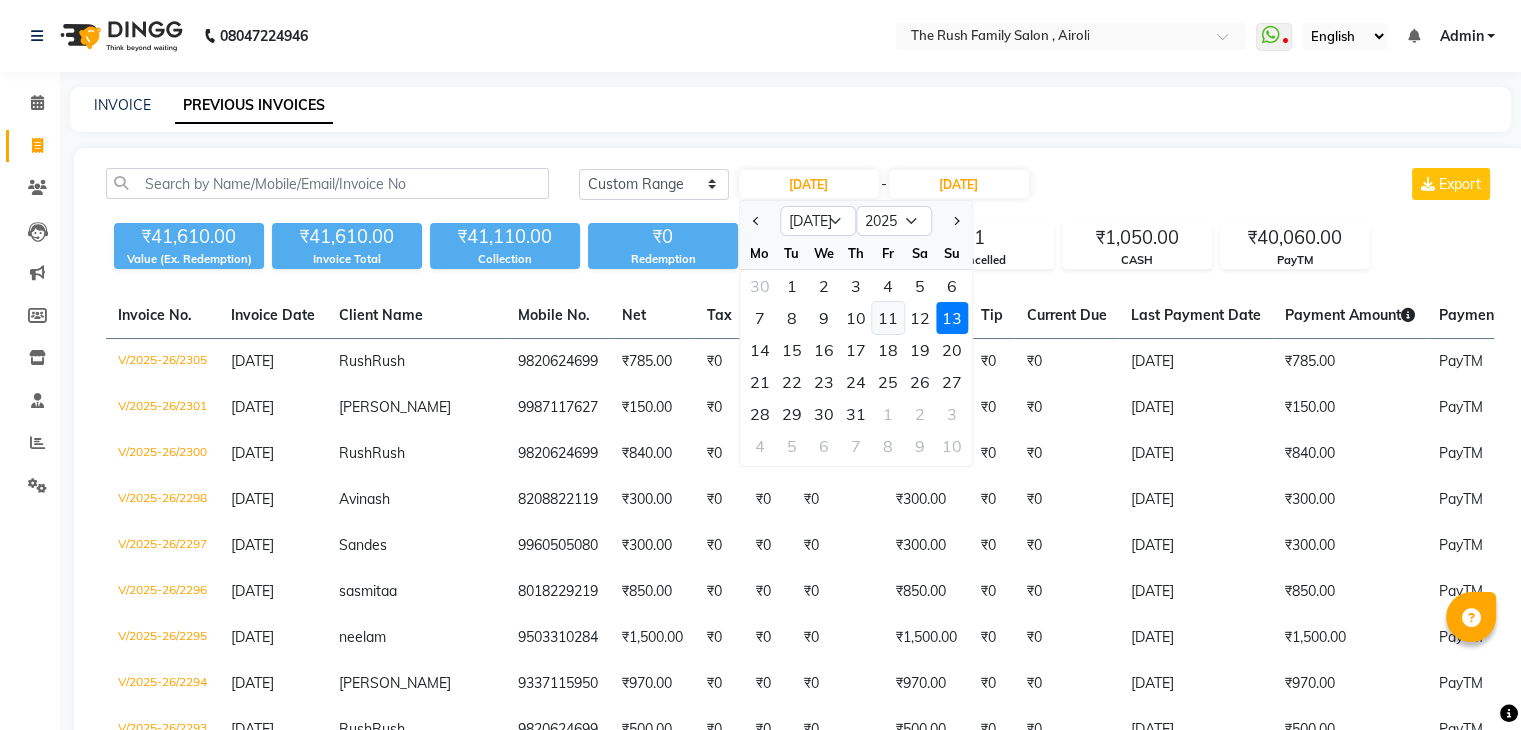 click on "11" 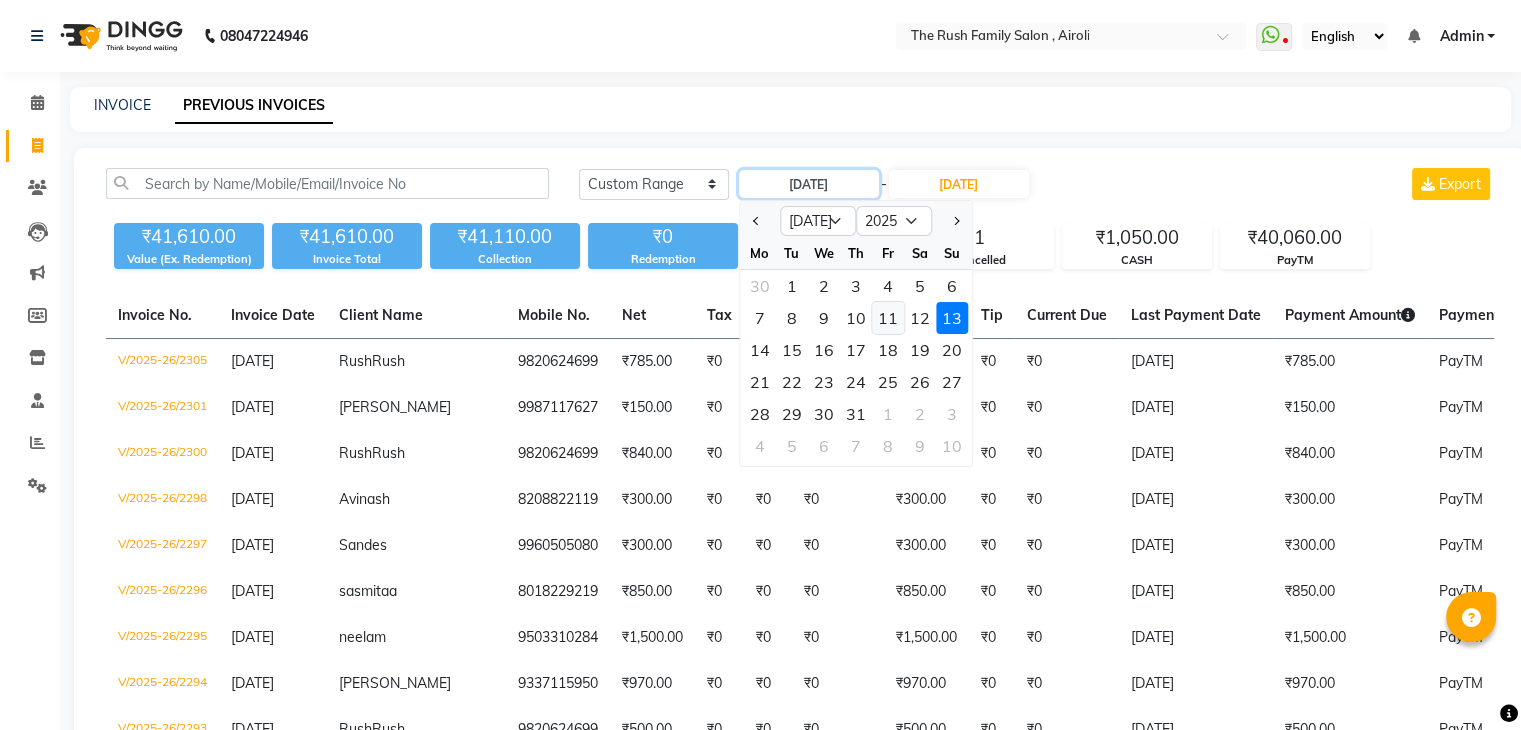 type on "11-07-2025" 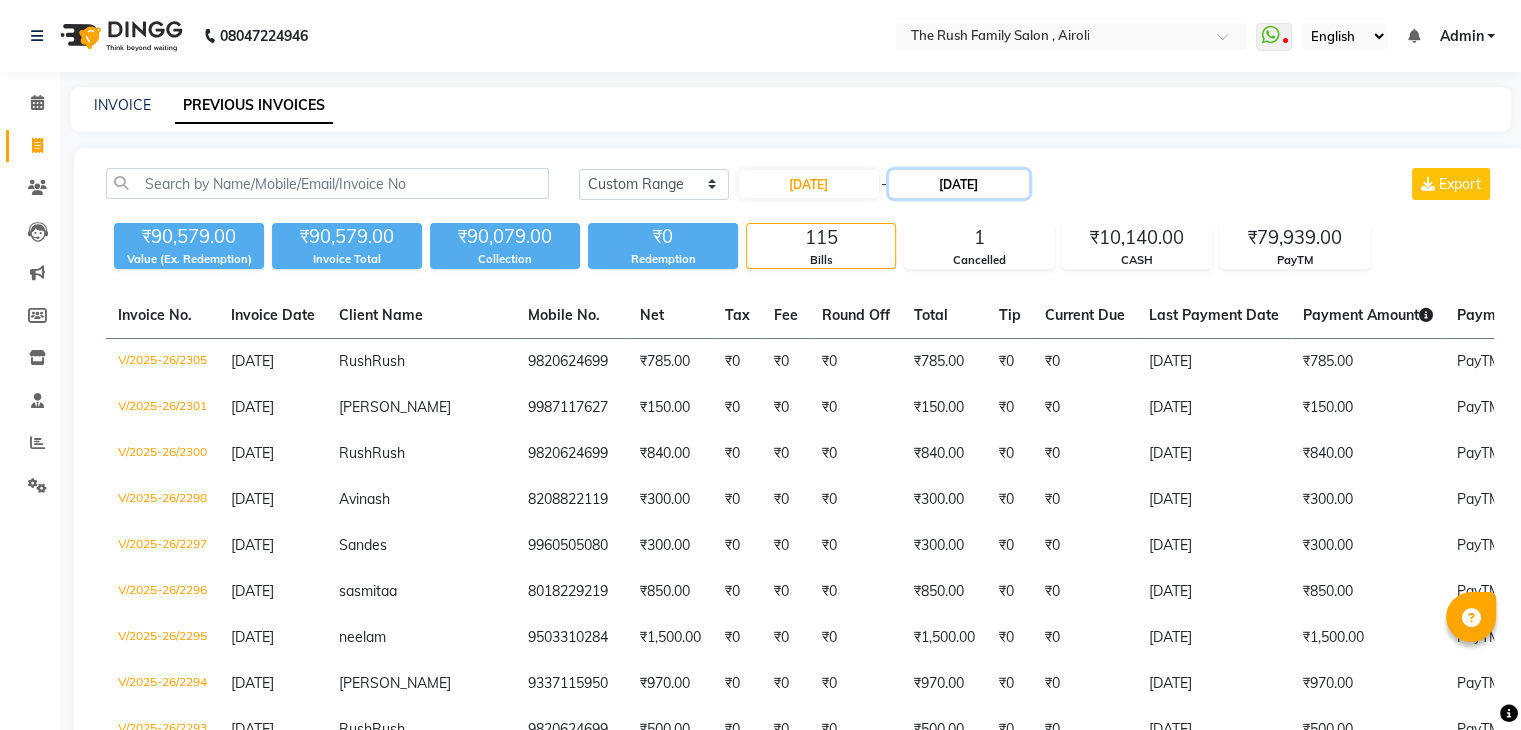 click on "[DATE]" 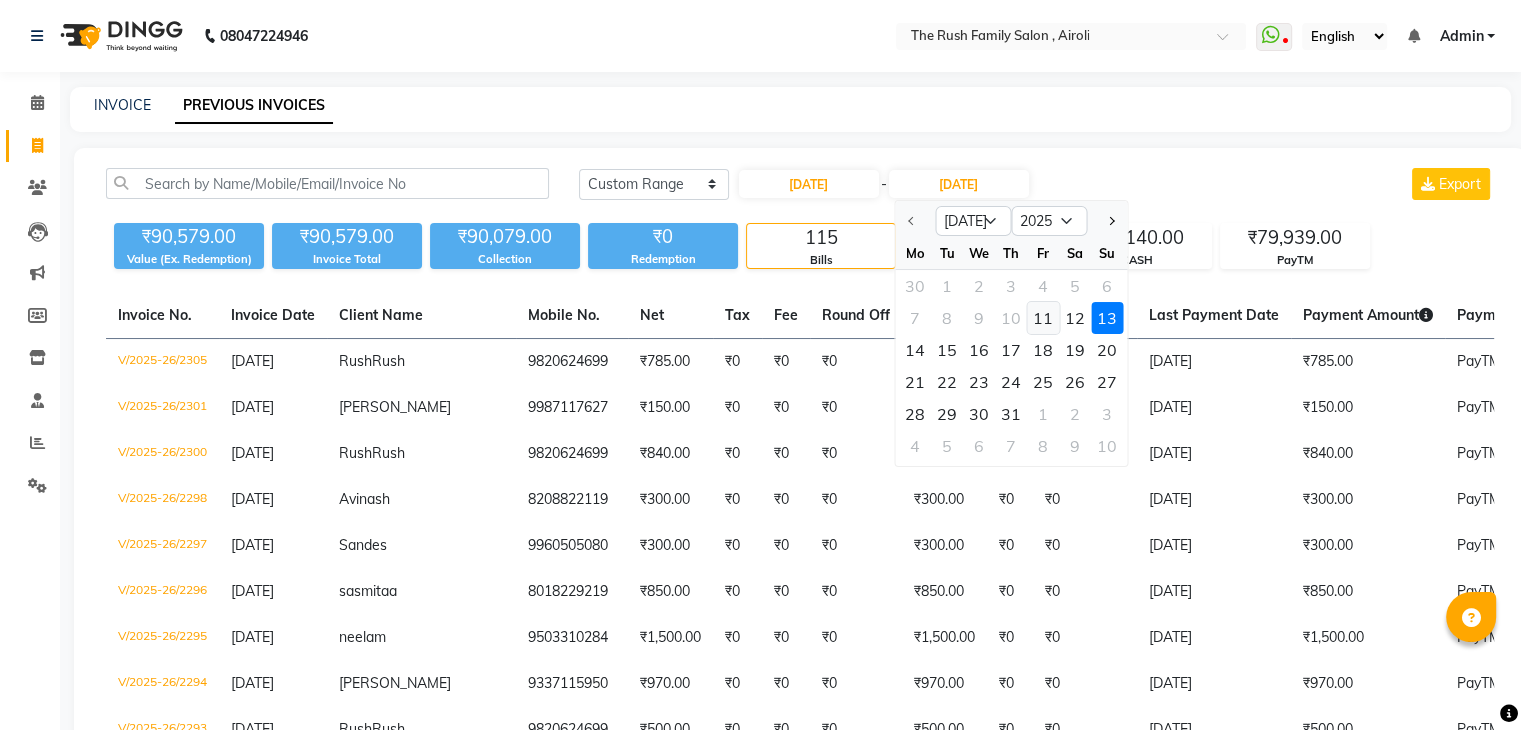 click on "11" 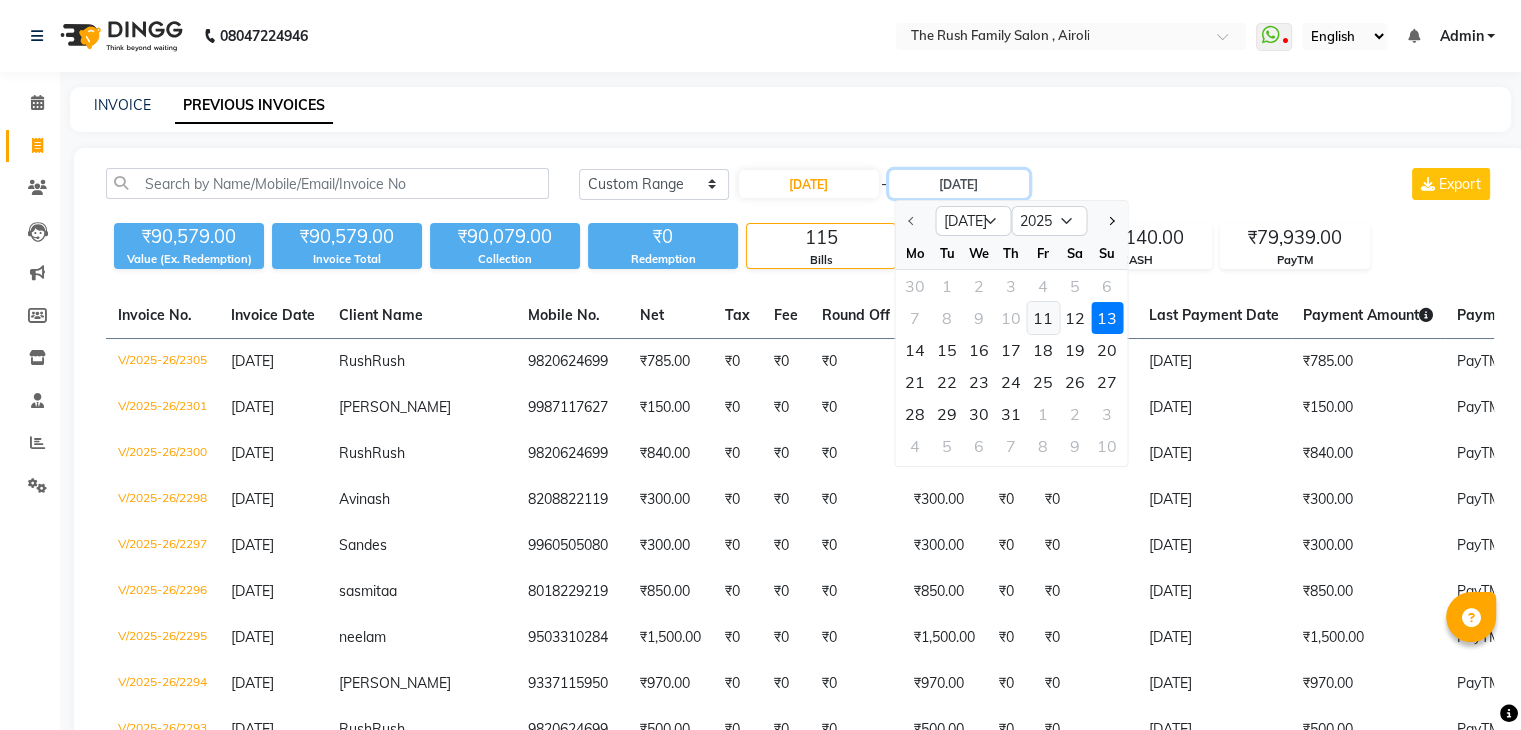 type on "11-07-2025" 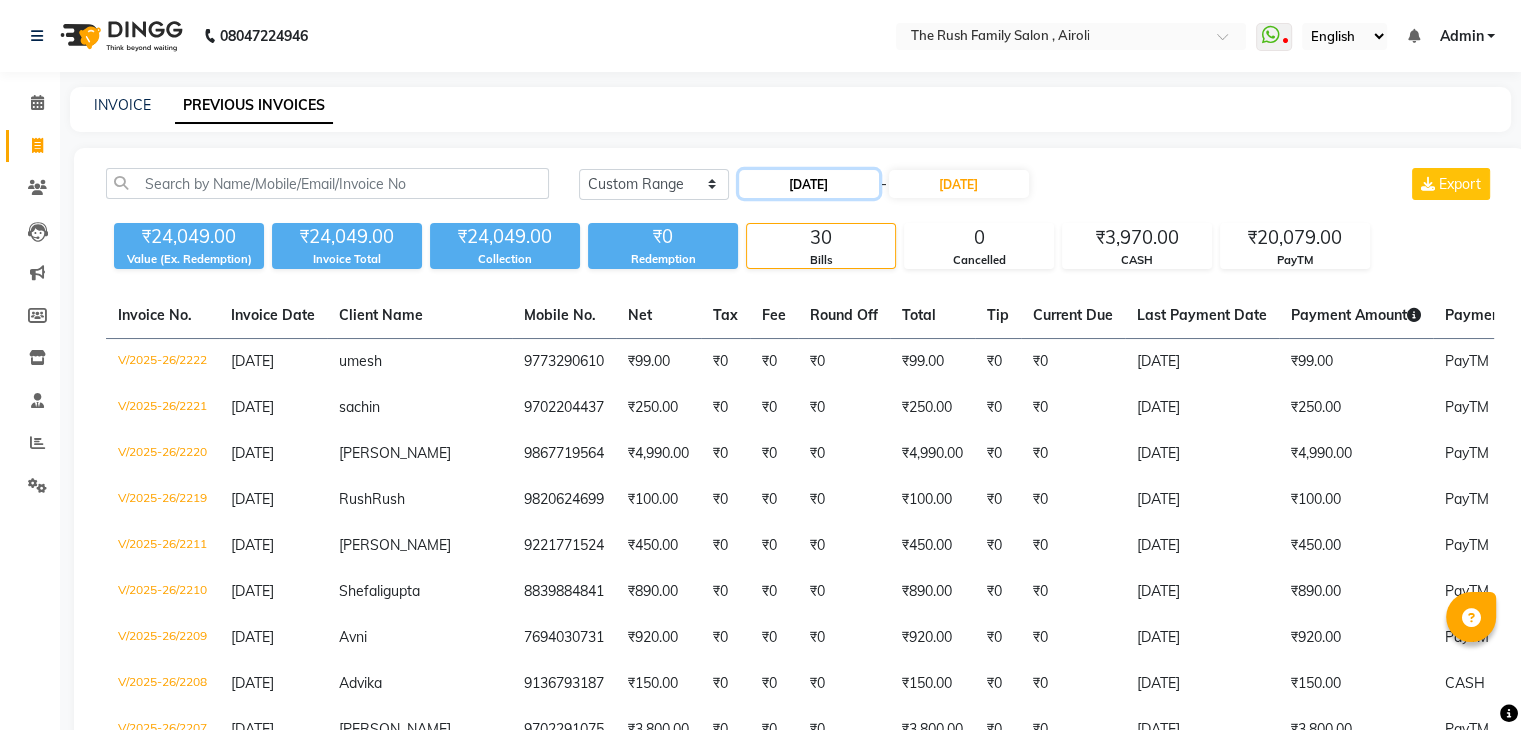 click on "11-07-2025" 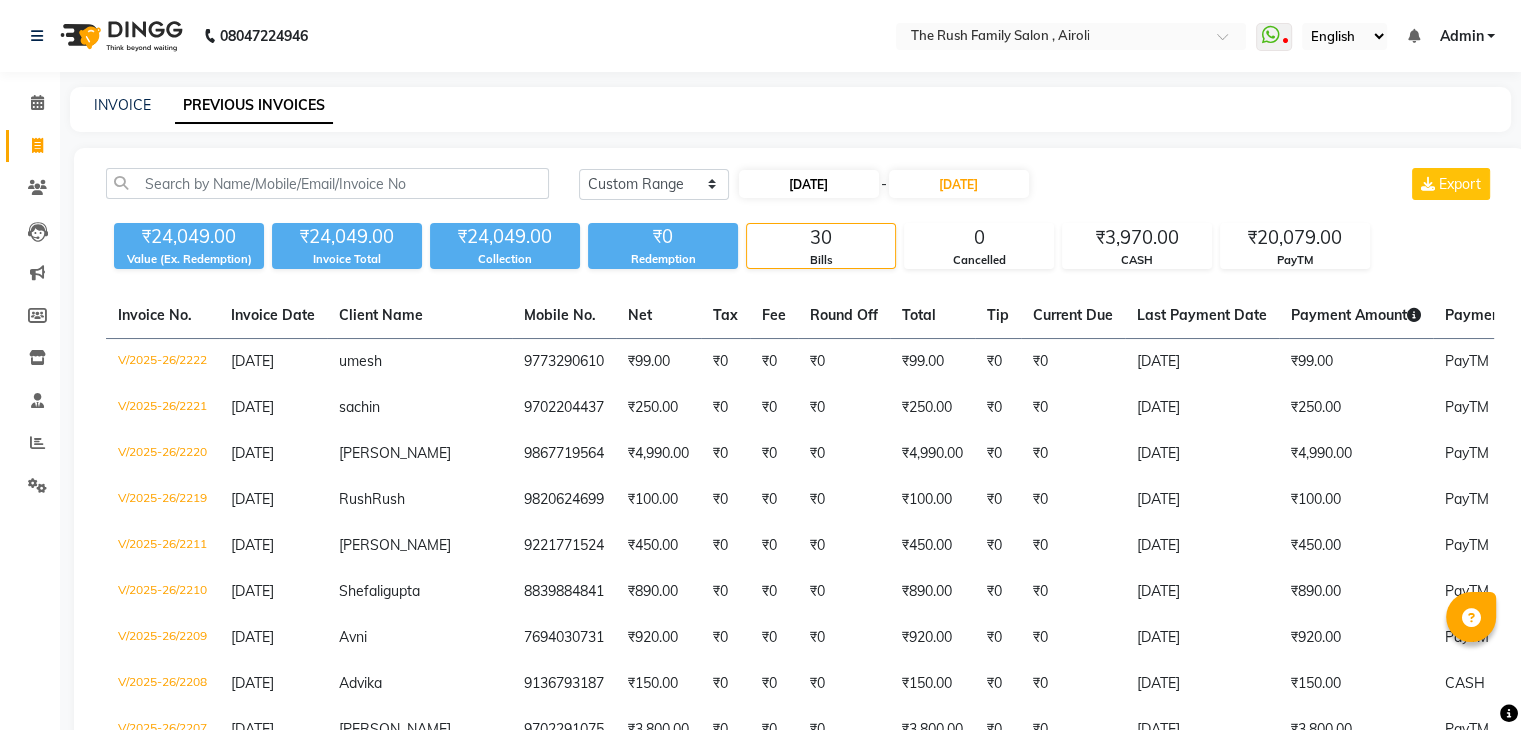 select on "7" 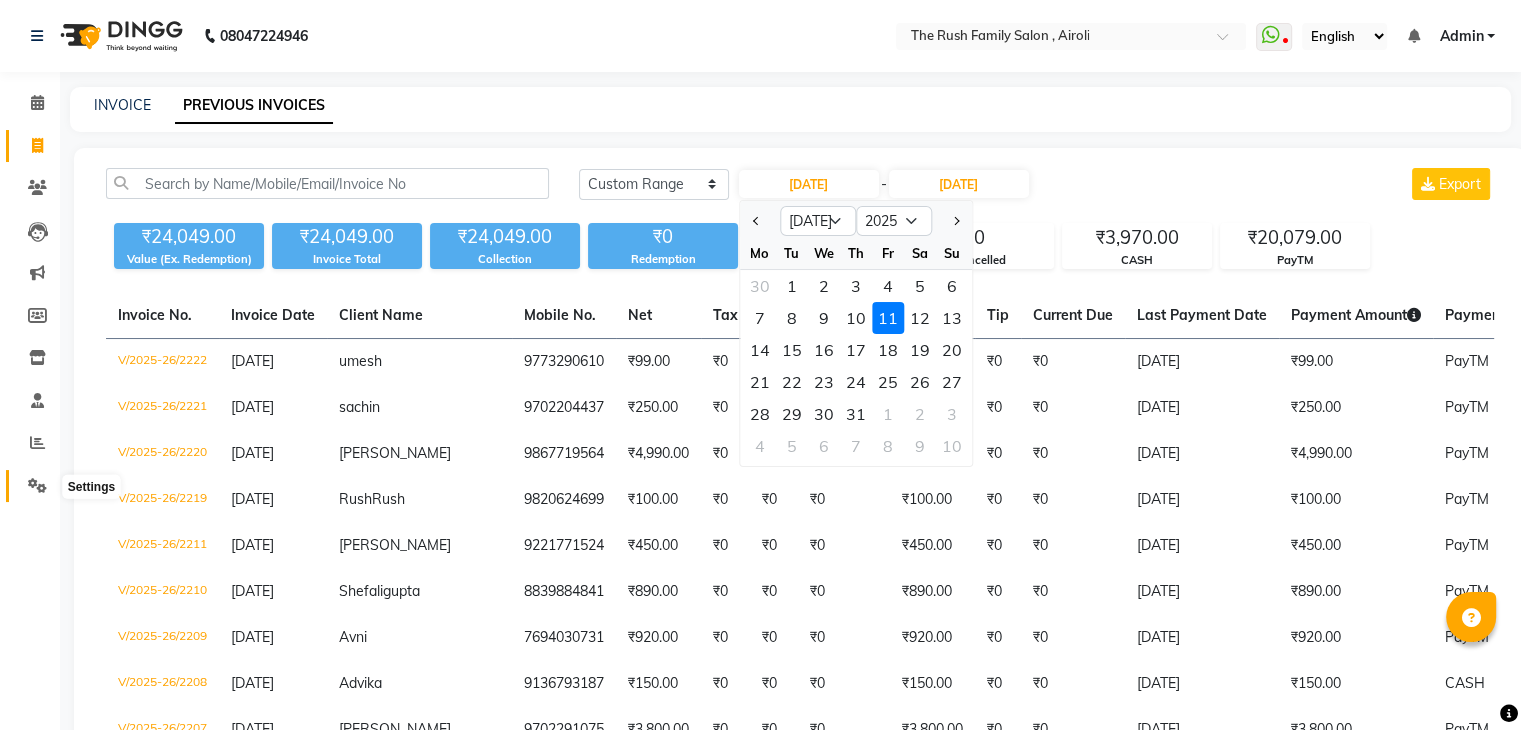 click 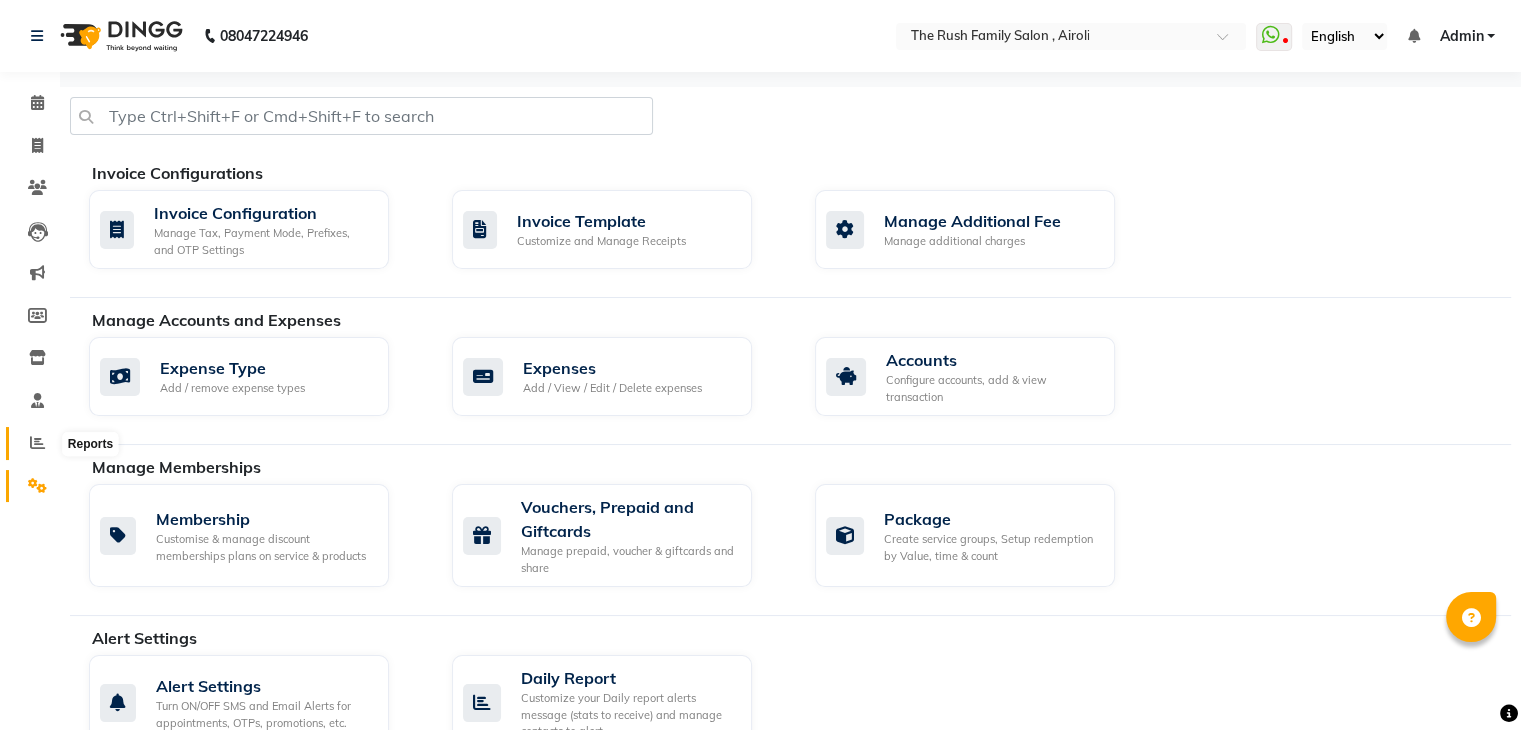 click 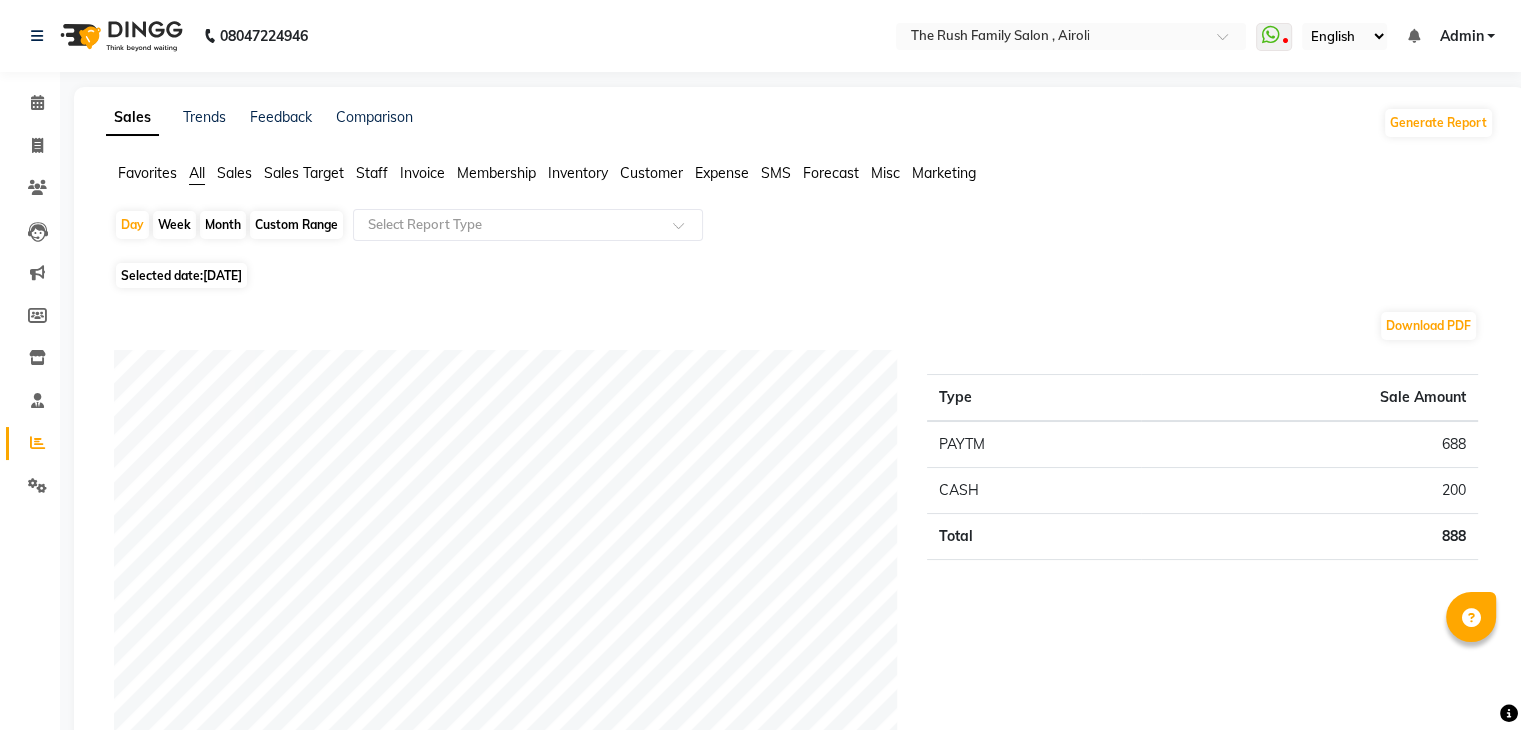 click on "[DATE]" 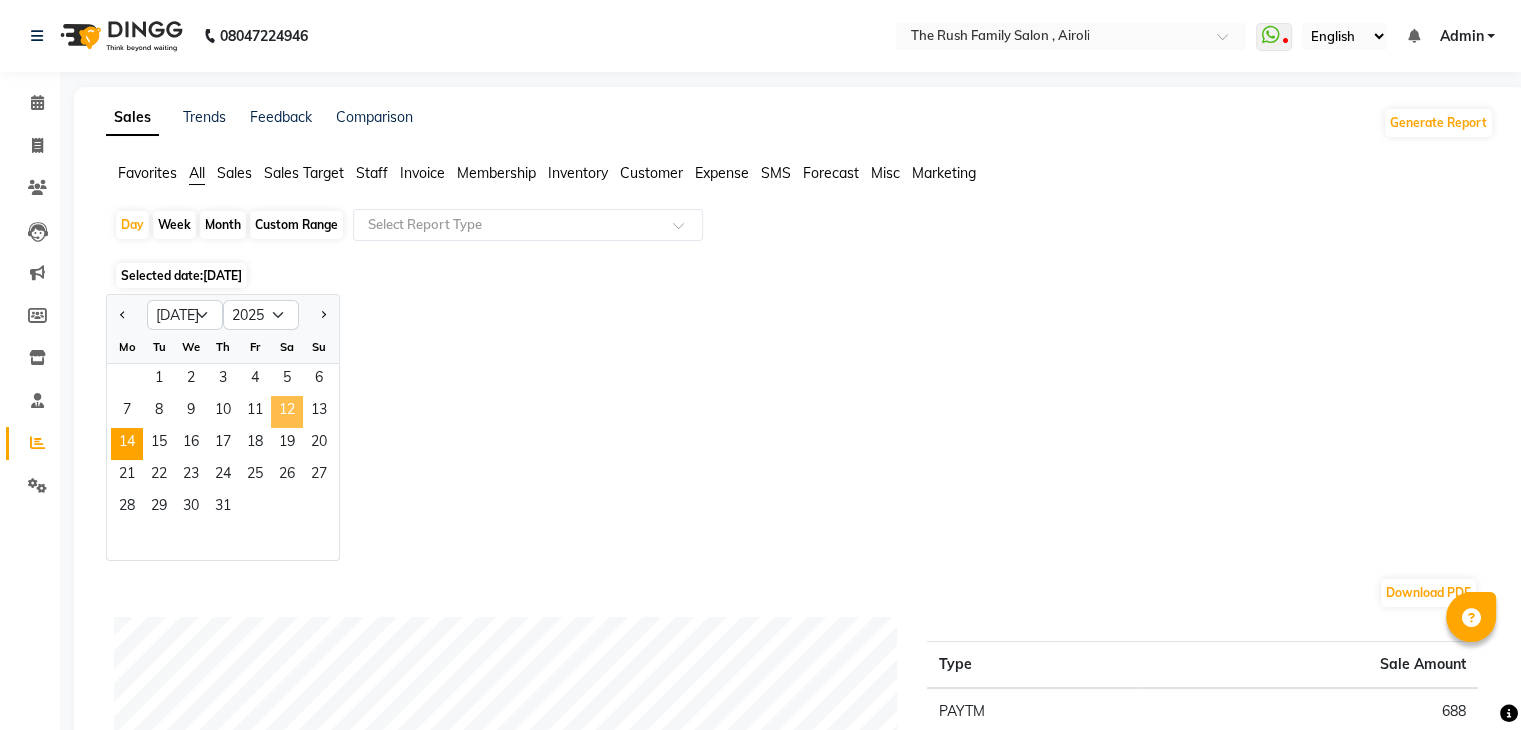 click on "12" 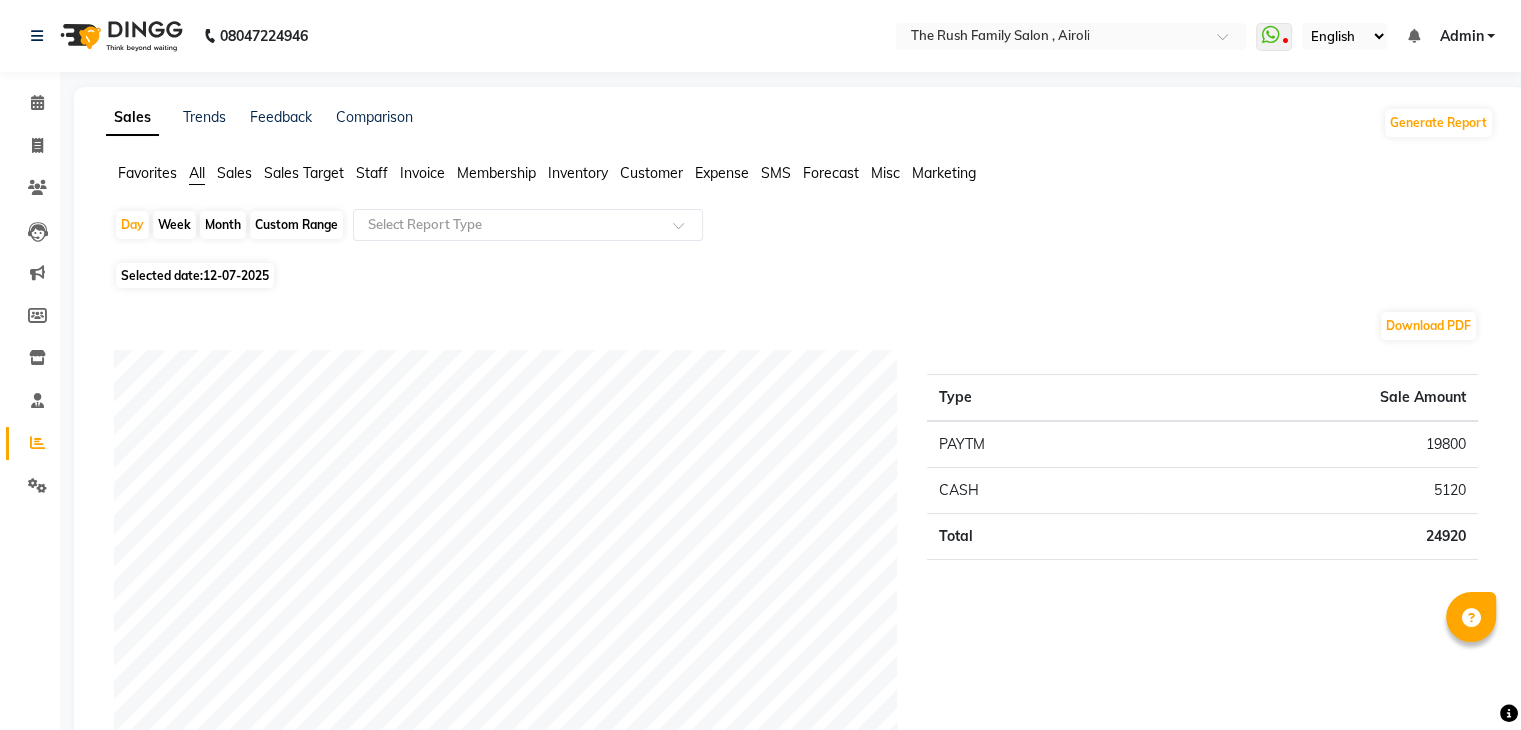 click on "12-07-2025" 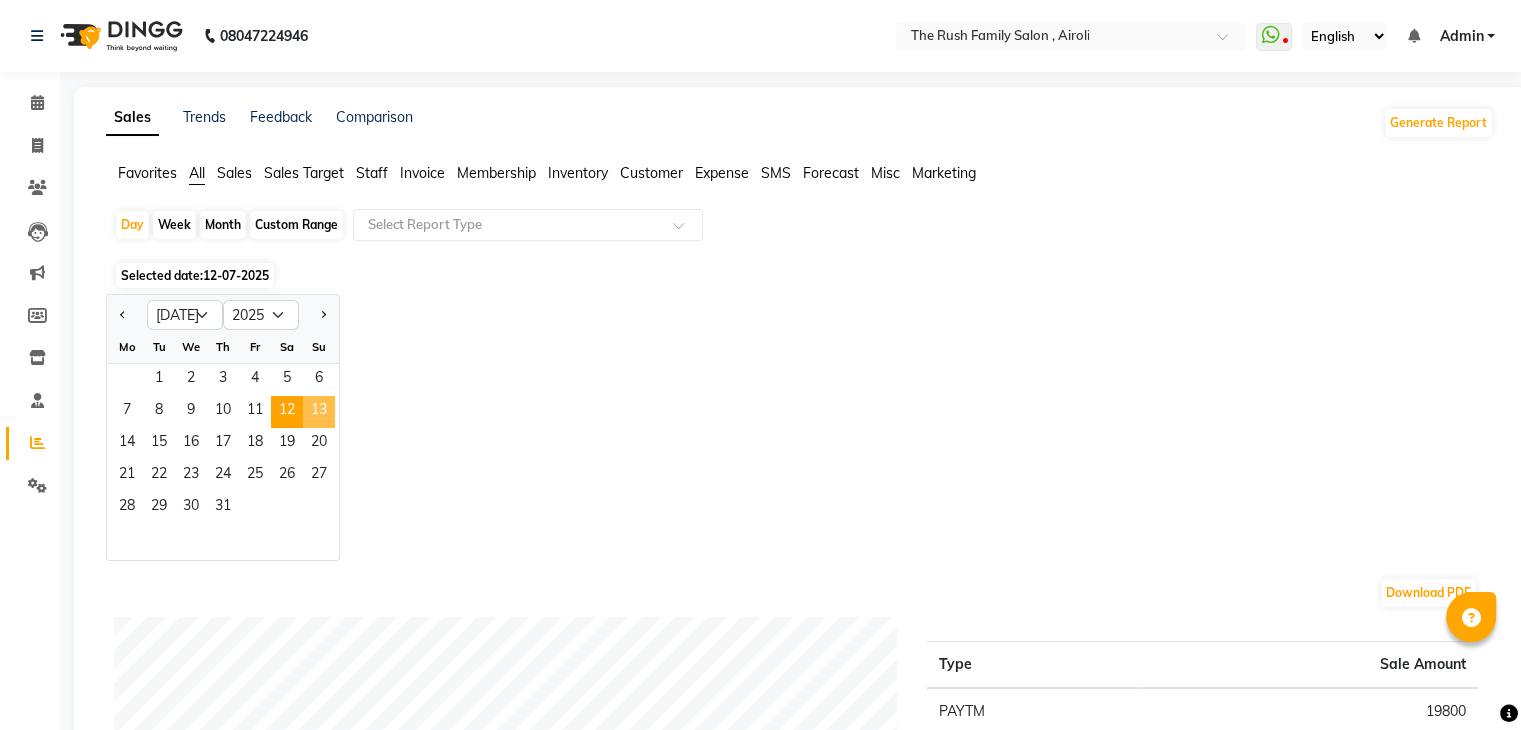 click on "13" 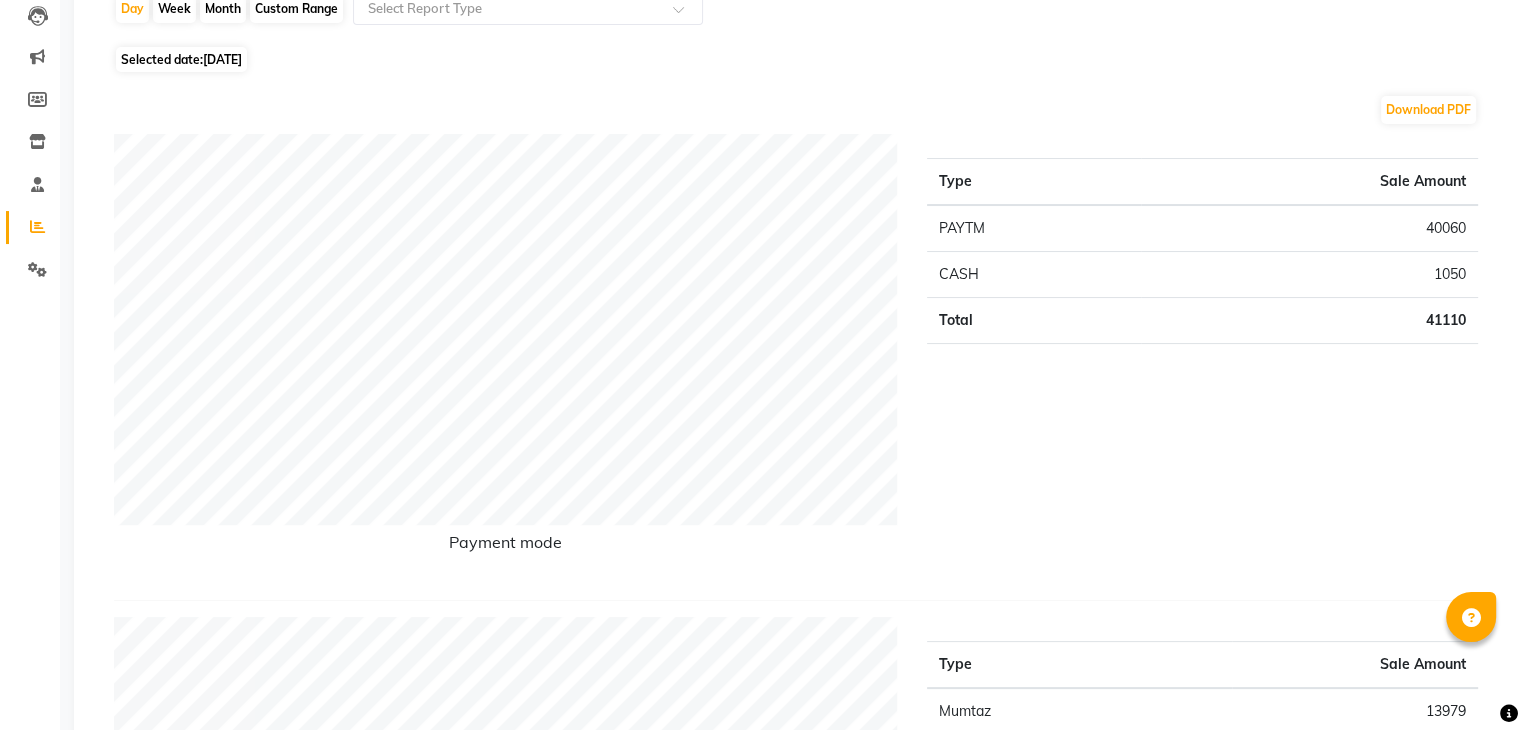 scroll, scrollTop: 0, scrollLeft: 0, axis: both 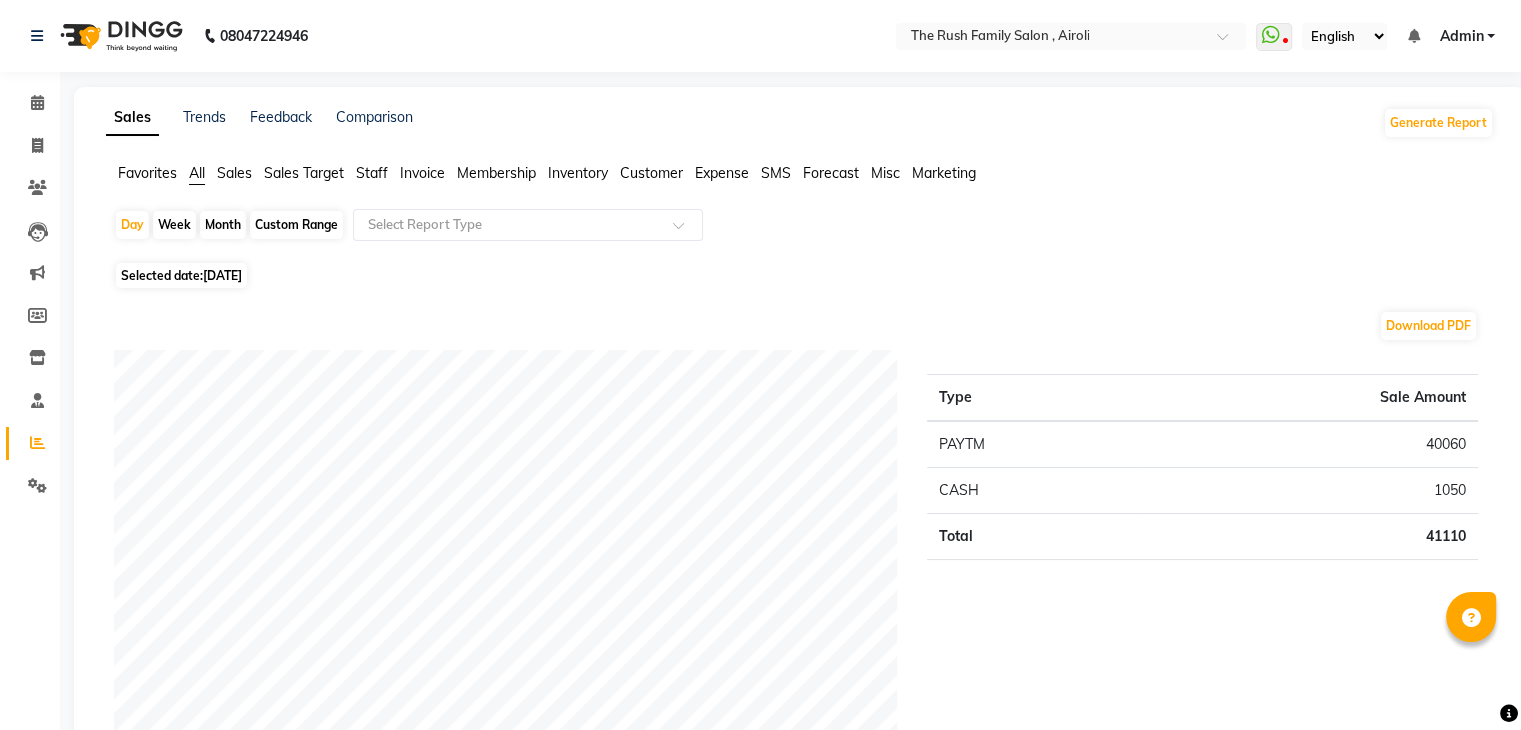 click on "Staff" 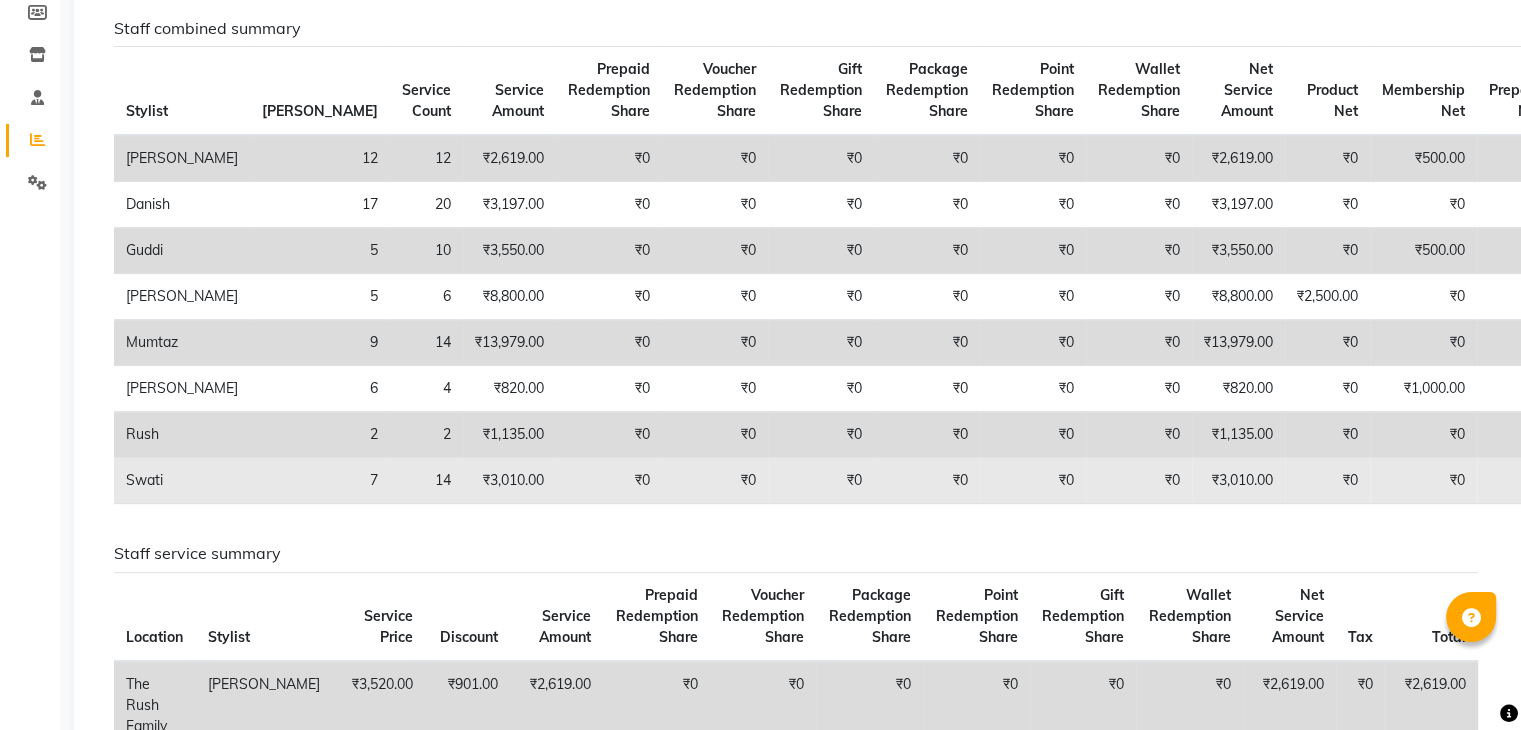 scroll, scrollTop: 0, scrollLeft: 0, axis: both 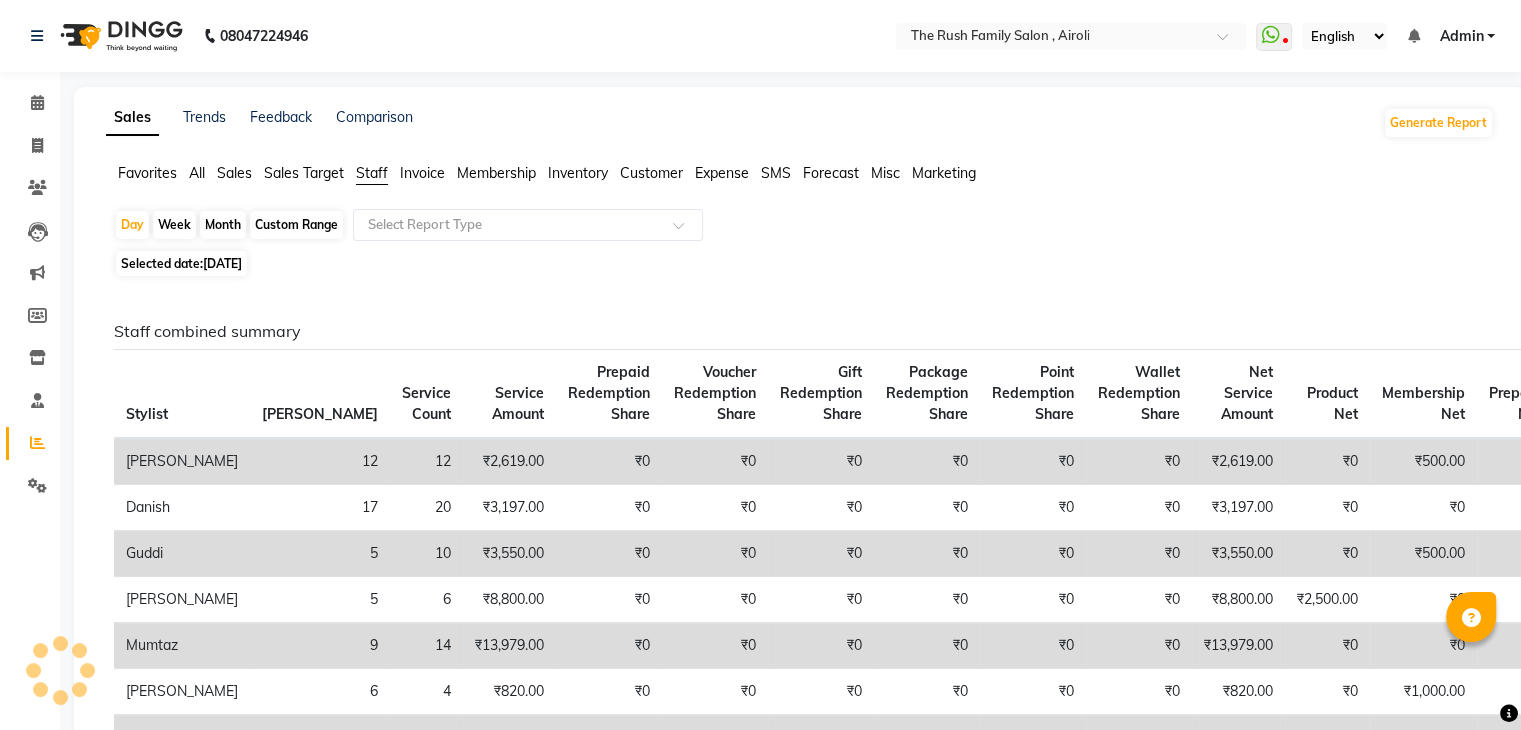 click on "[DATE]" 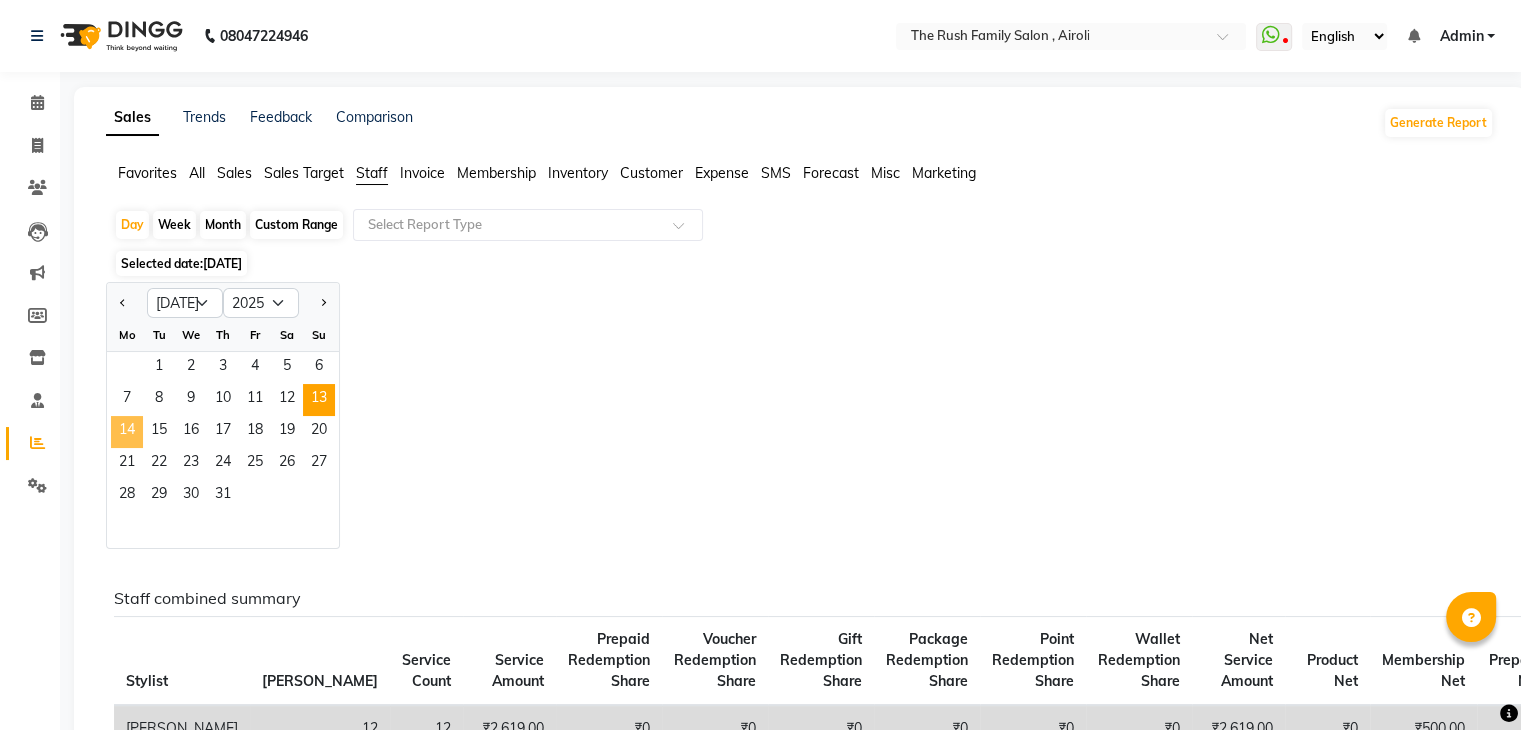 click on "14" 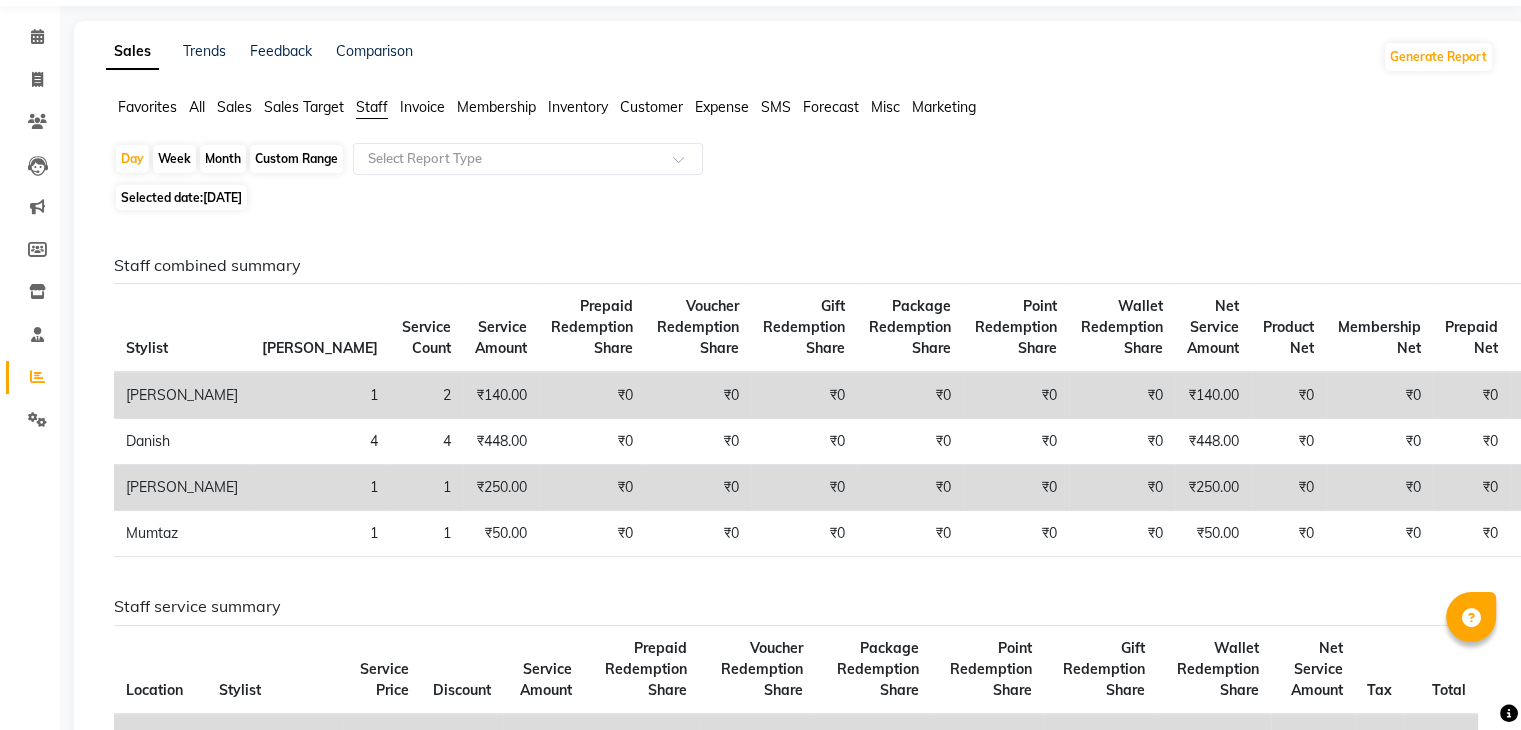 scroll, scrollTop: 0, scrollLeft: 0, axis: both 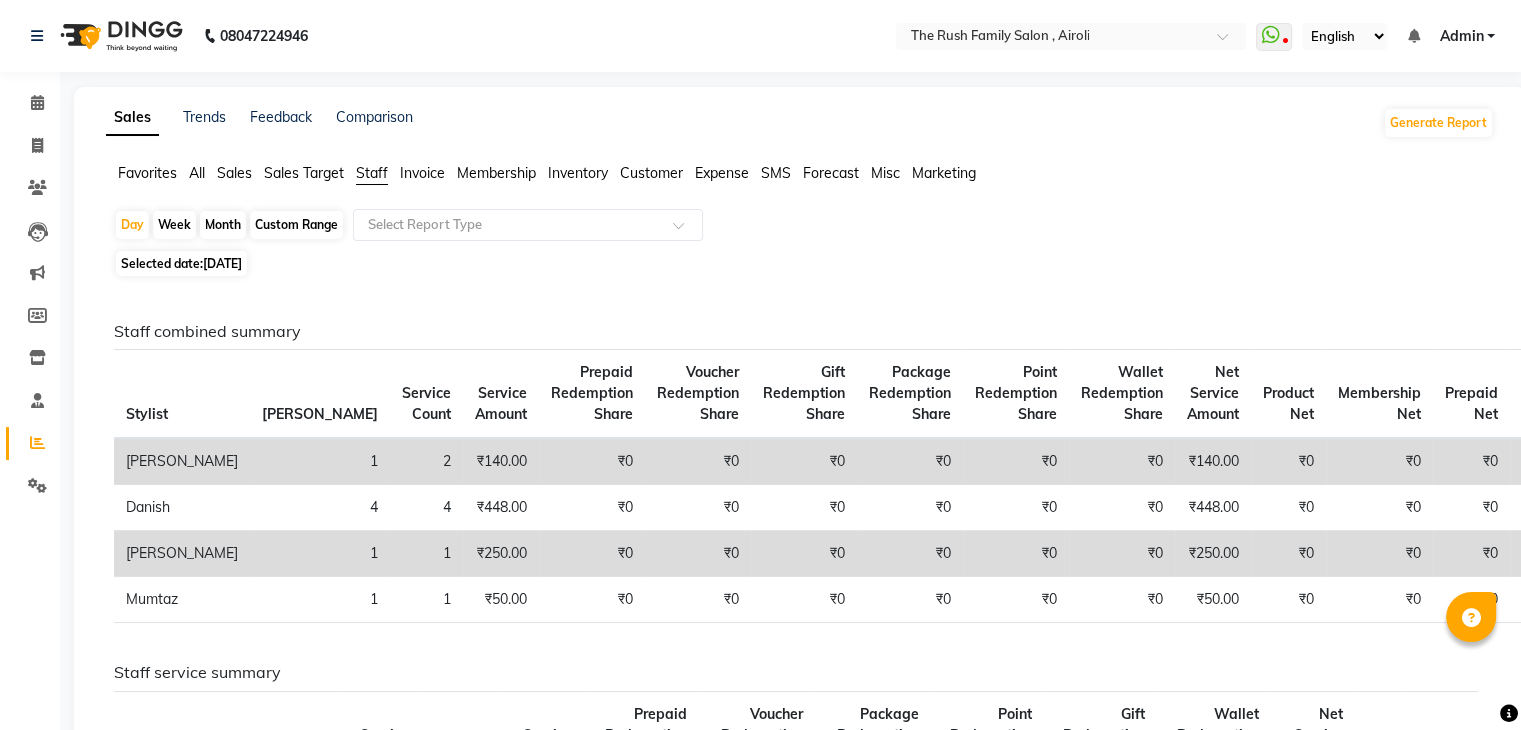 click on "[DATE]" 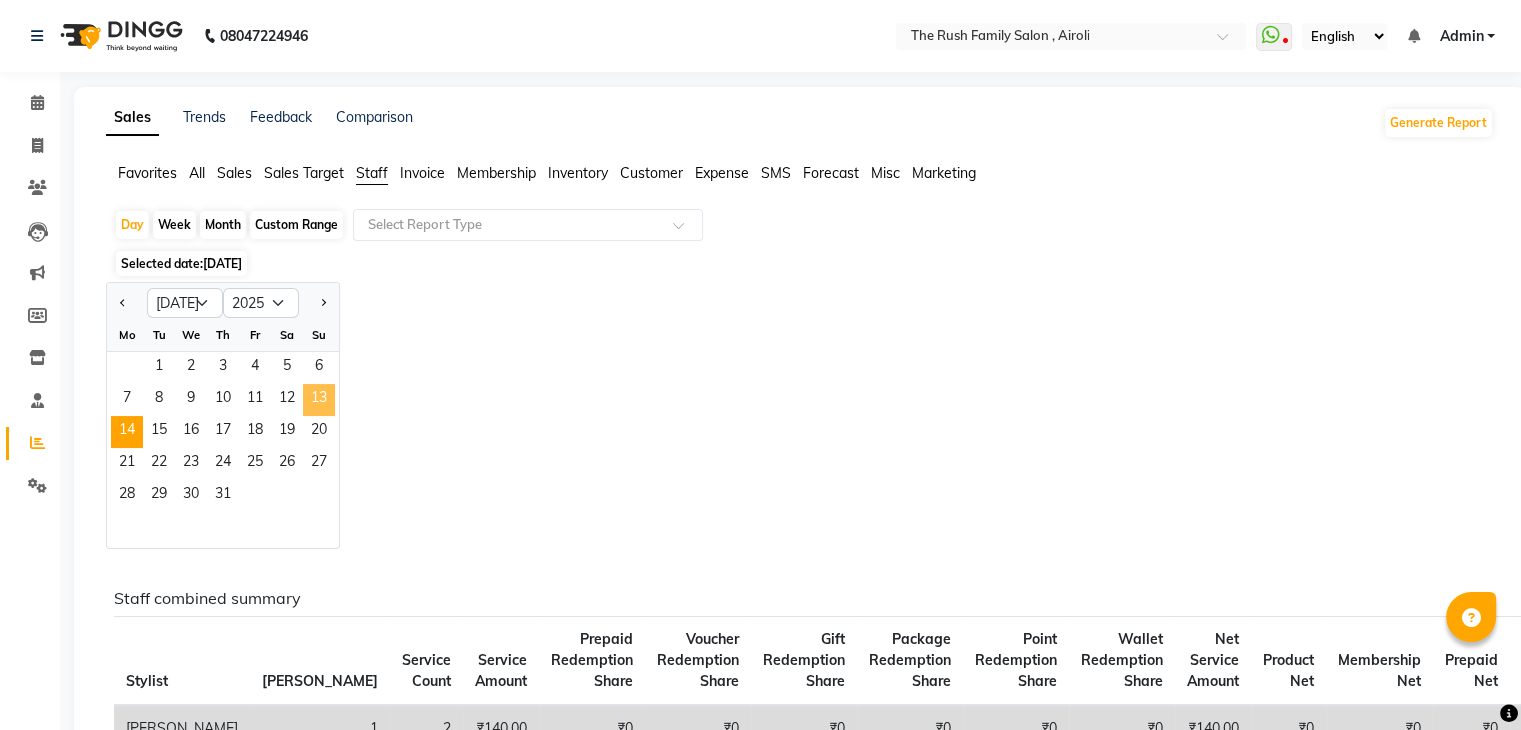 click on "13" 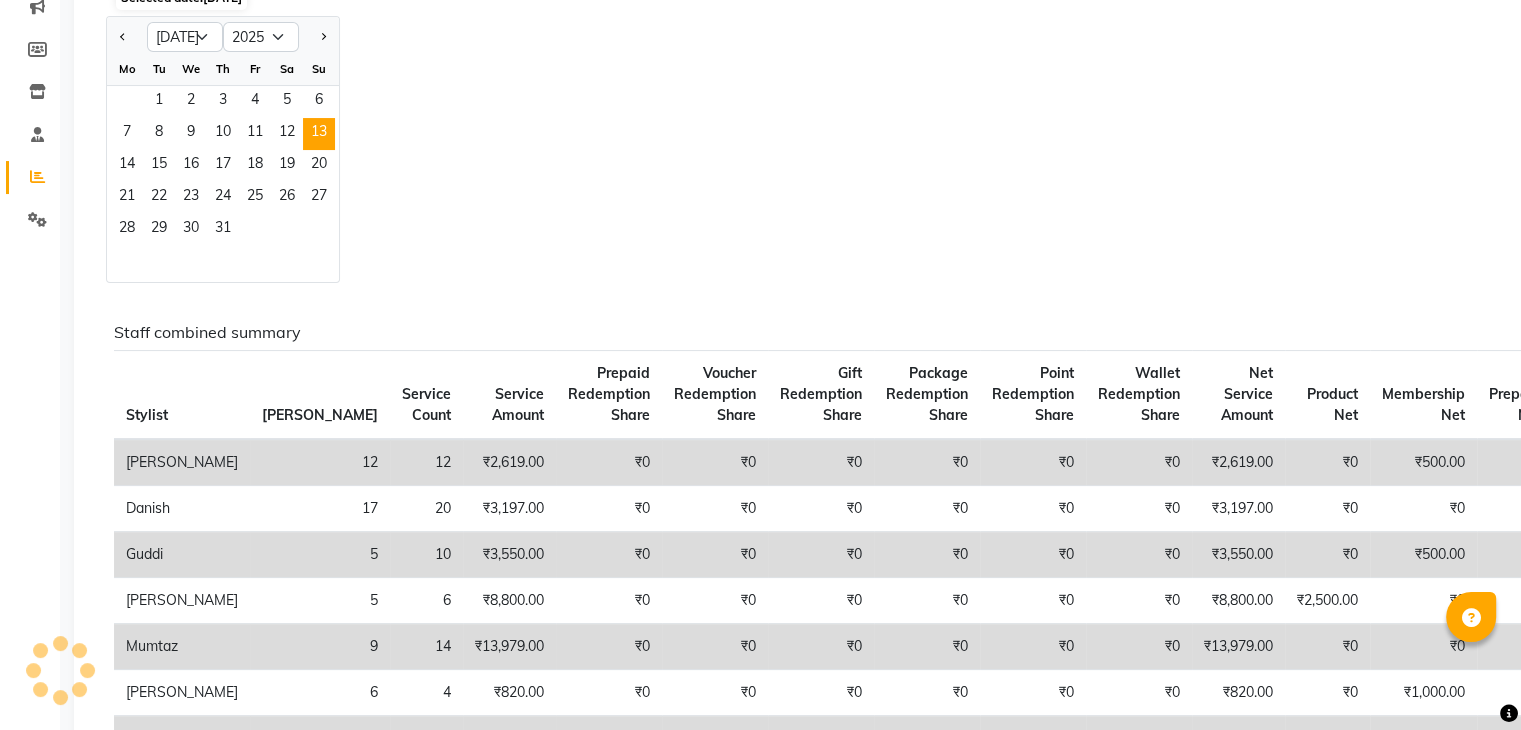scroll, scrollTop: 0, scrollLeft: 0, axis: both 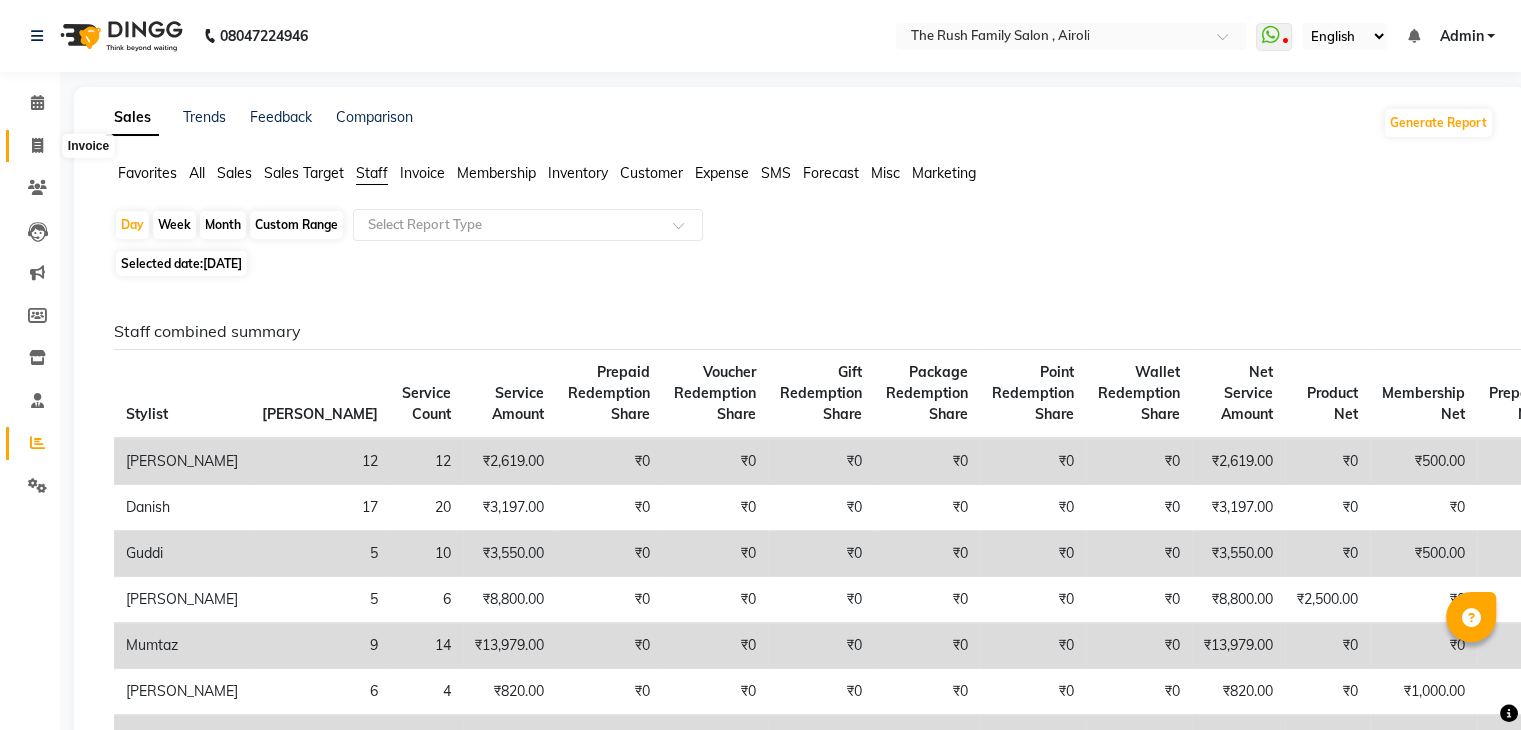 click 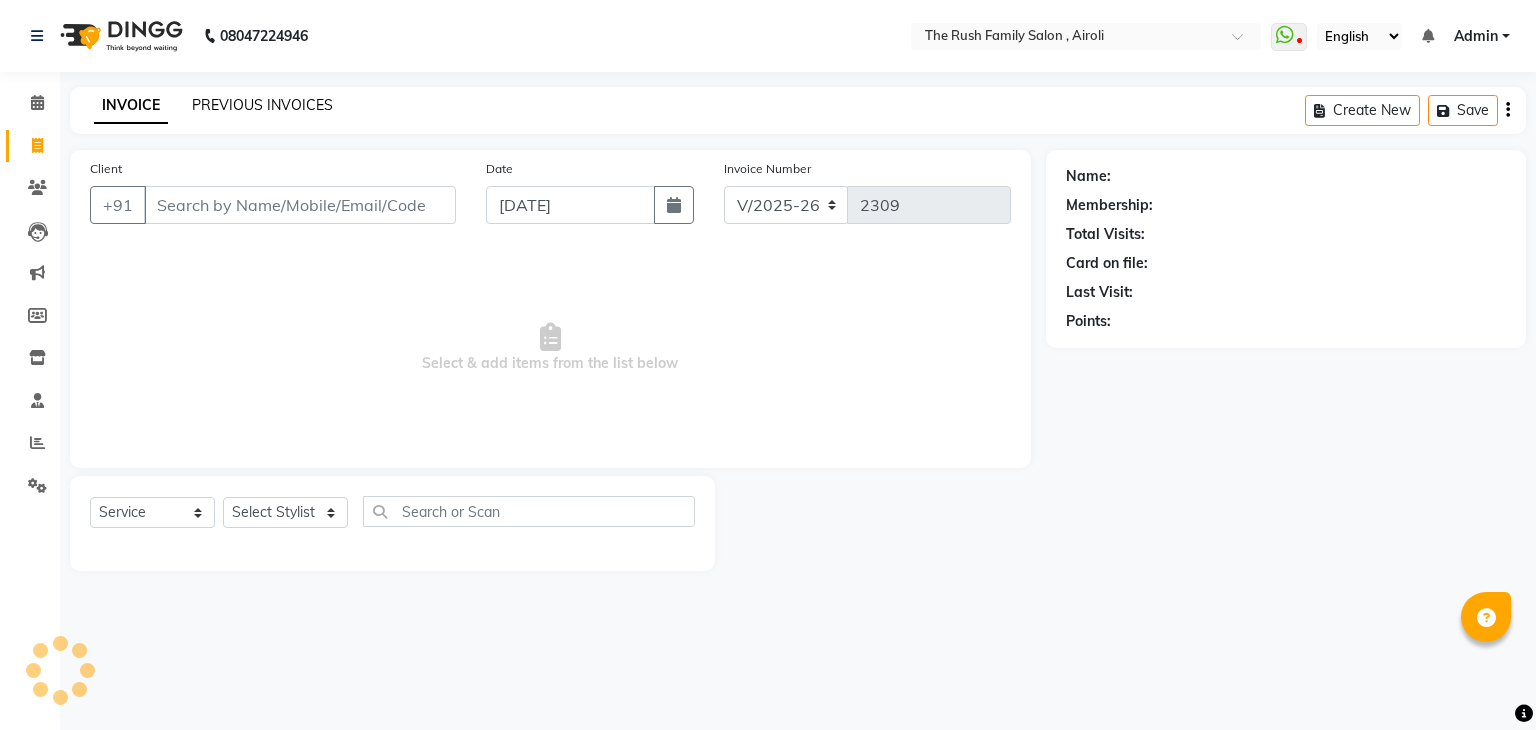 click on "PREVIOUS INVOICES" 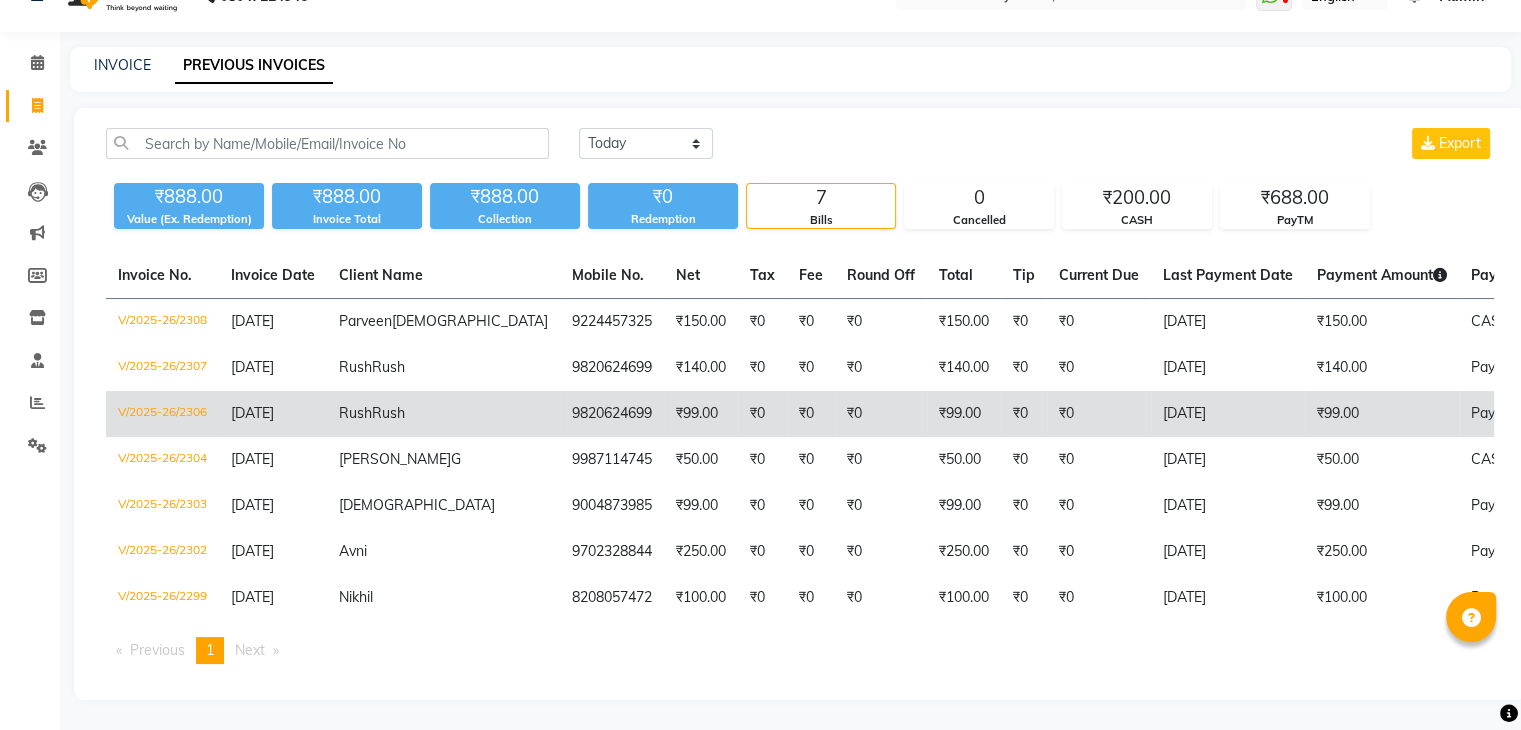 scroll, scrollTop: 0, scrollLeft: 0, axis: both 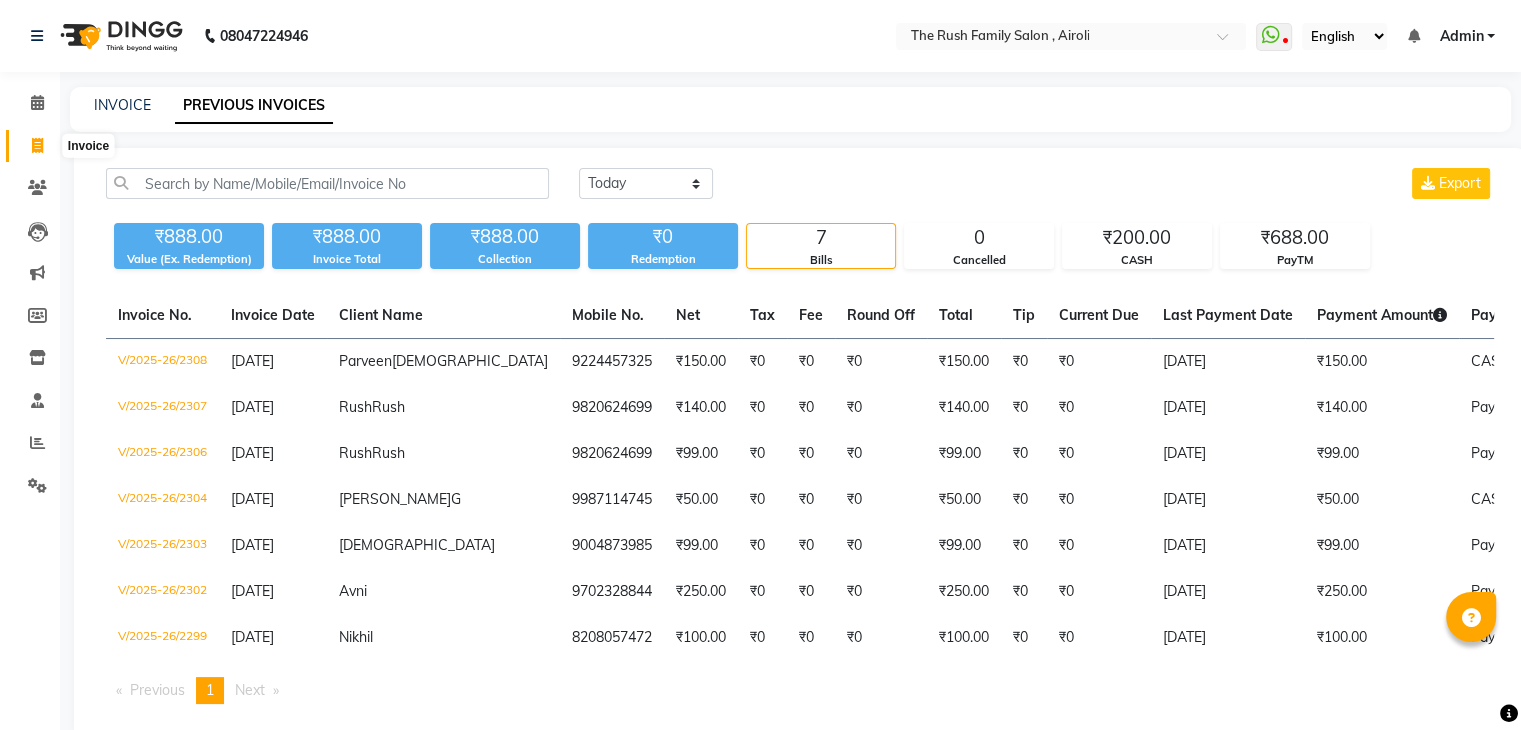 click 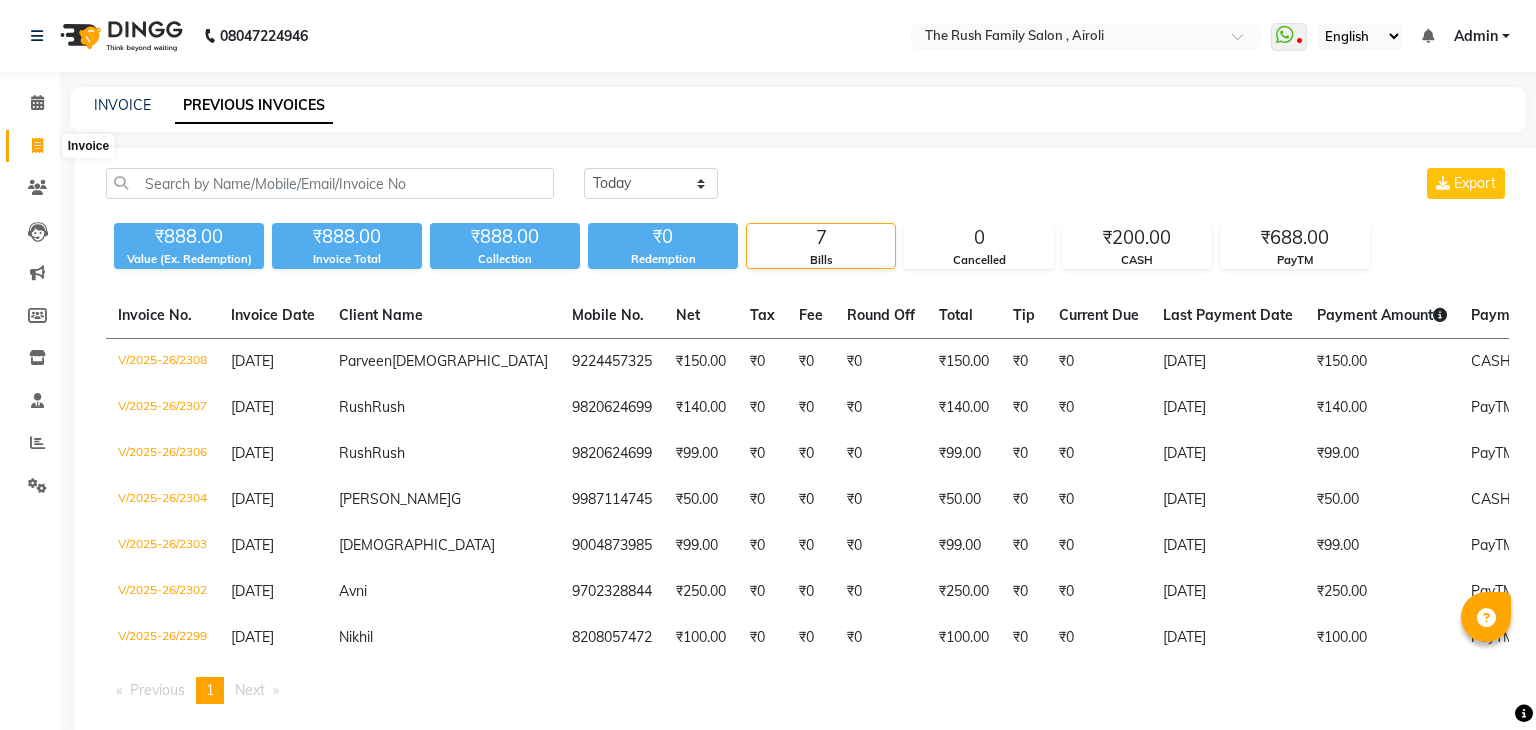 select on "5419" 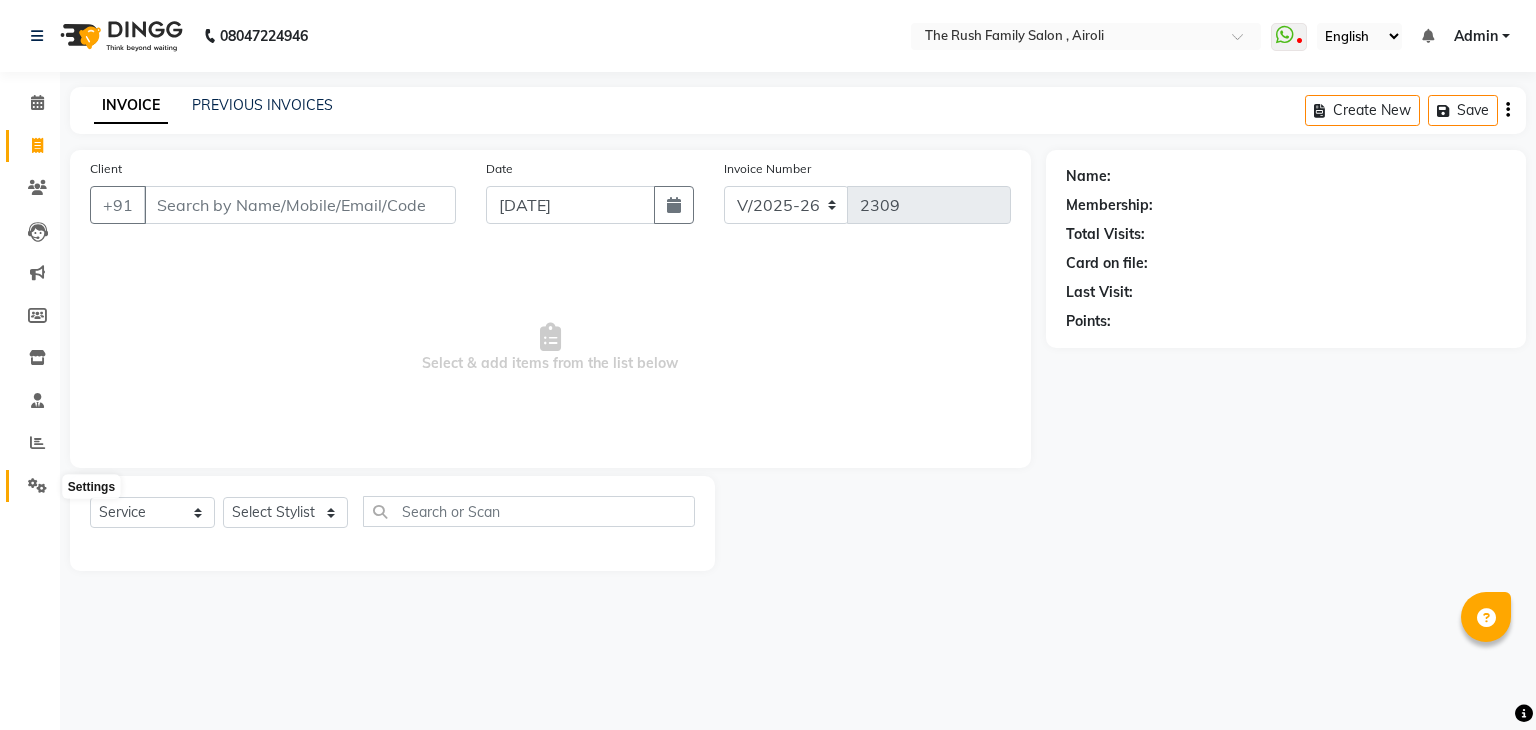 click 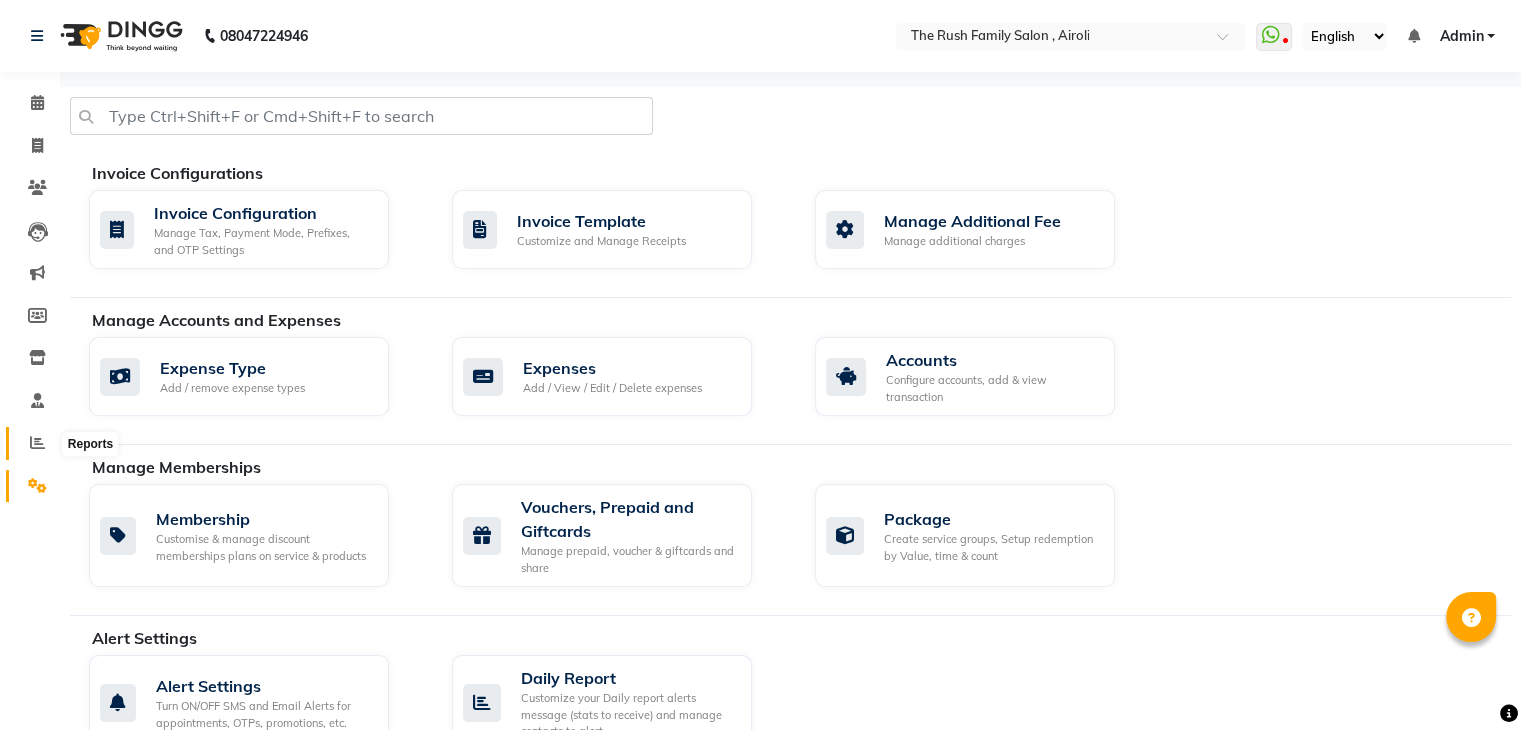 click 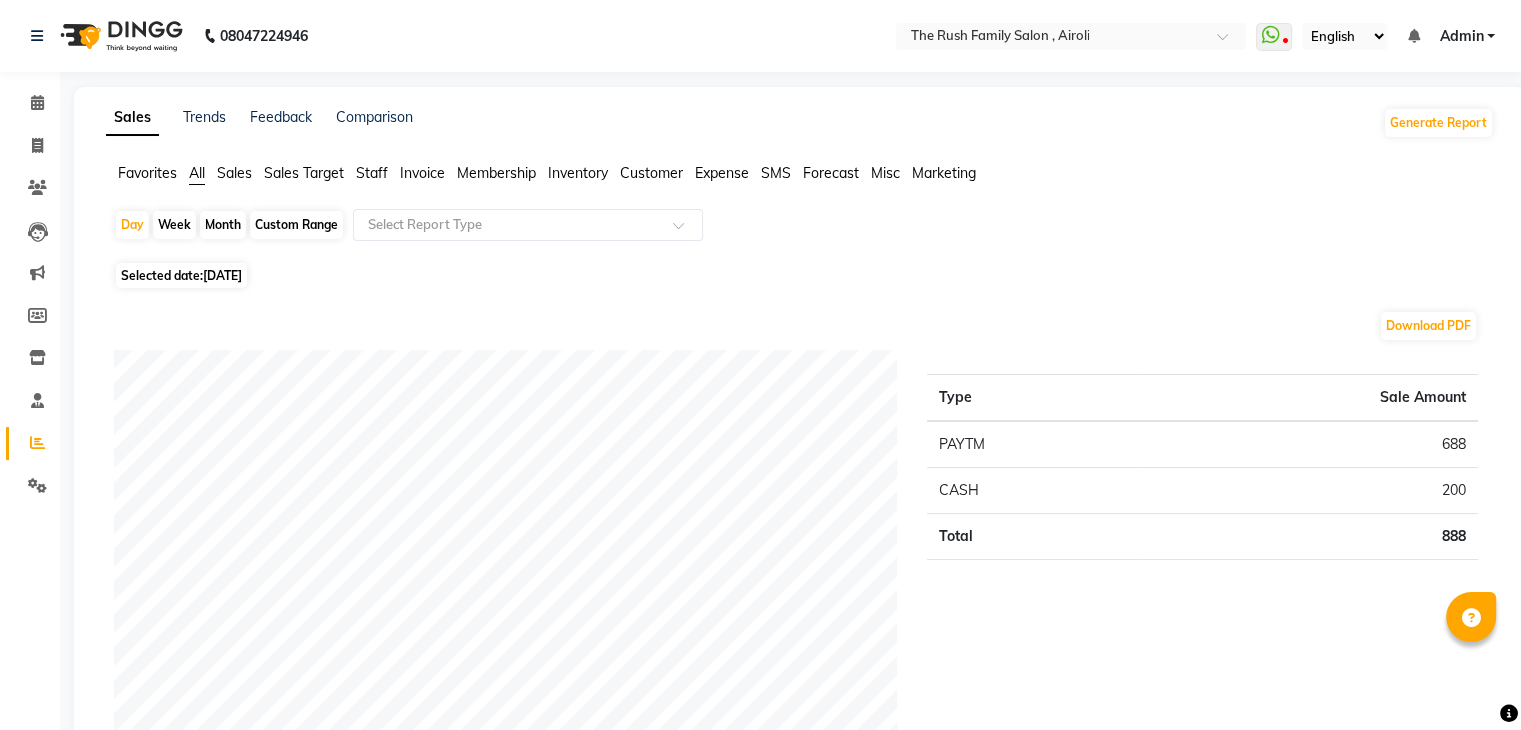 click on "[DATE]" 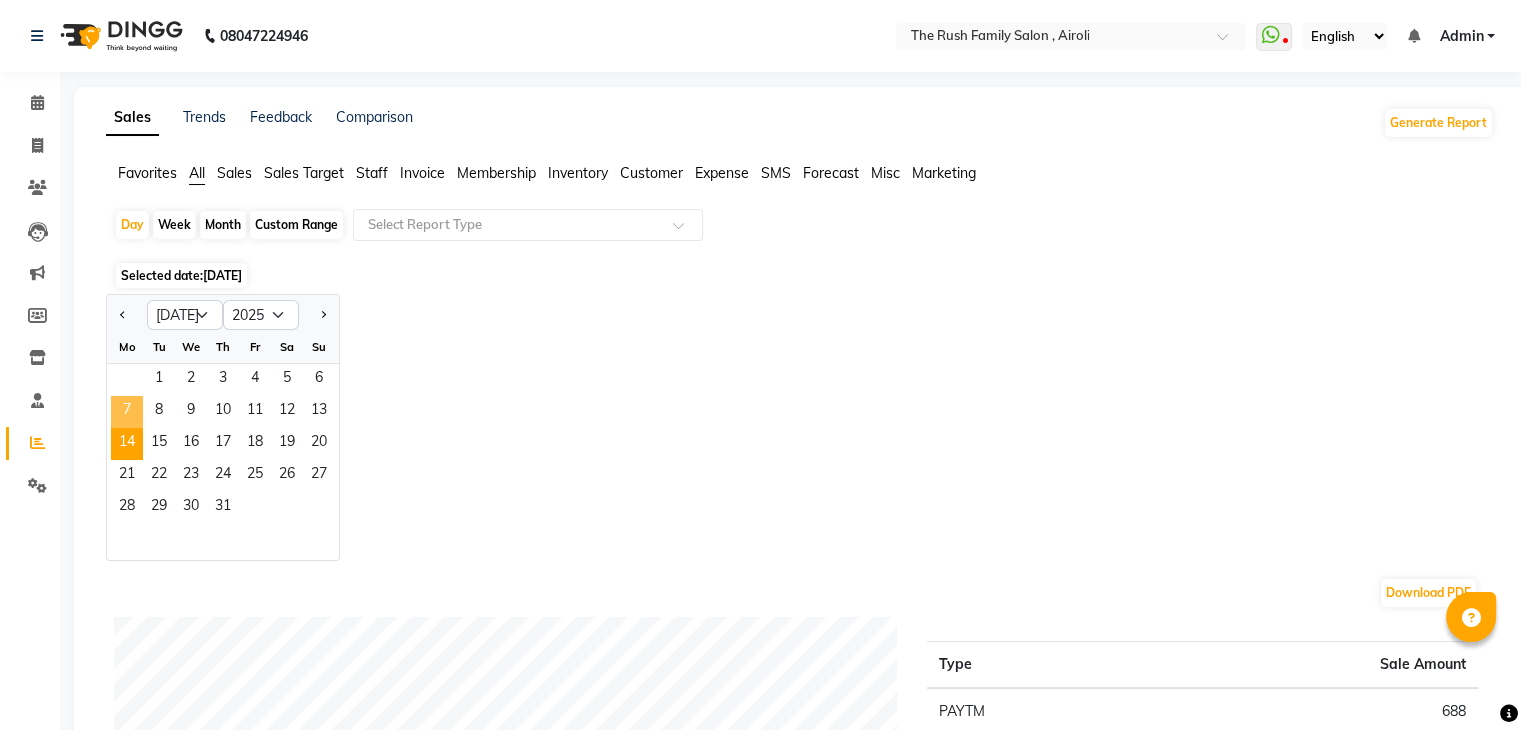 click on "7" 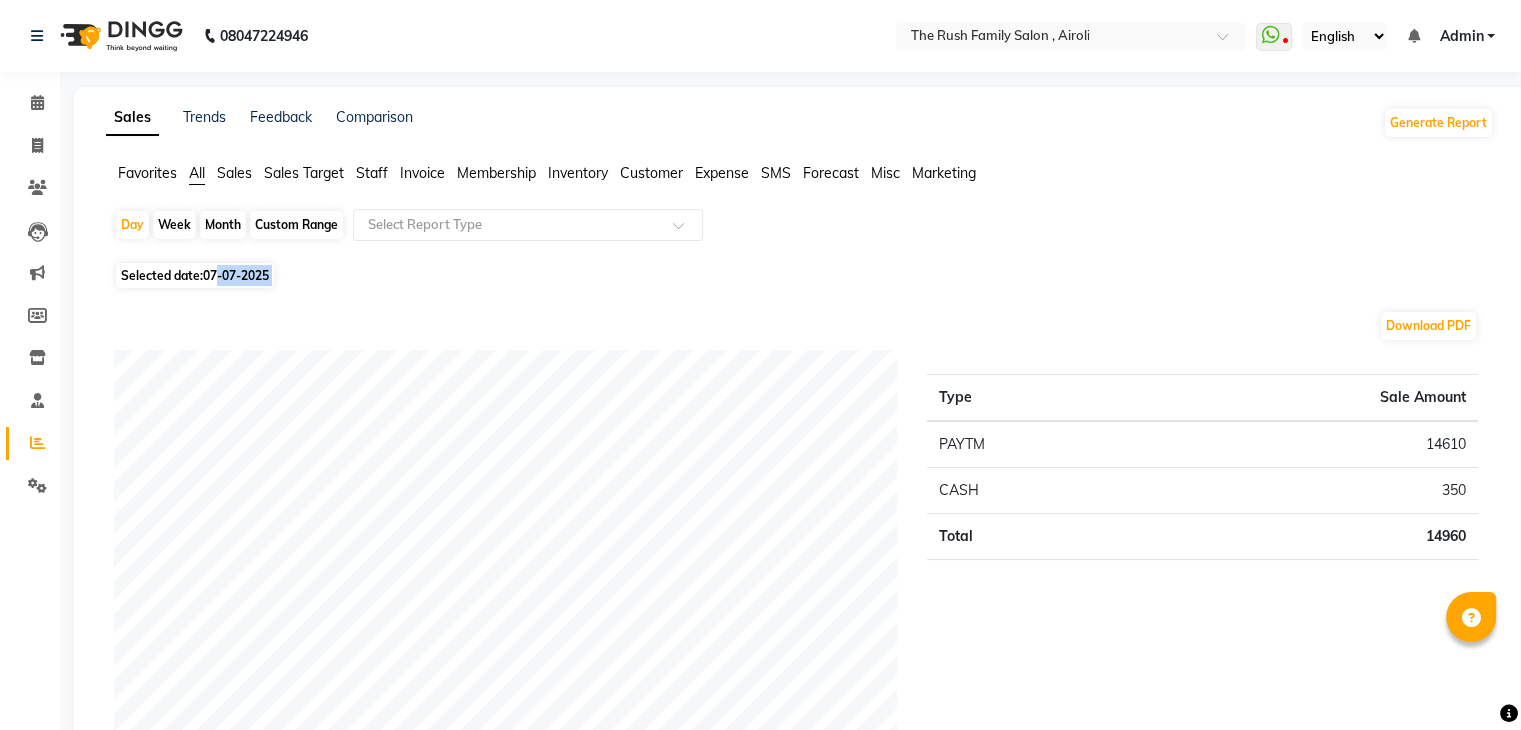 drag, startPoint x: 216, startPoint y: 314, endPoint x: 217, endPoint y: 285, distance: 29.017237 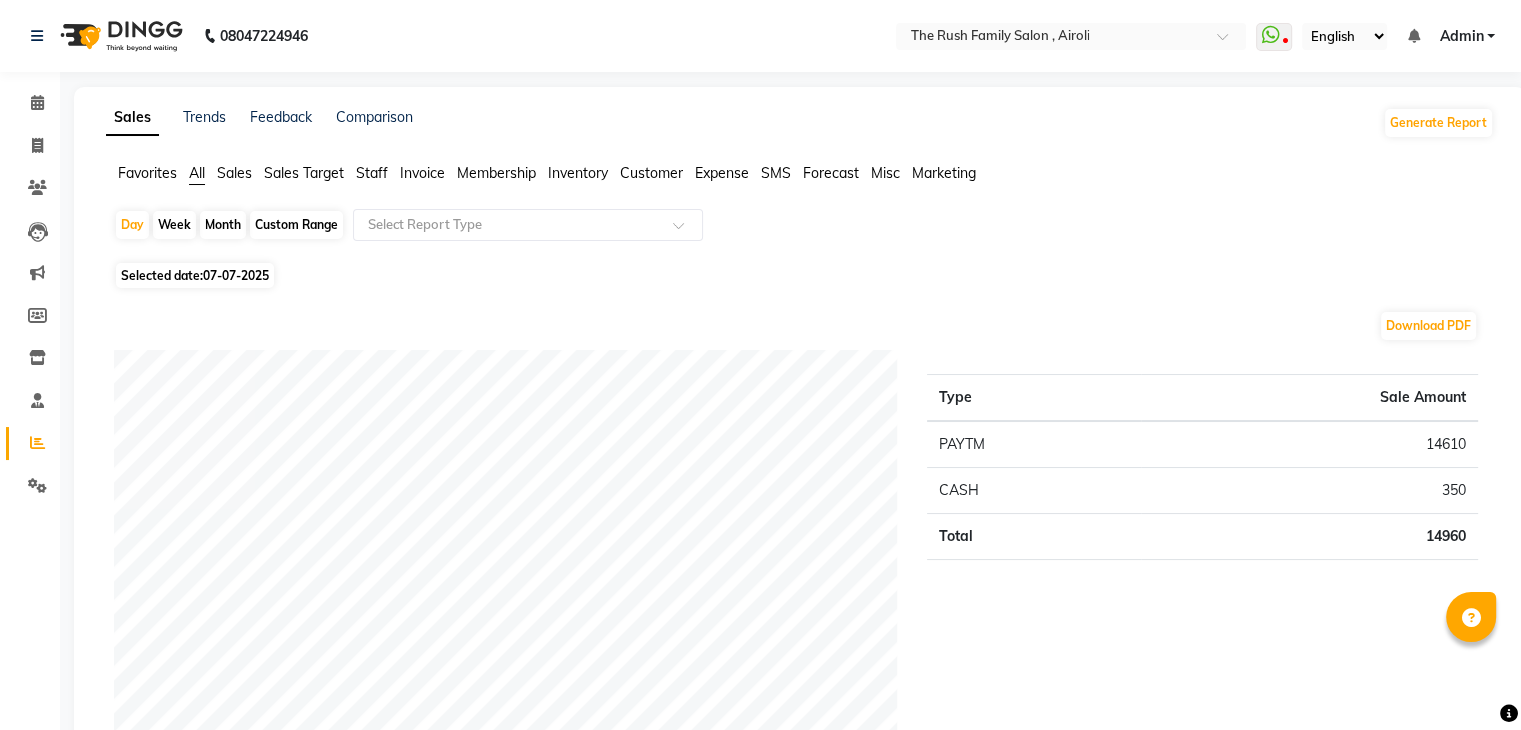 select on "7" 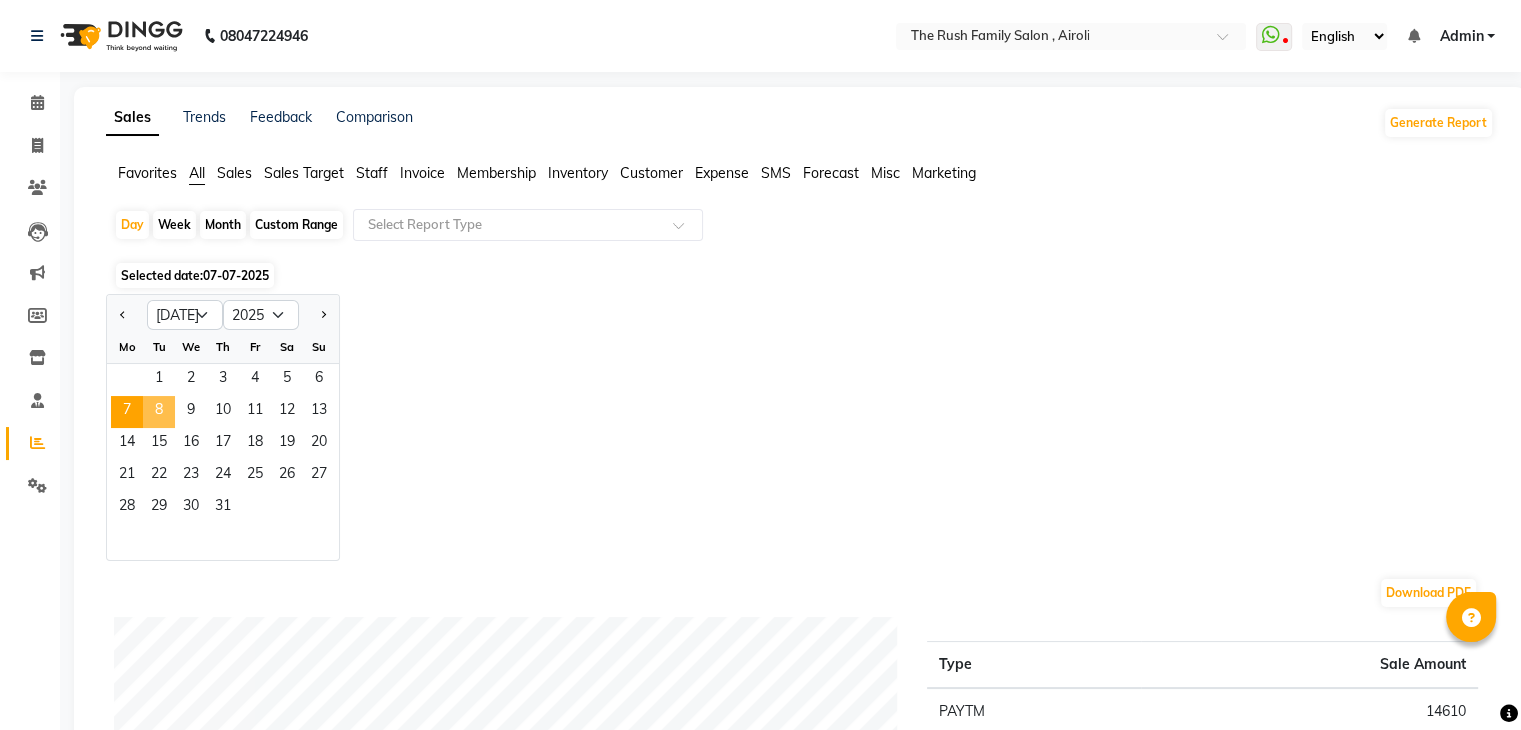 click on "8" 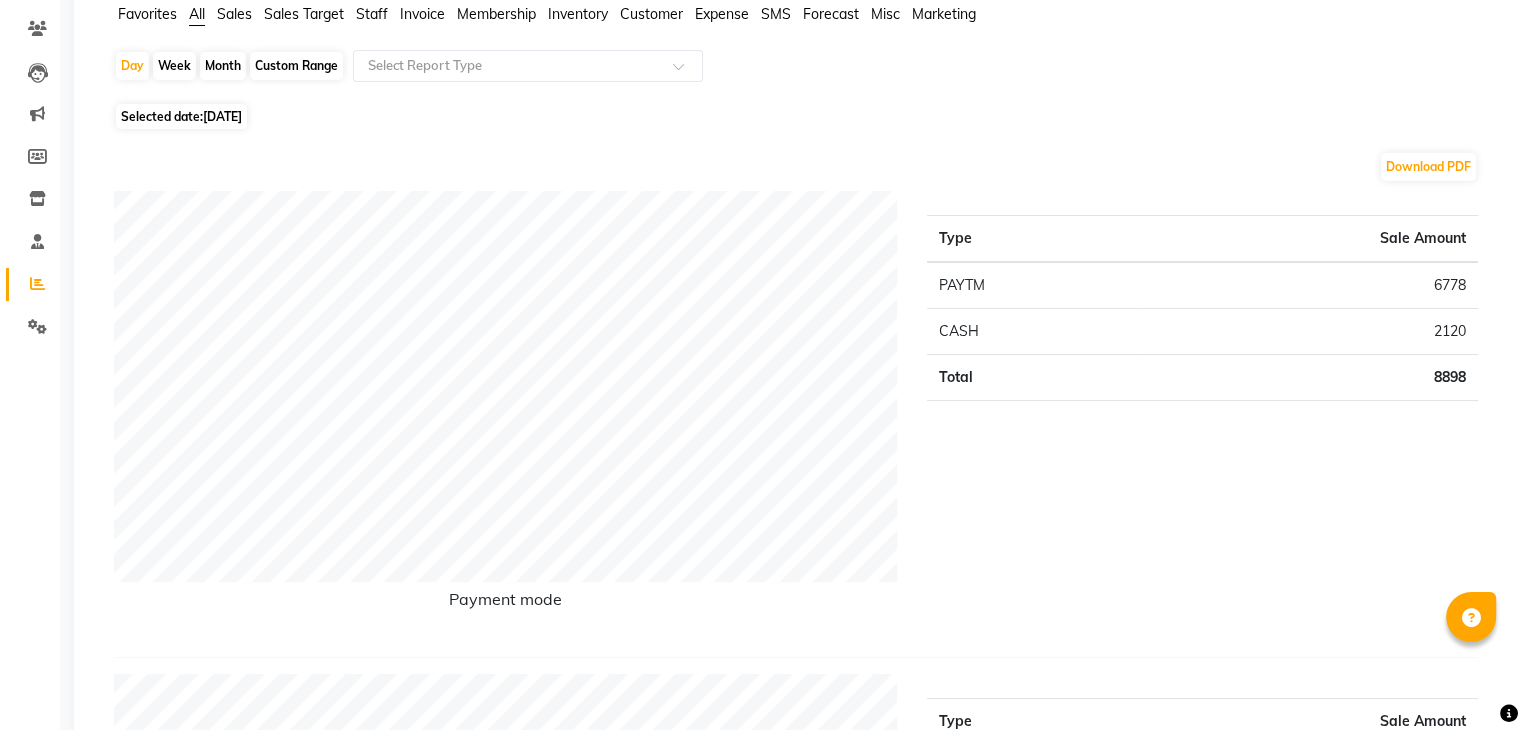 scroll, scrollTop: 160, scrollLeft: 0, axis: vertical 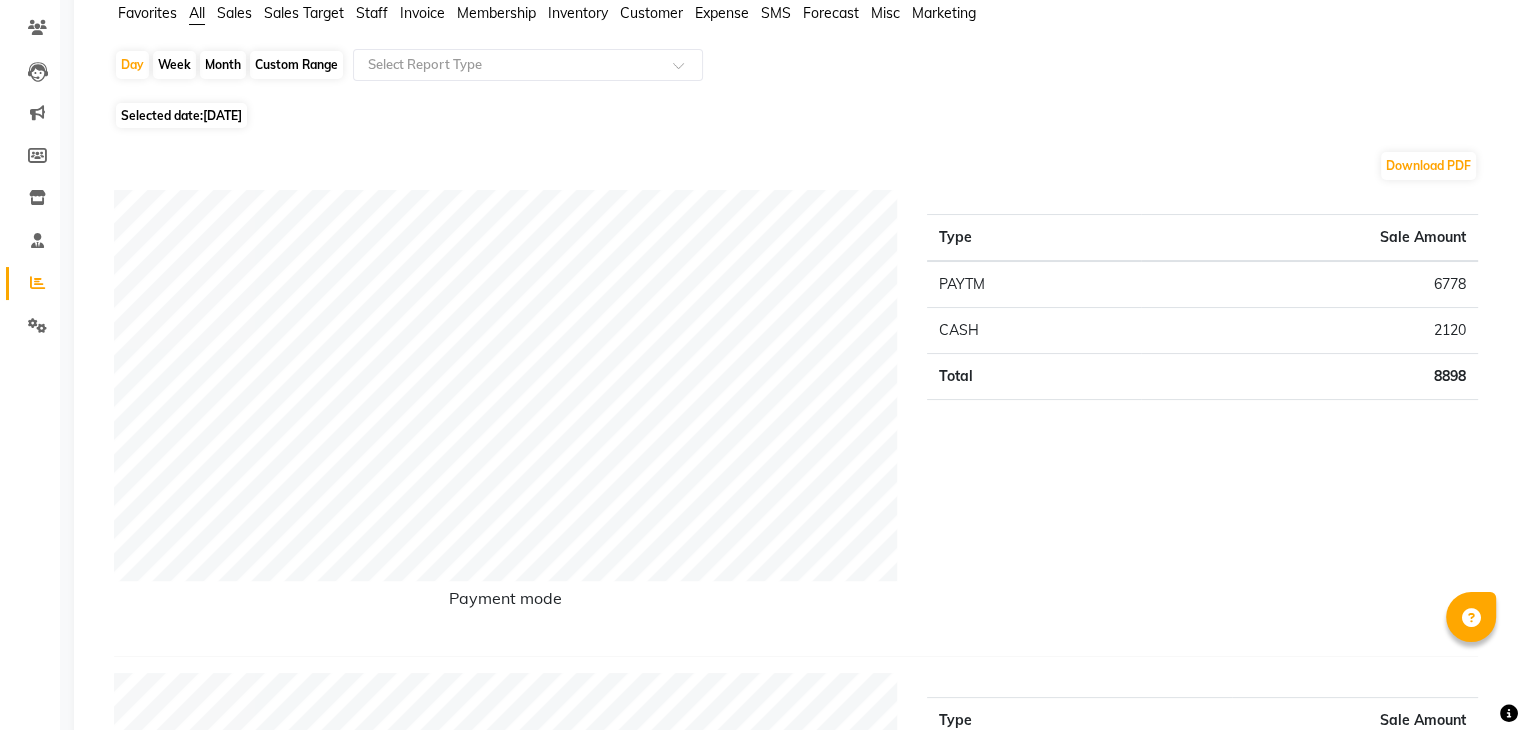 click on "08-07-2025" 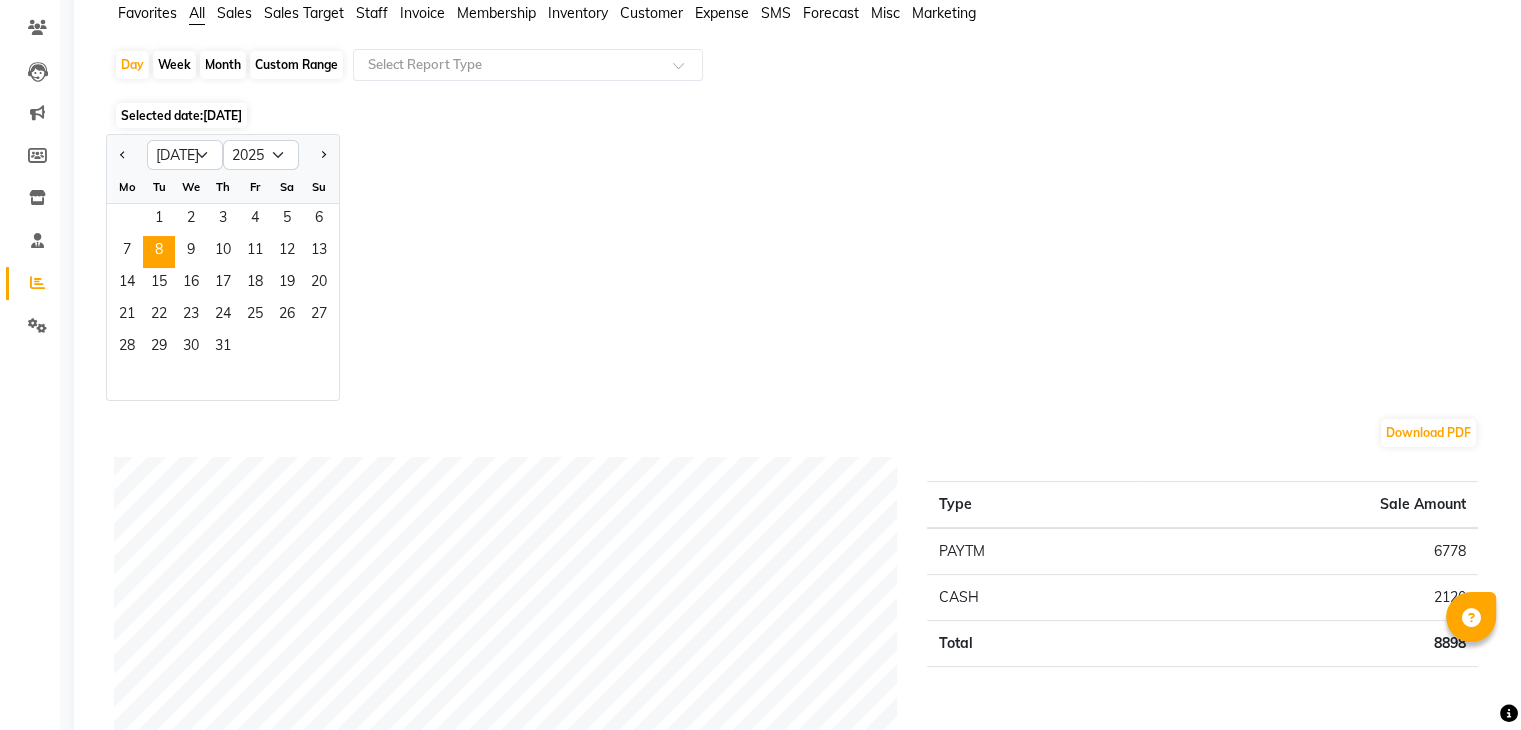 click on "Jan Feb Mar Apr May Jun Jul Aug Sep Oct Nov Dec 2015 2016 2017 2018 2019 2020 2021 2022 2023 2024 2025 2026 2027 2028 2029 2030 2031 2032 2033 2034 2035 Mo Tu We Th Fr Sa Su  1   2   3   4   5   6   7   8   9   10   11   12   13   14   15   16   17   18   19   20   21   22   23   24   25   26   27   28   29   30   31" 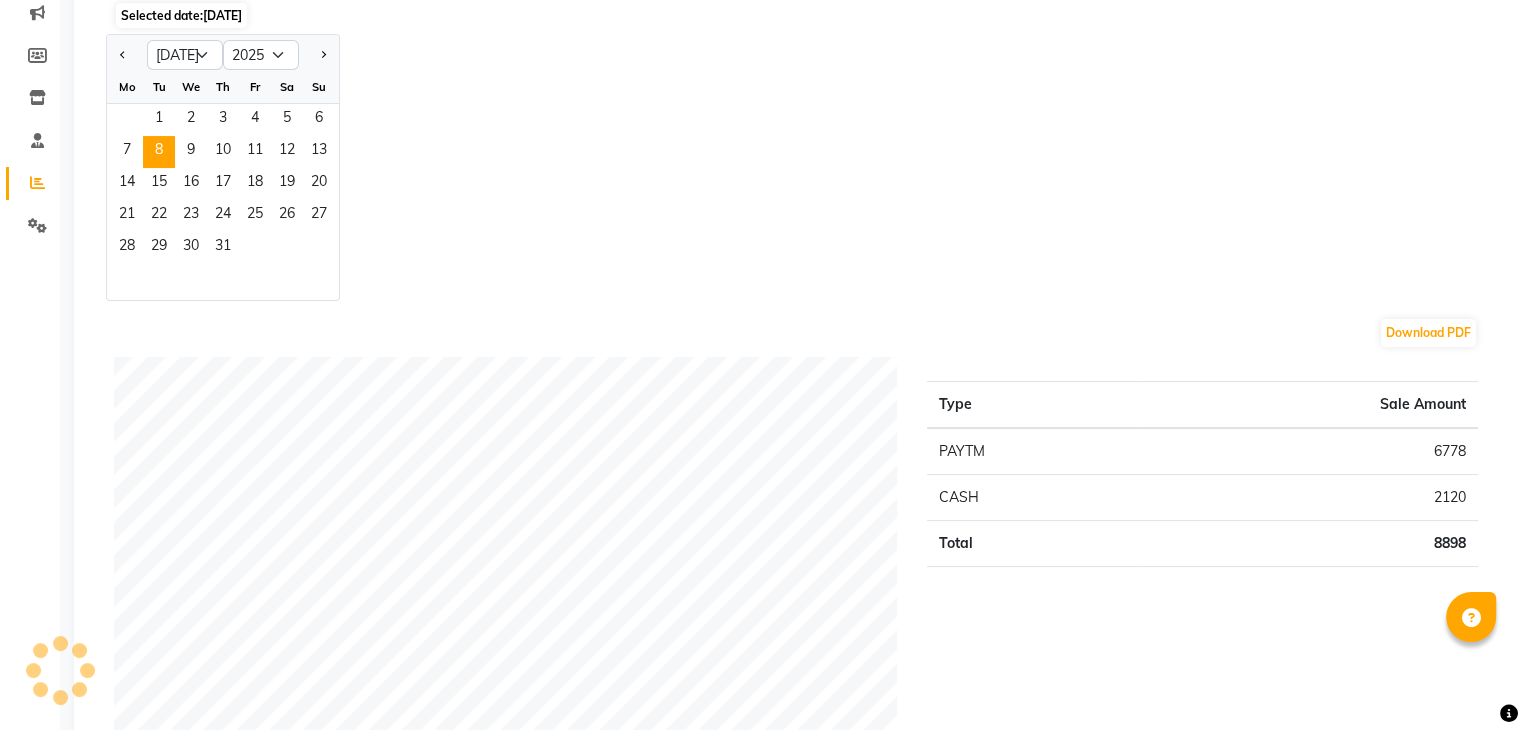 scroll, scrollTop: 254, scrollLeft: 0, axis: vertical 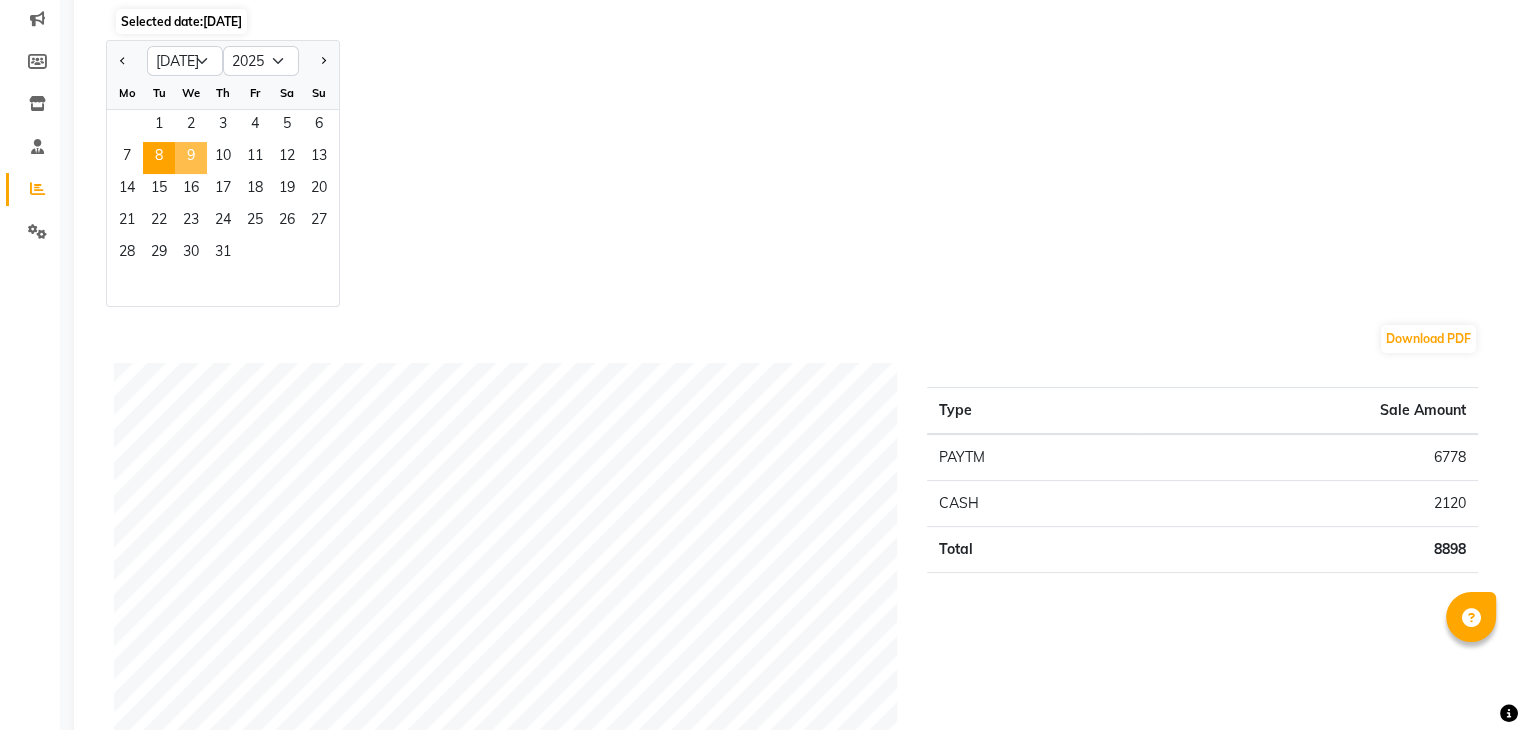 click on "9" 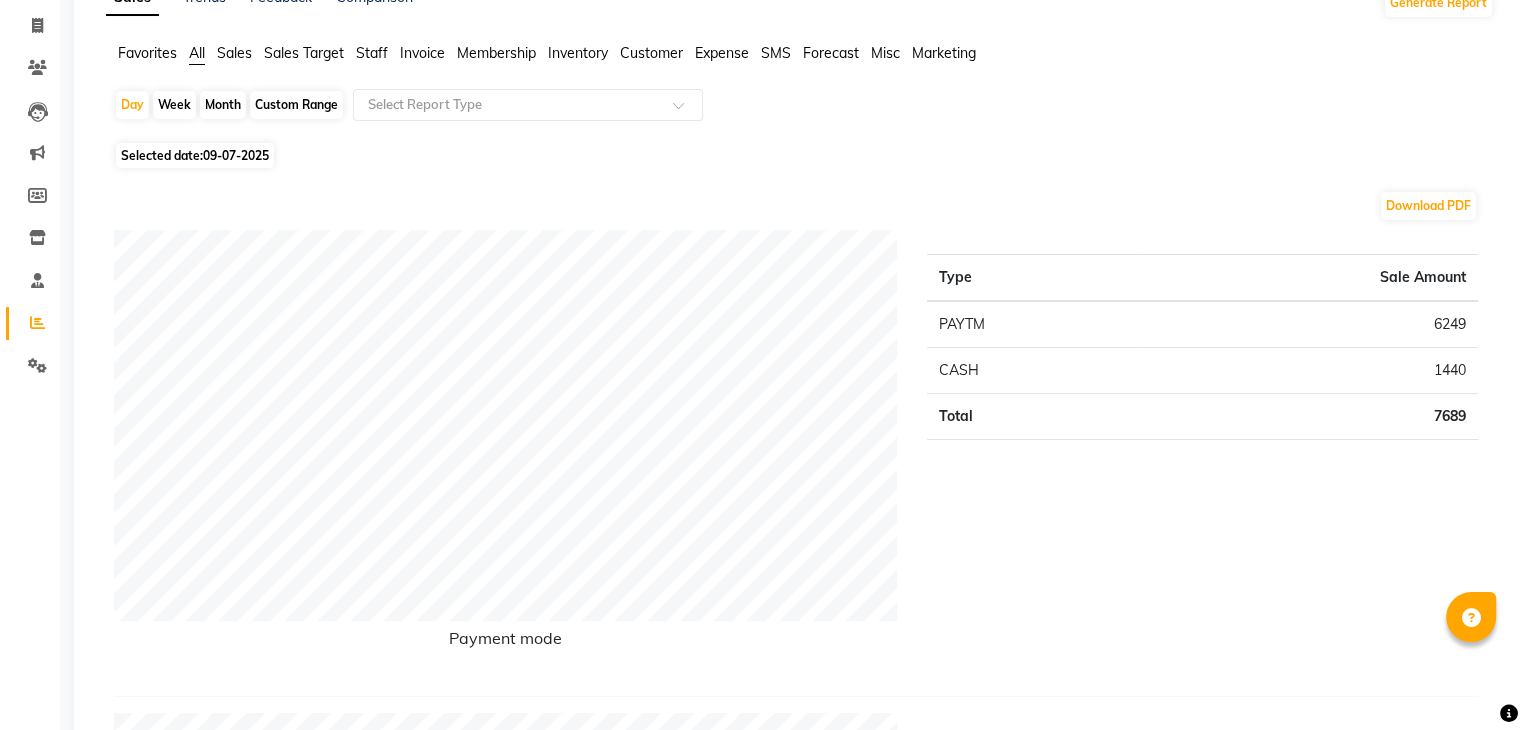 scroll, scrollTop: 118, scrollLeft: 0, axis: vertical 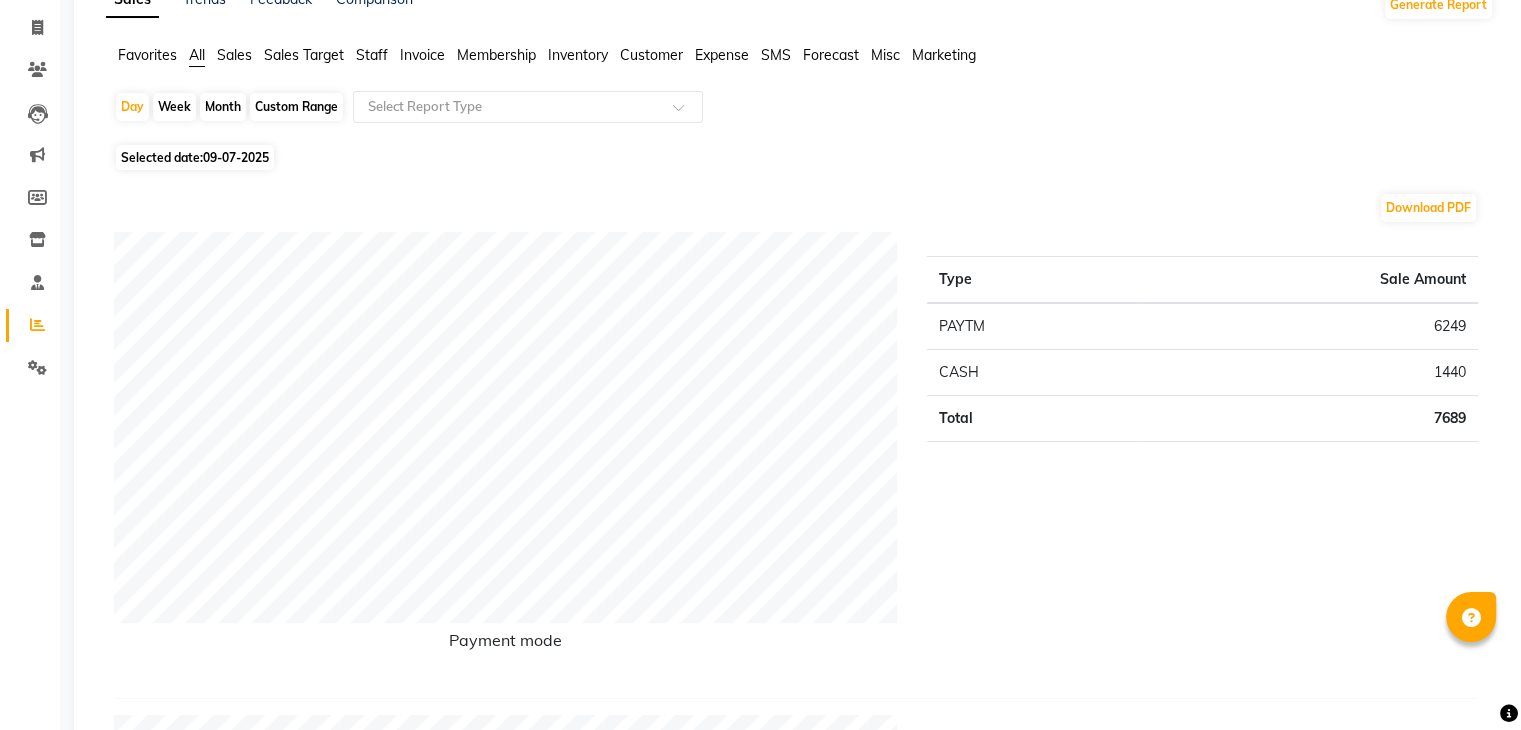 click on "09-07-2025" 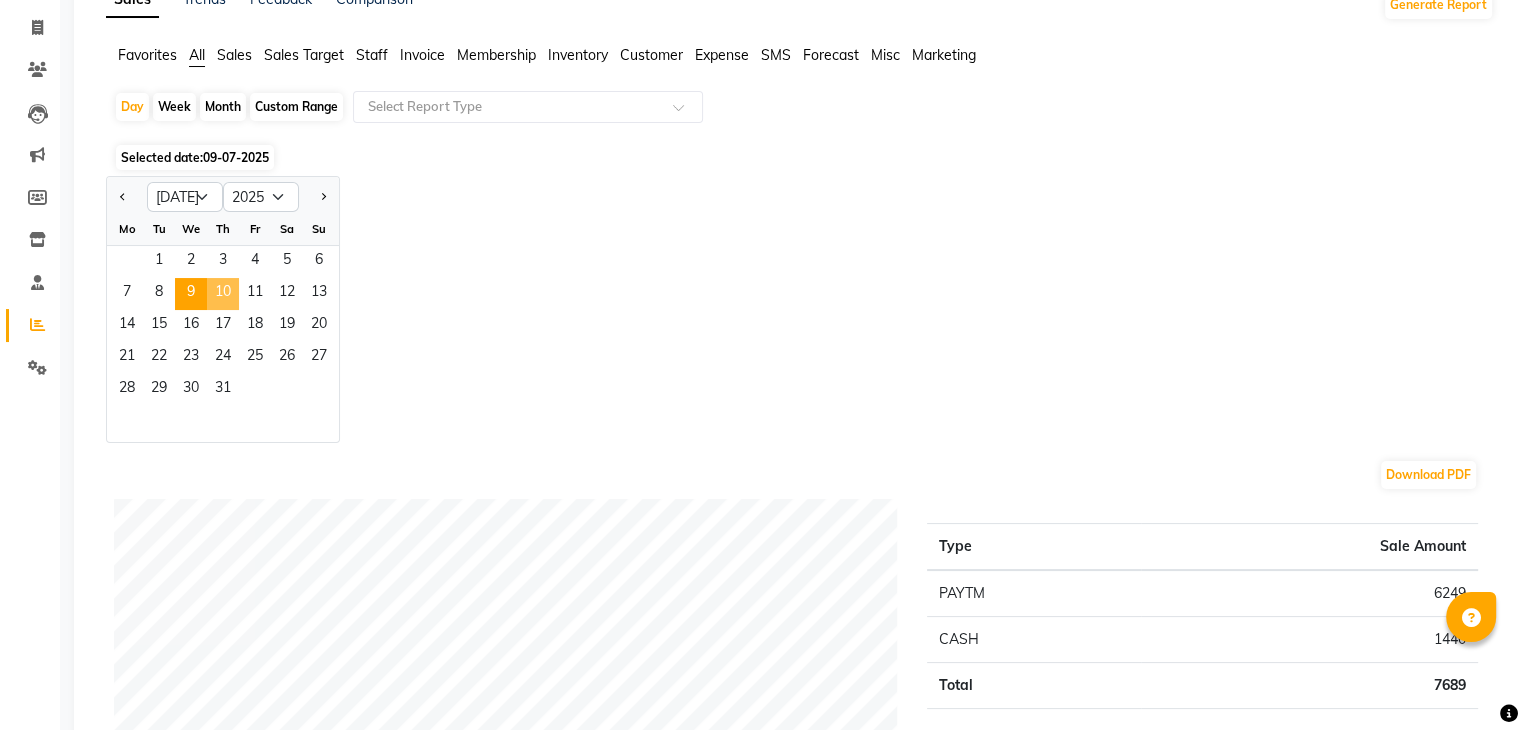 click on "10" 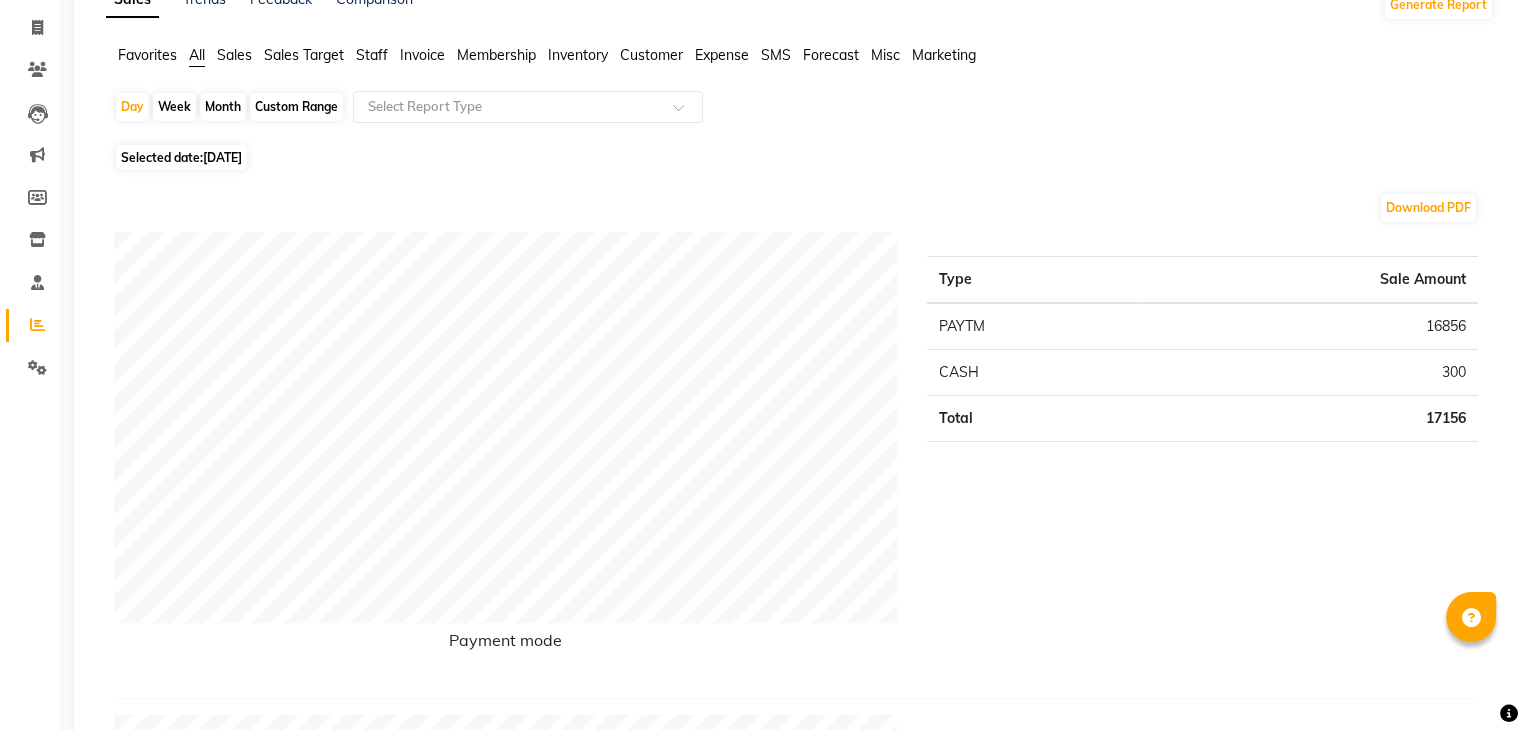 click on "10-07-2025" 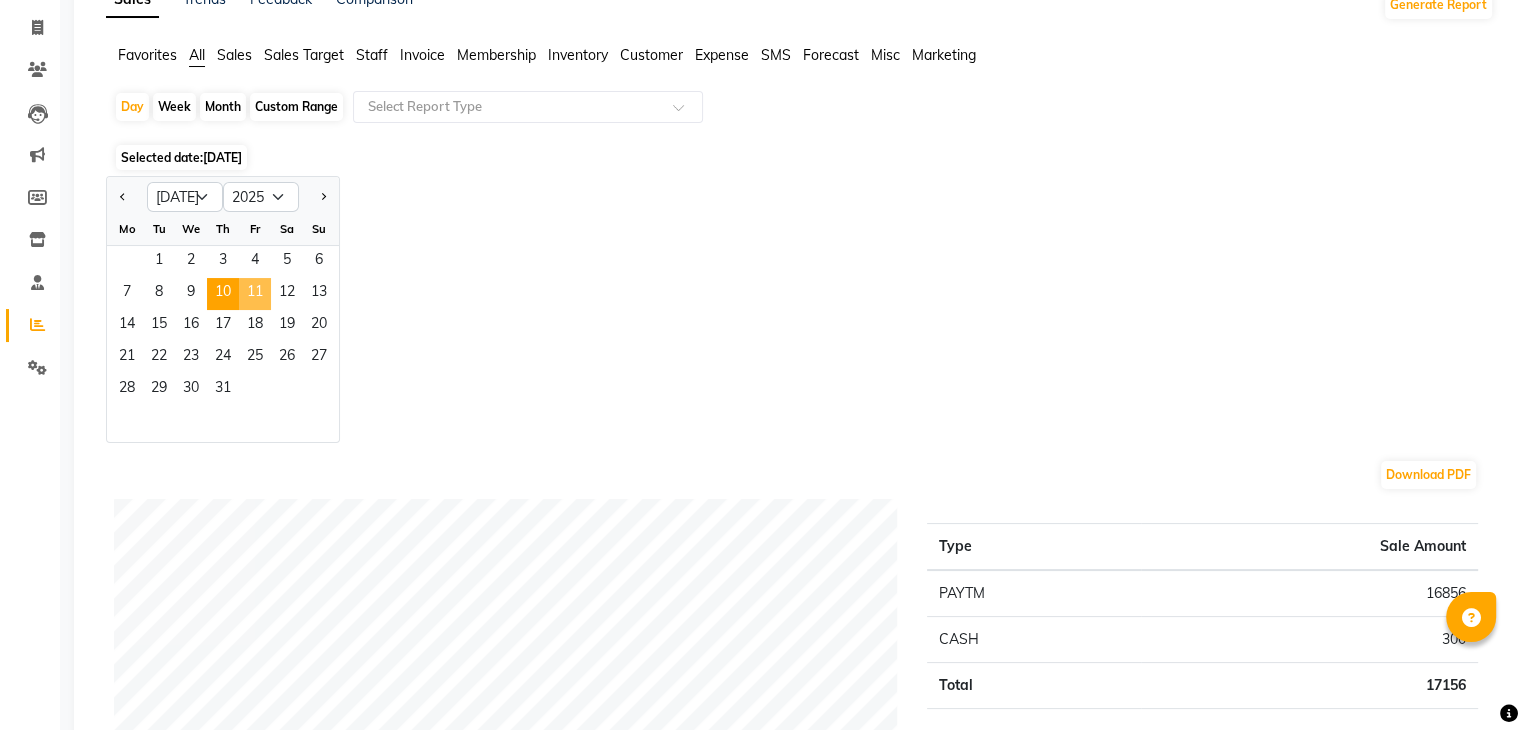 click on "11" 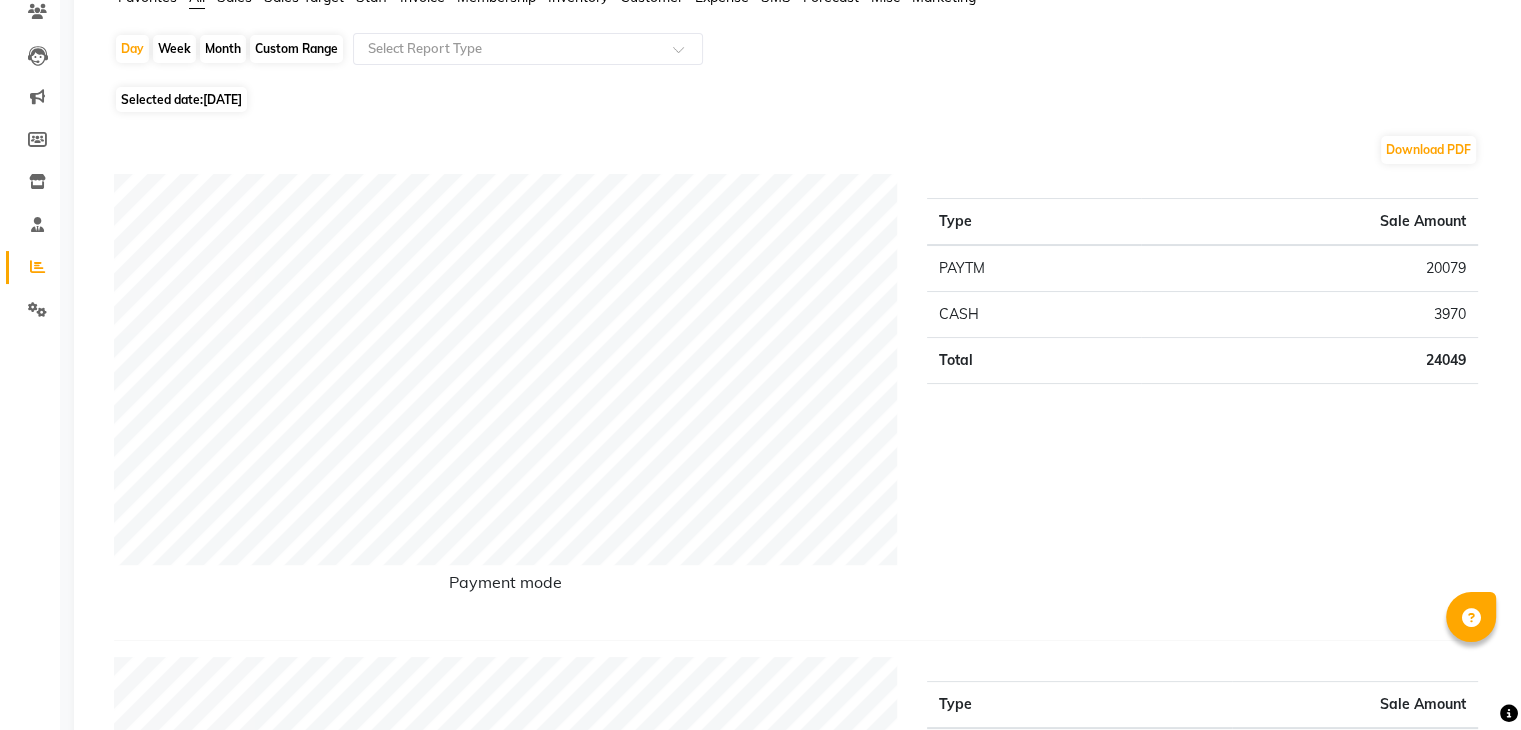 scroll, scrollTop: 176, scrollLeft: 0, axis: vertical 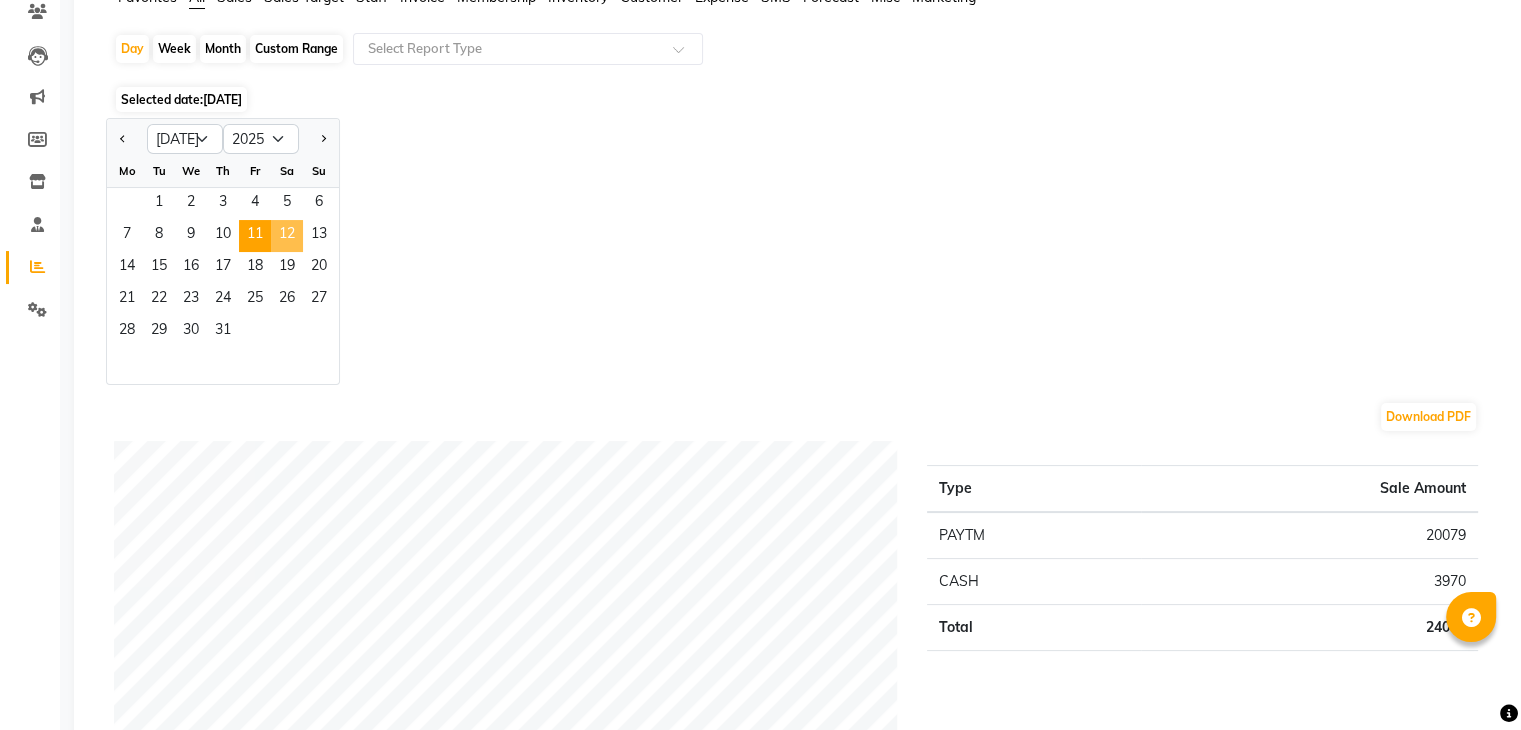 click on "12" 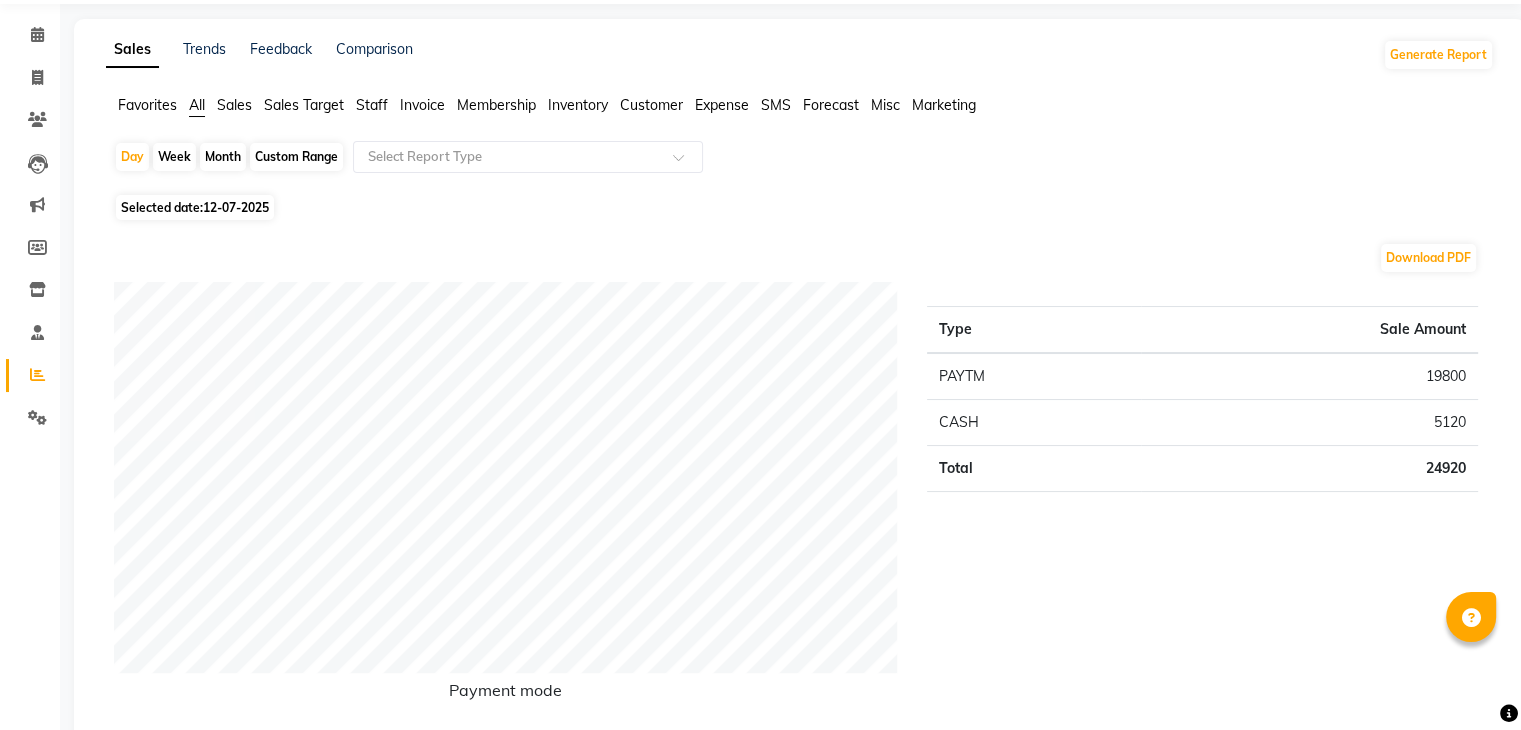 scroll, scrollTop: 68, scrollLeft: 0, axis: vertical 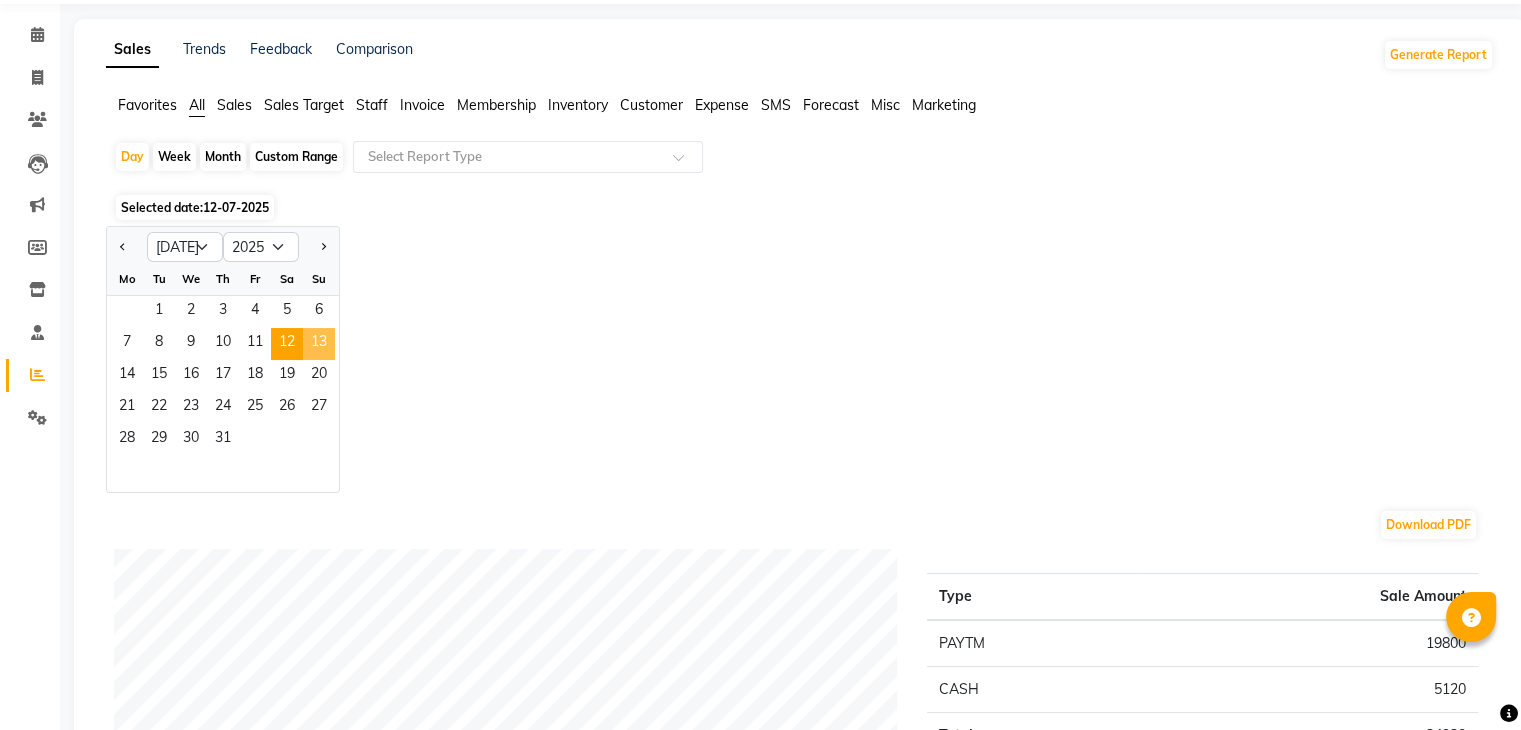 click on "13" 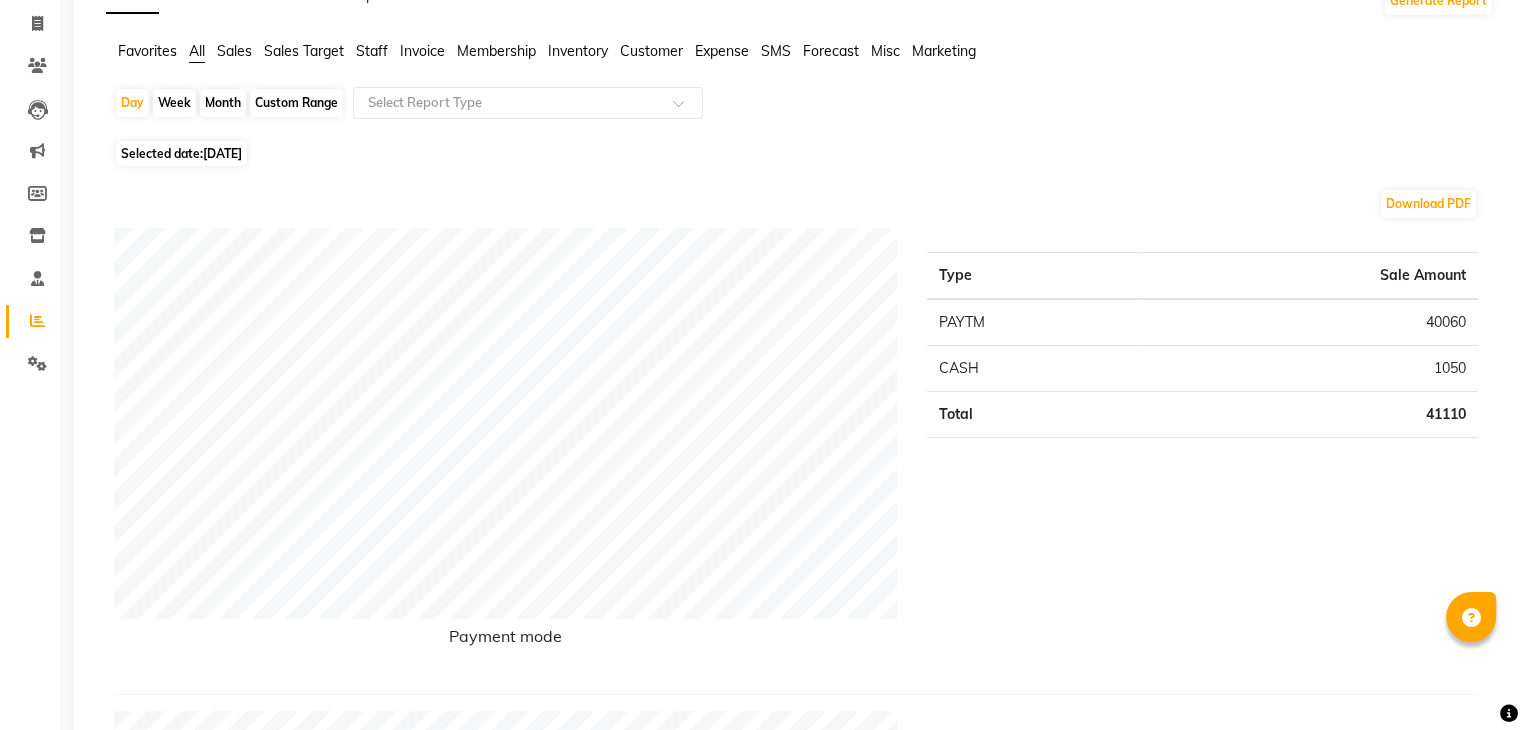 scroll, scrollTop: 0, scrollLeft: 0, axis: both 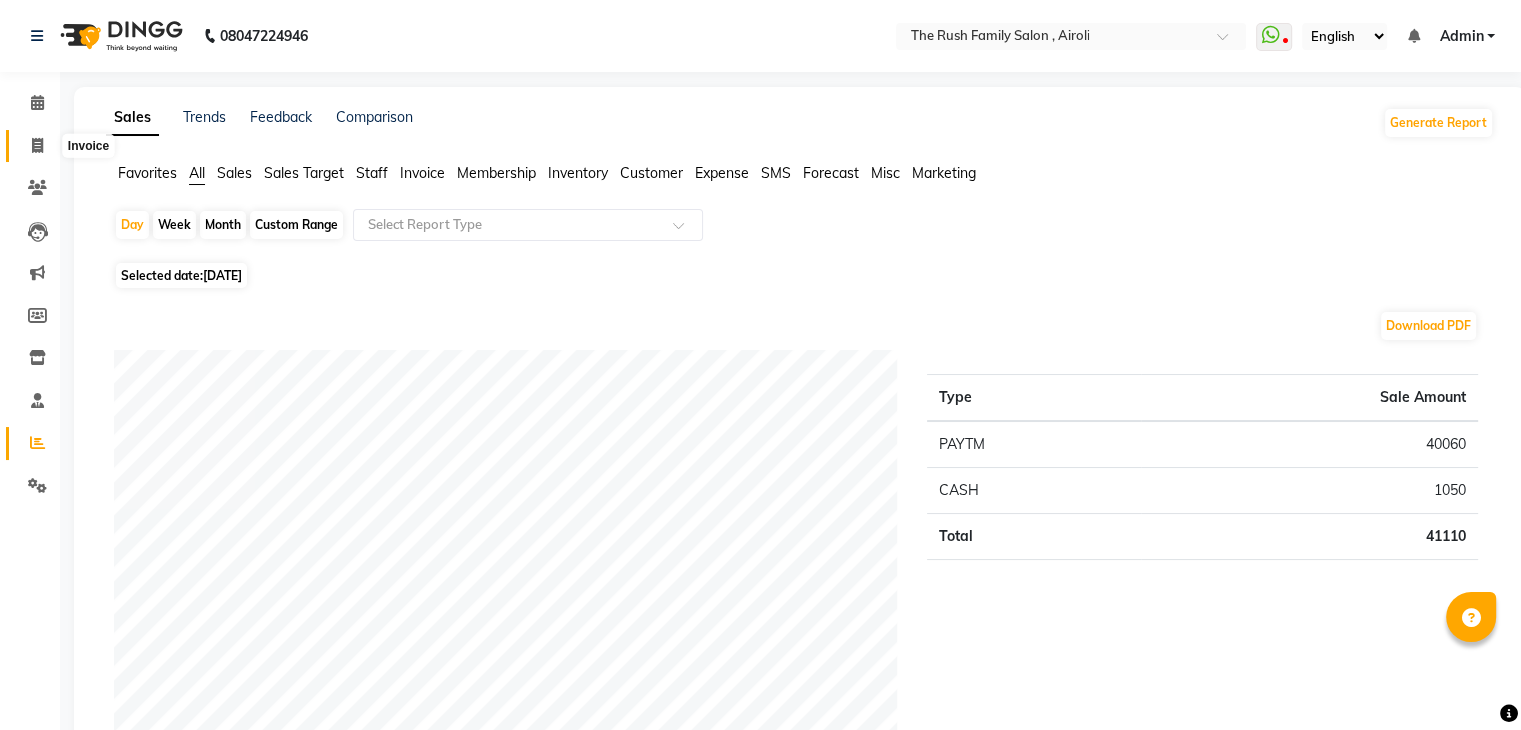 click 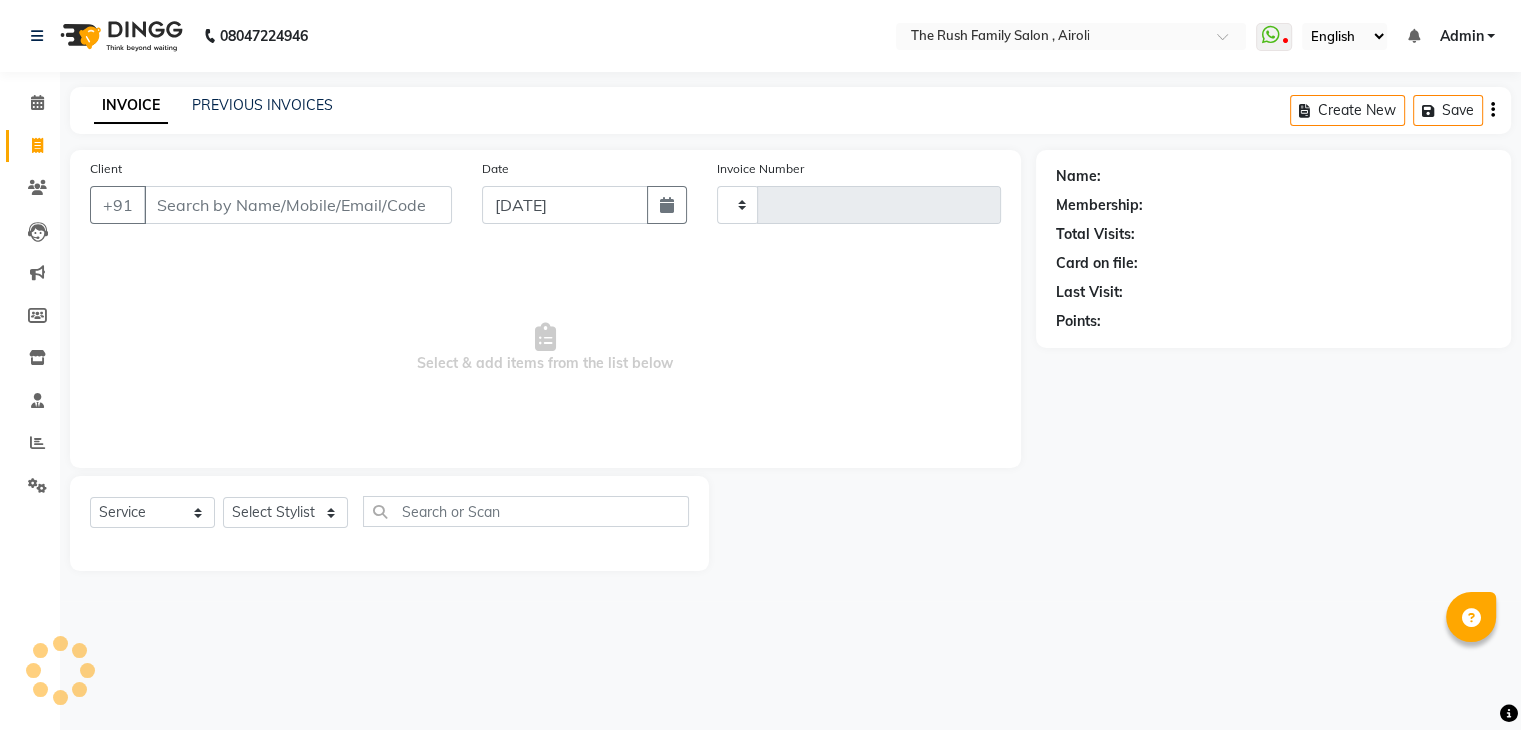 type on "2309" 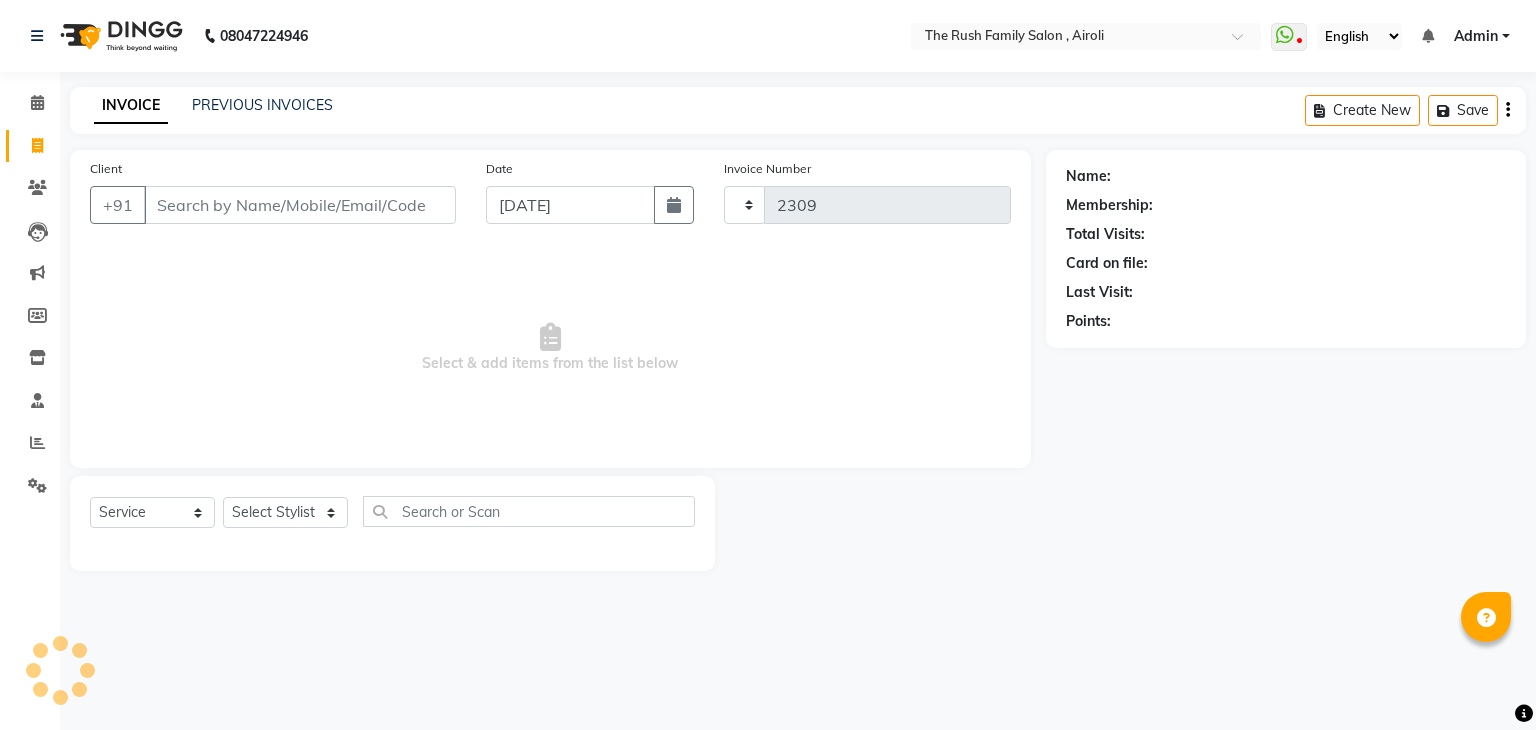 select on "5419" 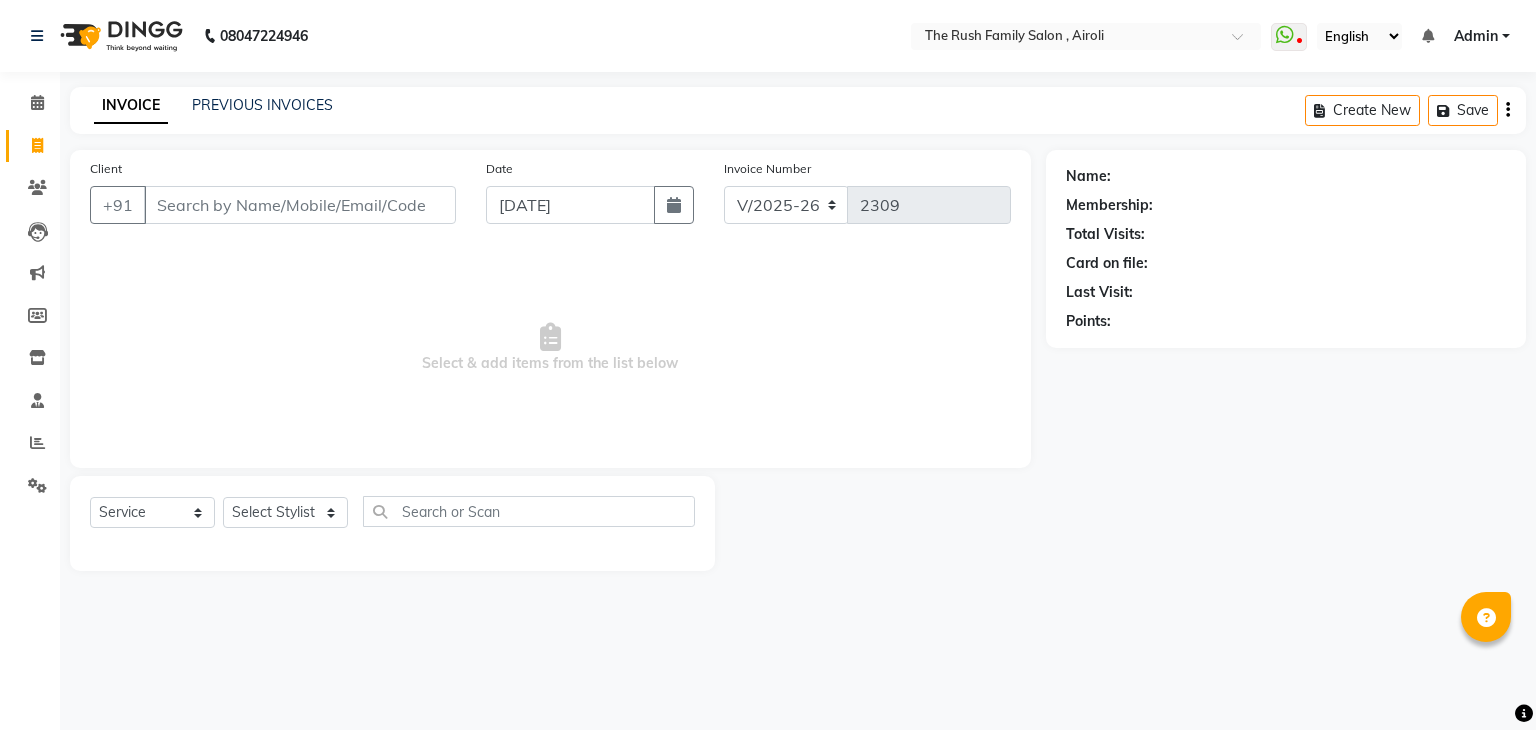 click on "PREVIOUS INVOICES" 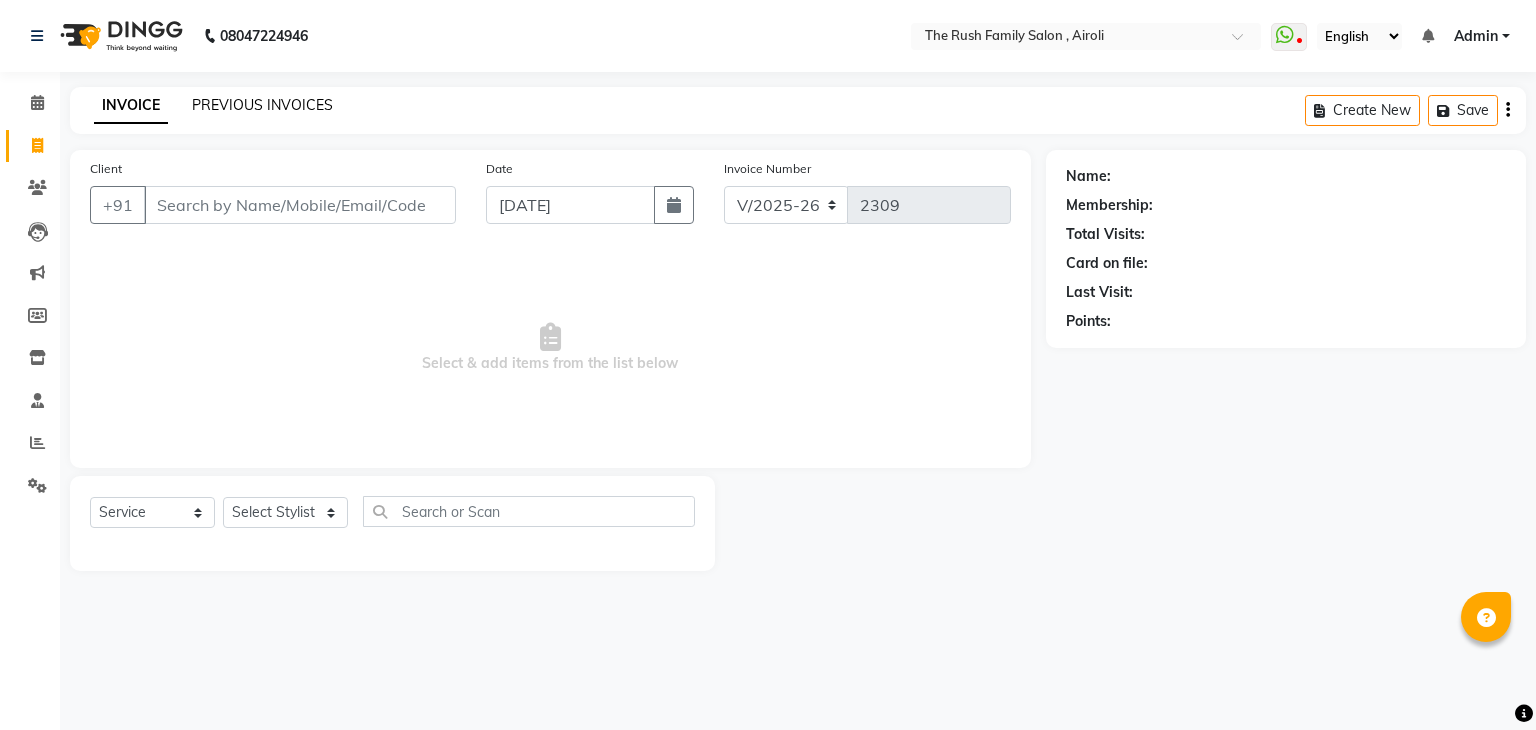 click on "PREVIOUS INVOICES" 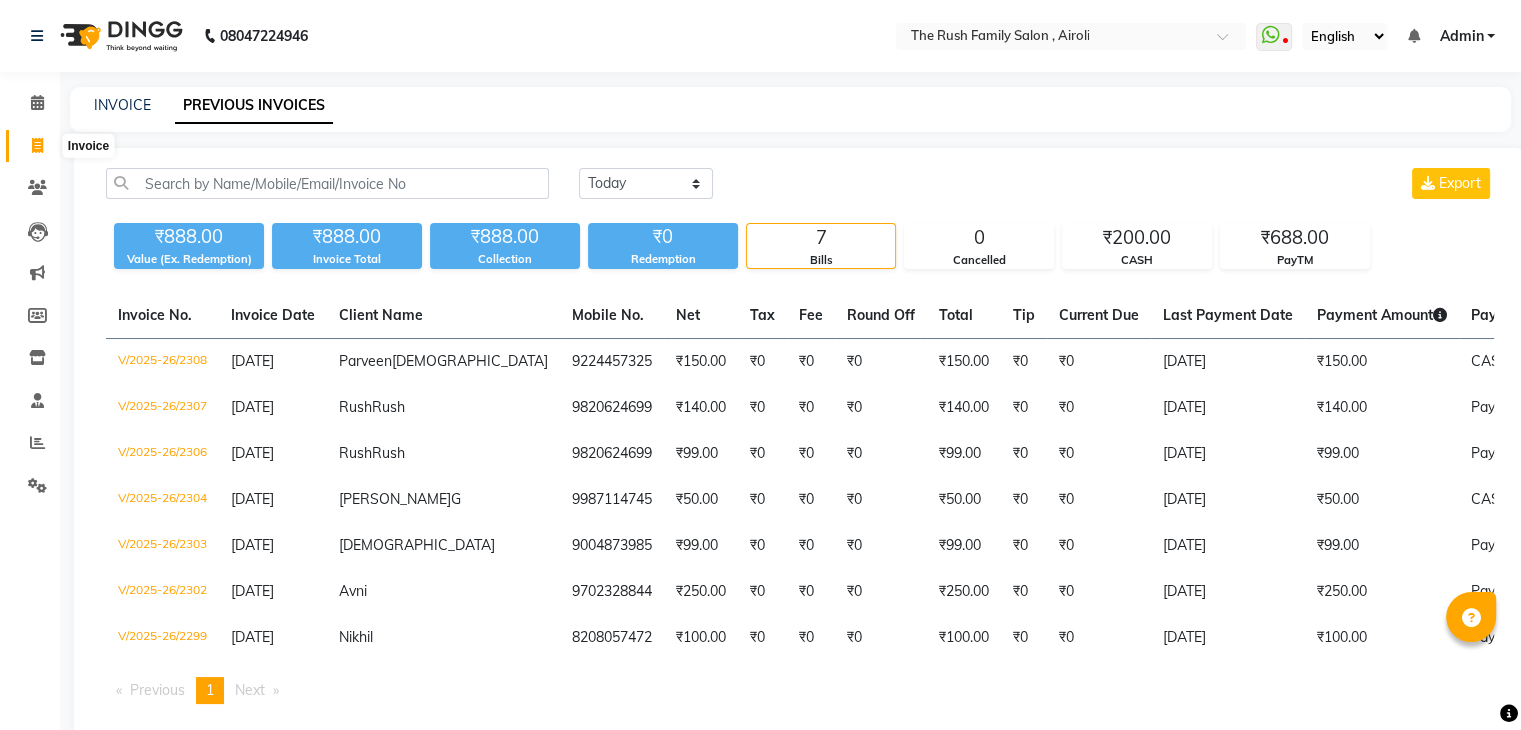 click 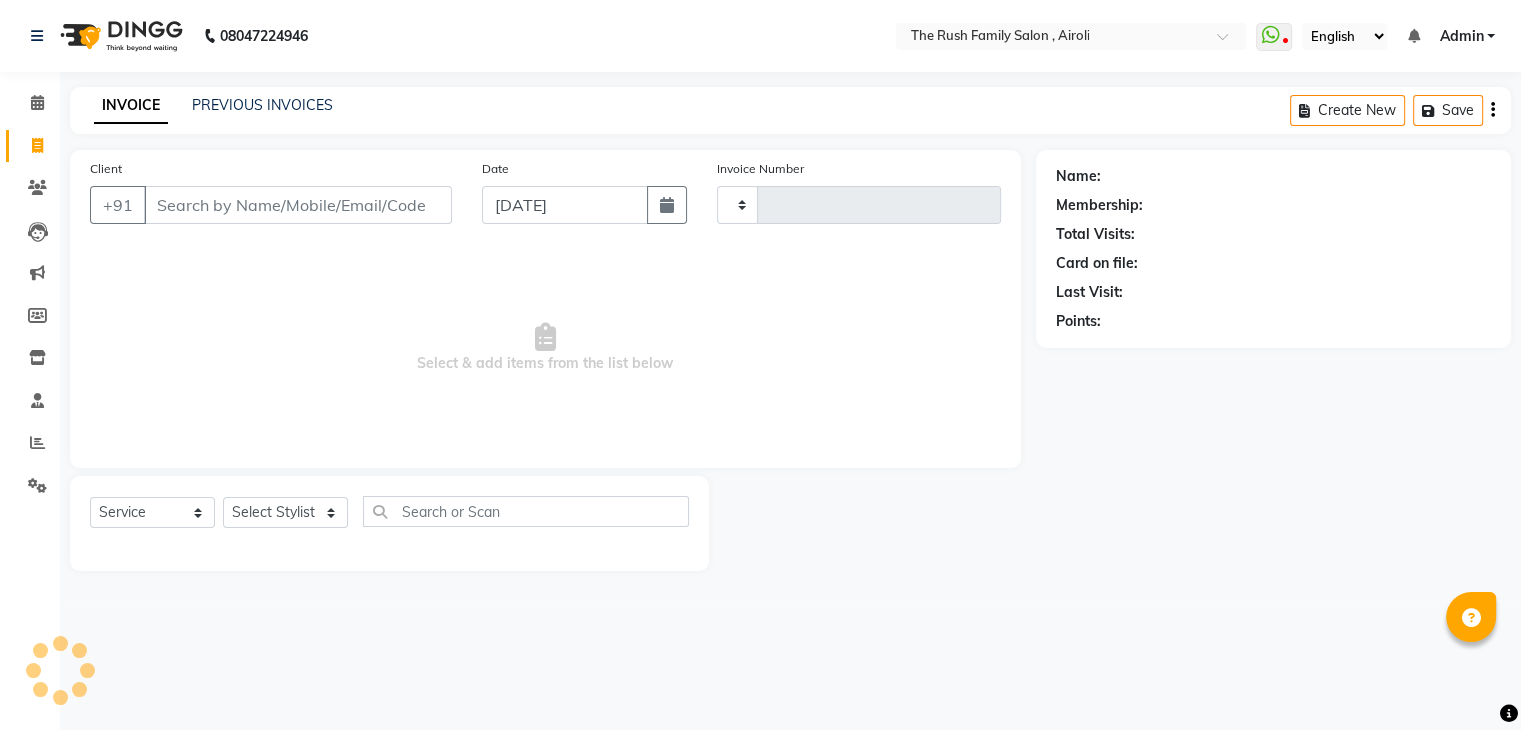 type on "2309" 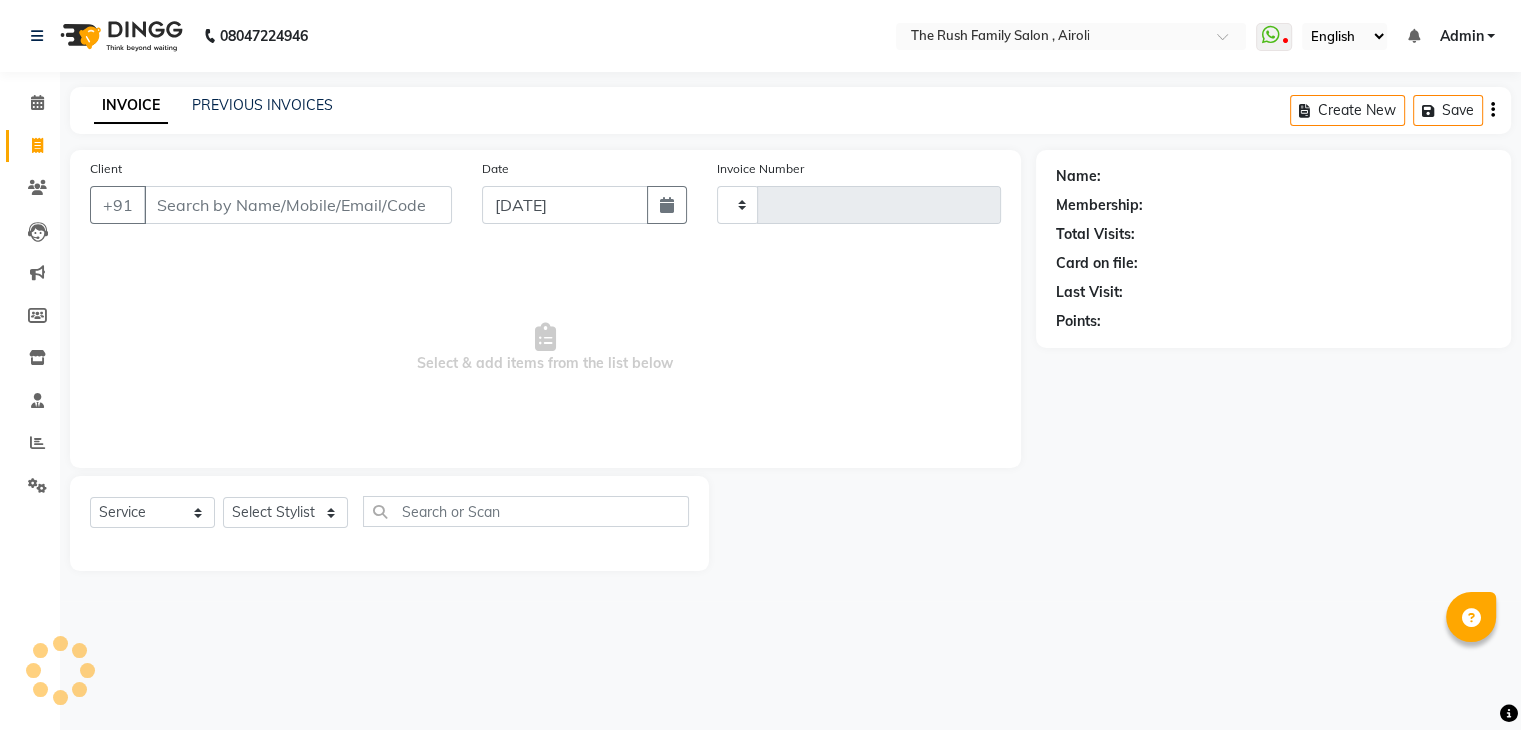 select on "5419" 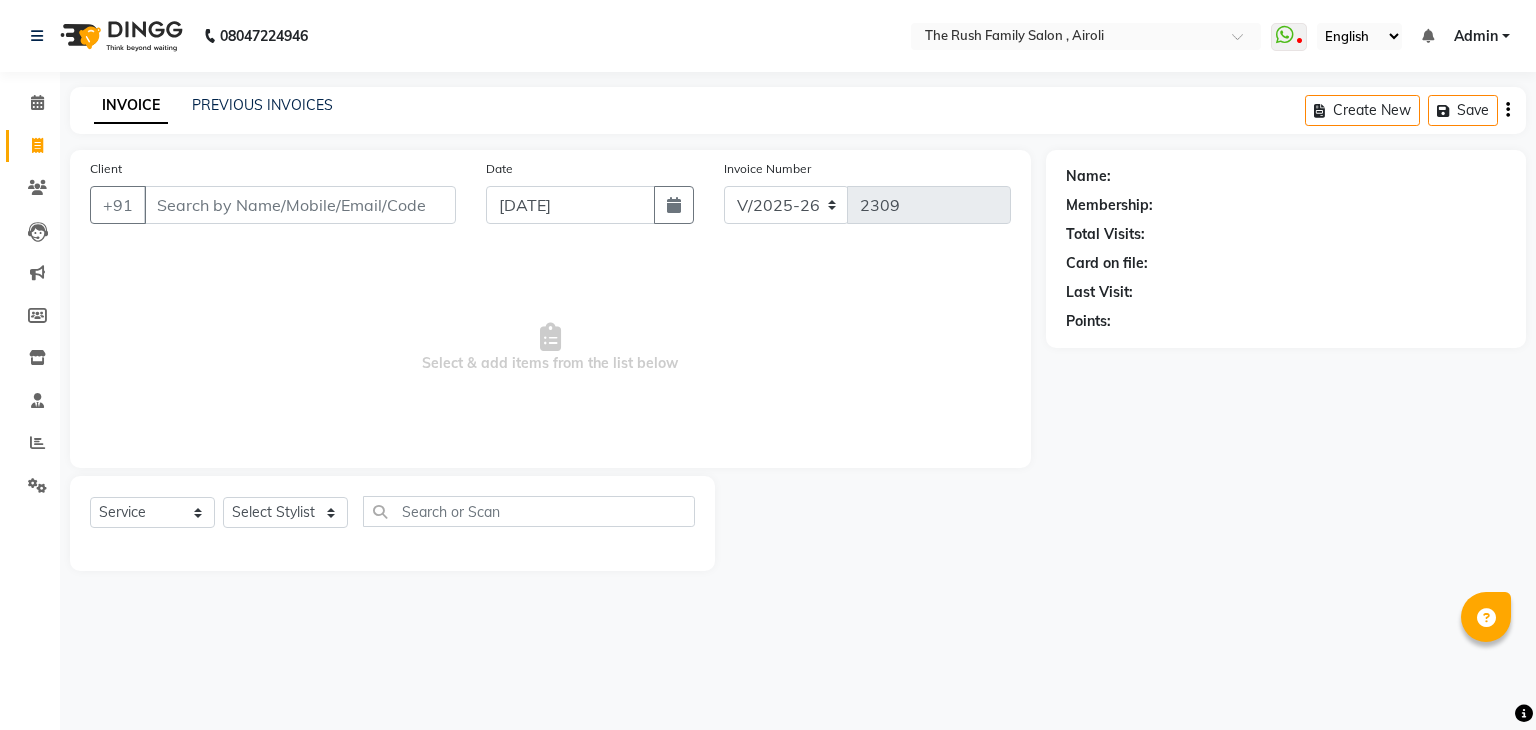 click on "Client" at bounding box center [300, 205] 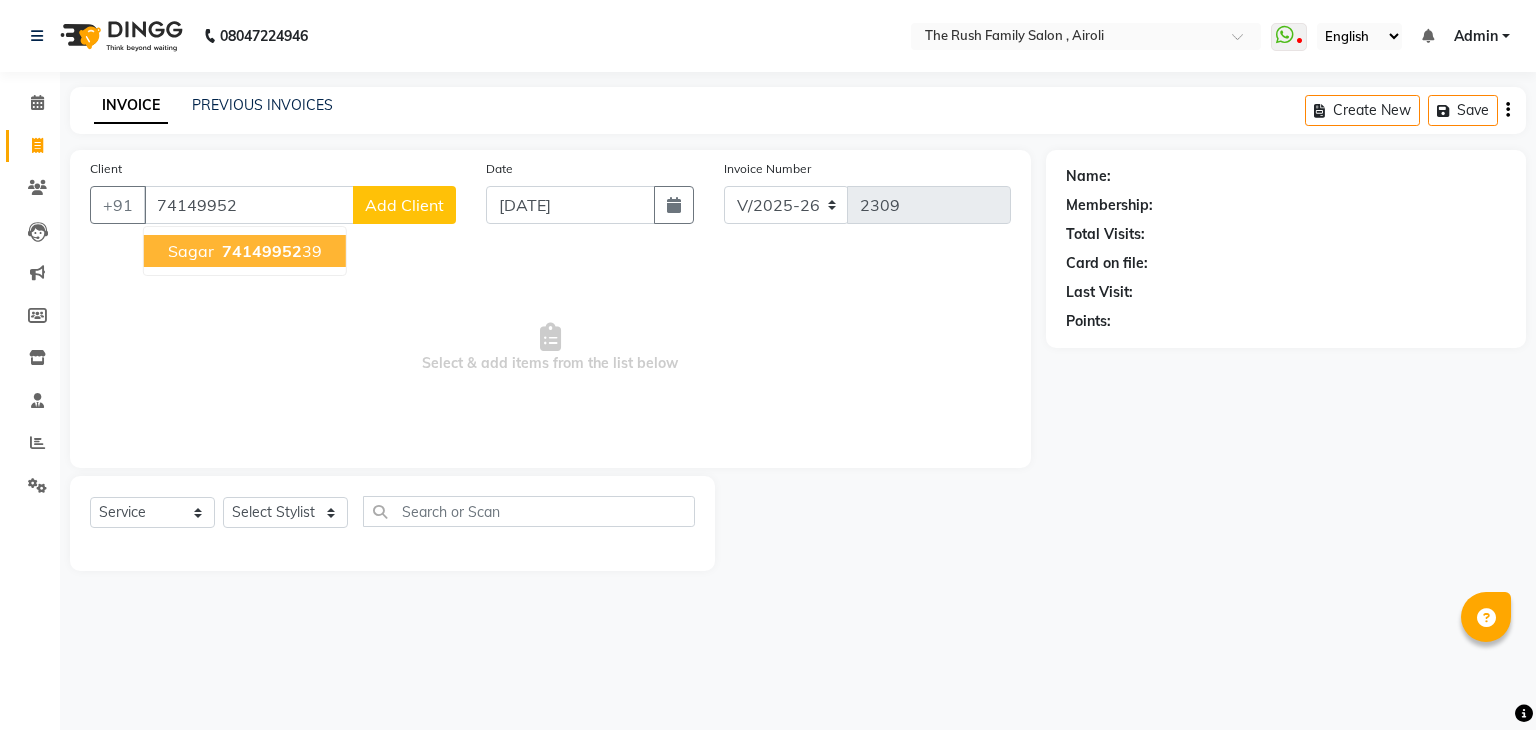 click on "Sagar   74149952 39" at bounding box center [245, 251] 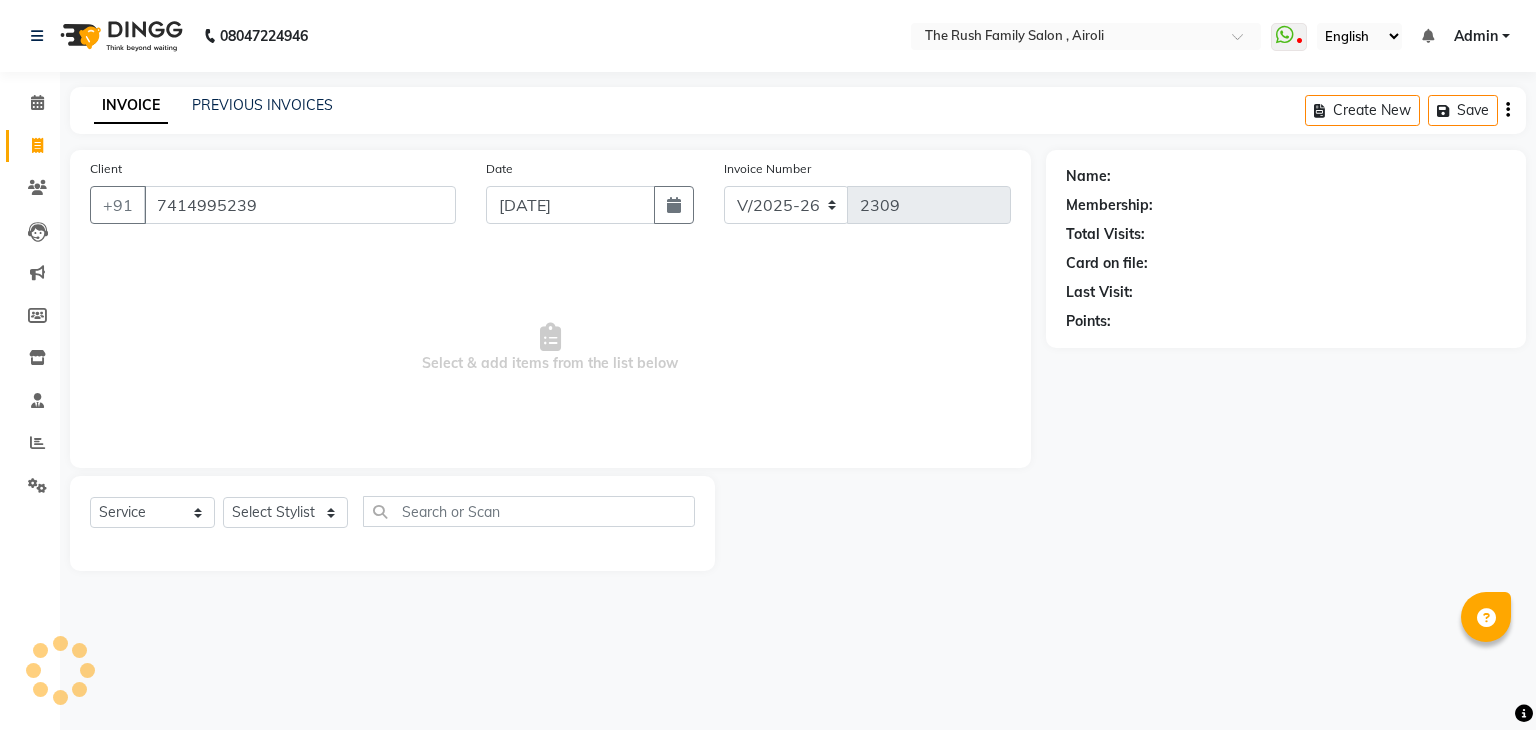 type on "7414995239" 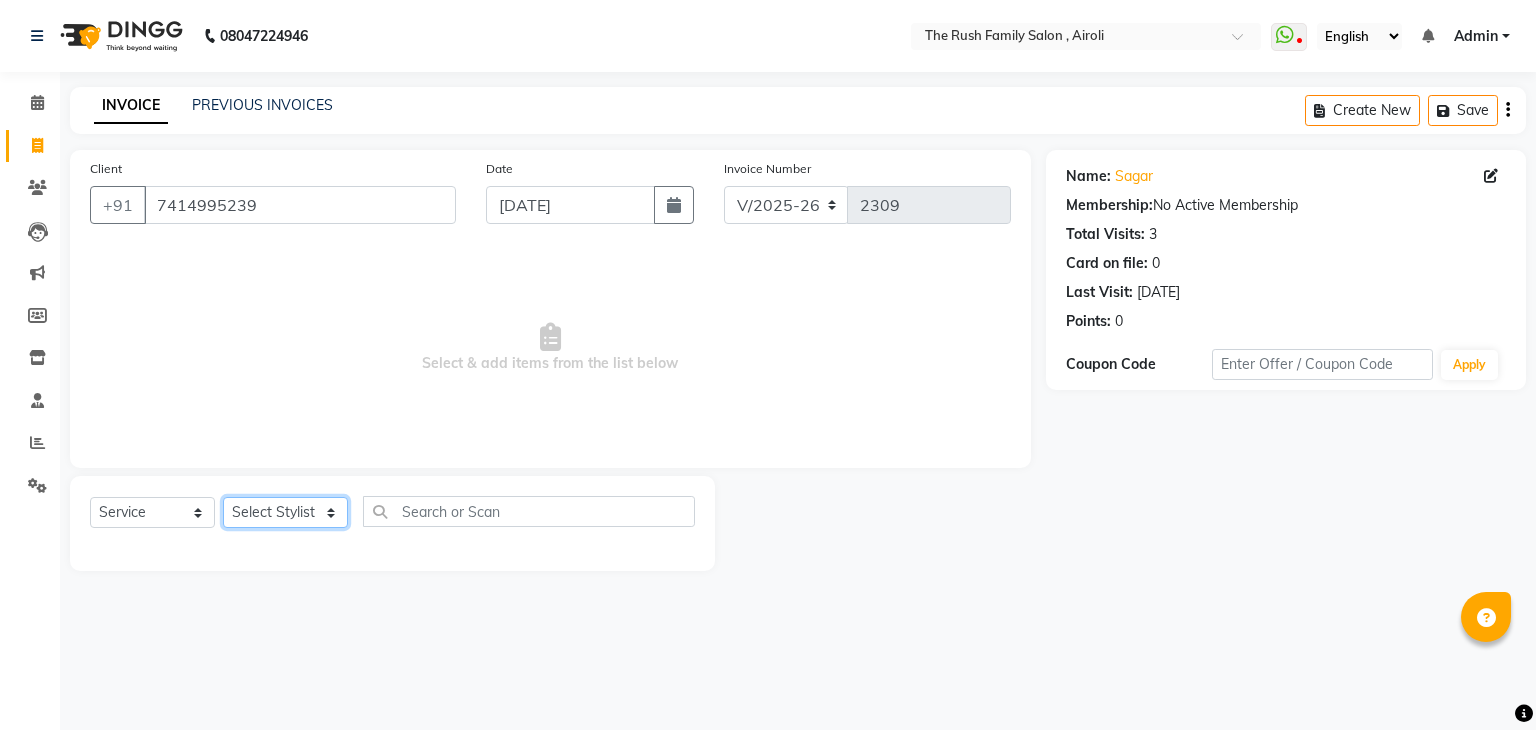 click on "Select Stylist [PERSON_NAME] Guddi [PERSON_NAME]   [PERSON_NAME] [PERSON_NAME]" 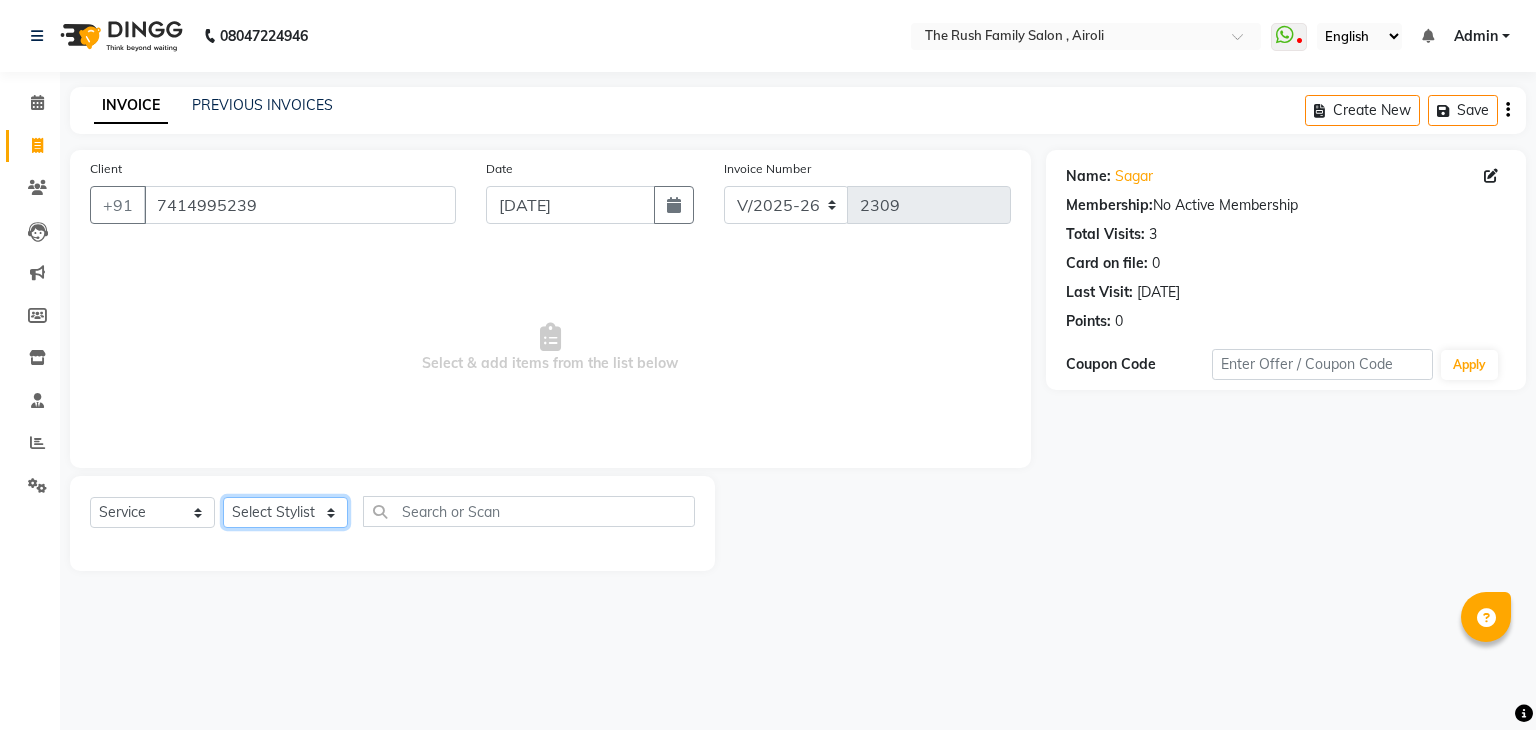 select on "65380" 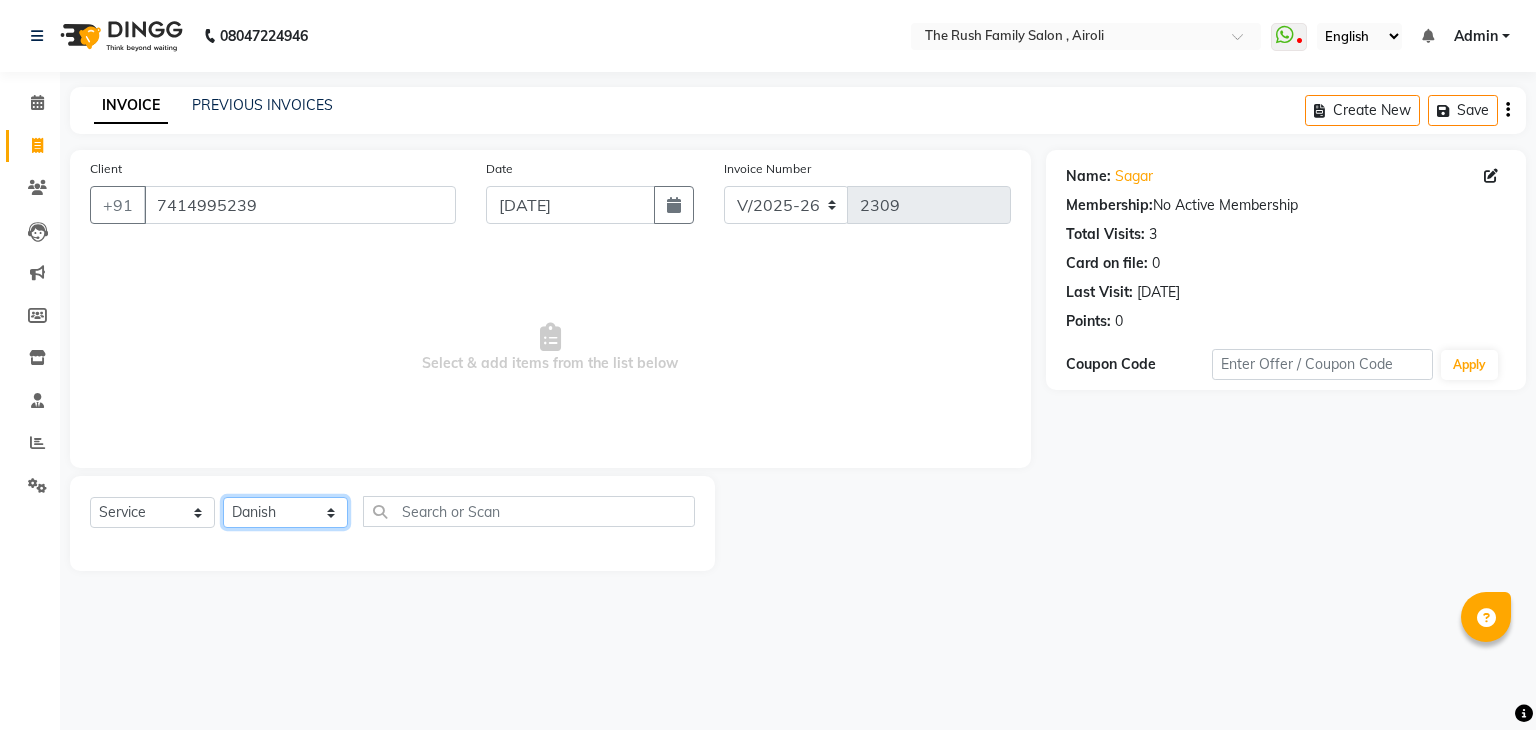 click on "Select Stylist [PERSON_NAME] Guddi [PERSON_NAME]   [PERSON_NAME] [PERSON_NAME]" 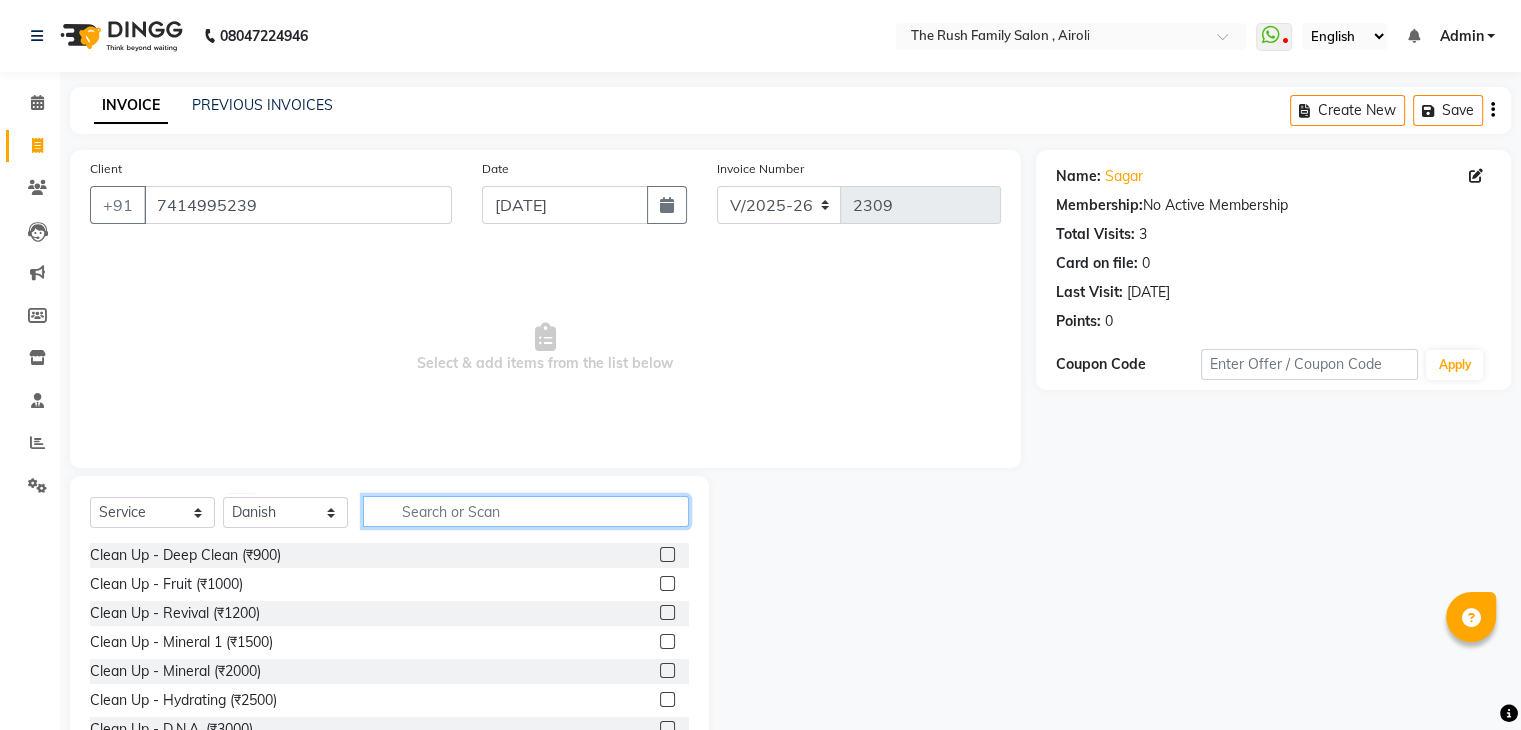 click 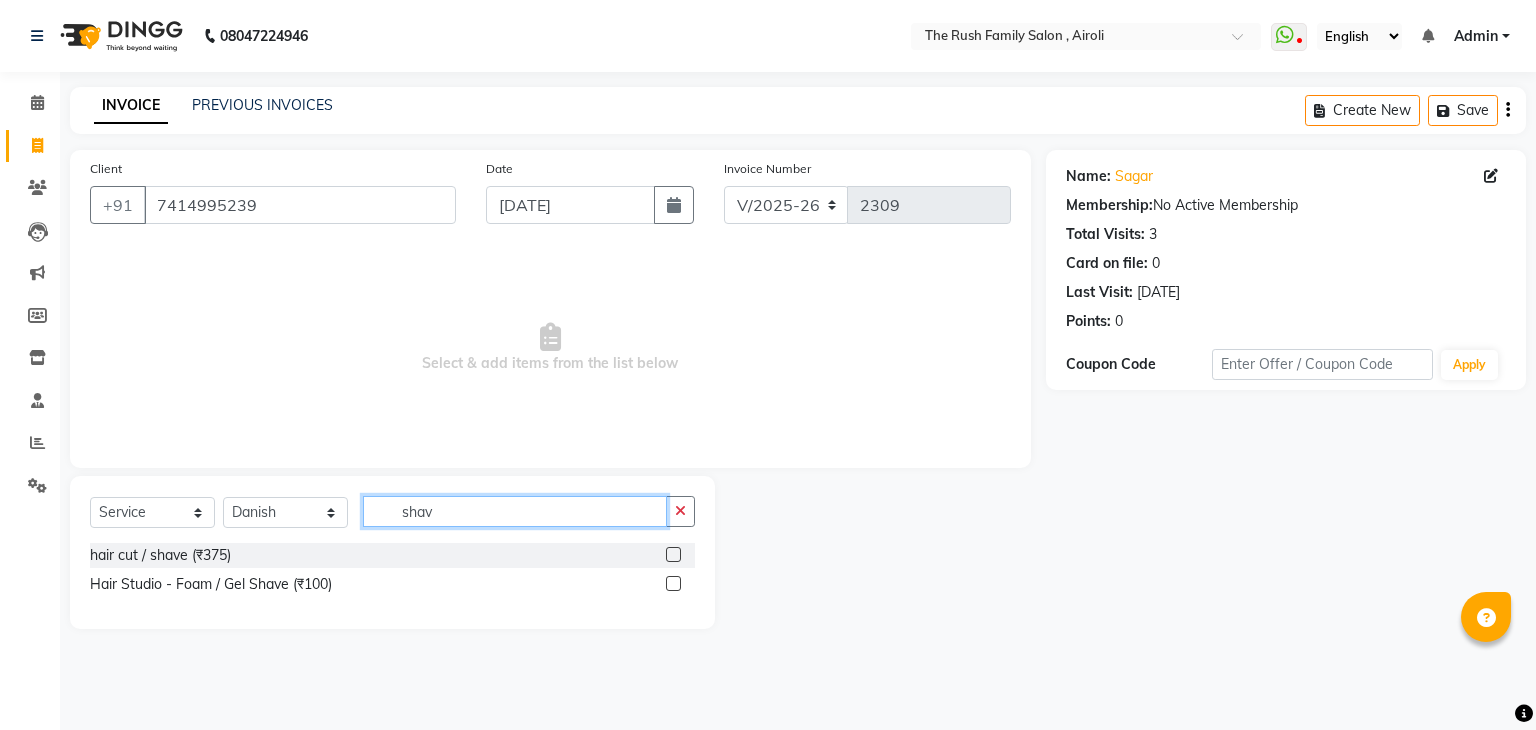type on "shav" 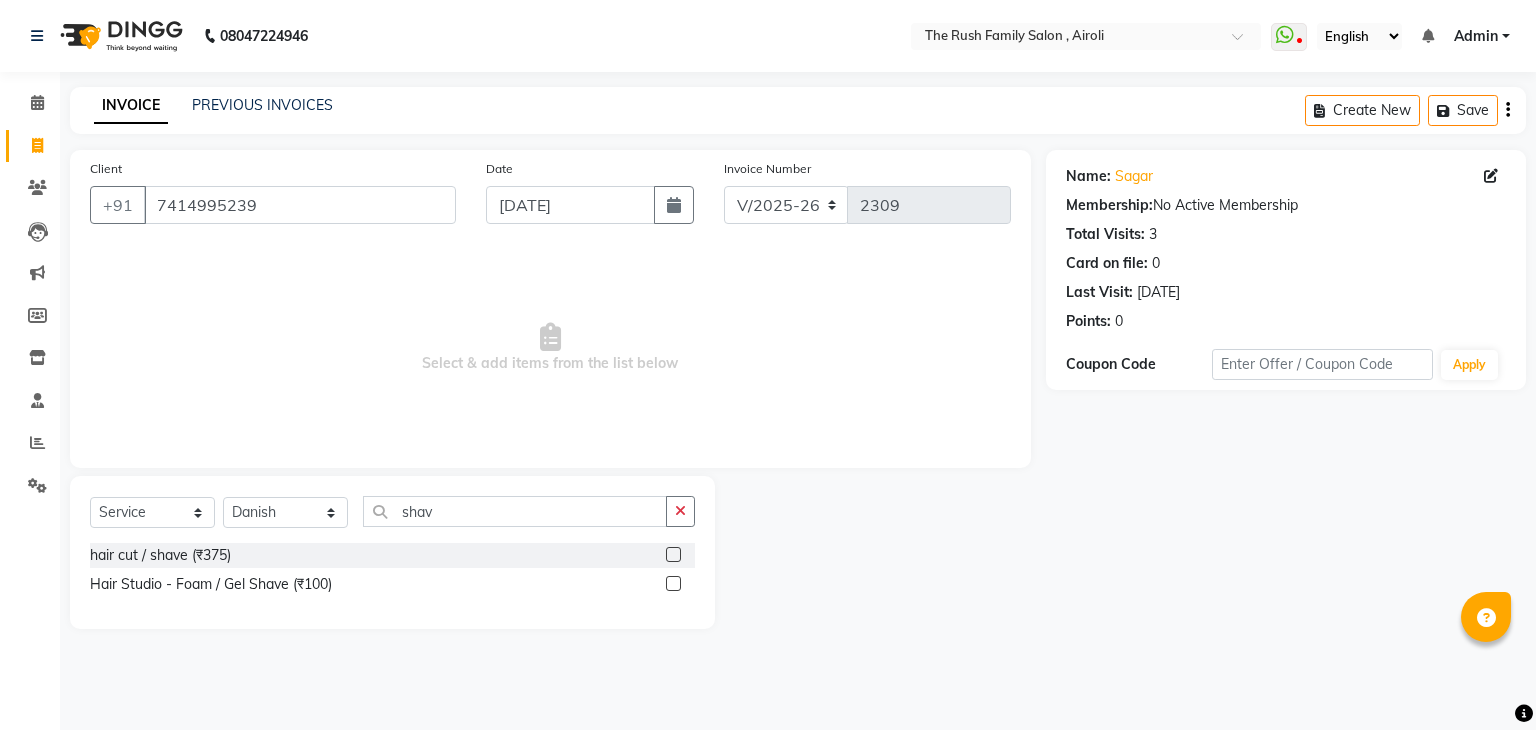 click 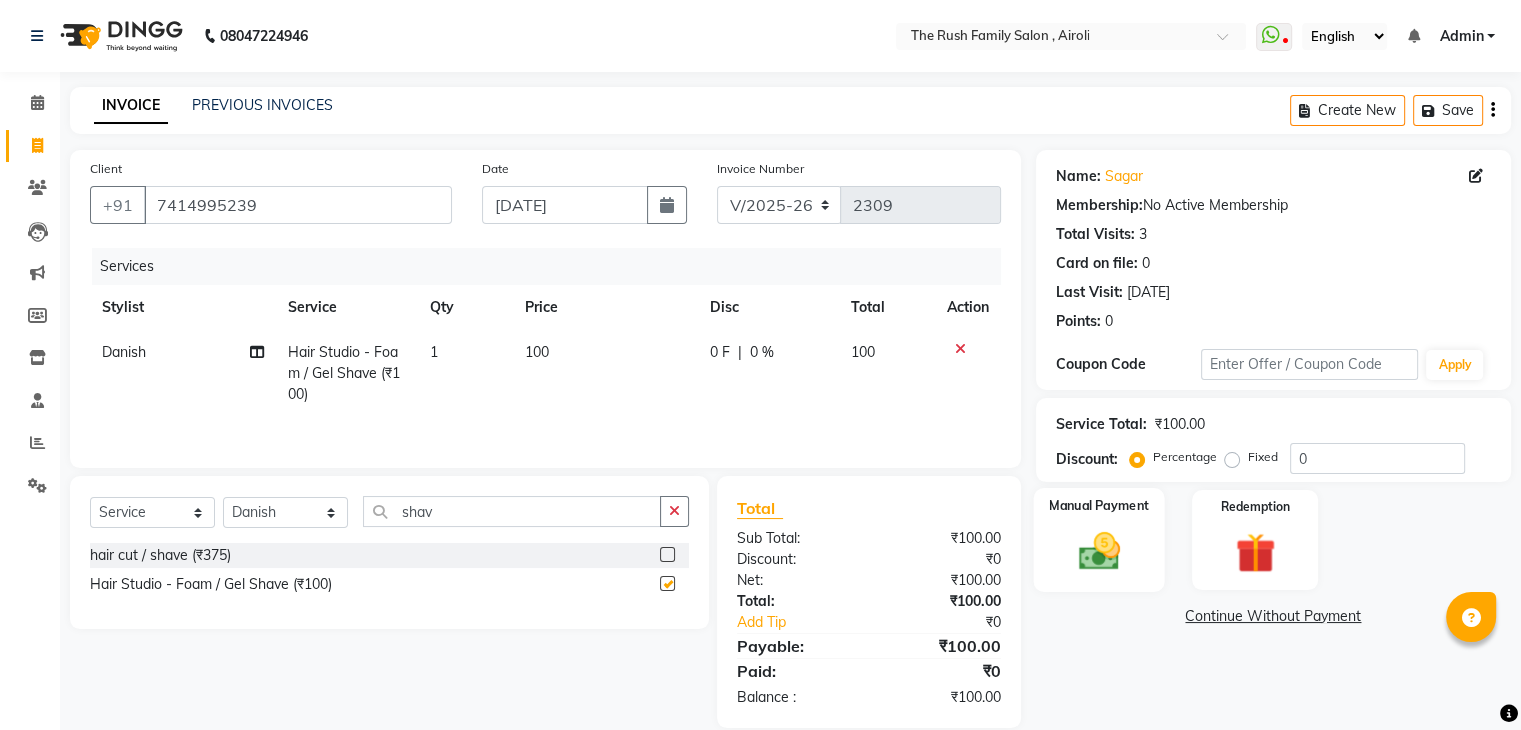 checkbox on "false" 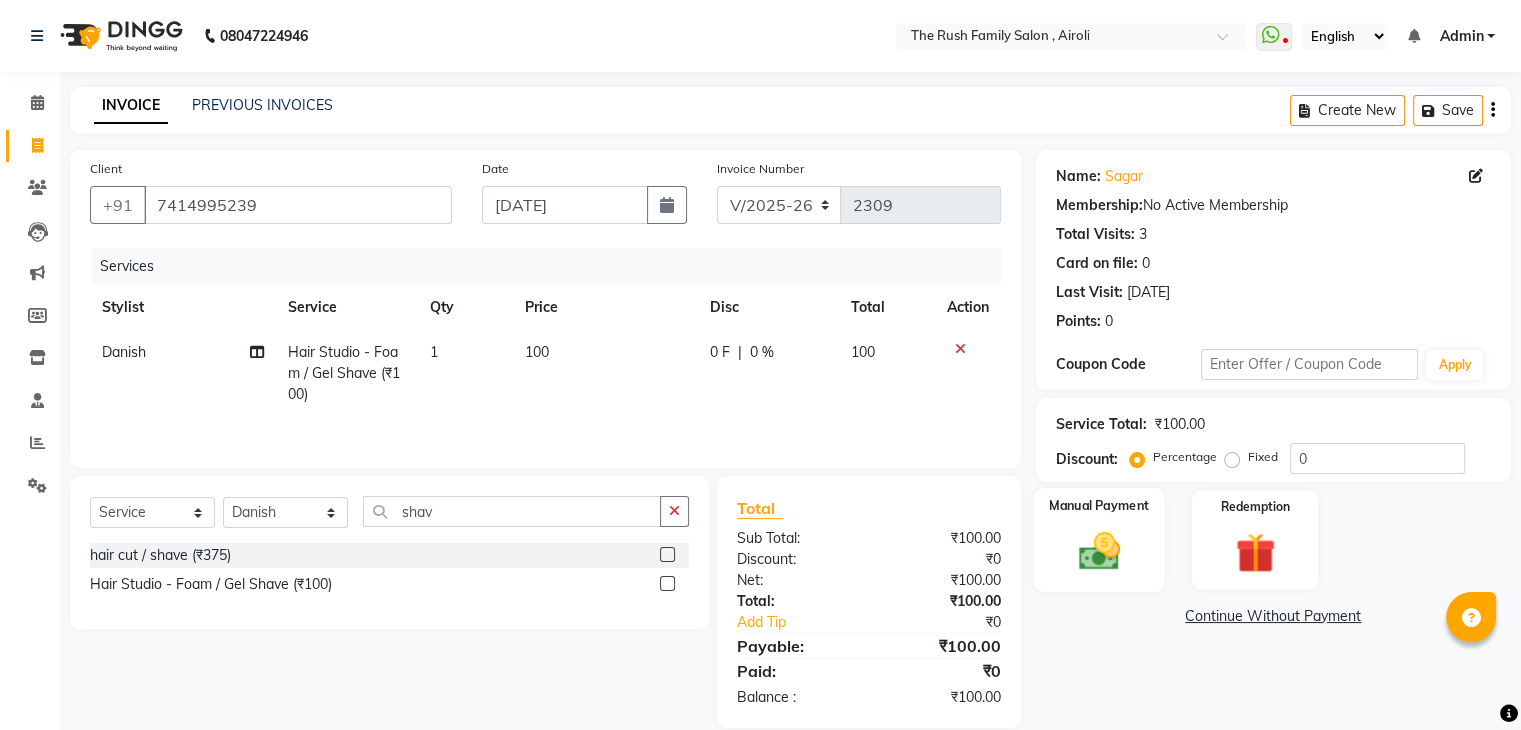 click 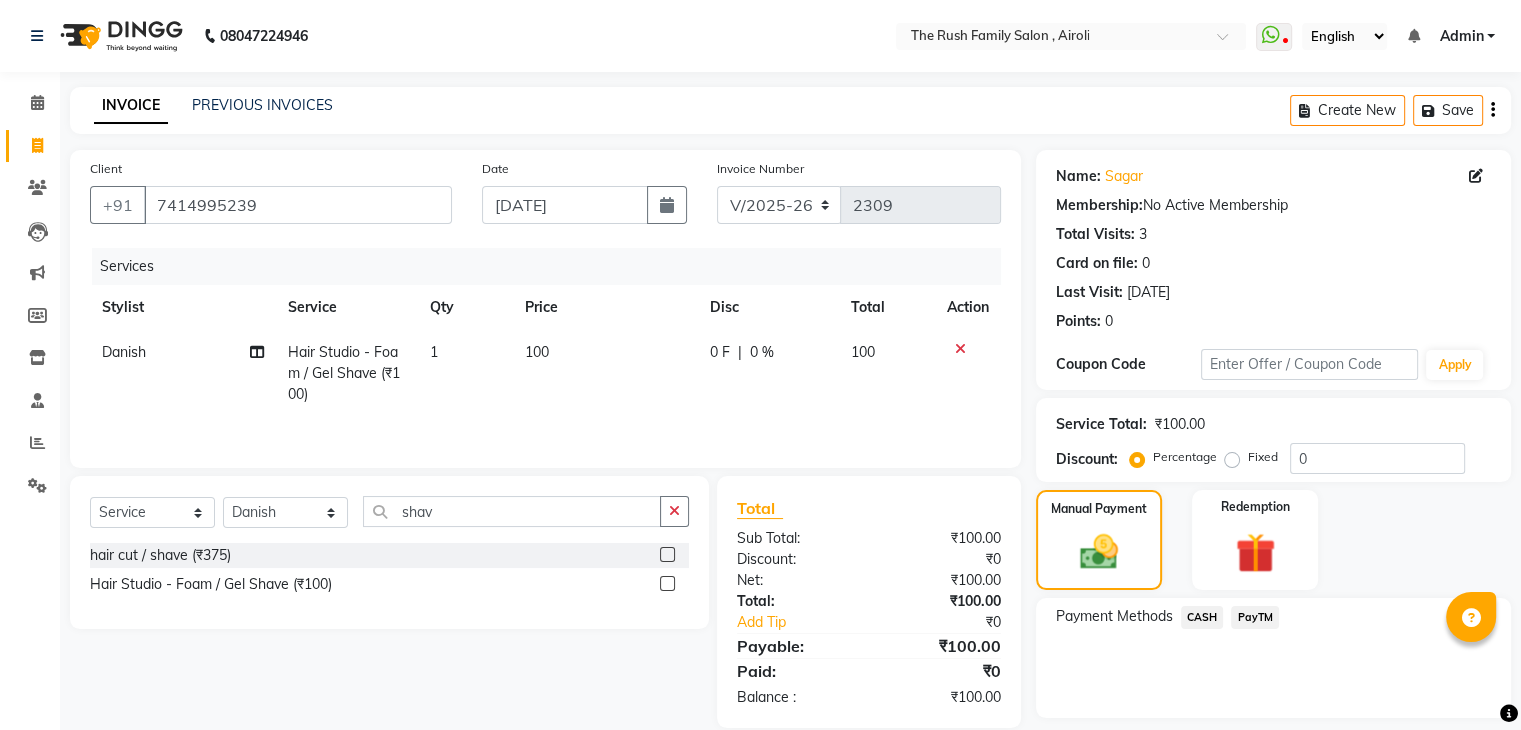 click on "PayTM" 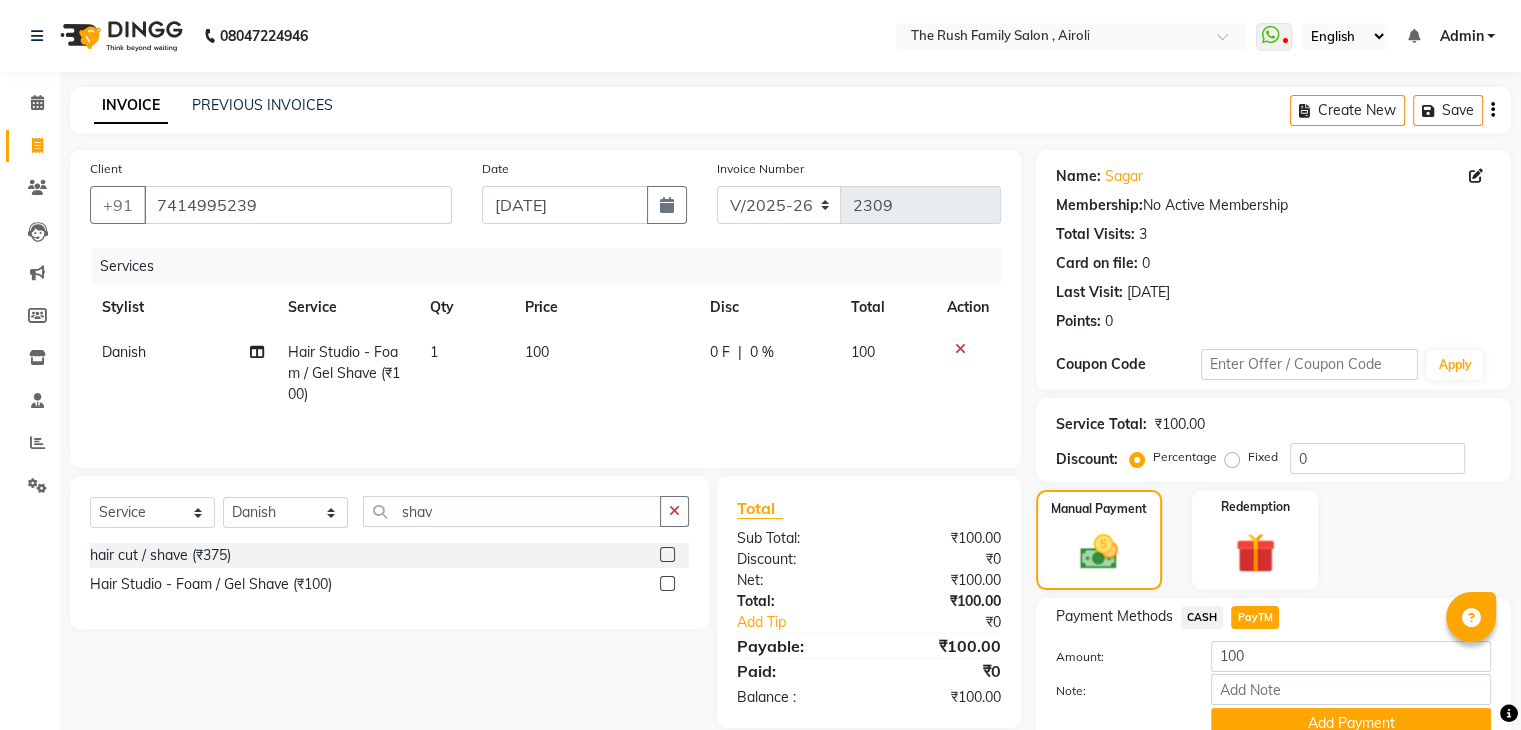 scroll, scrollTop: 89, scrollLeft: 0, axis: vertical 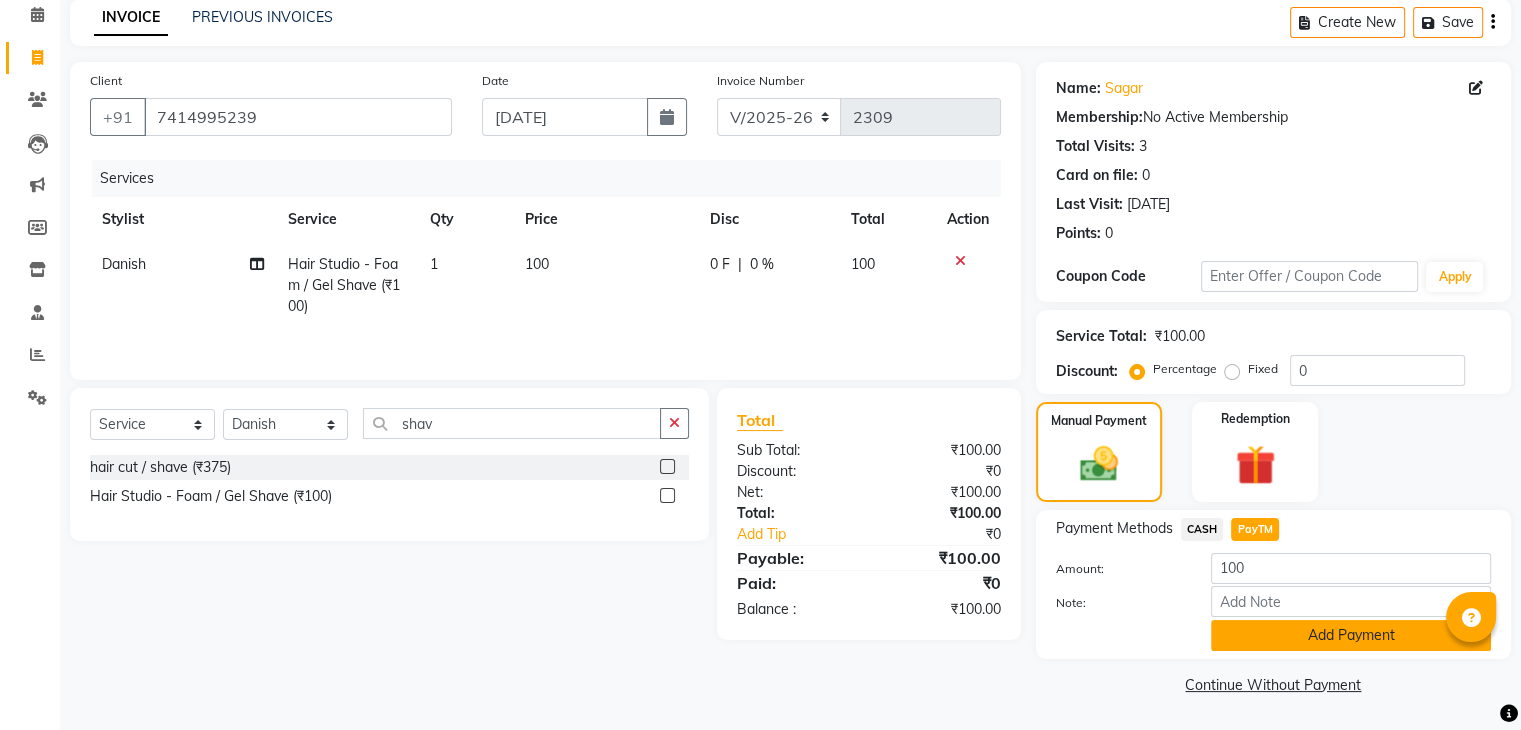 click on "Add Payment" 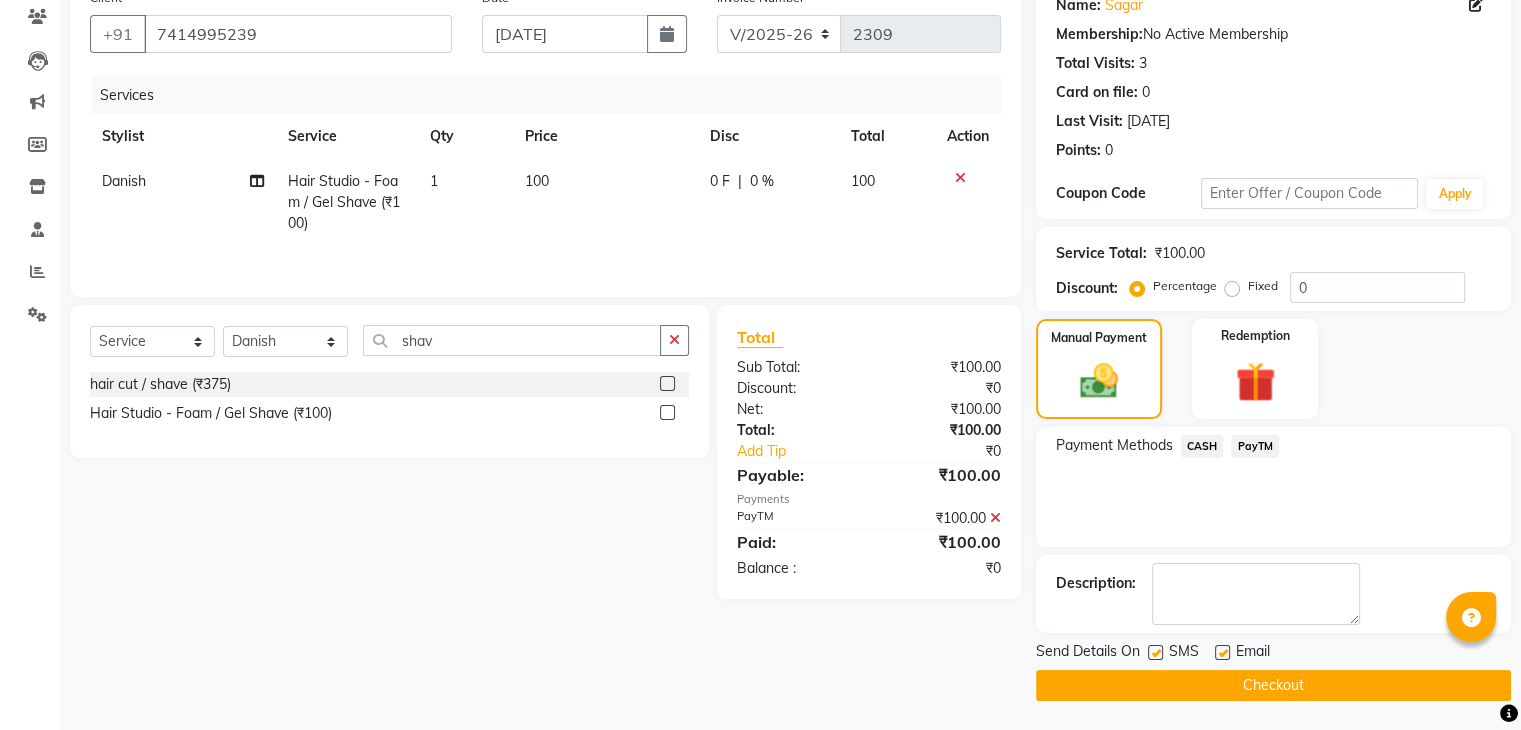 click 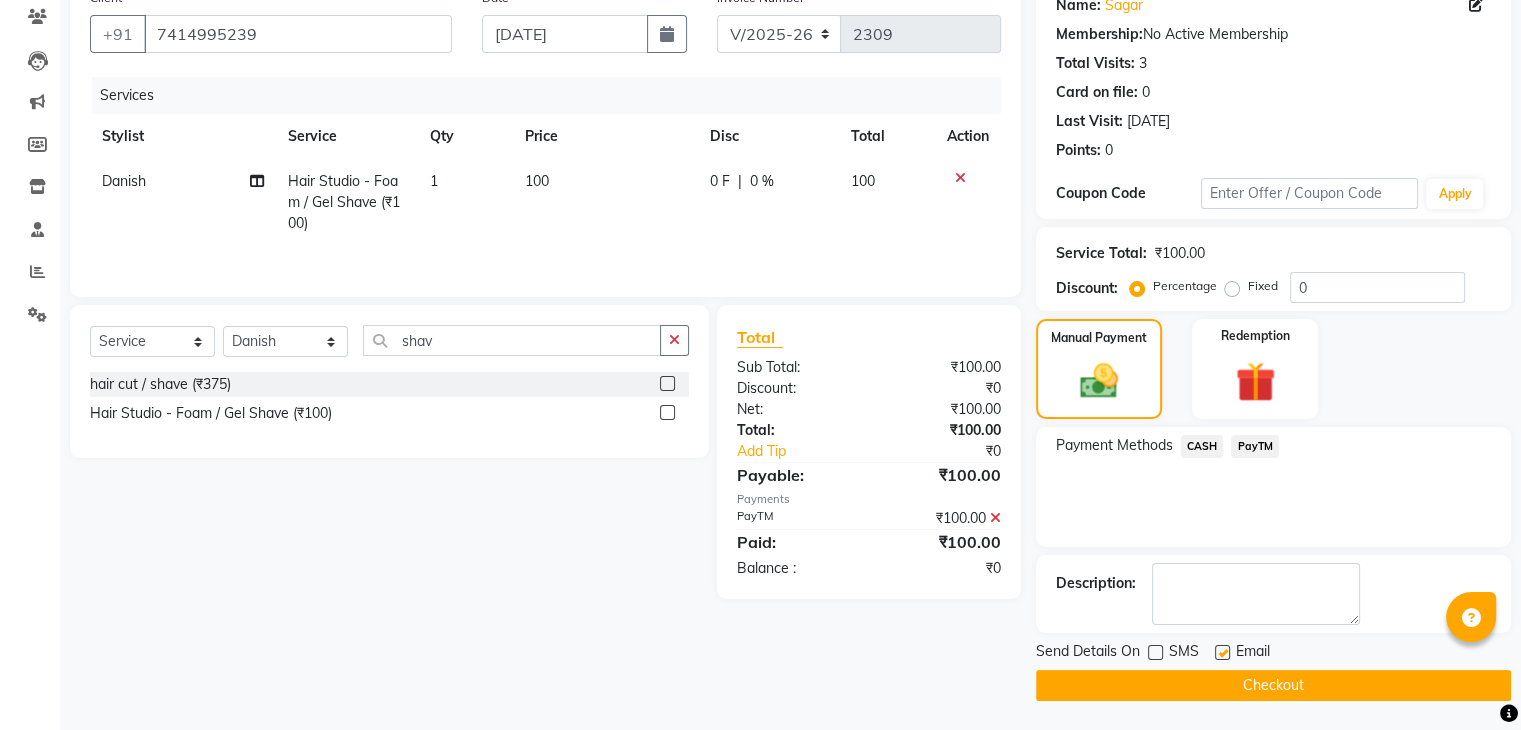click 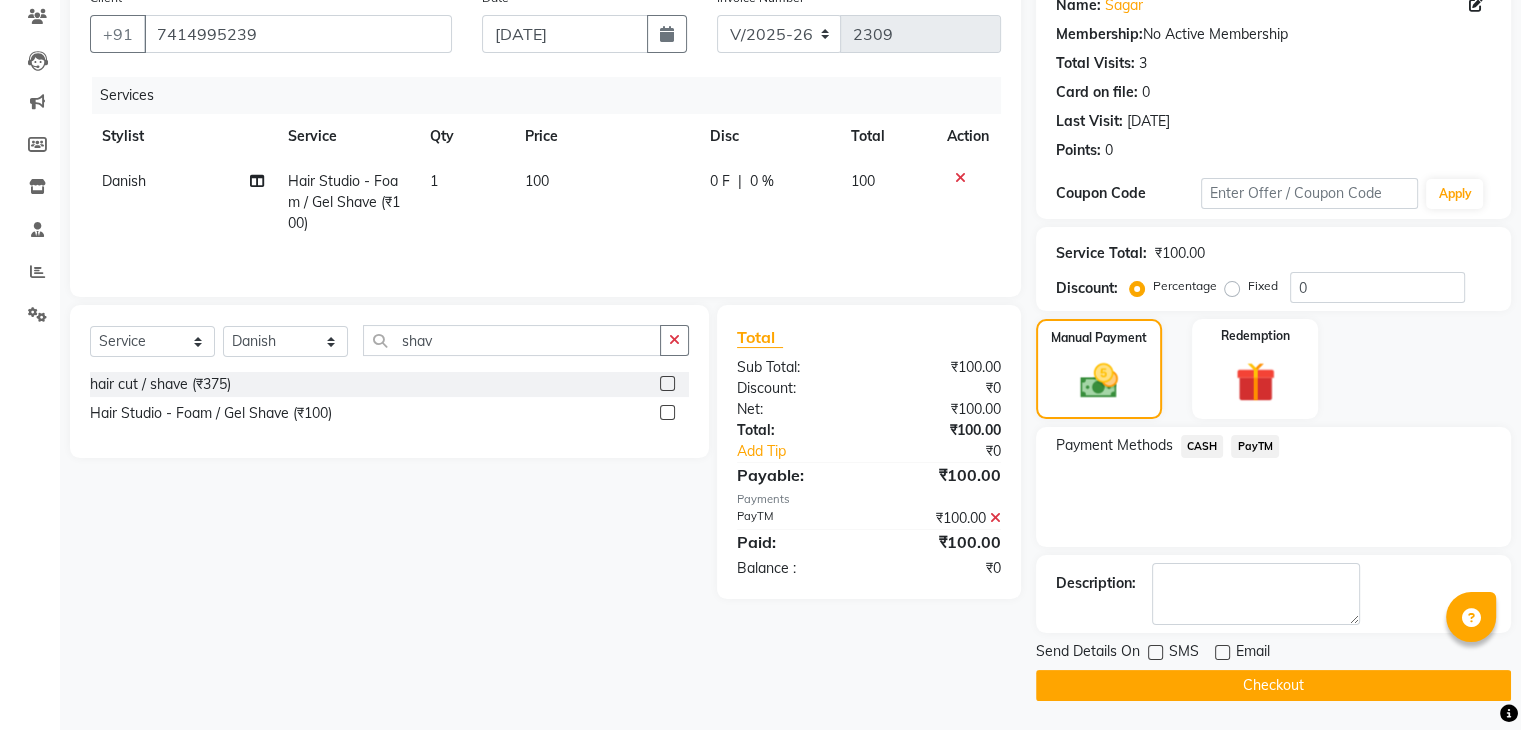 click on "Checkout" 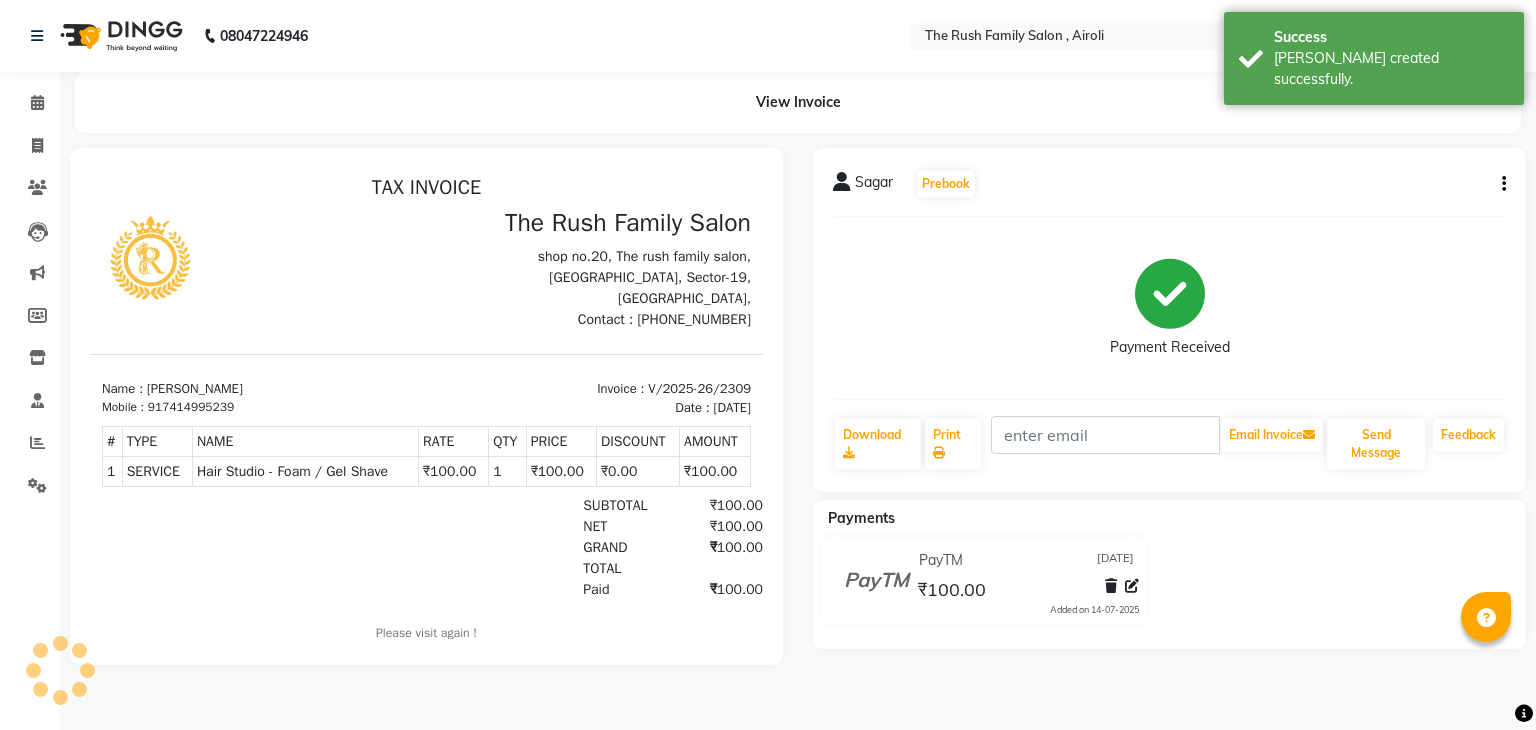 scroll, scrollTop: 0, scrollLeft: 0, axis: both 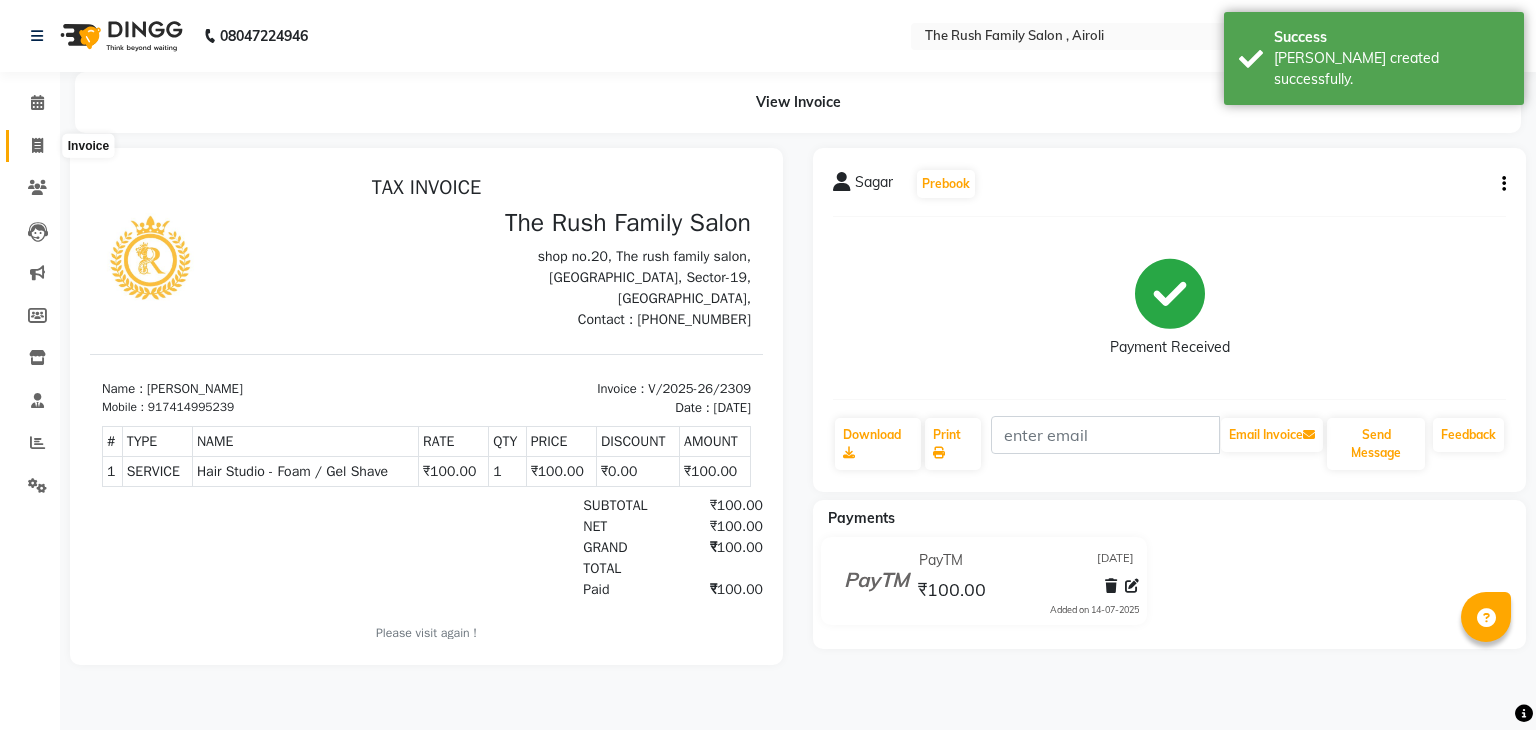 click 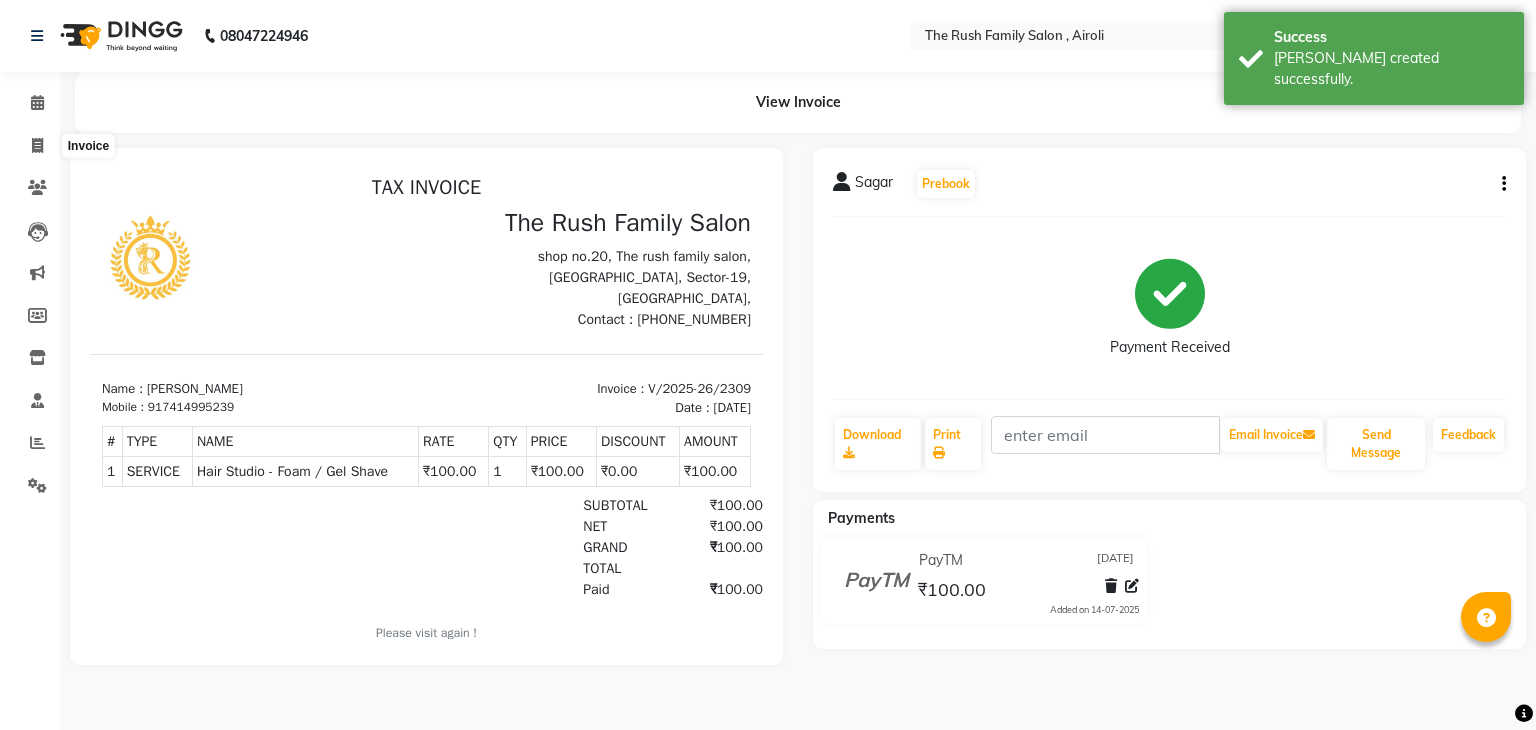 select on "service" 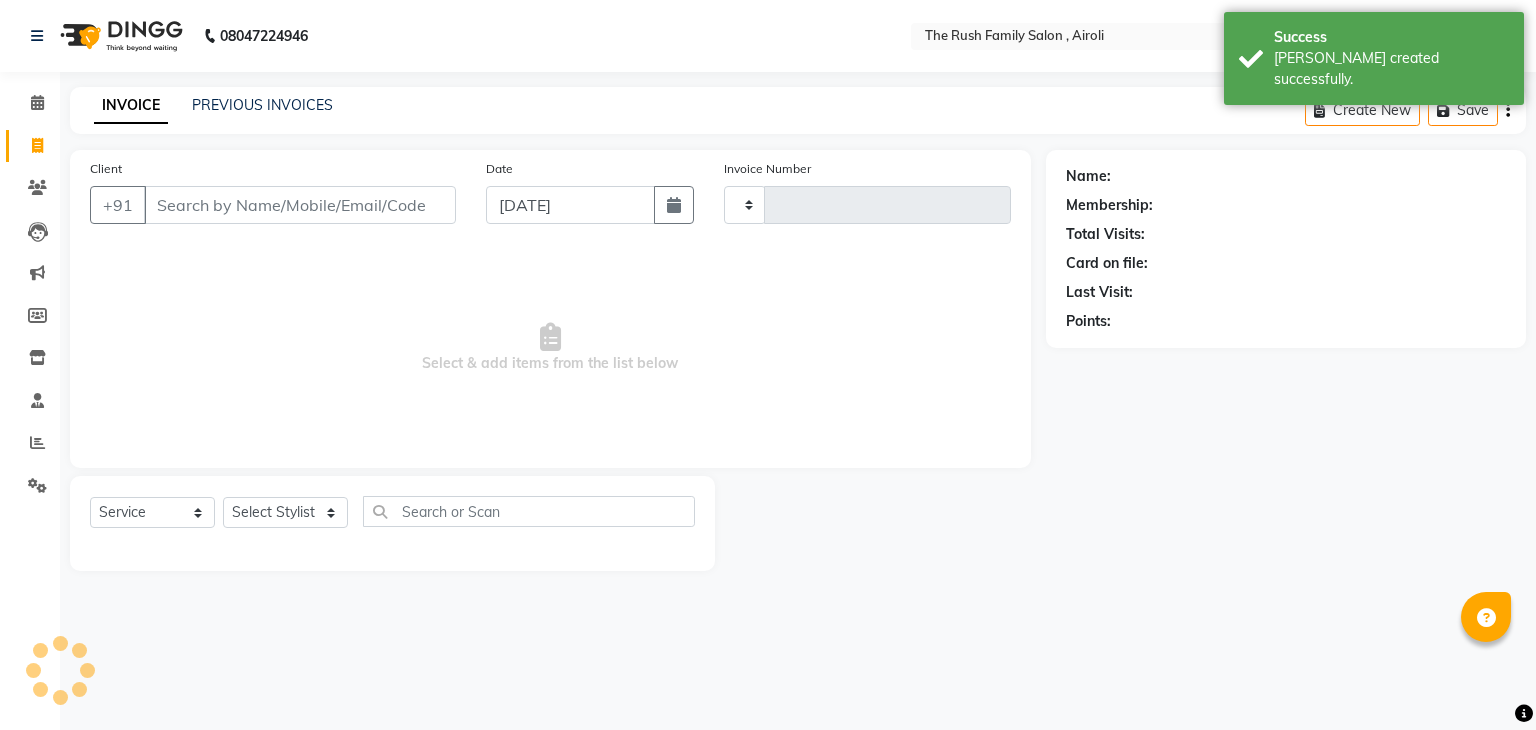 type on "2310" 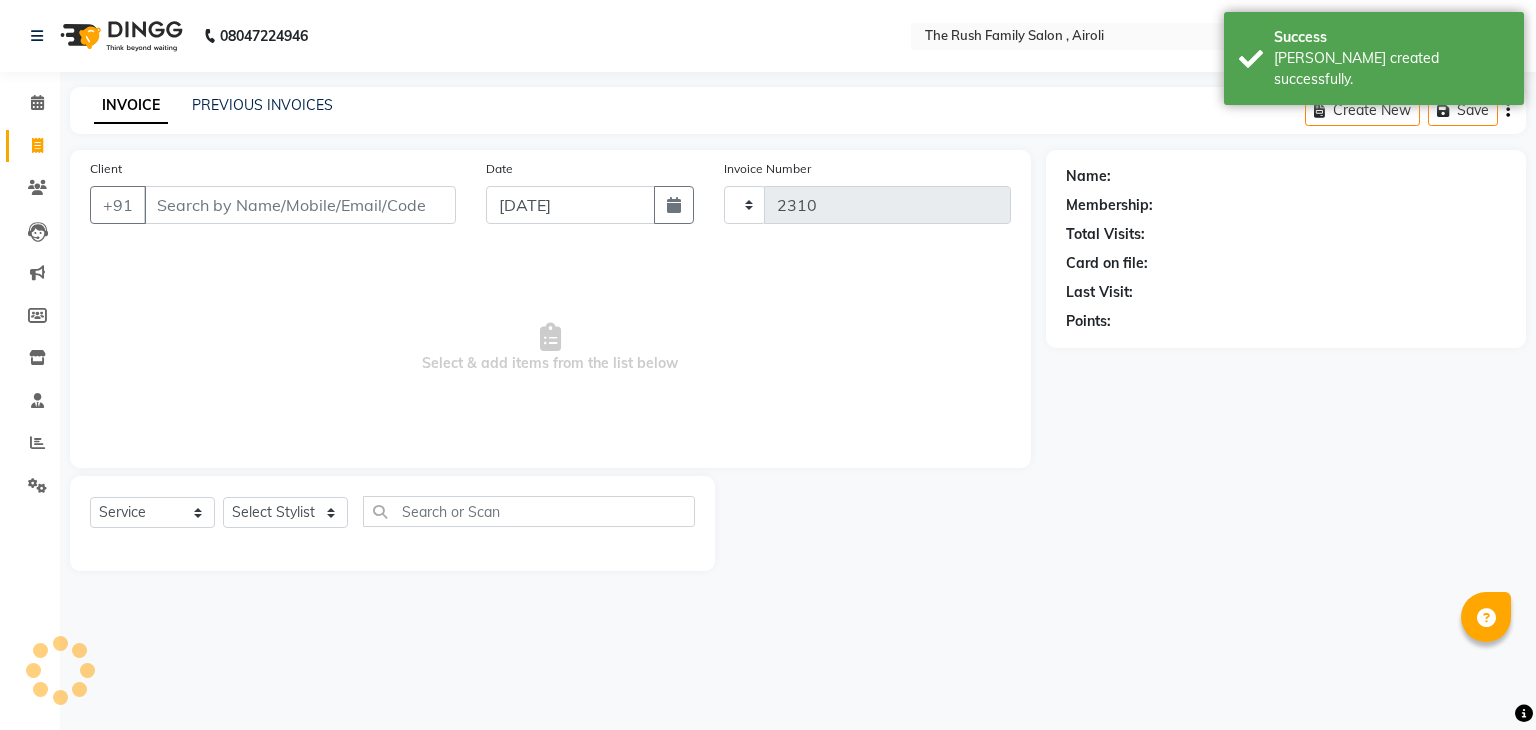 select on "5419" 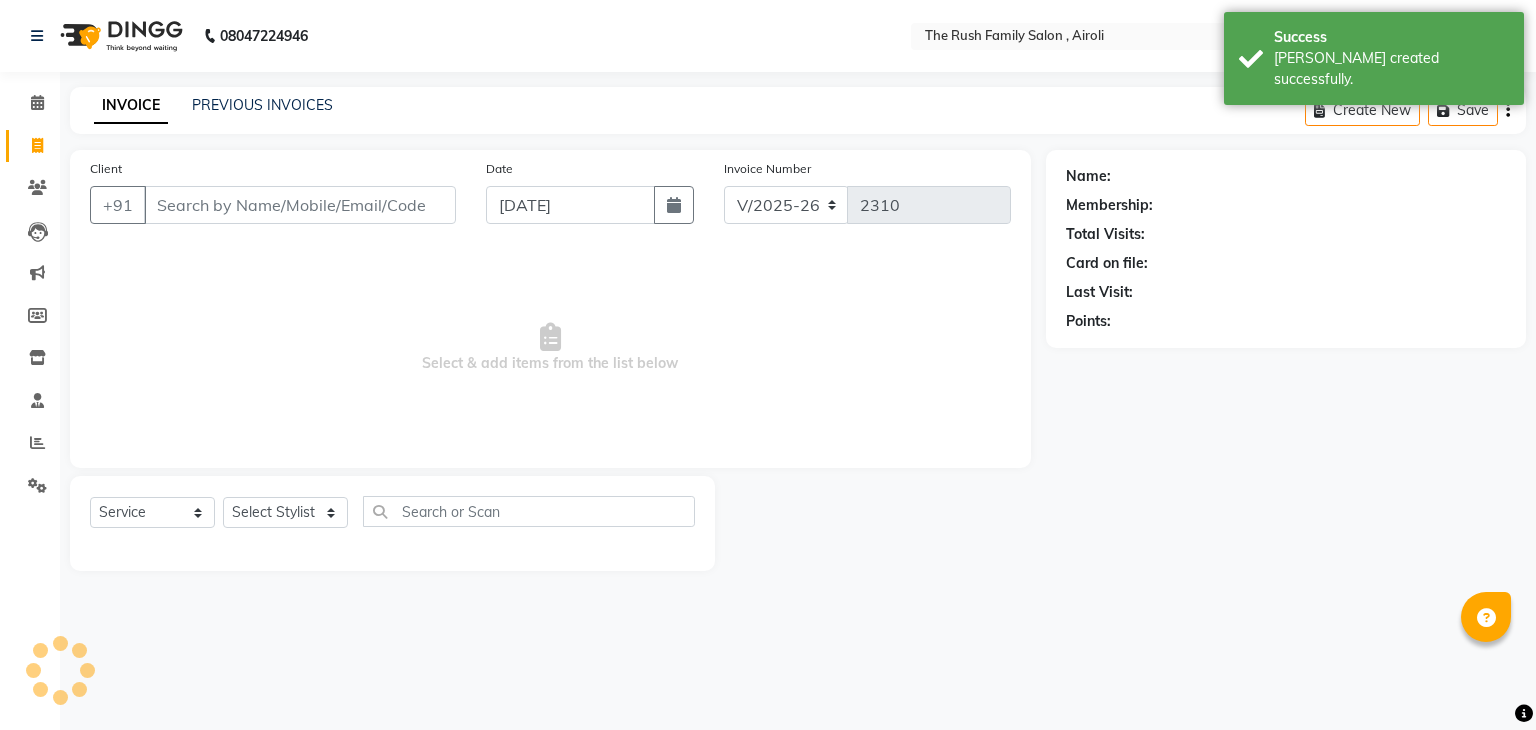 click on "Client" at bounding box center (300, 205) 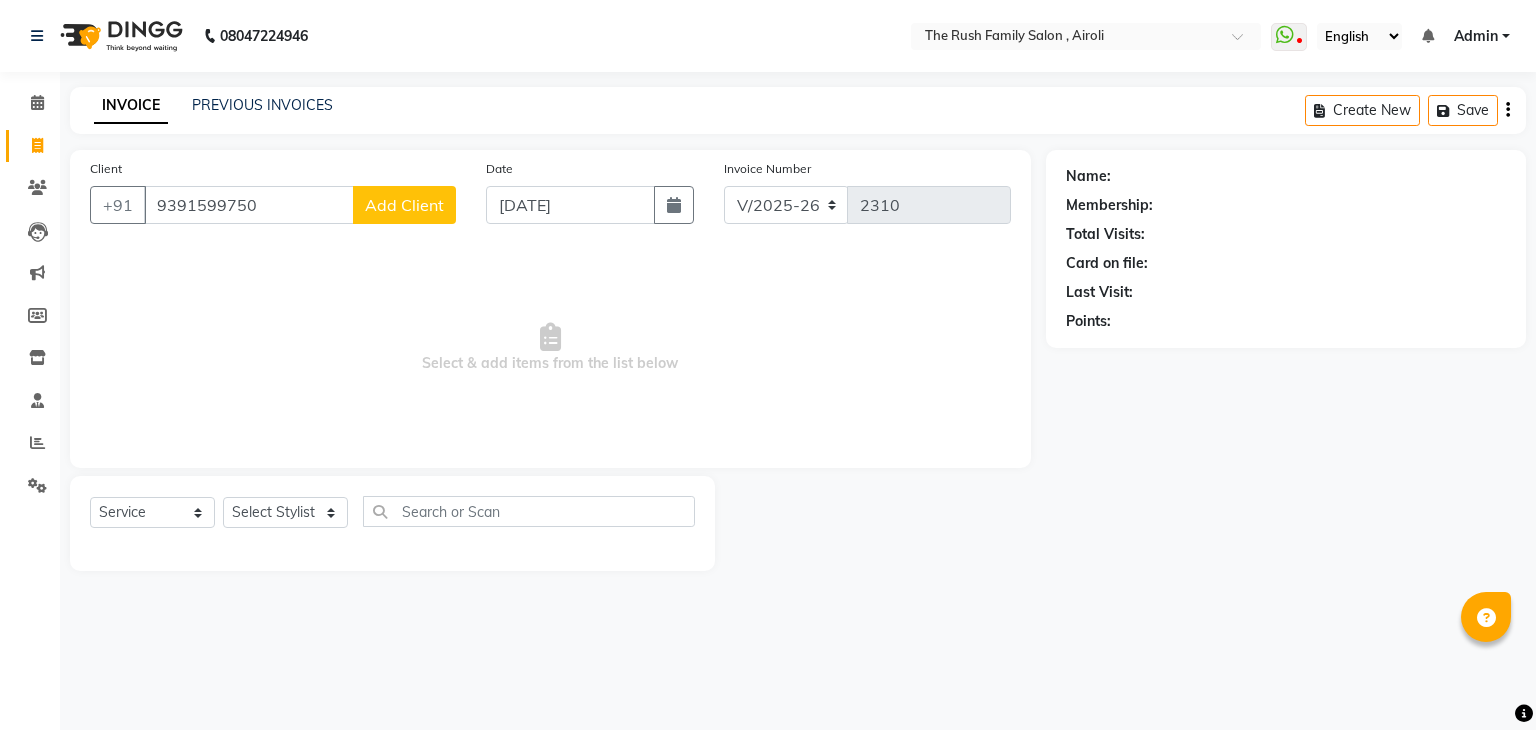 type on "9391599750" 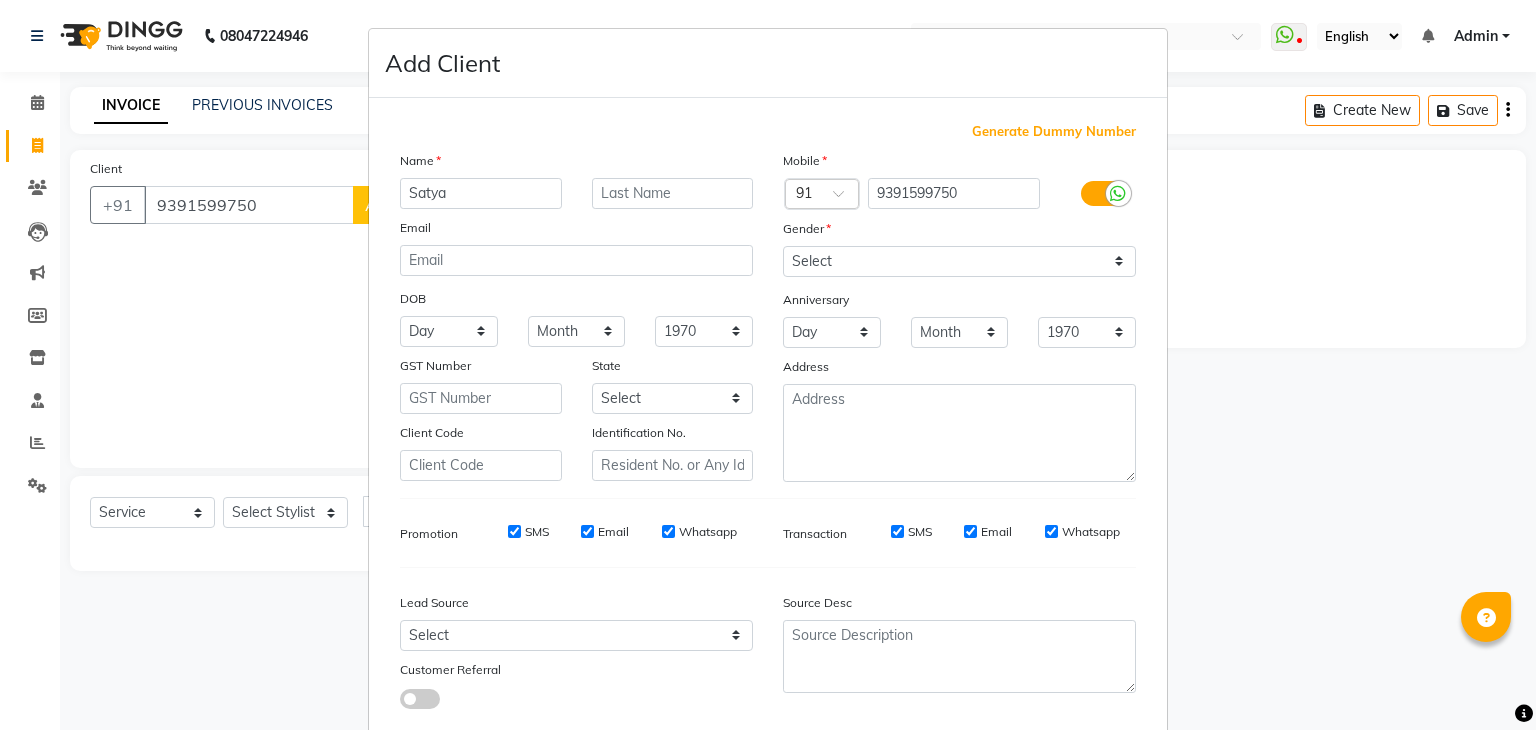 type on "Satya" 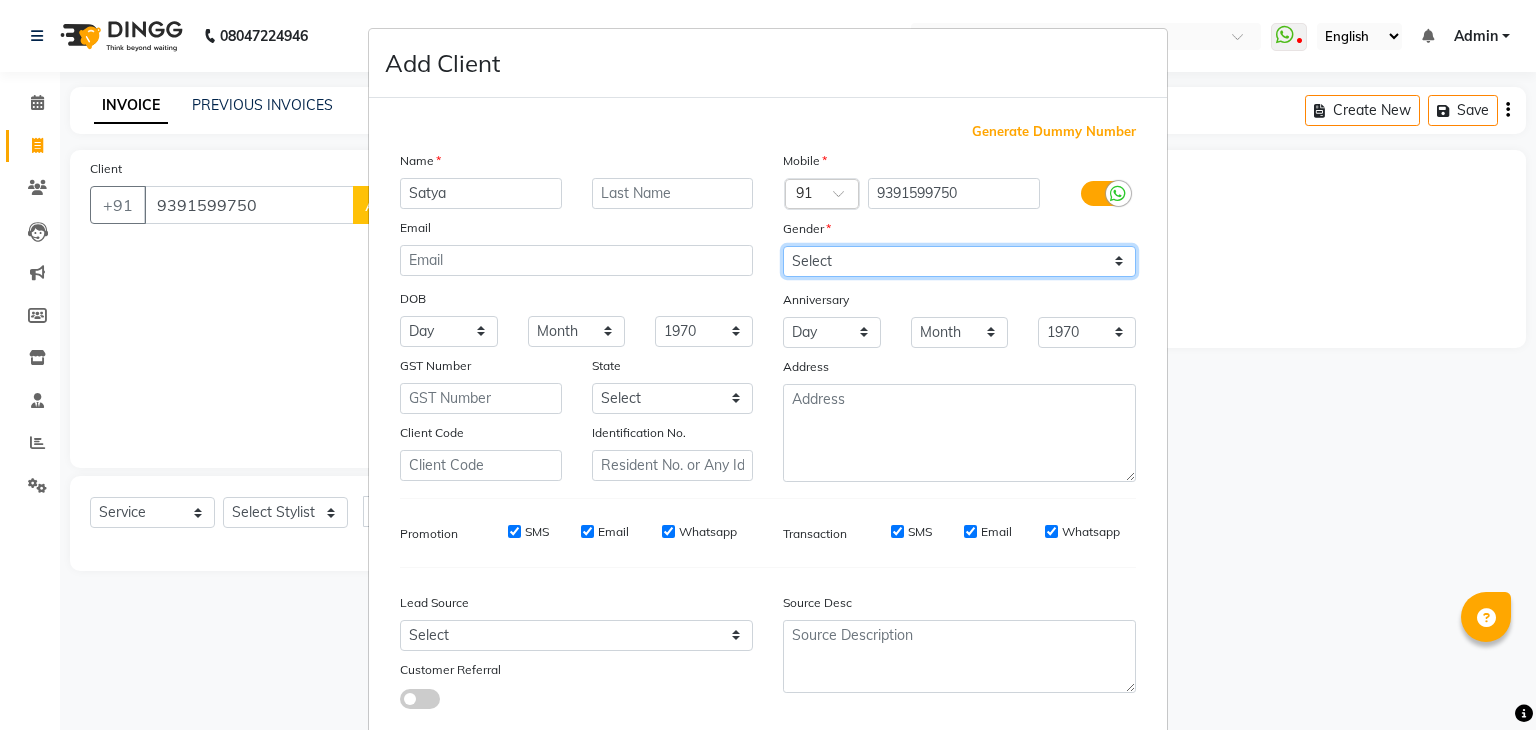 click on "Select Male Female Other Prefer Not To Say" at bounding box center (959, 261) 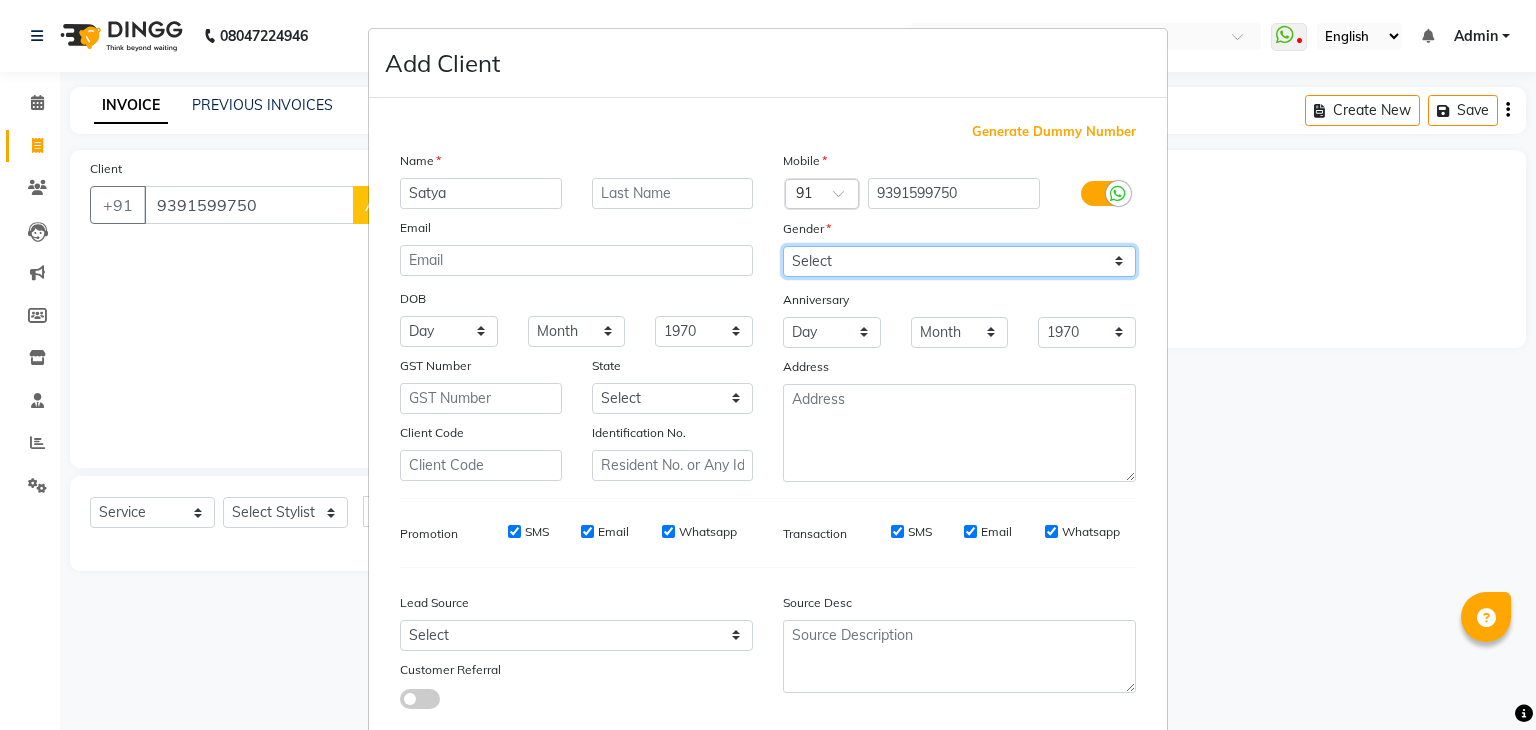 select on "female" 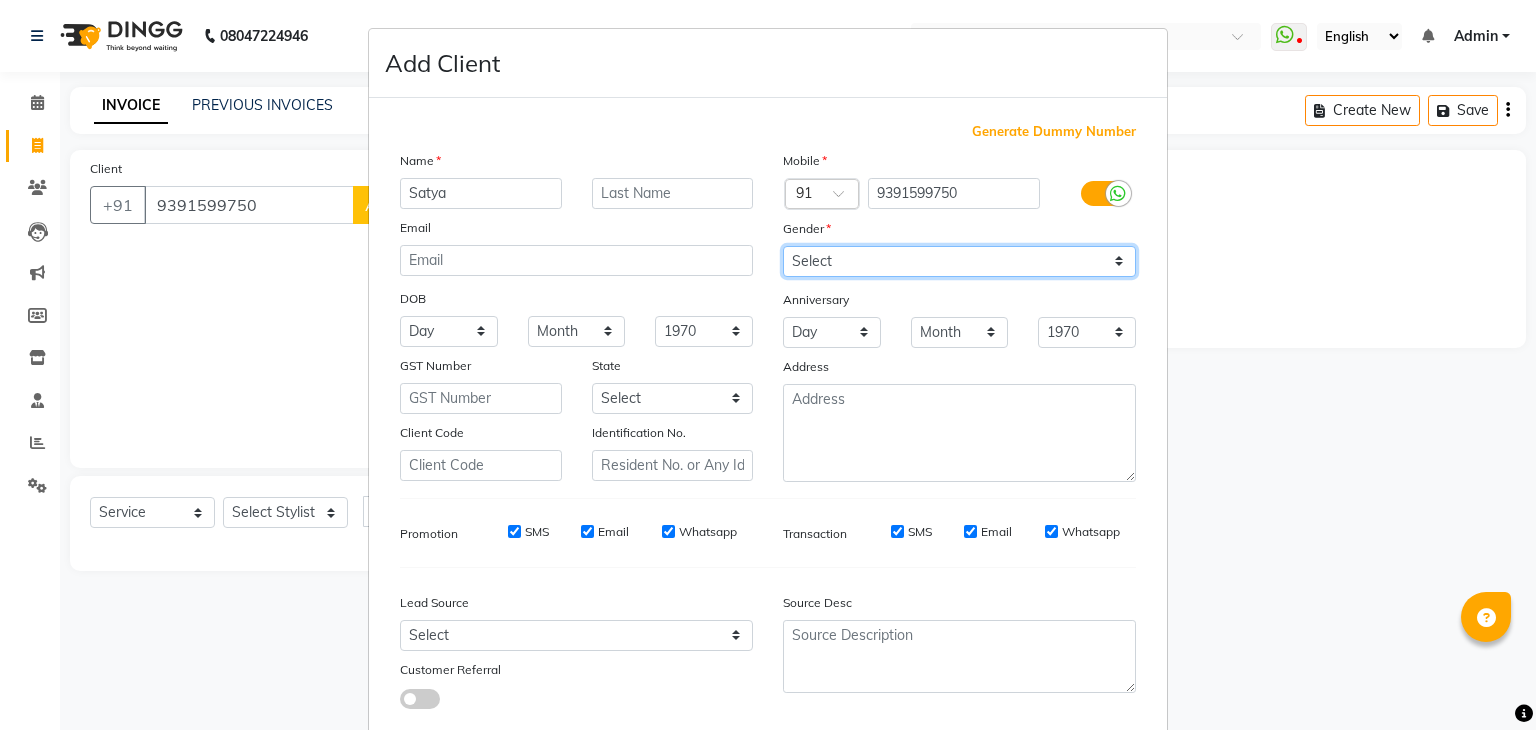 click on "Select Male Female Other Prefer Not To Say" at bounding box center [959, 261] 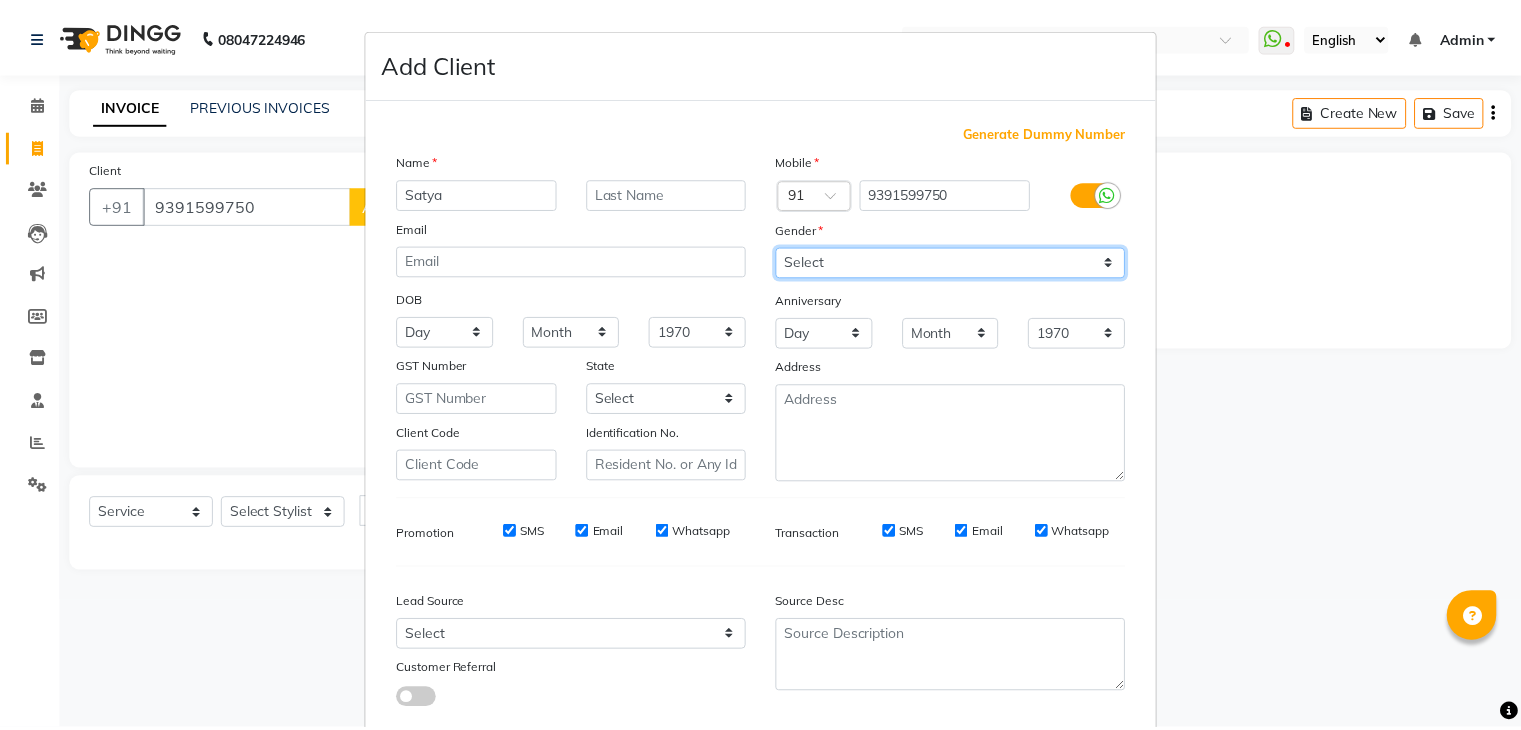 scroll, scrollTop: 127, scrollLeft: 0, axis: vertical 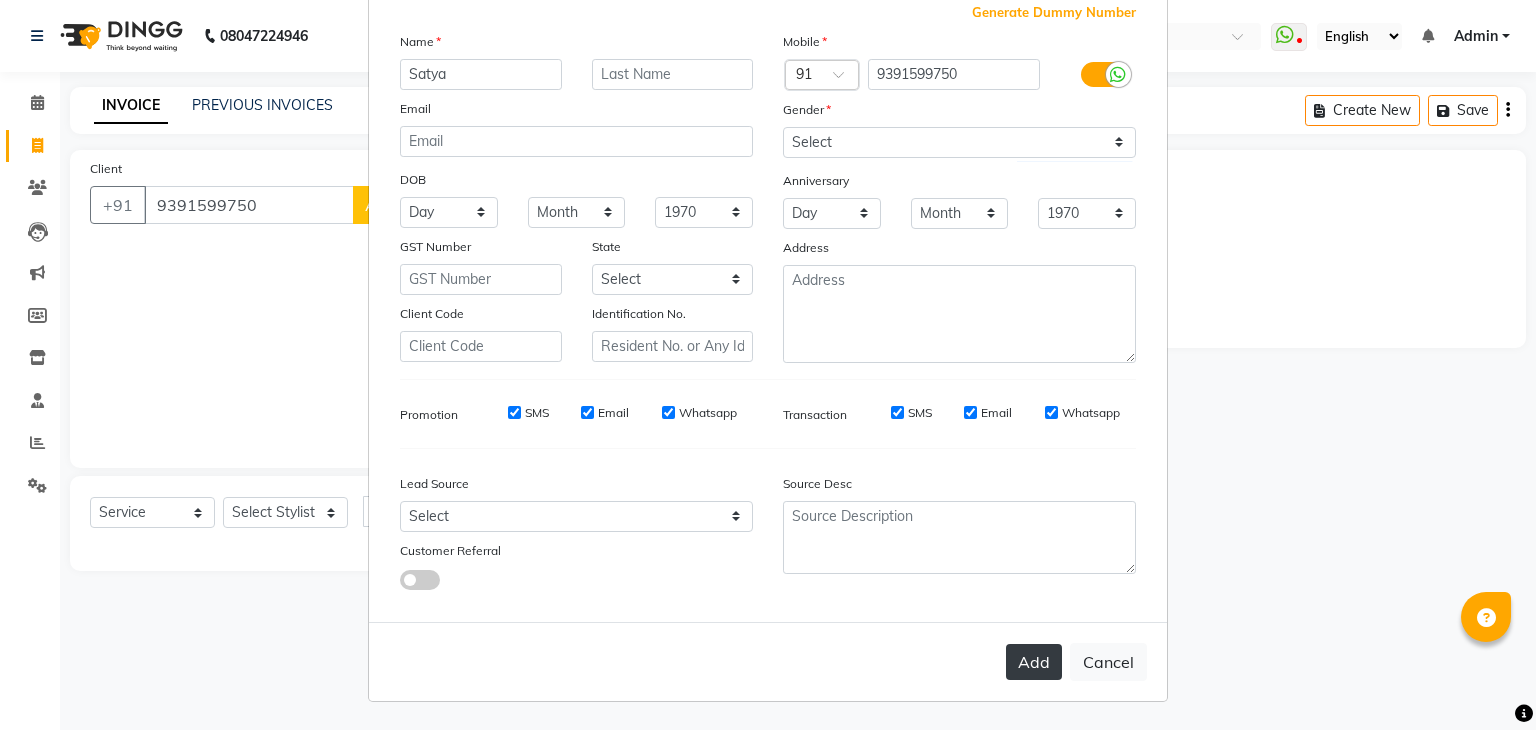 click on "Add" at bounding box center (1034, 662) 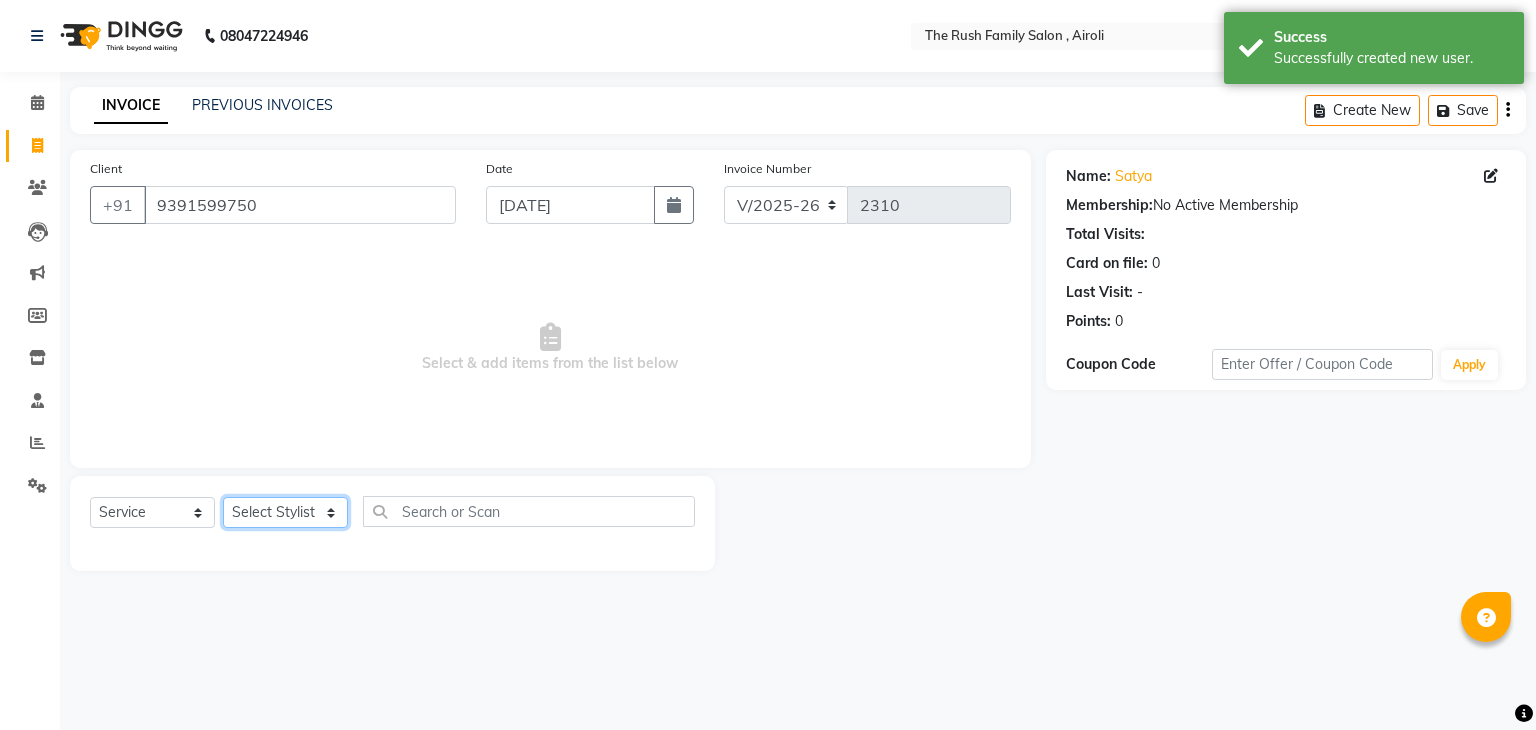 click on "Select Stylist" 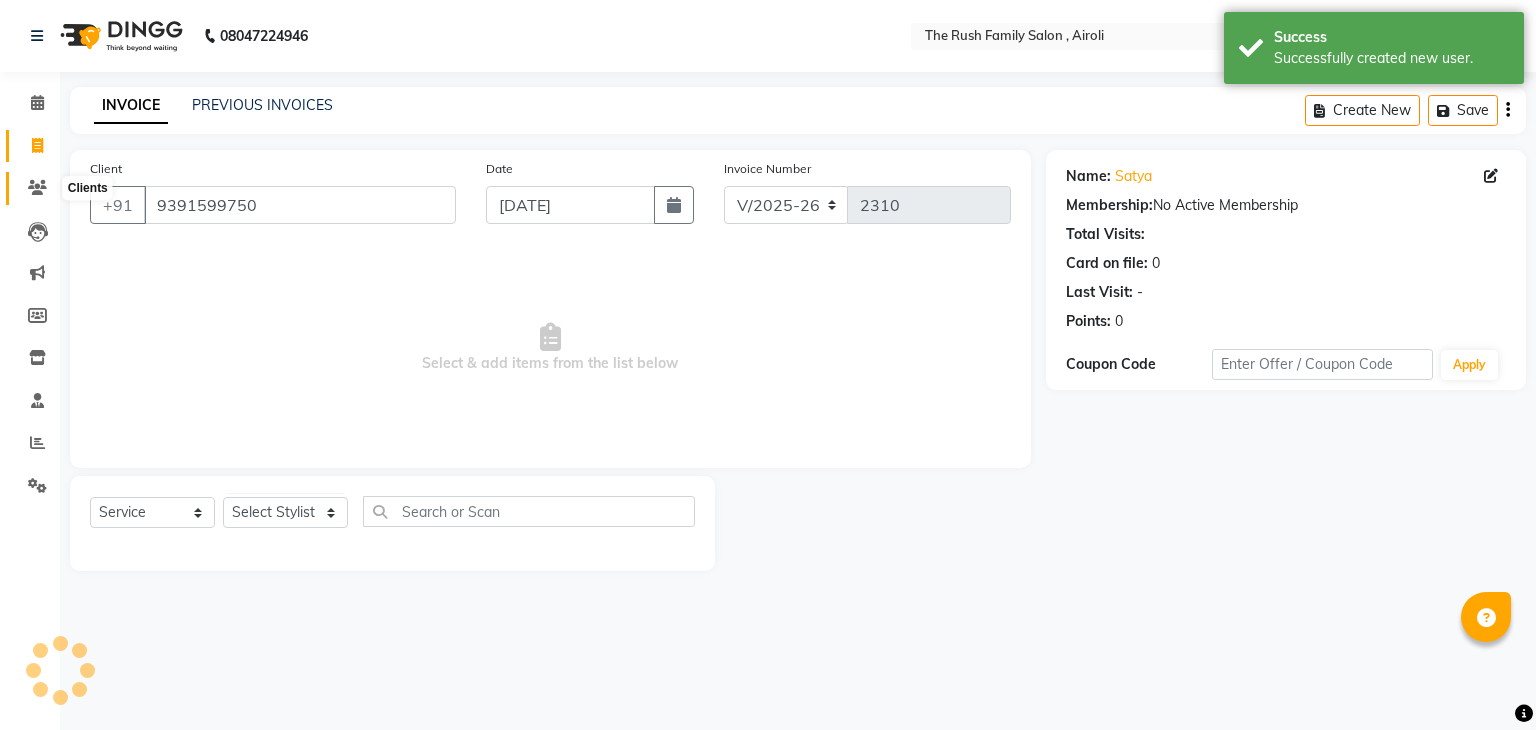 click 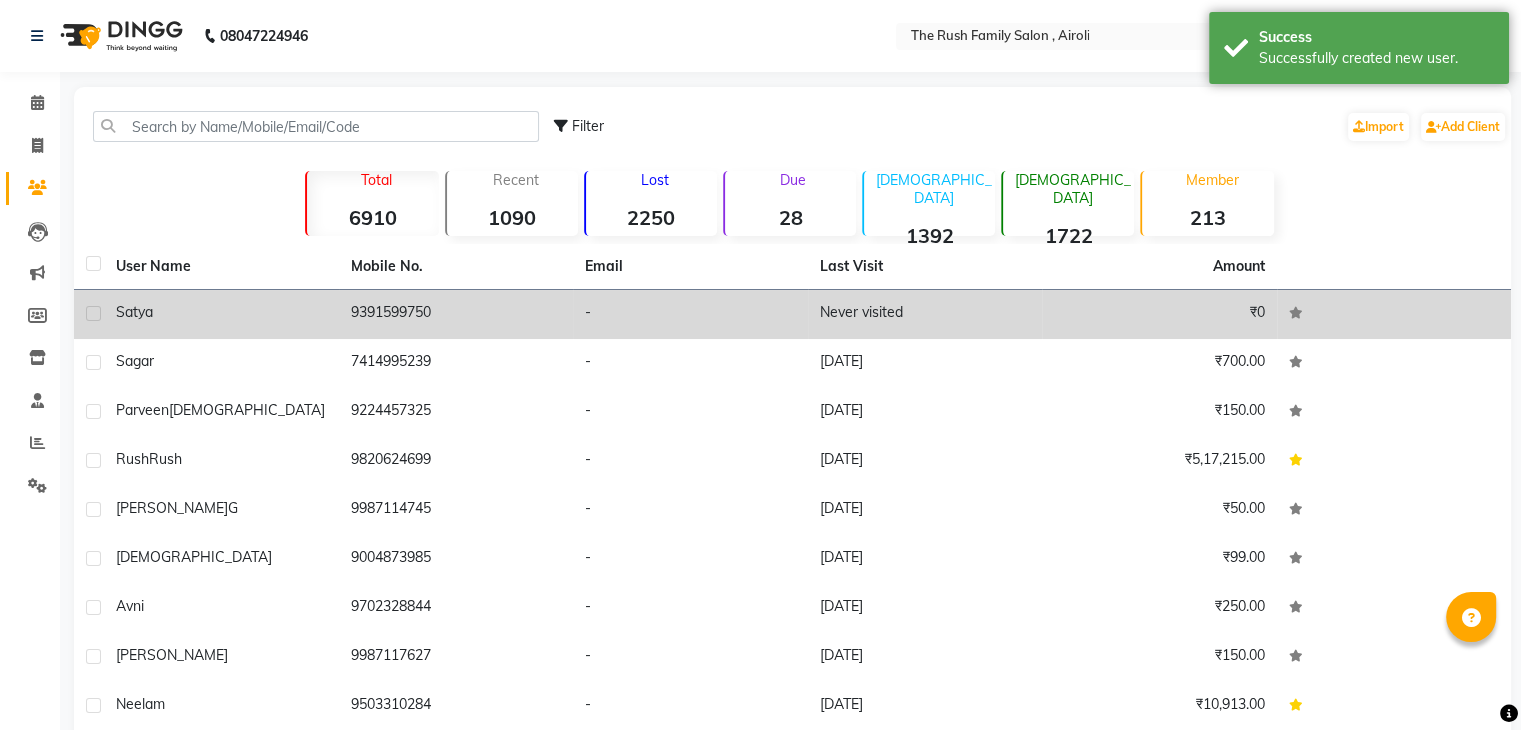 click on "9391599750" 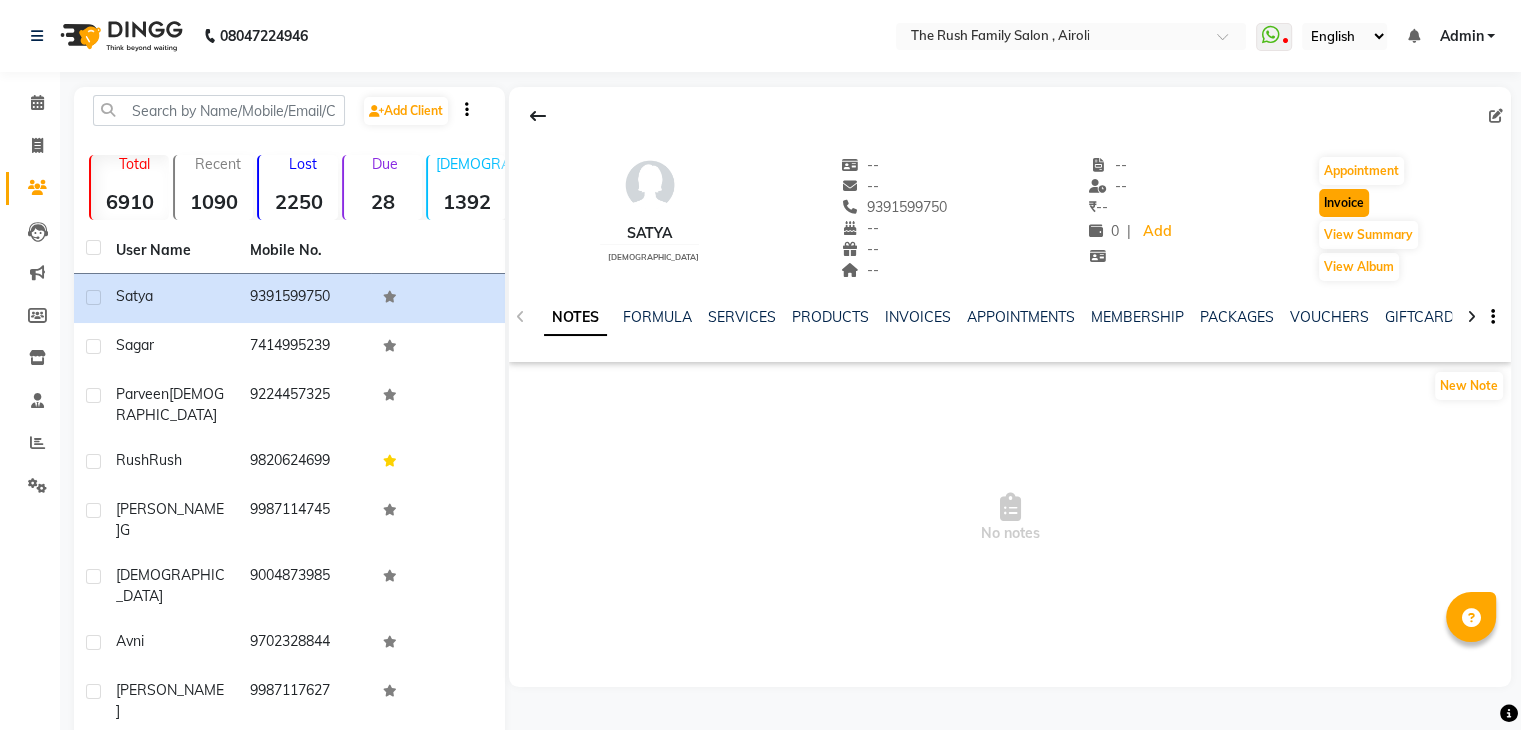 click on "Invoice" 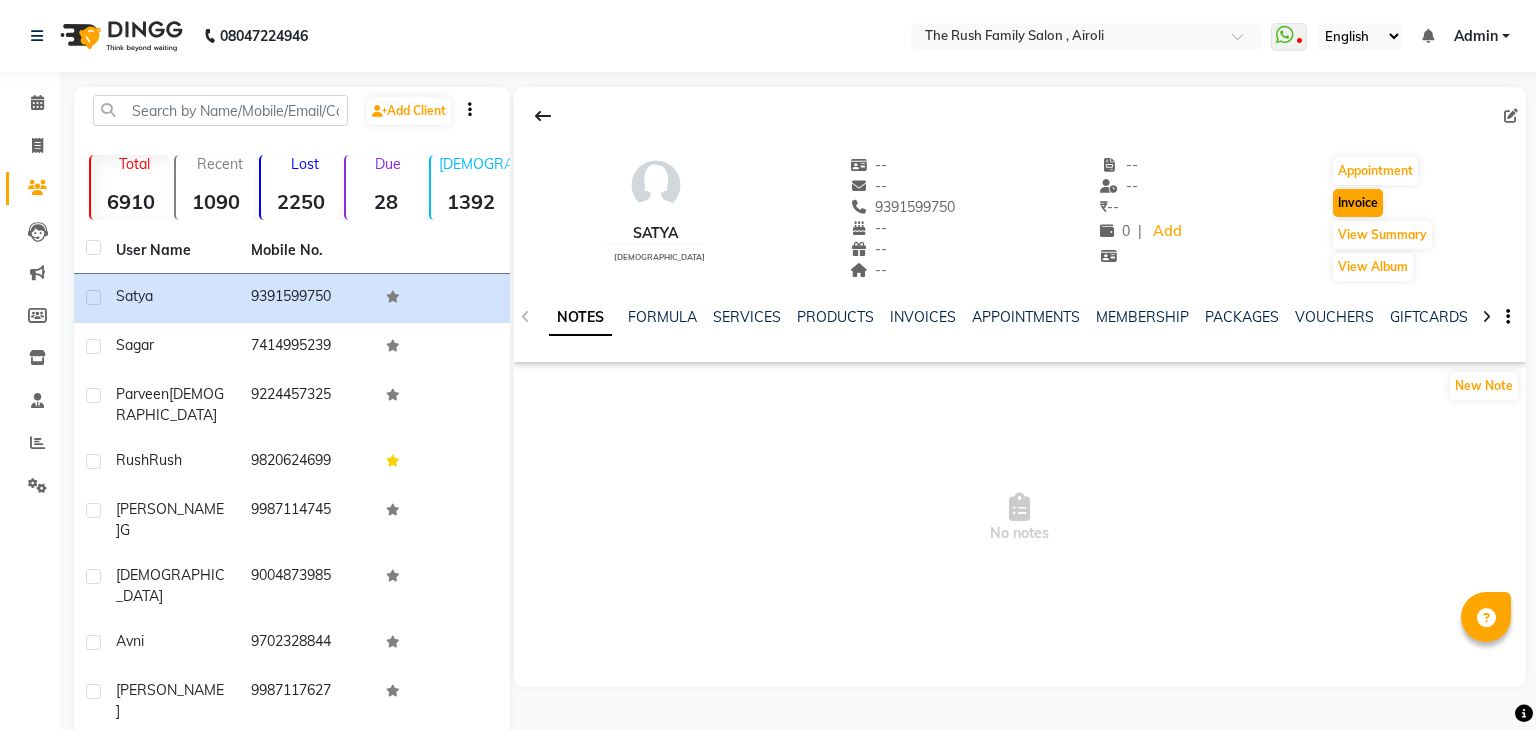 select on "5419" 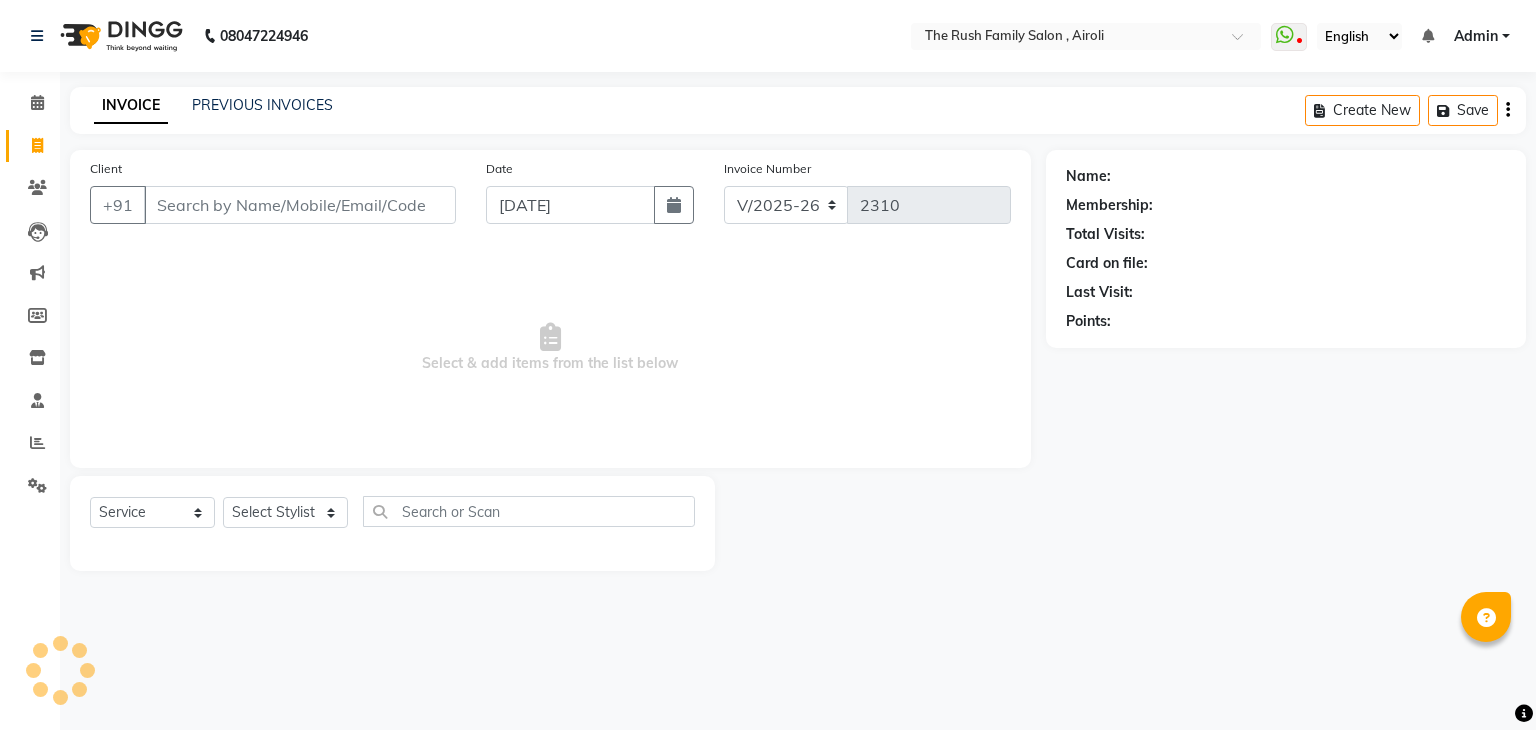 type on "9391599750" 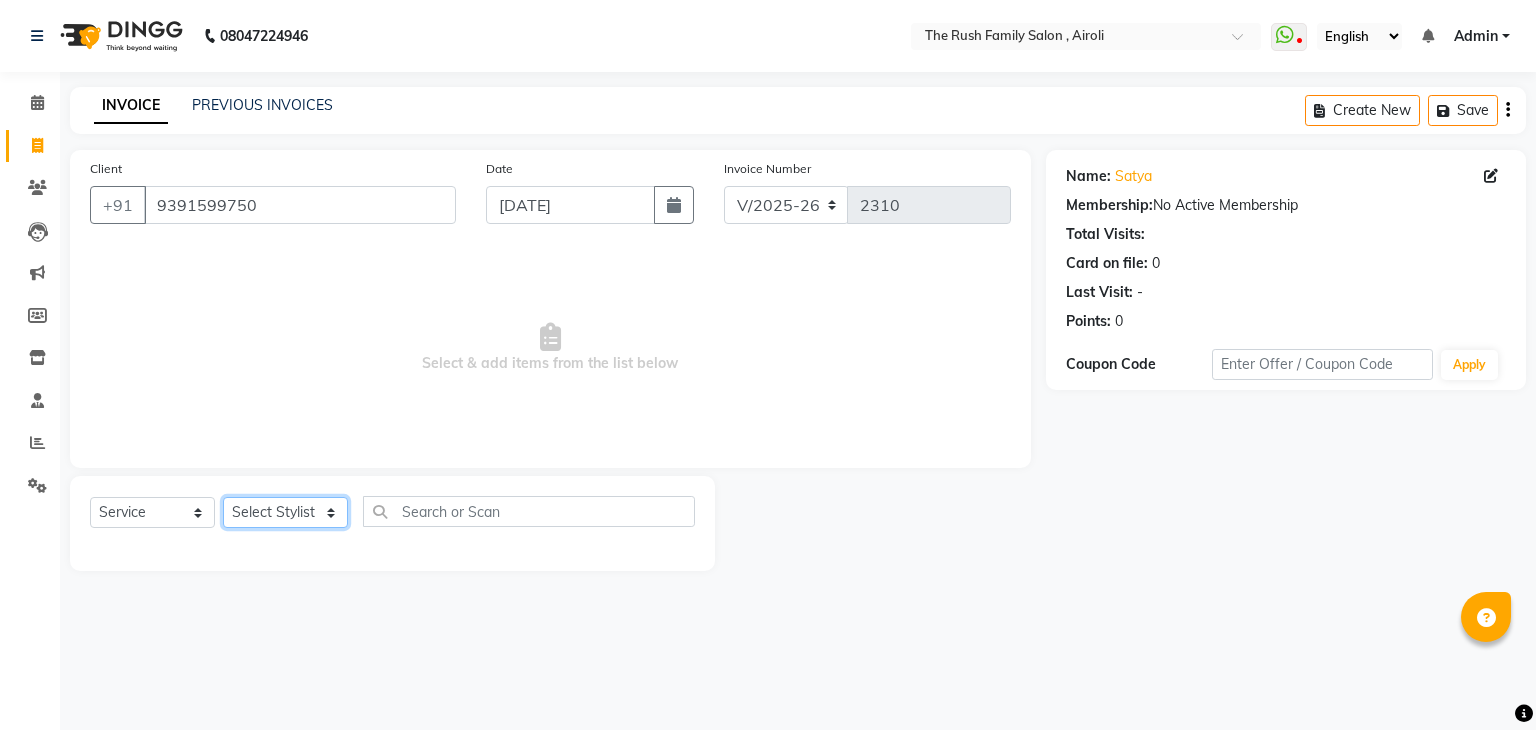 click on "Select Stylist [PERSON_NAME] Guddi [PERSON_NAME]   [PERSON_NAME] [PERSON_NAME]" 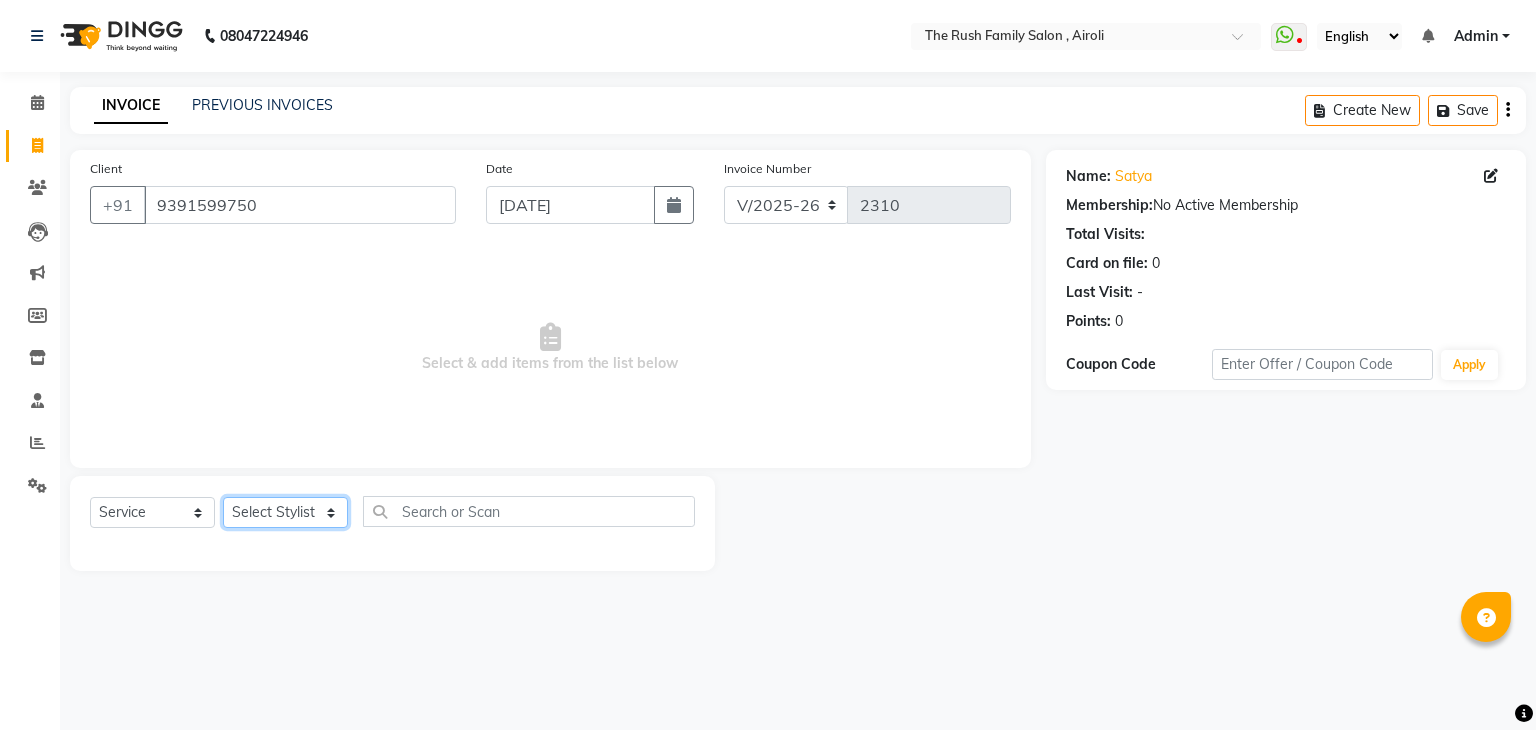 select on "68107" 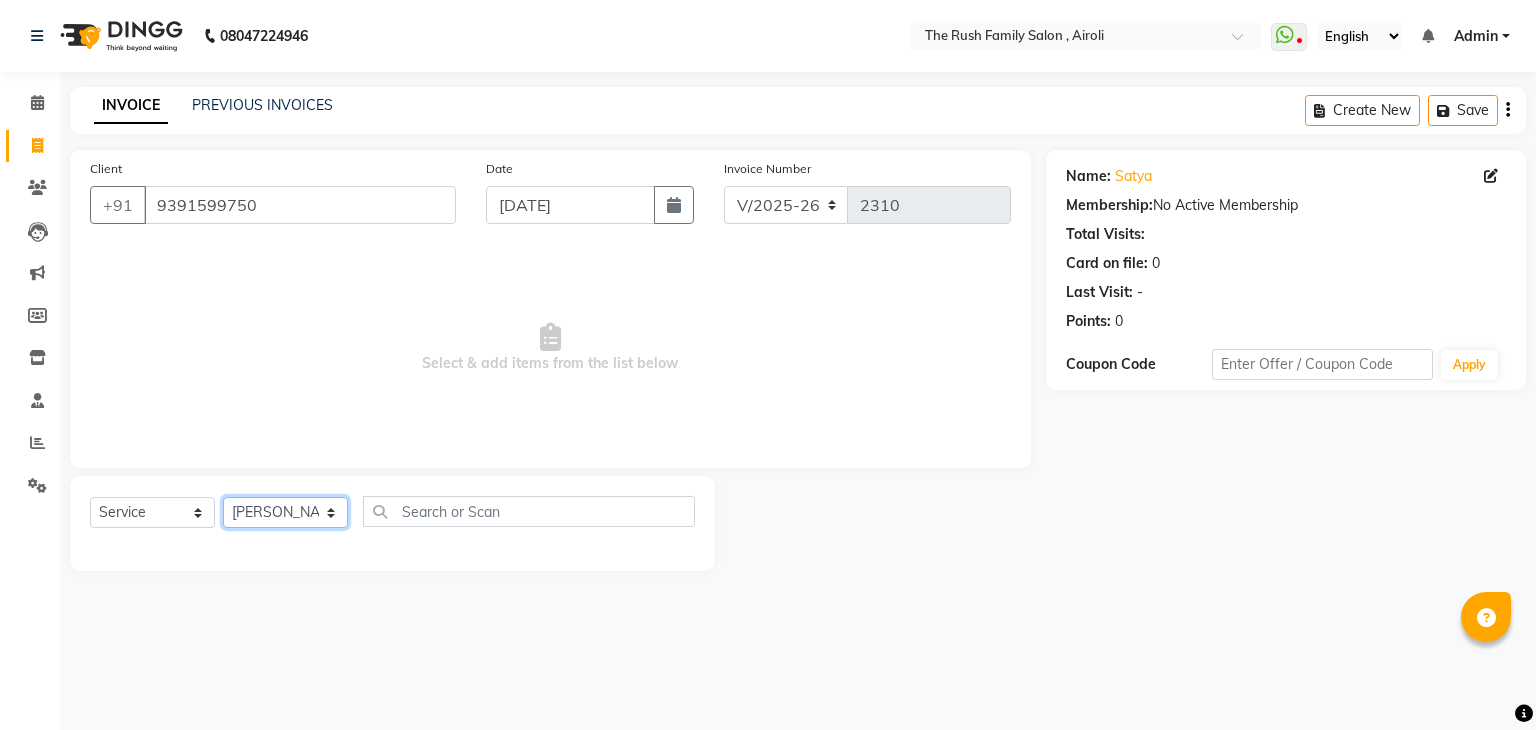 click on "Select Stylist [PERSON_NAME] Guddi [PERSON_NAME]   [PERSON_NAME] [PERSON_NAME]" 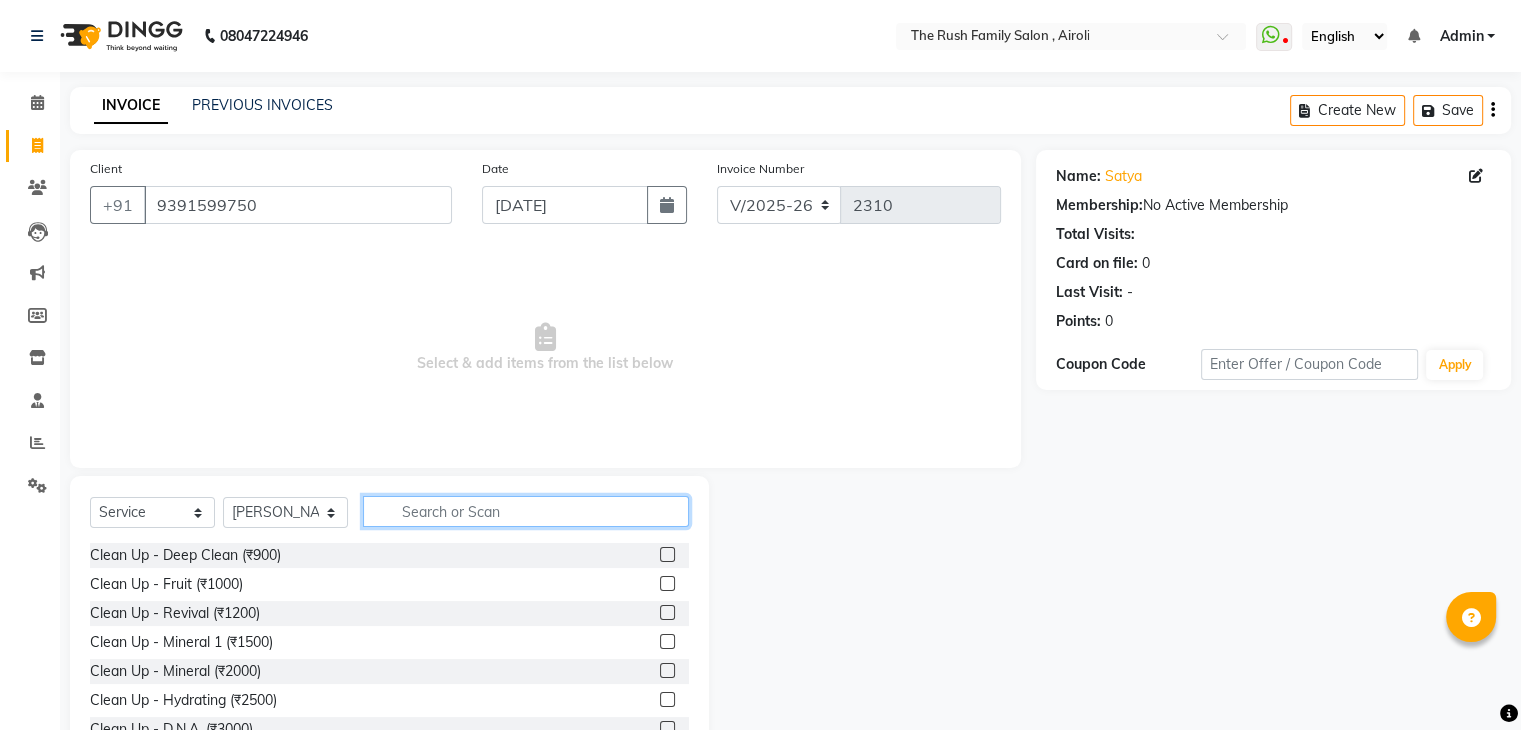 click 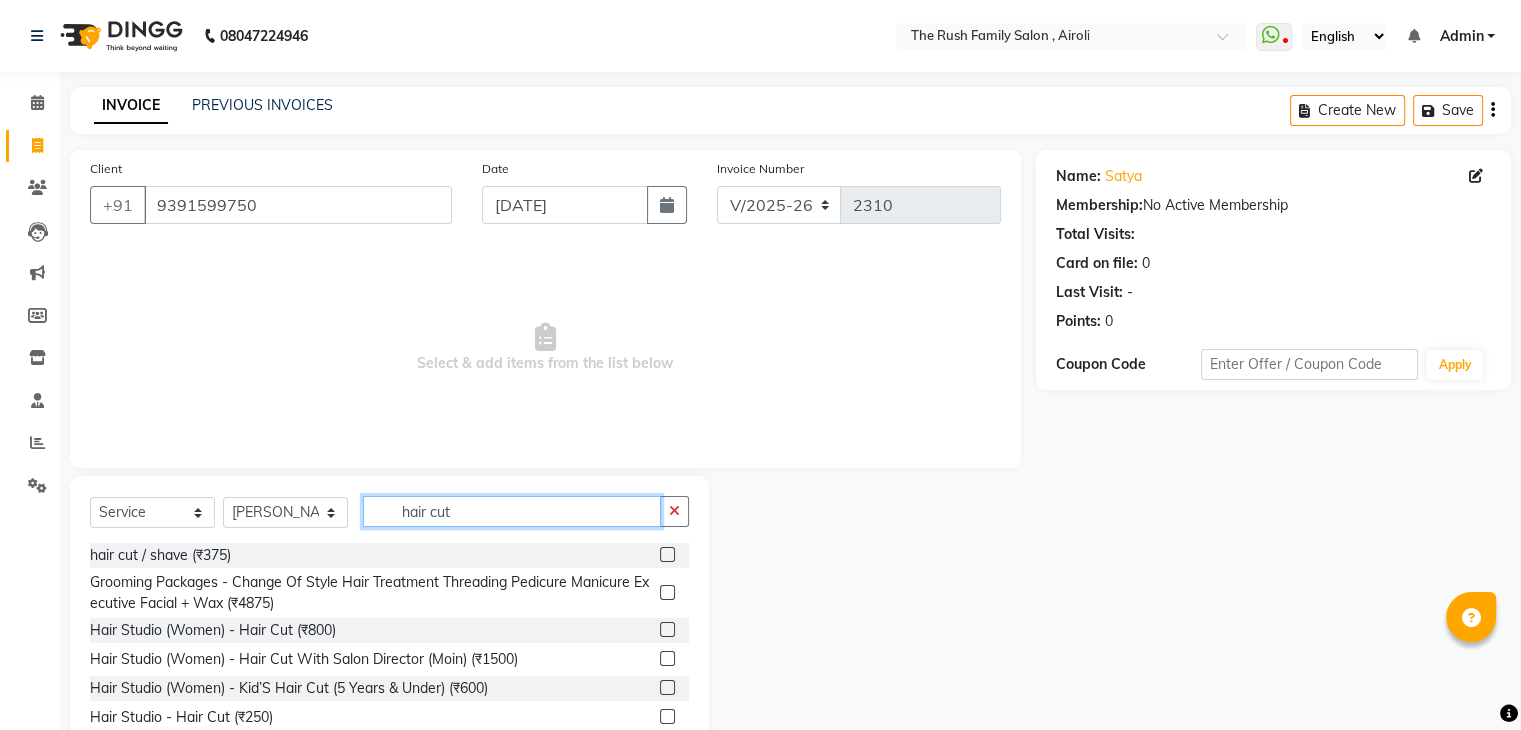 type on "hair cut" 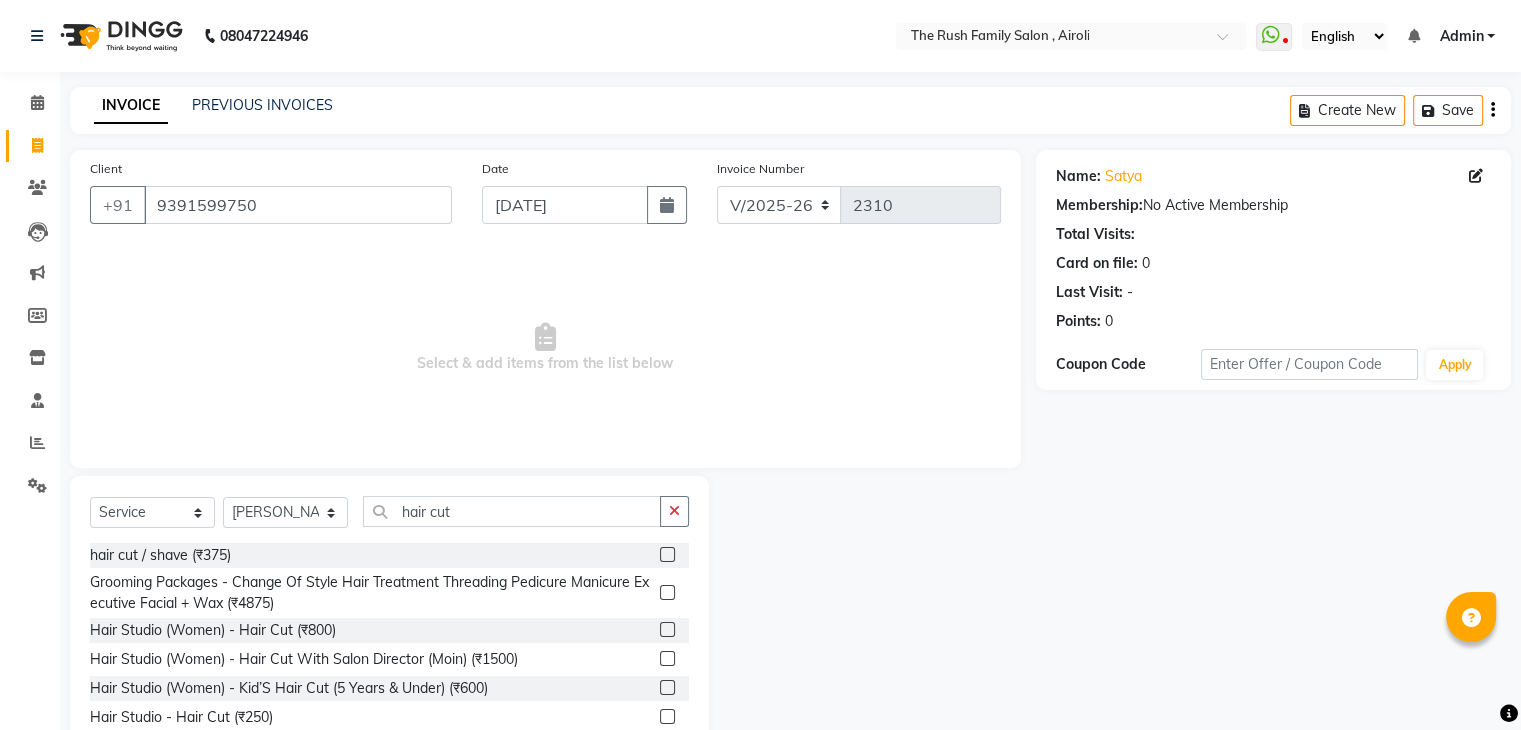 click 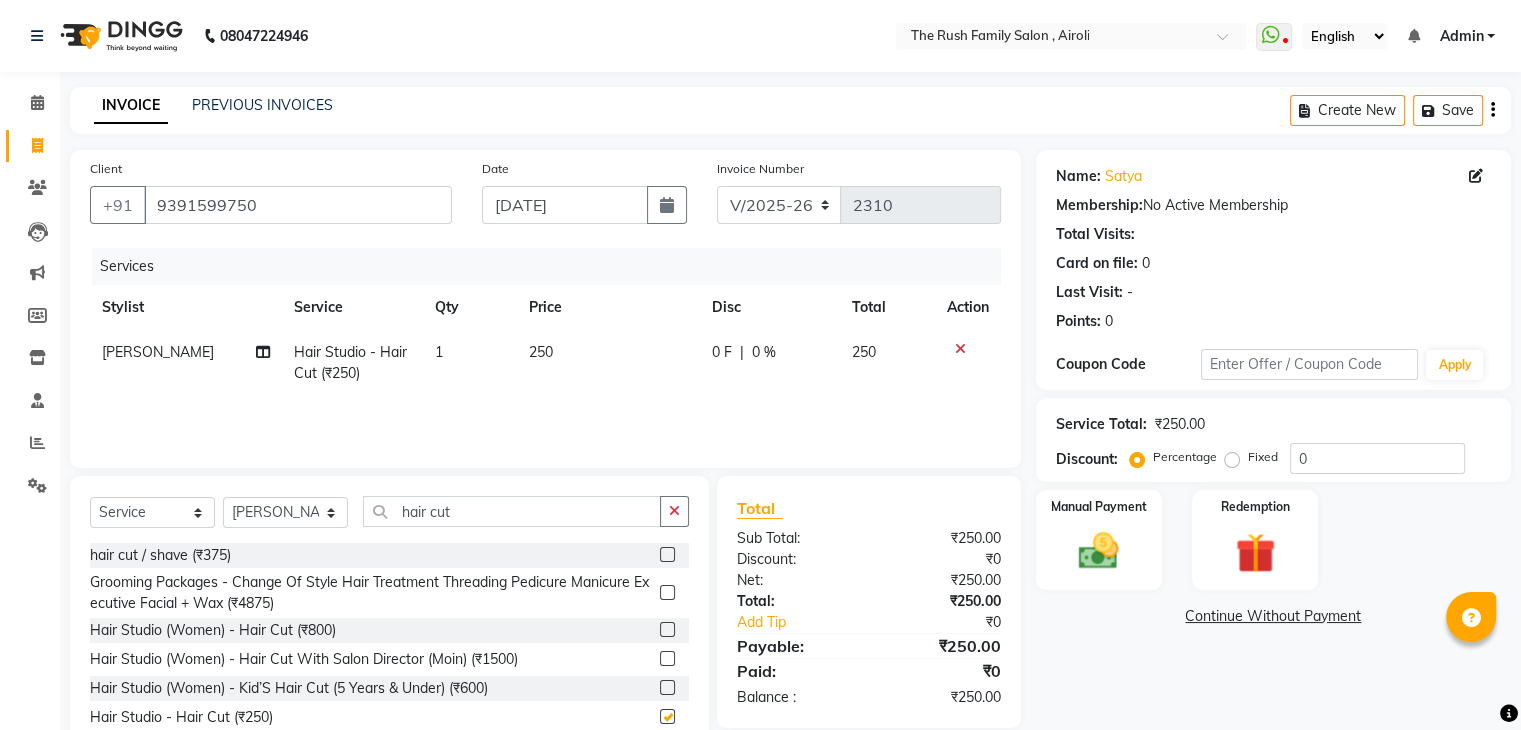 checkbox on "false" 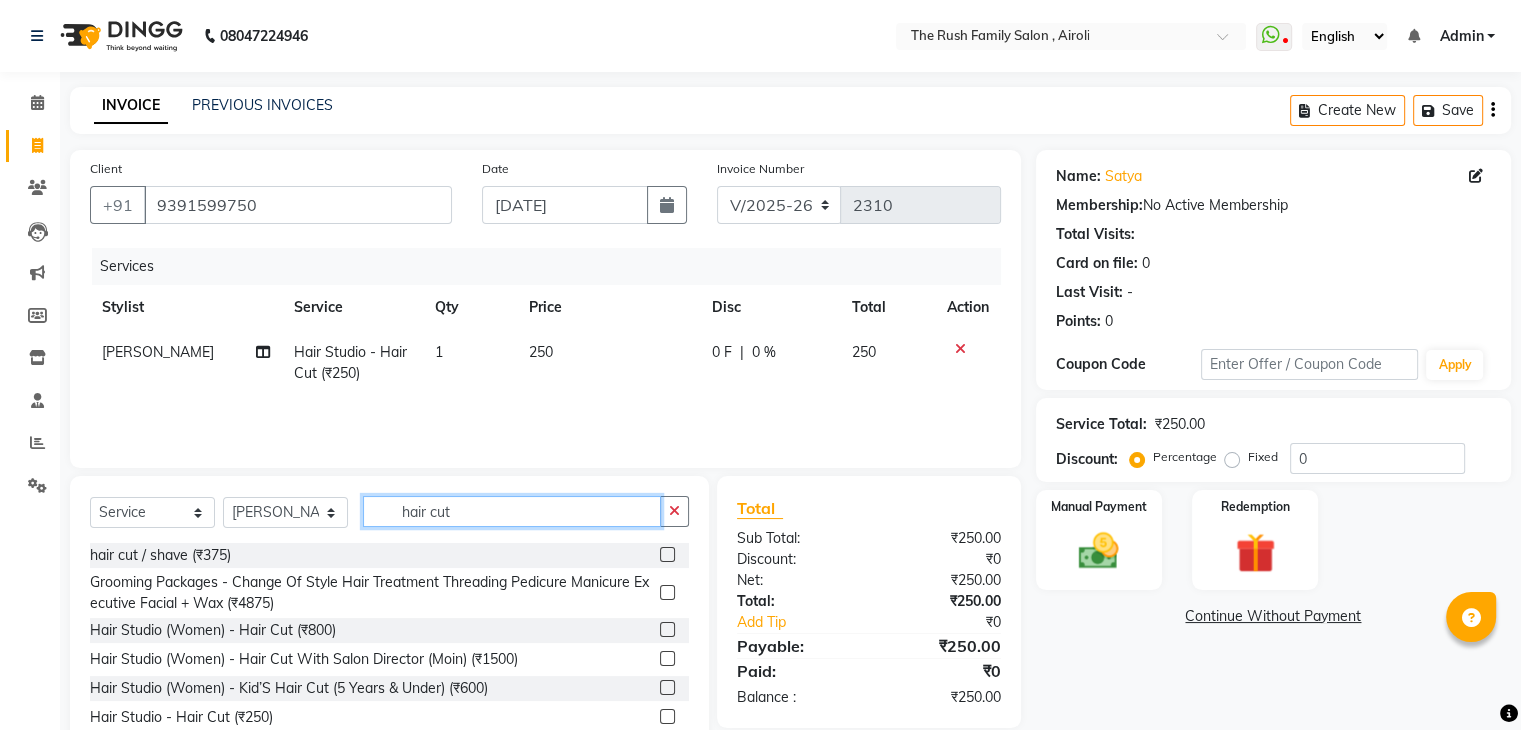 click on "hair cut" 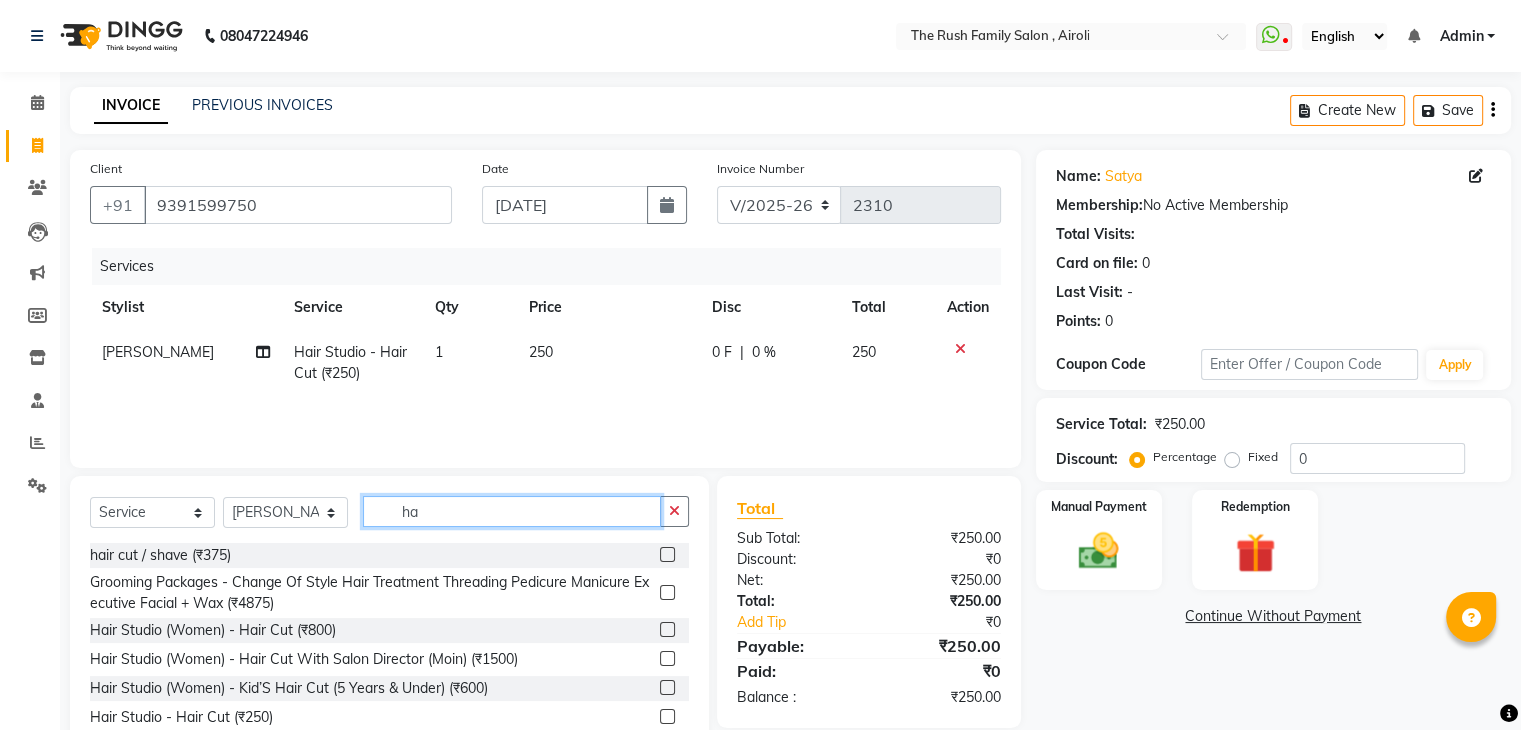 type on "h" 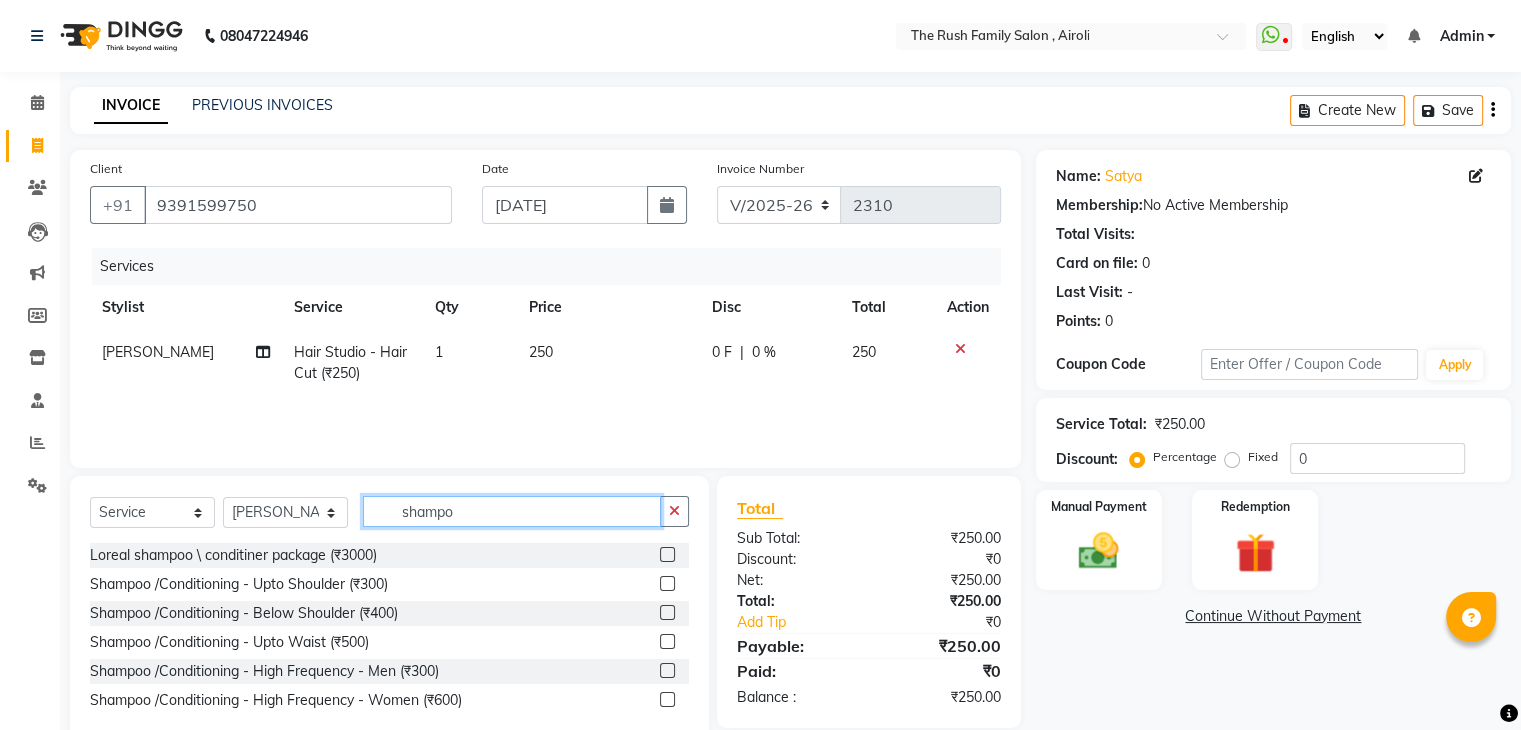 type on "shampo" 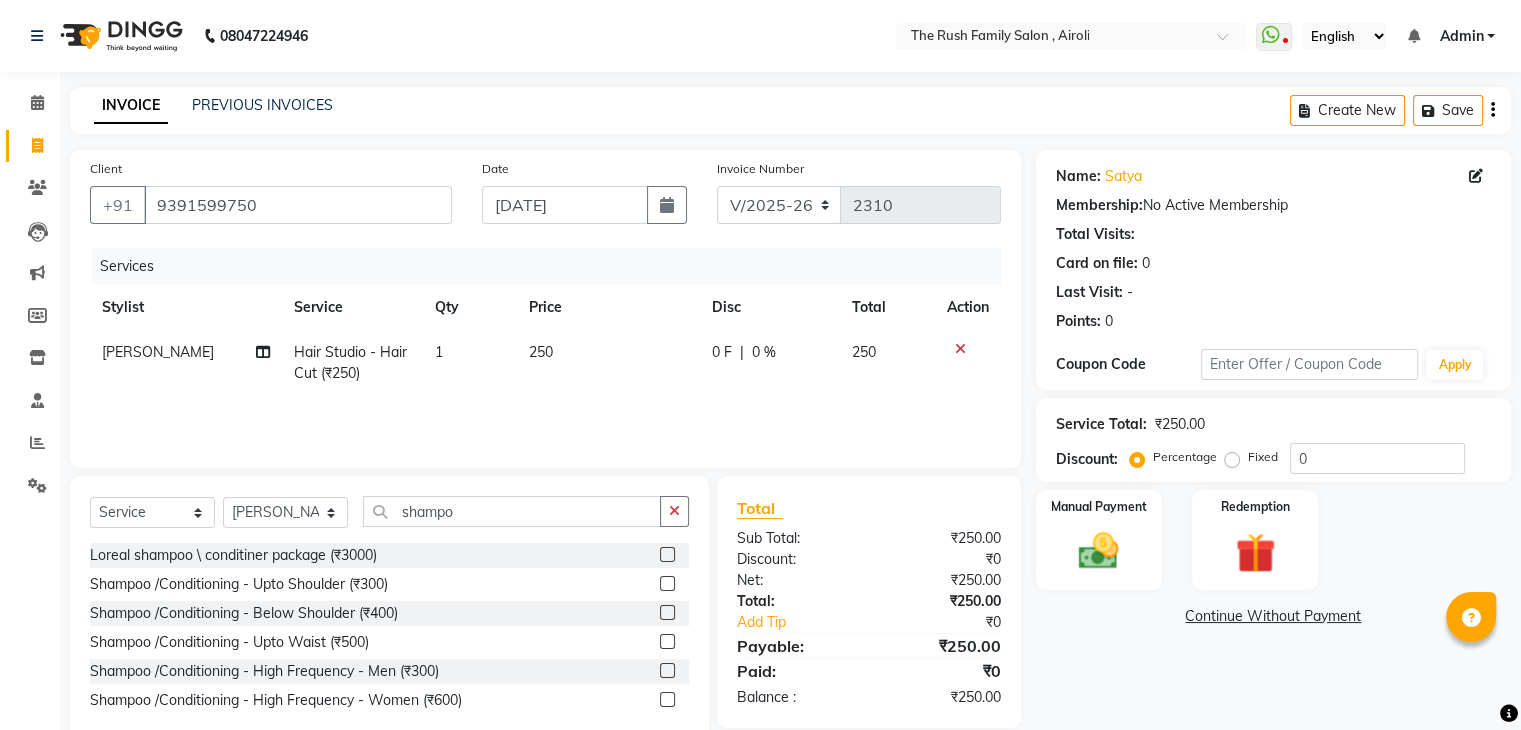 click 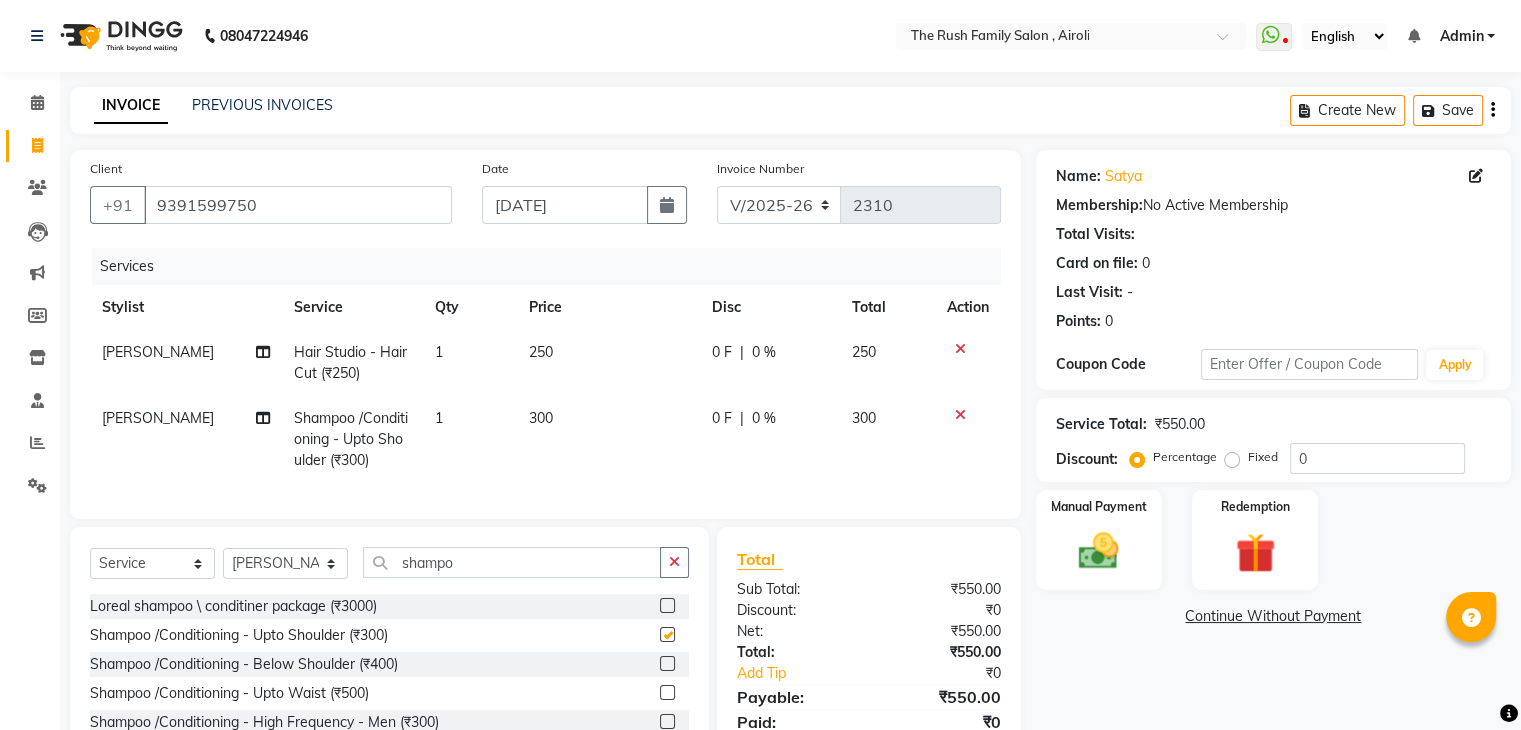 checkbox on "false" 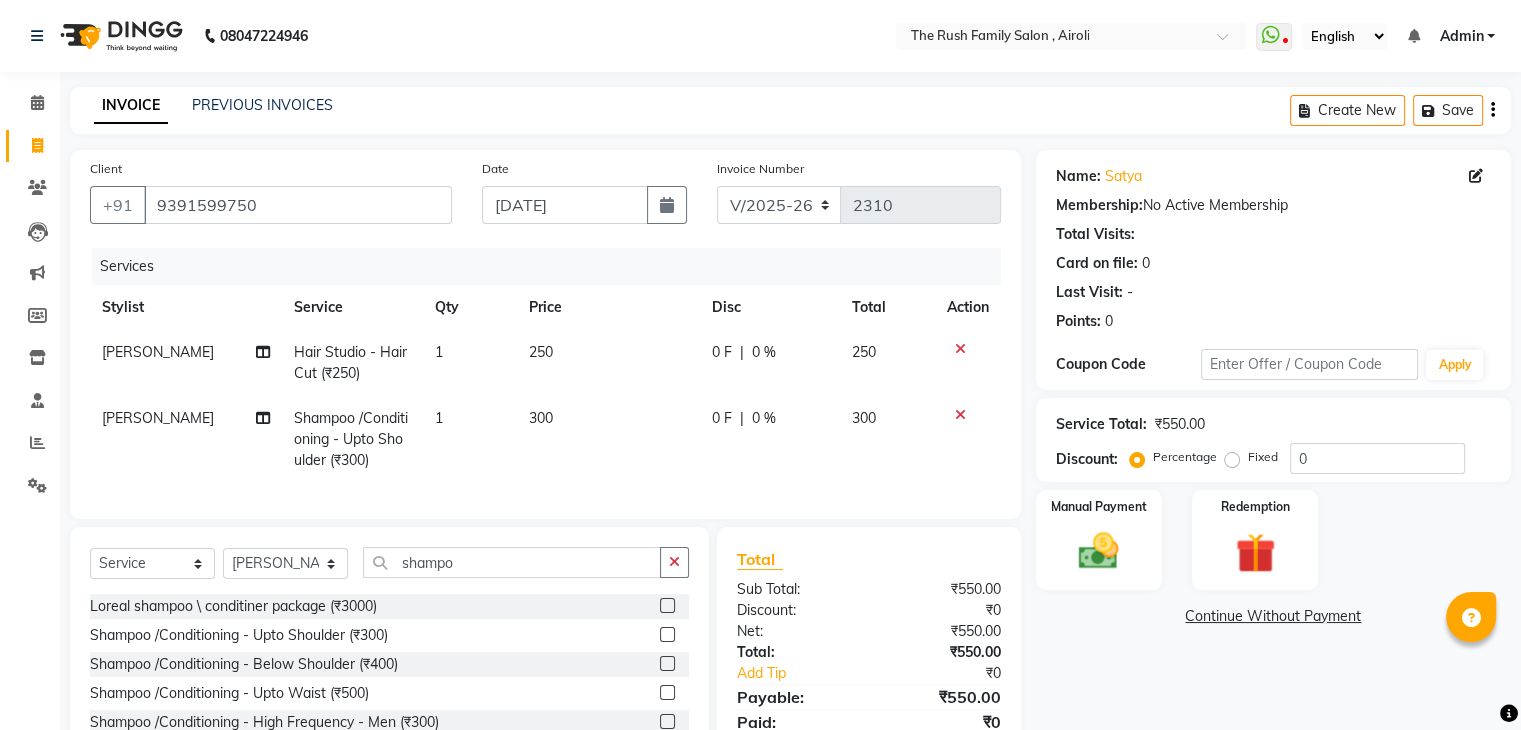 click on "0 F | 0 %" 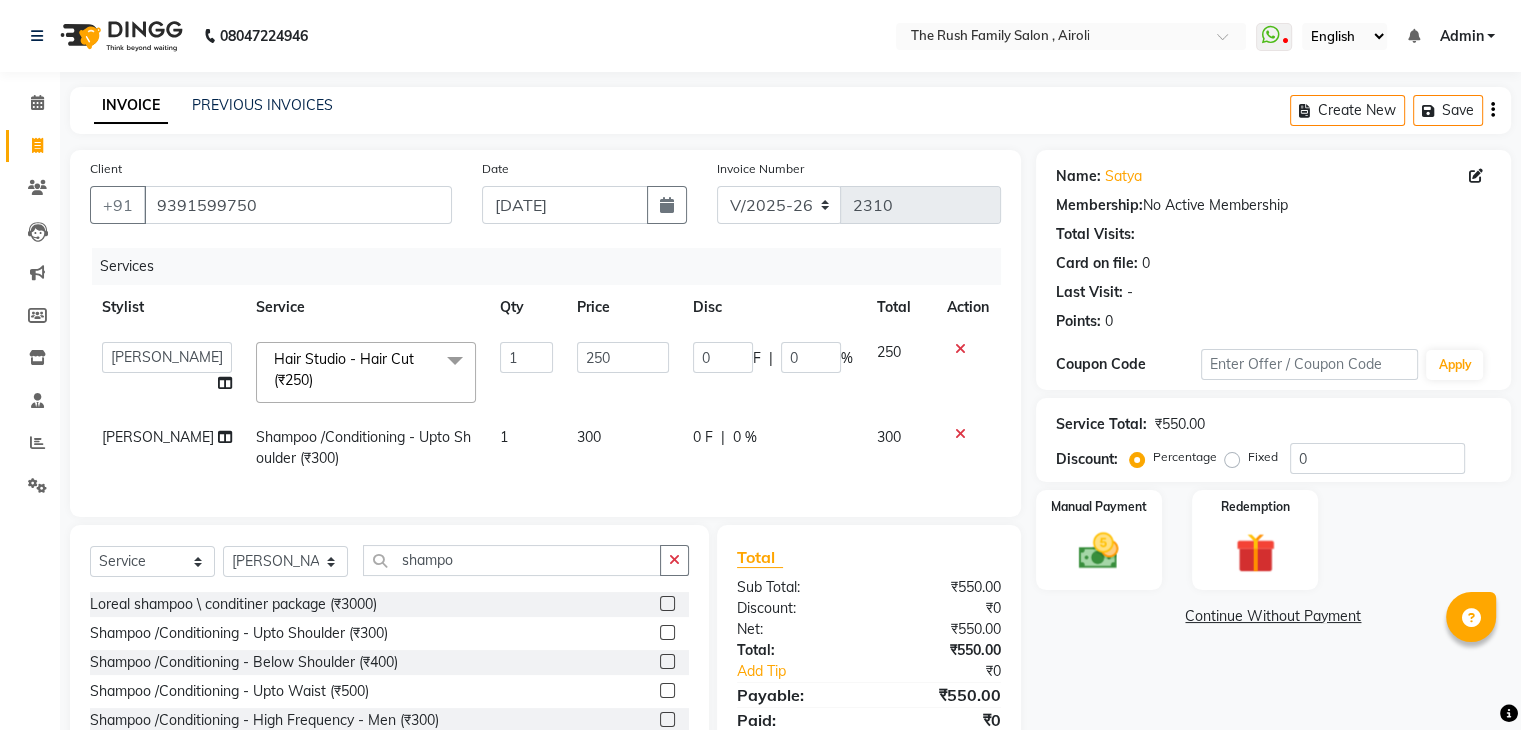 click on "0 F" 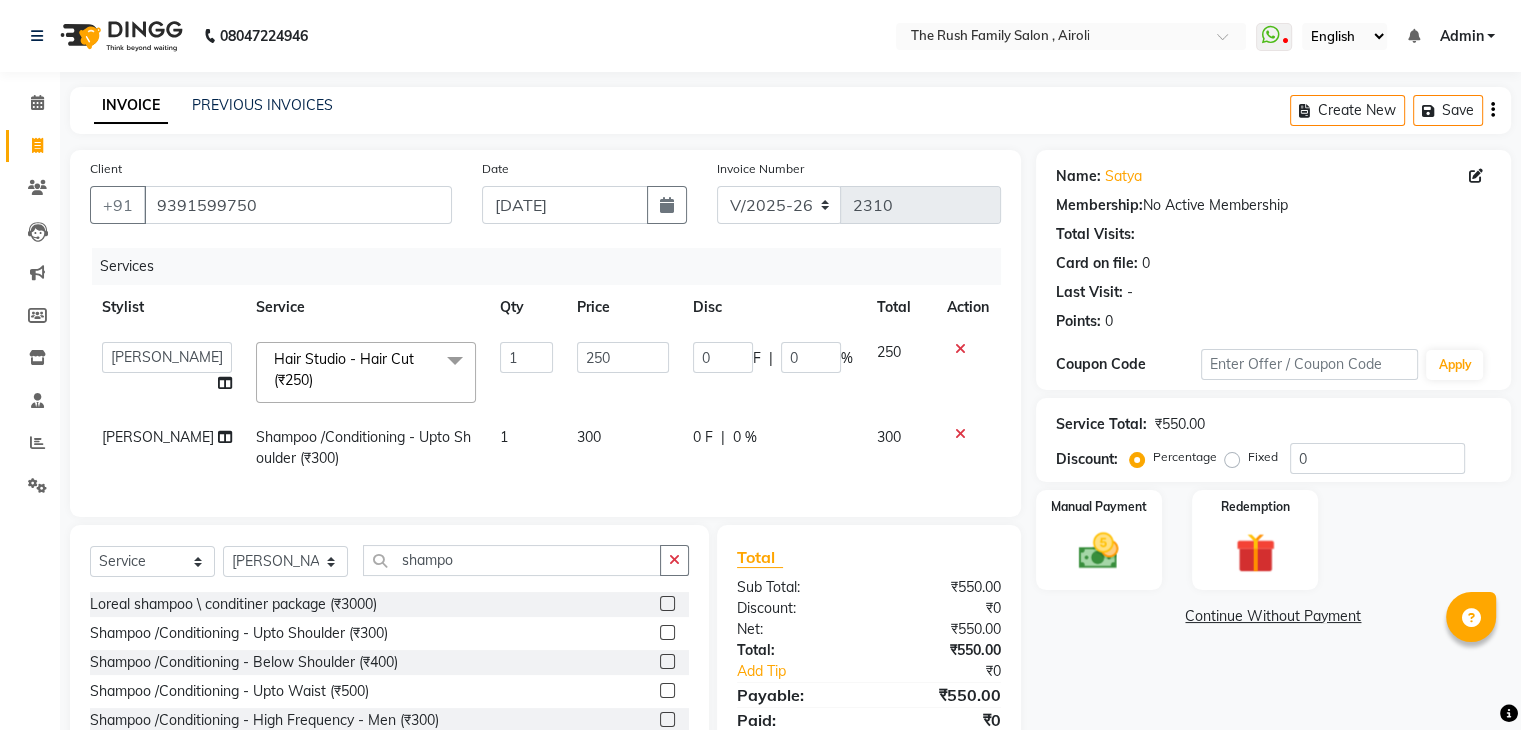 select on "68107" 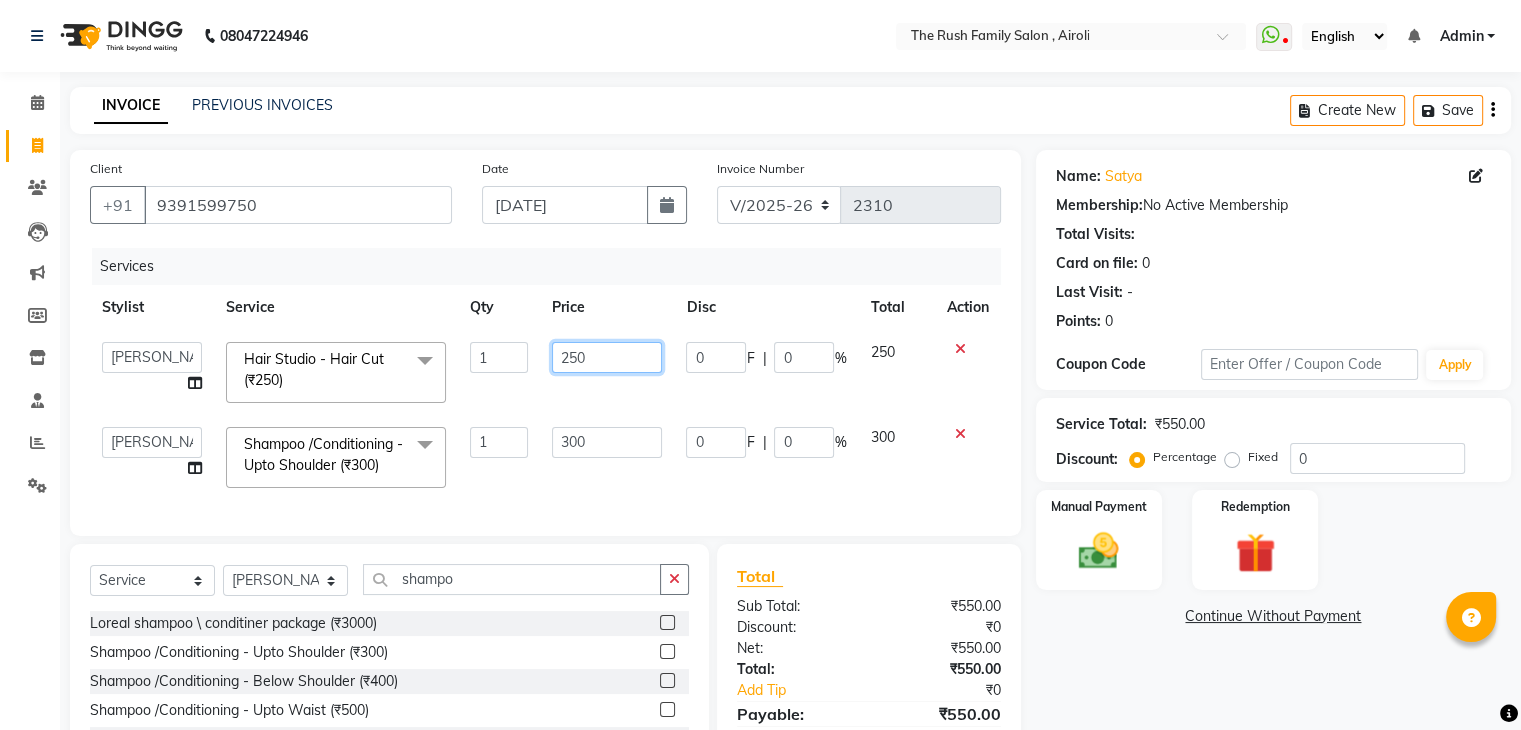 click on "250" 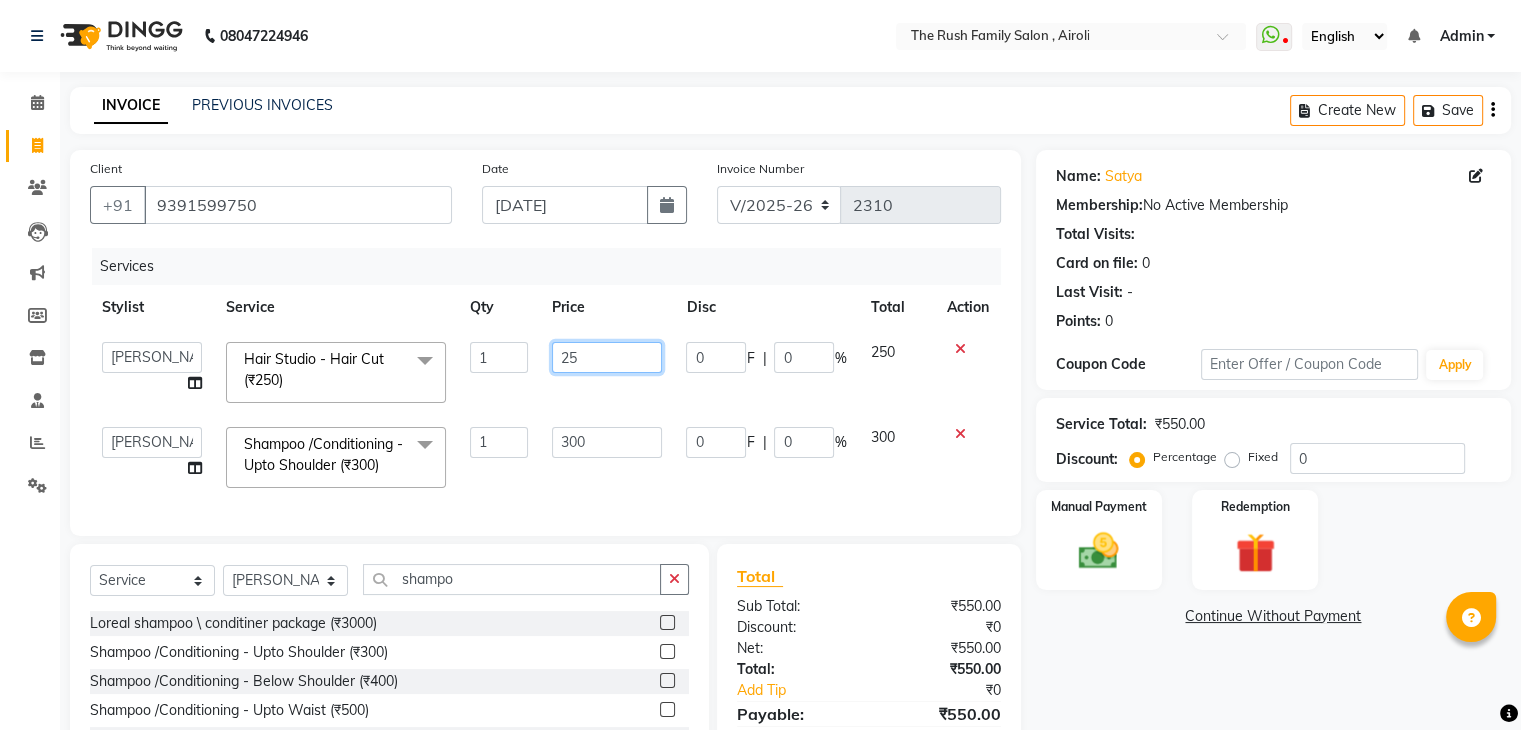 type on "2" 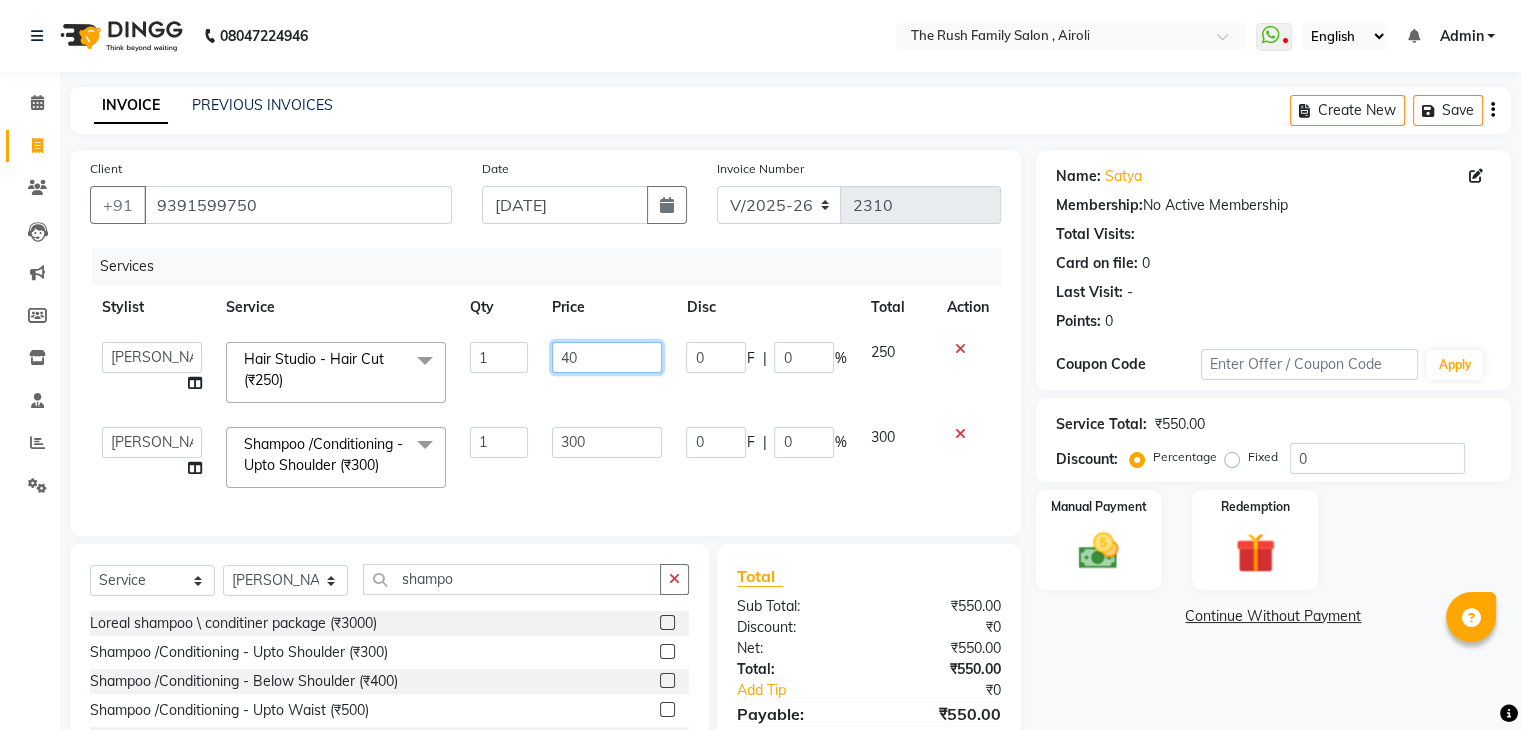 type on "400" 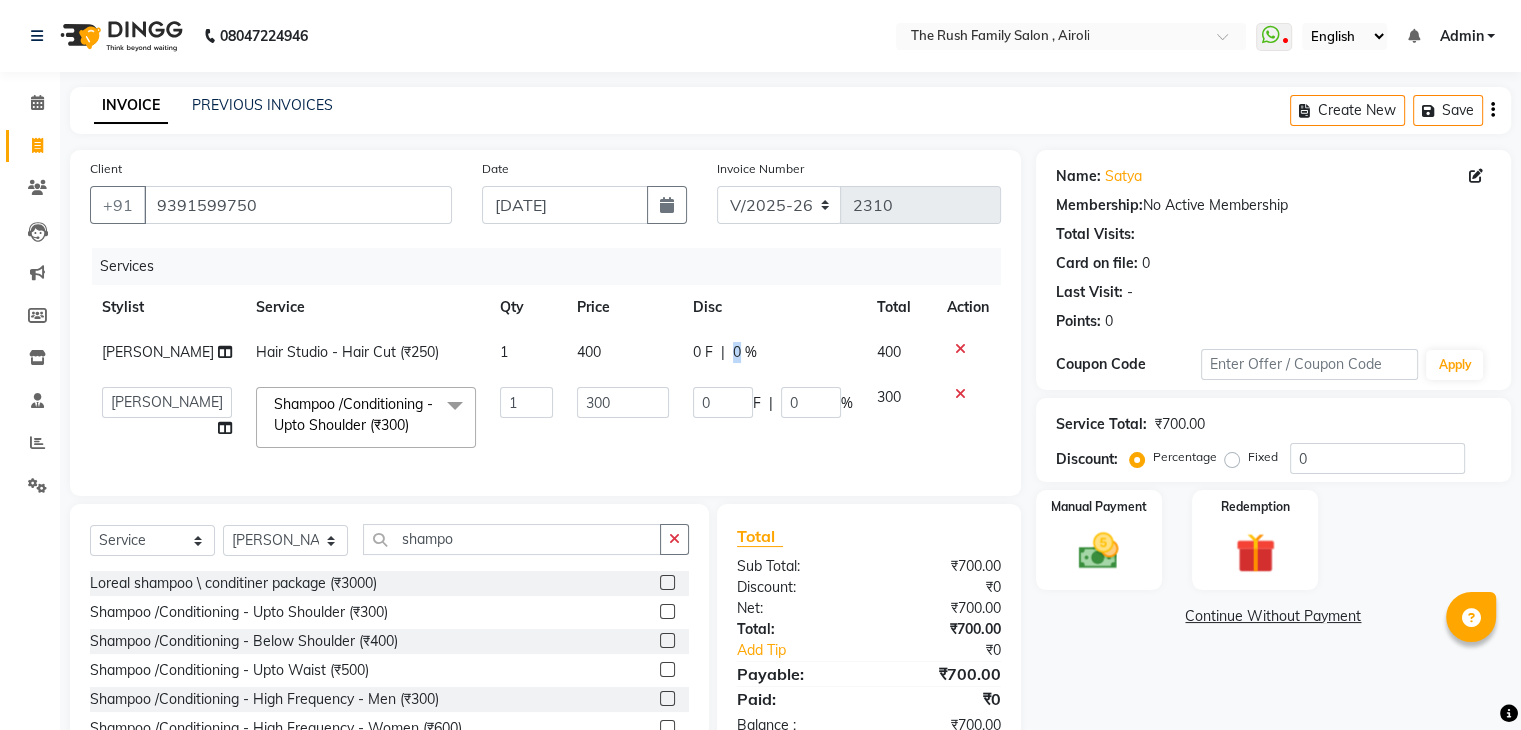 click on "0 %" 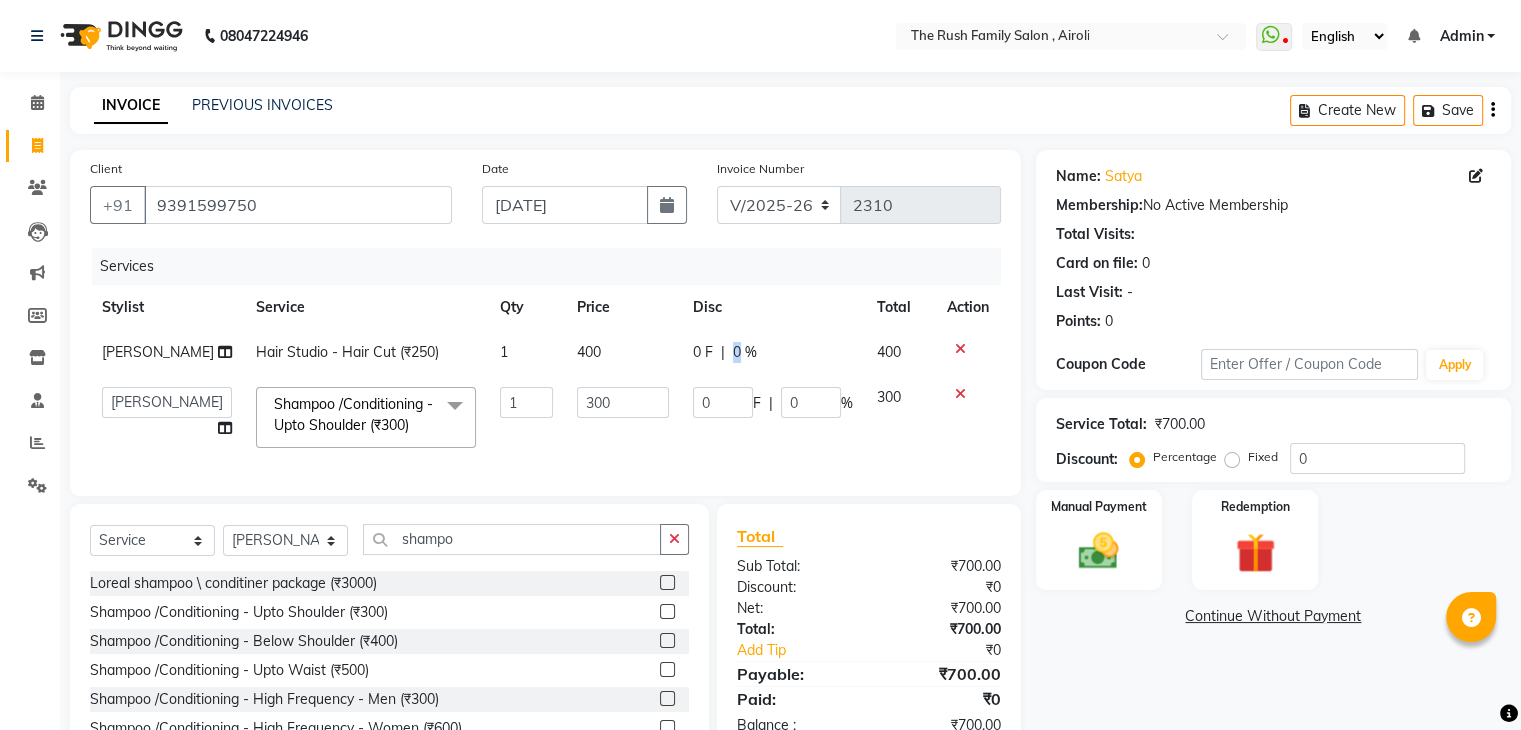 select on "68107" 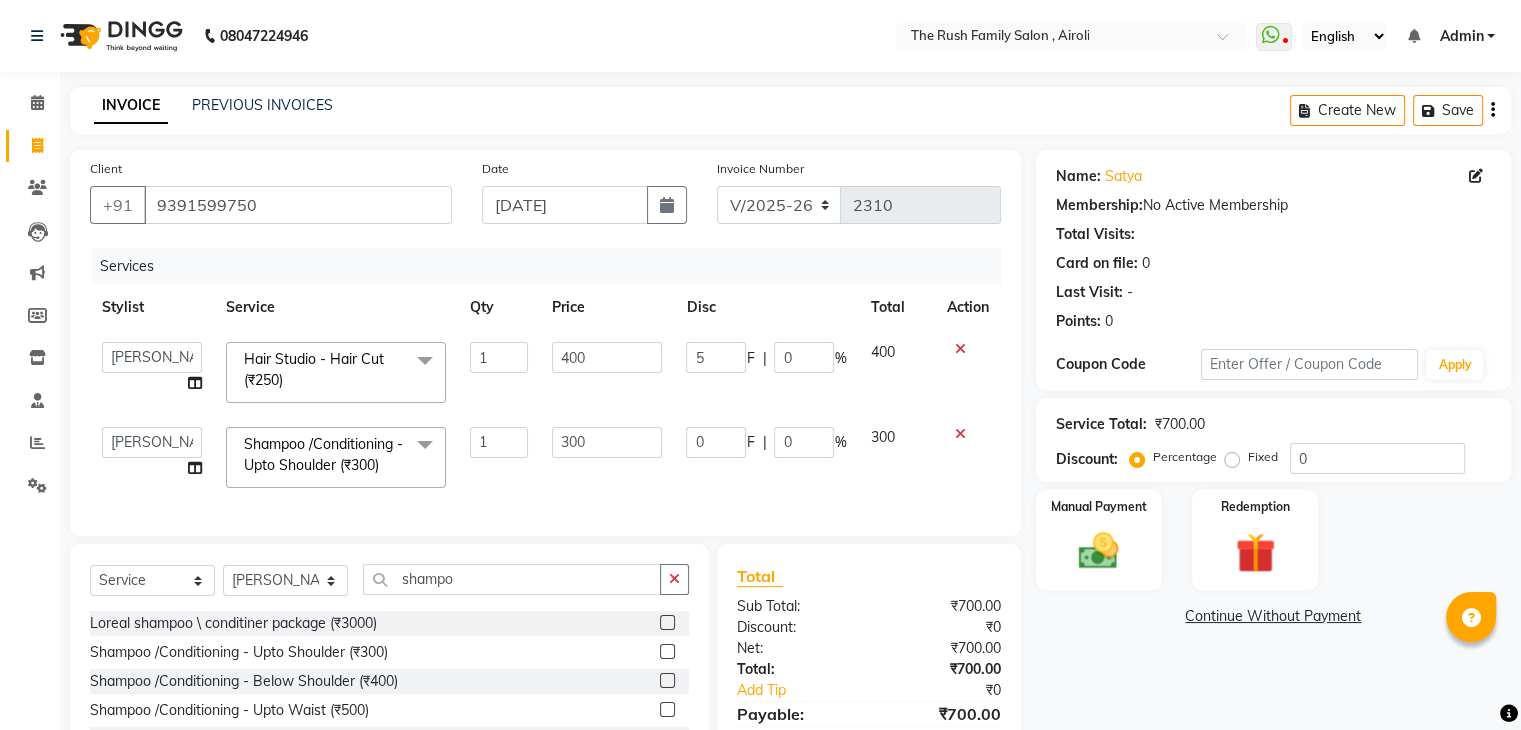 type on "50" 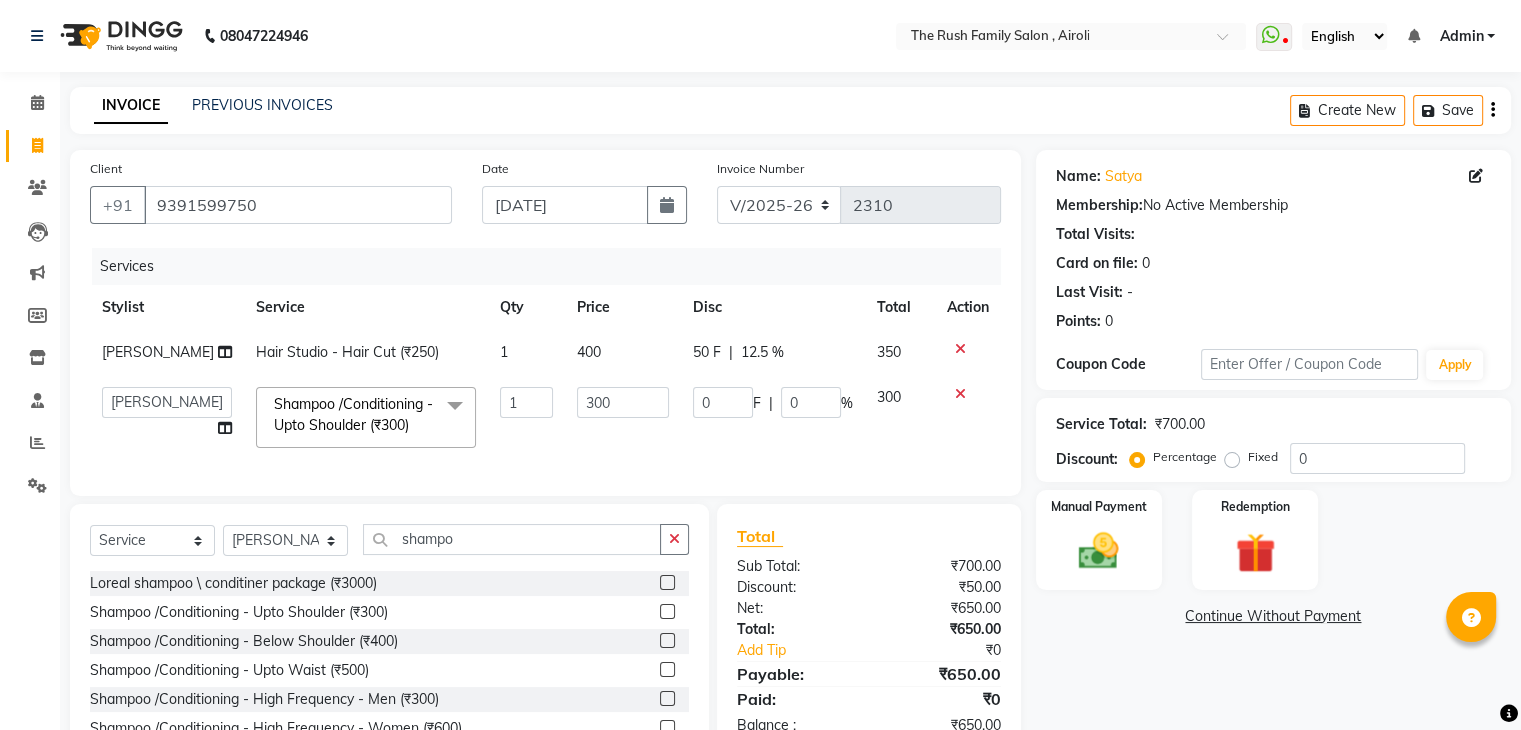 click on "Jayesh Hair Studio - Hair Cut (₹250) 1 400 50 F | 12.5 % 350  Ajaz   Danish   Guddi   Jayesh    mumtaz     nishu   Riya      Rush   Swati  Shampoo /Conditioning - Upto Shoulder (₹300)  x Clean Up - Deep Clean (₹900) Clean Up - Fruit (₹1000) Clean Up - Revival (₹1200) Clean Up - Mineral 1 (₹1500) Clean Up - Mineral (₹2000) Clean Up - Hydrating (₹2500) Clean Up - D.N.A. (₹3000) lice treatment (₹2000) power dose [per bottle ] (₹500) pigmantation facial (₹1000) protein spa (₹2500) Bota smooth (₹8000) Bota smooth  (₹10000) bota smooth (₹6500) Protein hair spa (₹1600) nanoplatia (₹2500) Hair protein spa (₹2000) Protein spaa (₹3500) Foot spa (₹800) Protein spa (₹3000) Nose pill off (₹250) hair spa dandruff treatment (₹3500) Threading/upl (₹70) Threading /Forhead /upl (₹90) Botosmooth (₹7000) Pigmentation treatment (₹3000) Hydra  facial (₹7000) hair cut / shave (₹375) Pill off upl (₹50) Advance payment (₹600) Diamond clean up (₹1200) 1 300 0 F | 0 %" 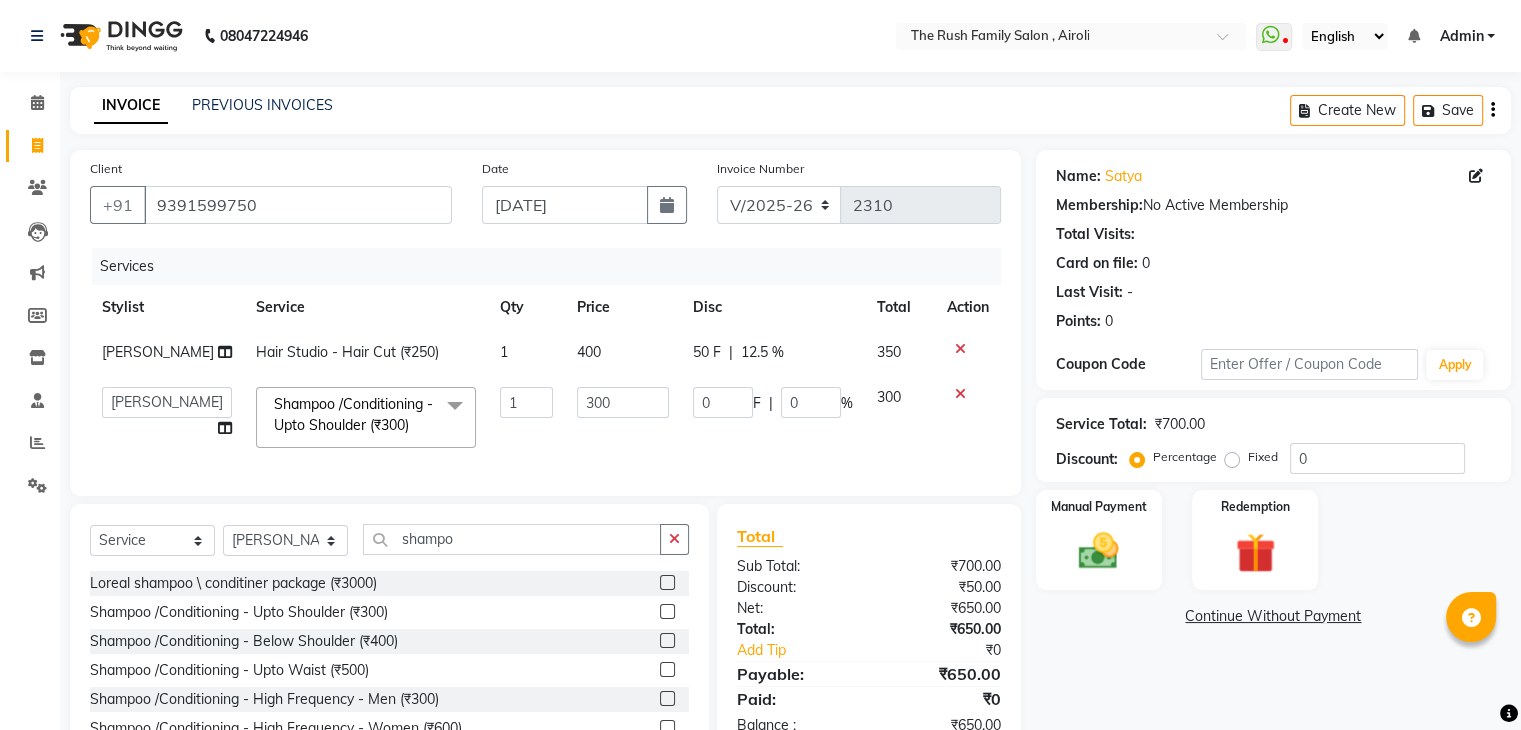 scroll, scrollTop: 88, scrollLeft: 0, axis: vertical 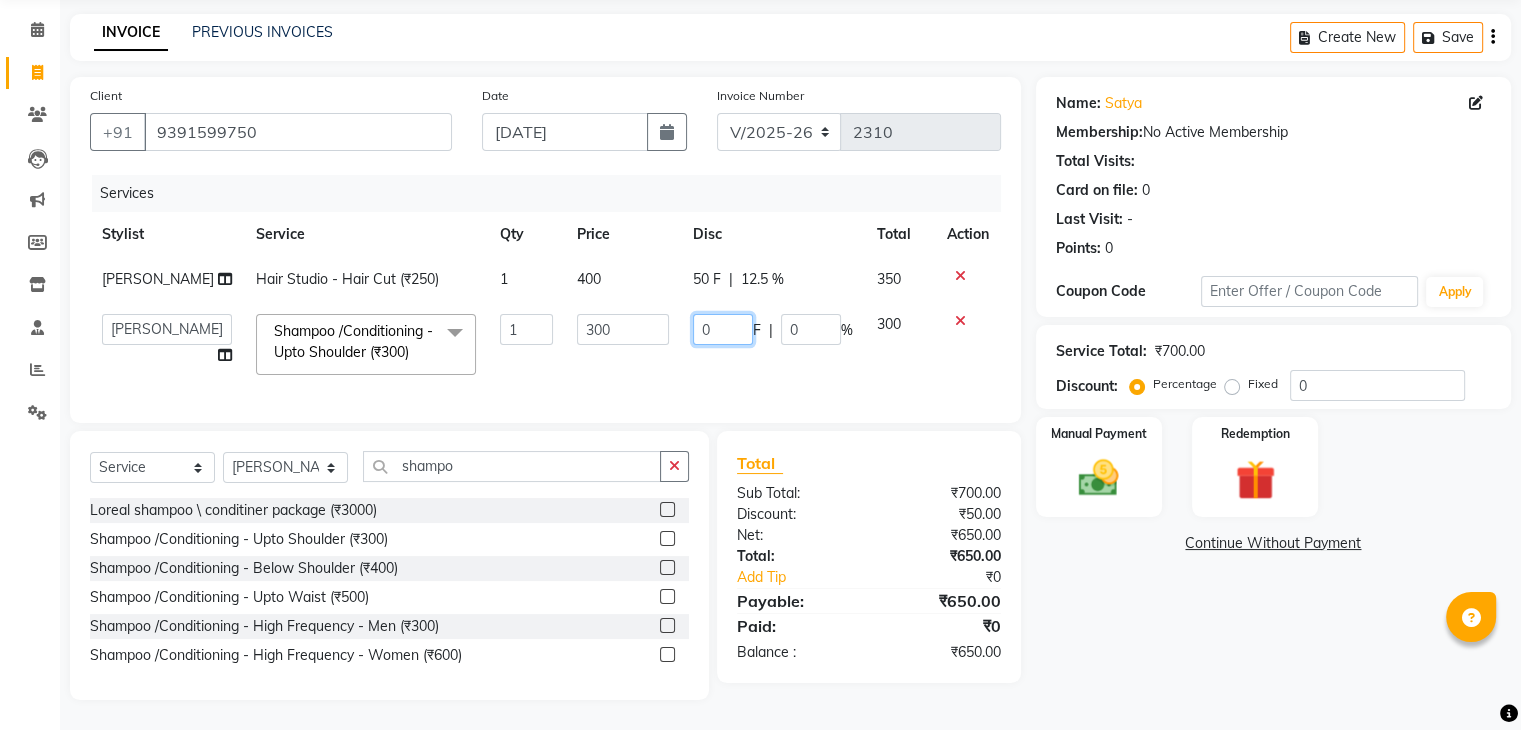 click on "0" 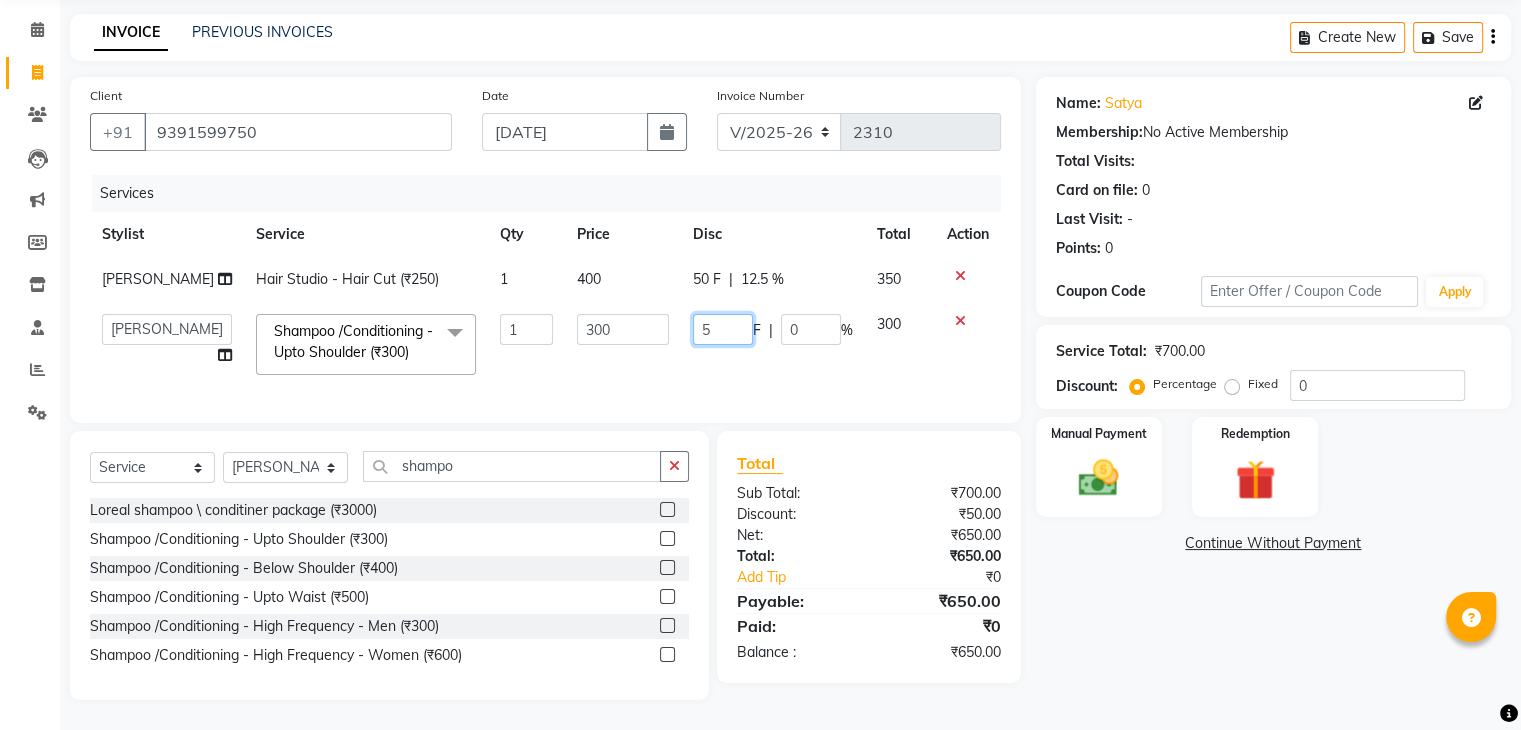 type on "50" 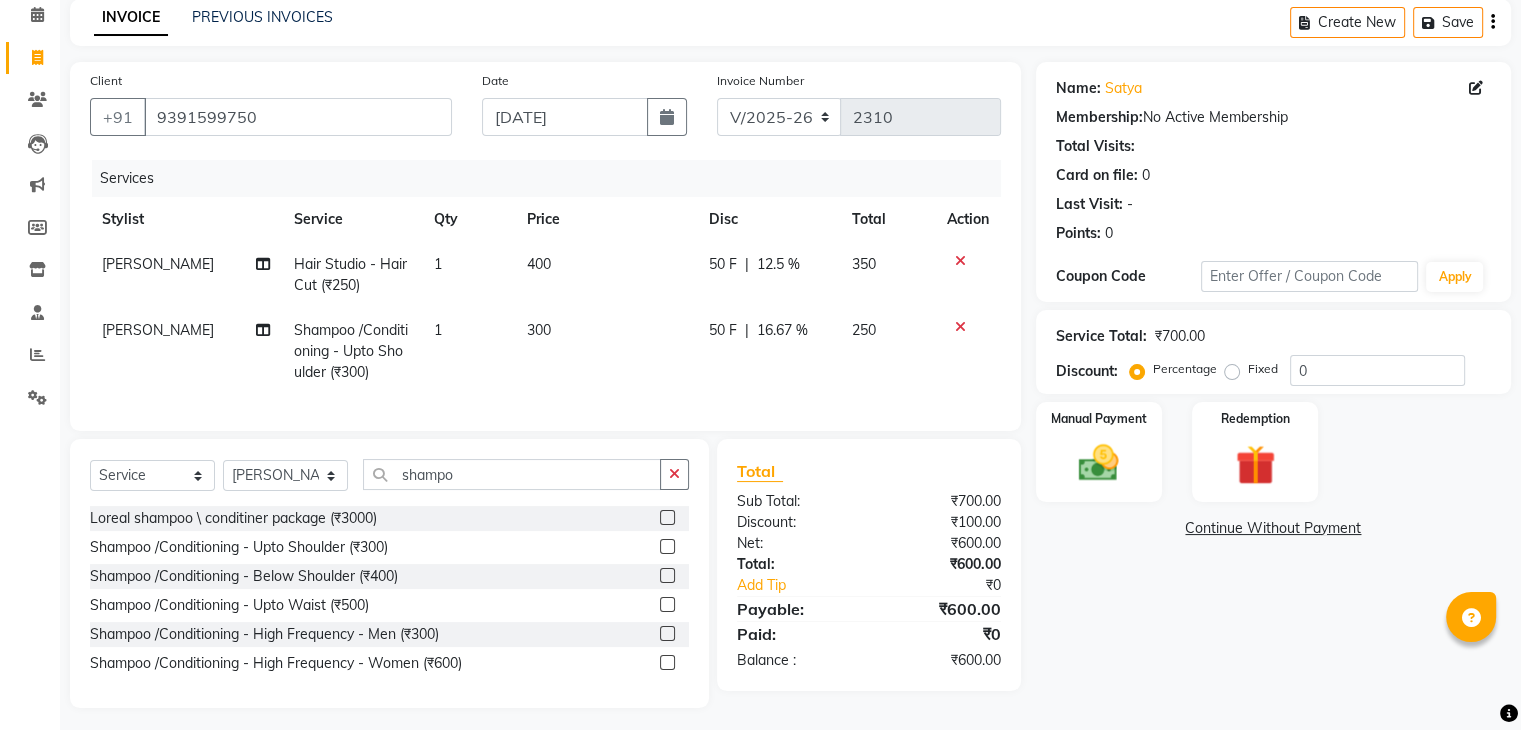 click on "250" 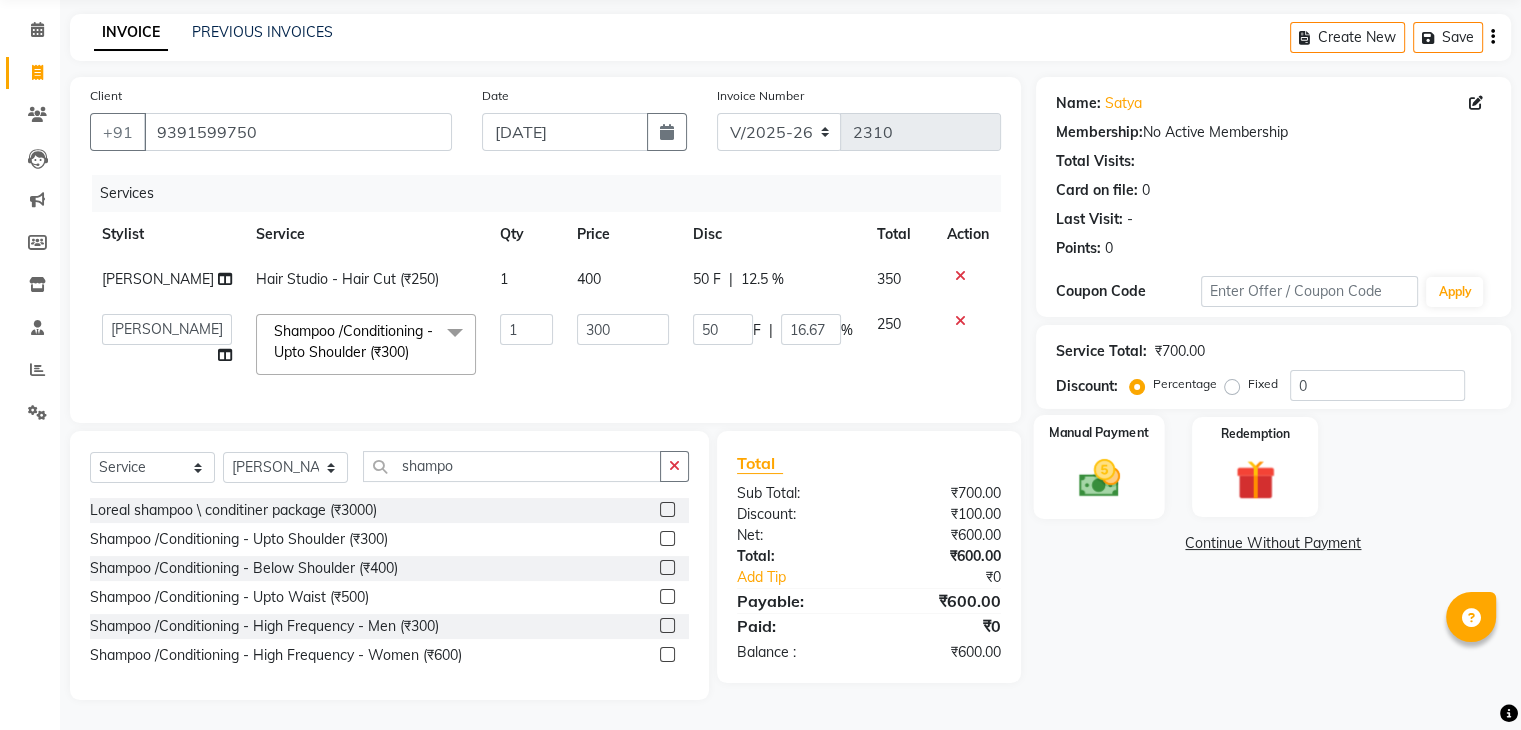 click on "Manual Payment" 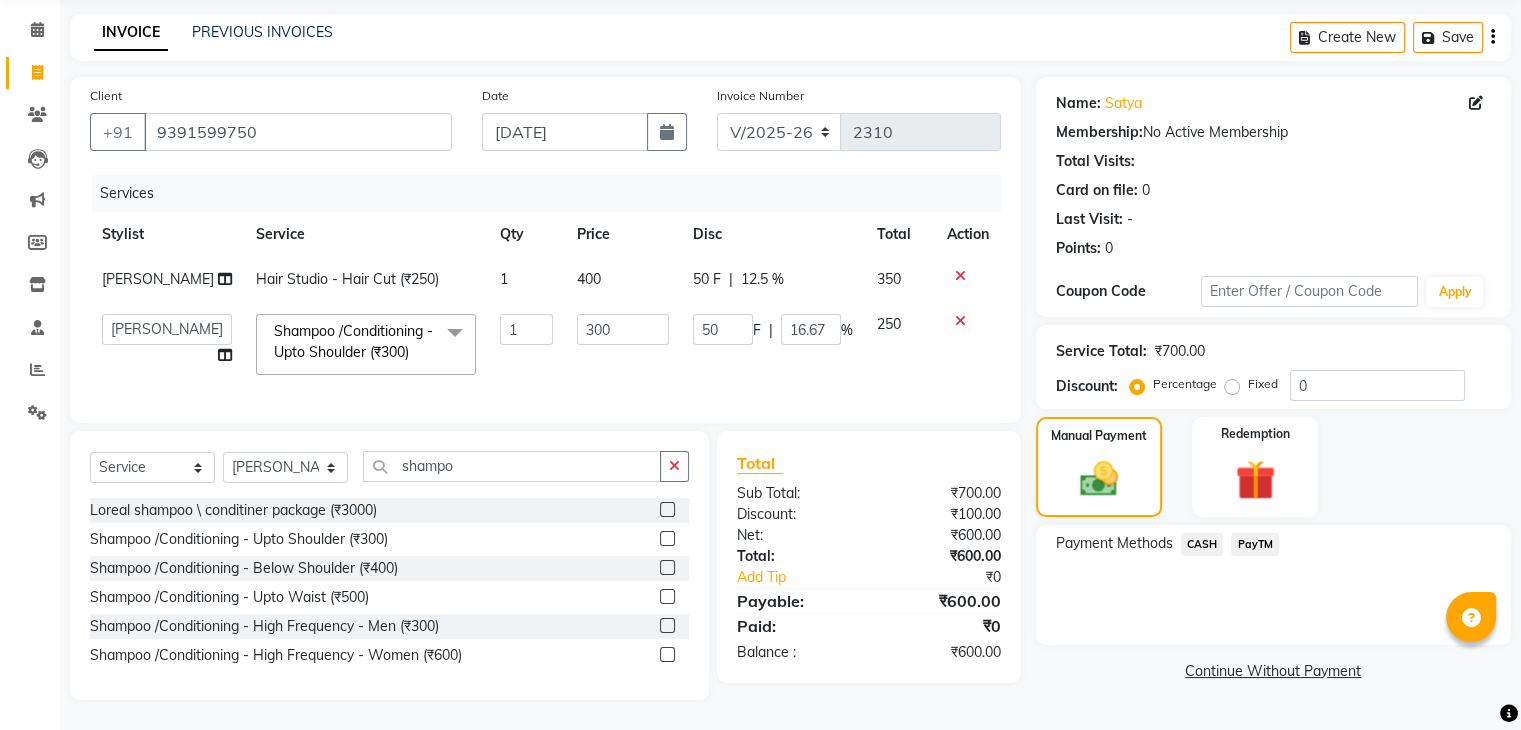 click on "PayTM" 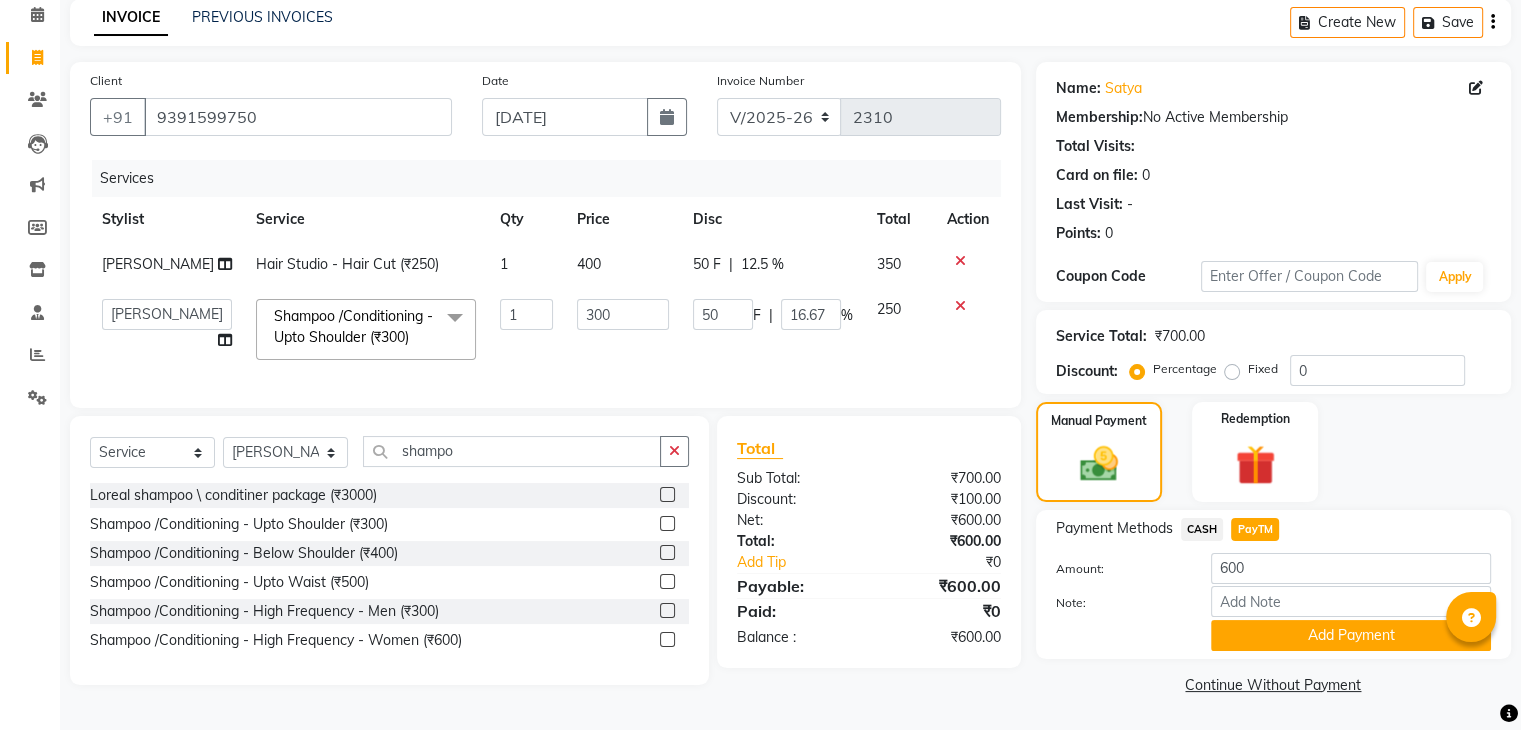 scroll, scrollTop: 89, scrollLeft: 0, axis: vertical 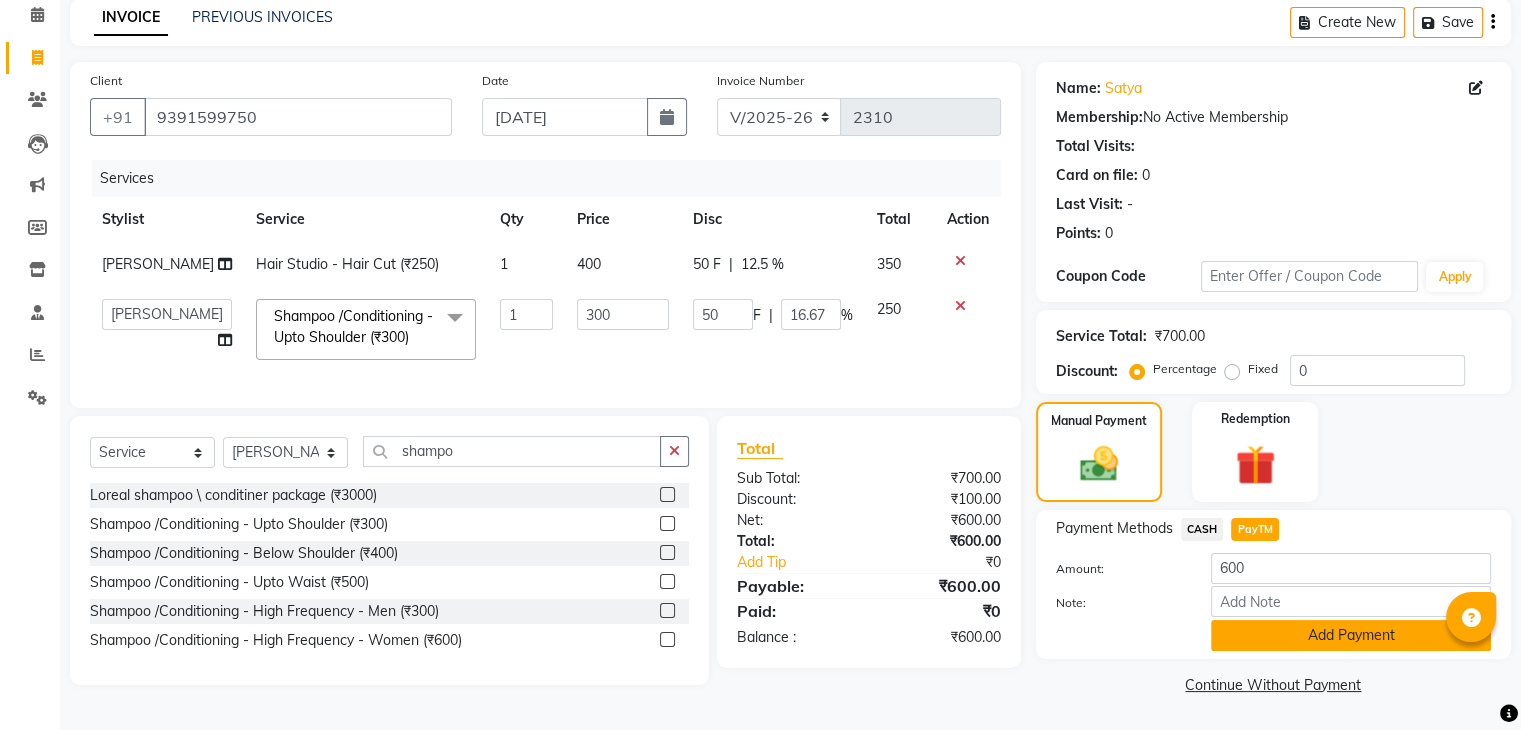 click on "Add Payment" 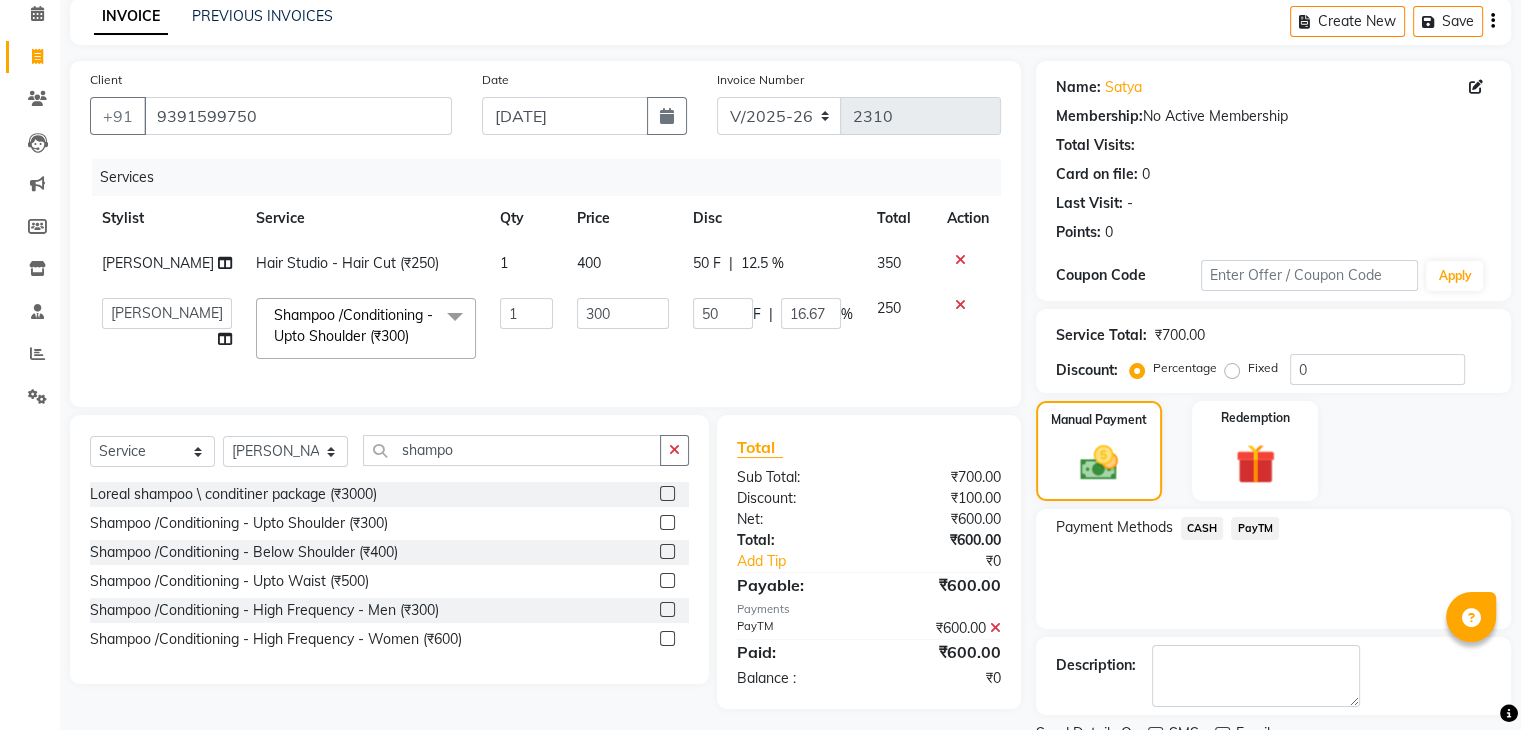 scroll, scrollTop: 171, scrollLeft: 0, axis: vertical 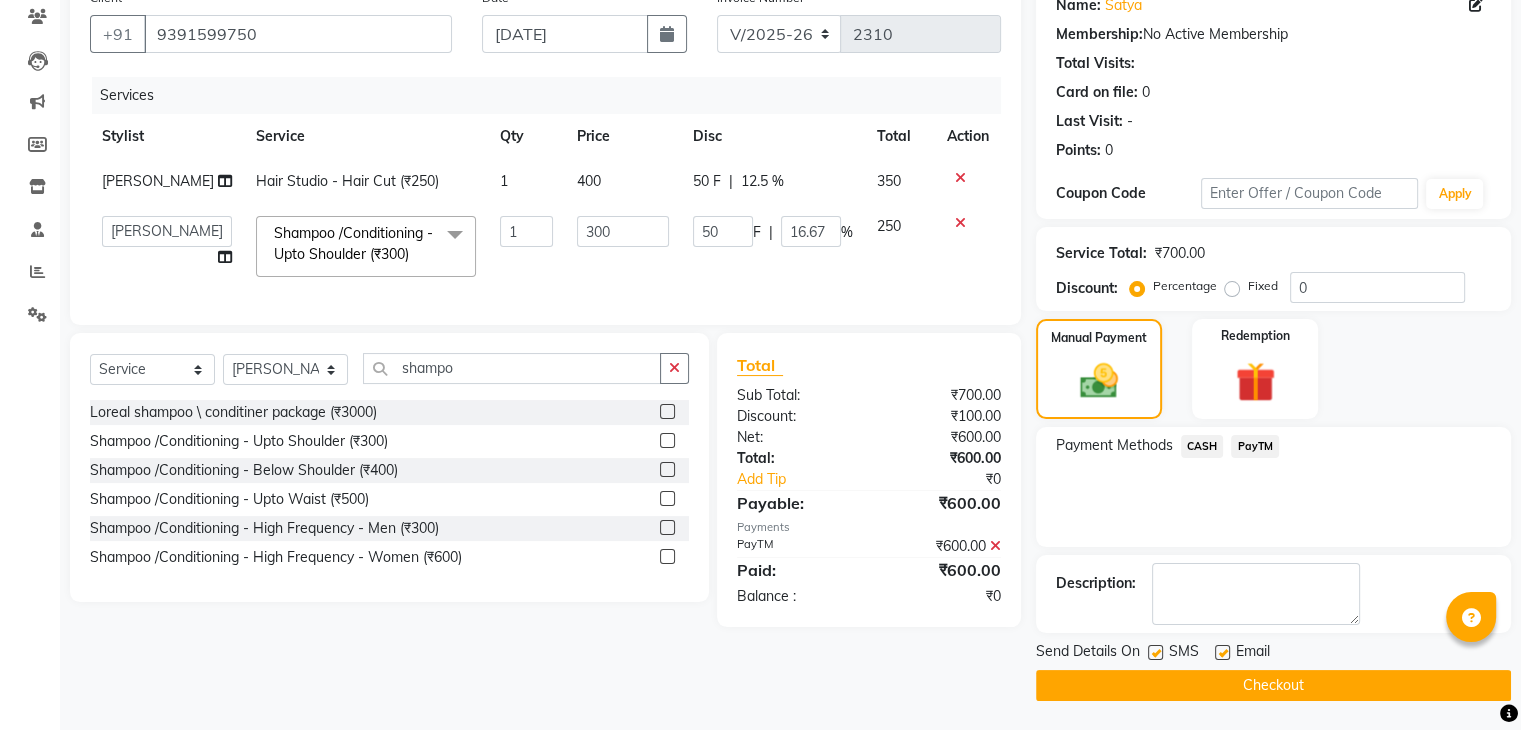 click 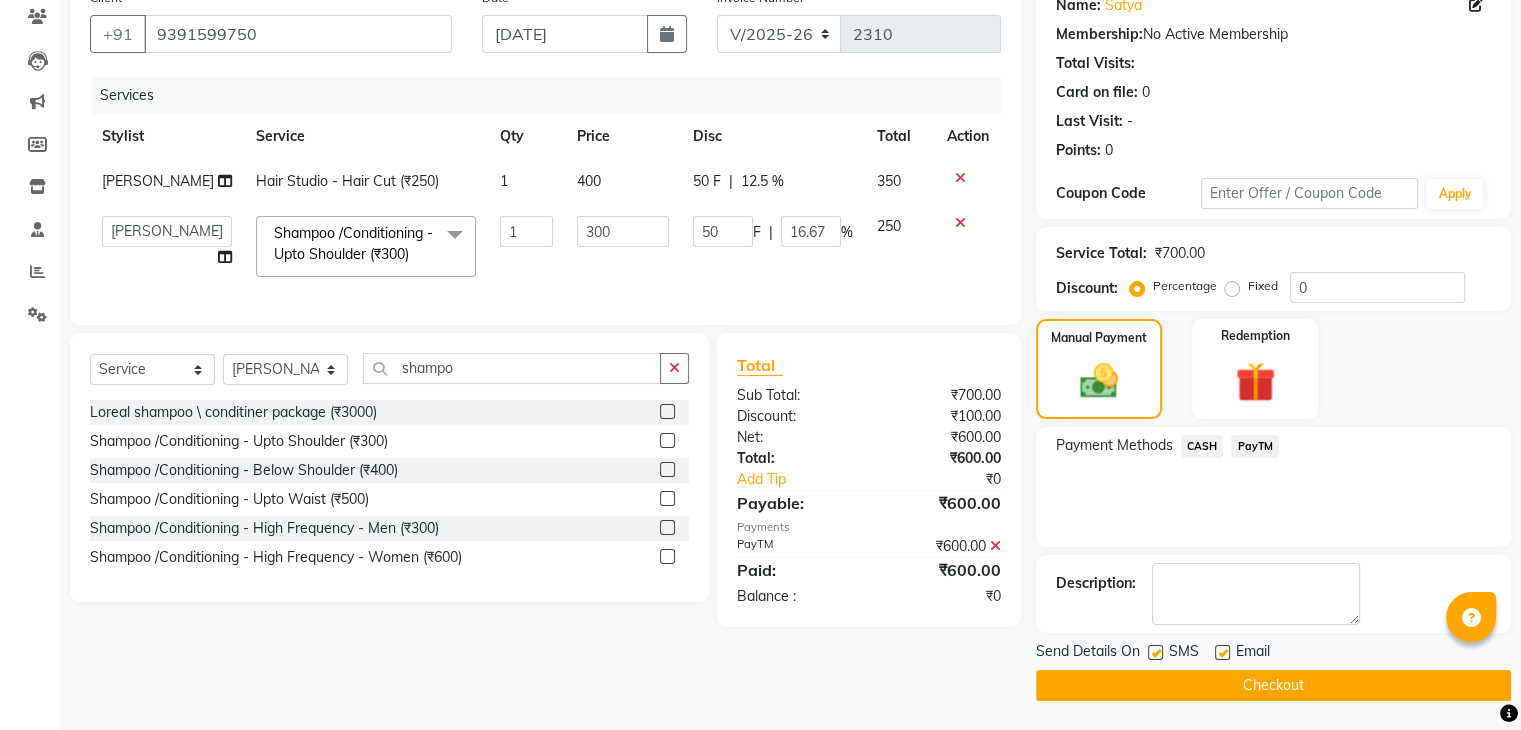 click at bounding box center (1154, 653) 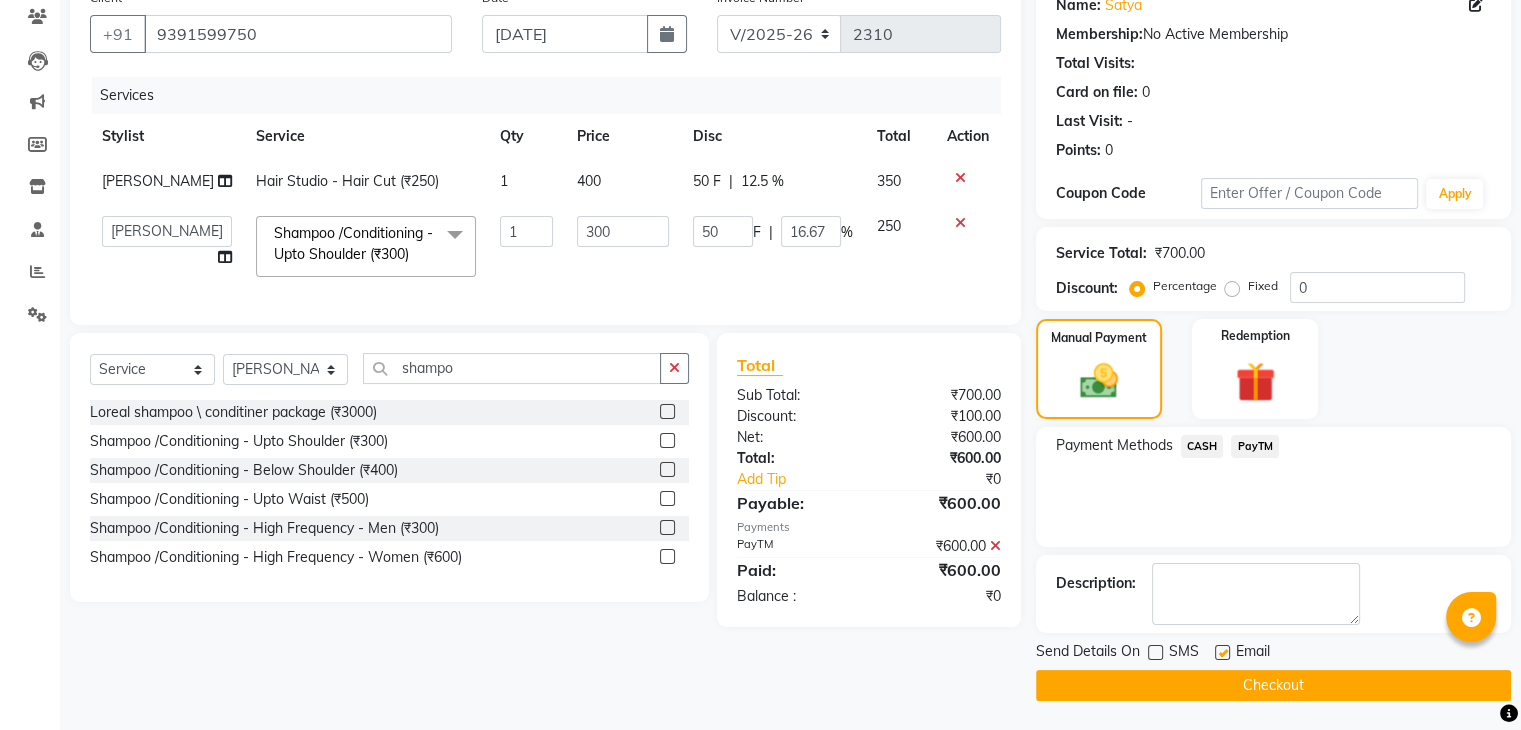 click 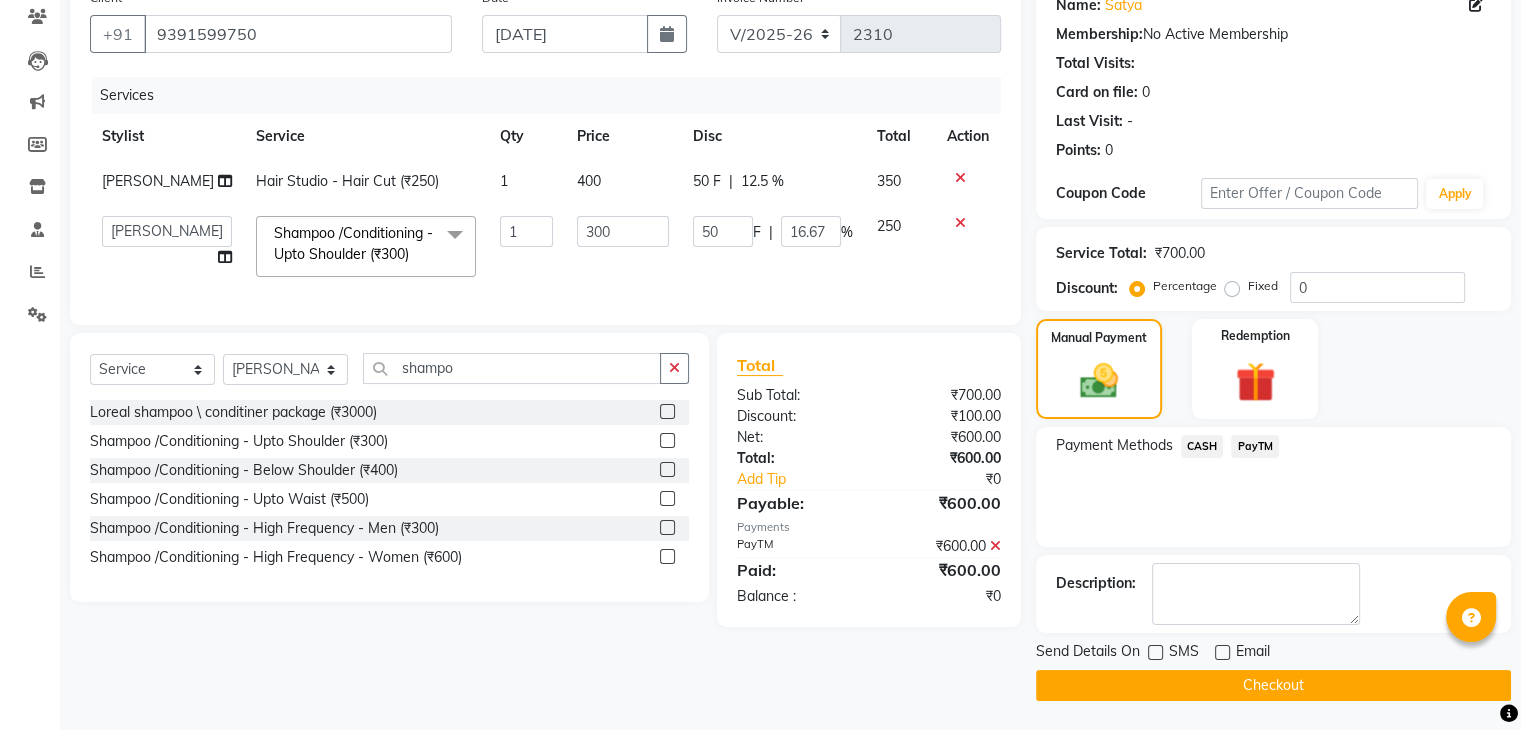 click 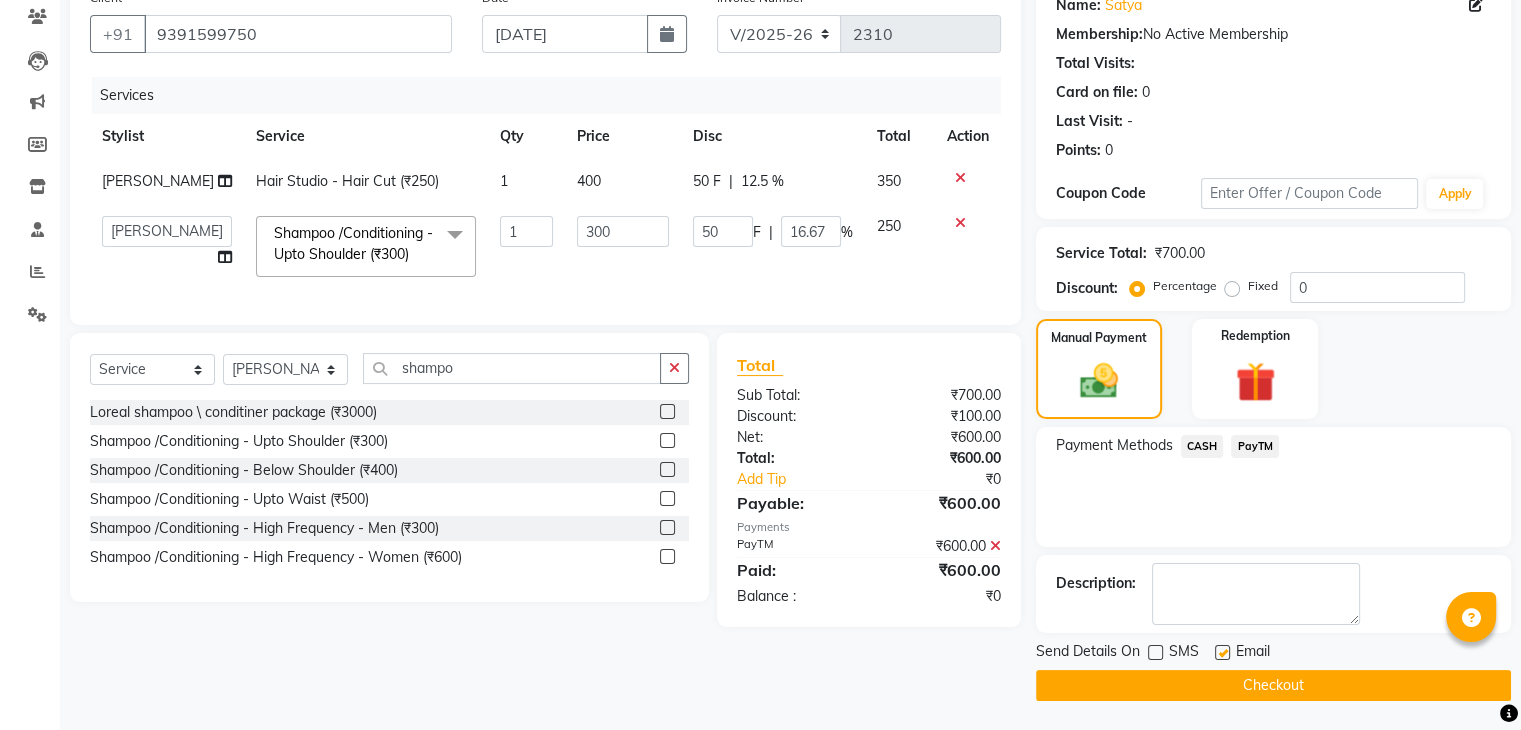 click 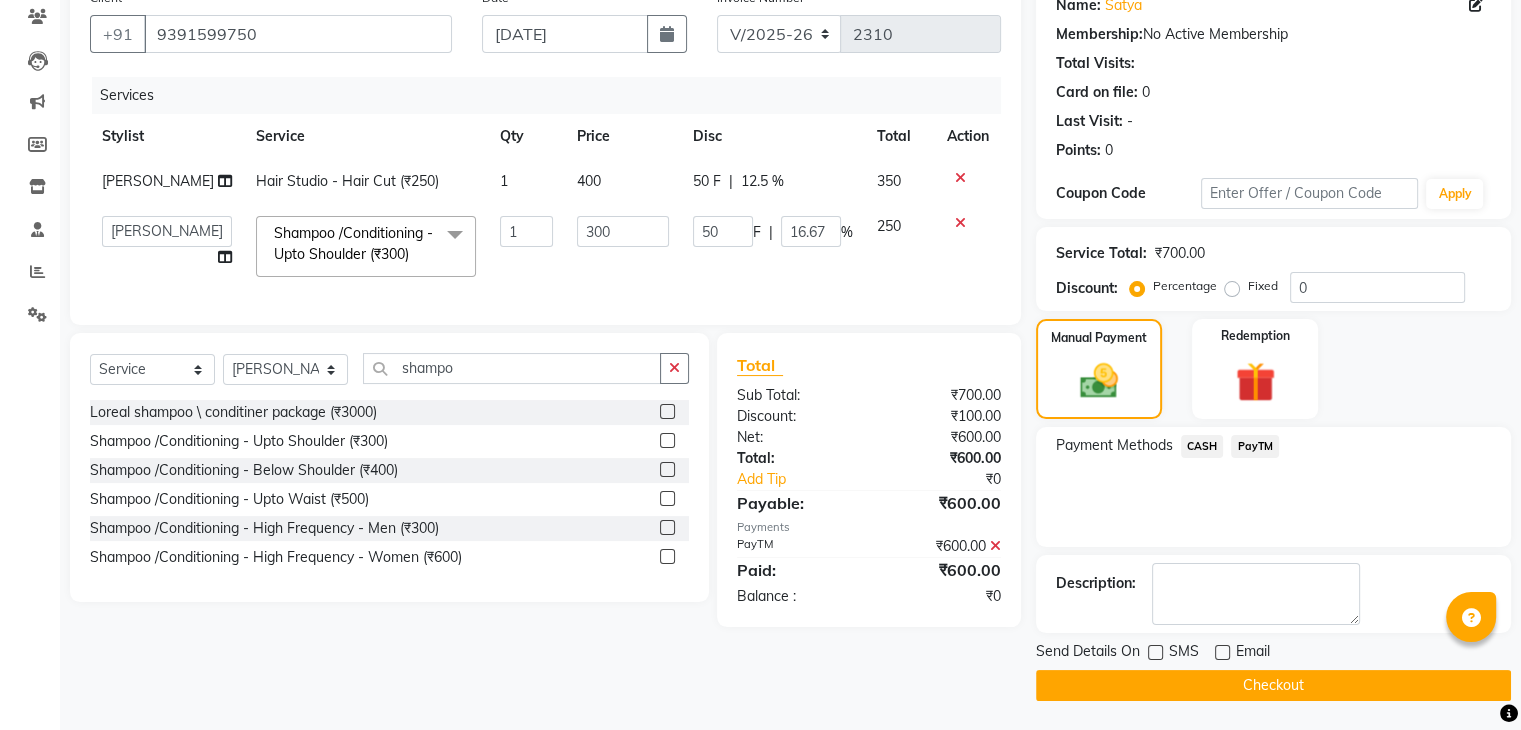 click on "Checkout" 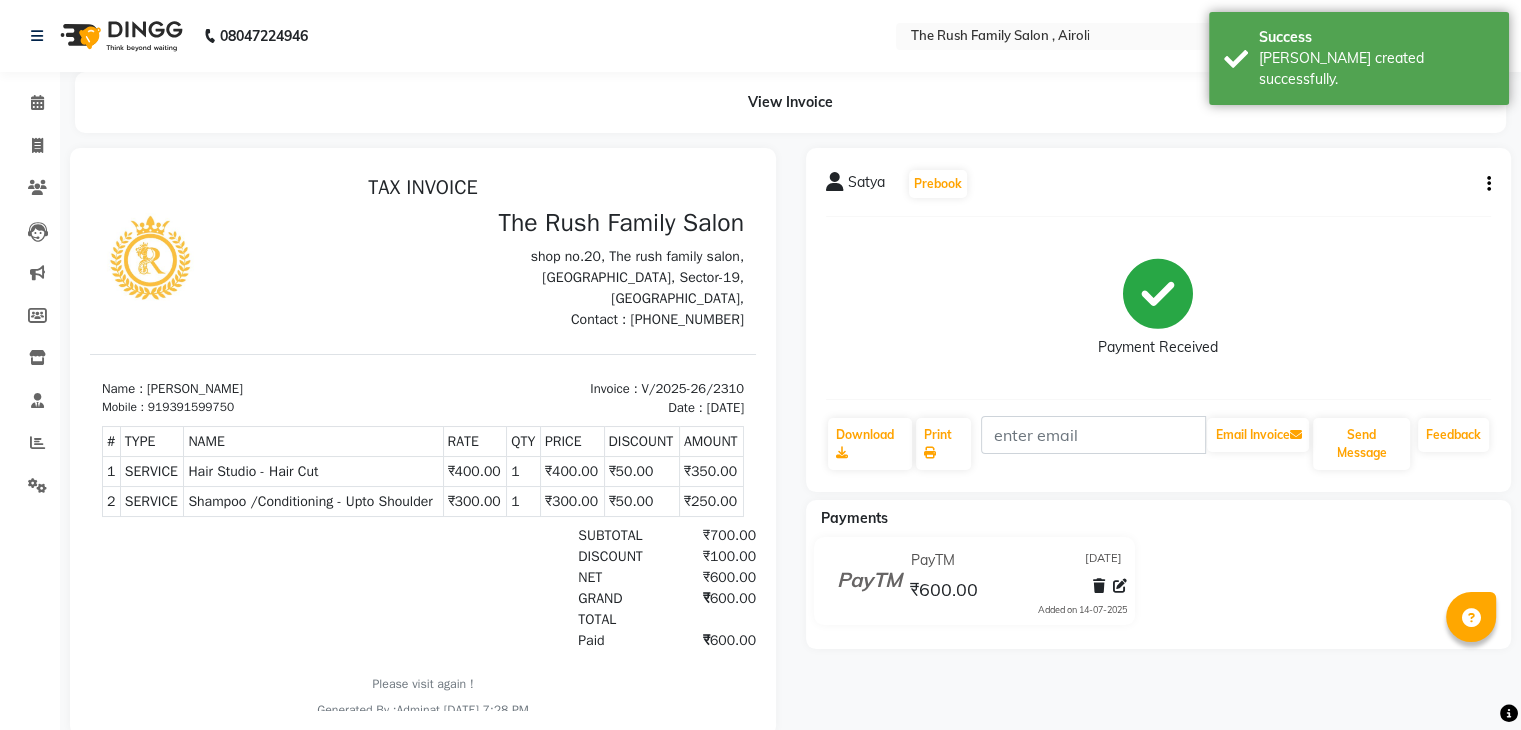 scroll, scrollTop: 0, scrollLeft: 0, axis: both 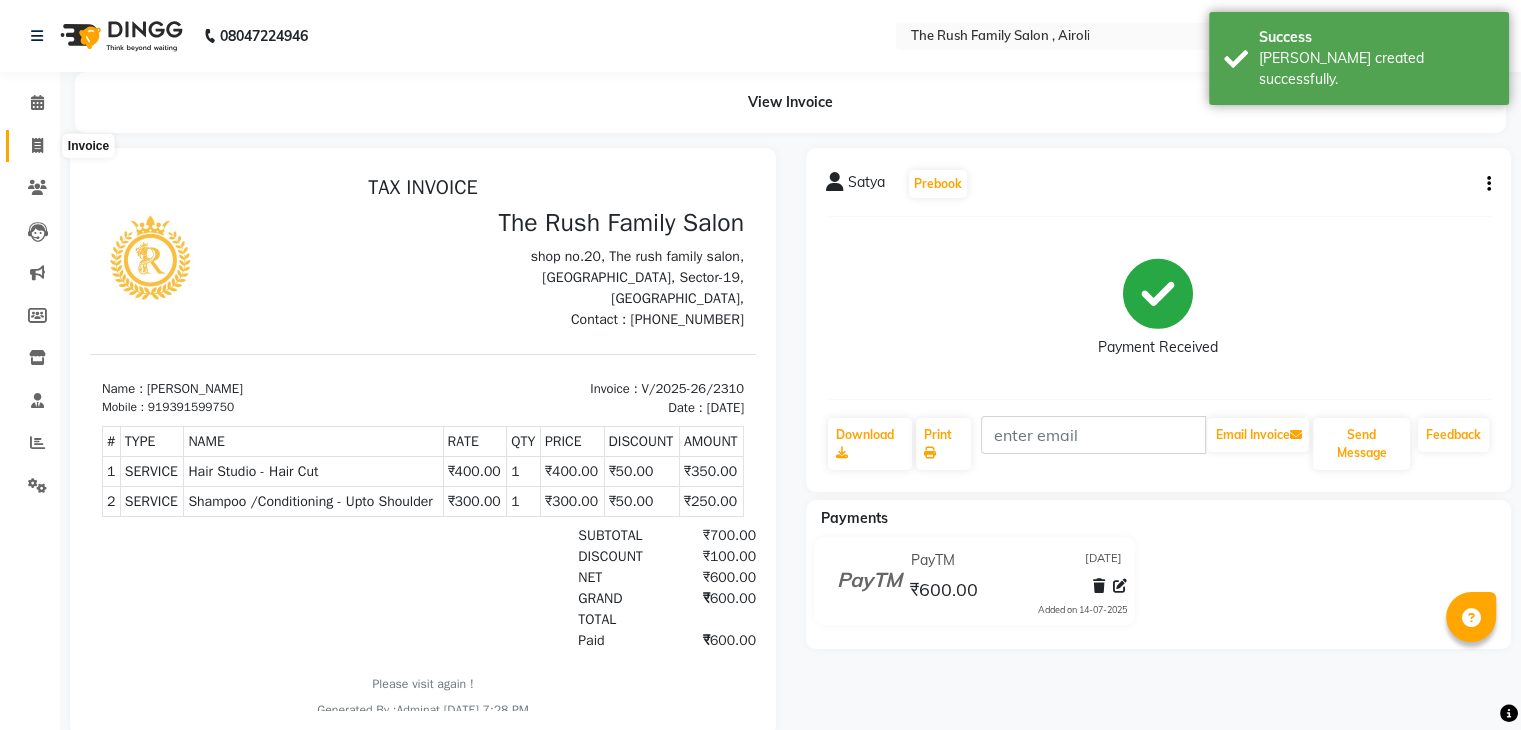 click 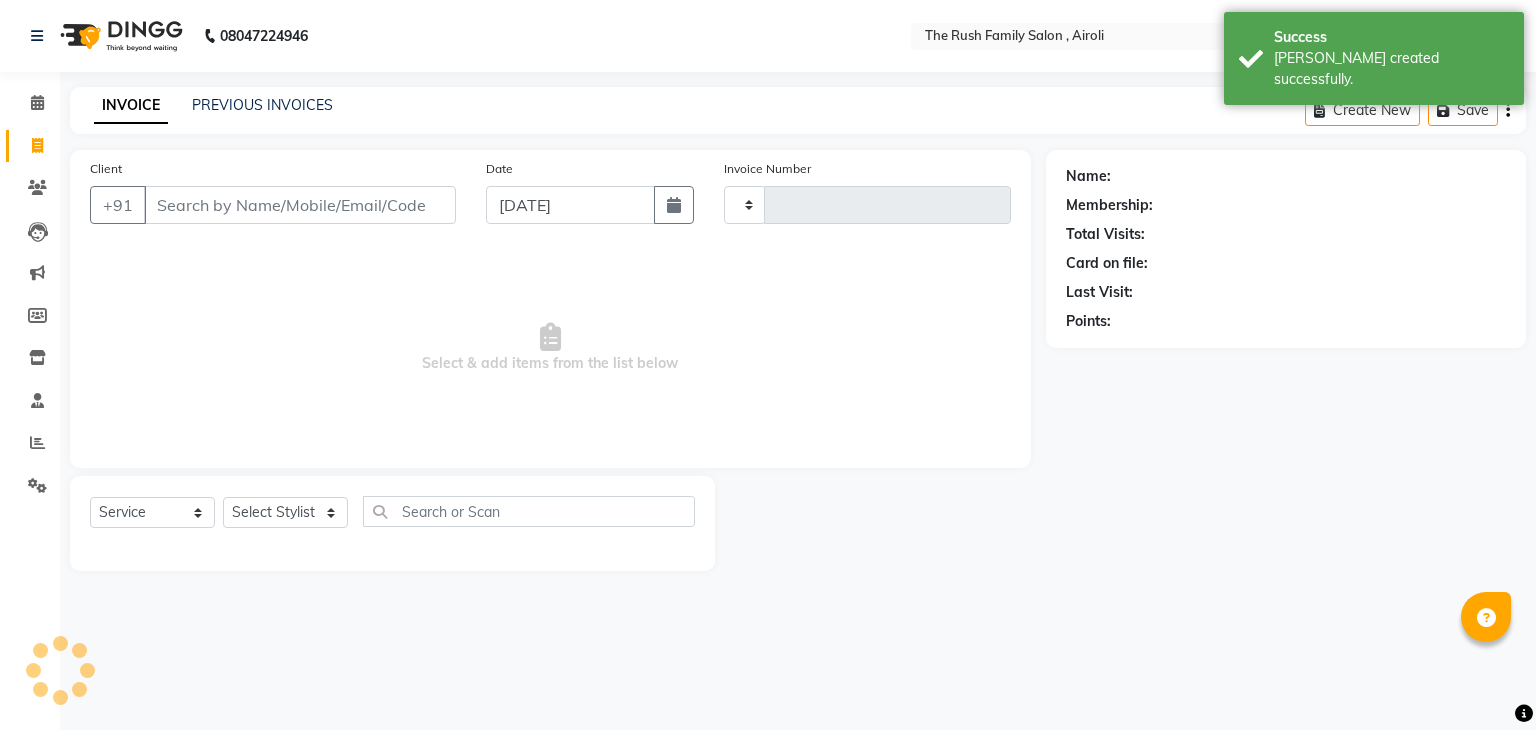 type on "2311" 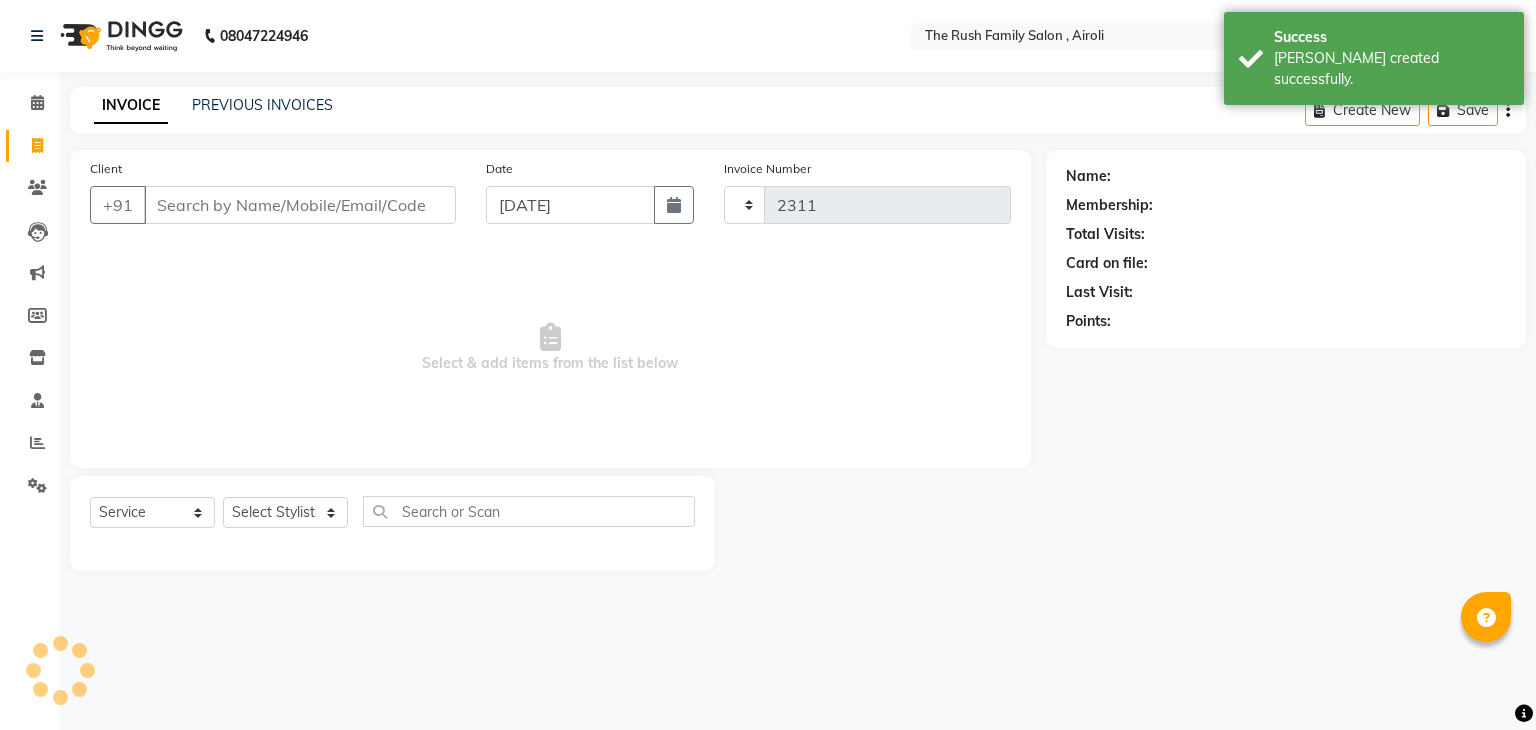 select on "5419" 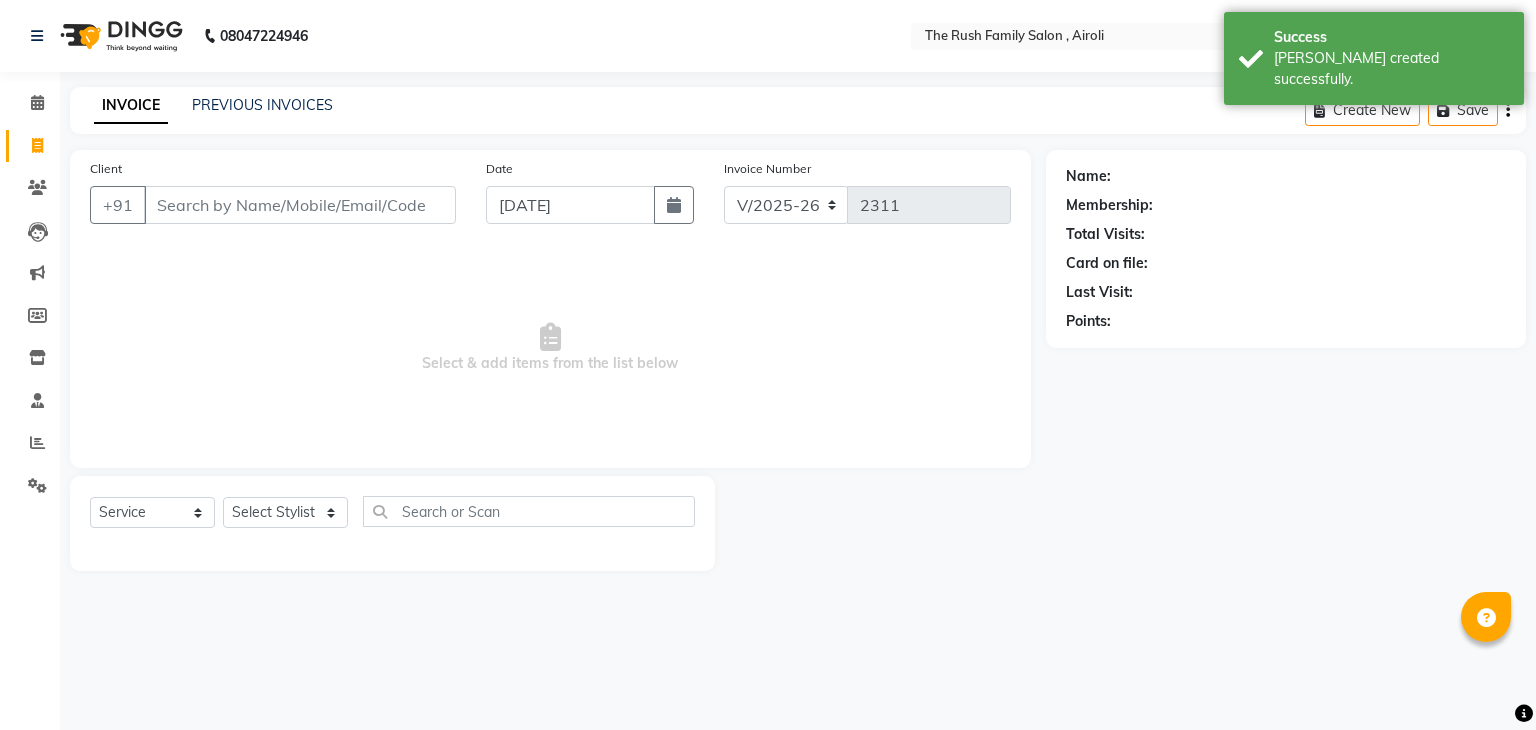 click on "PREVIOUS INVOICES" 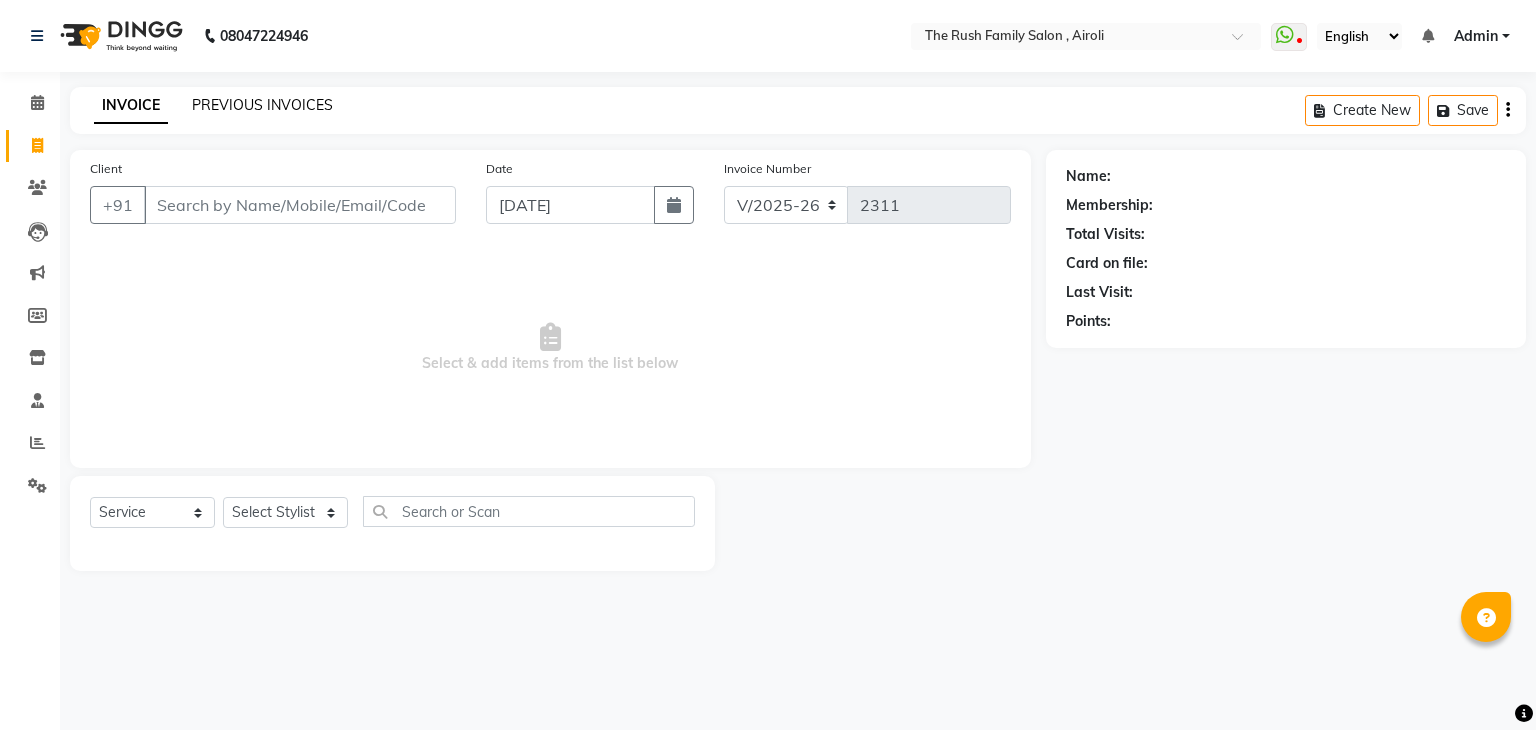 click on "PREVIOUS INVOICES" 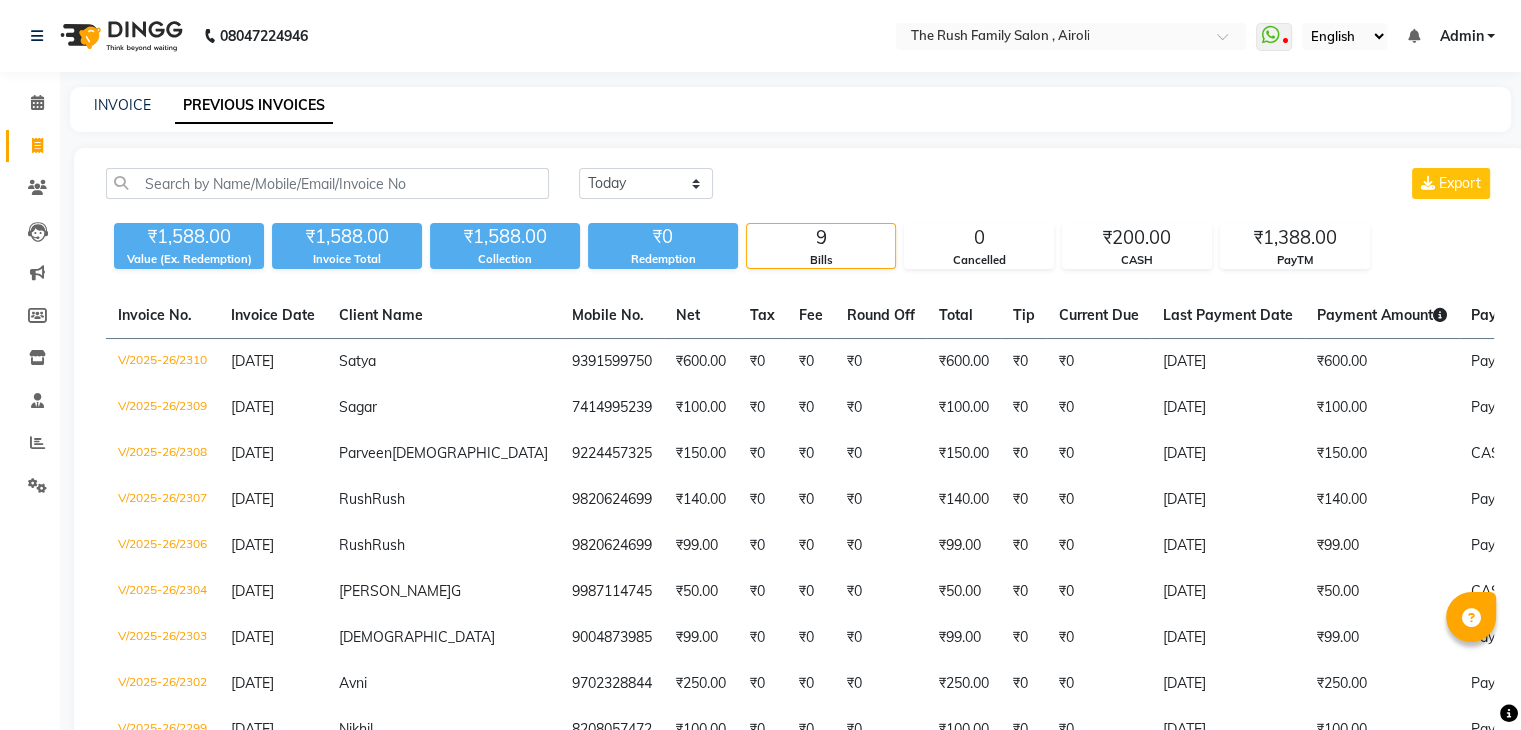scroll, scrollTop: 168, scrollLeft: 0, axis: vertical 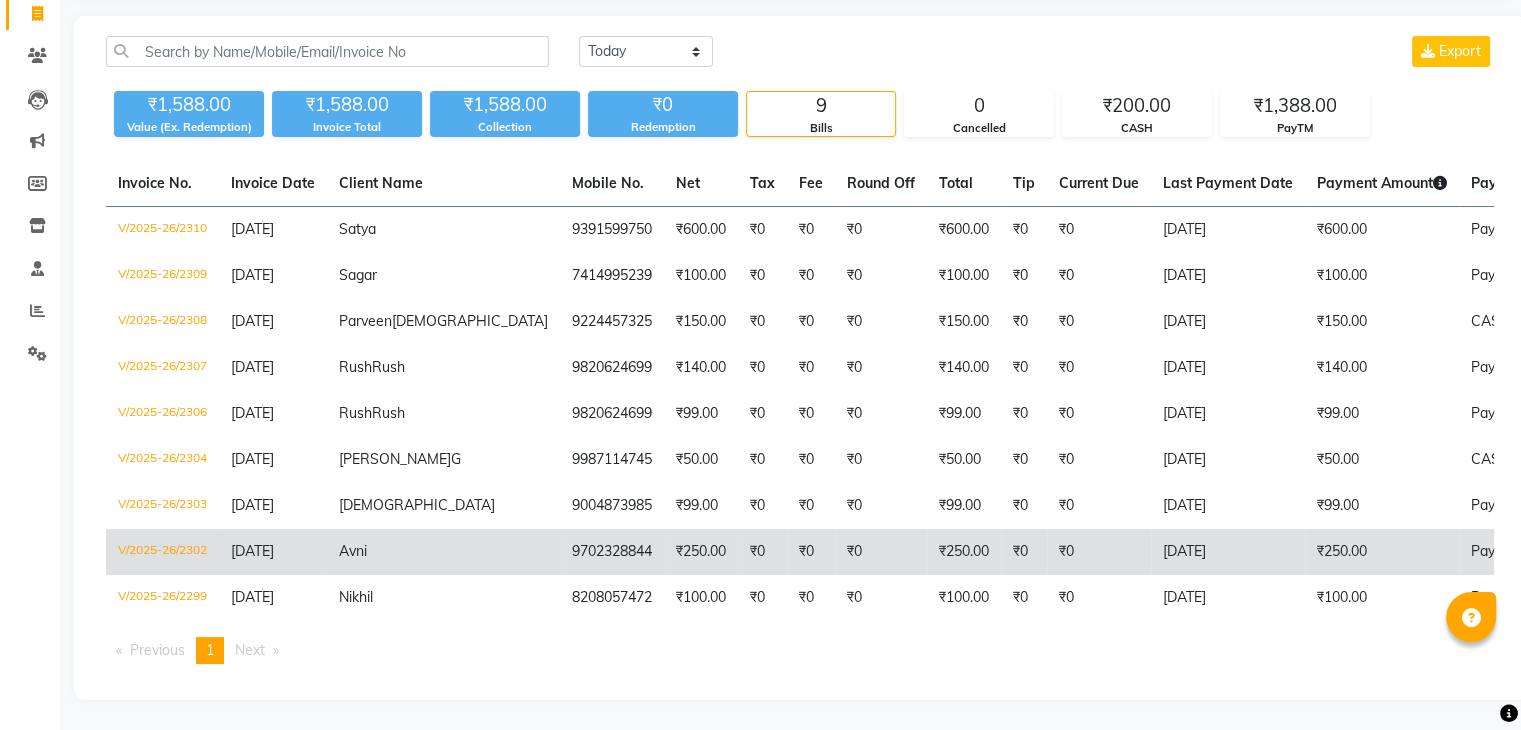 click on "₹0" 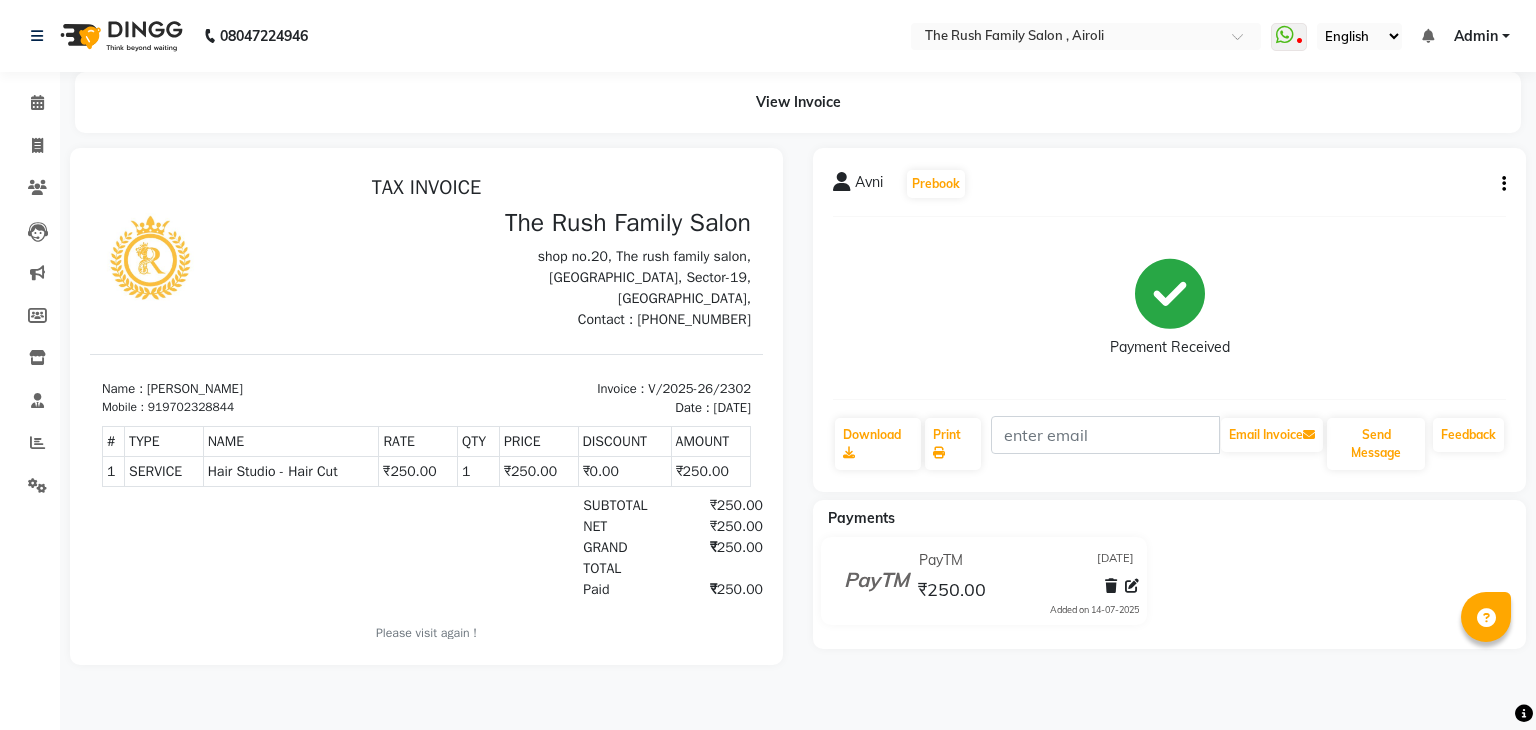 scroll, scrollTop: 0, scrollLeft: 0, axis: both 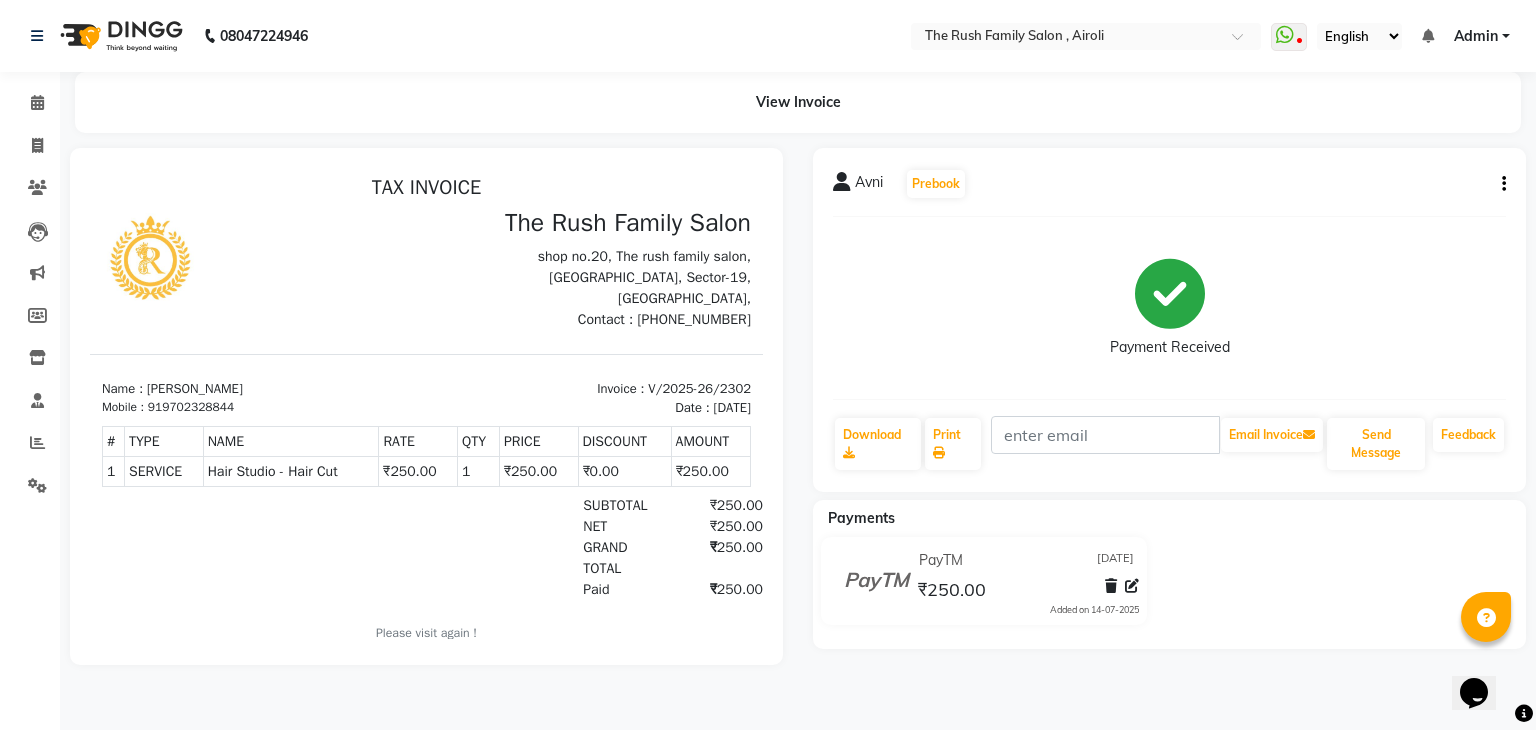 click 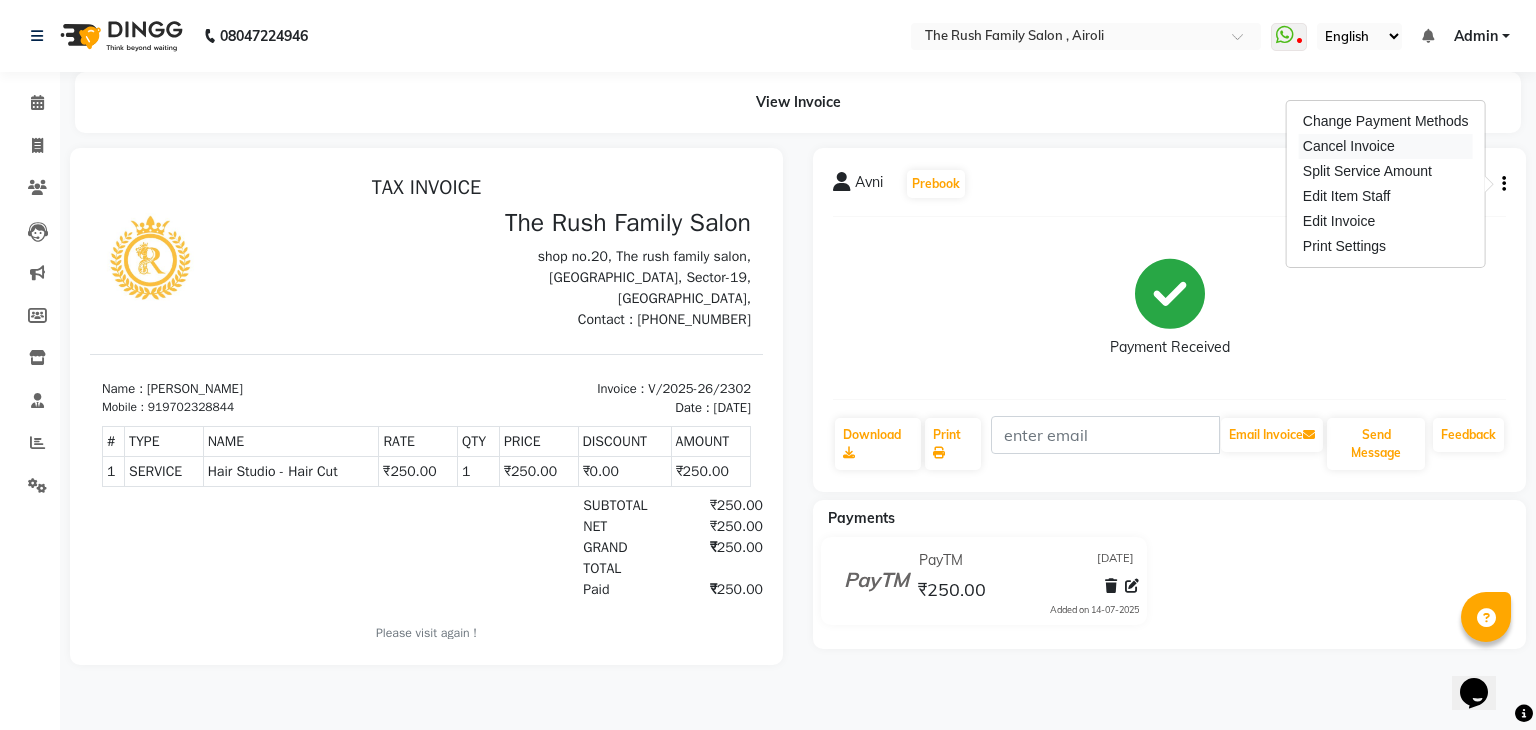 click on "Cancel Invoice" at bounding box center (1386, 146) 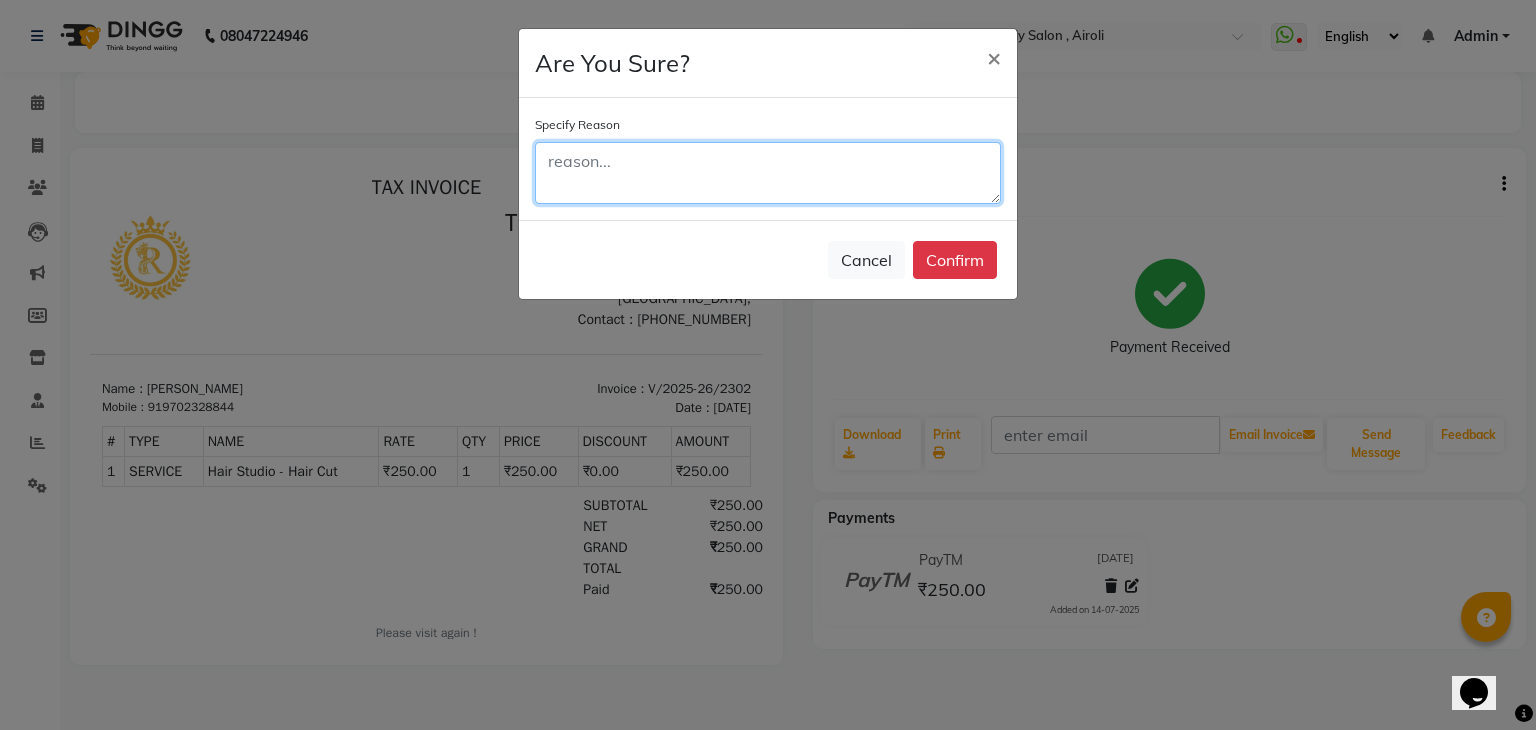 click 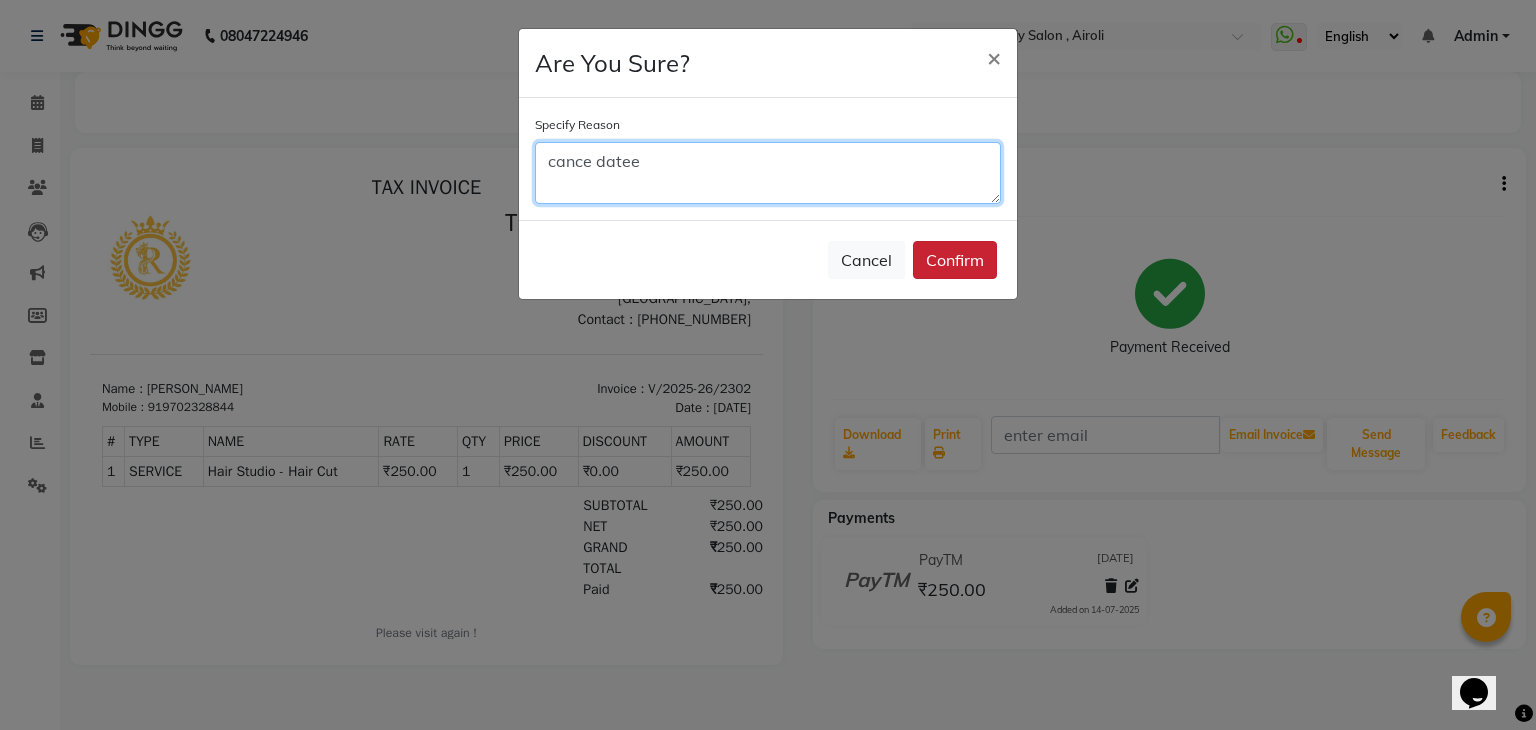 type on "cance datee" 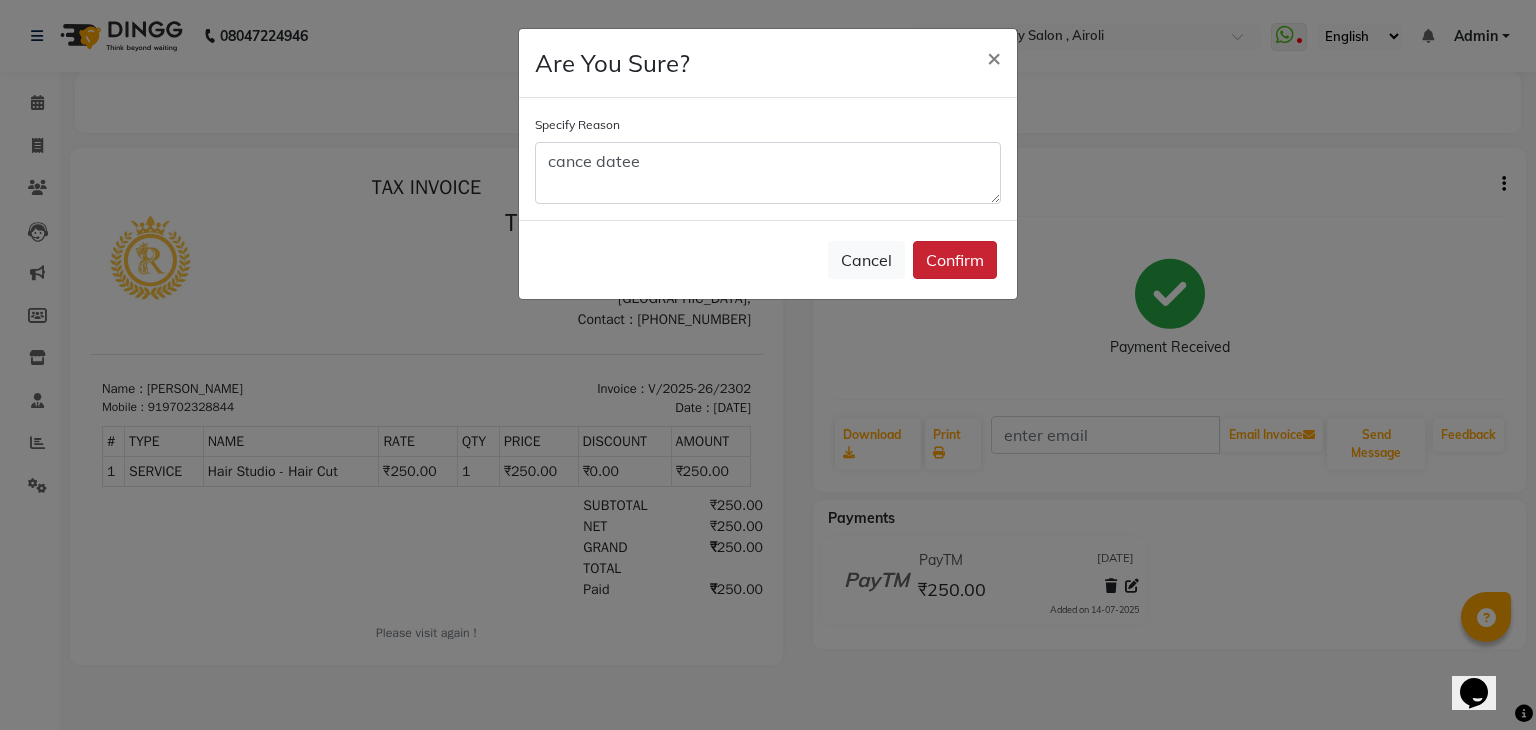 click on "Confirm" 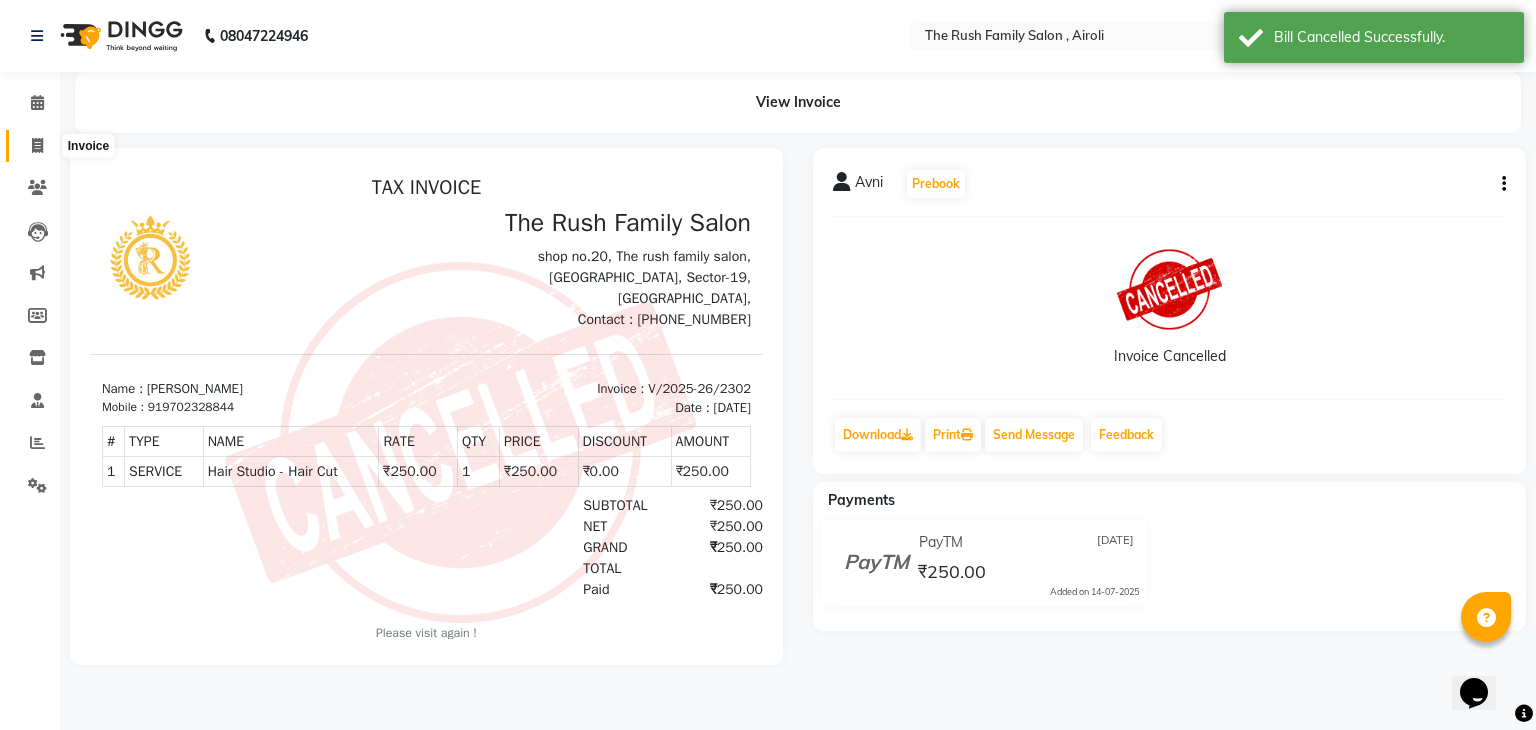 click 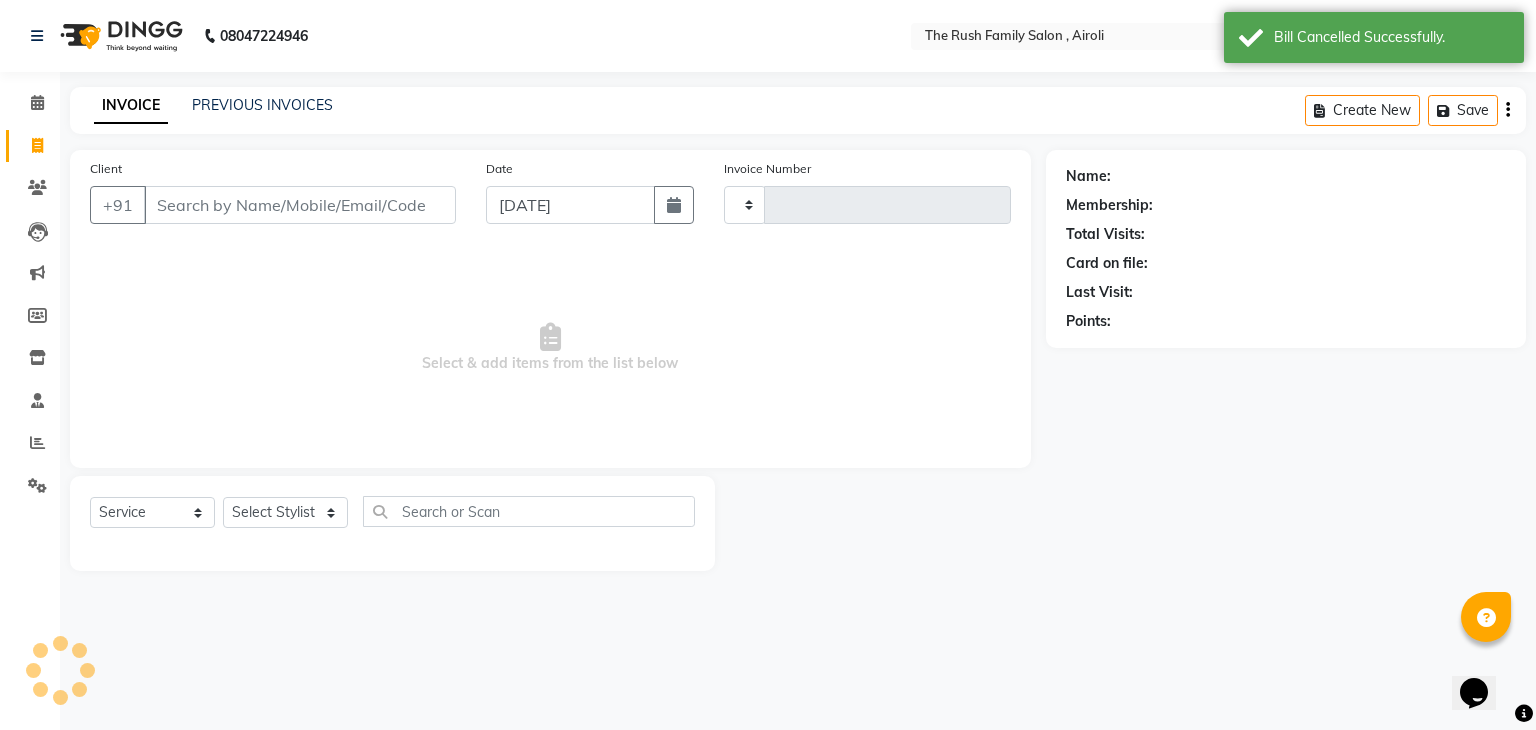type on "2311" 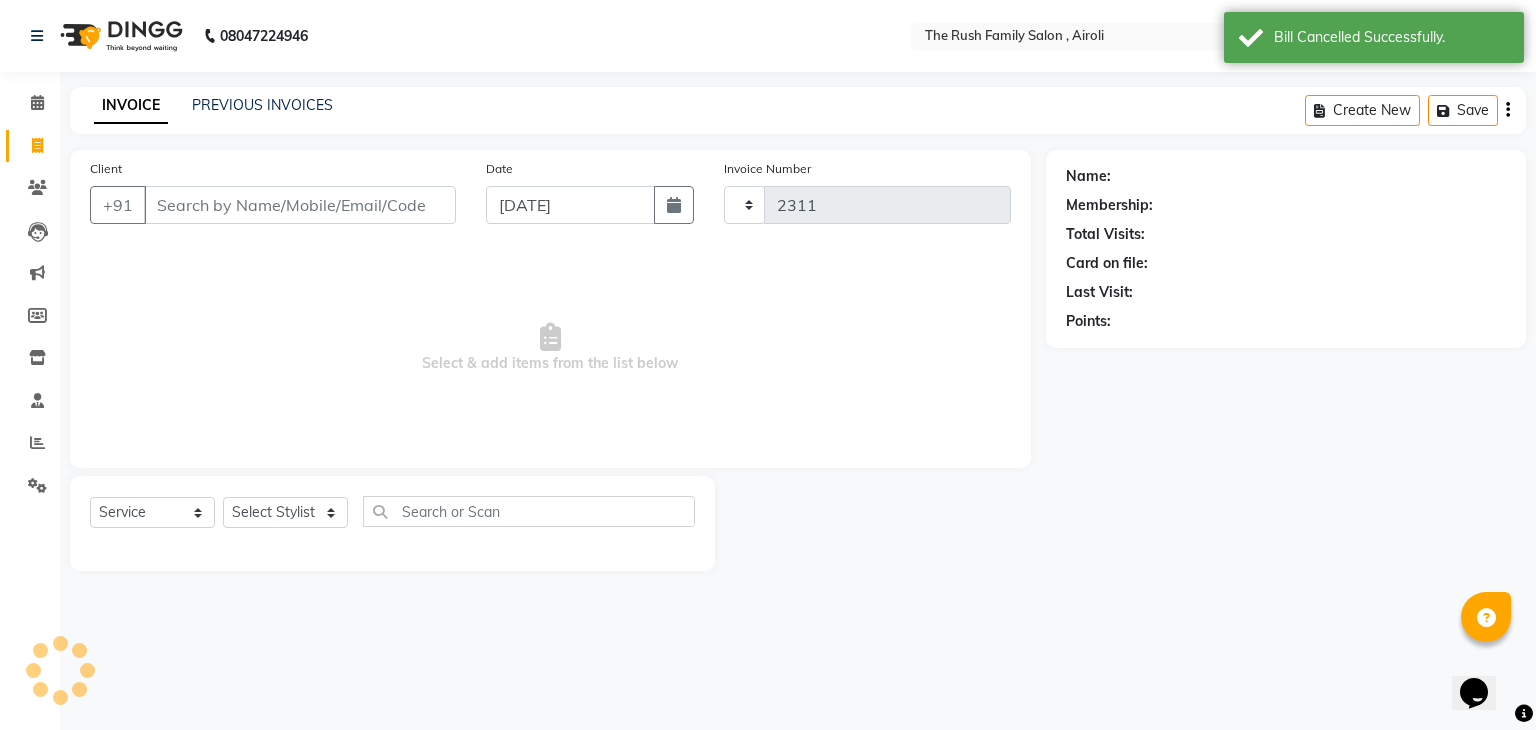select on "5419" 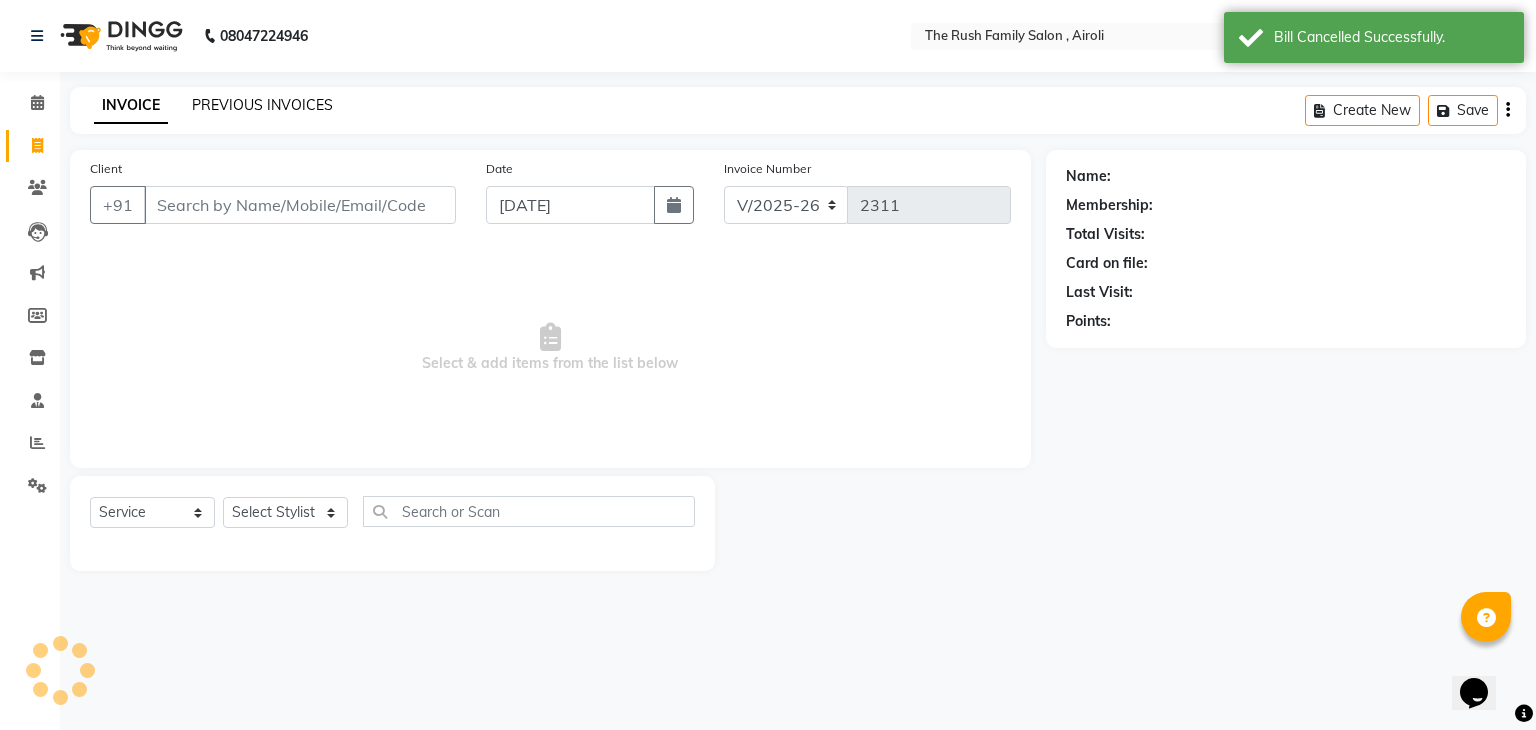 click on "PREVIOUS INVOICES" 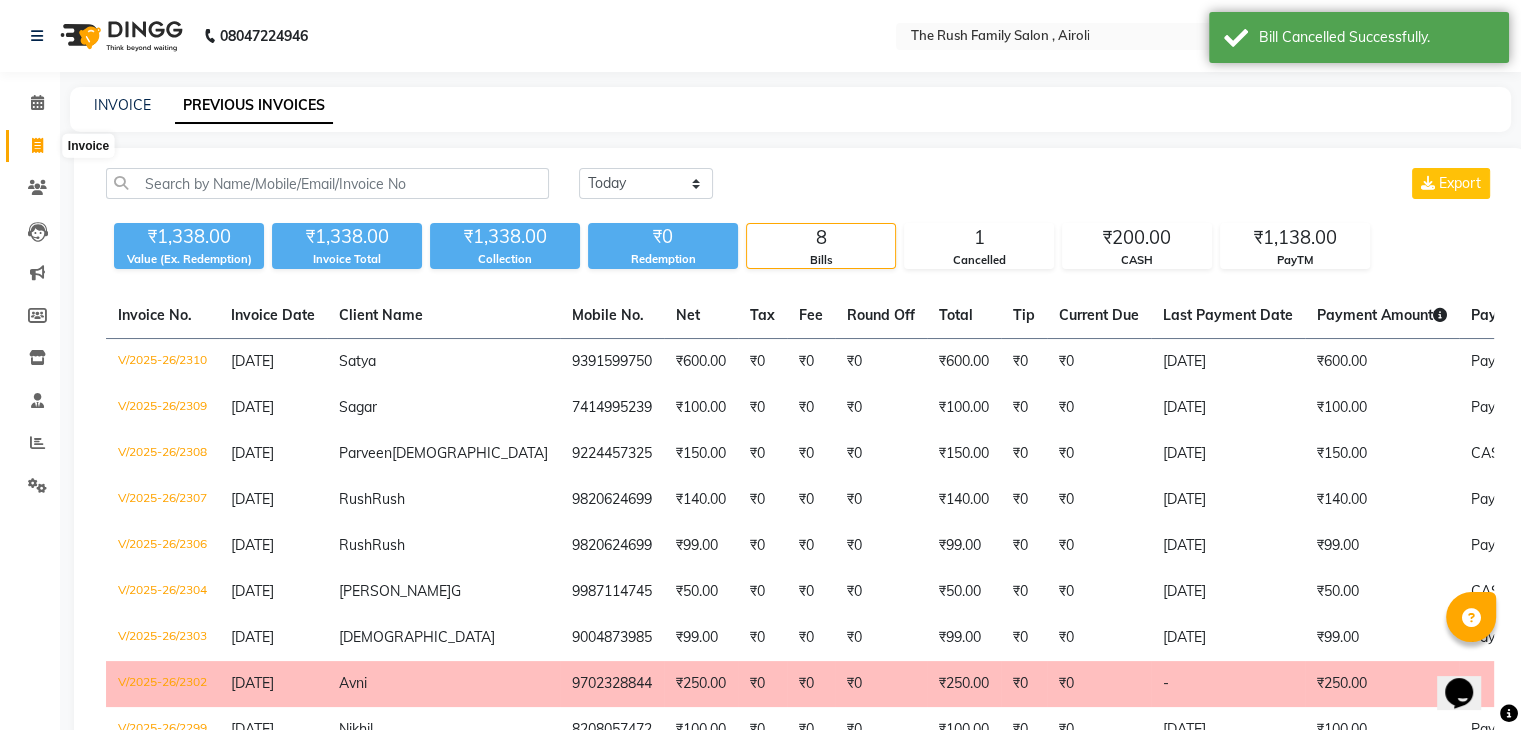 click 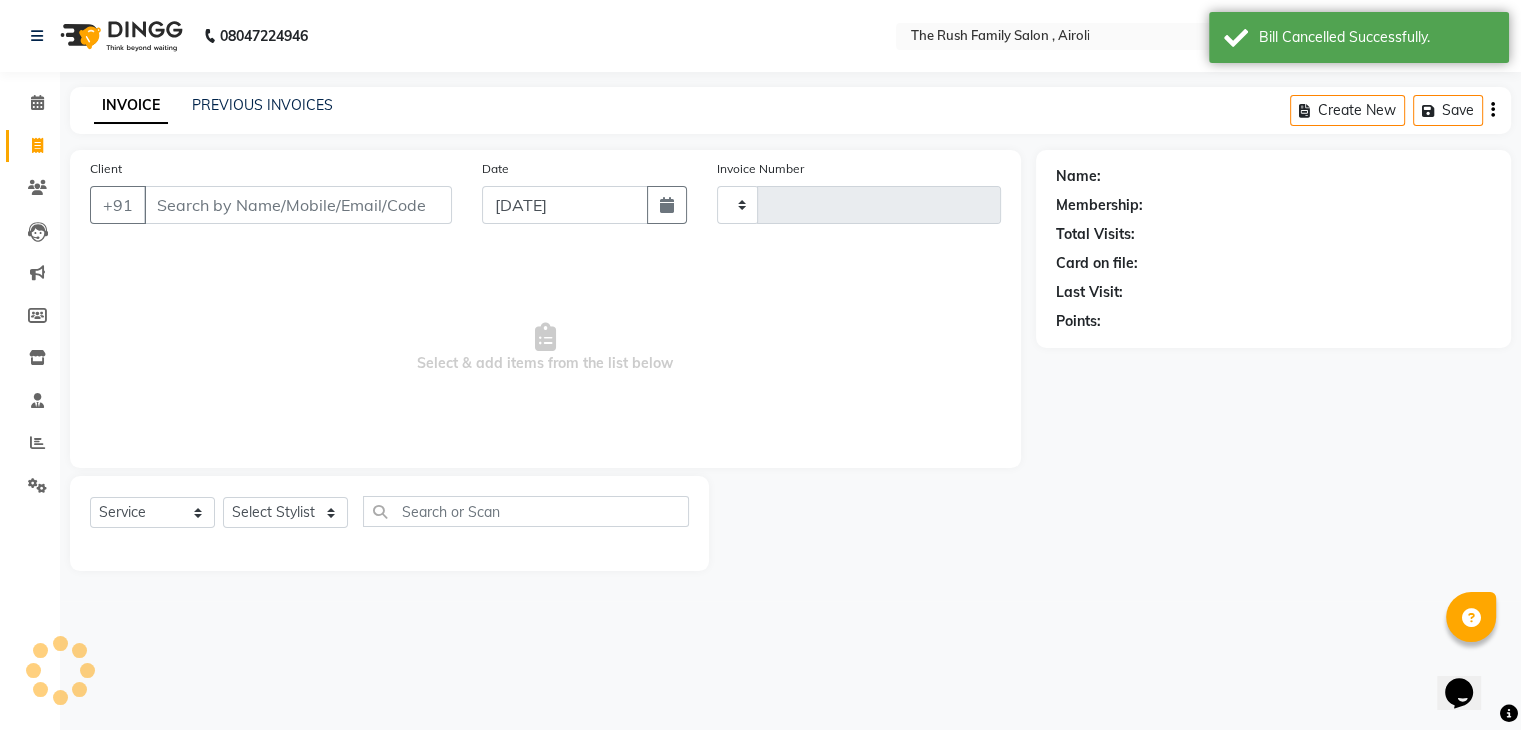 type on "2311" 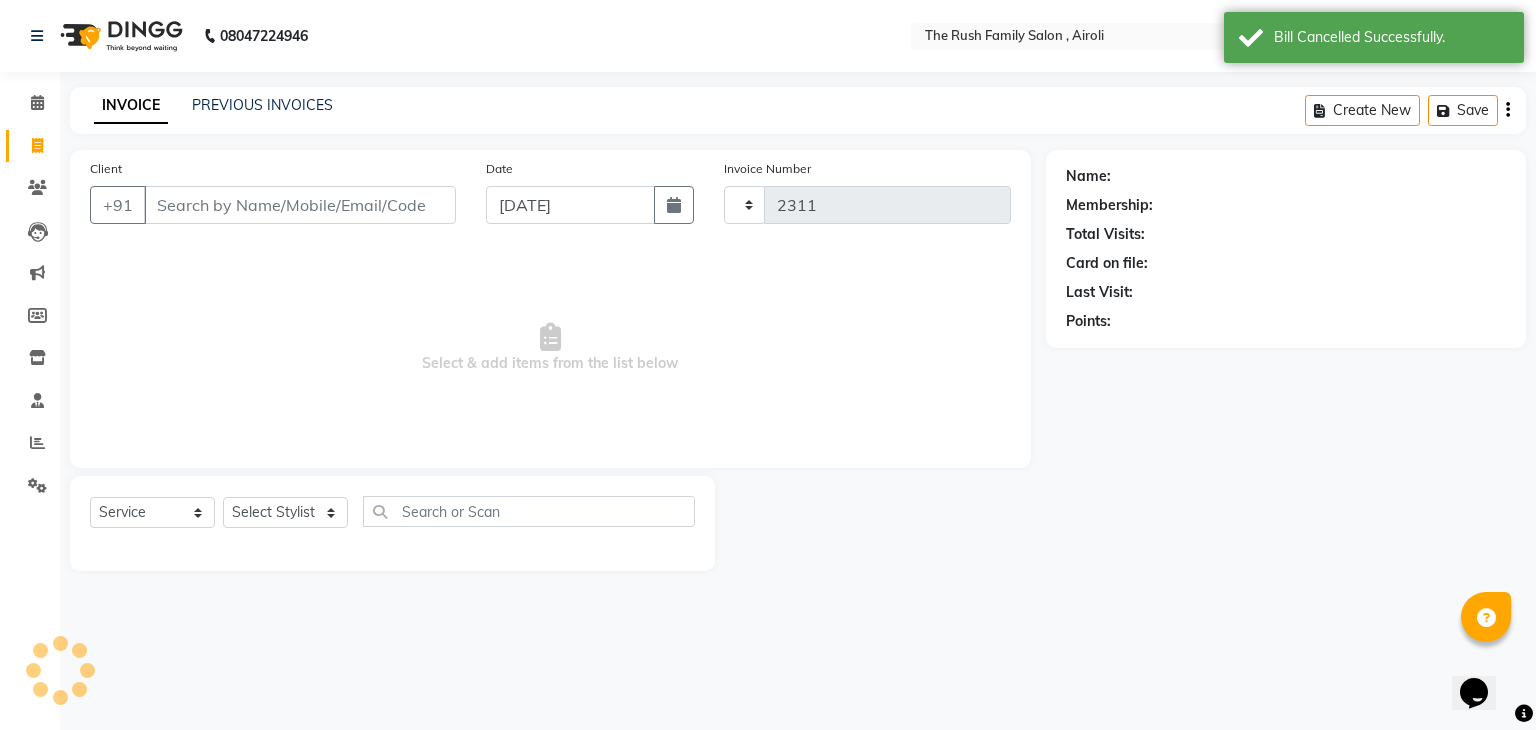 select on "5419" 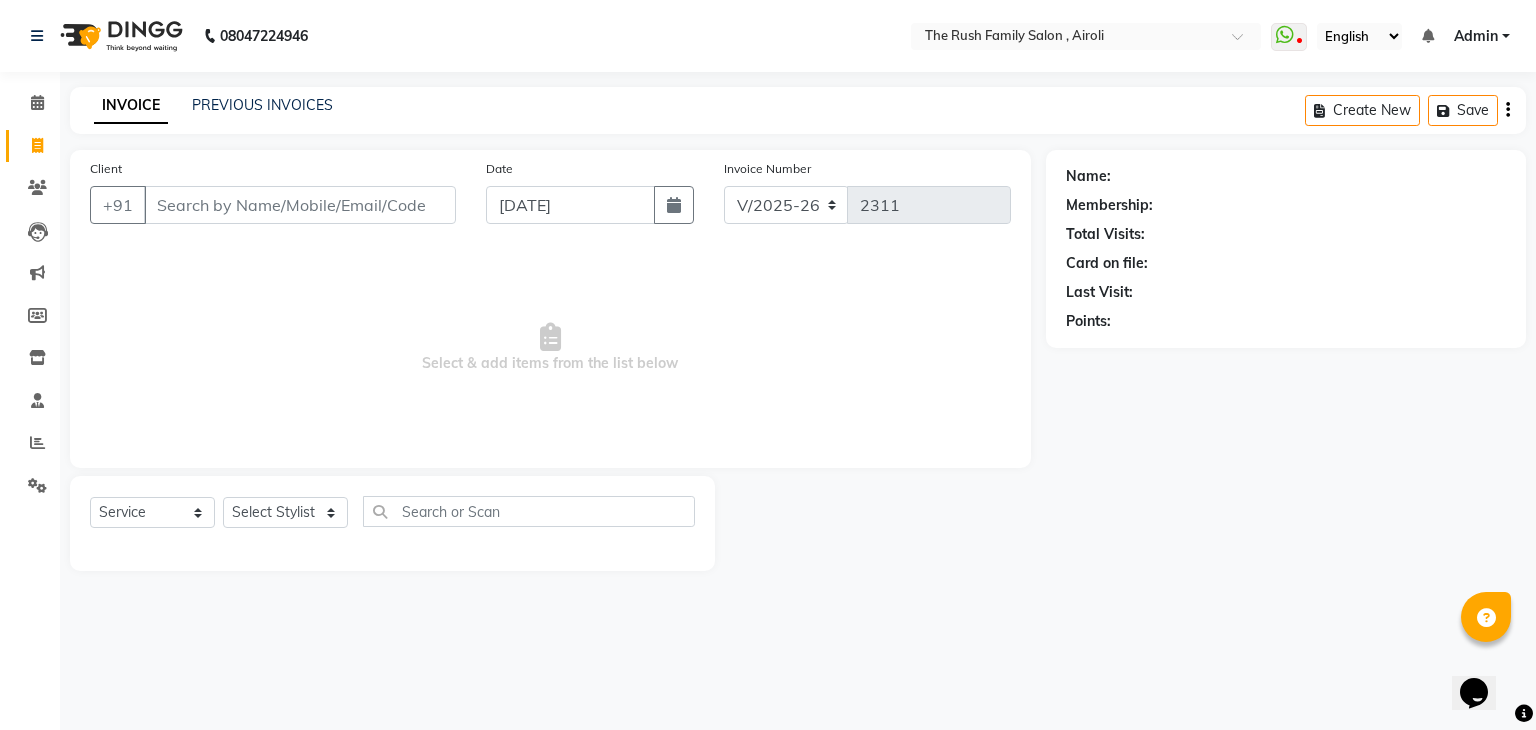 click on "Reports" 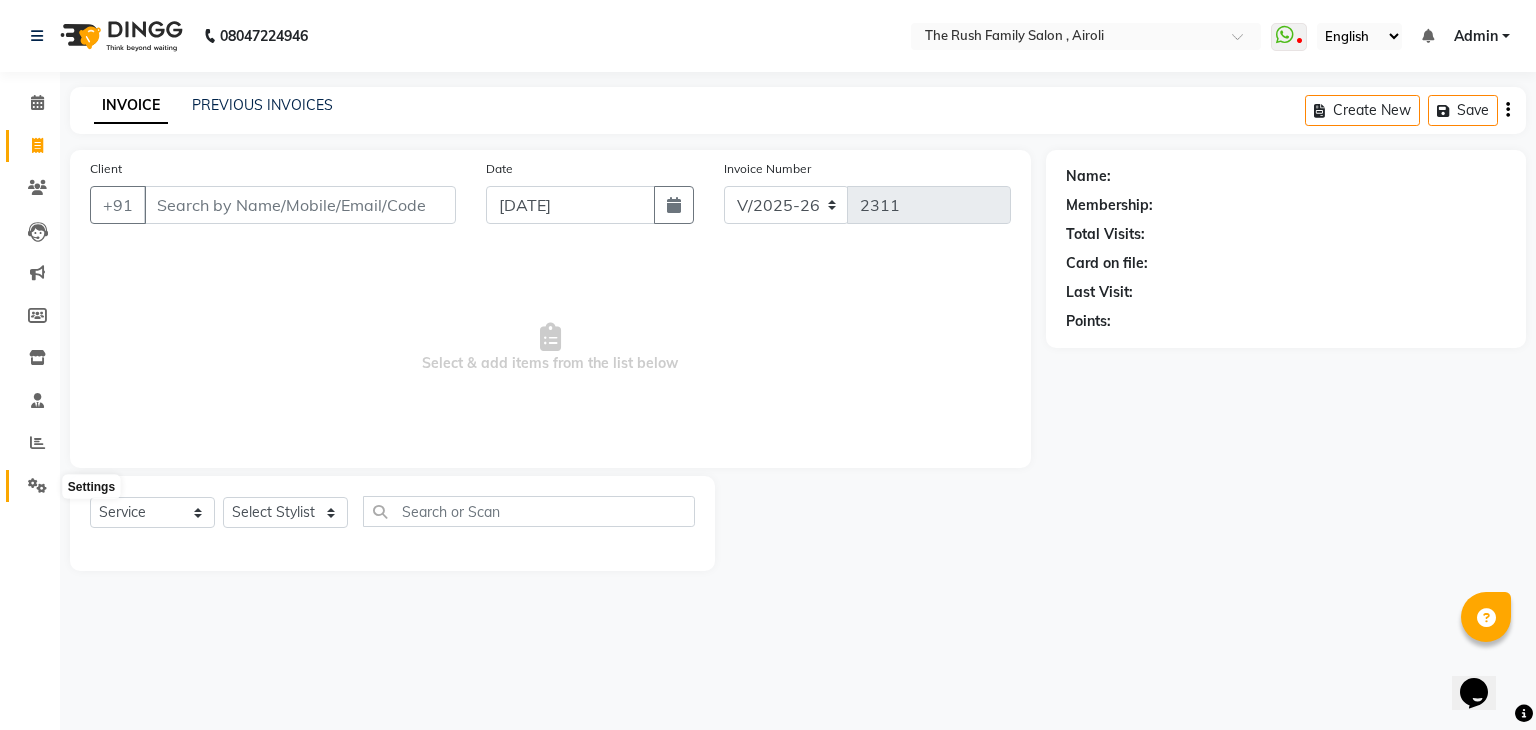 click 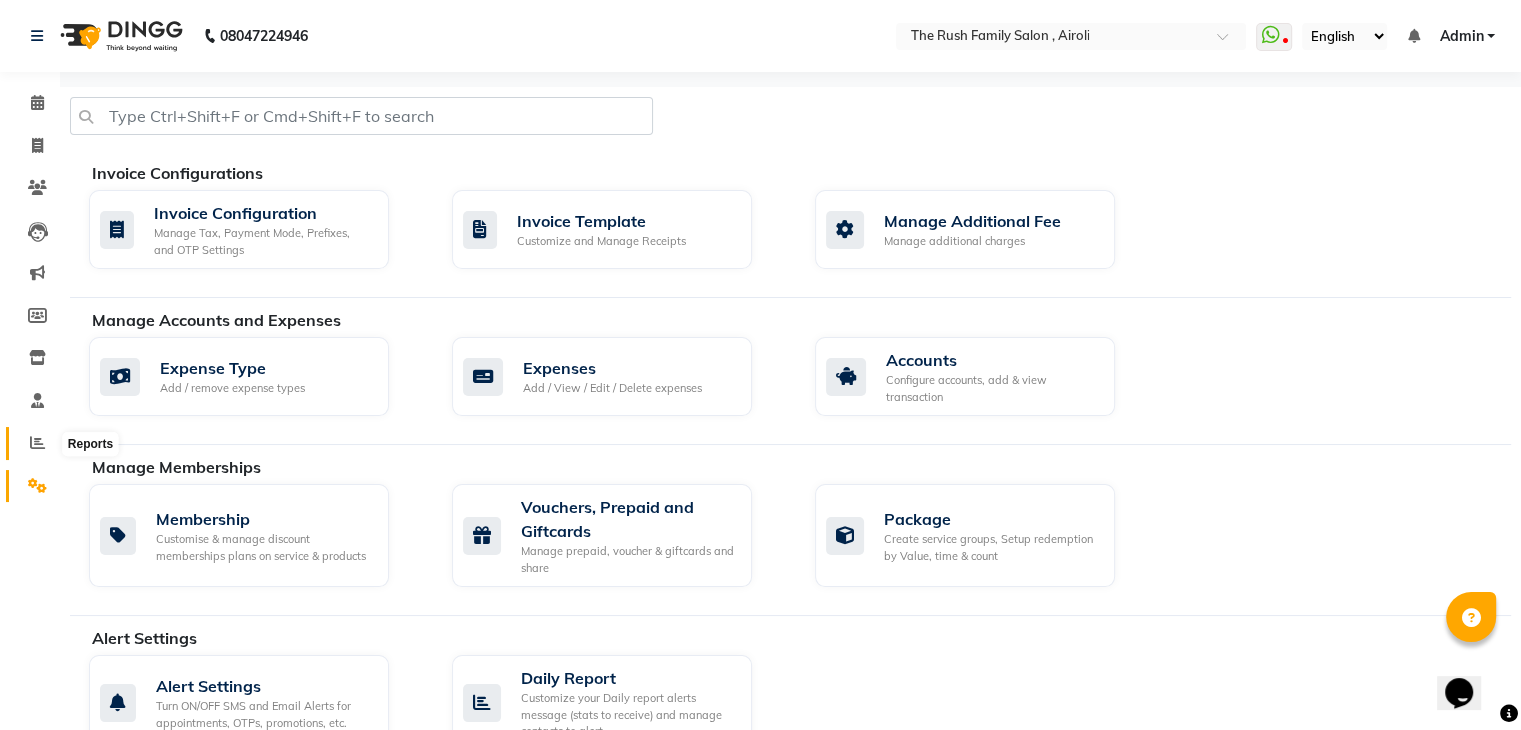 click 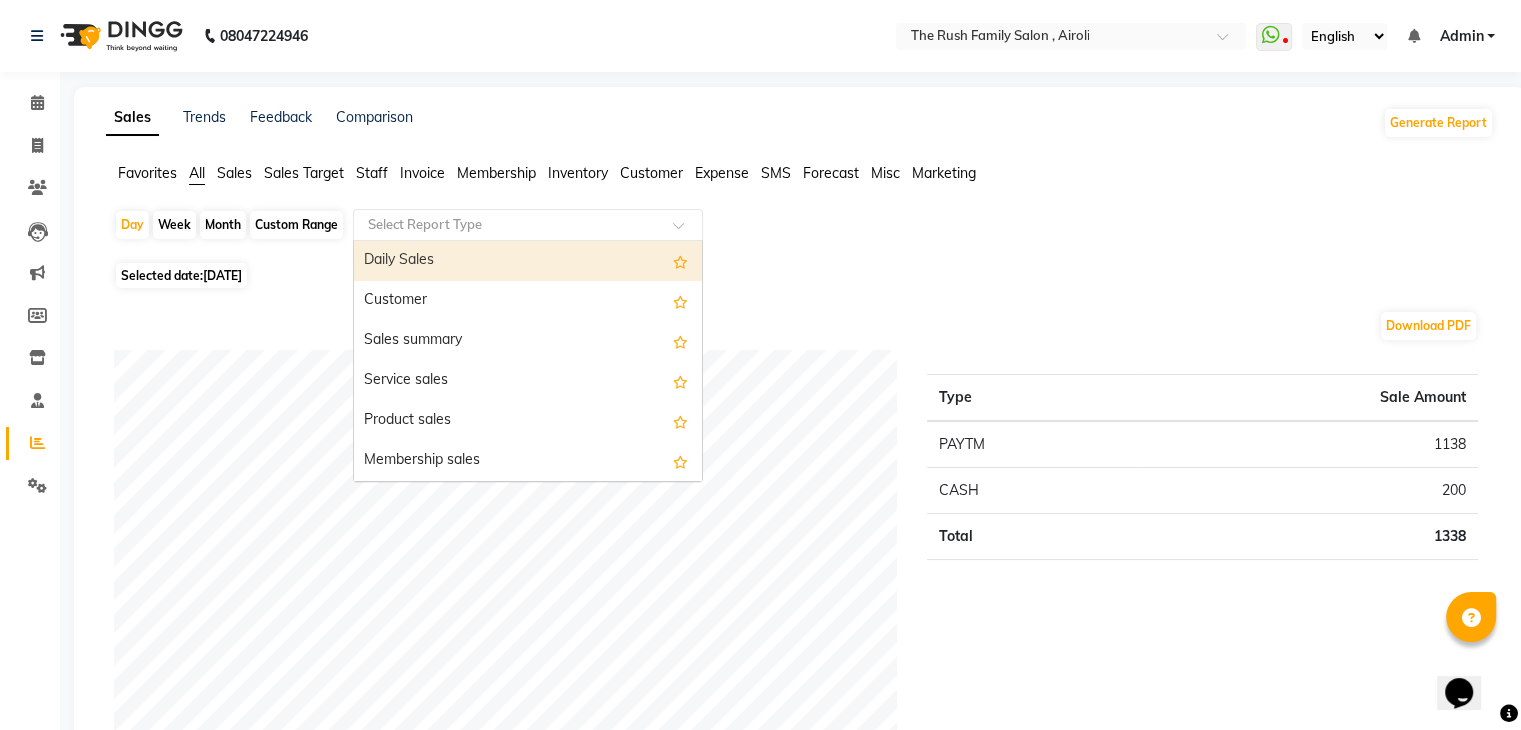 click 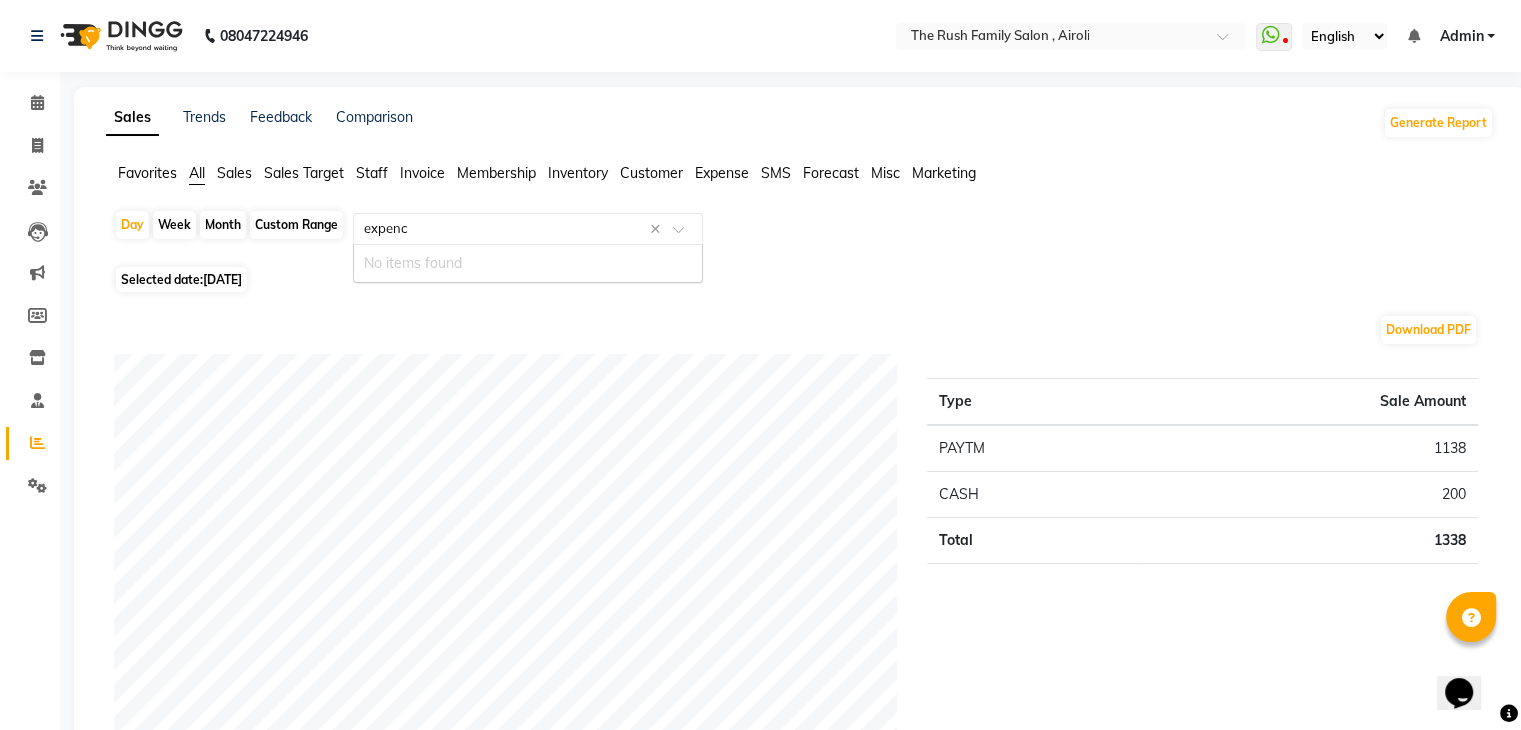 type on "expen" 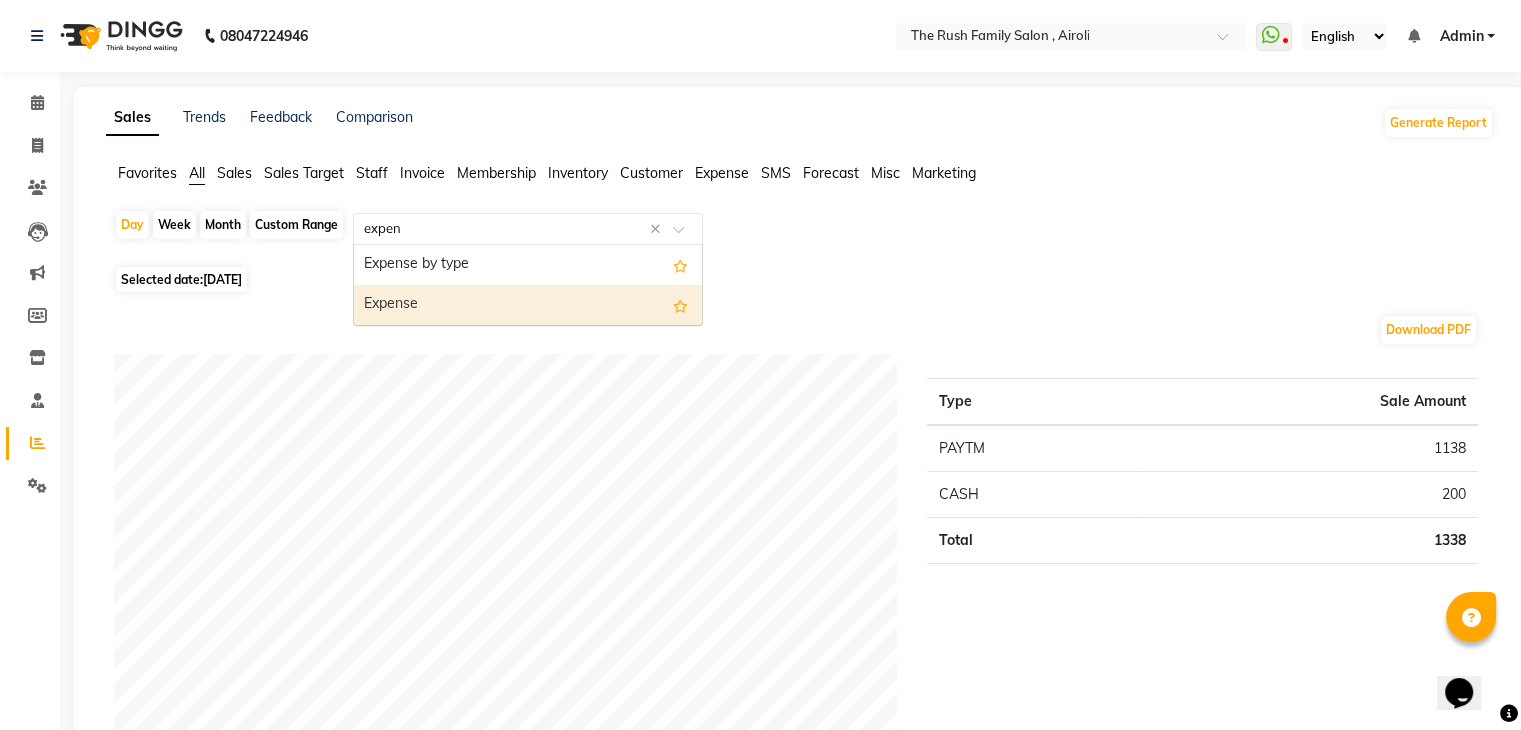 click on "Expense" at bounding box center [528, 305] 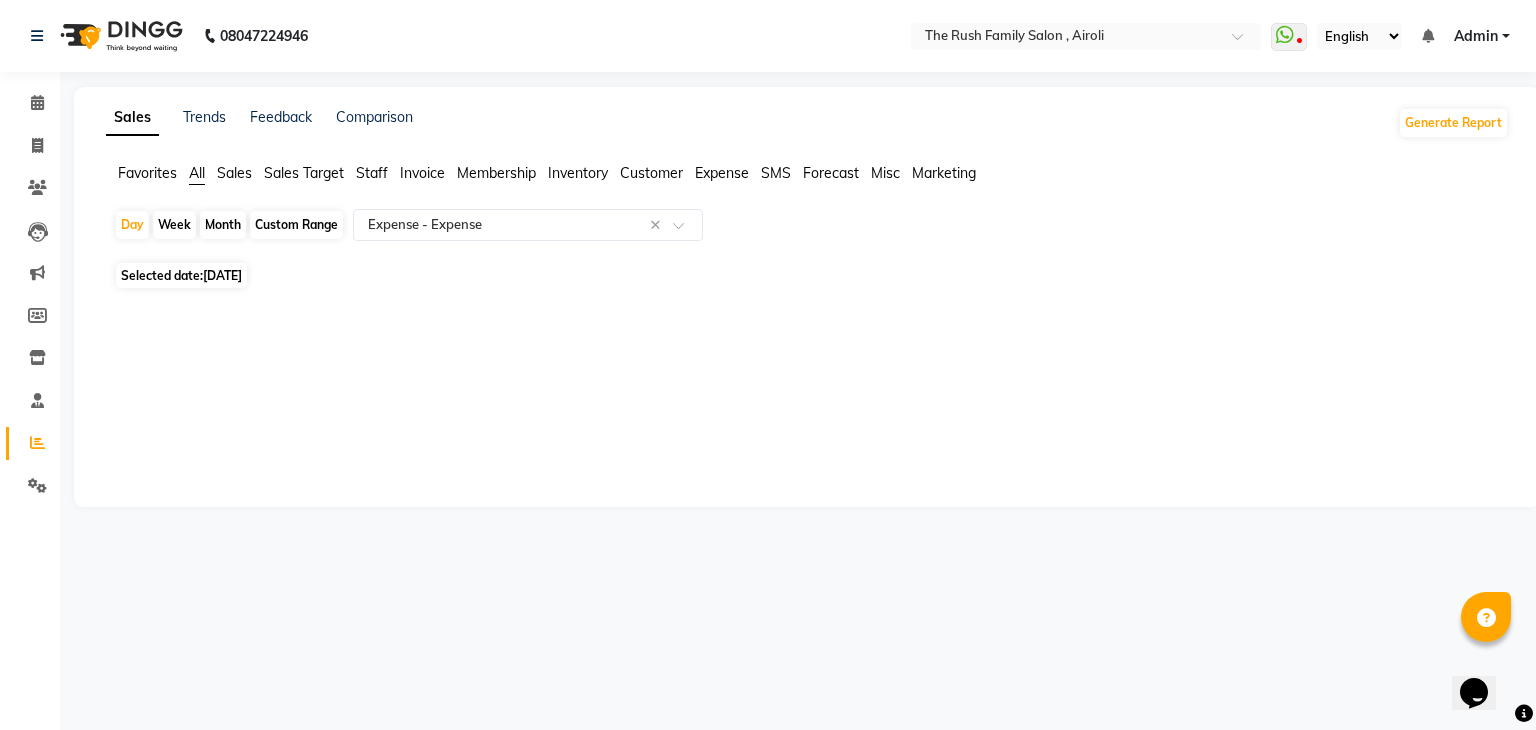 click on "[DATE]" 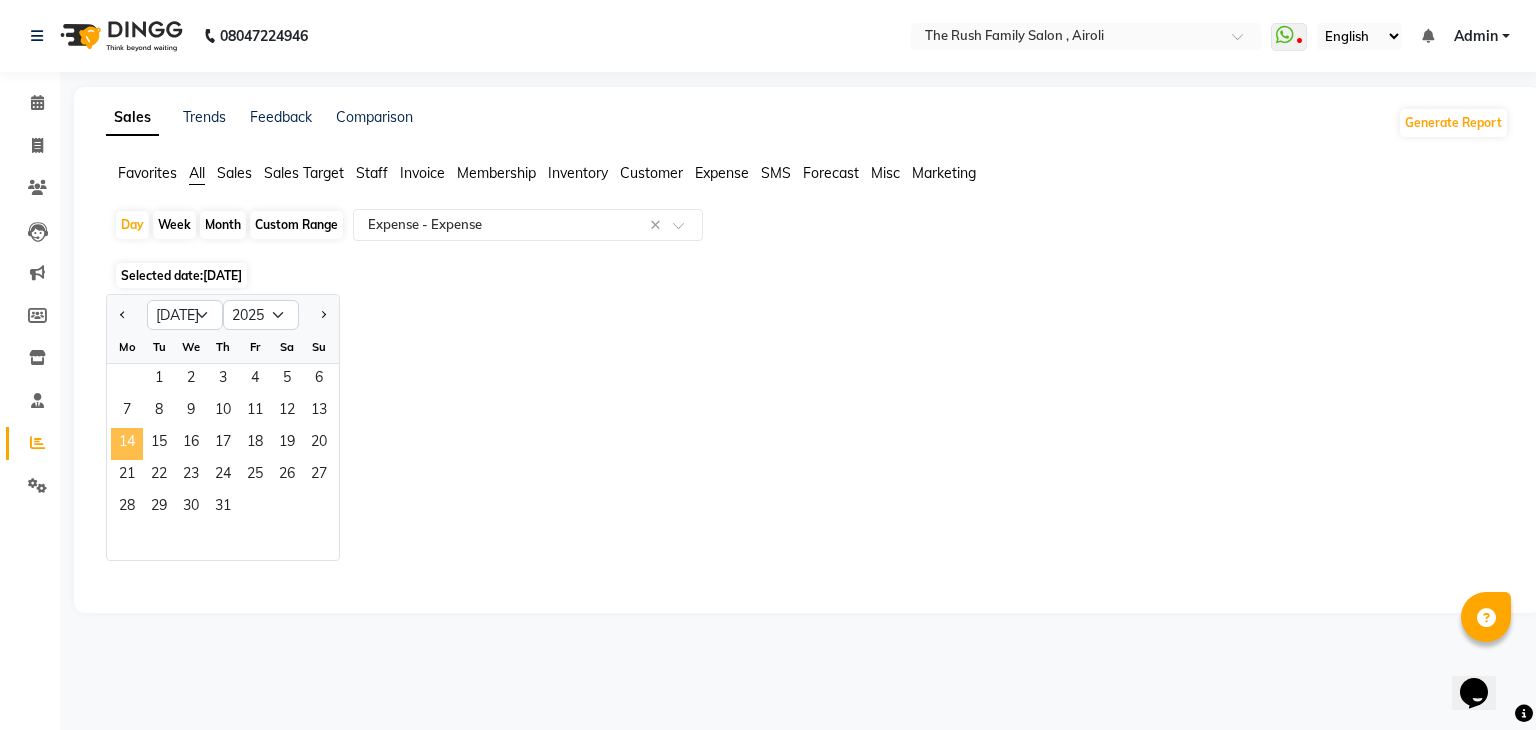 click on "14" 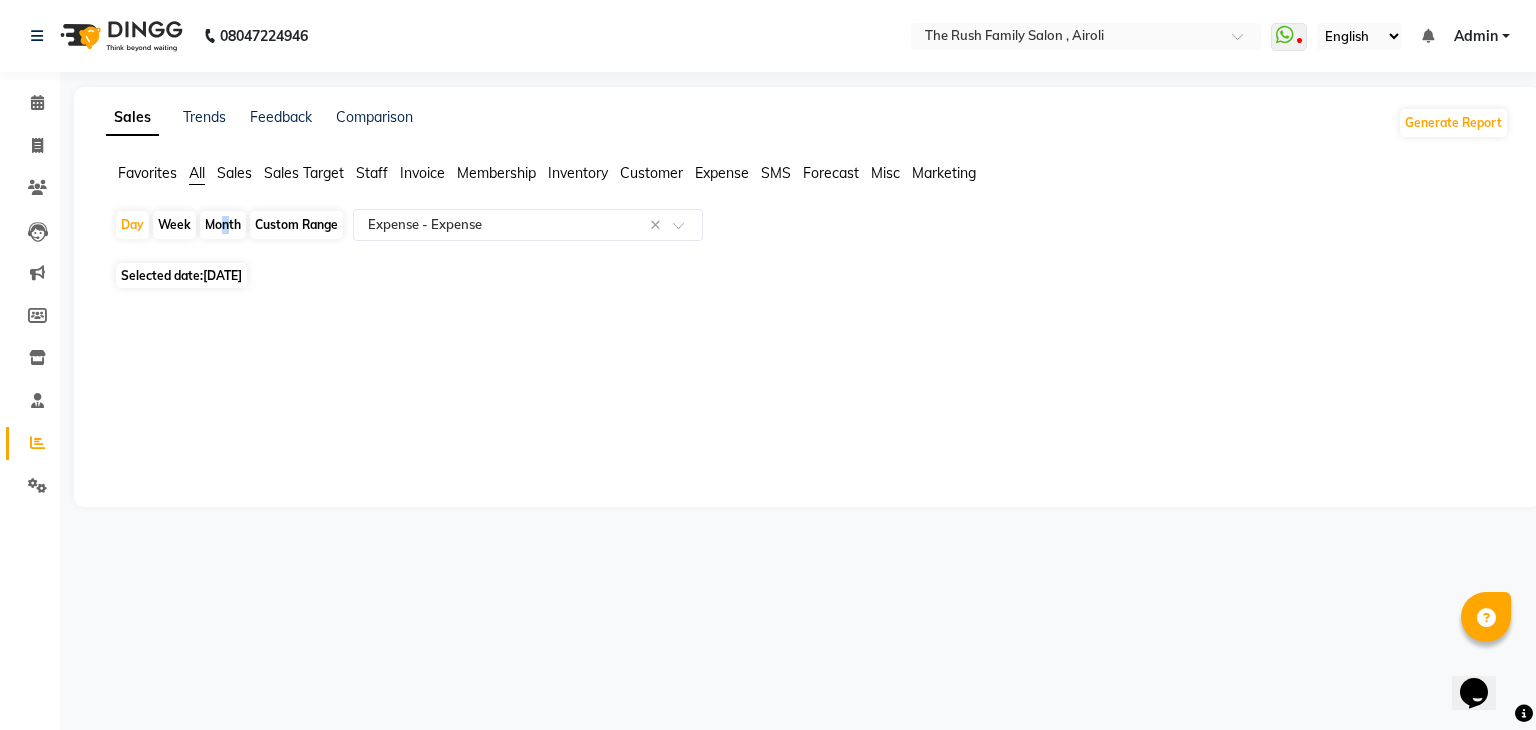 drag, startPoint x: 215, startPoint y: 209, endPoint x: 223, endPoint y: 225, distance: 17.888544 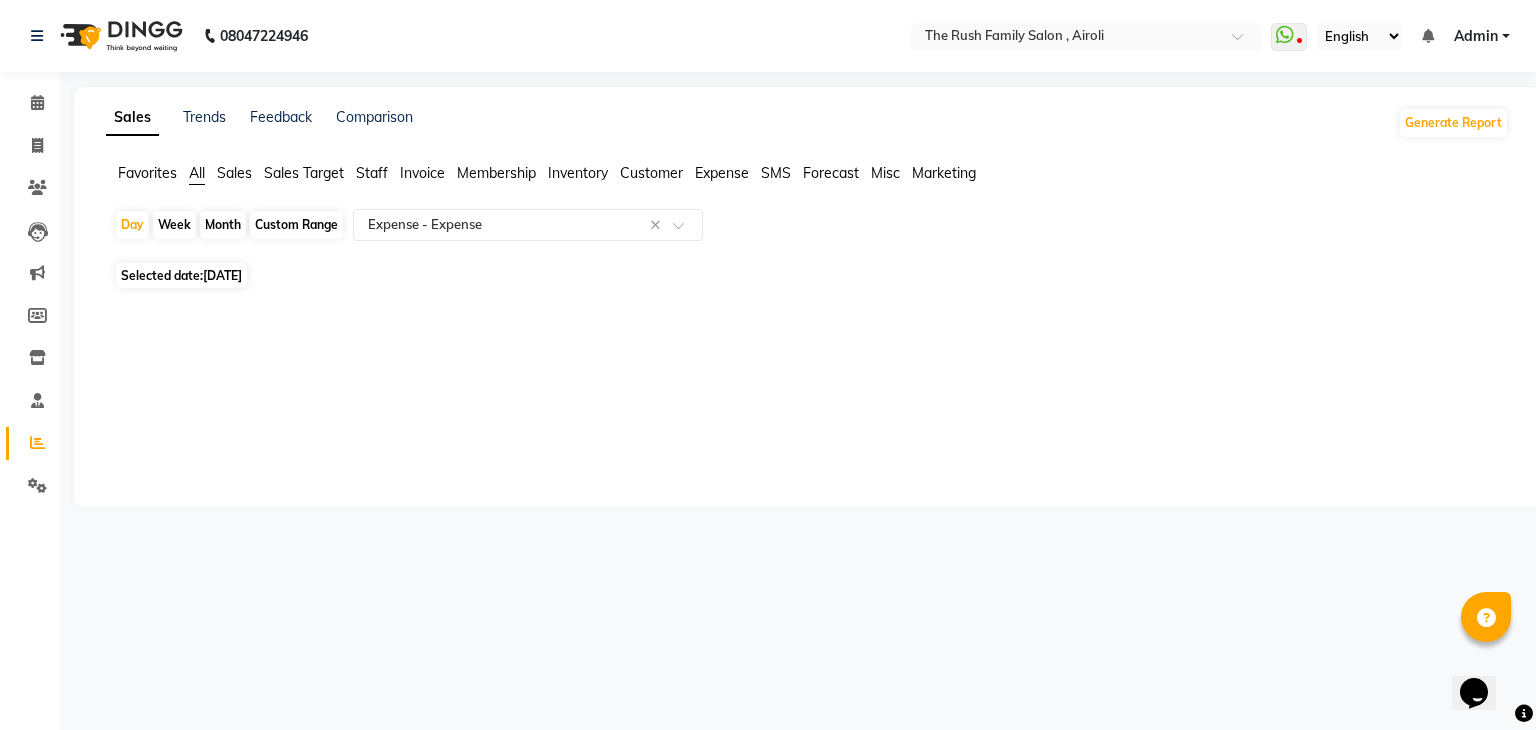 select on "7" 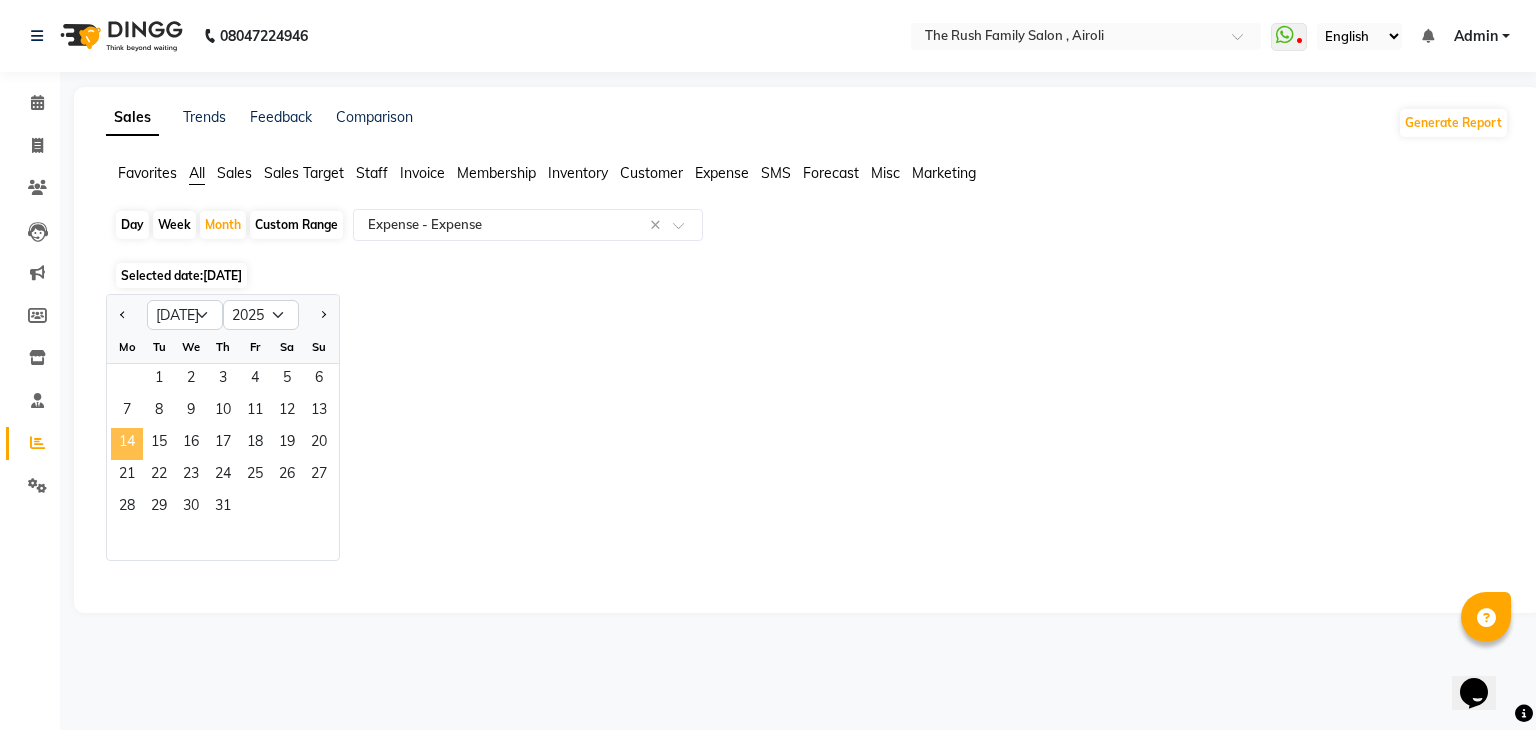 click on "14" 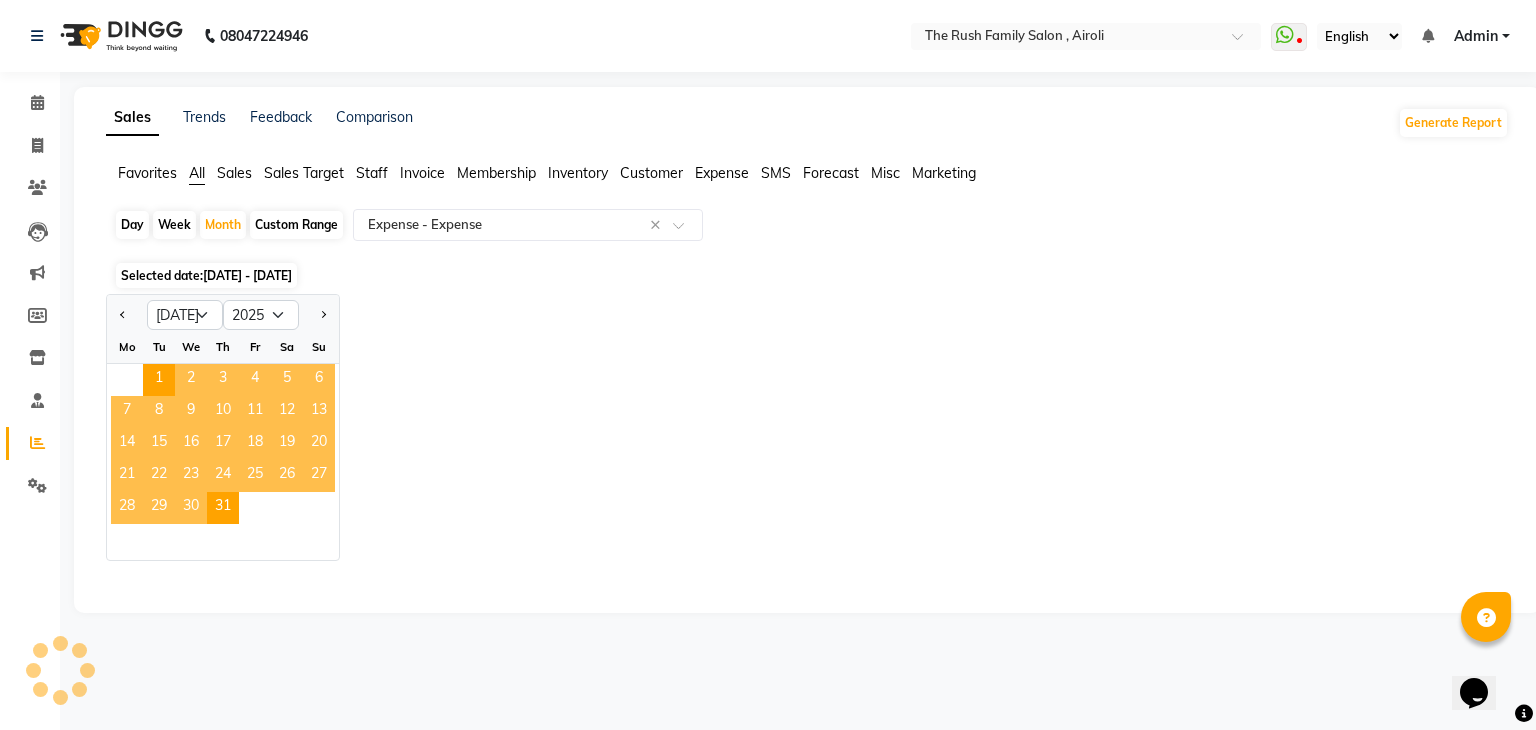 select on "full_report" 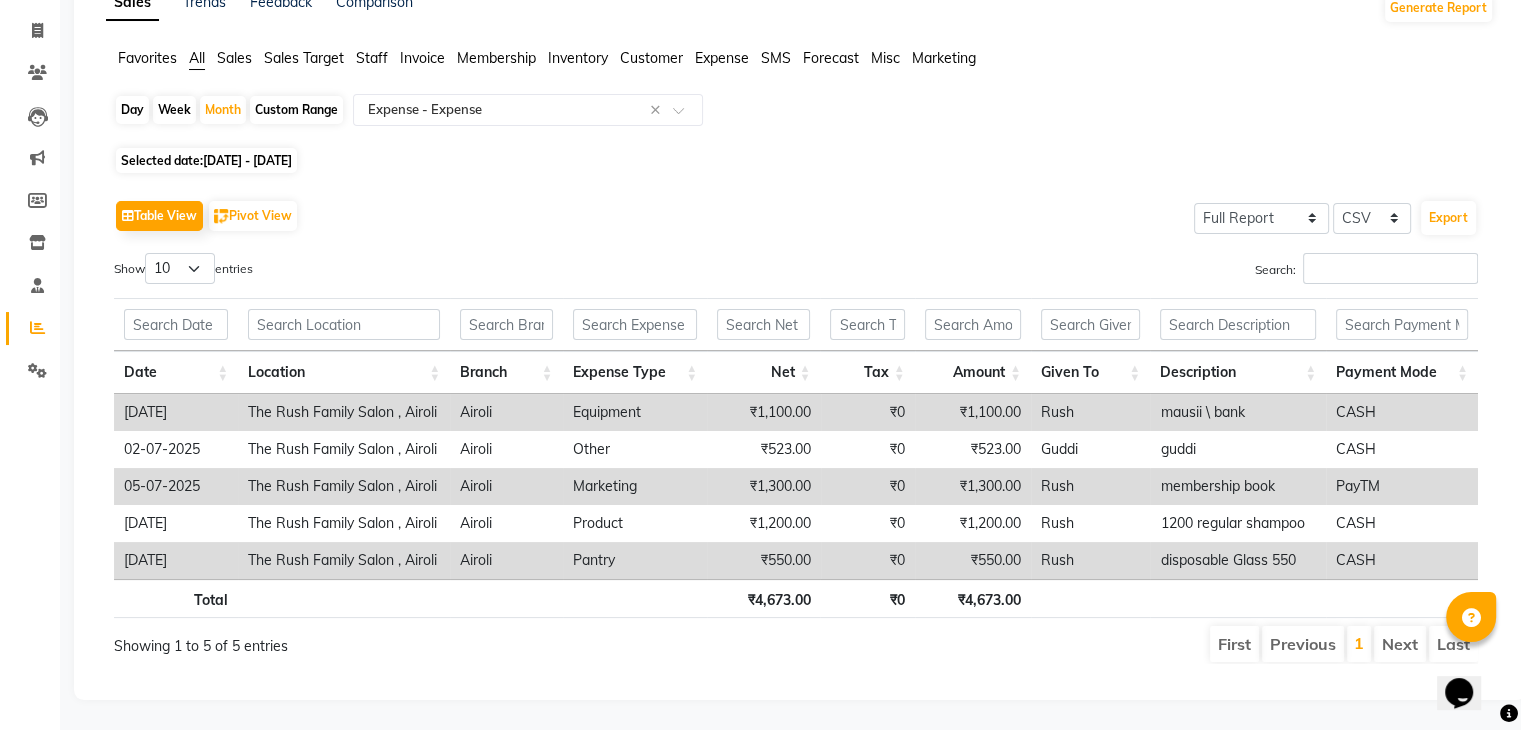 scroll, scrollTop: 128, scrollLeft: 0, axis: vertical 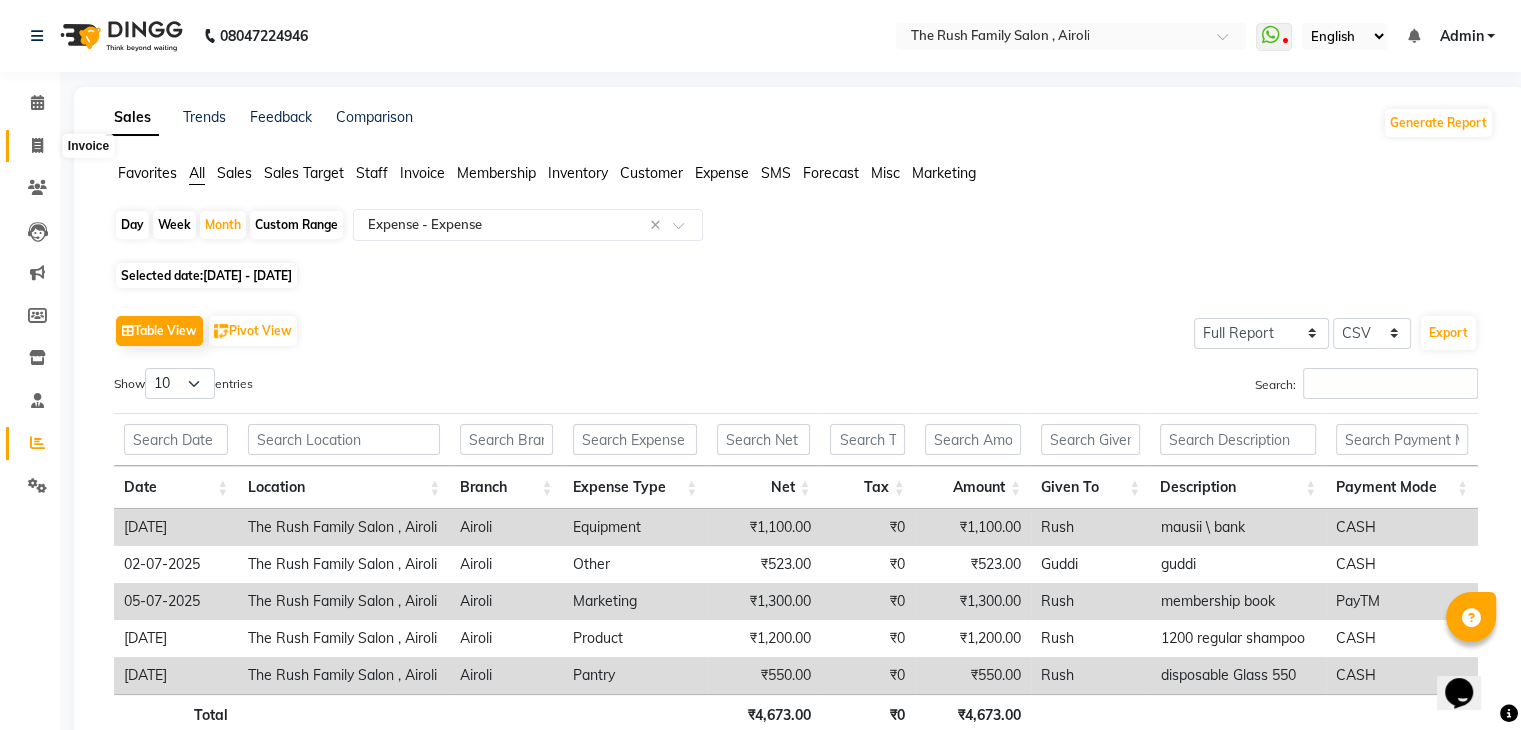 click 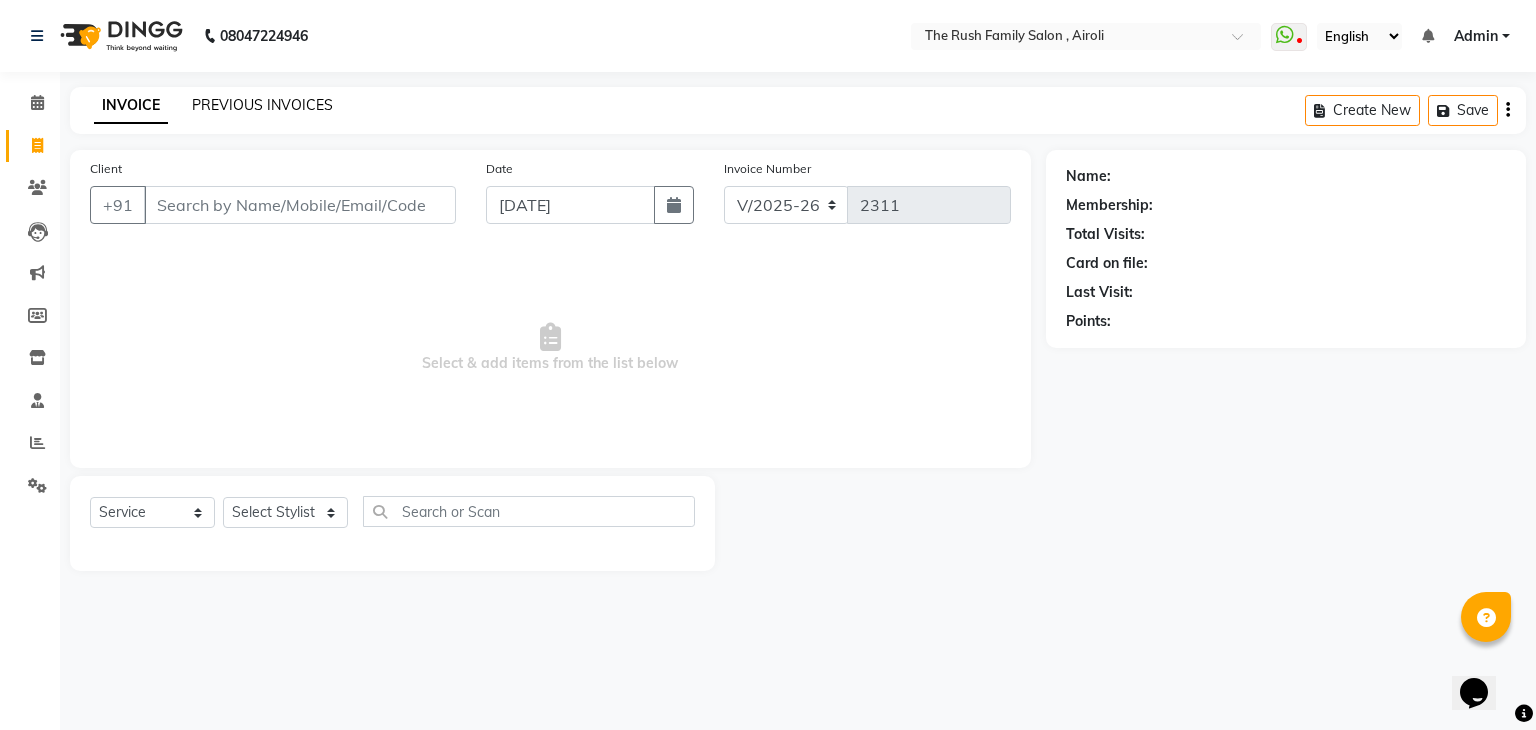 click on "PREVIOUS INVOICES" 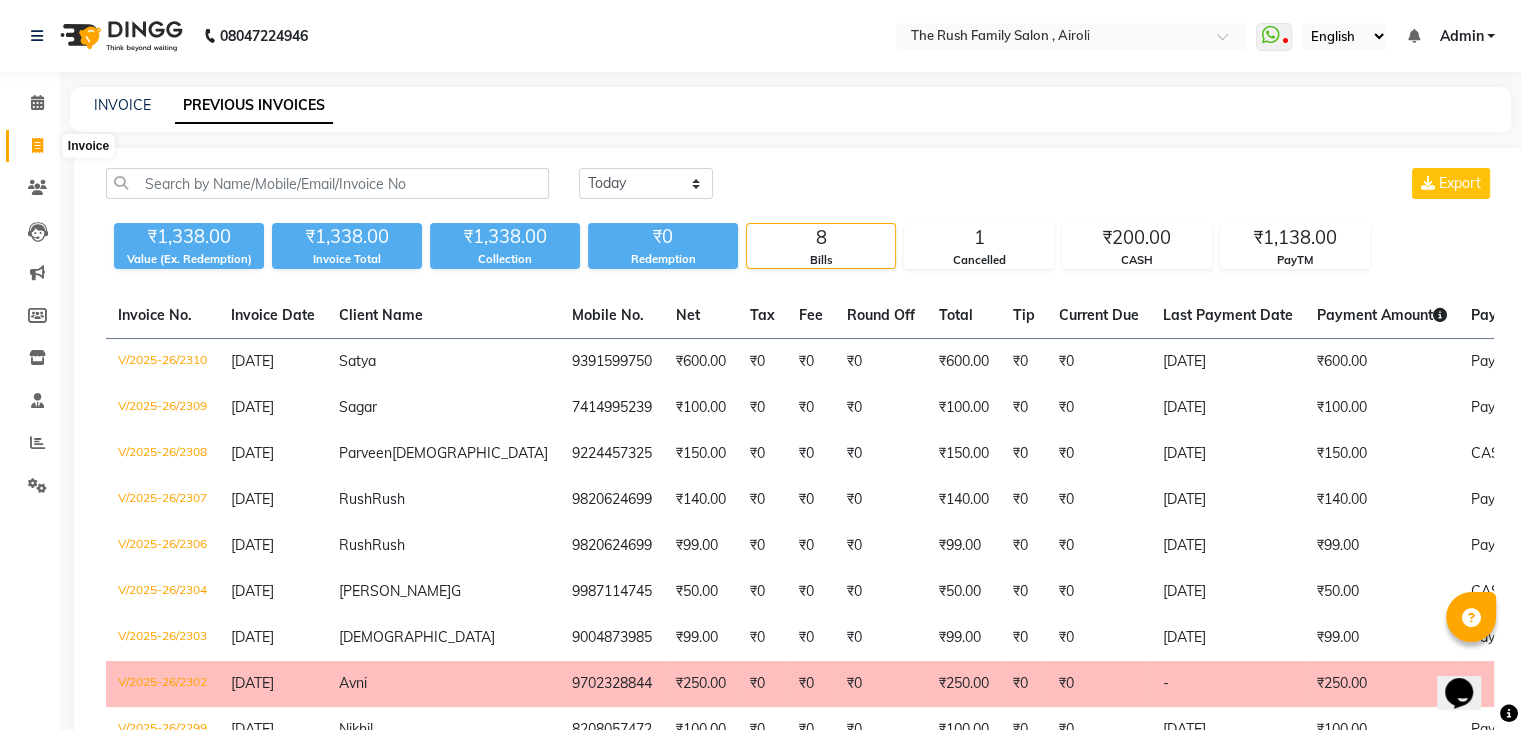 click 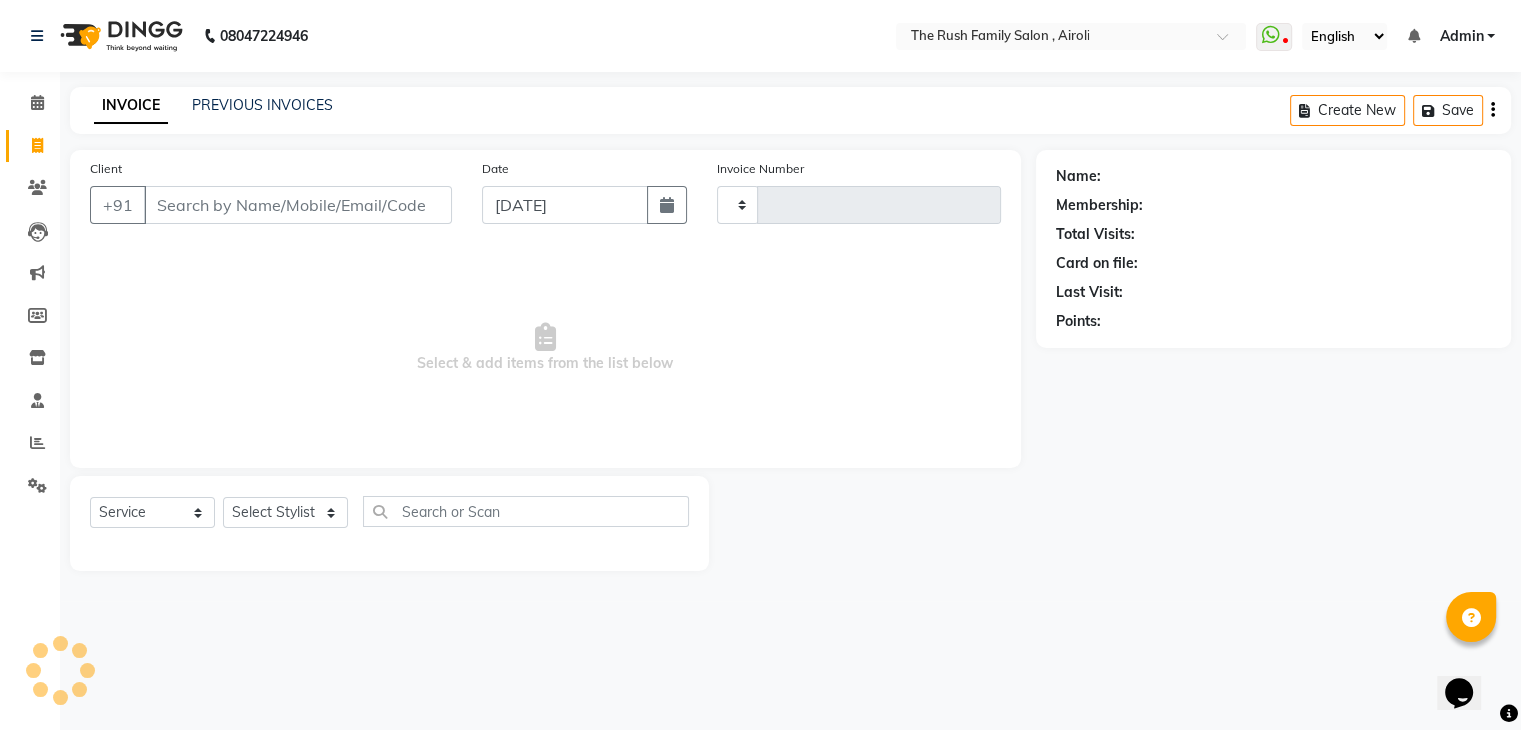 type on "2311" 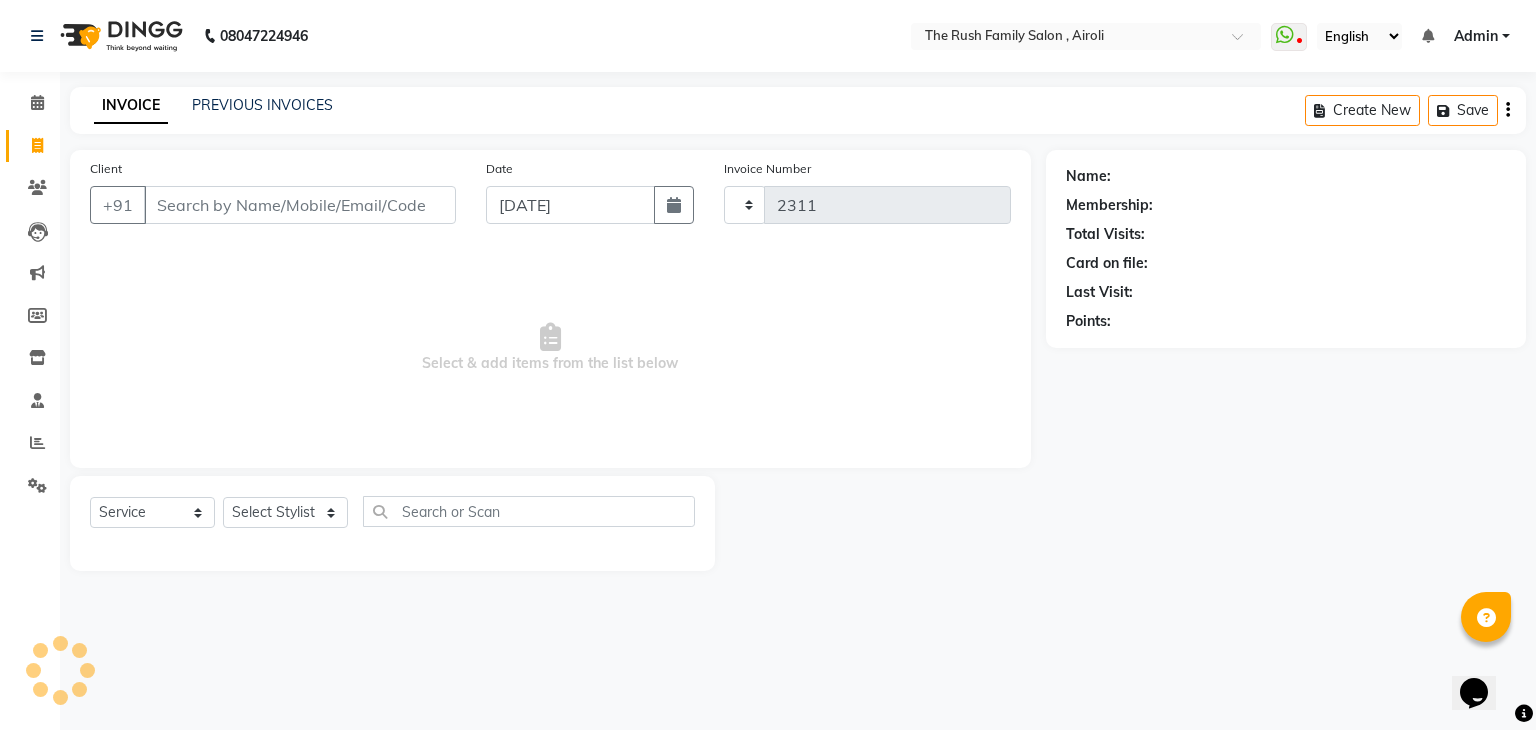 select on "5419" 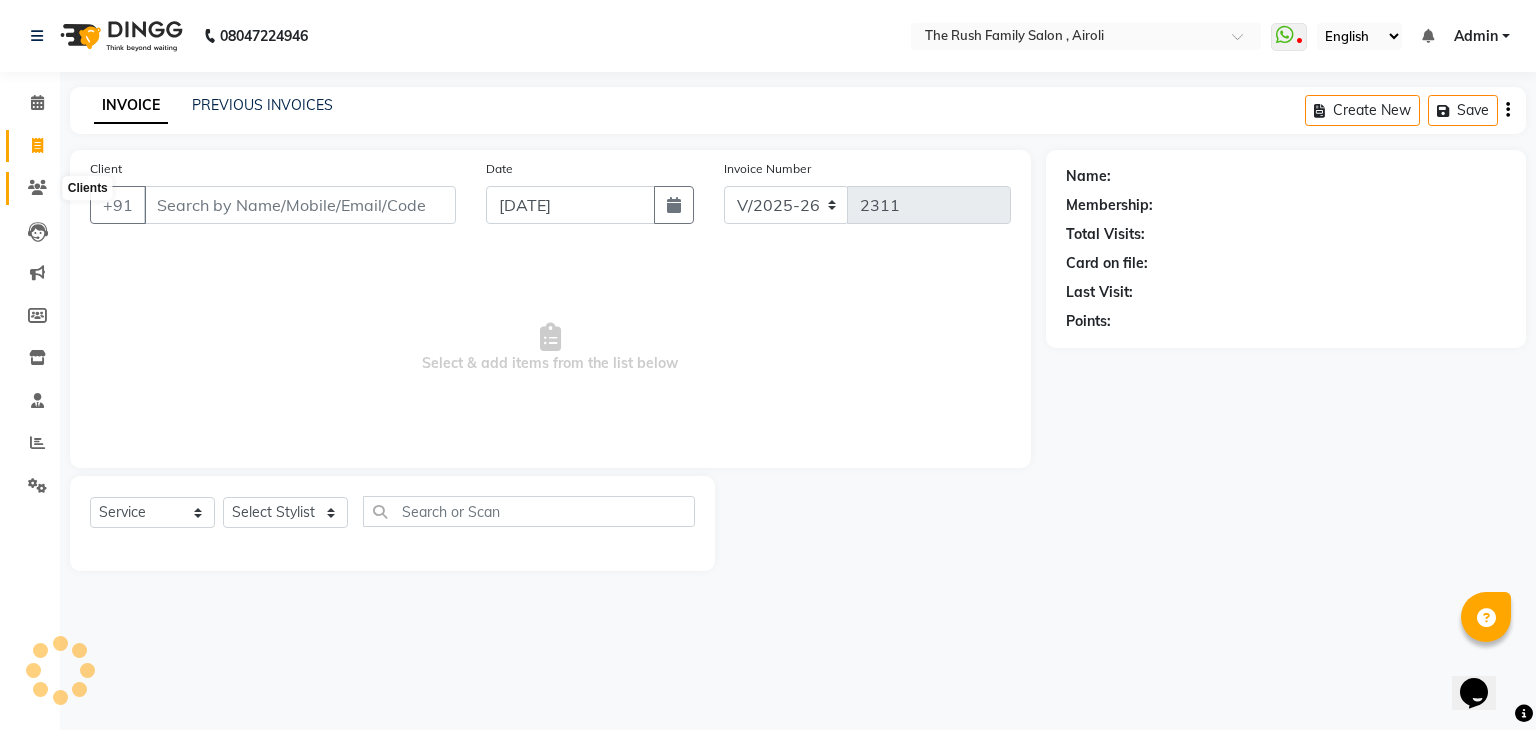 click 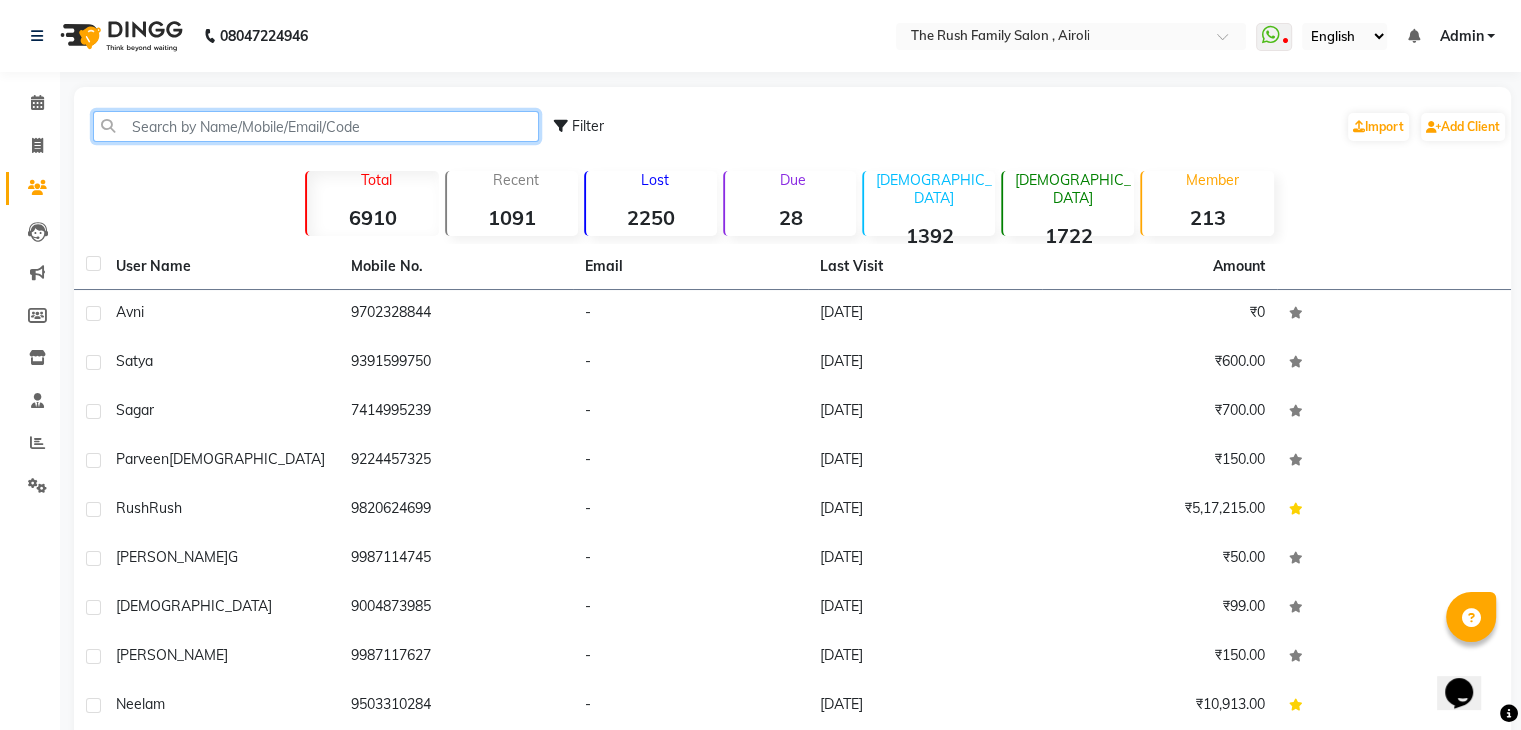 click 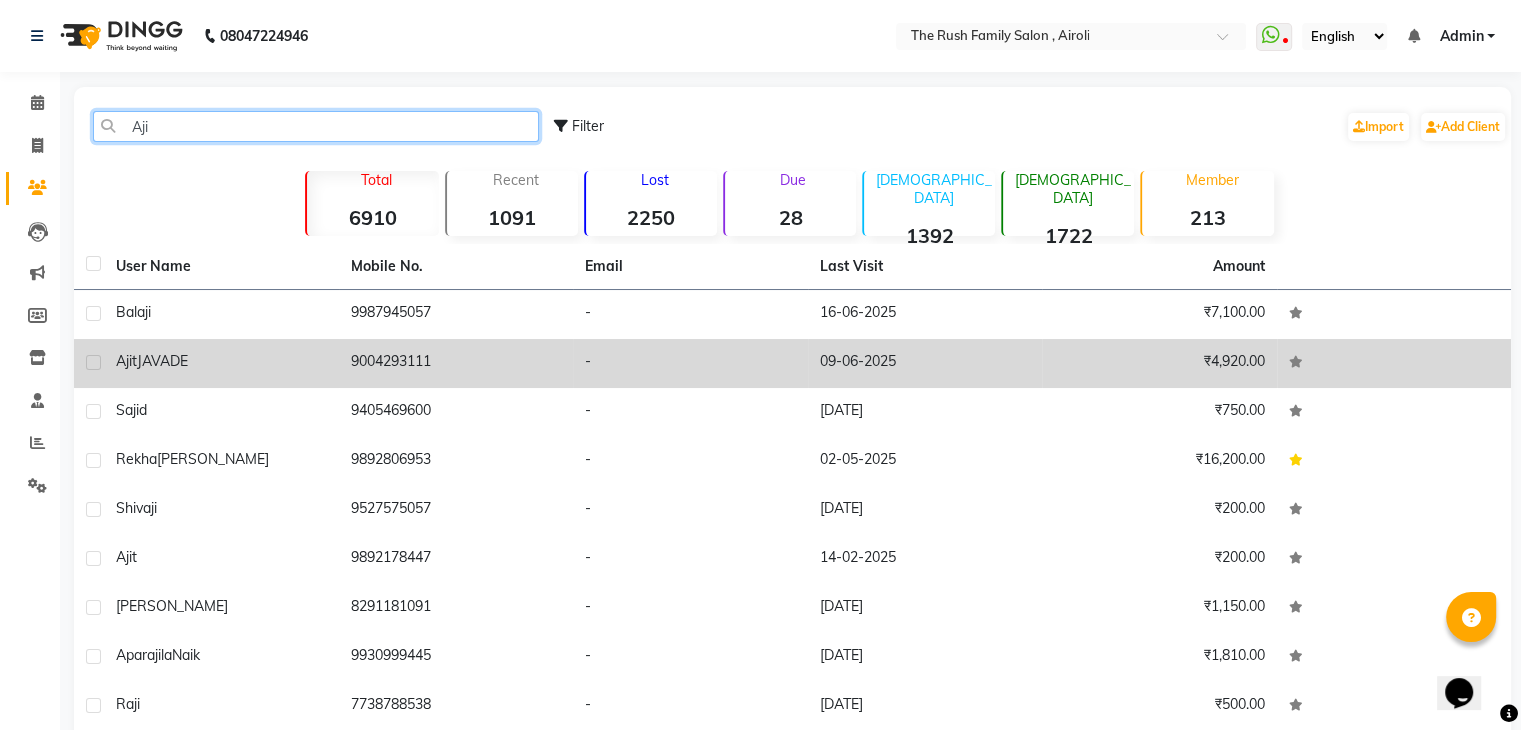 type on "Aji" 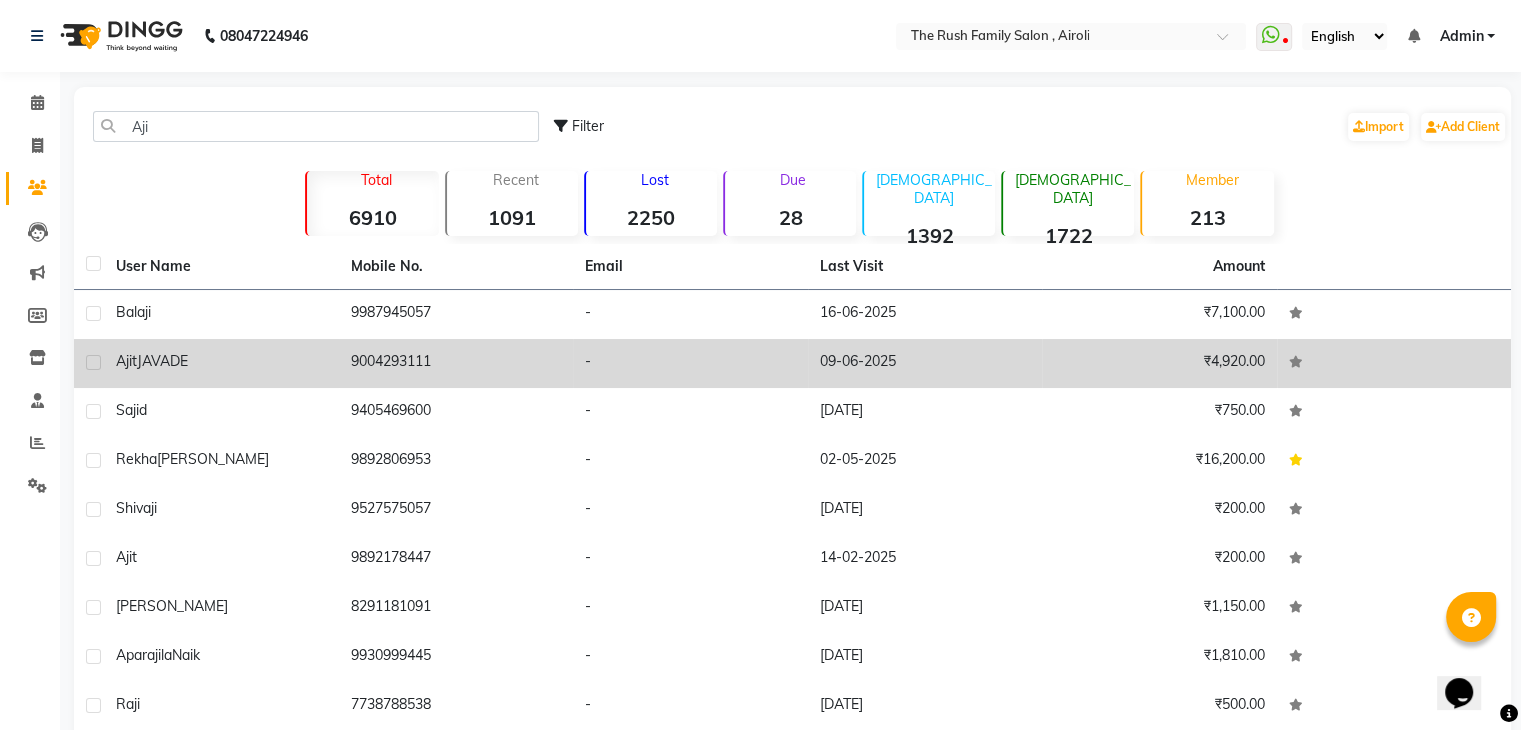 click on "9004293111" 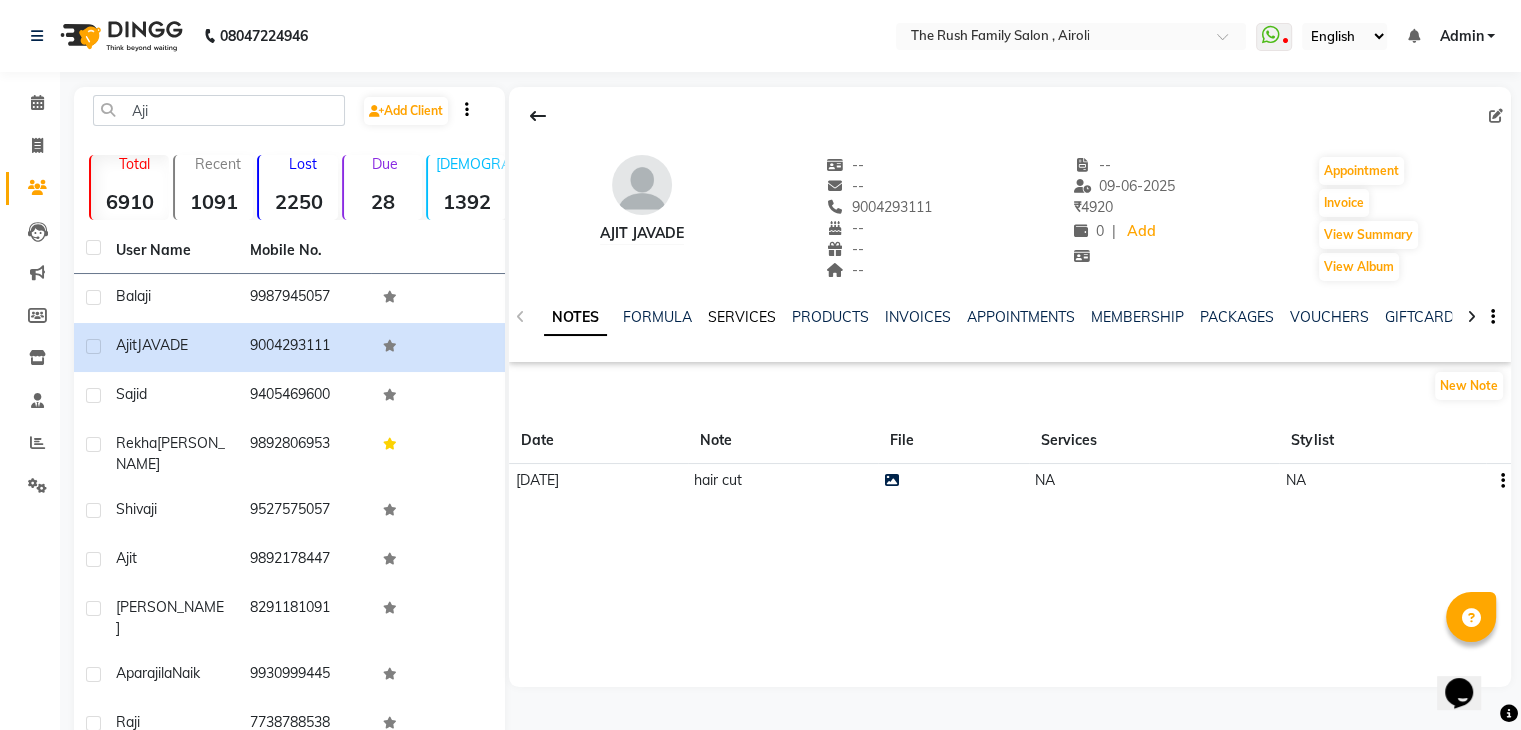 click on "SERVICES" 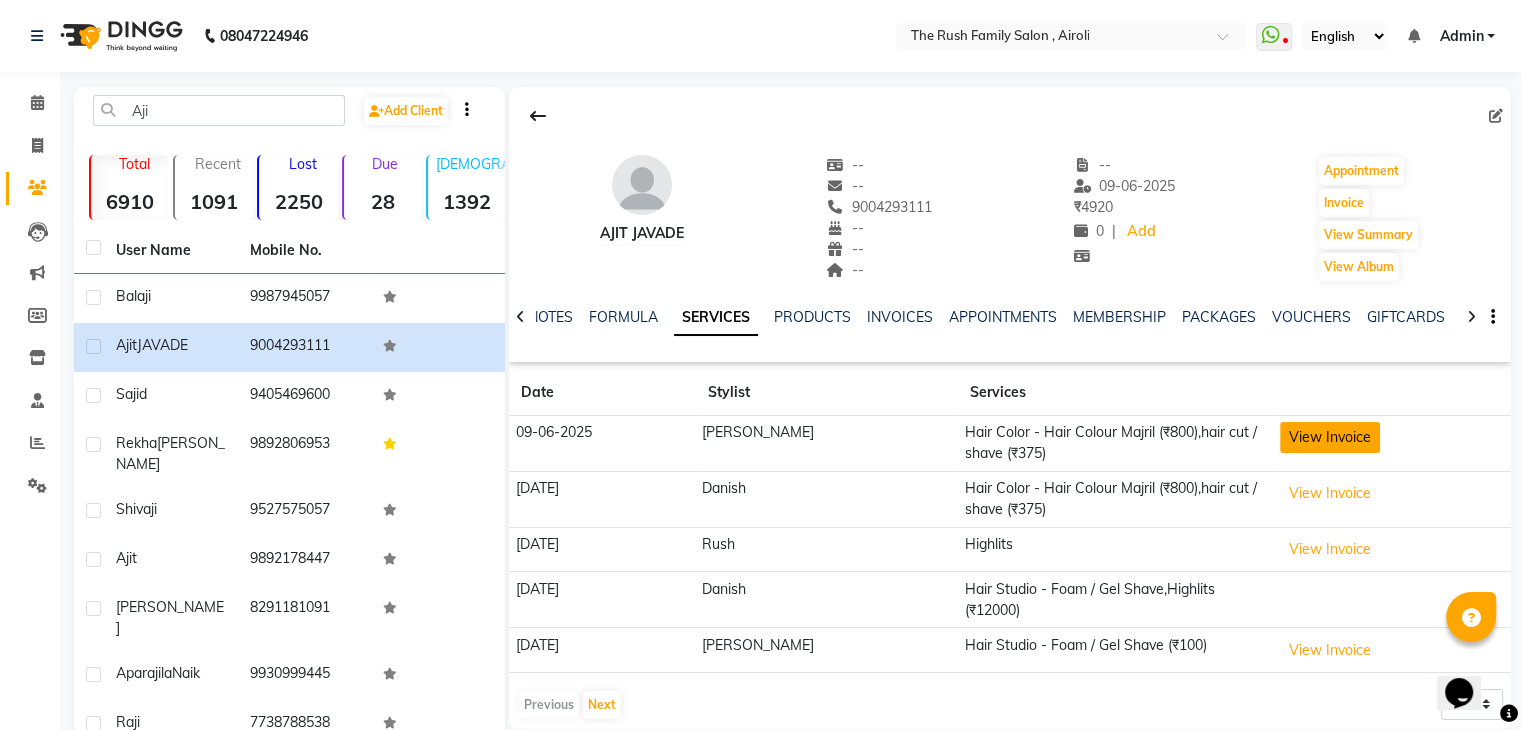 click on "View Invoice" 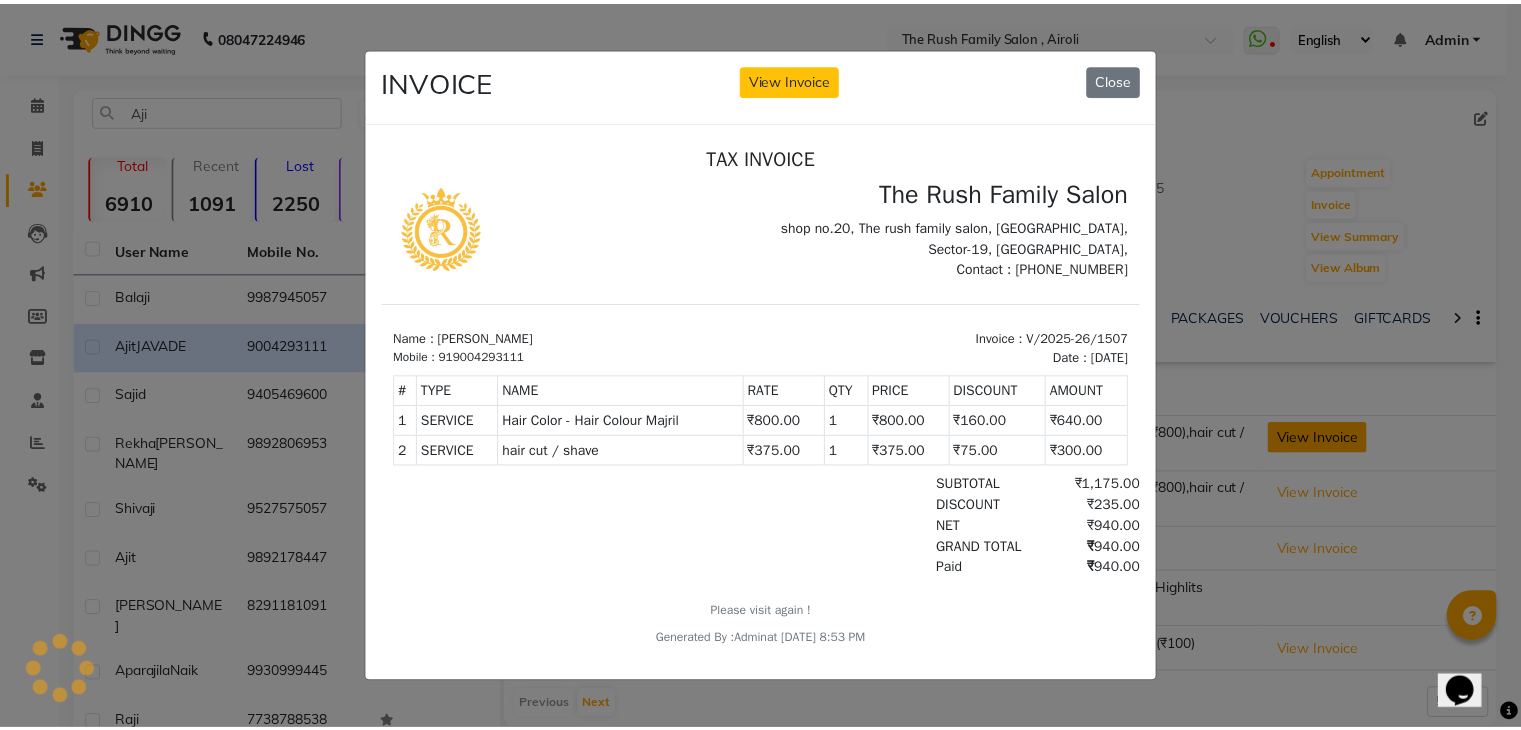 scroll, scrollTop: 0, scrollLeft: 0, axis: both 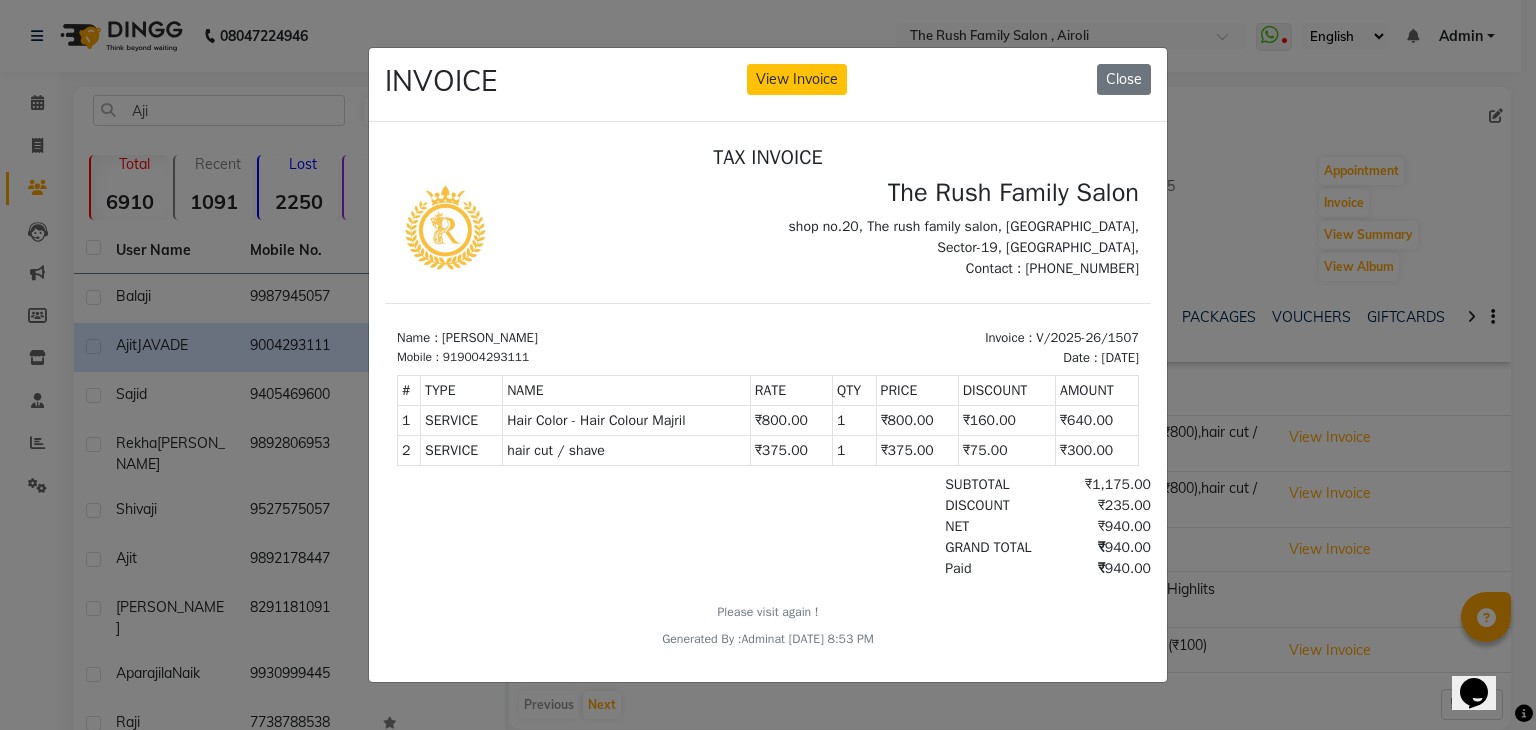 click on "INVOICE View Invoice Close" 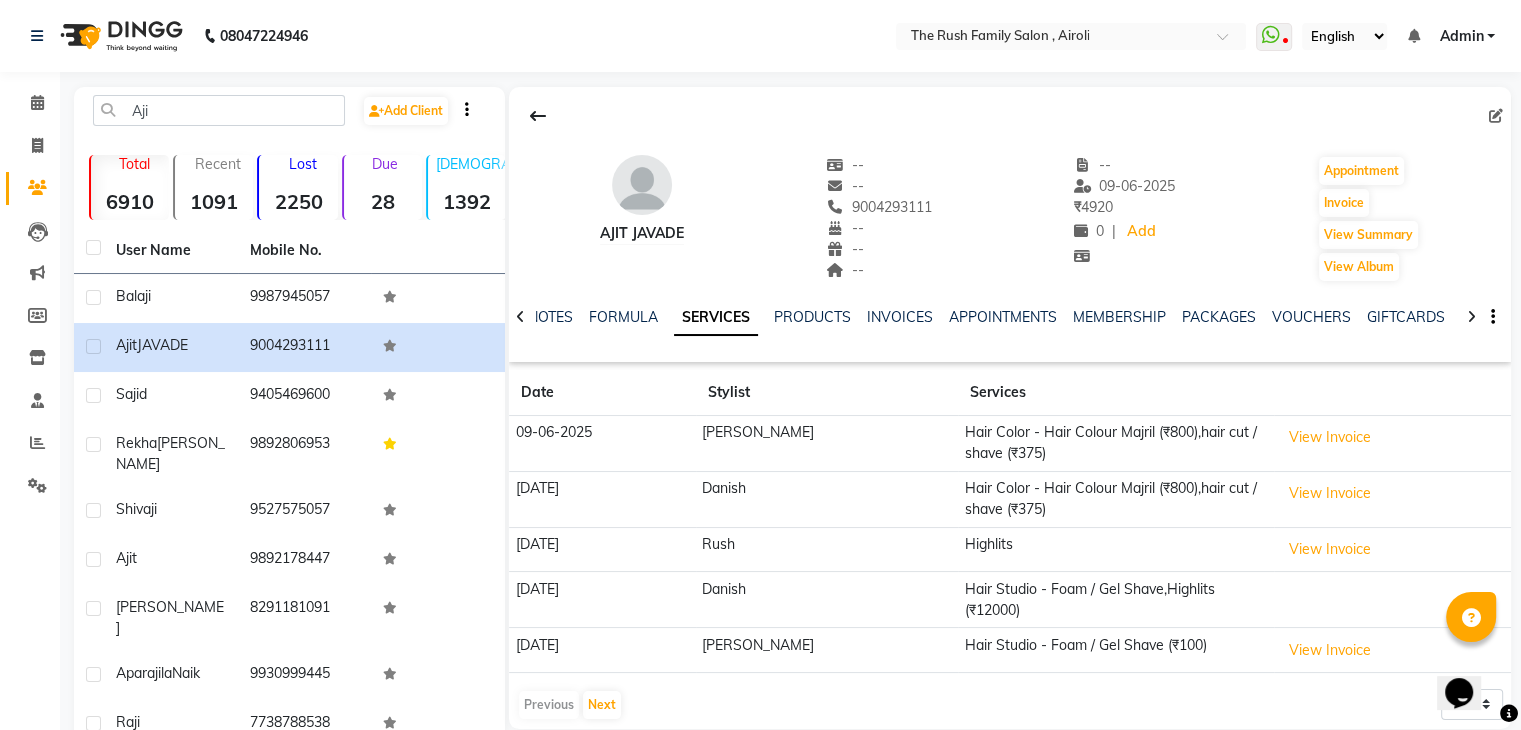 click on "Invoice" 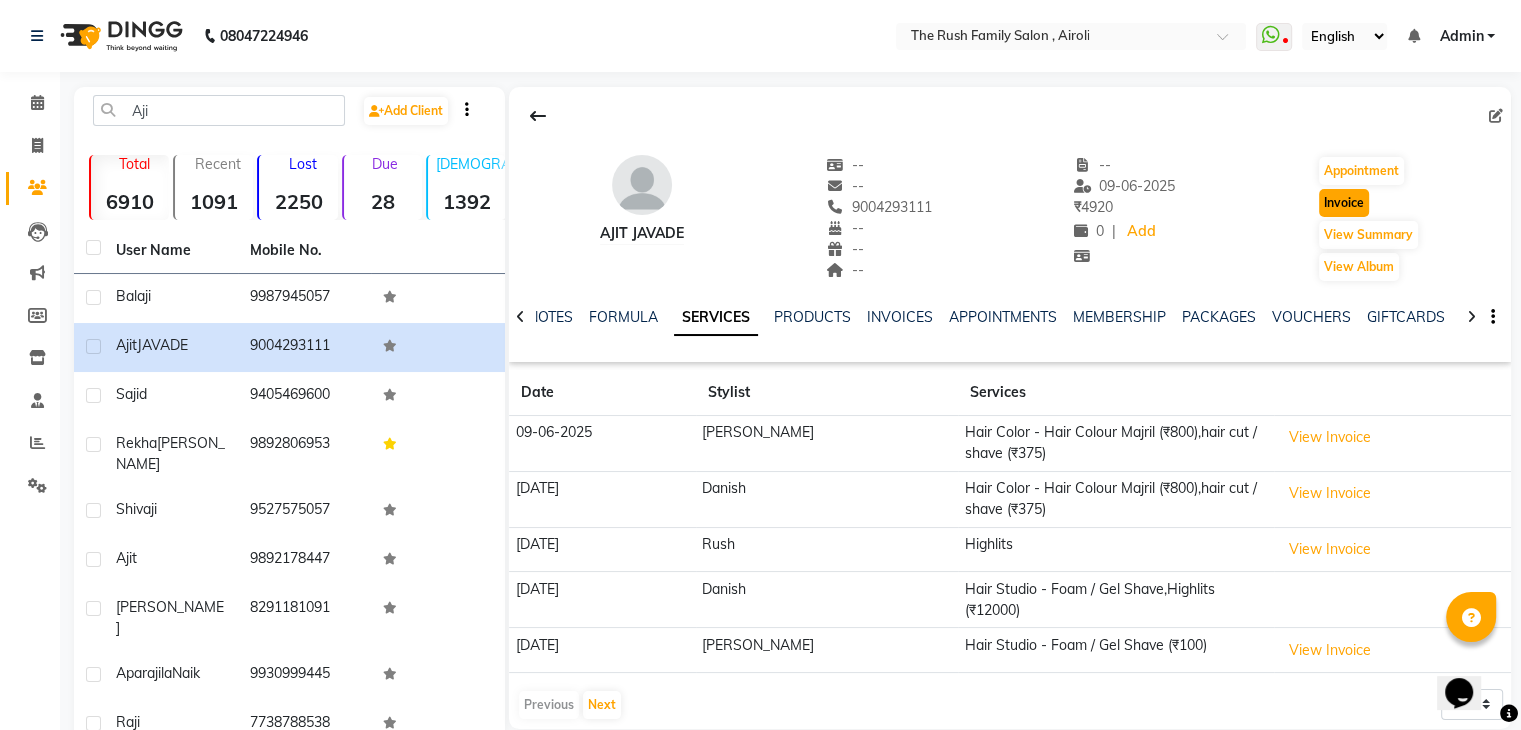 click on "Invoice" 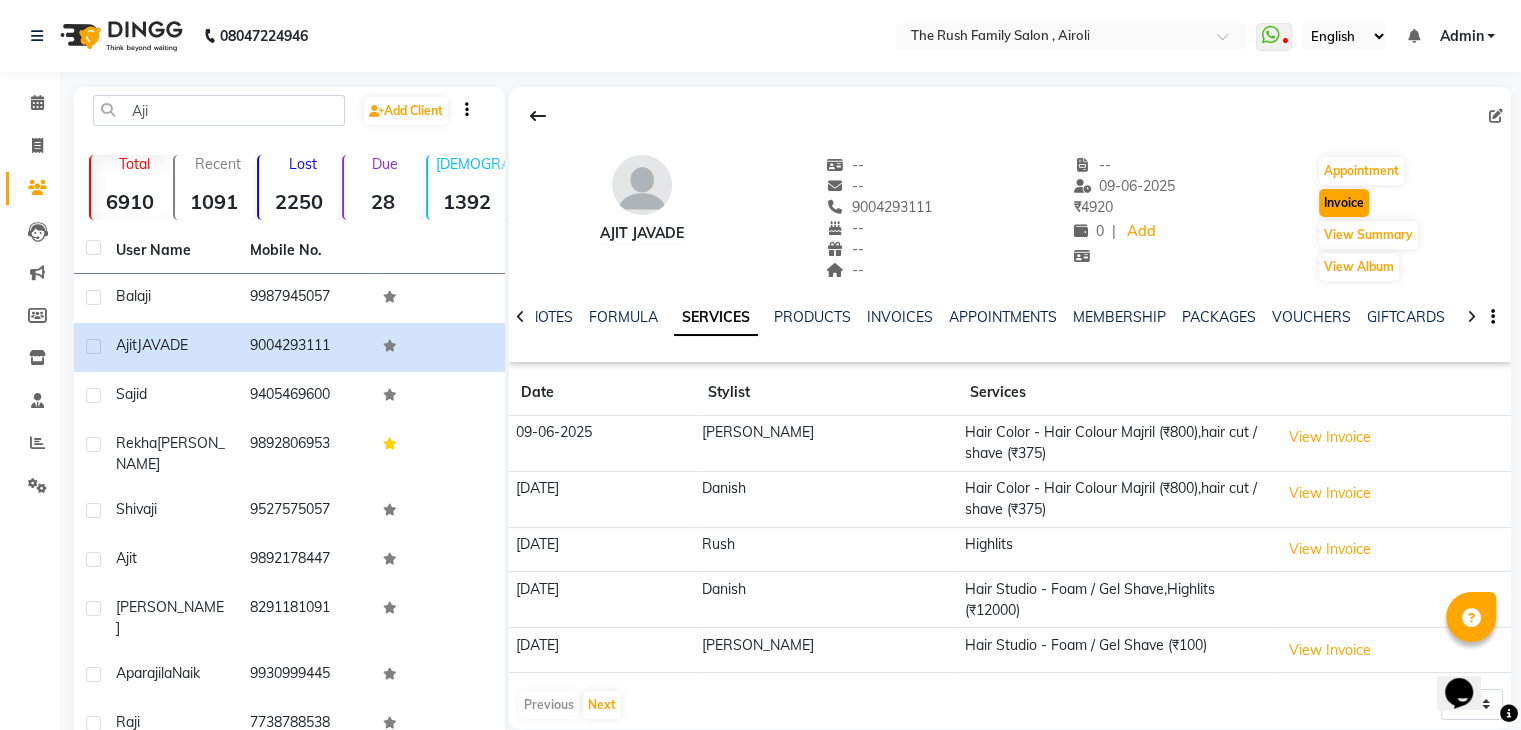 select on "5419" 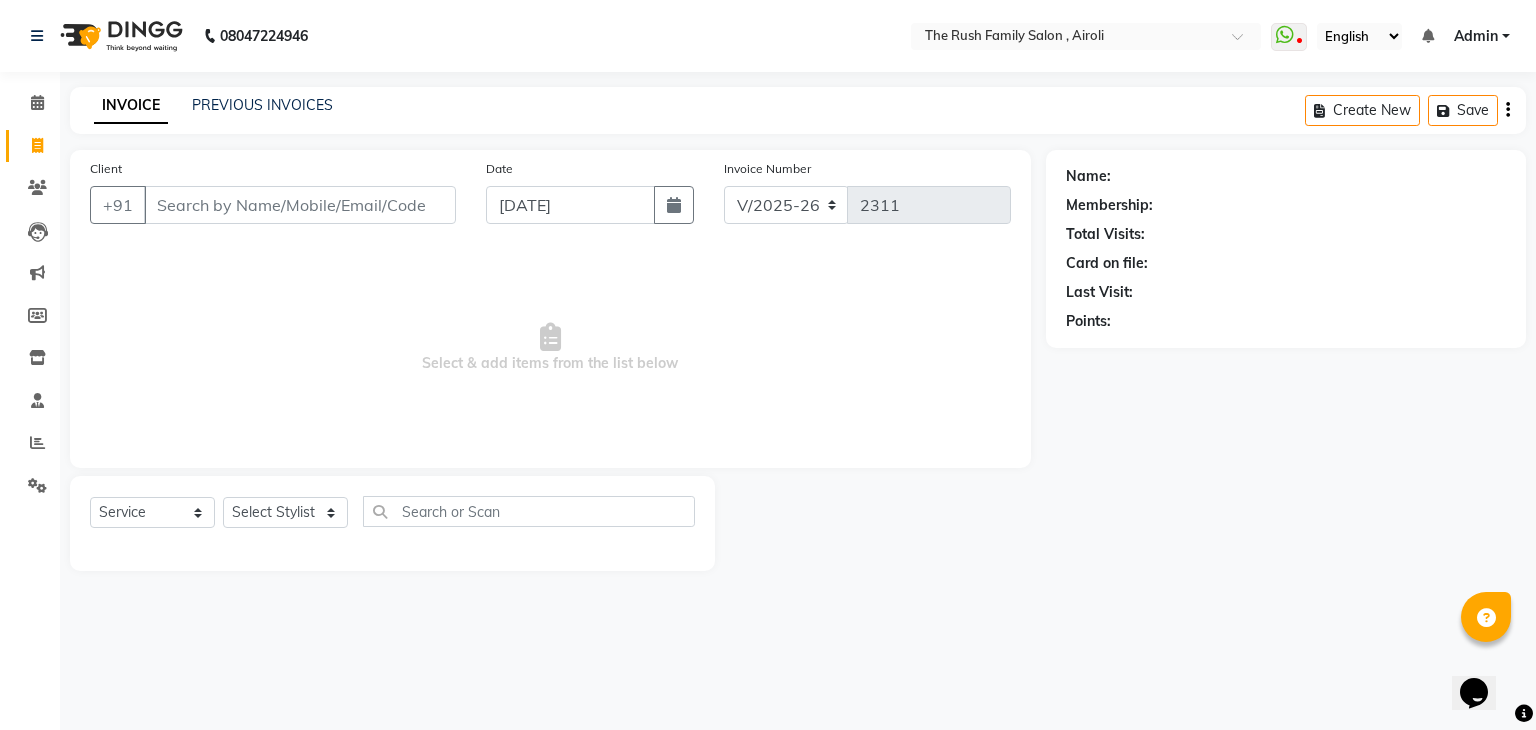 type on "9004293111" 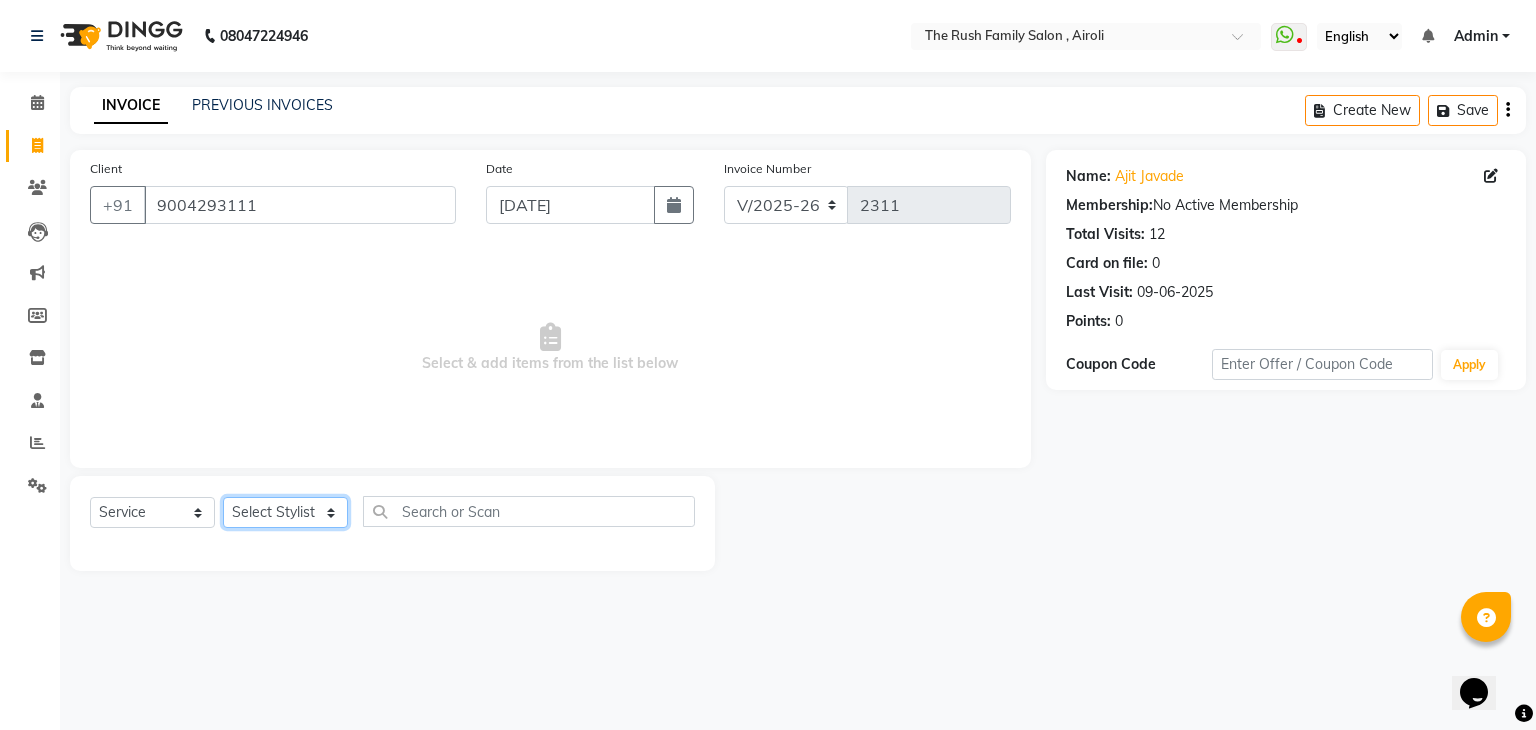 click on "Select Stylist [PERSON_NAME] Guddi [PERSON_NAME]   [PERSON_NAME] [PERSON_NAME]" 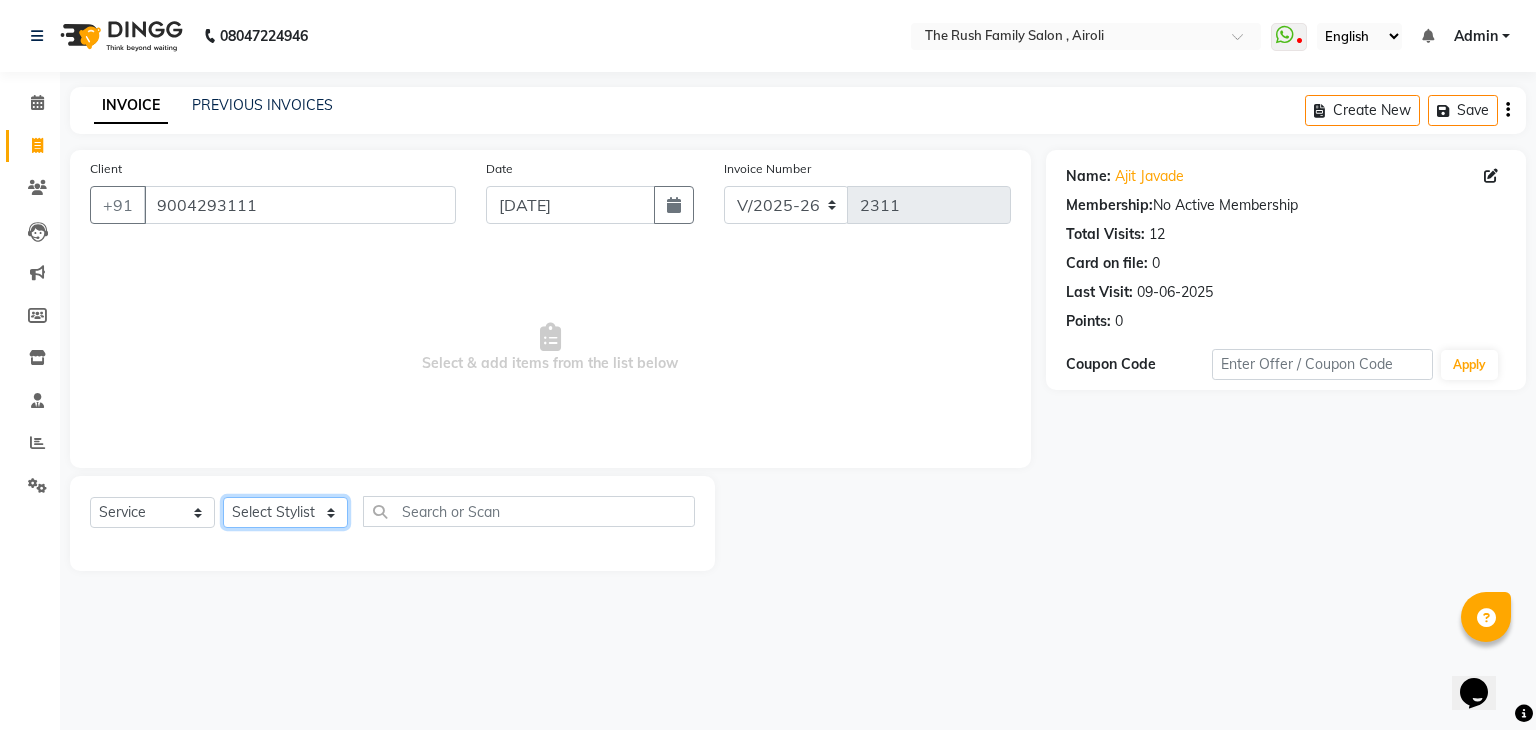 select on "53300" 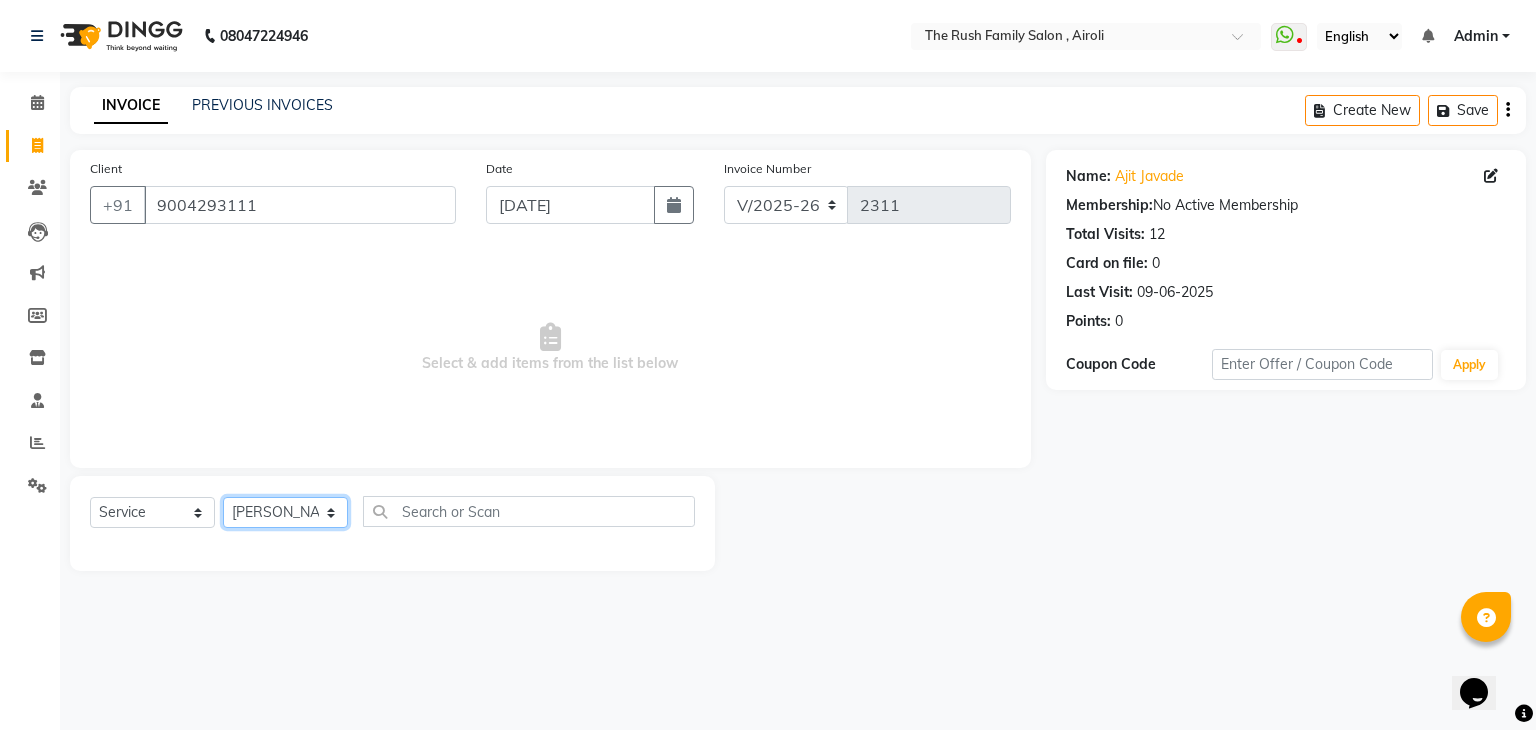 click on "Select Stylist [PERSON_NAME] Guddi [PERSON_NAME]   [PERSON_NAME] [PERSON_NAME]" 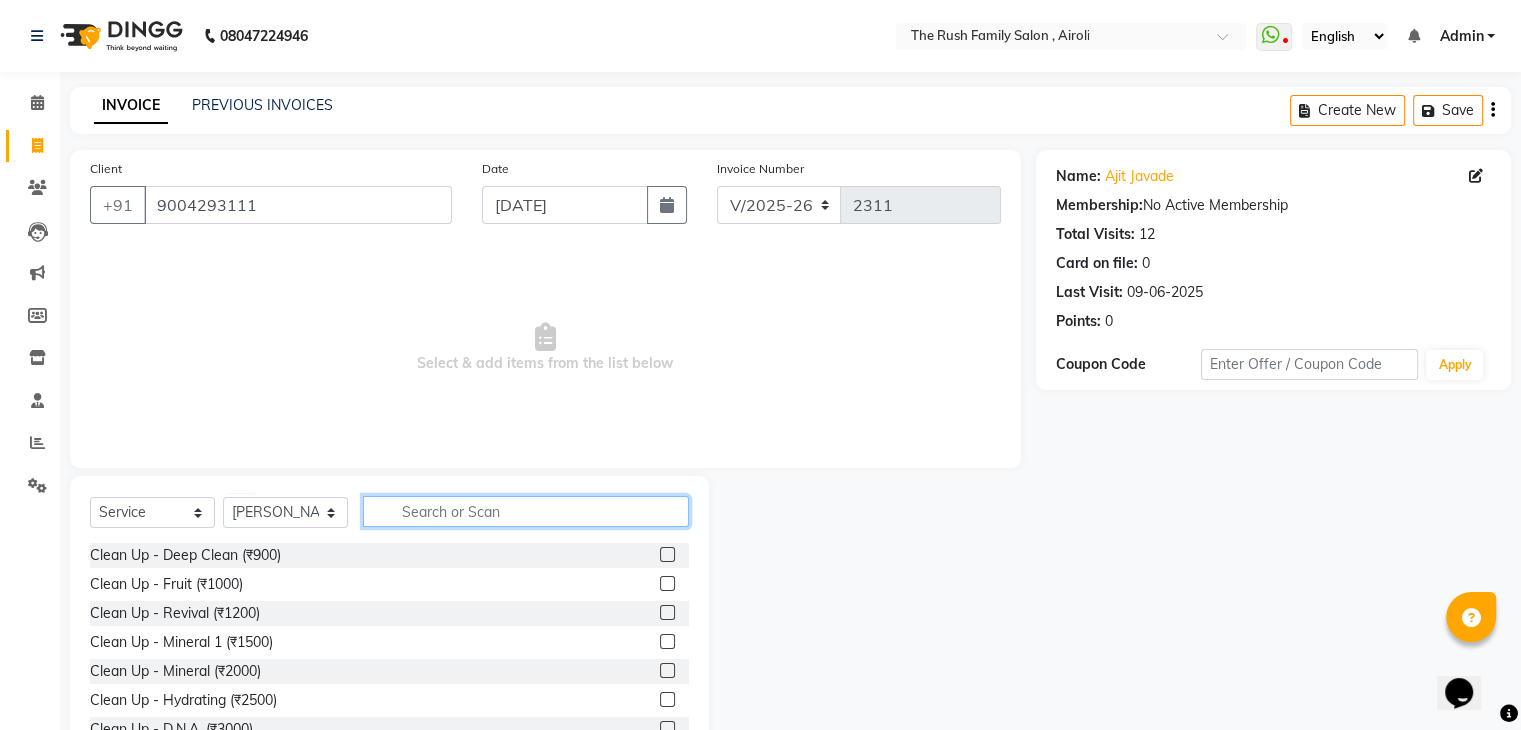click 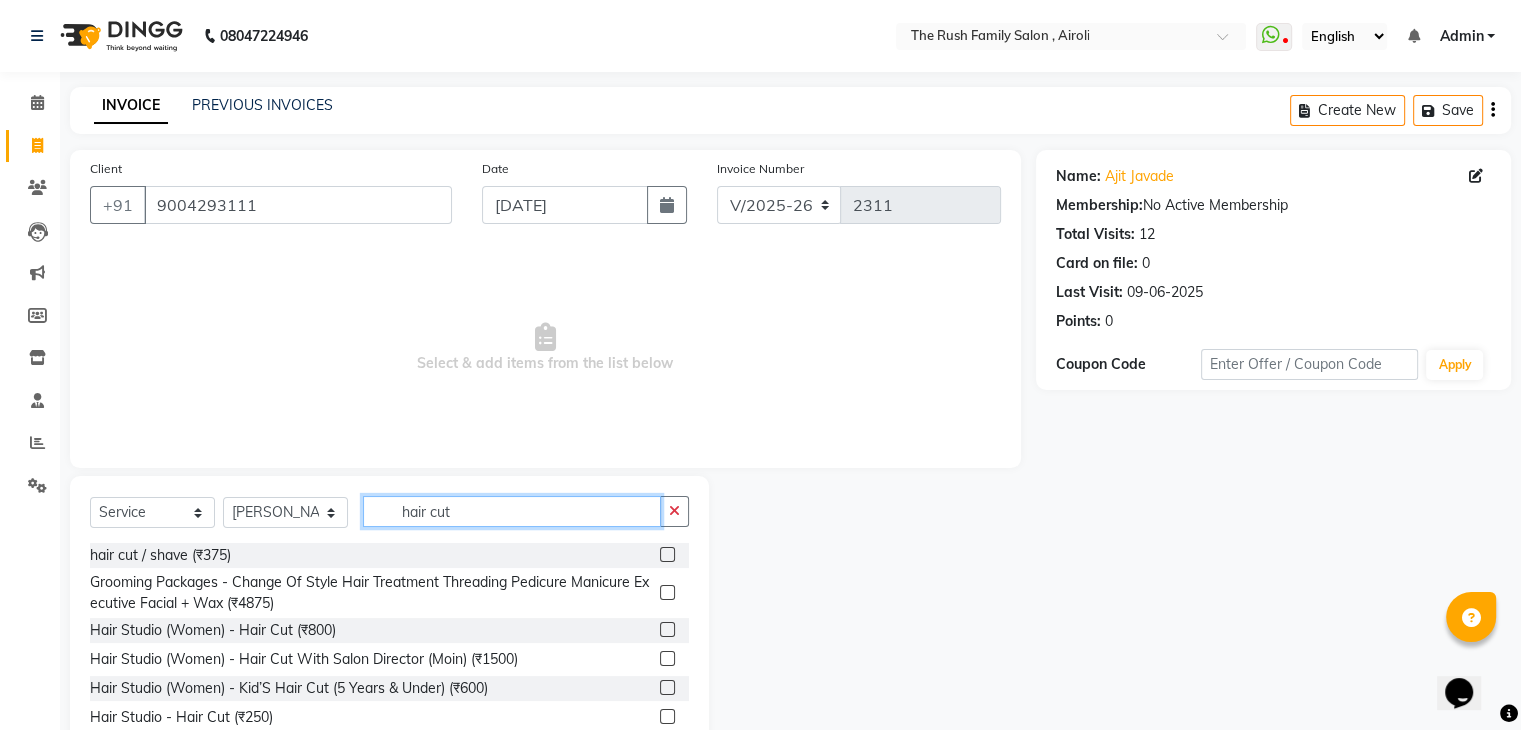 type on "hair cut" 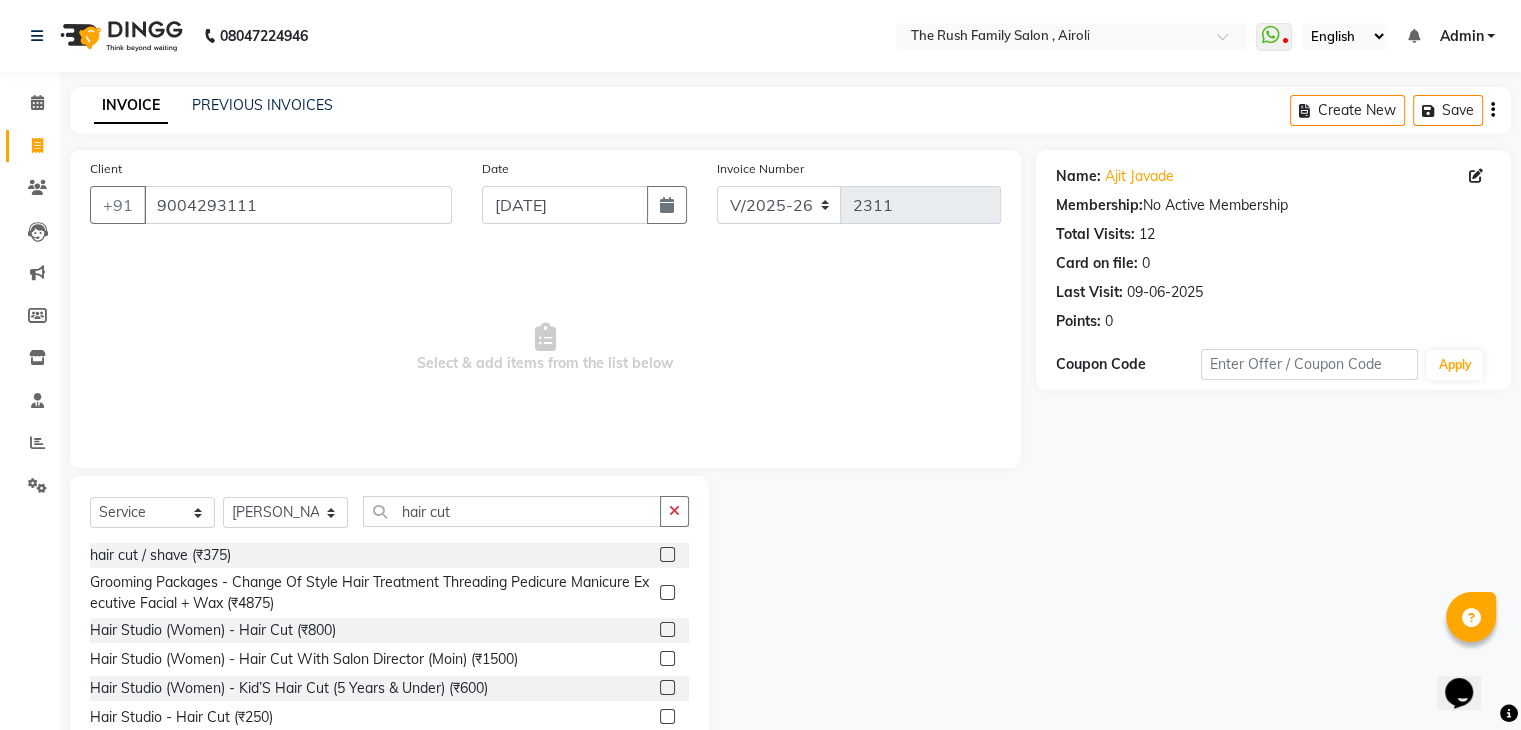 click 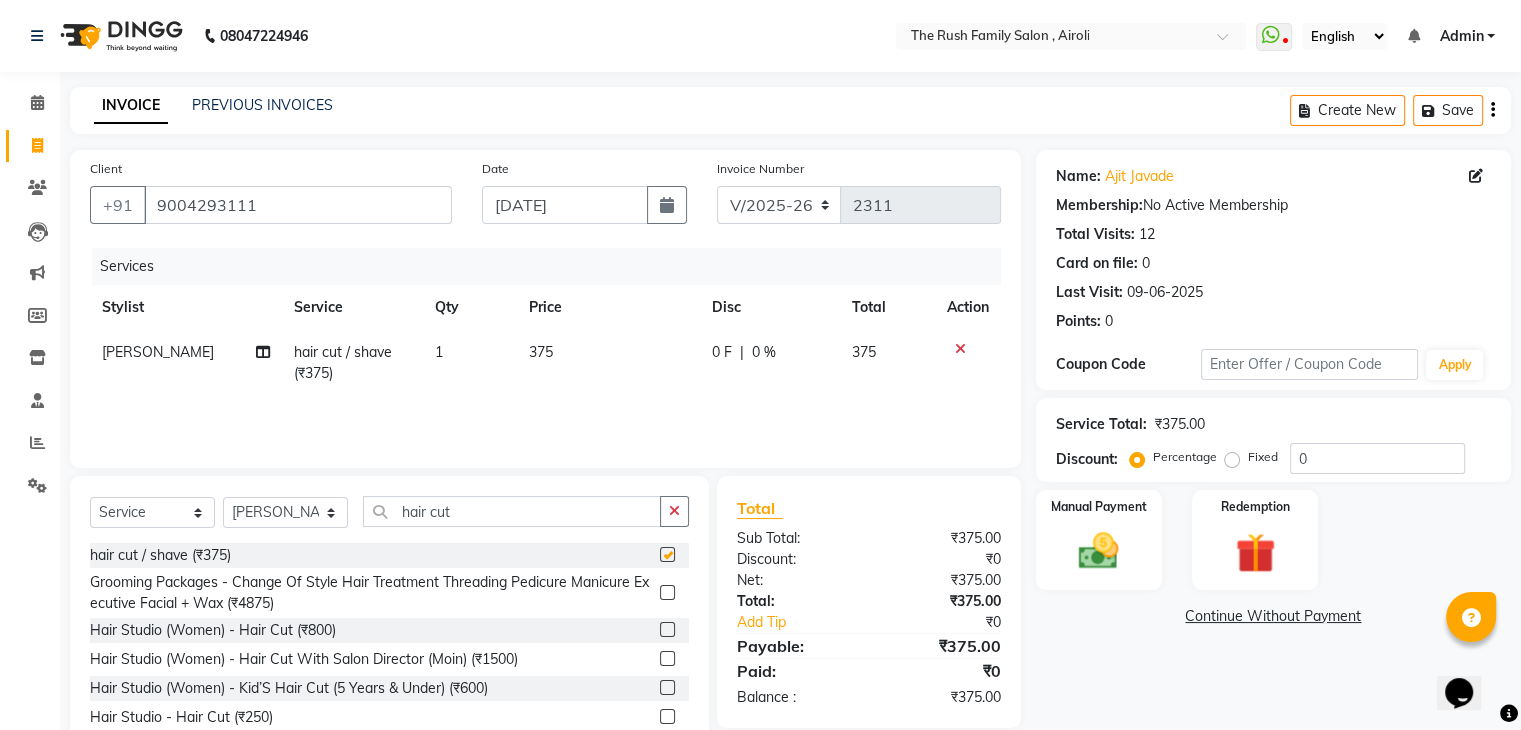 checkbox on "false" 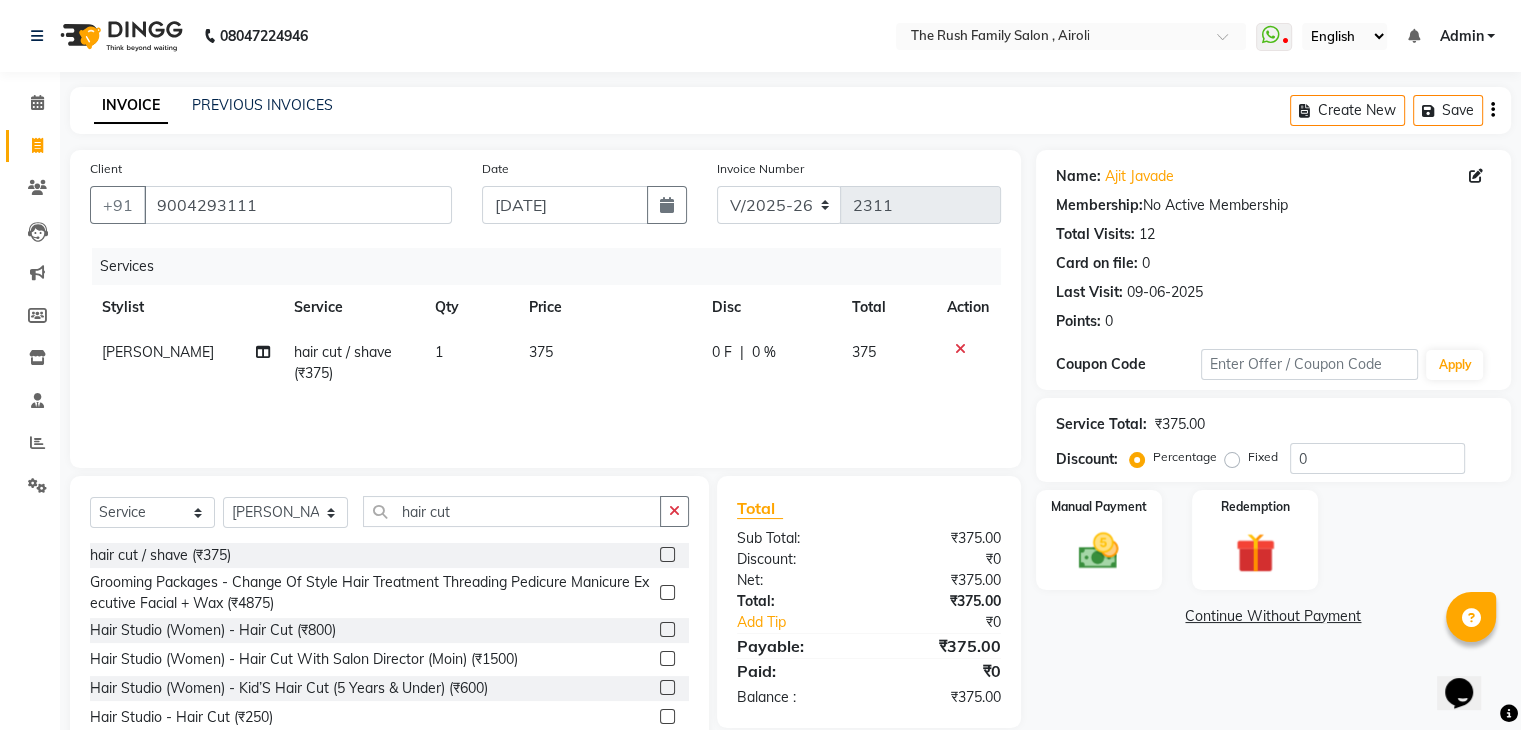 click on "375" 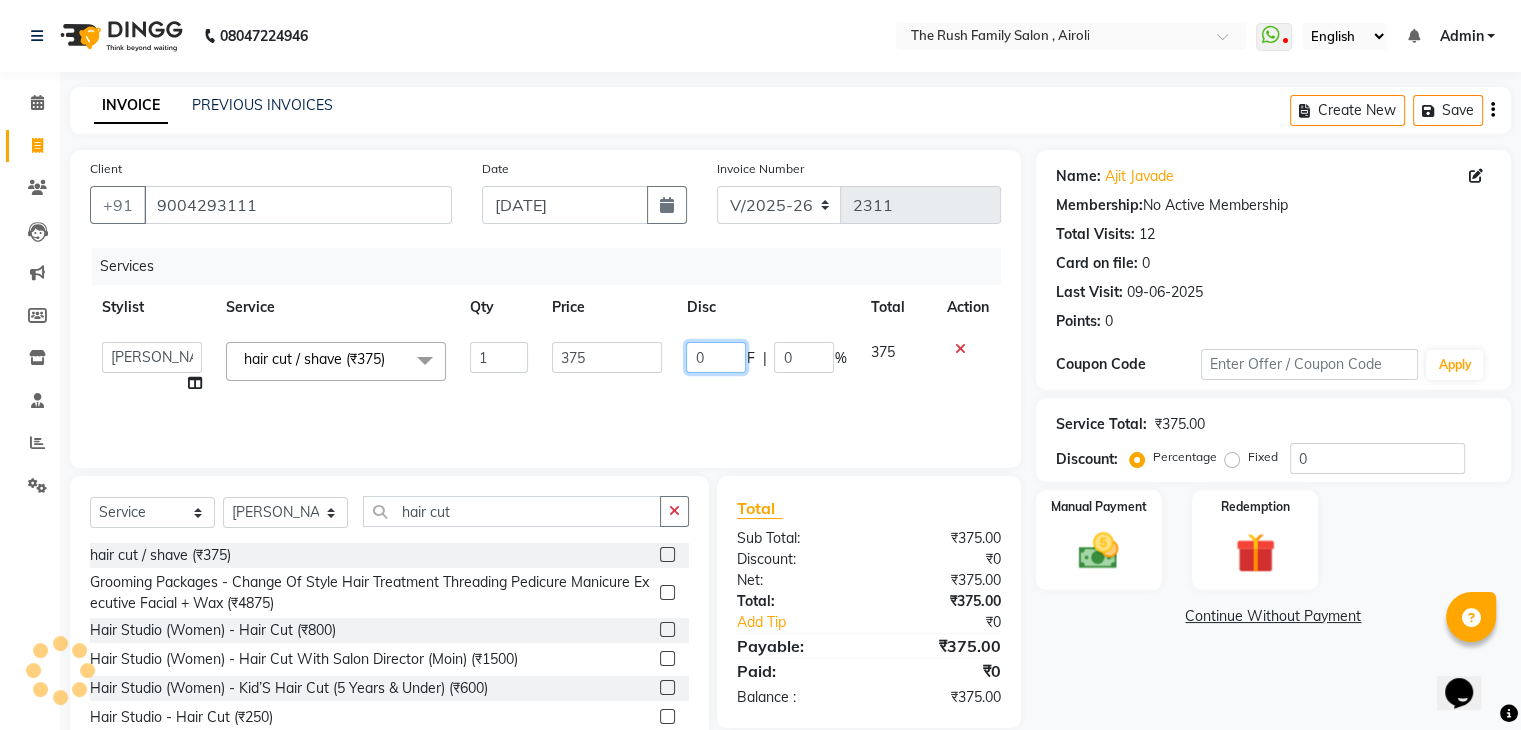 click on "0" 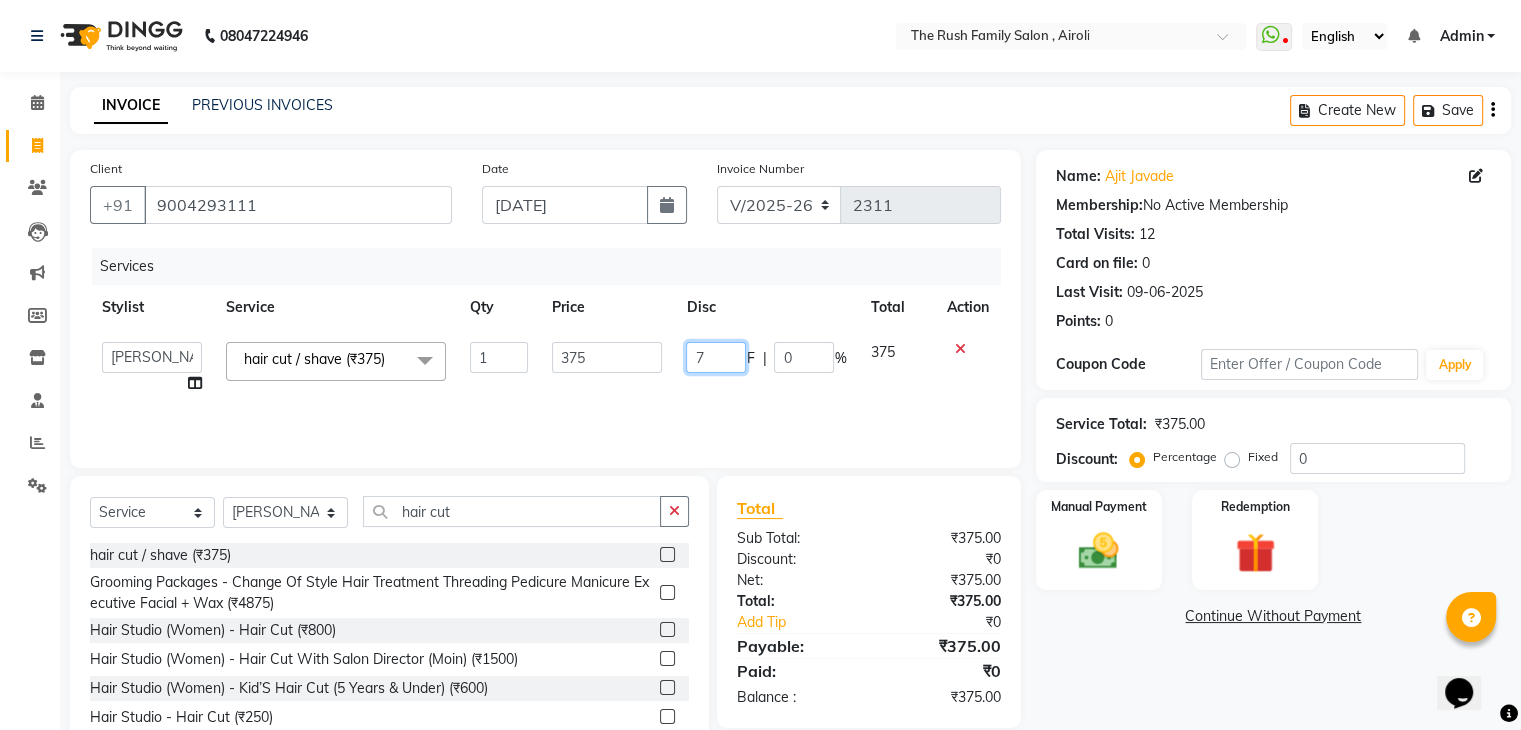 type on "75" 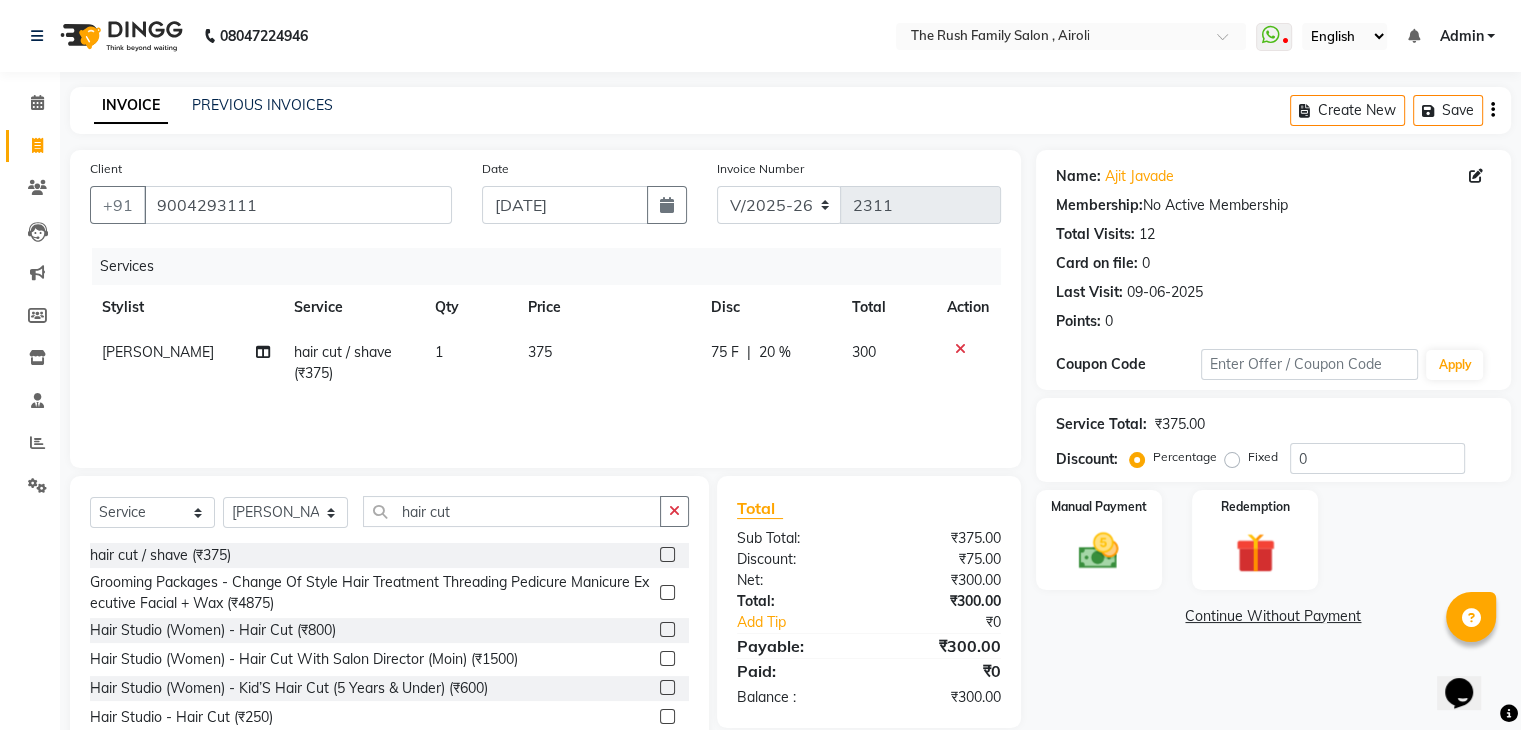 click on "Services Stylist Service Qty Price Disc Total Action Ajaz hair cut / shave (₹375) 1 375 75 F | 20 % 300" 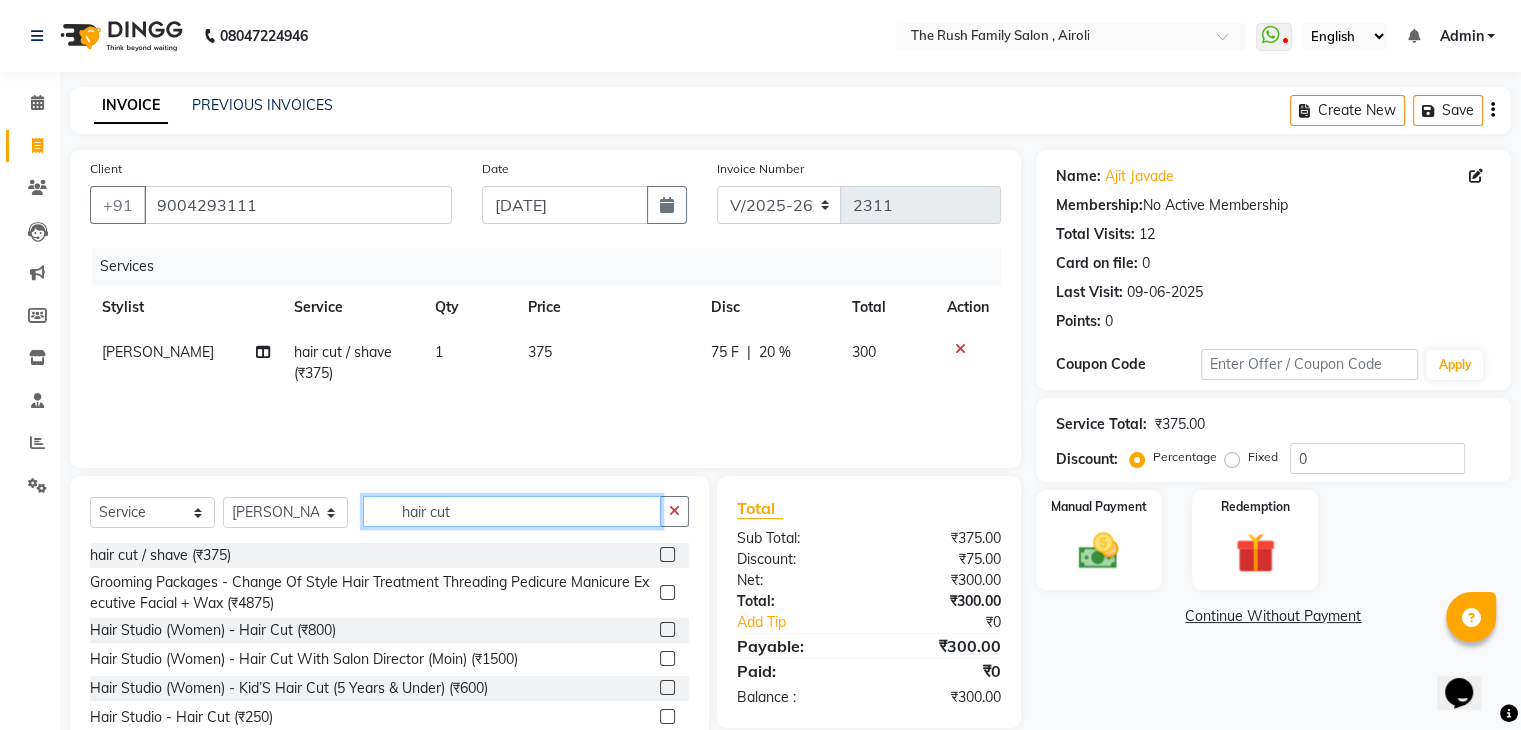 click on "hair cut" 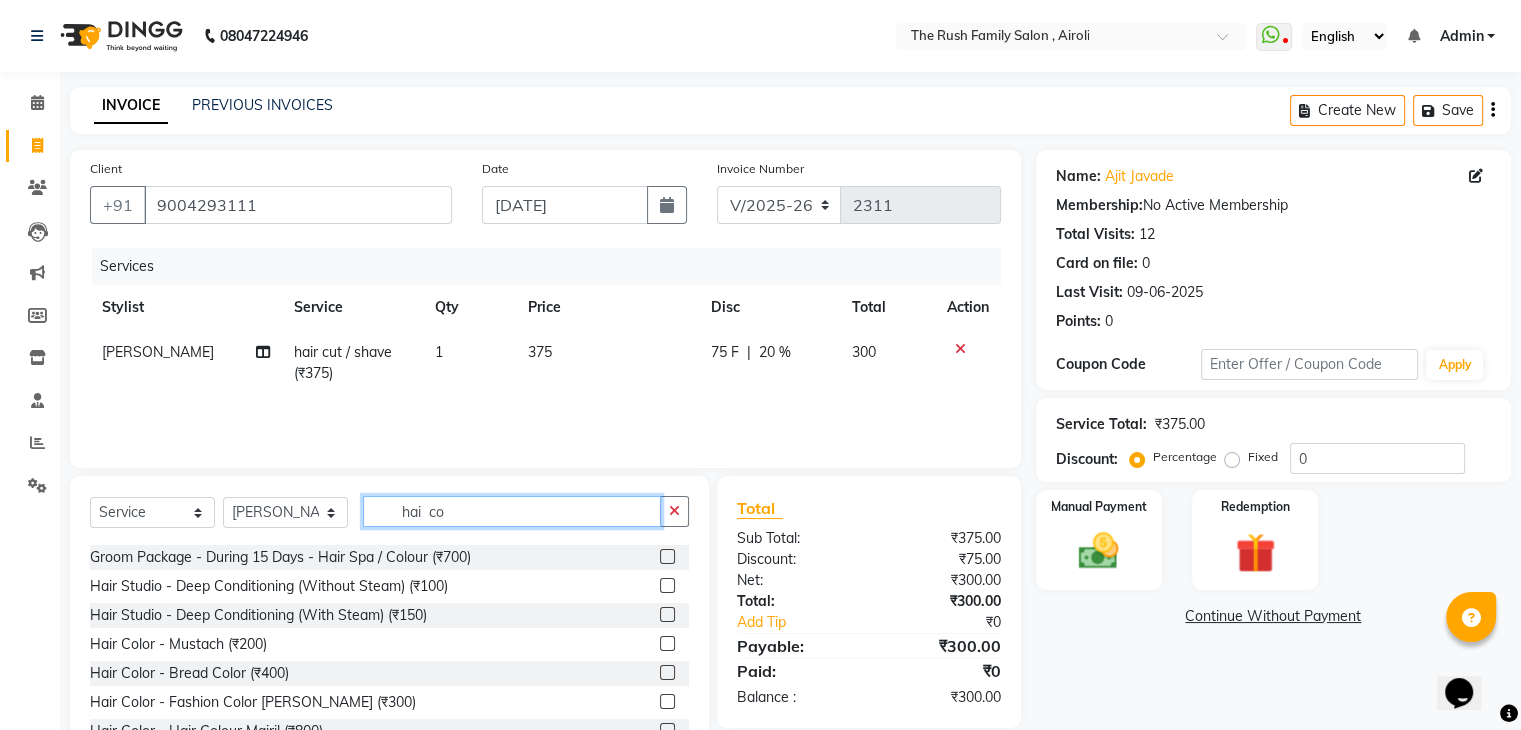 scroll, scrollTop: 58, scrollLeft: 0, axis: vertical 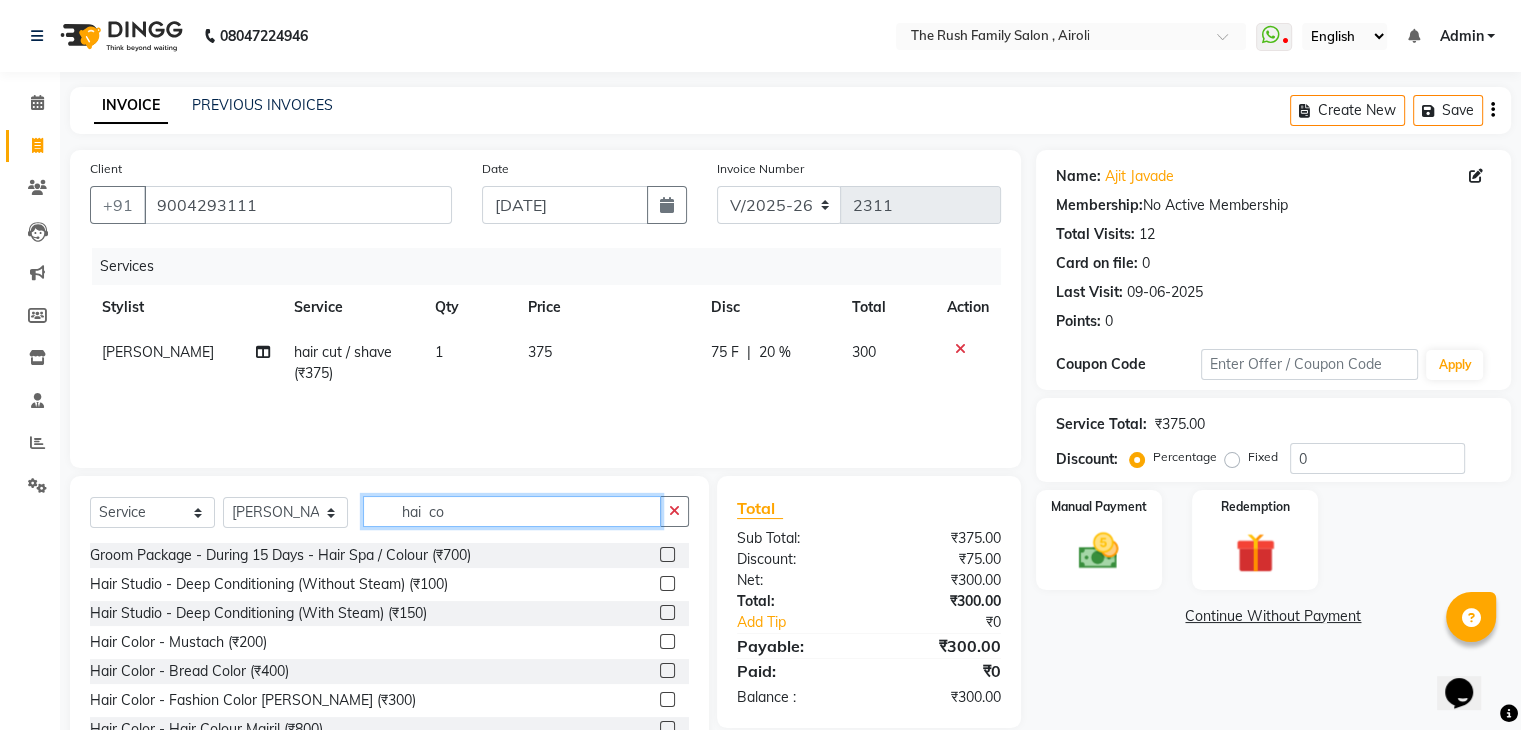 type on "hai  co" 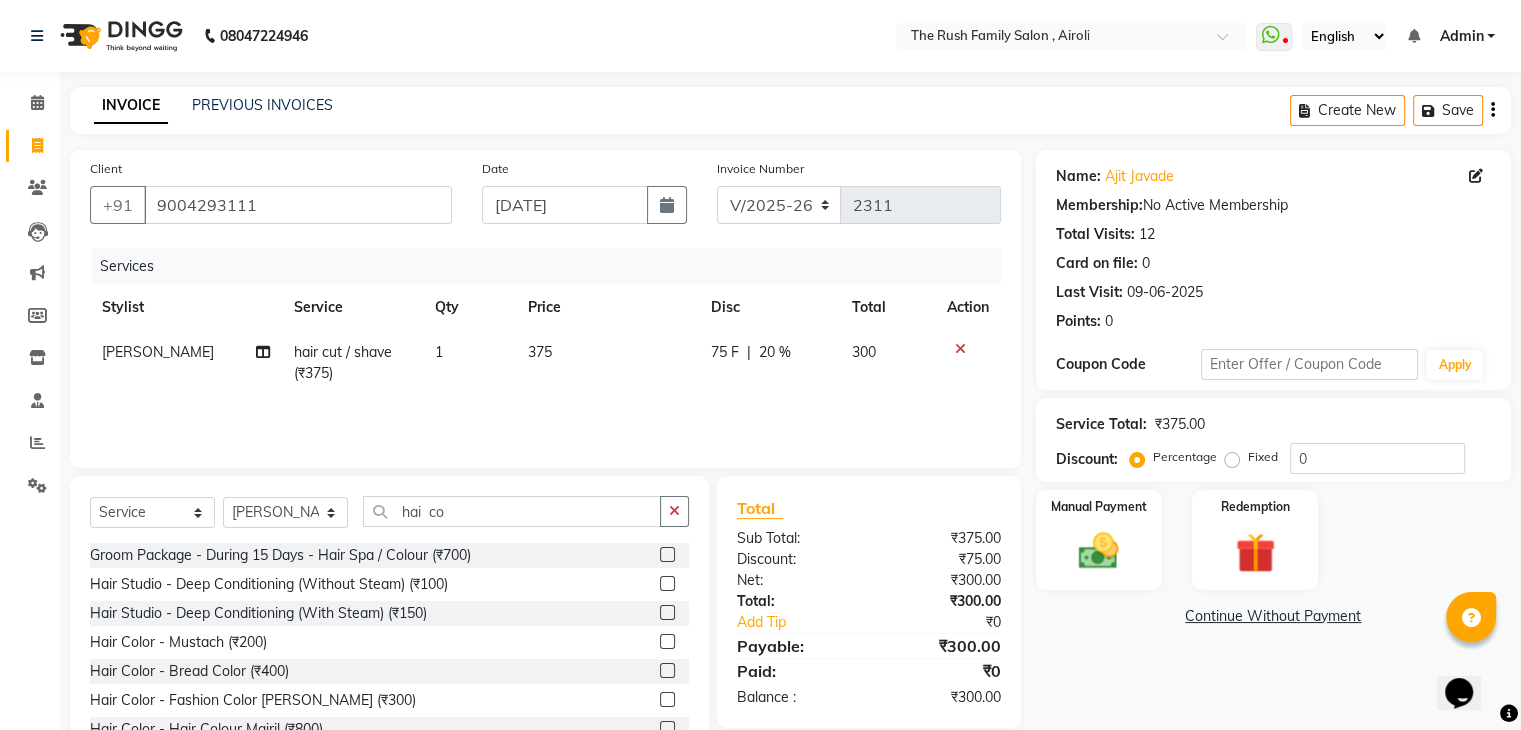 click 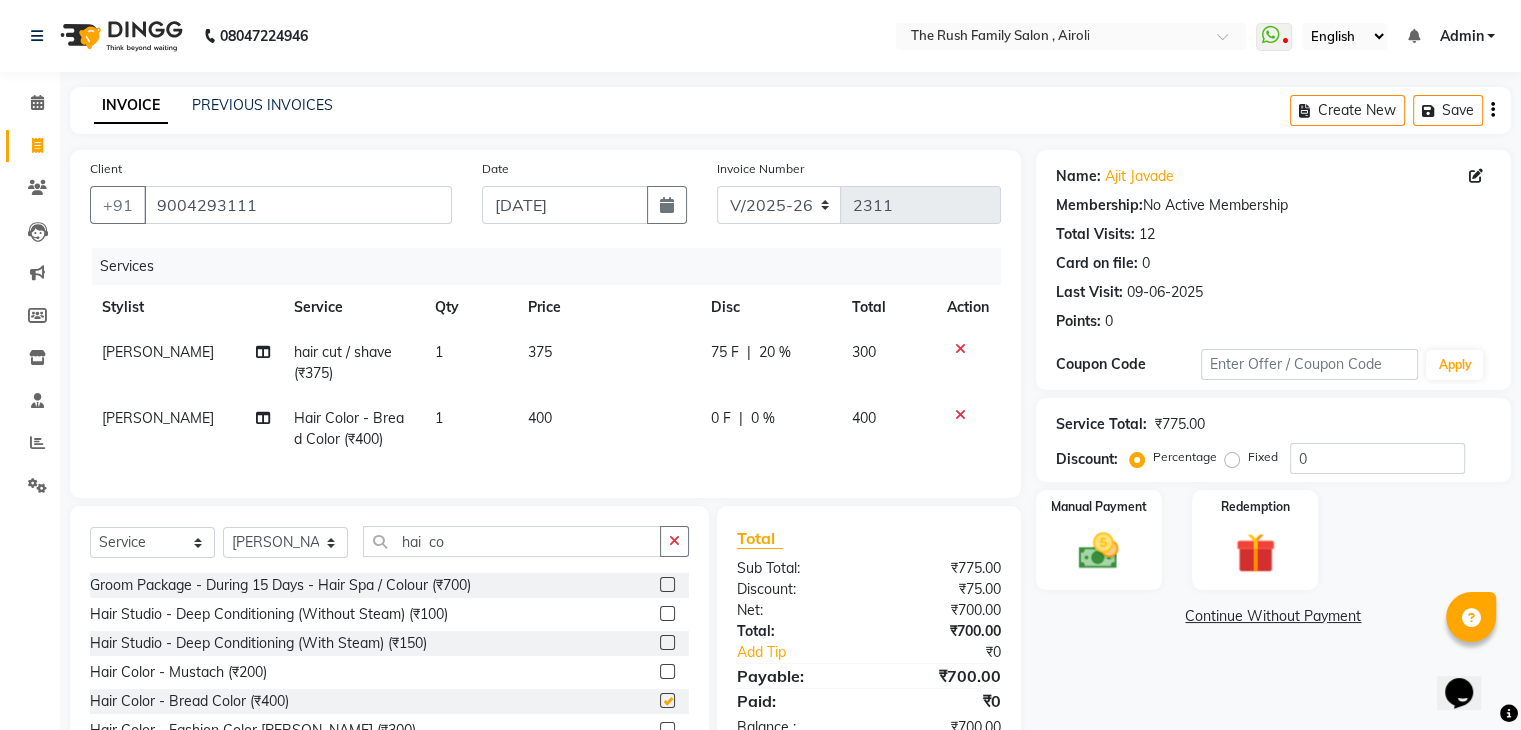 checkbox on "false" 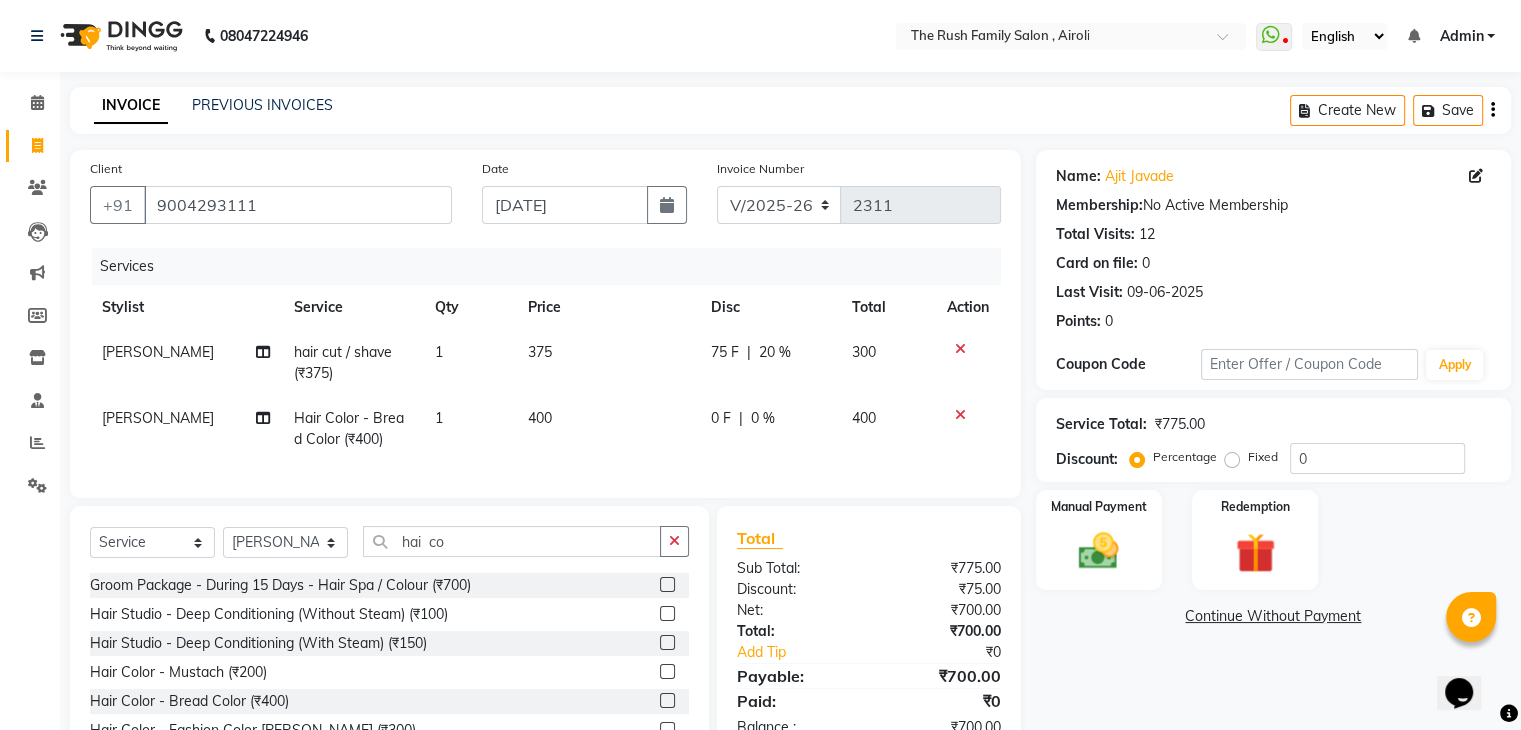 click on "400" 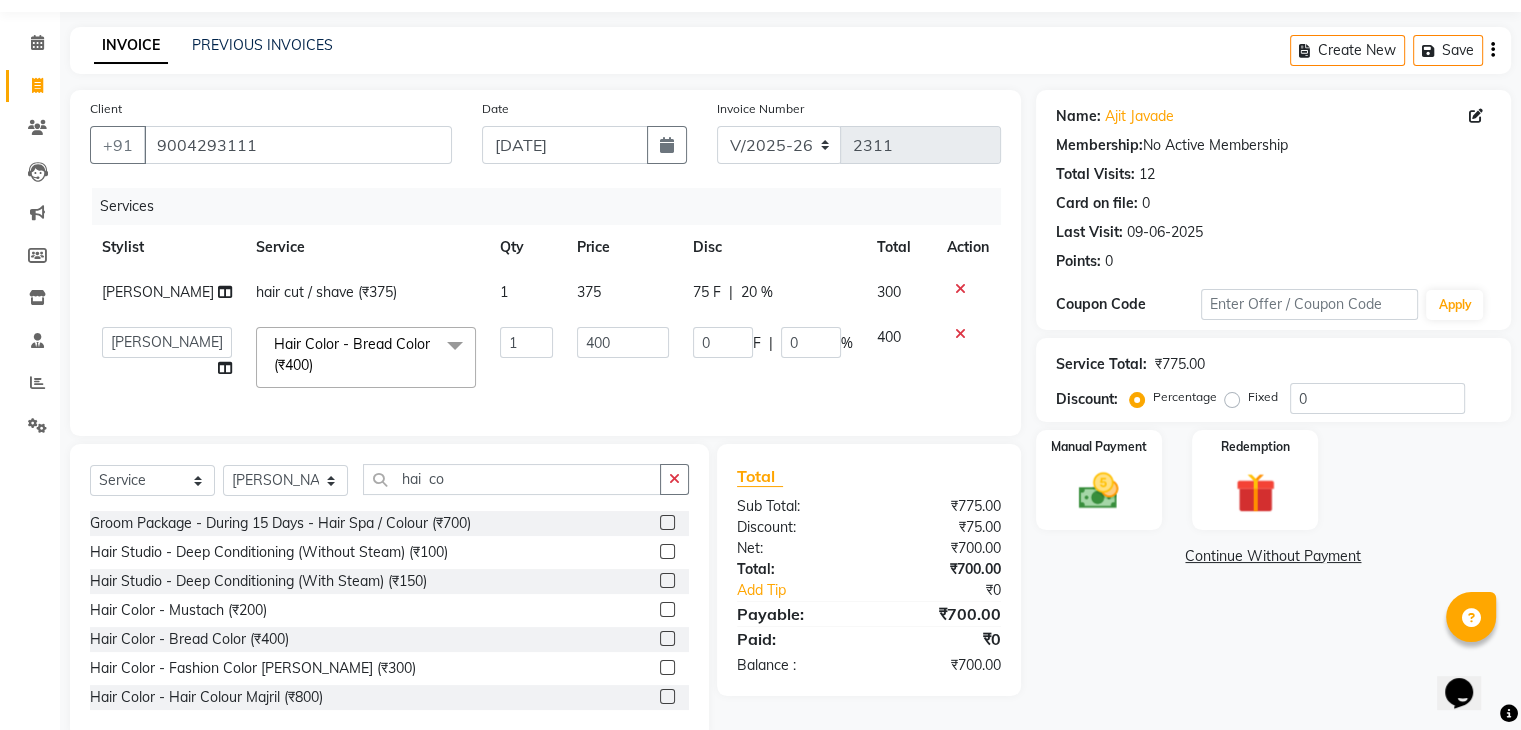 scroll, scrollTop: 64, scrollLeft: 0, axis: vertical 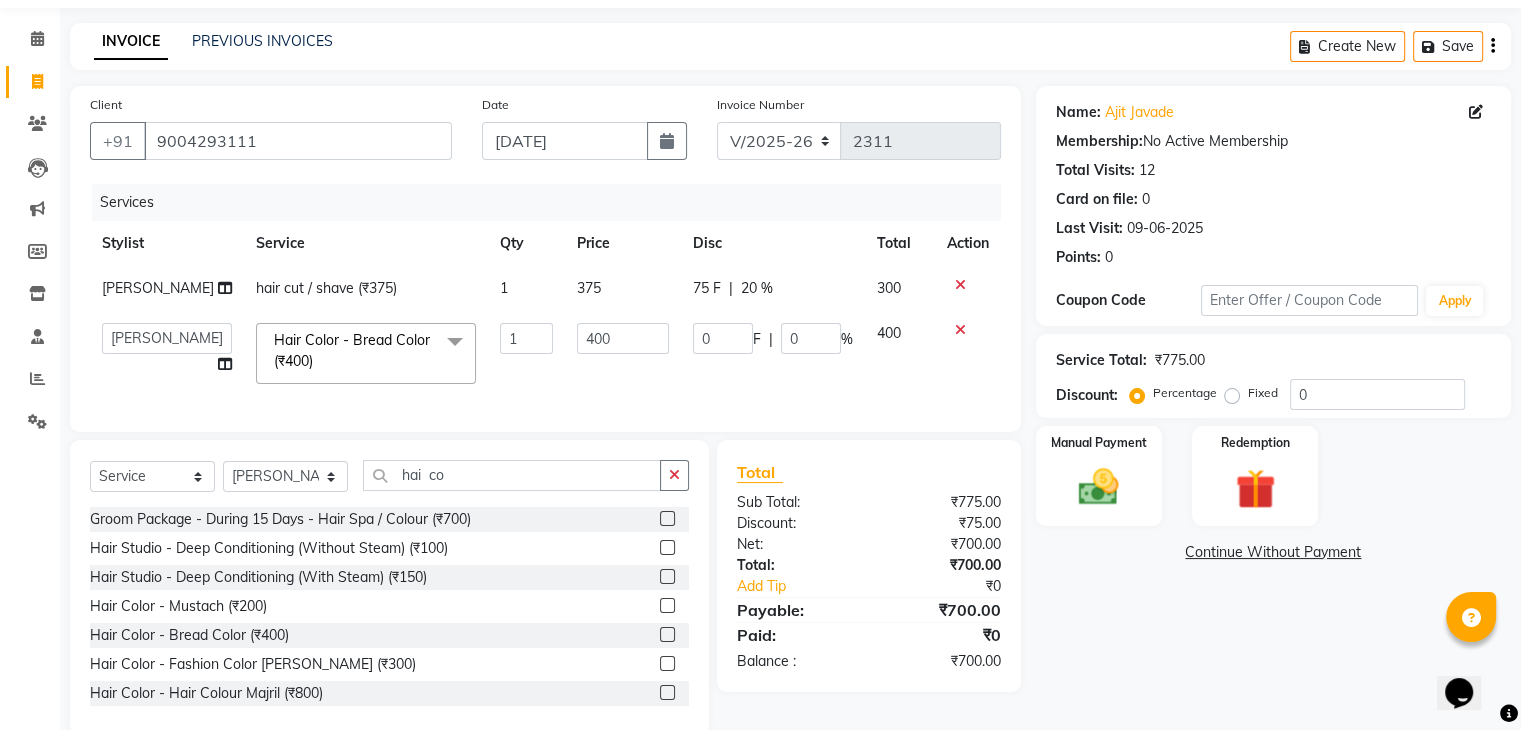 click 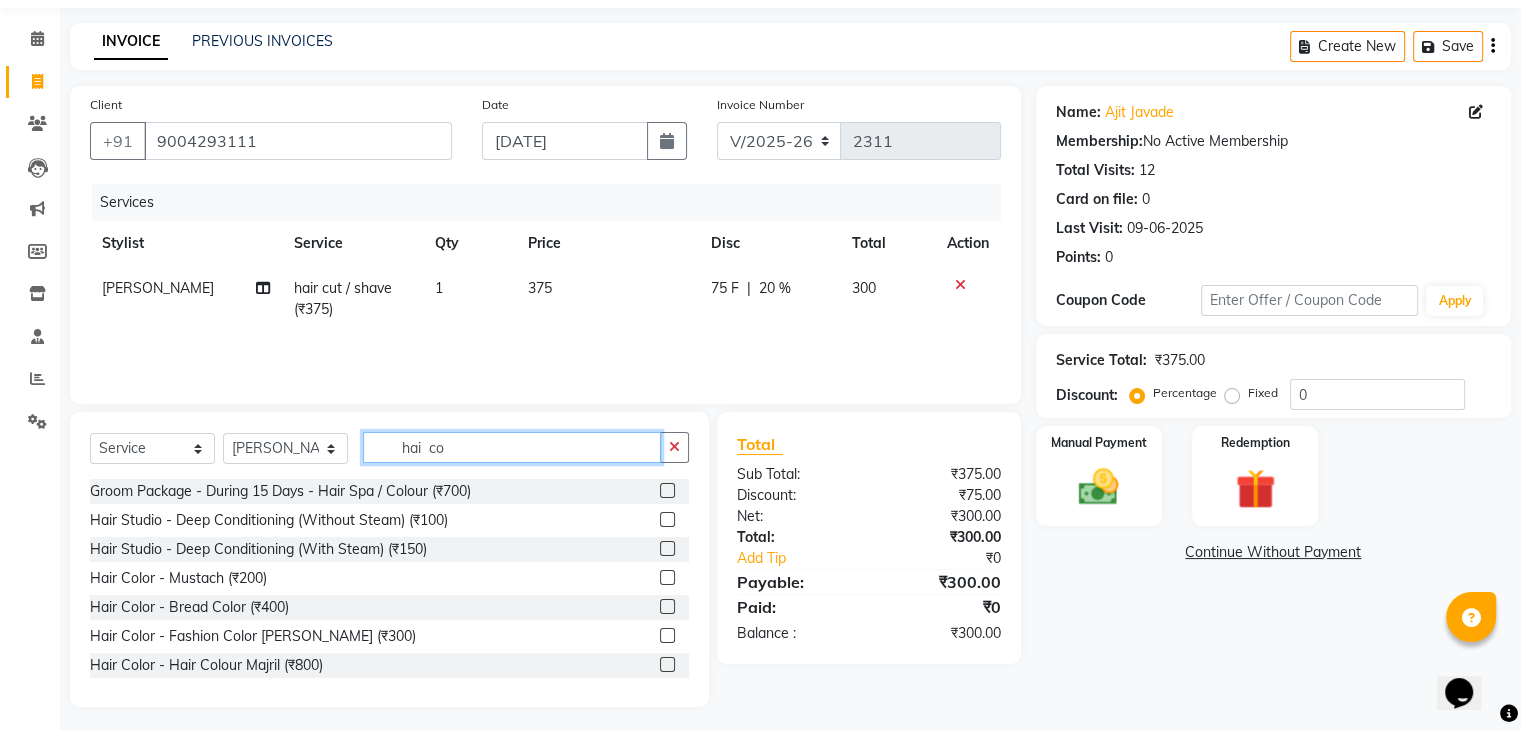 click on "hai  co" 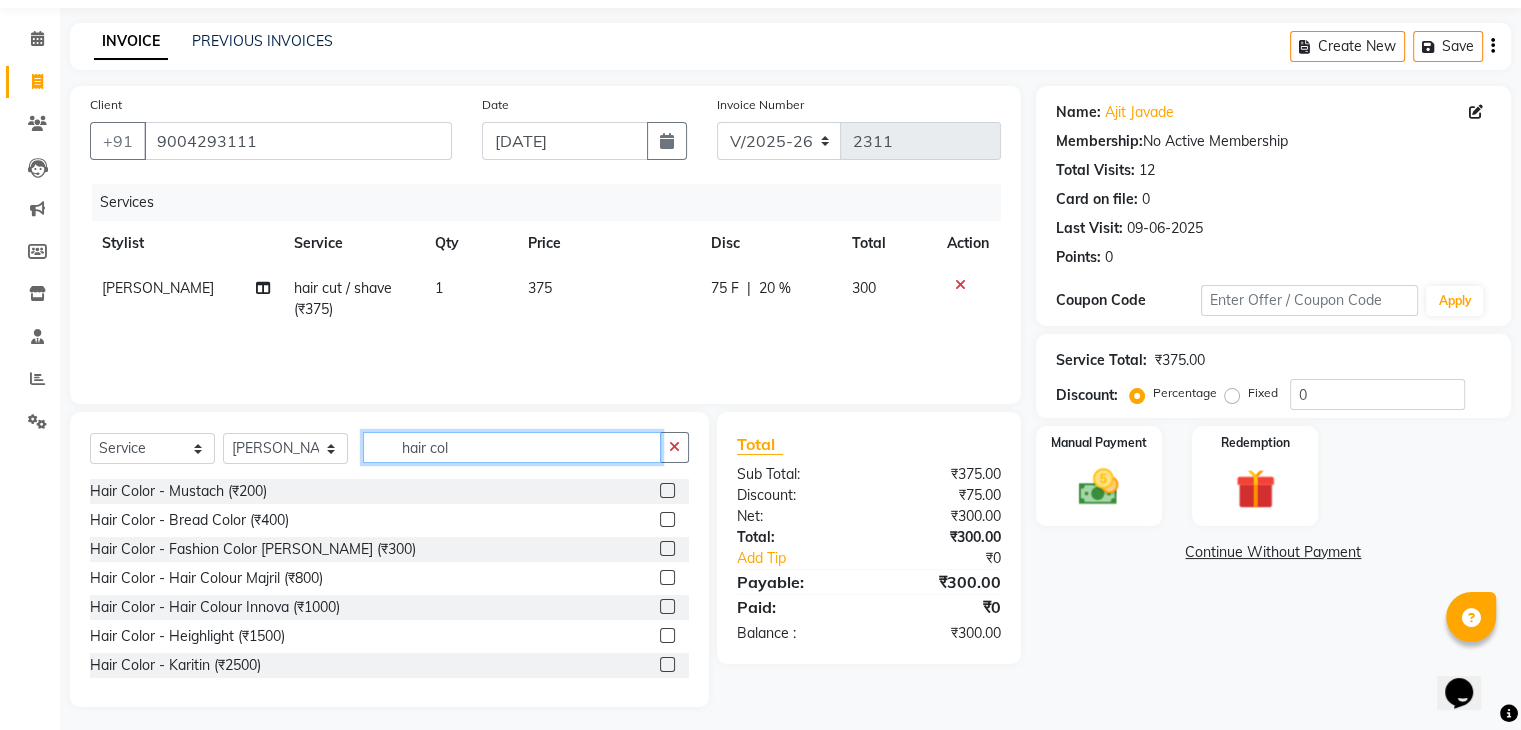 scroll, scrollTop: 29, scrollLeft: 0, axis: vertical 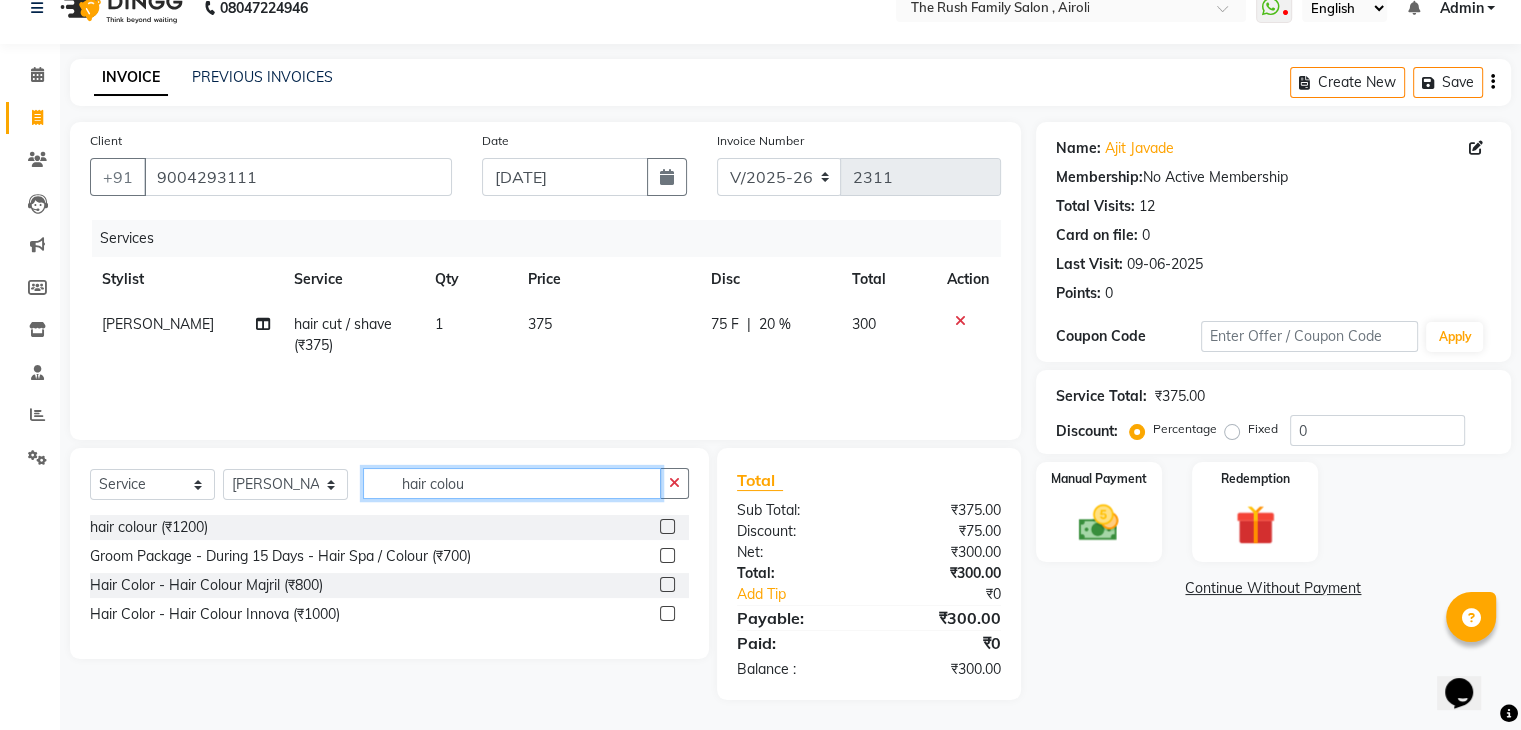type on "hair colou" 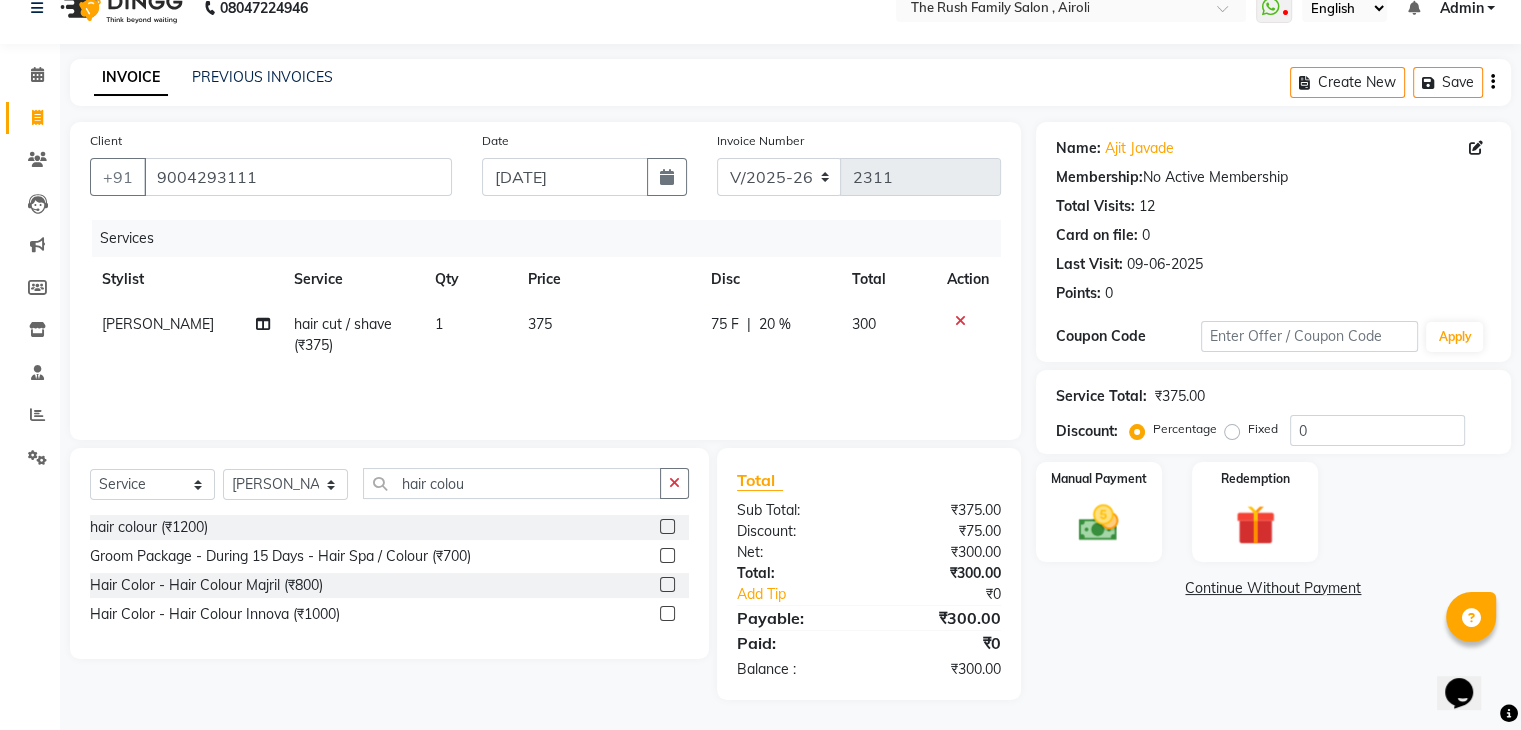 click 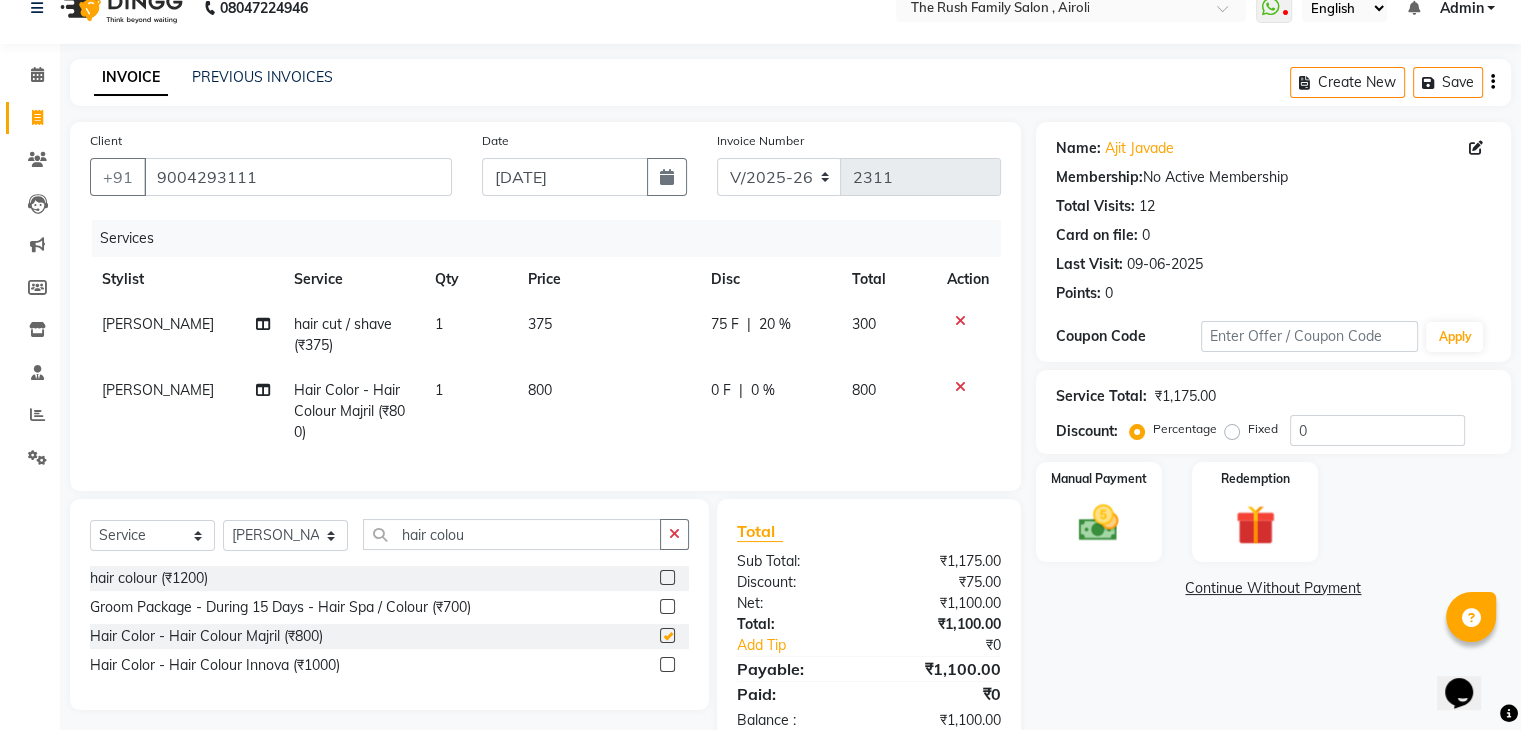 checkbox on "false" 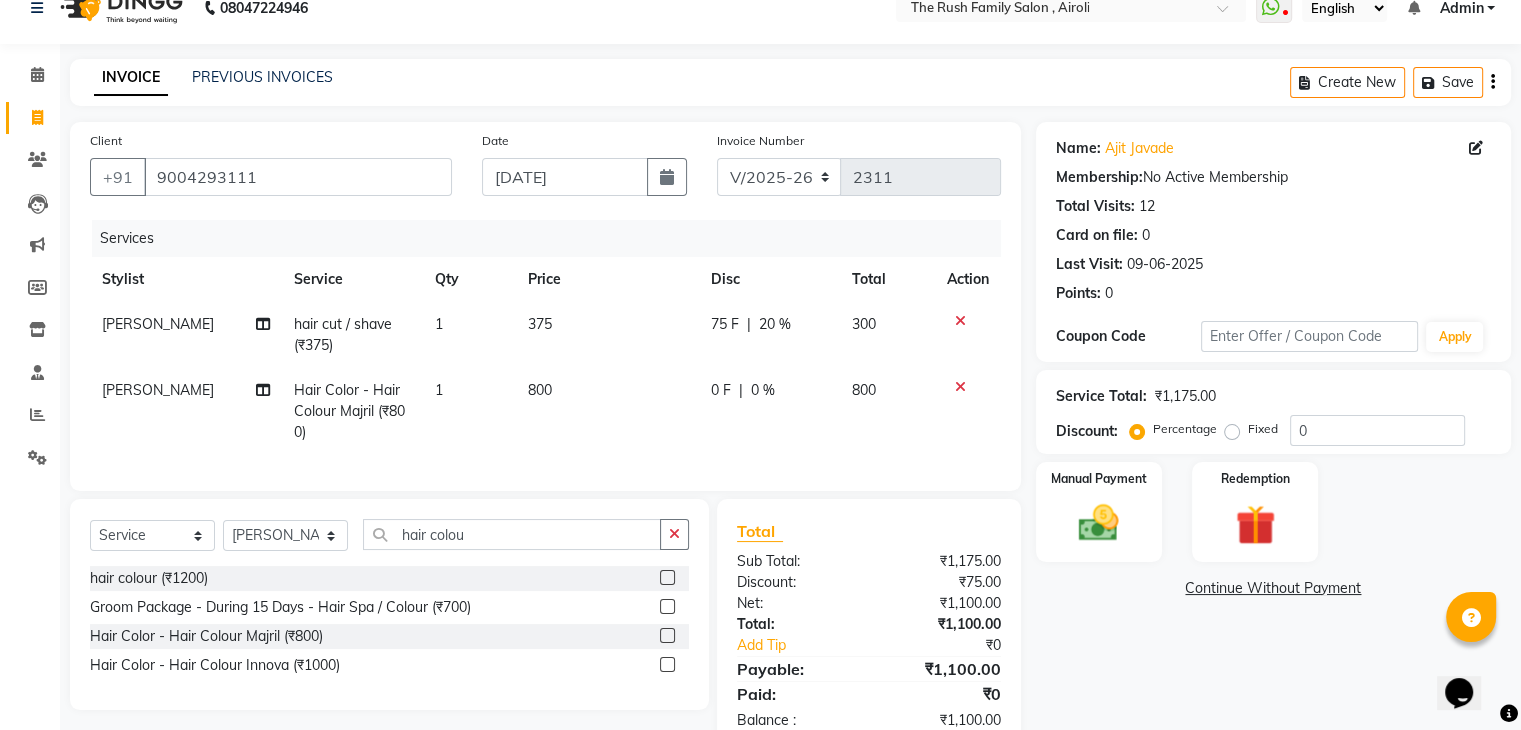 click on "0 F | 0 %" 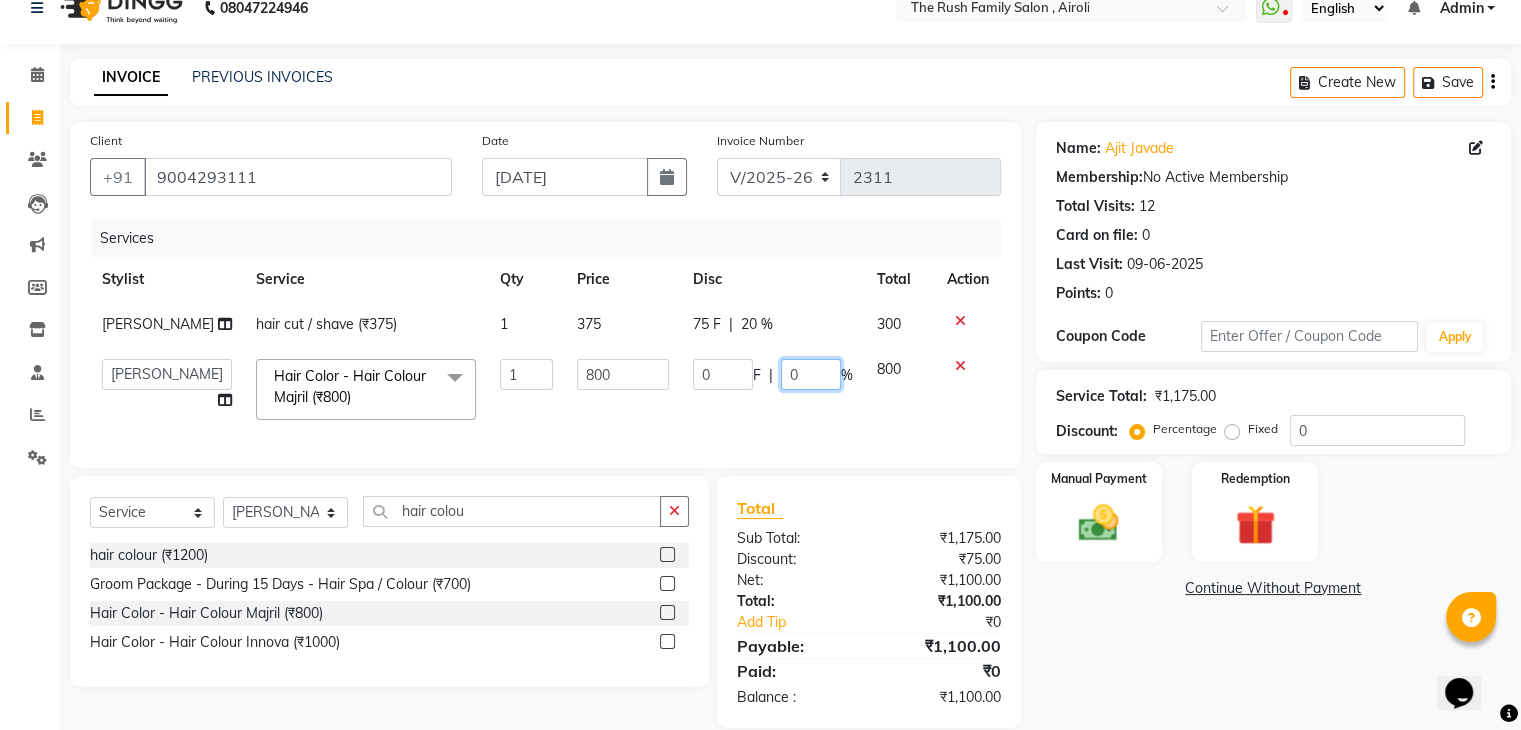 click on "0" 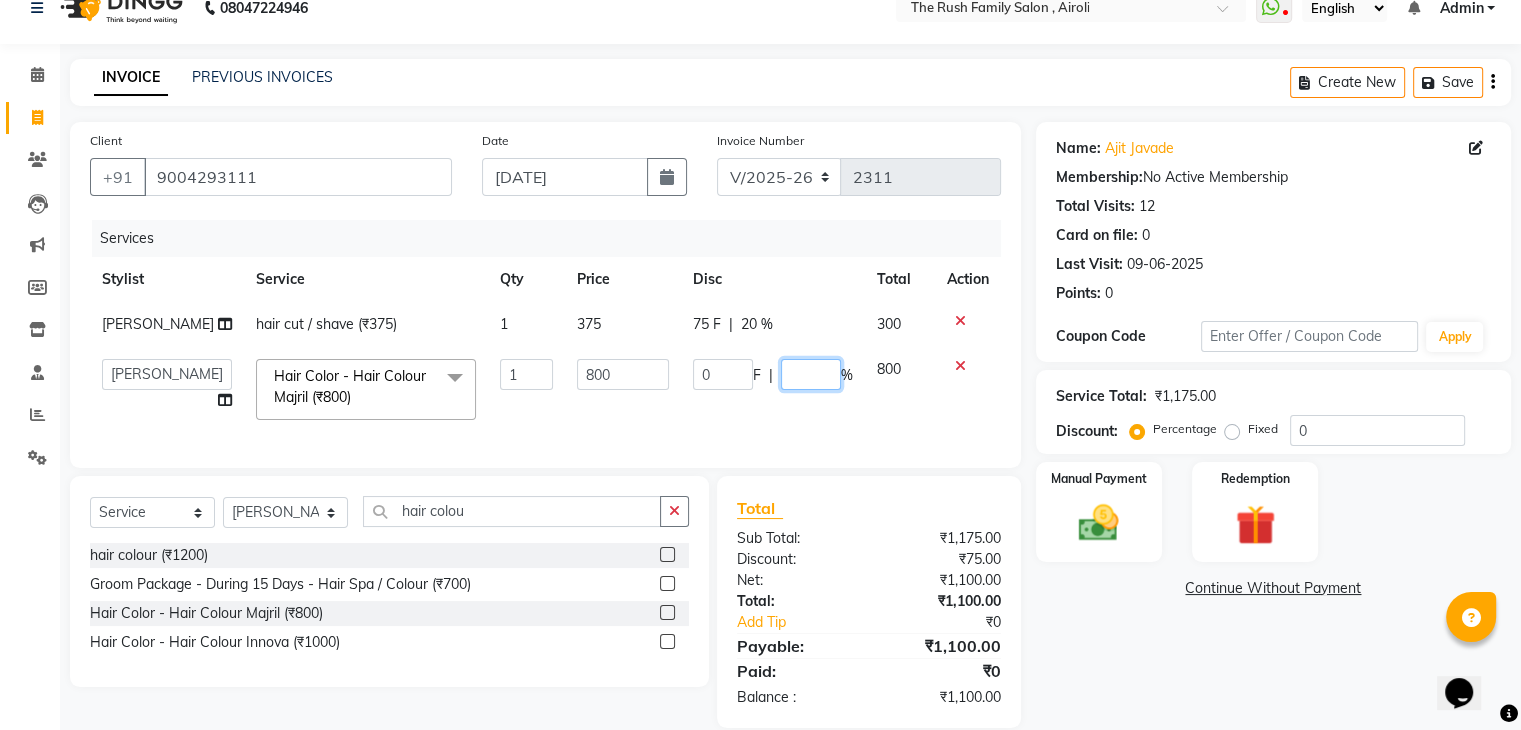 type on "2" 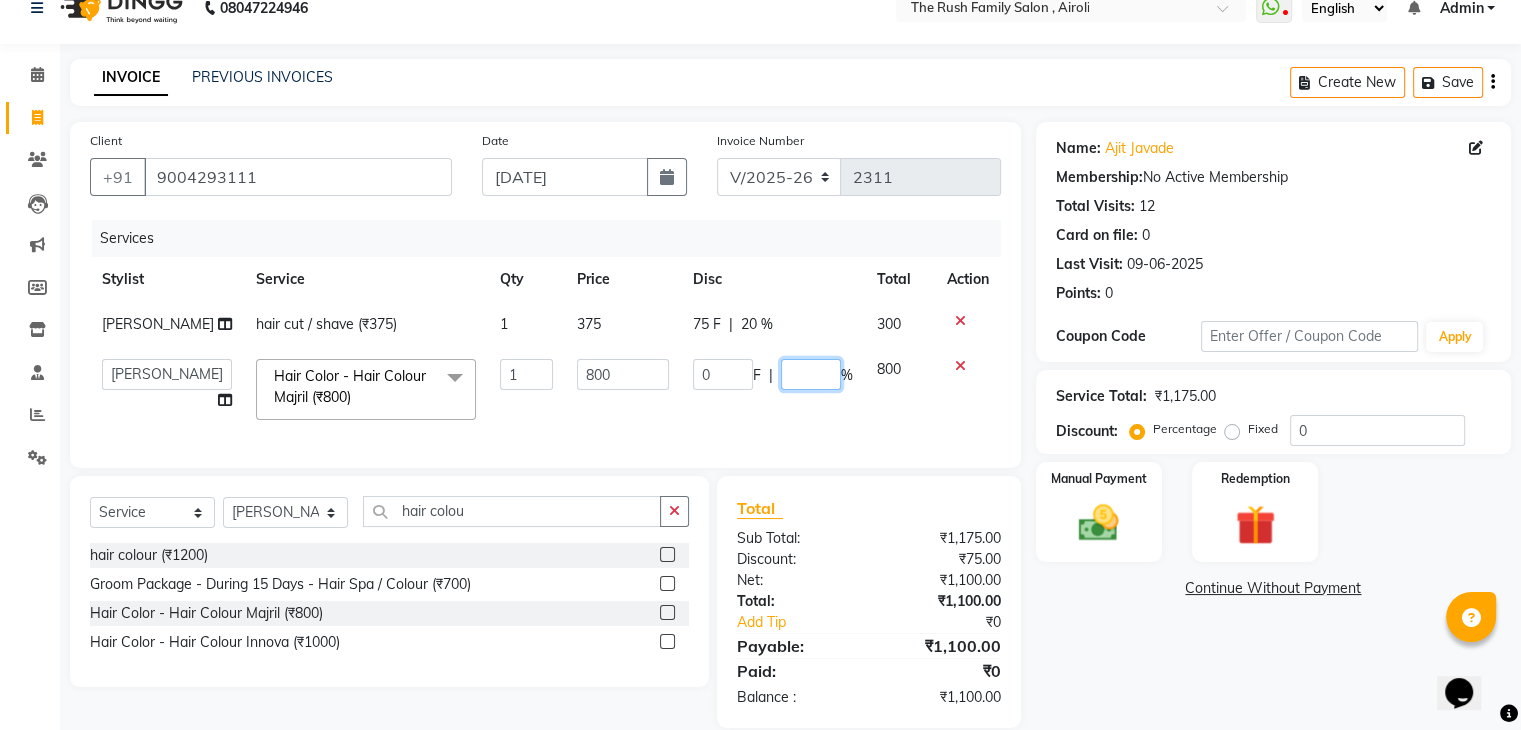 type on "4" 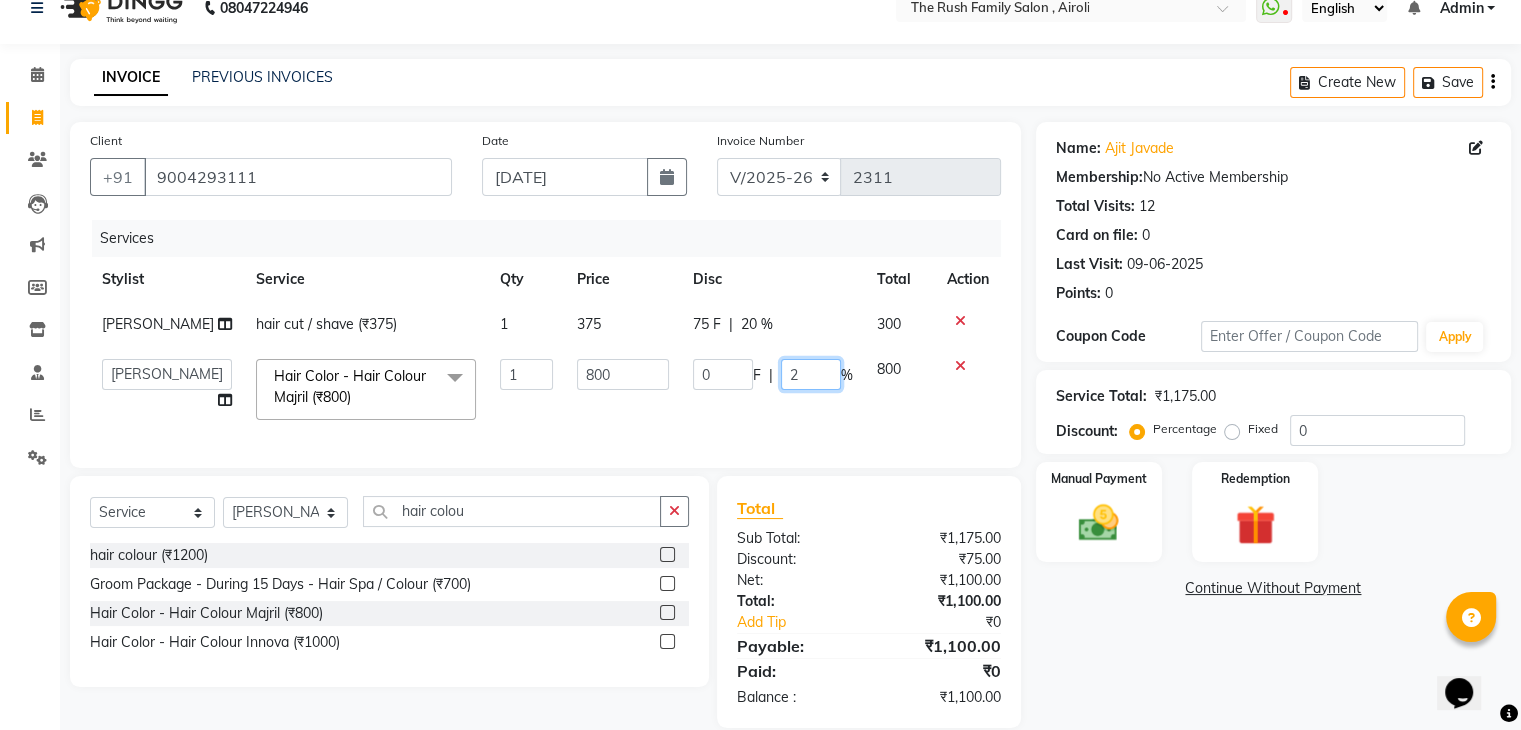 type on "20" 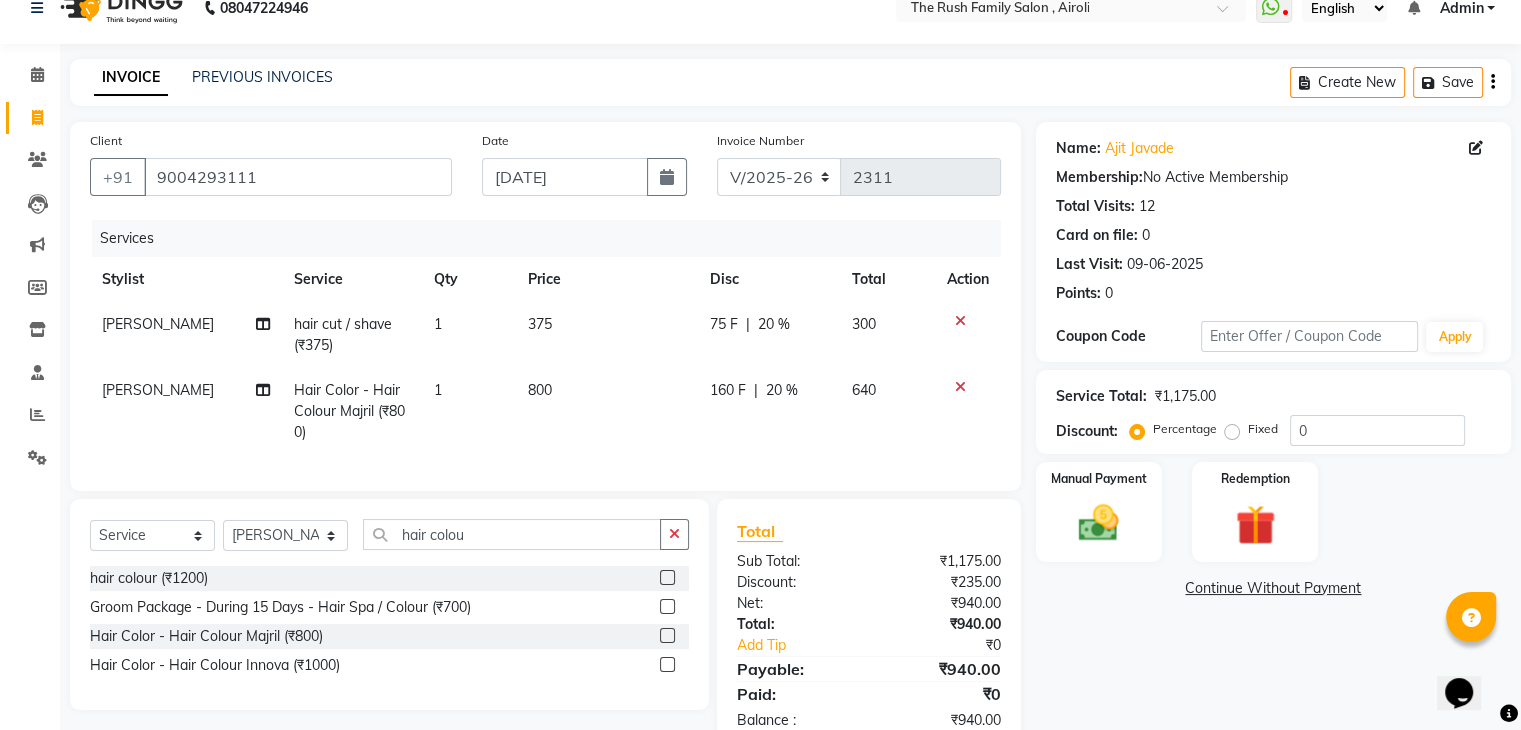 click on "640" 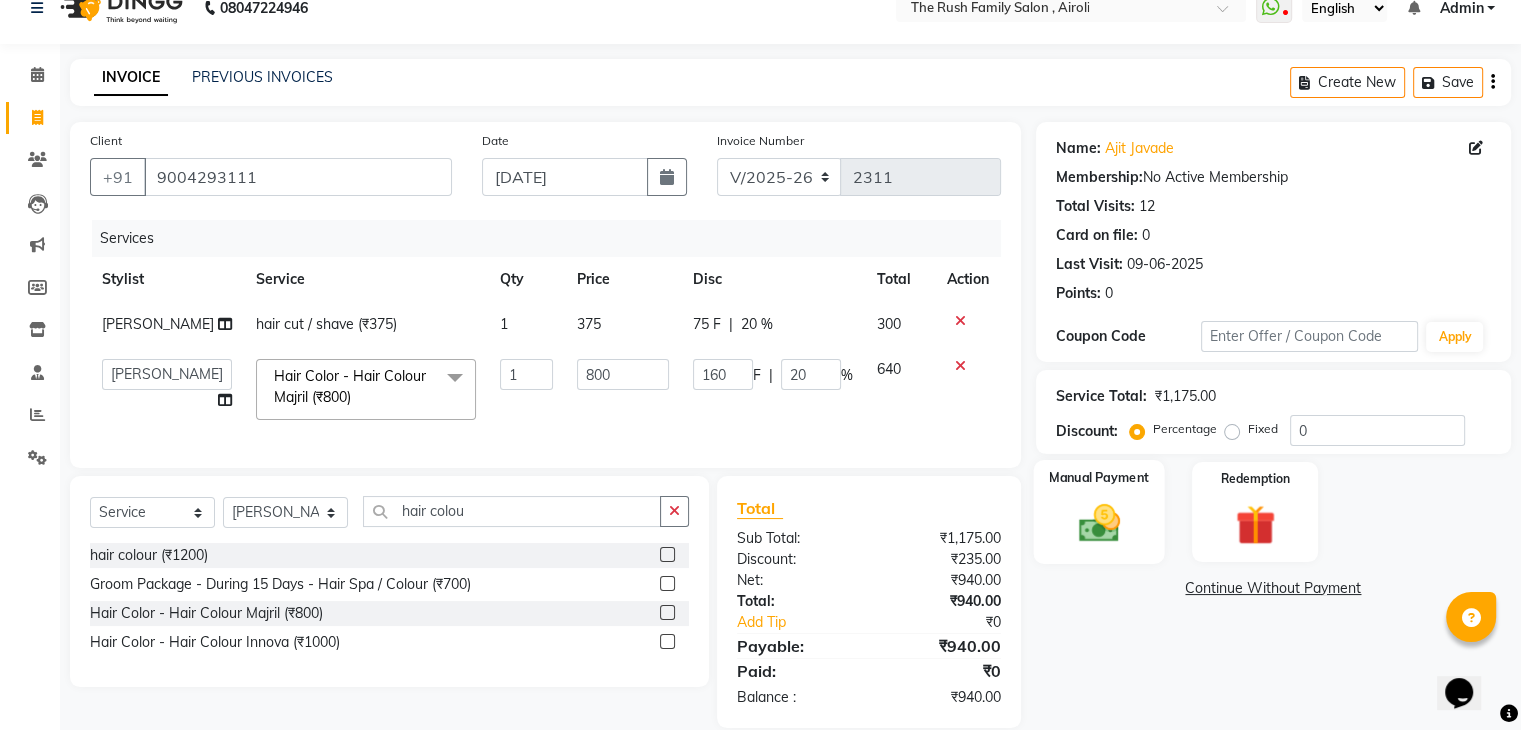 click 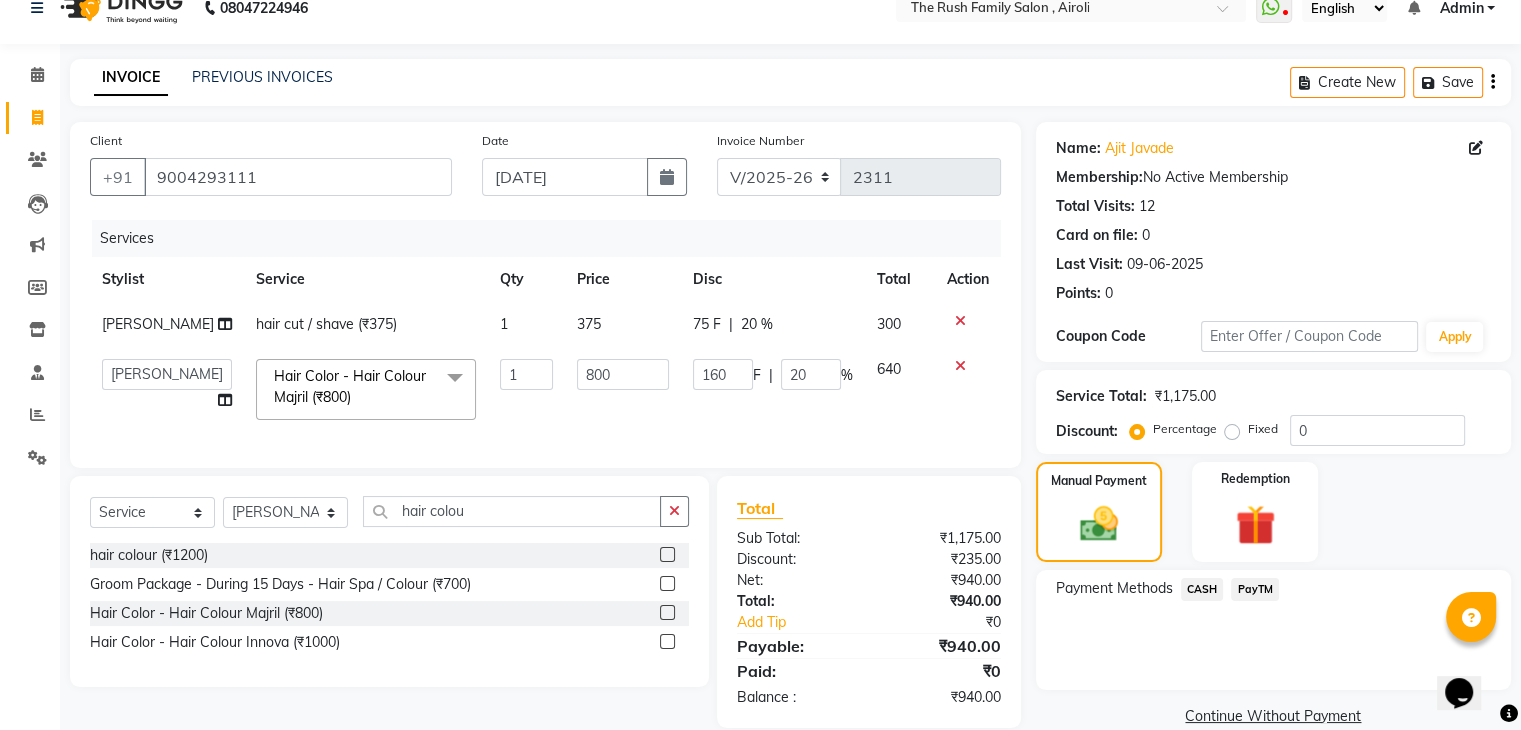 click on "CASH" 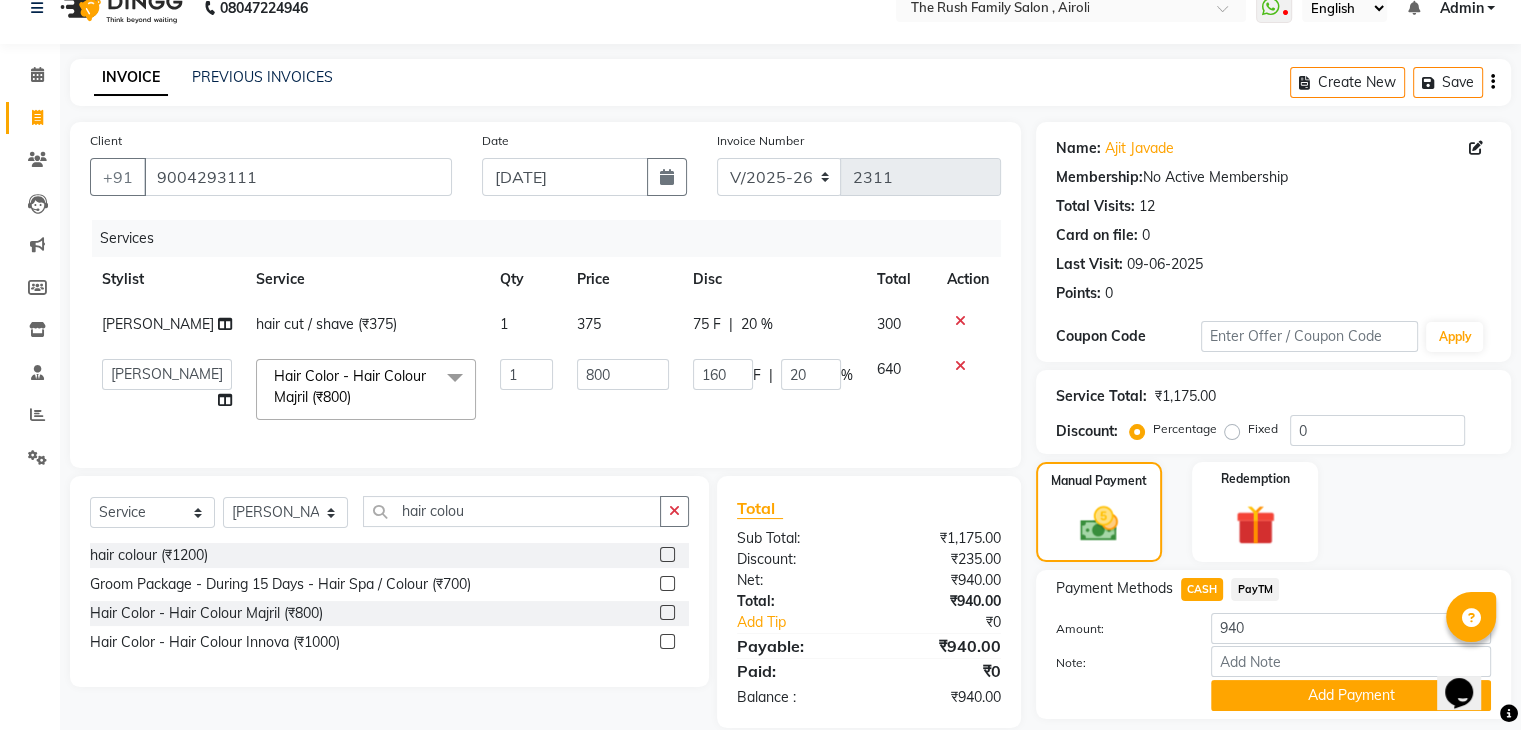scroll, scrollTop: 89, scrollLeft: 0, axis: vertical 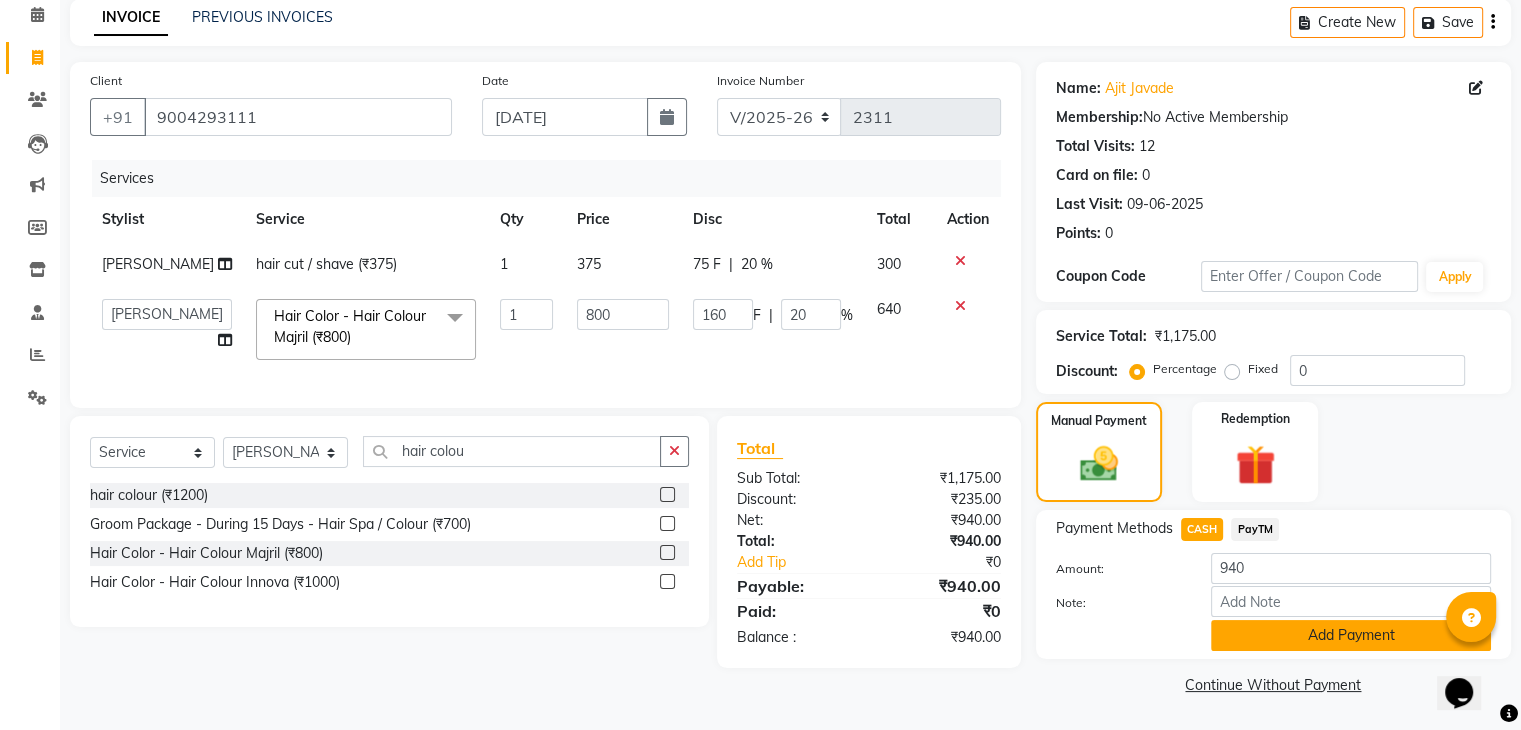 click on "Add Payment" 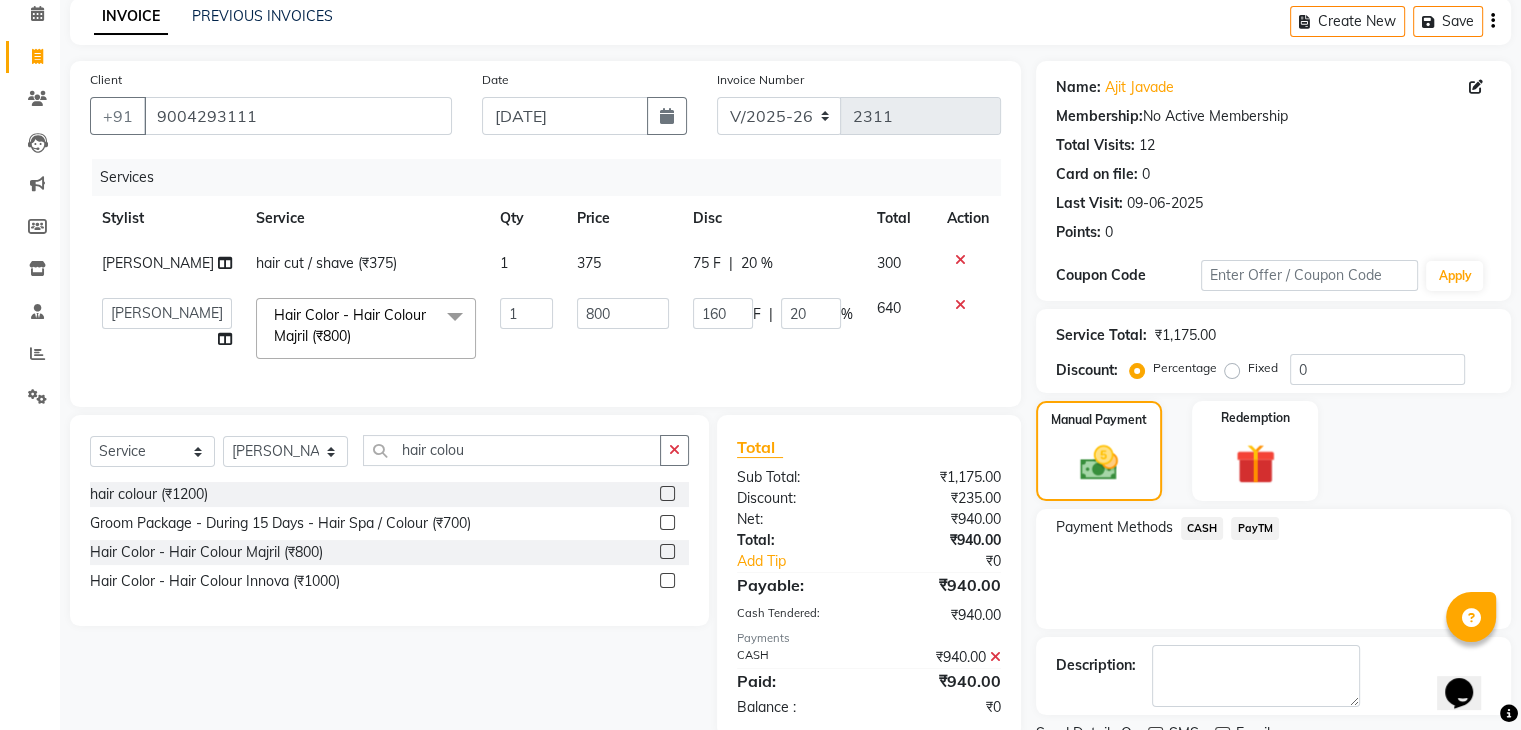 scroll, scrollTop: 171, scrollLeft: 0, axis: vertical 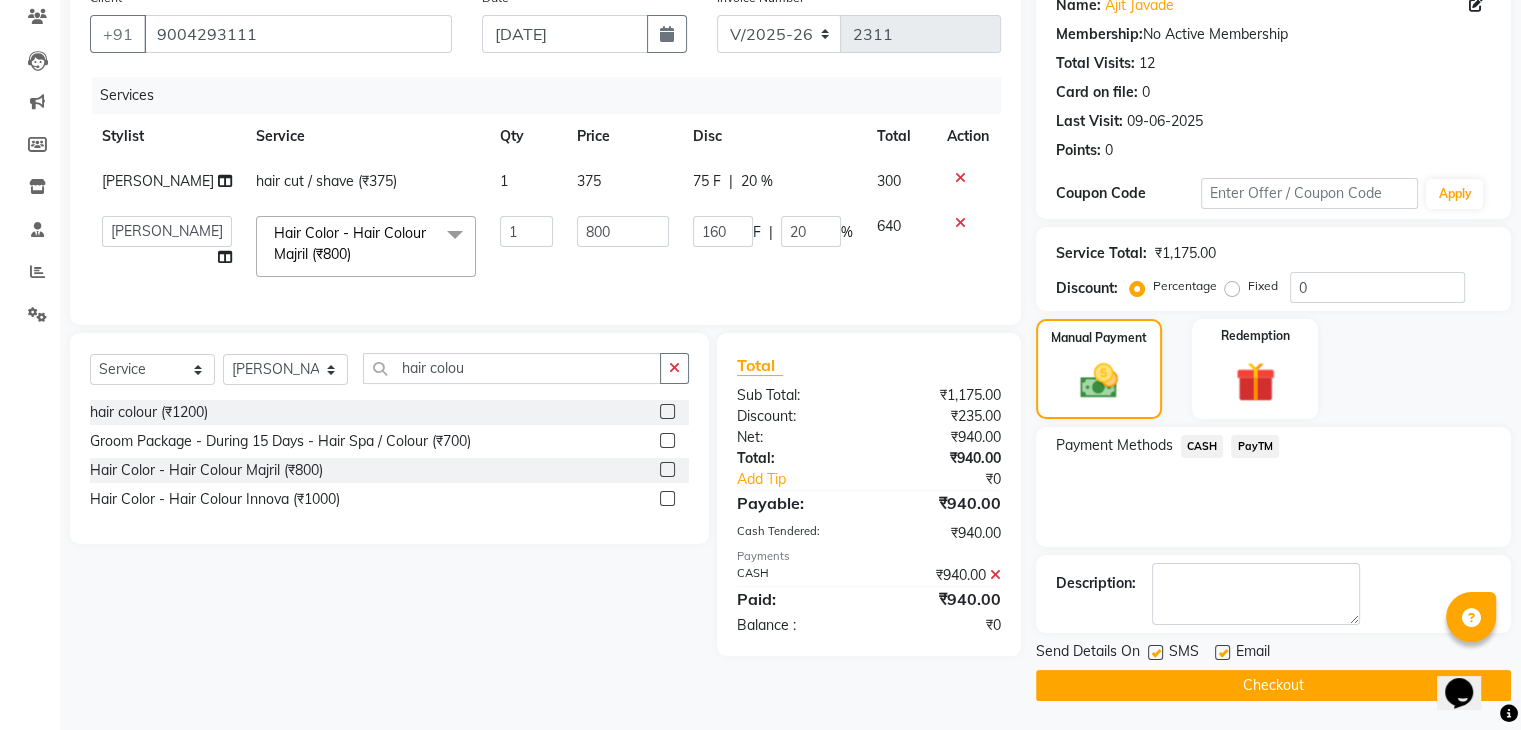 drag, startPoint x: 1143, startPoint y: 643, endPoint x: 1160, endPoint y: 653, distance: 19.723083 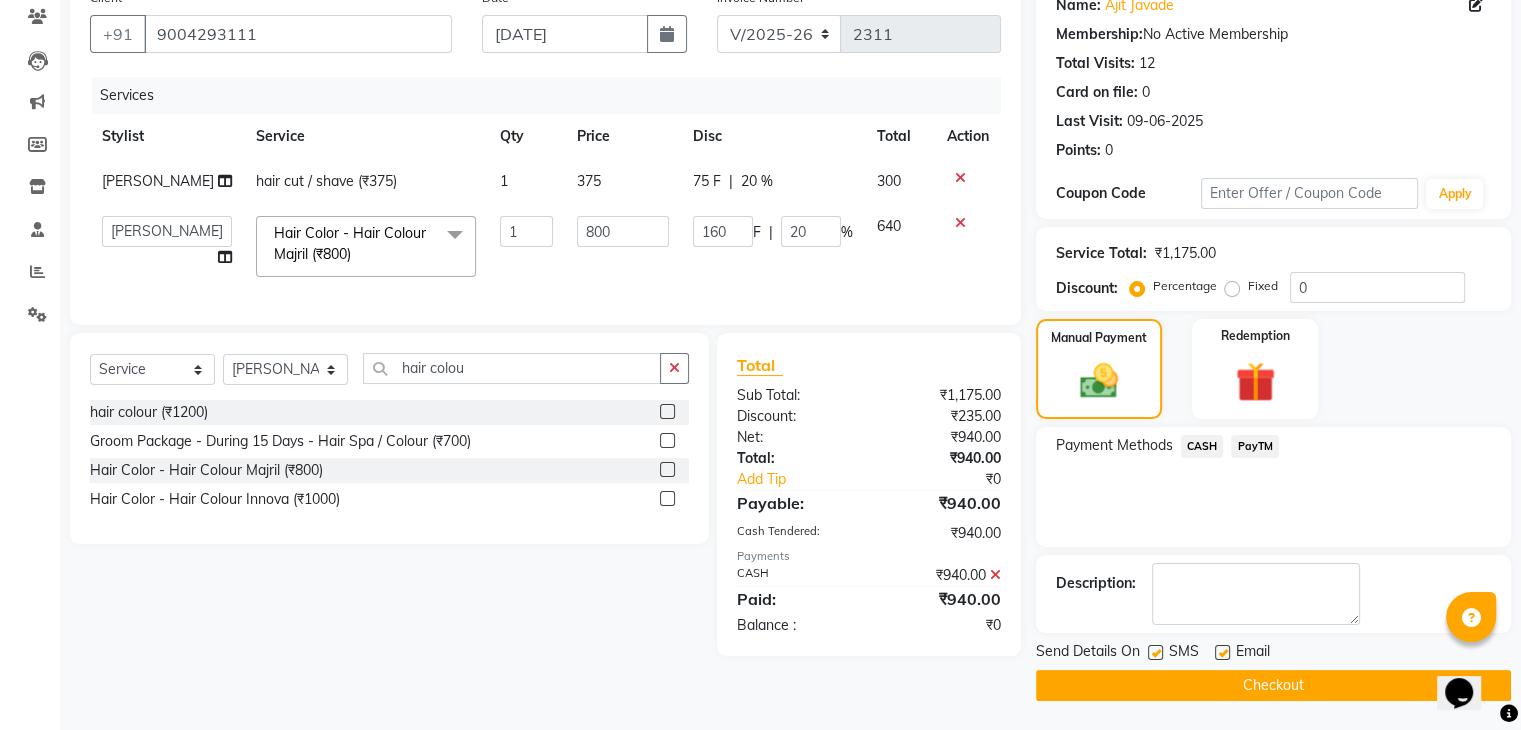 click on "Send Details On SMS Email" 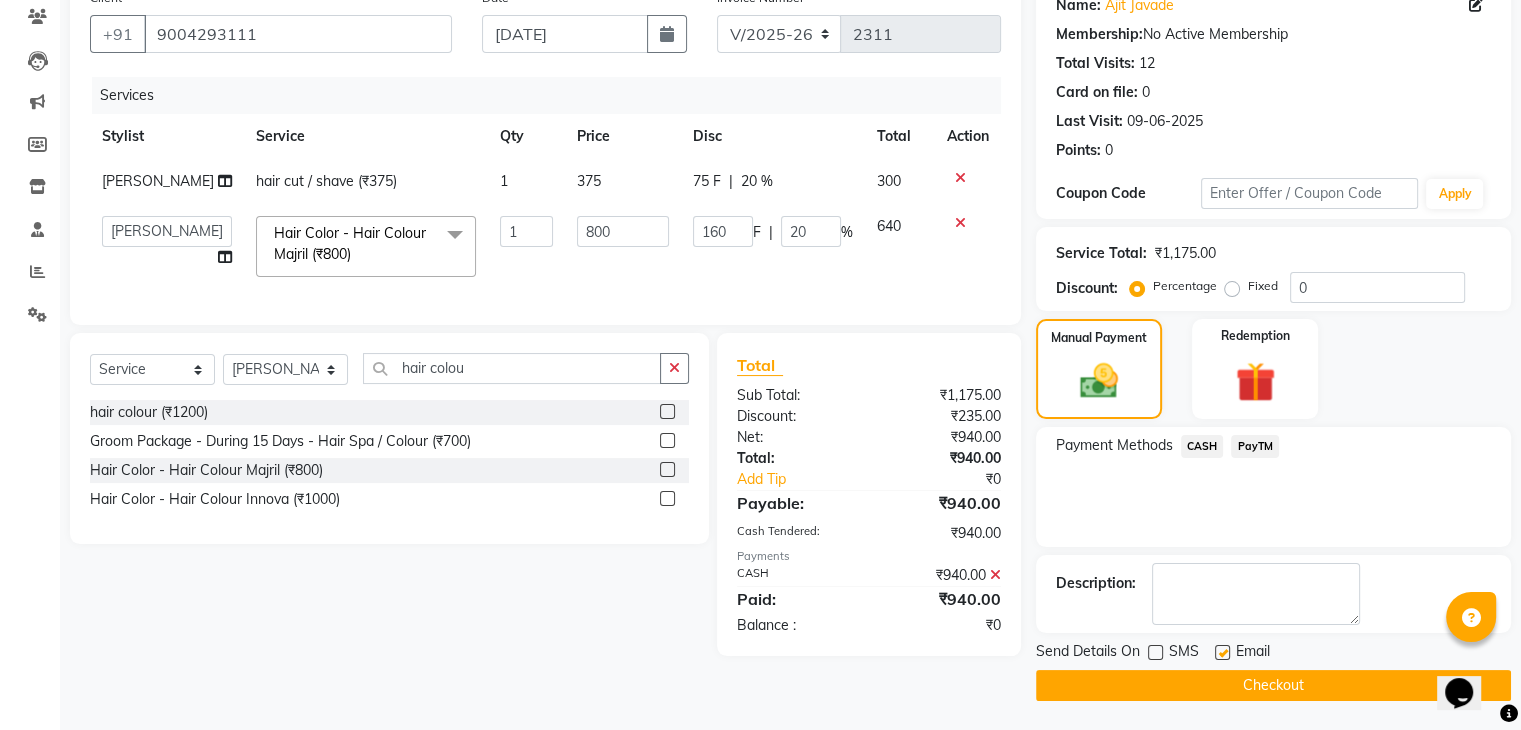click 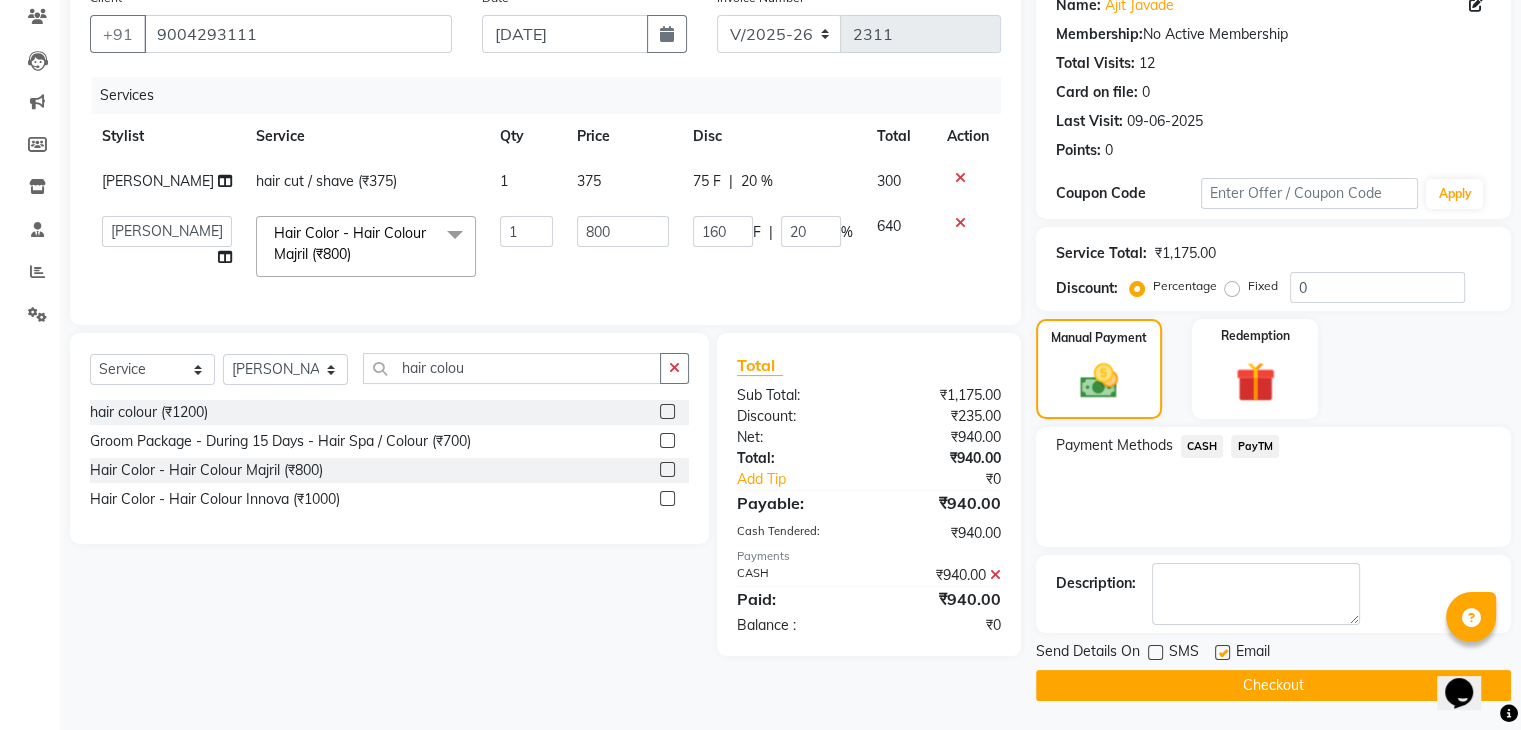 click at bounding box center (1221, 653) 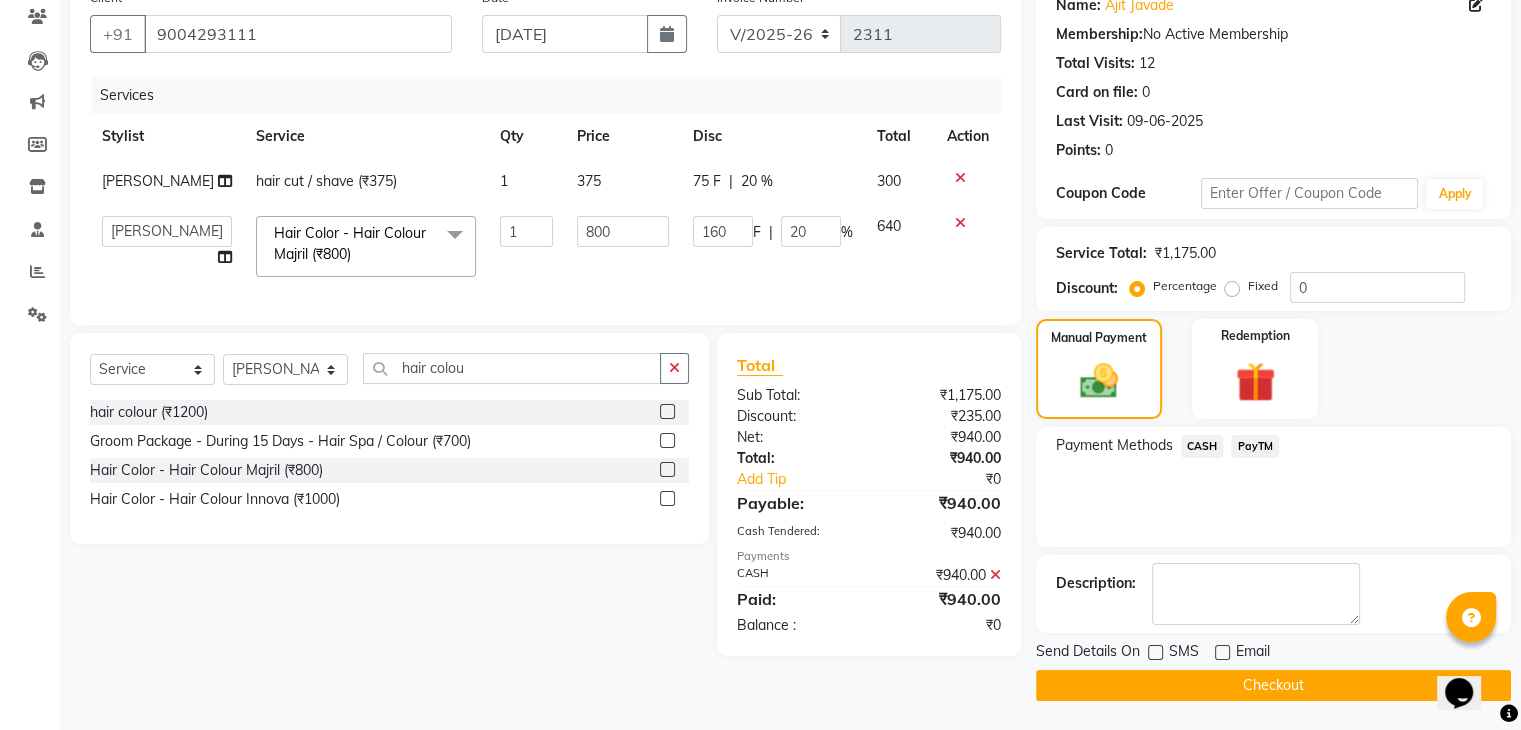 click on "Checkout" 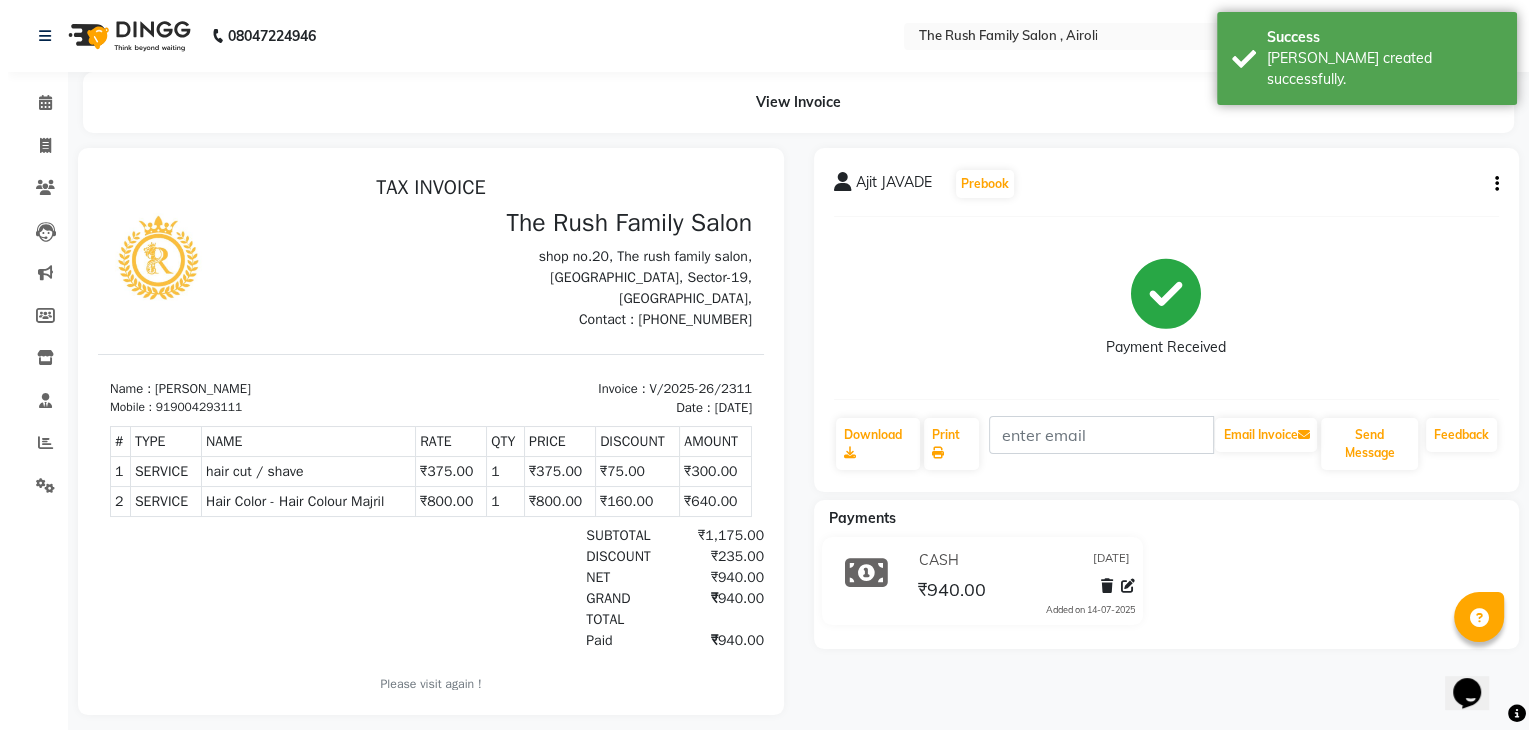 scroll, scrollTop: 0, scrollLeft: 0, axis: both 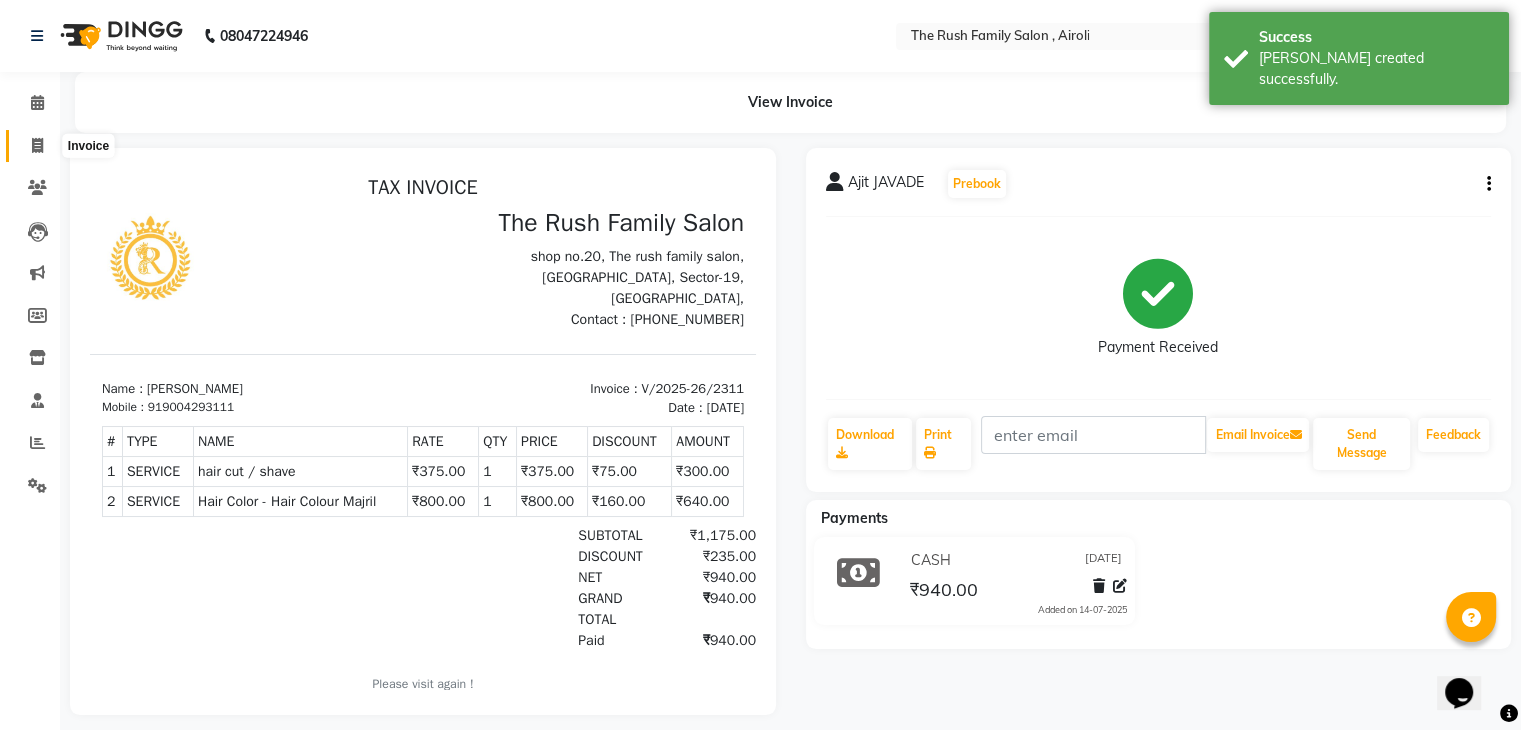 click 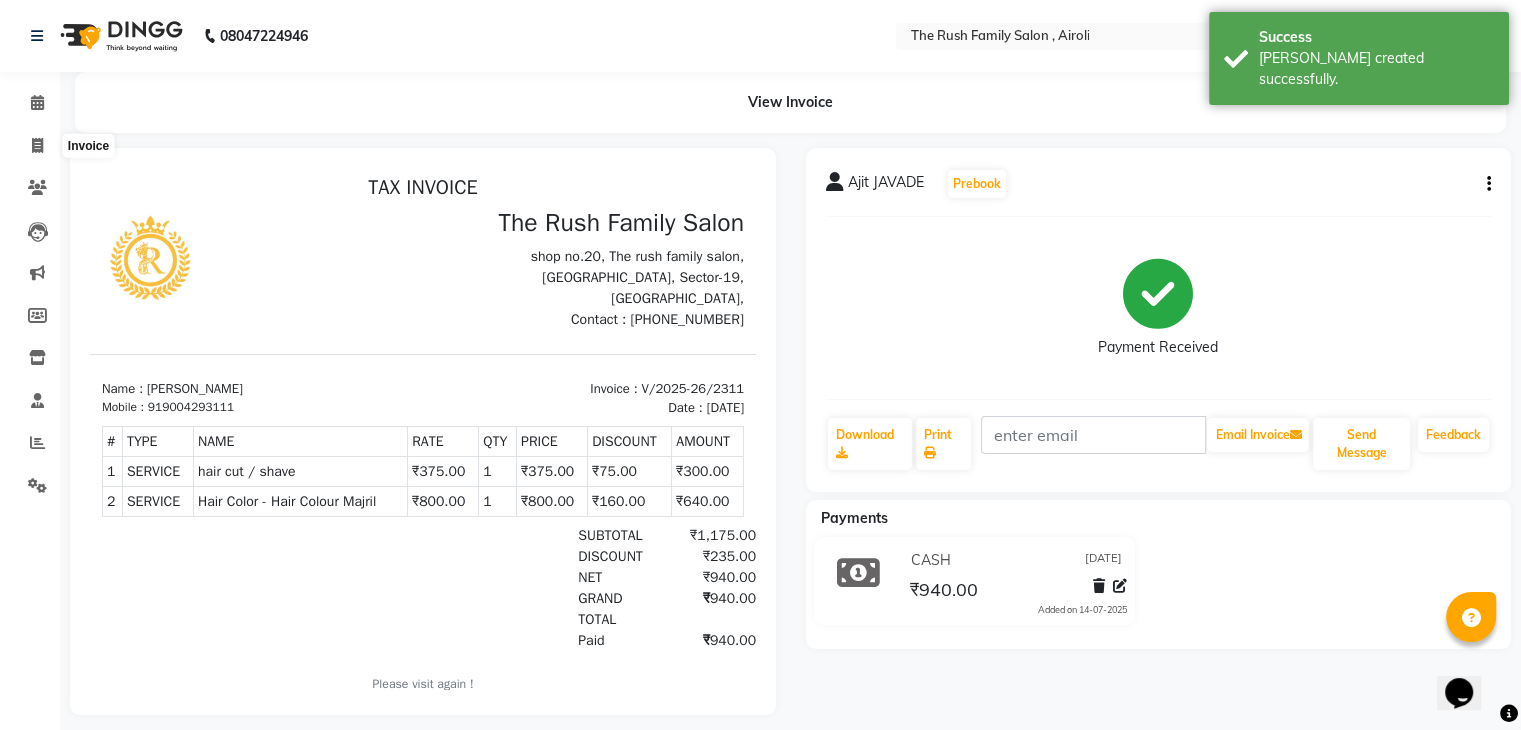 select on "service" 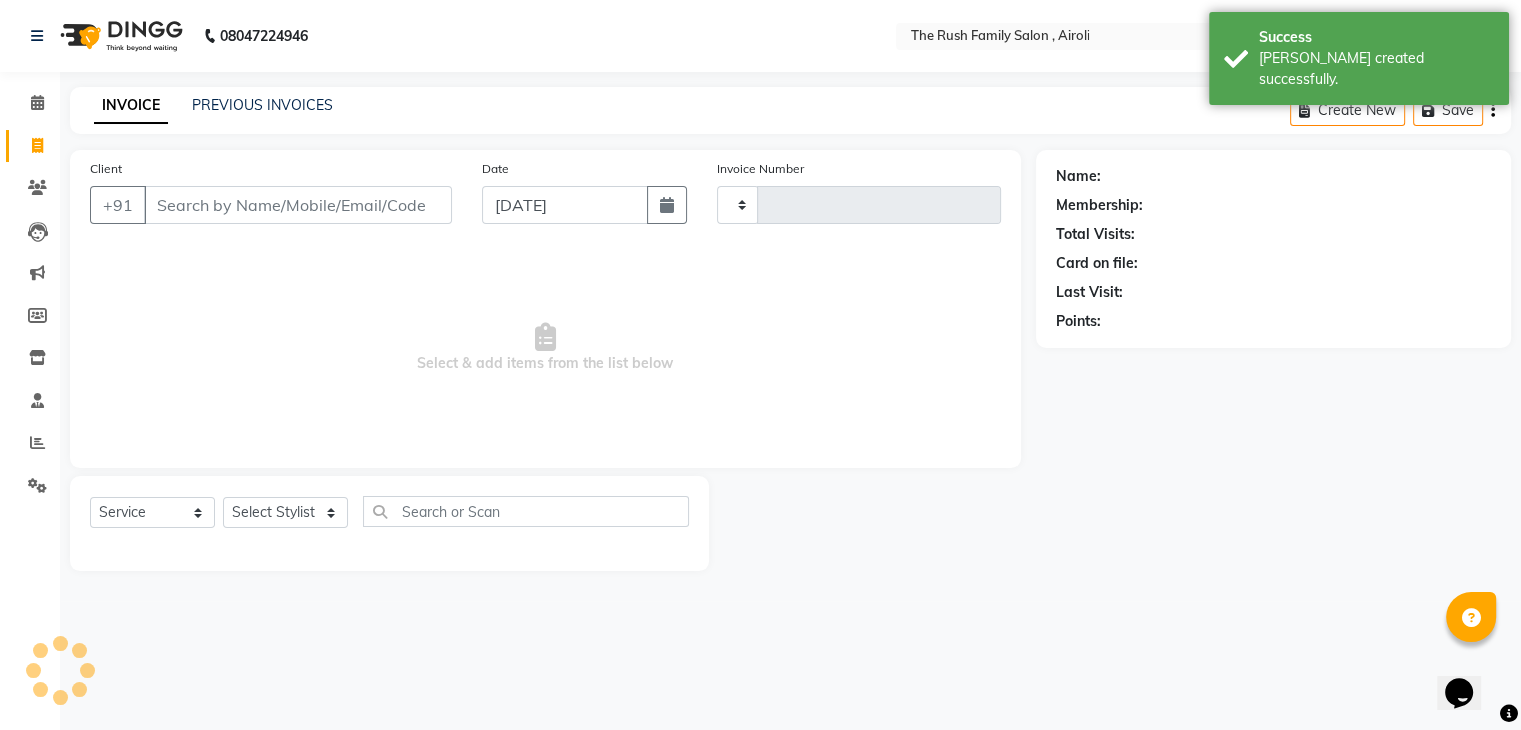 type on "2312" 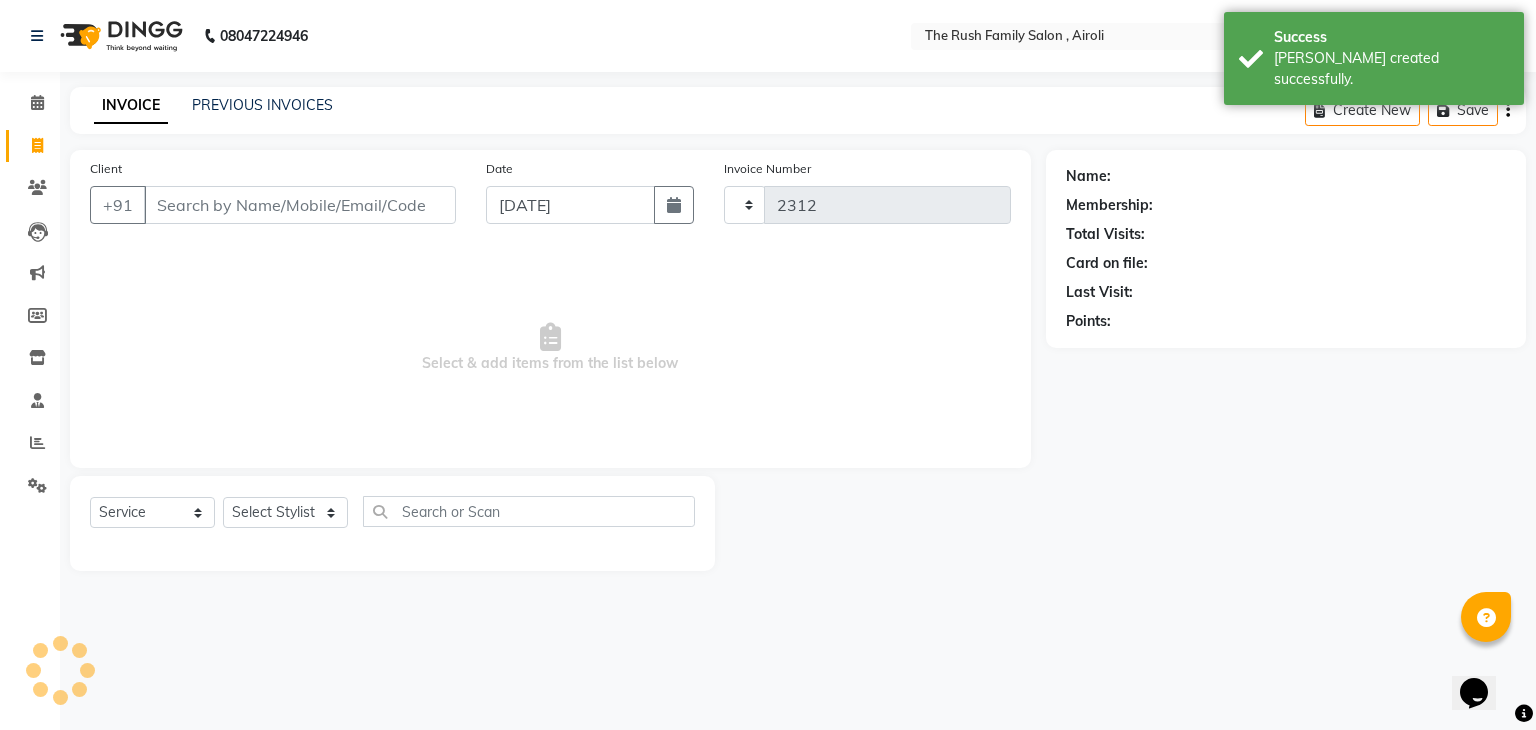 select on "5419" 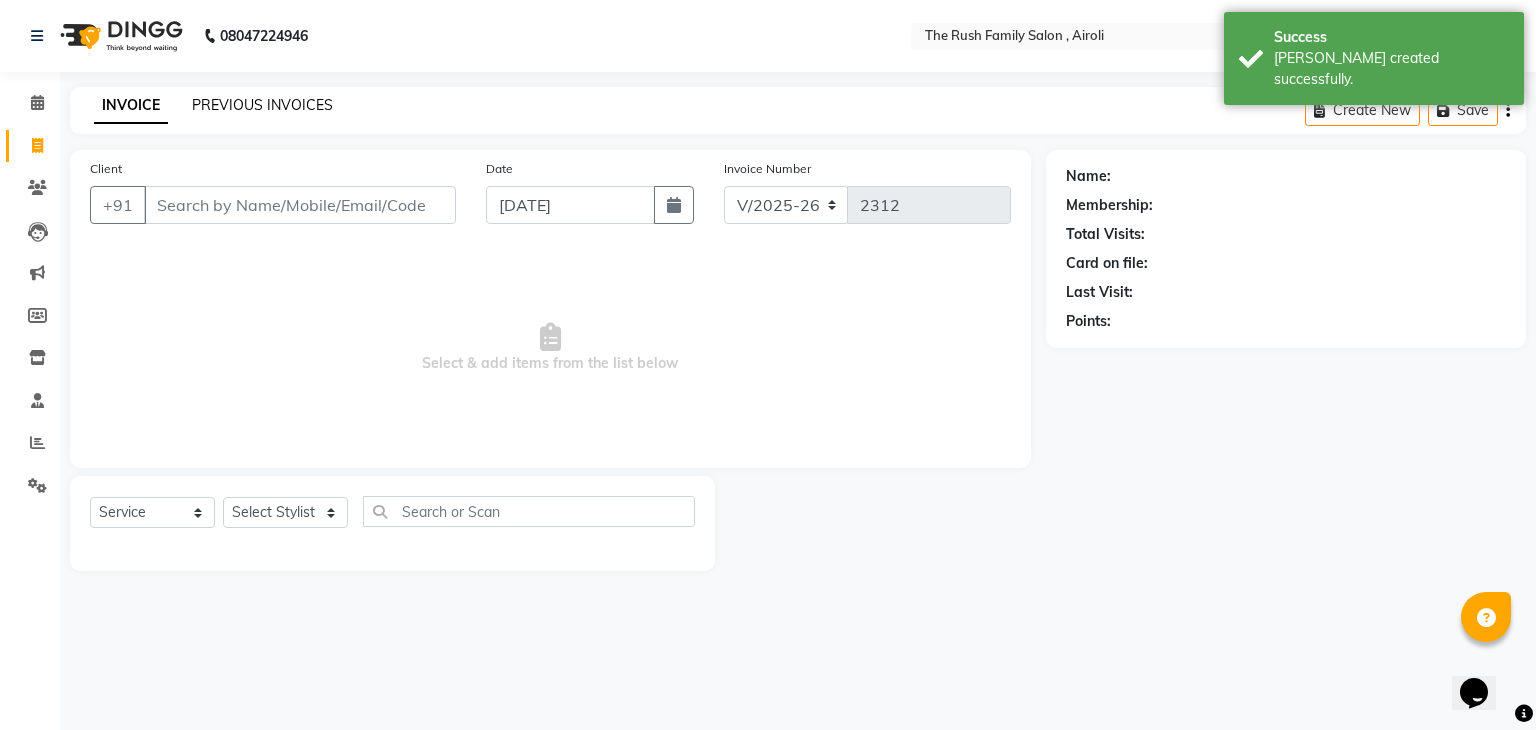 click on "PREVIOUS INVOICES" 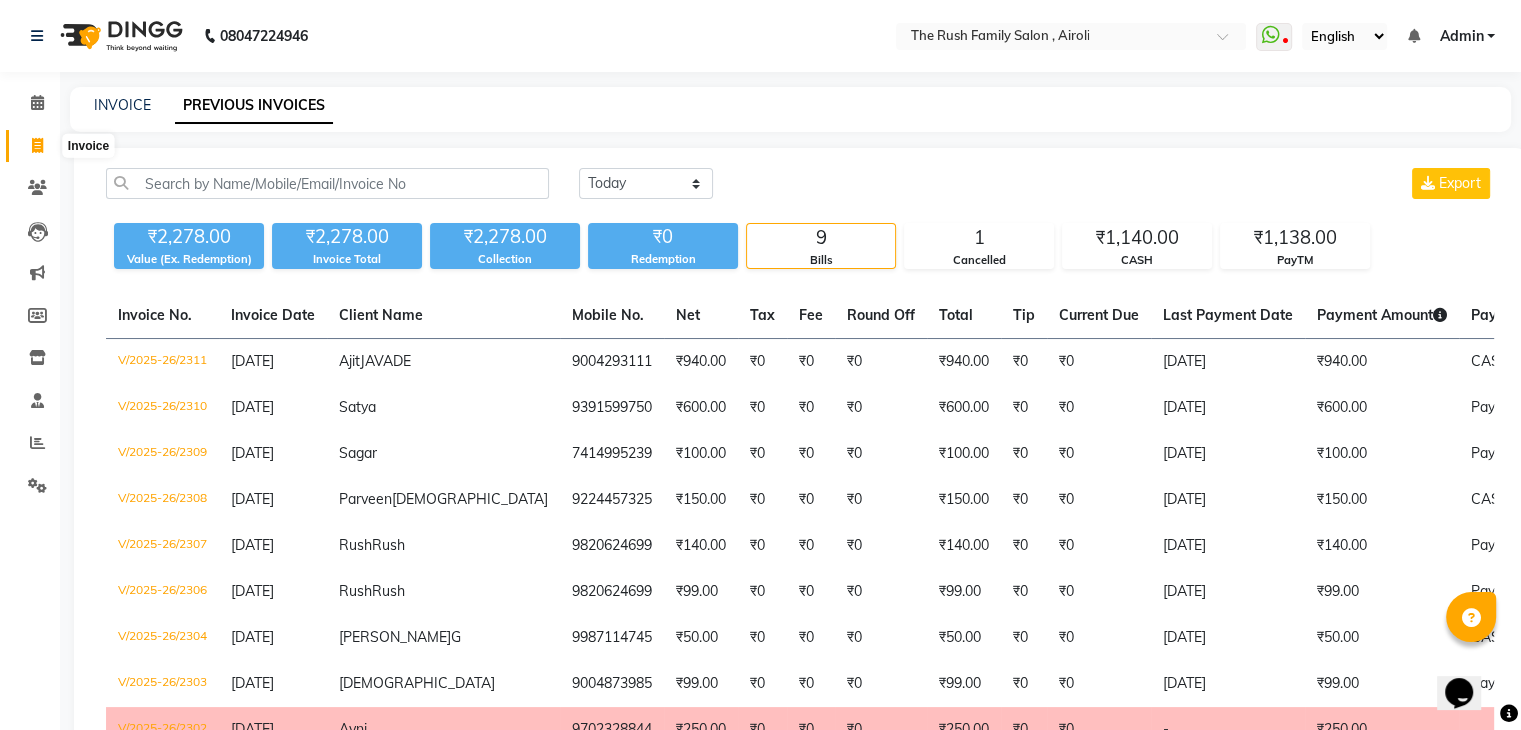 click 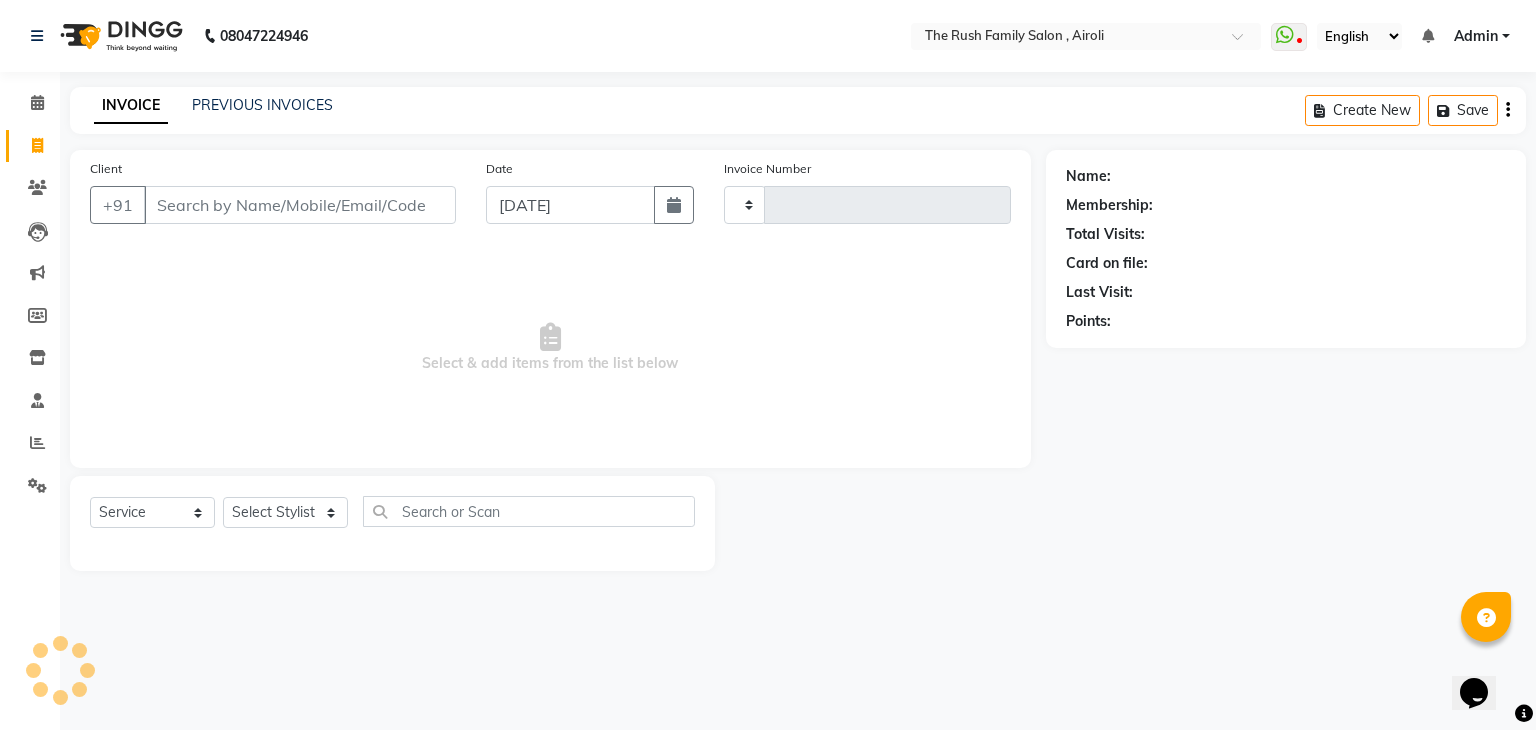 type on "2312" 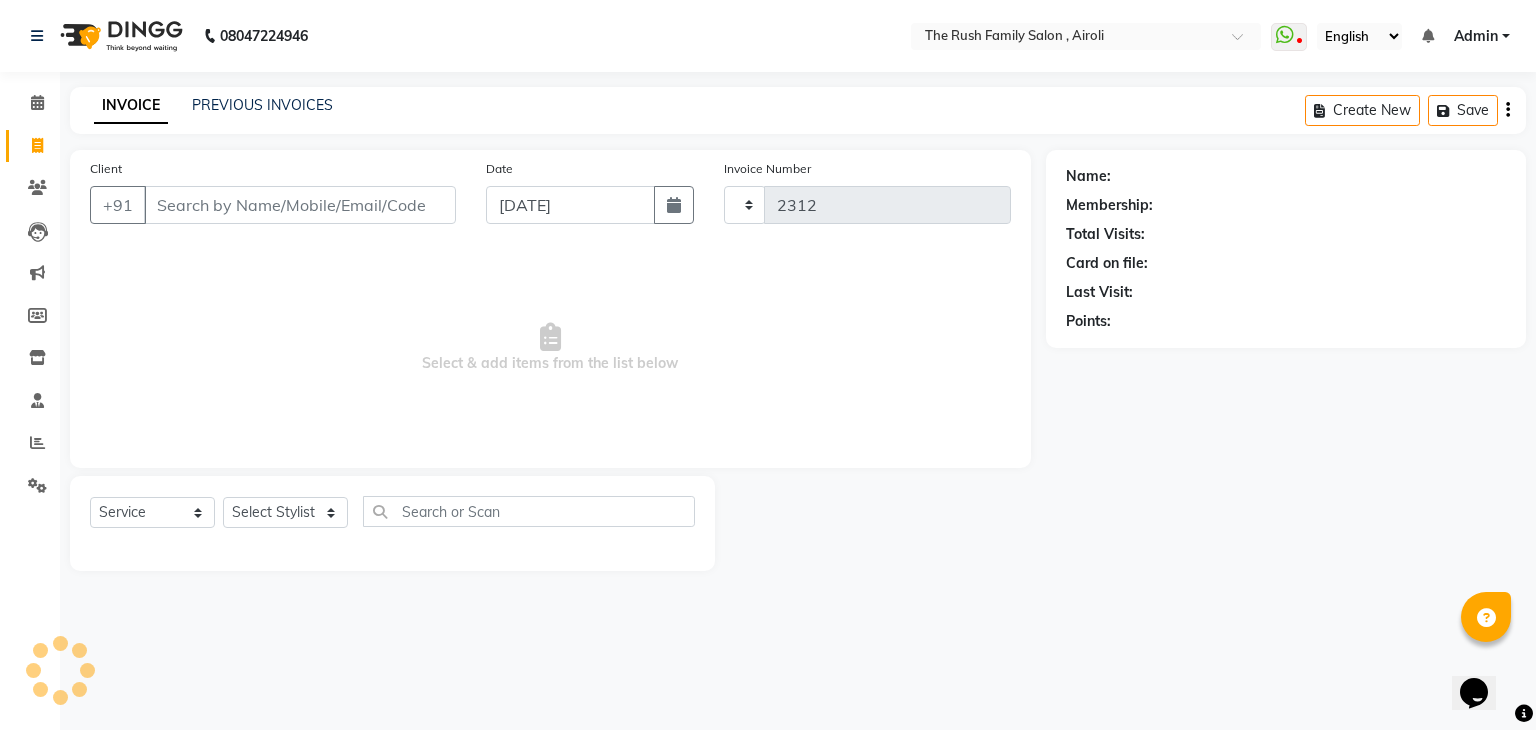select on "5419" 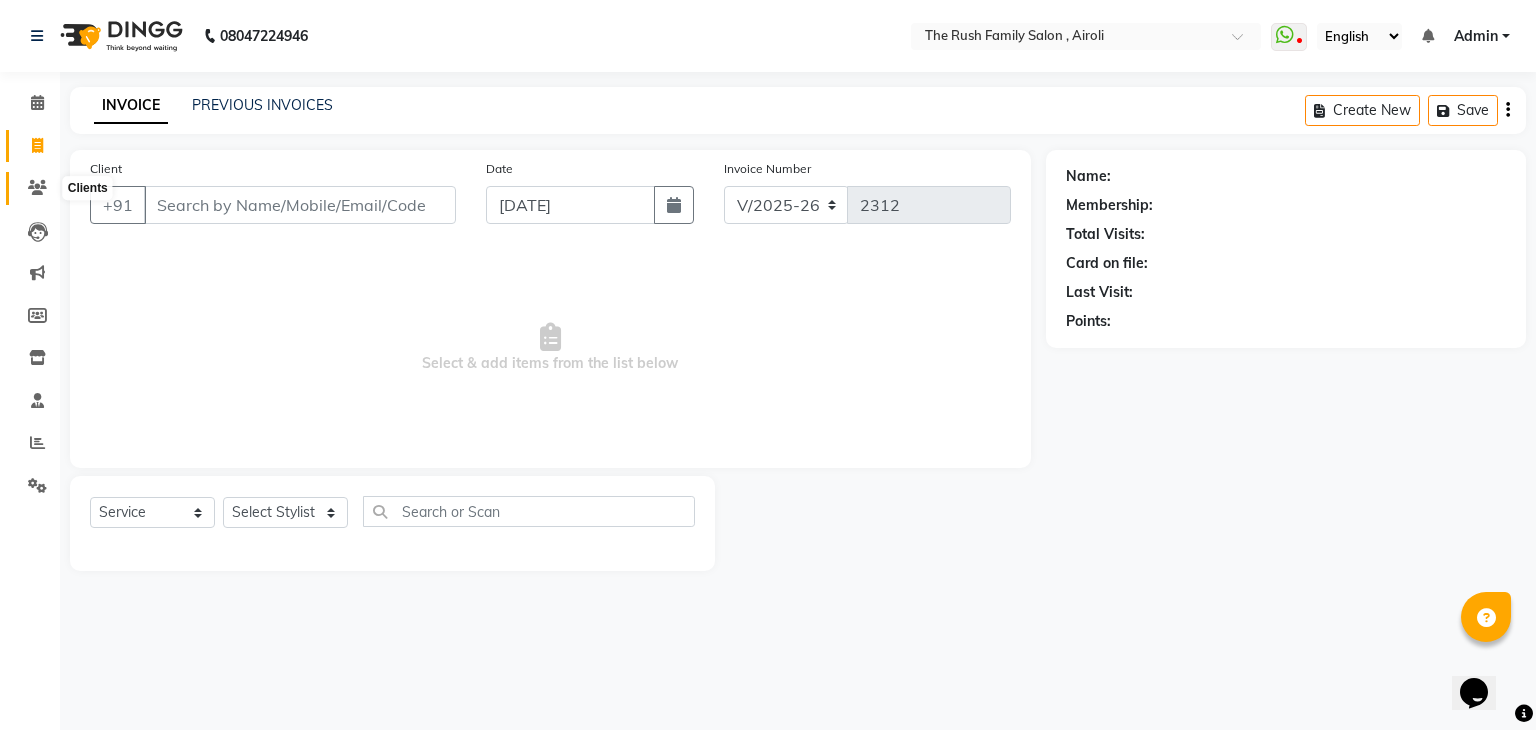 click 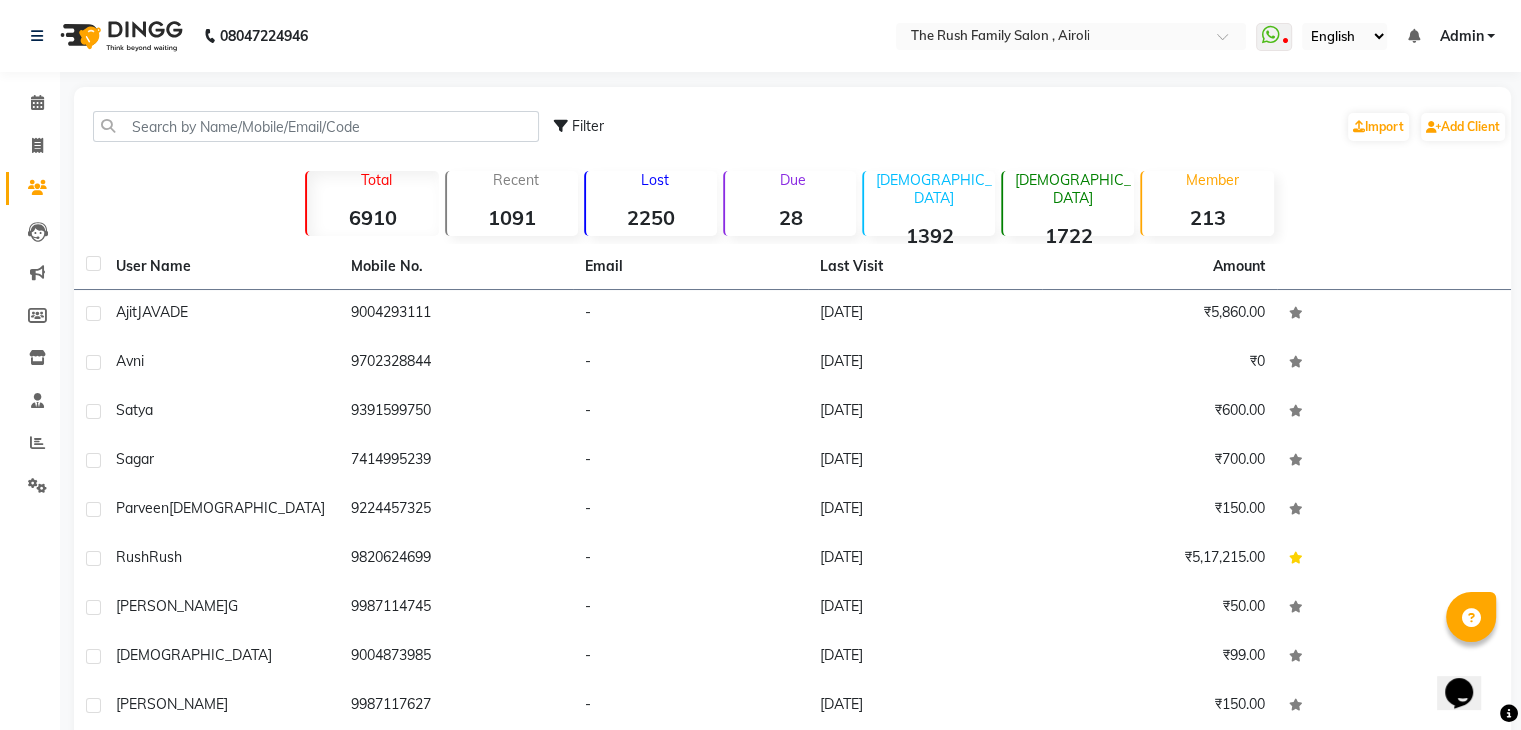 click 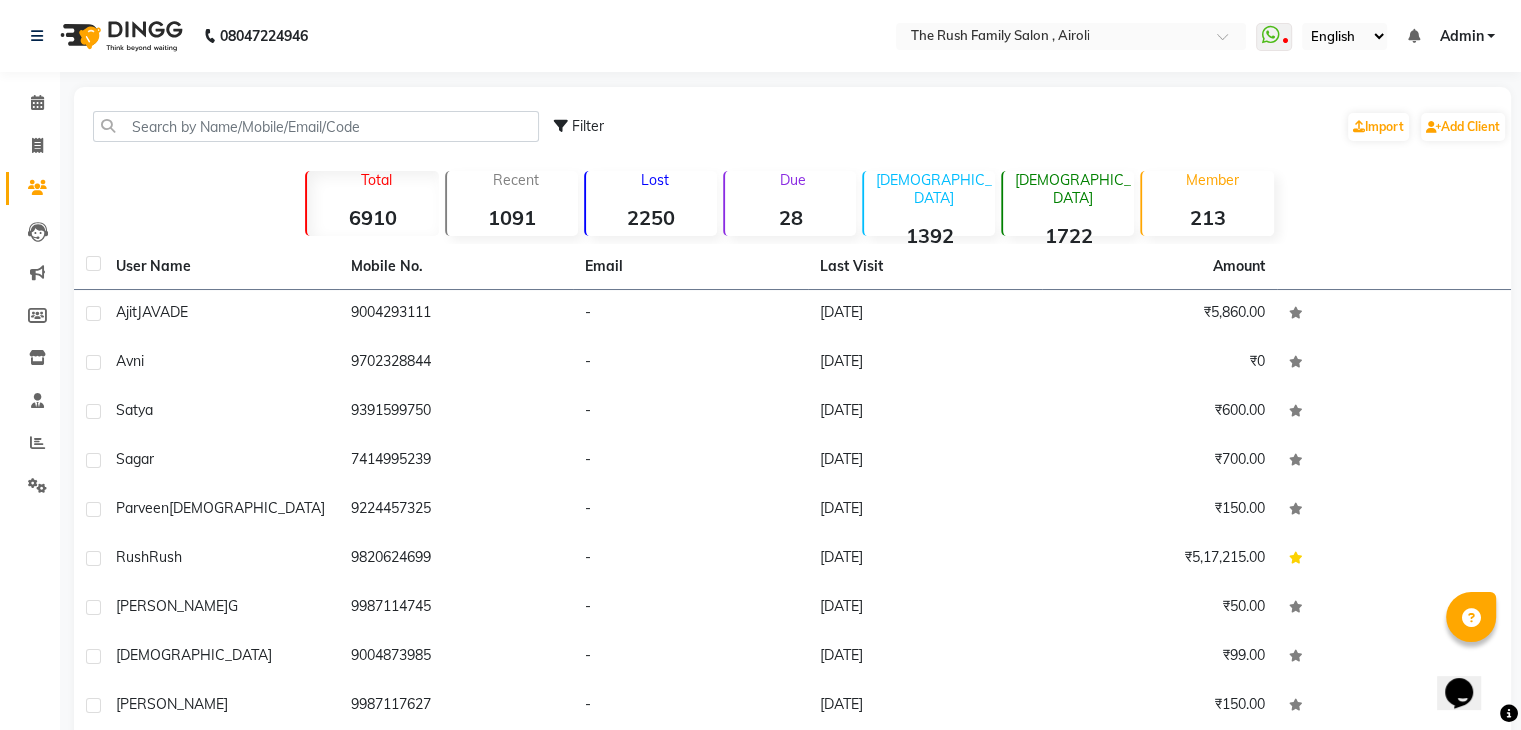 click 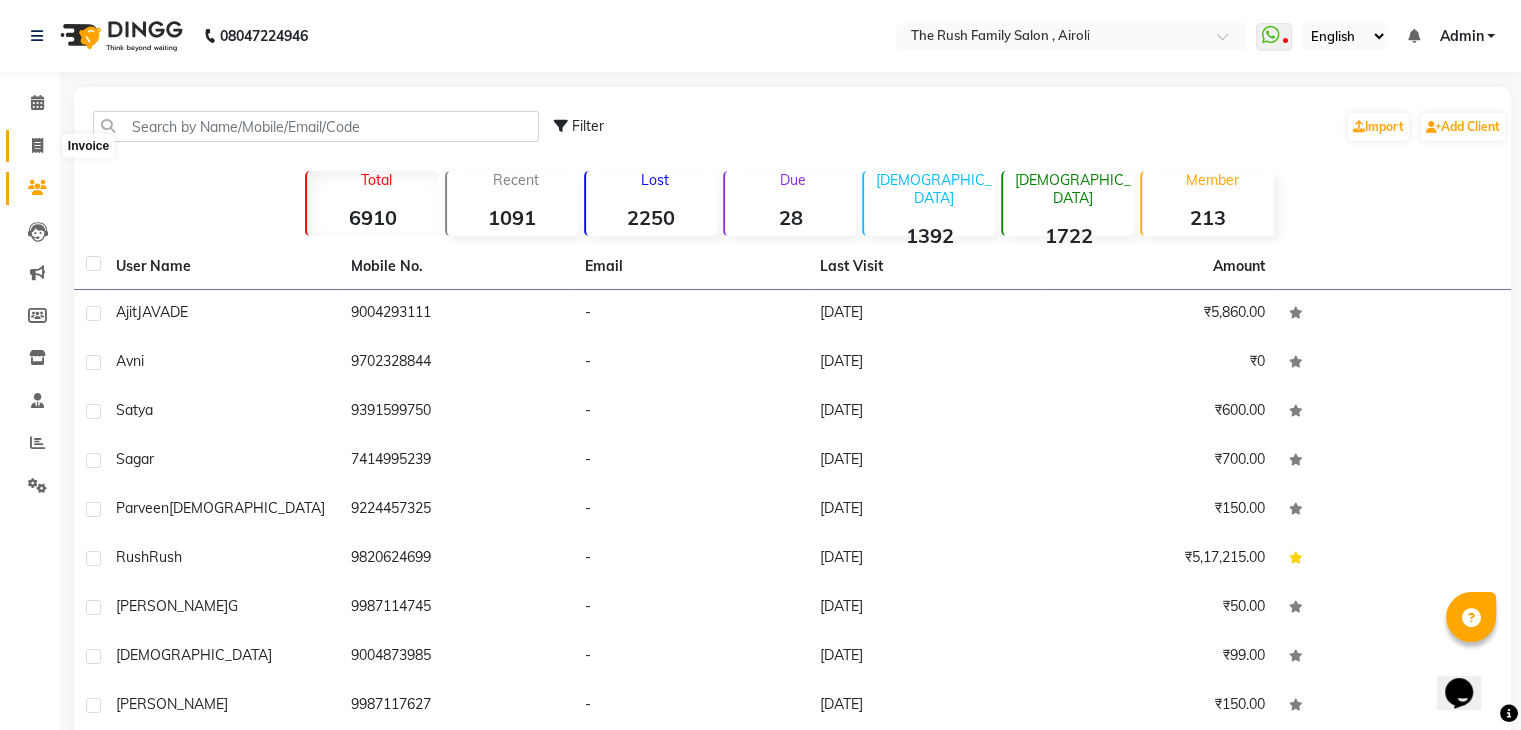 click 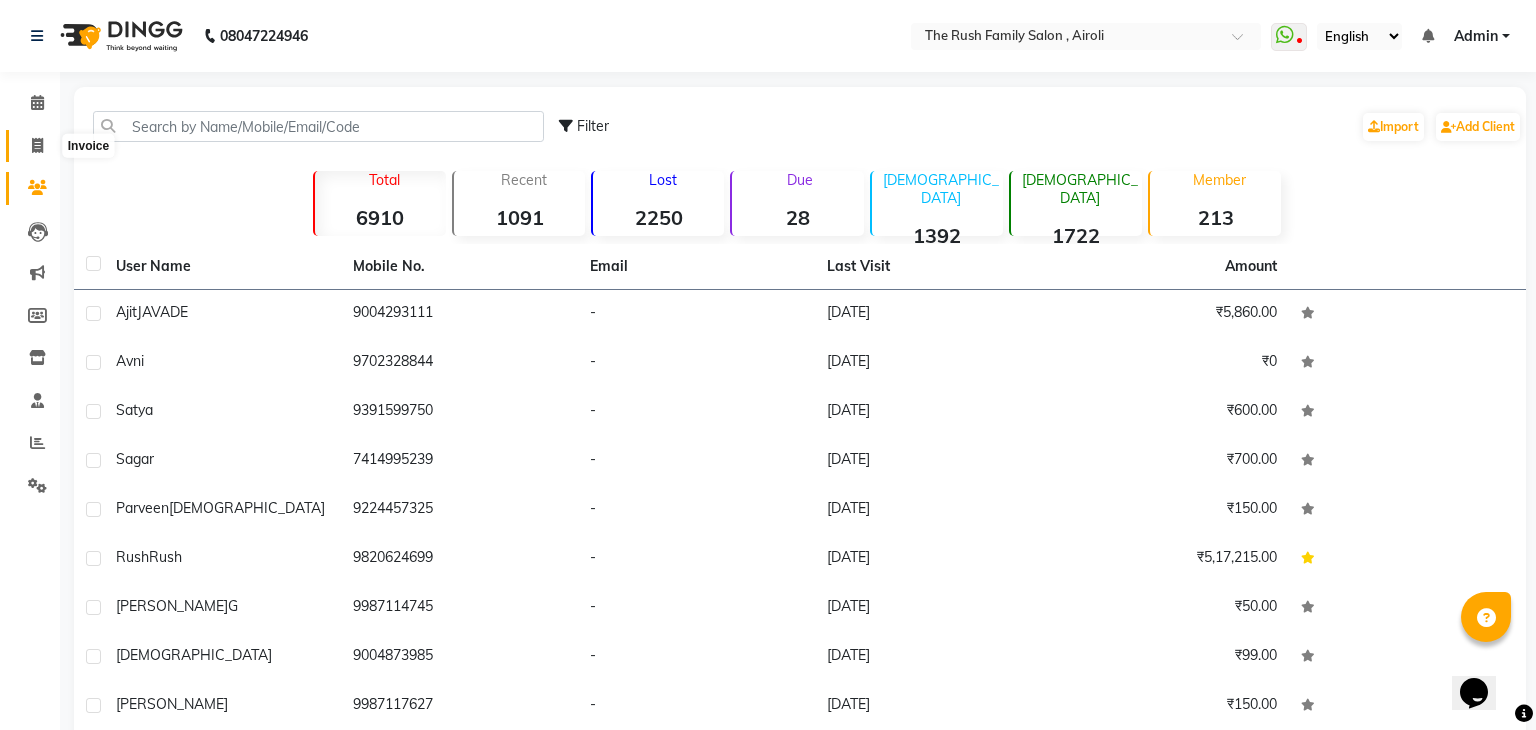 select on "service" 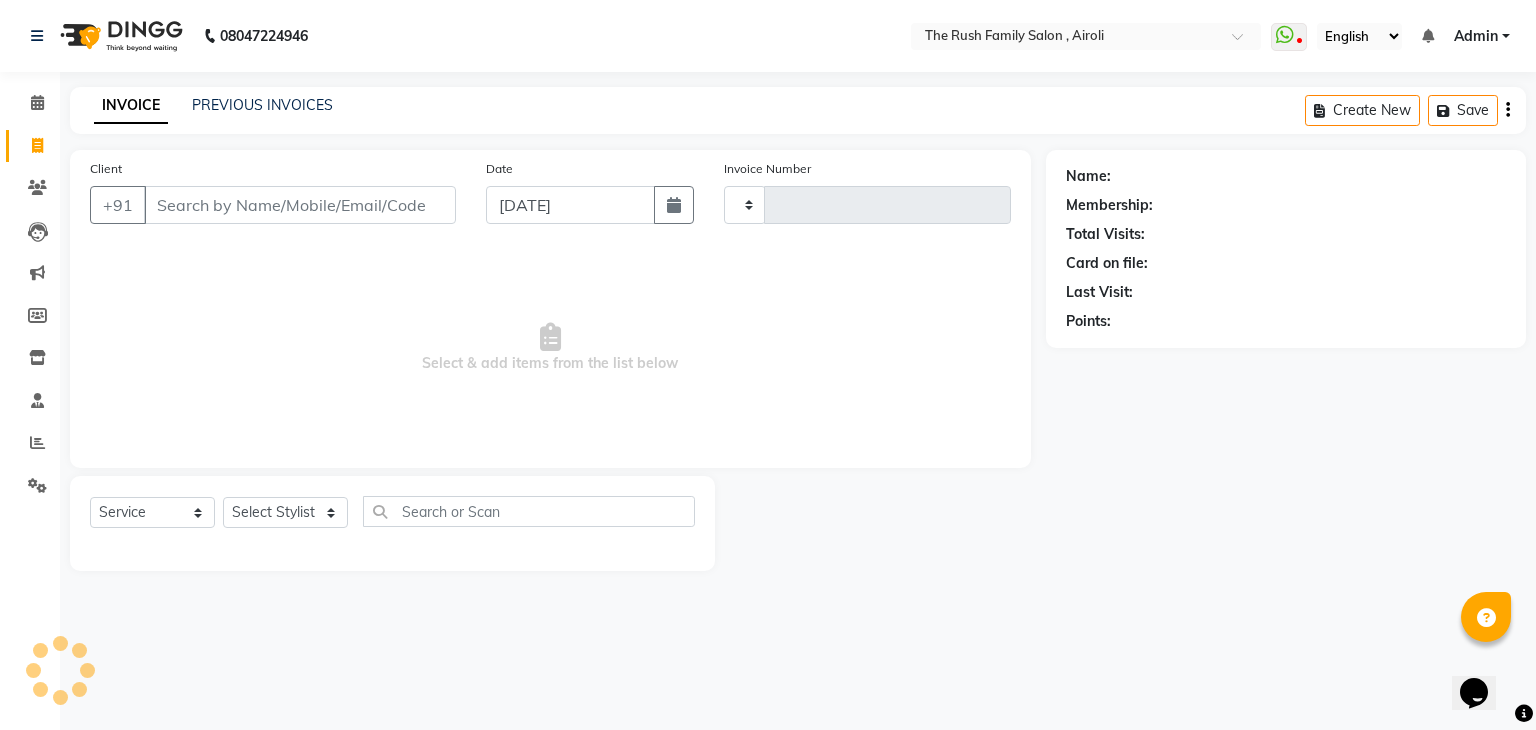 type on "2312" 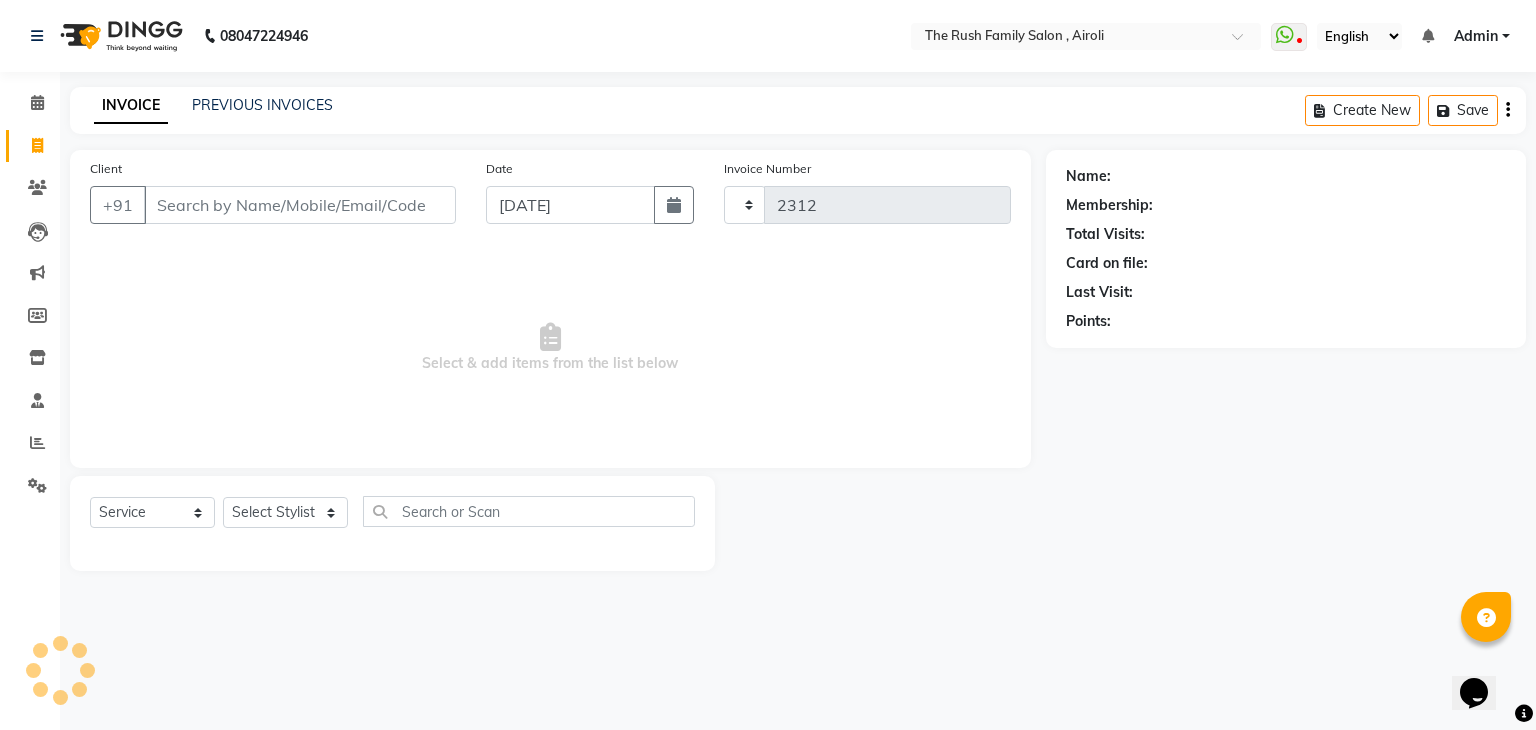select on "5419" 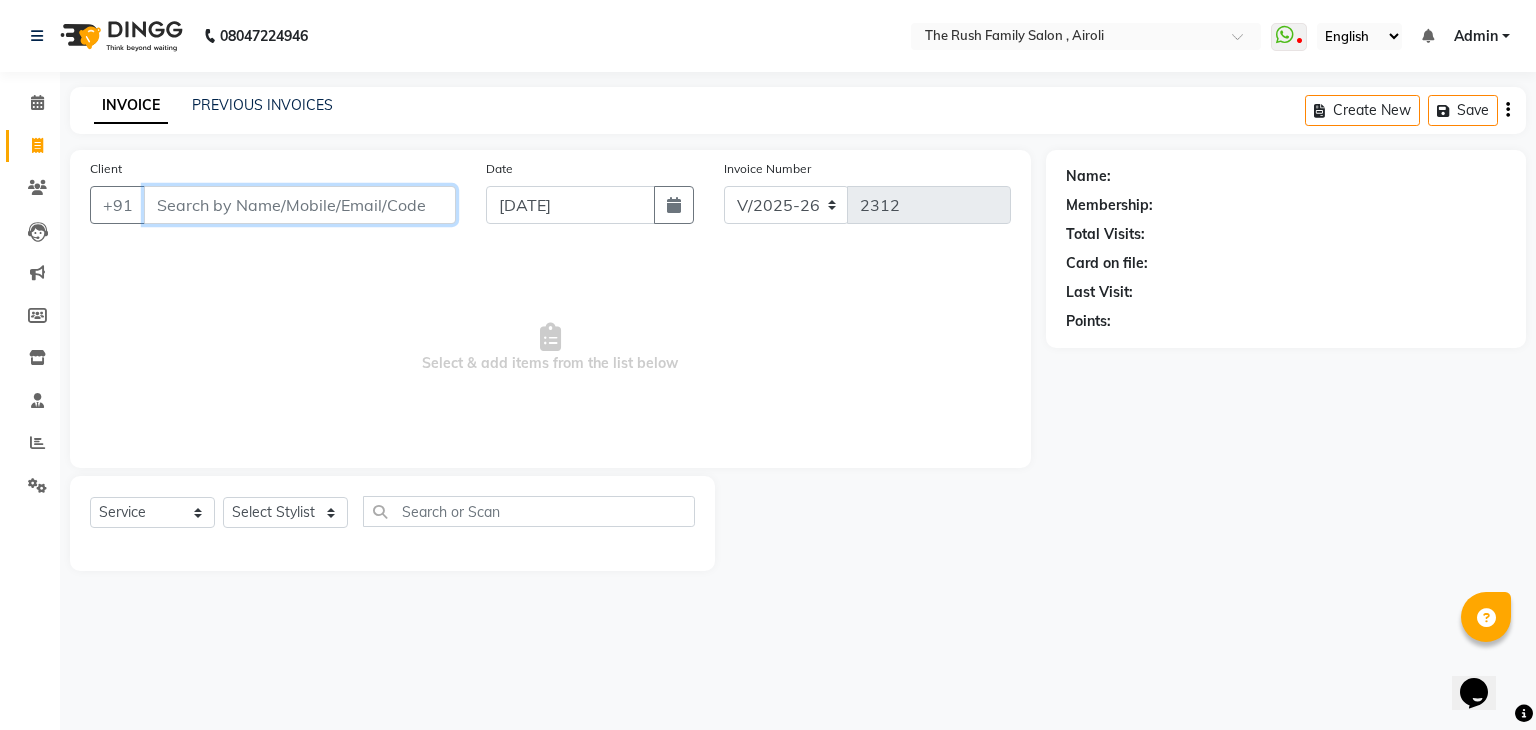 click on "Client" at bounding box center (300, 205) 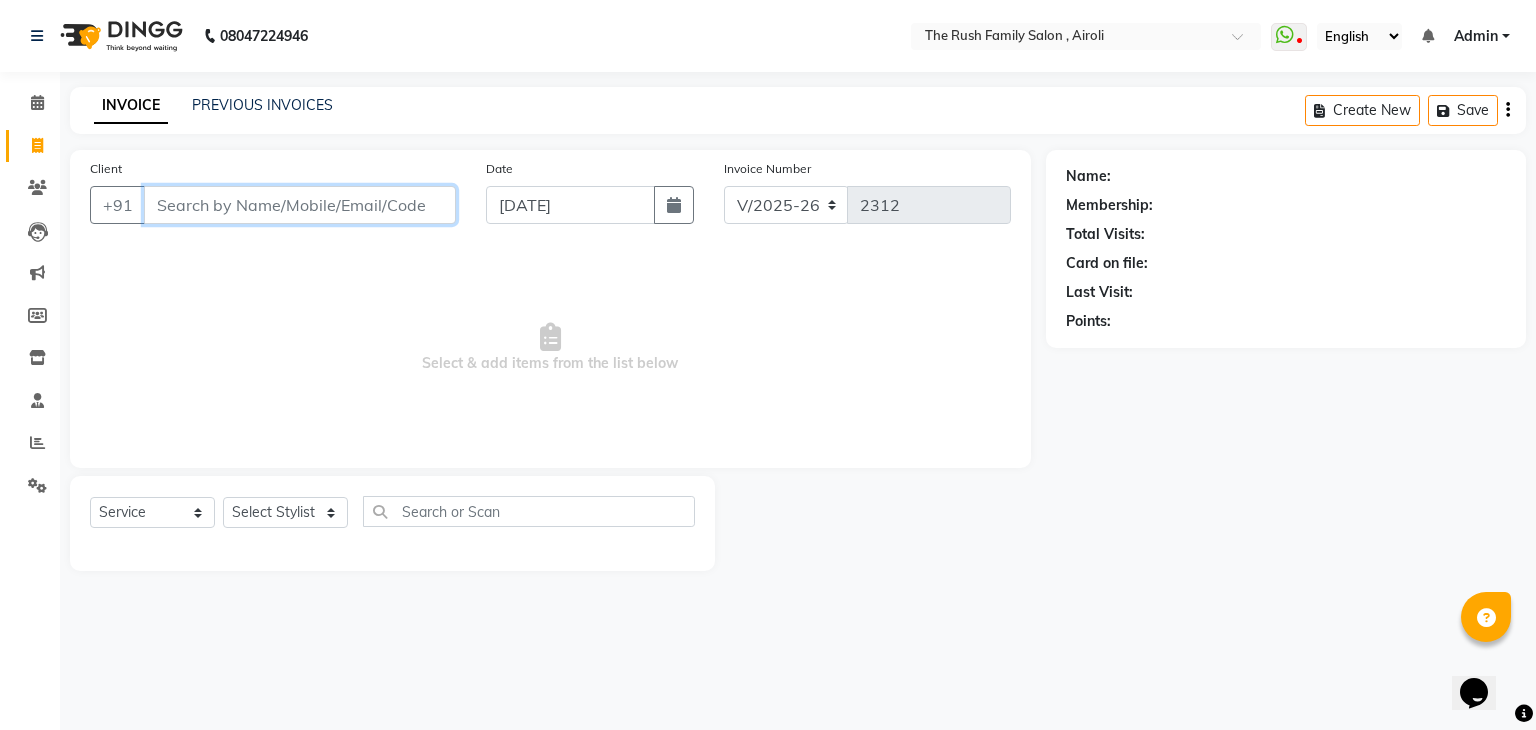 click on "Client" at bounding box center (300, 205) 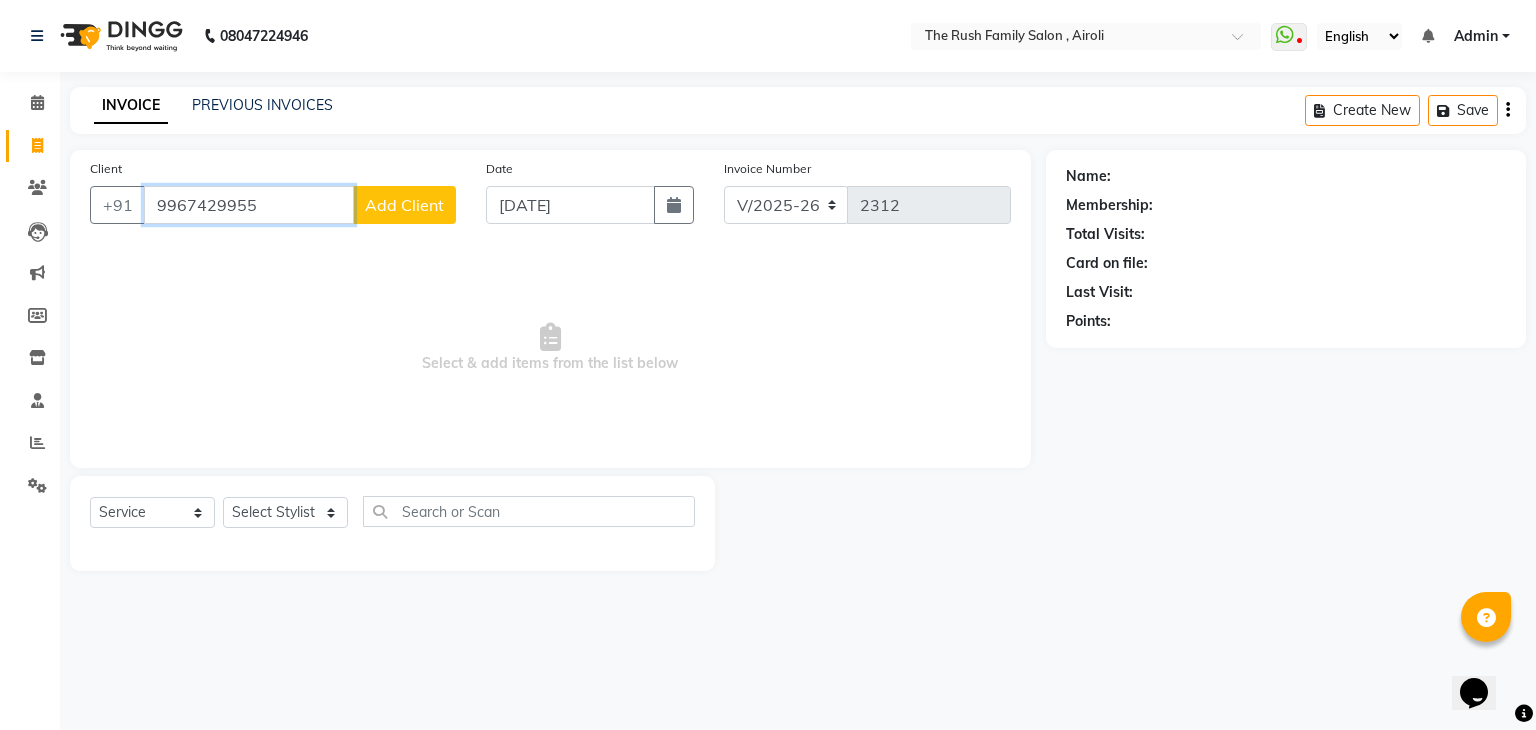 type on "9967429955" 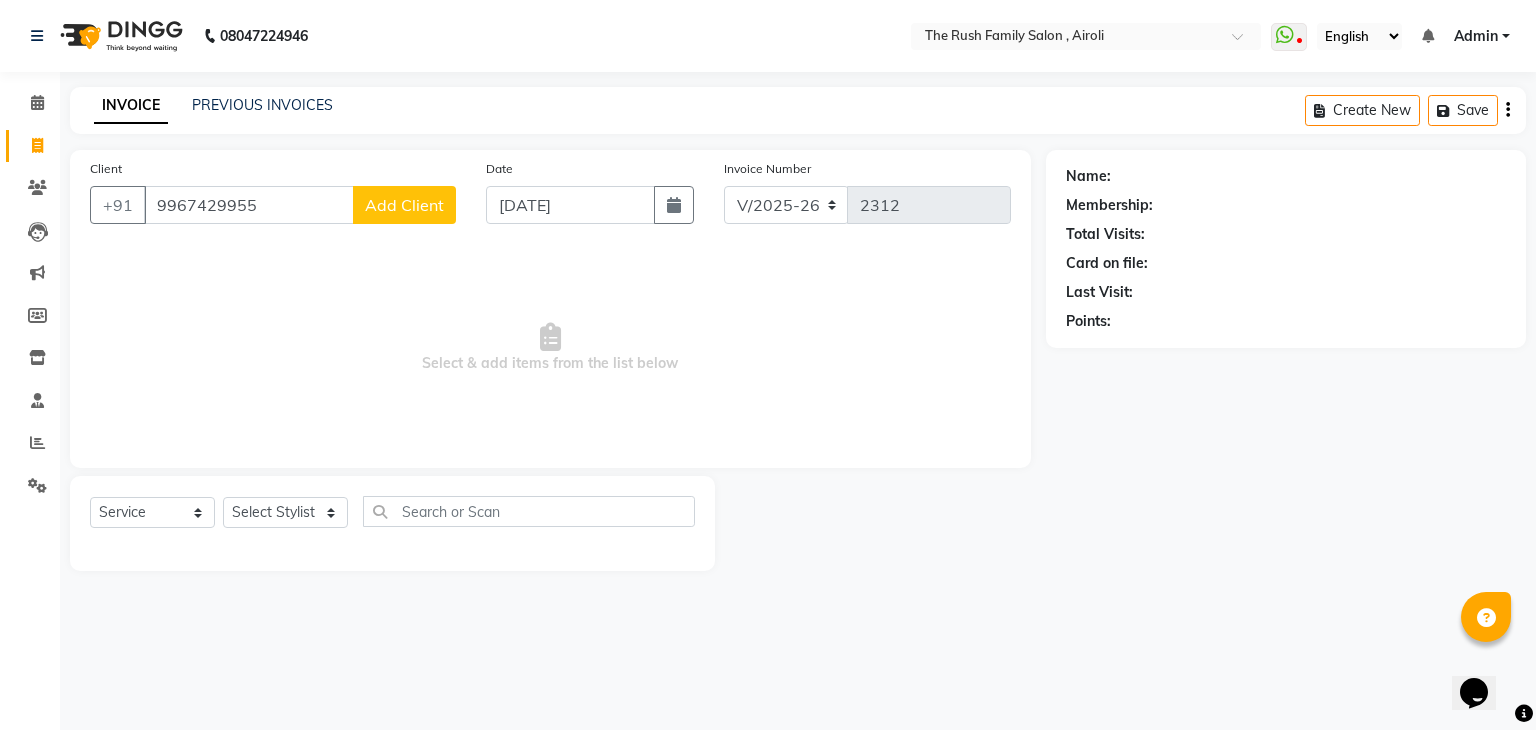 click on "Add Client" 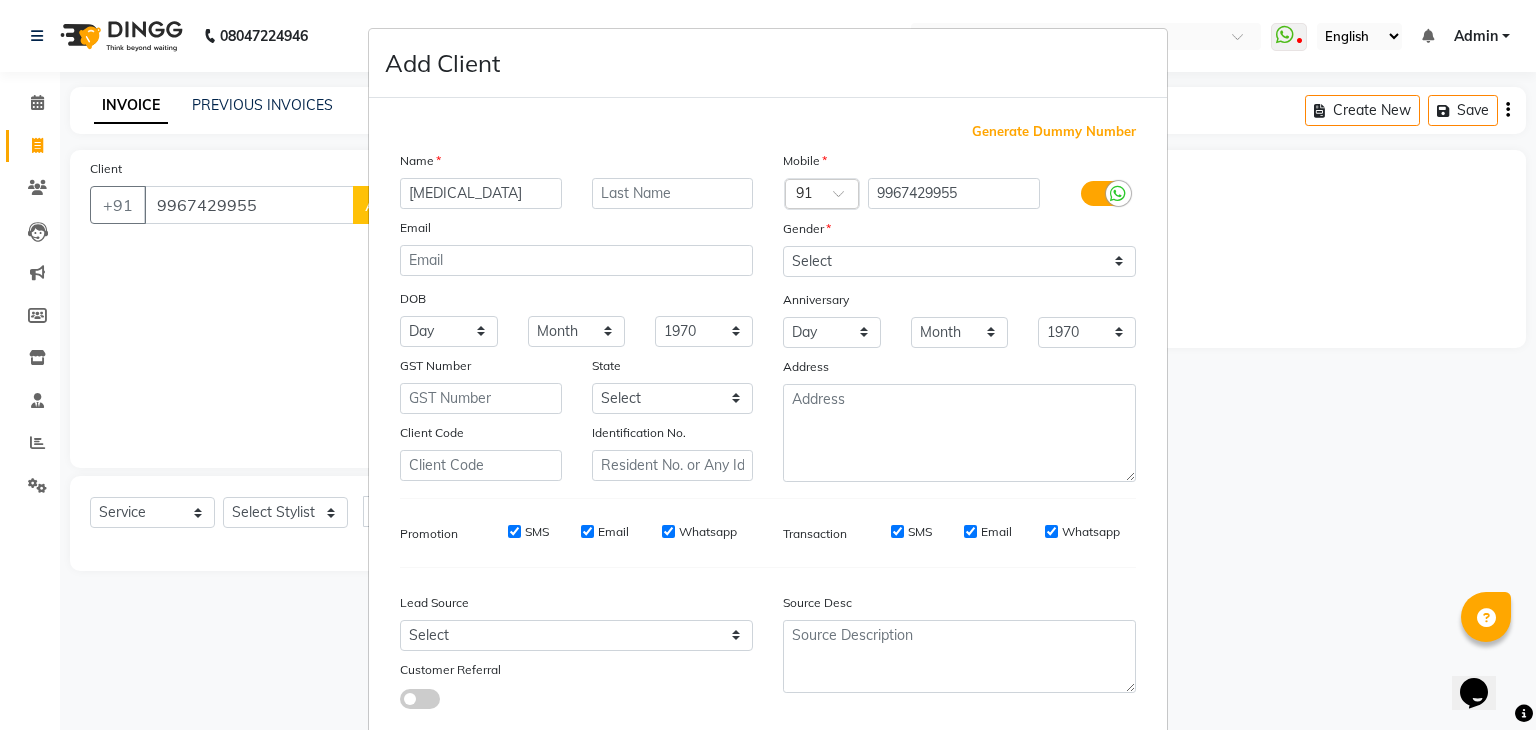 type on "Nikita" 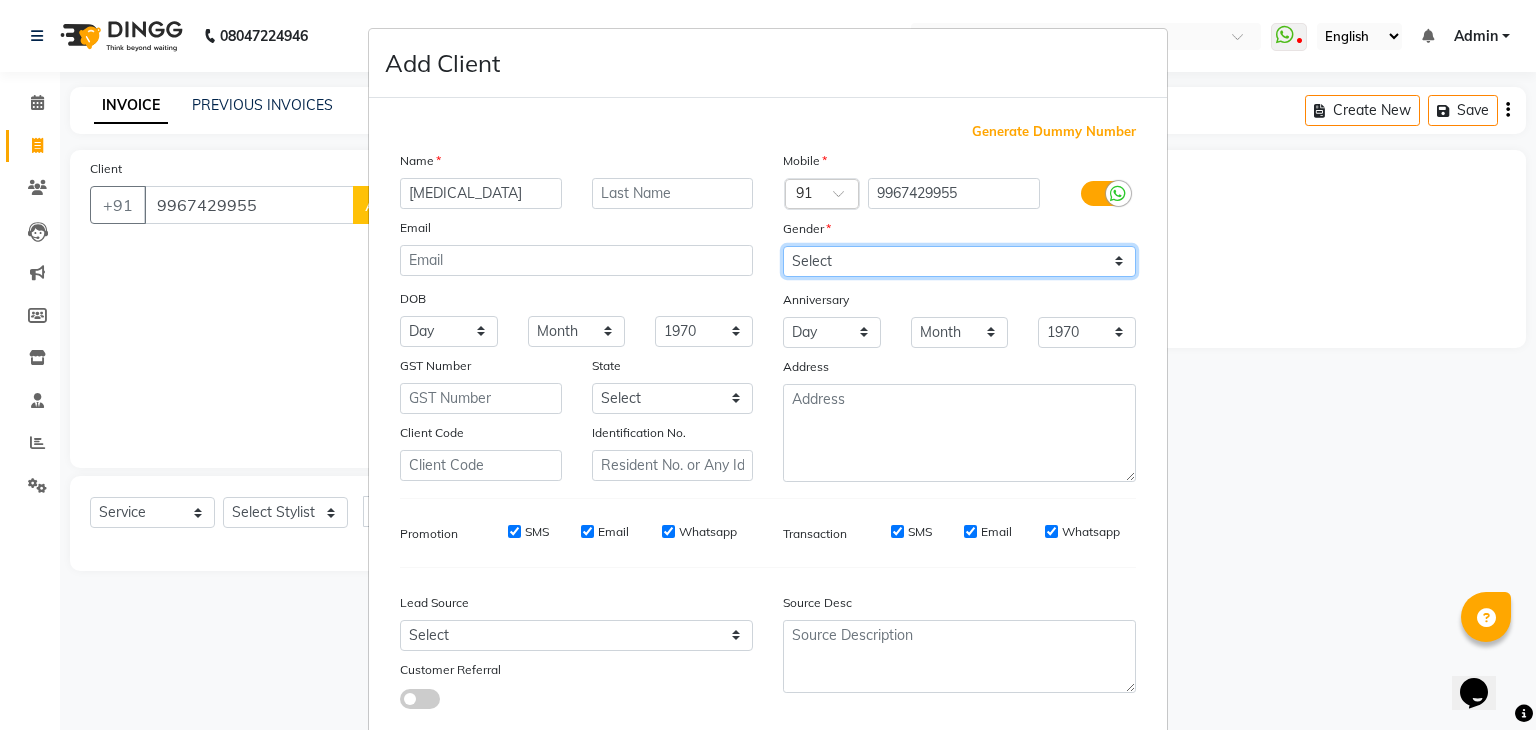 drag, startPoint x: 815, startPoint y: 262, endPoint x: 812, endPoint y: 336, distance: 74.06078 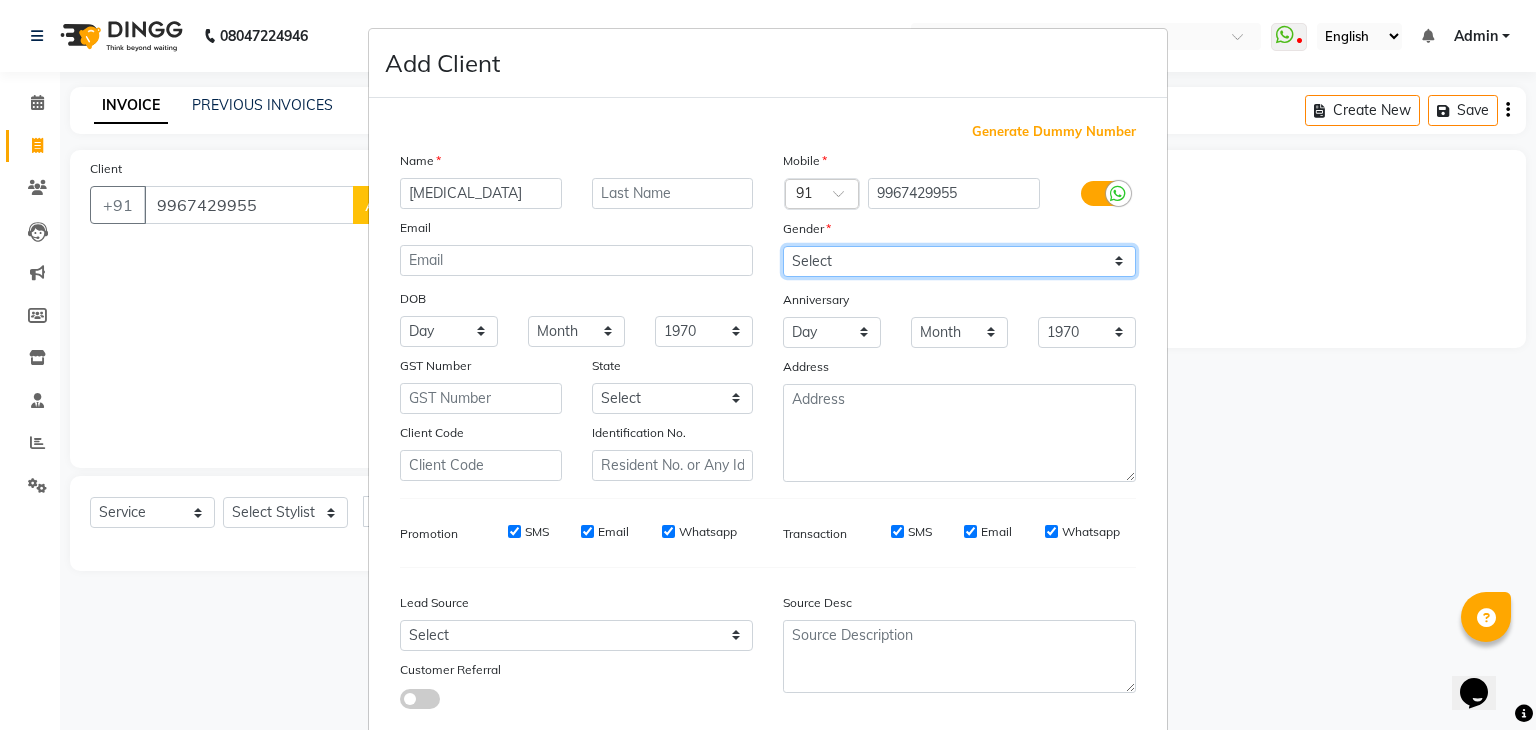 click on "Mobile Country Code × 91 9967429955 Gender Select Male Female Other Prefer Not To Say Anniversary Day 01 02 03 04 05 06 07 08 09 10 11 12 13 14 15 16 17 18 19 20 21 22 23 24 25 26 27 28 29 30 31 Month January February March April May June July August September October November December 1970 1971 1972 1973 1974 1975 1976 1977 1978 1979 1980 1981 1982 1983 1984 1985 1986 1987 1988 1989 1990 1991 1992 1993 1994 1995 1996 1997 1998 1999 2000 2001 2002 2003 2004 2005 2006 2007 2008 2009 2010 2011 2012 2013 2014 2015 2016 2017 2018 2019 2020 2021 2022 2023 2024 2025 Address" at bounding box center (959, 316) 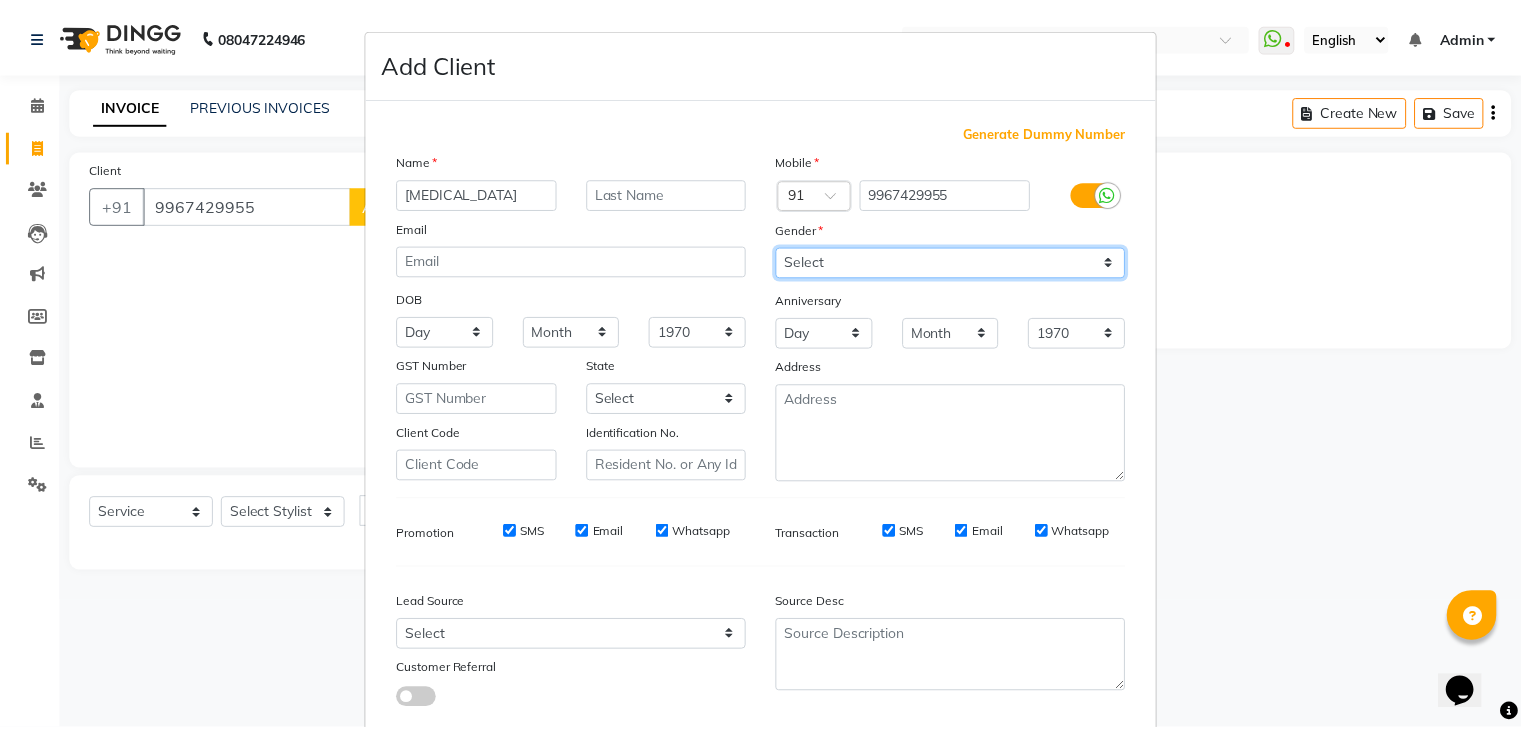 scroll, scrollTop: 127, scrollLeft: 0, axis: vertical 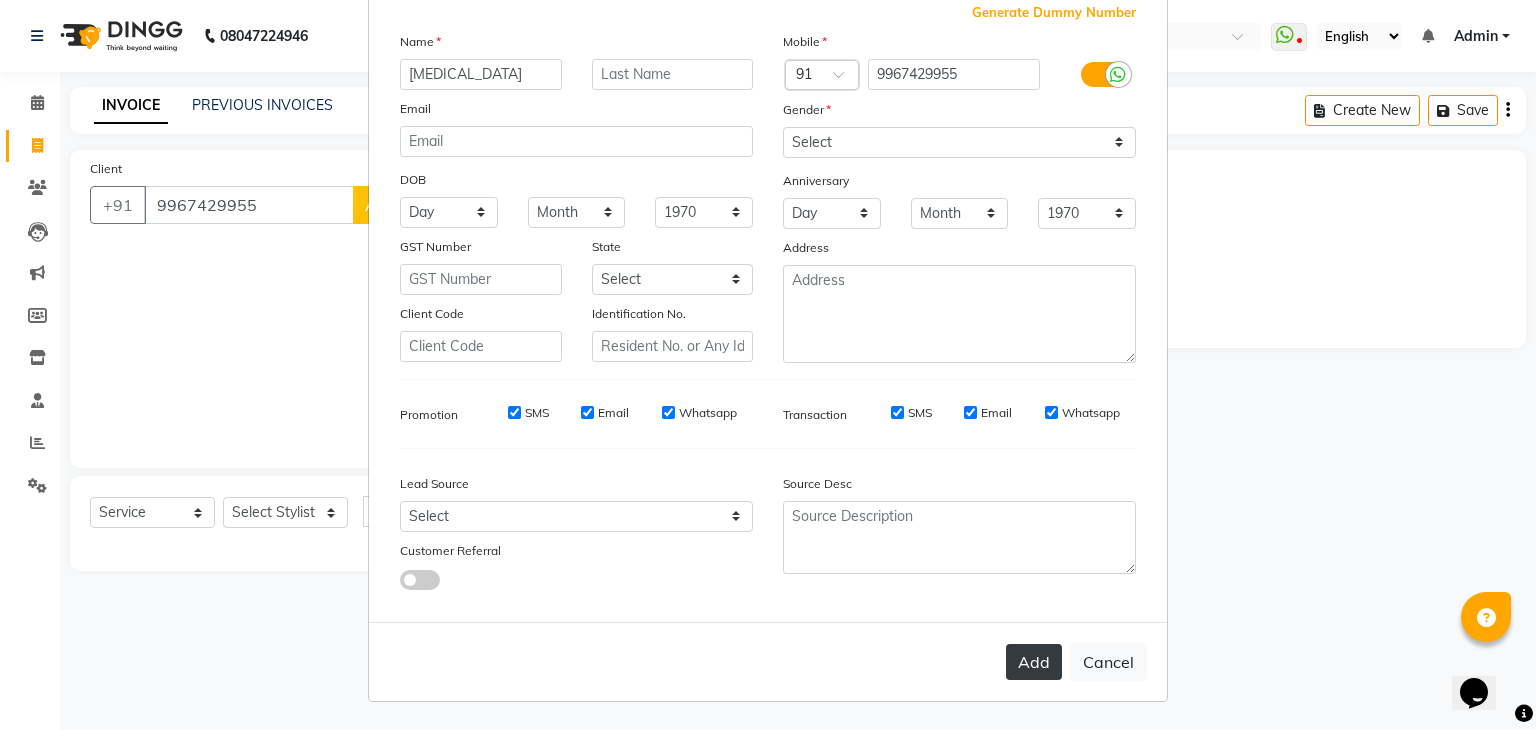 click on "Add" at bounding box center (1034, 662) 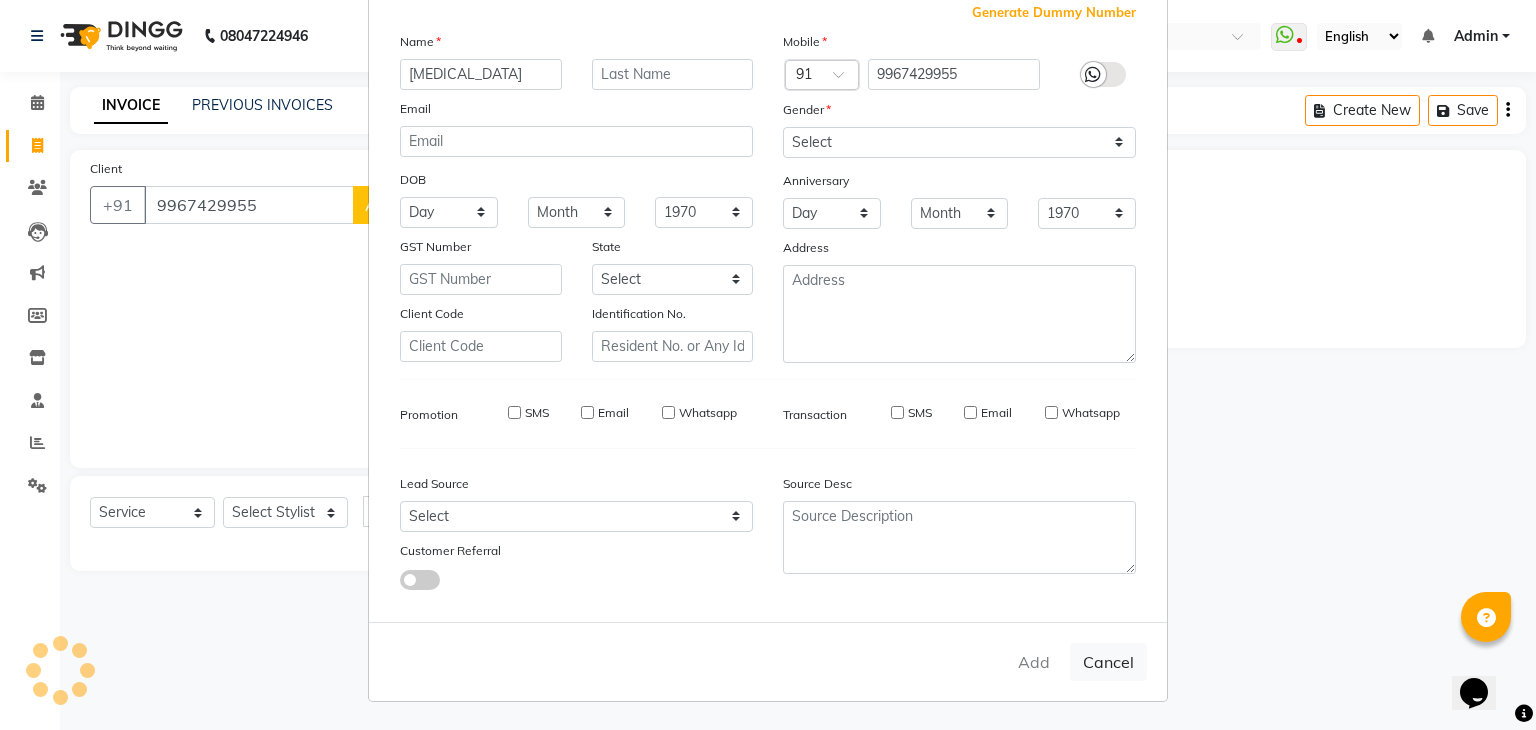 type 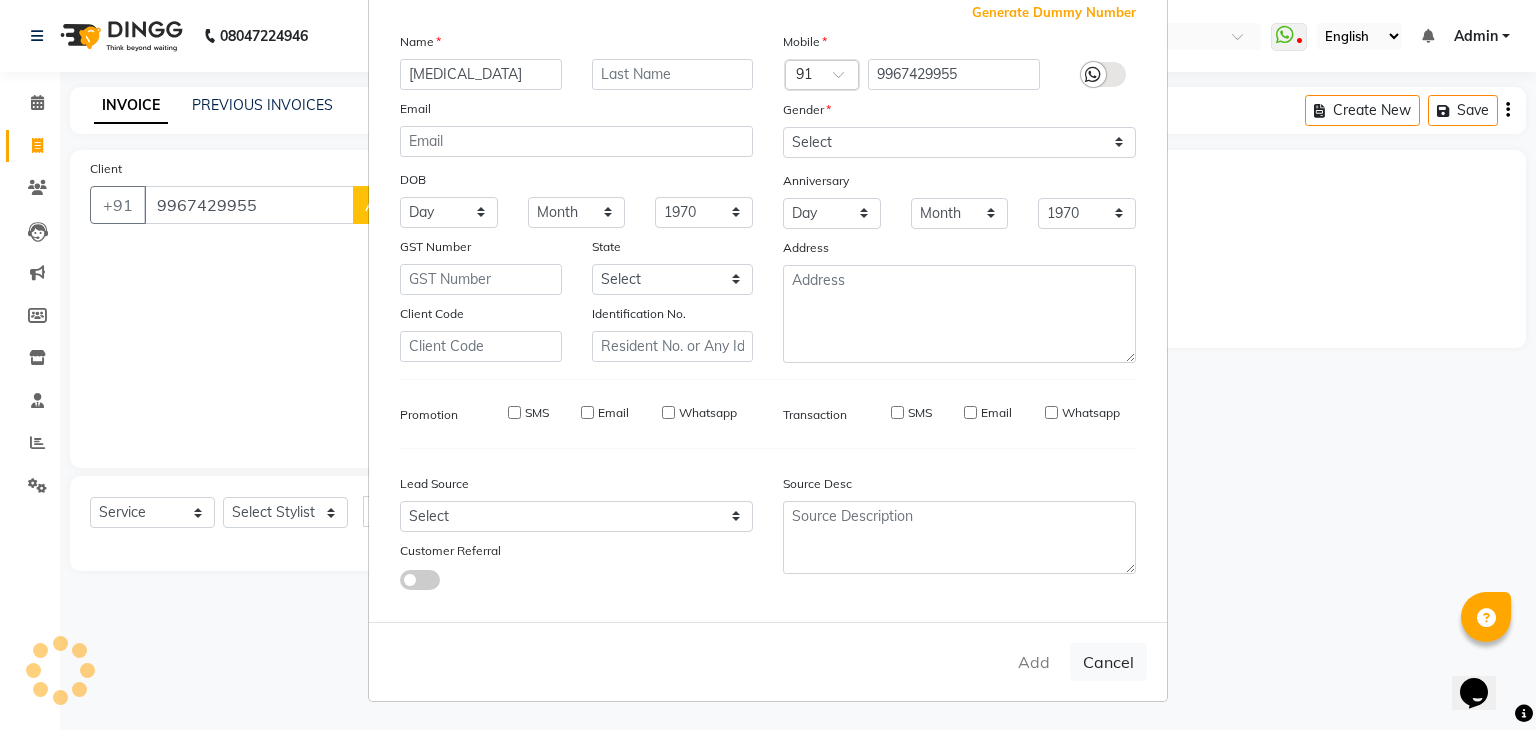 select 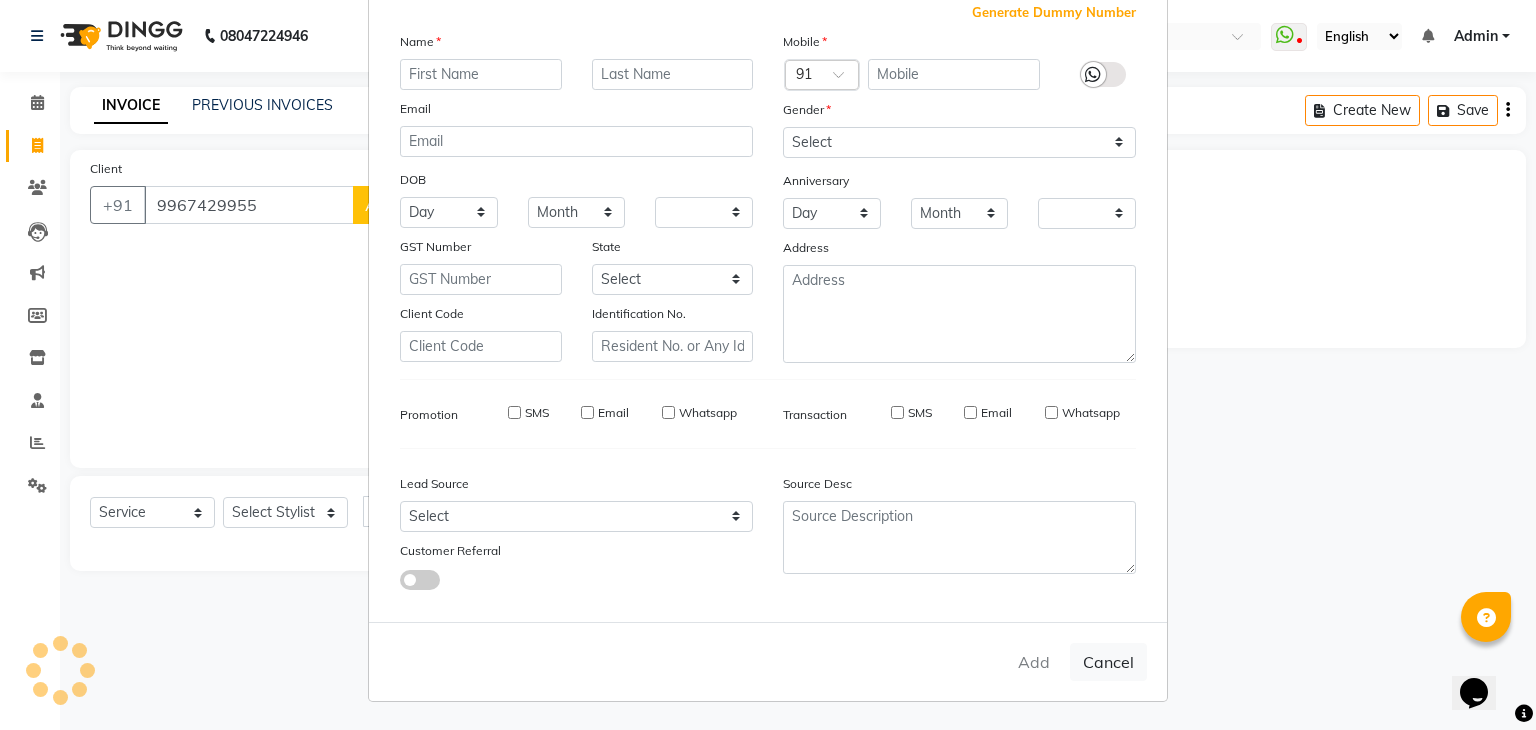 checkbox on "false" 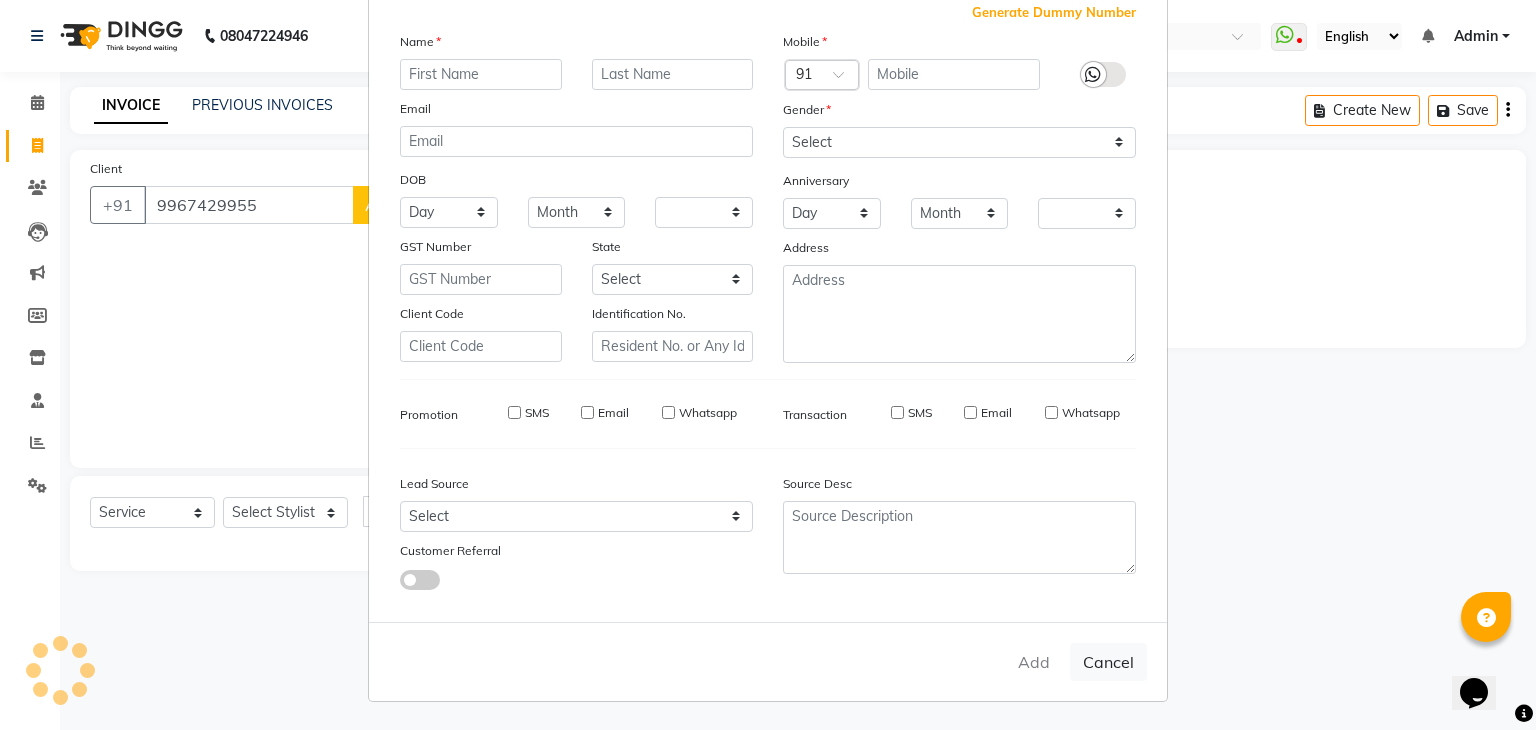 checkbox on "false" 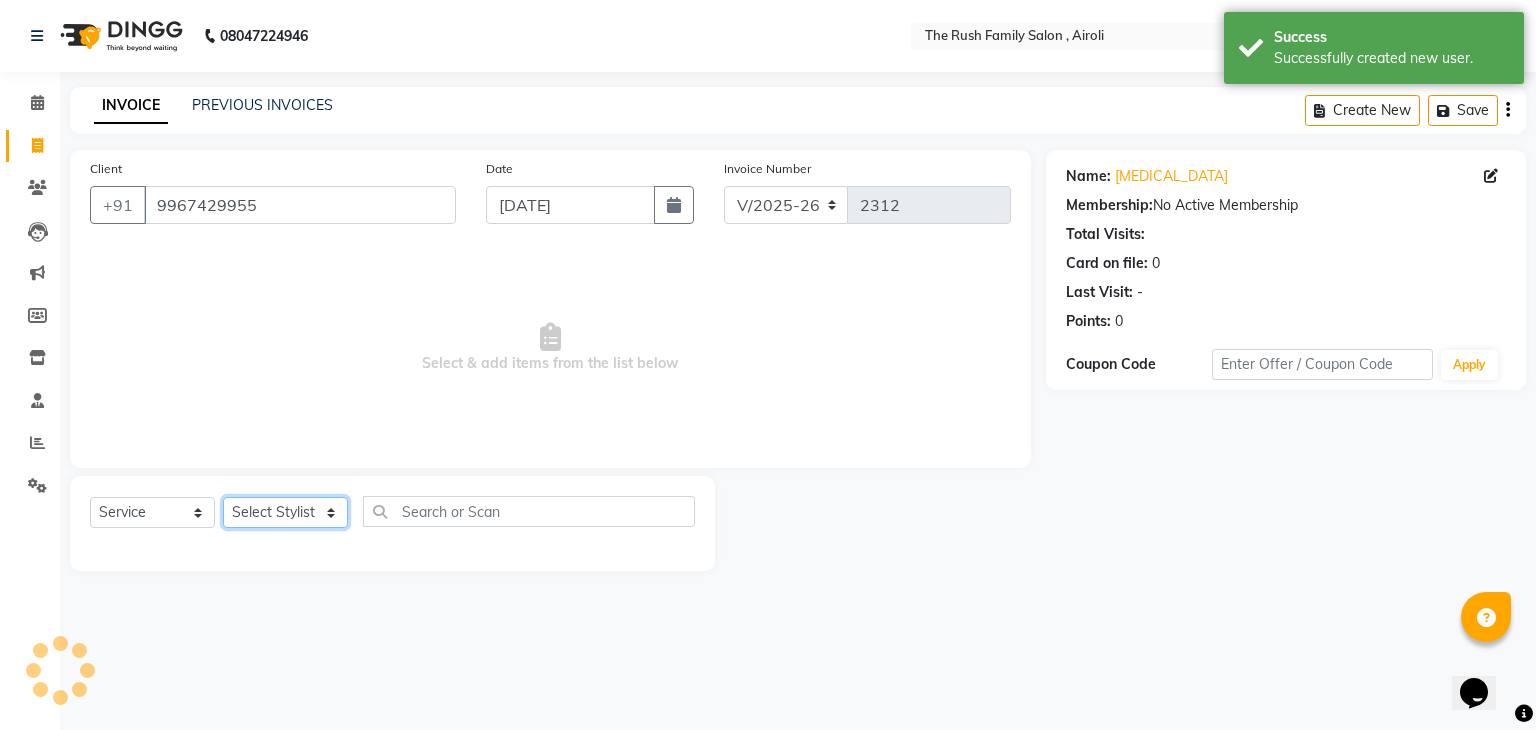 click on "Select Stylist [PERSON_NAME] Guddi [PERSON_NAME]   [PERSON_NAME] [PERSON_NAME]" 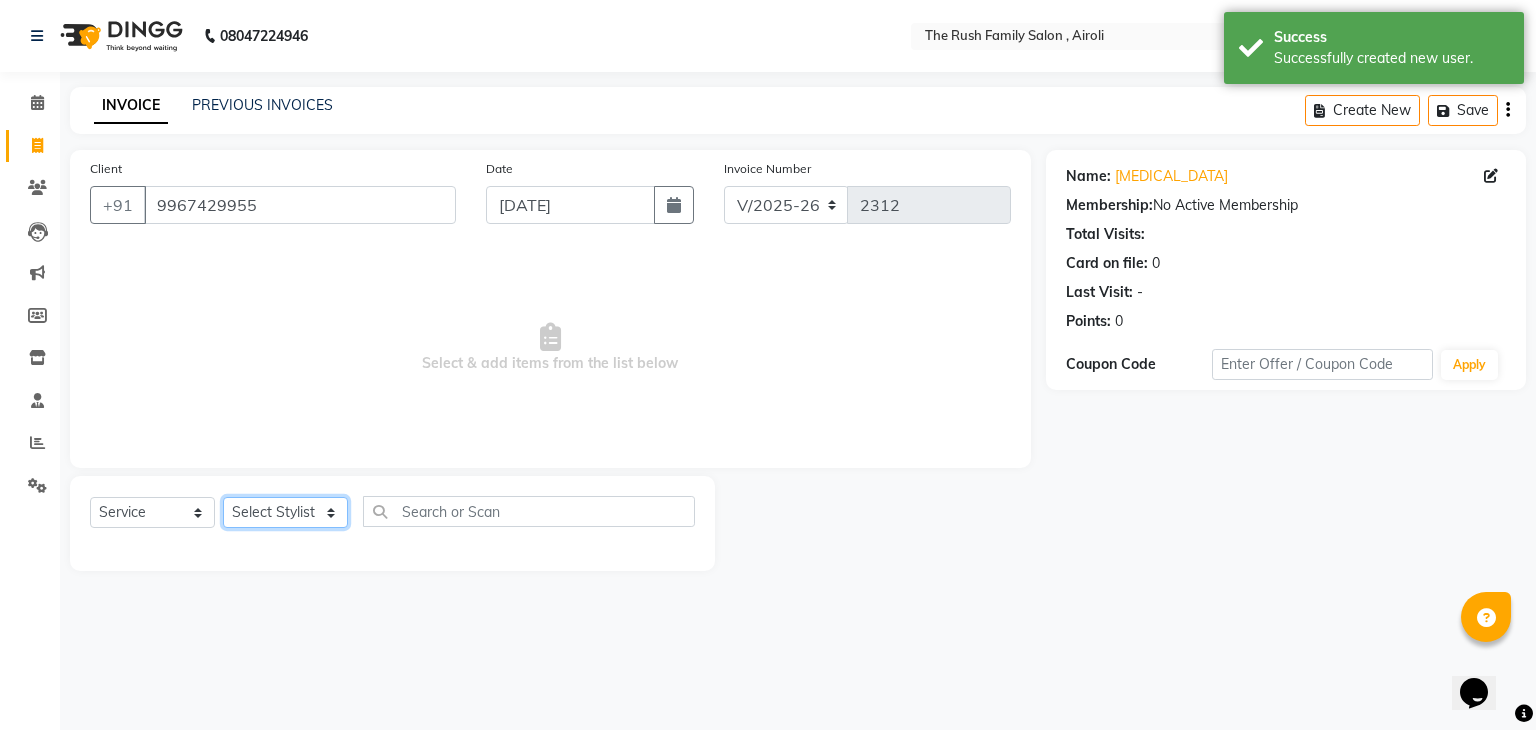 select on "65380" 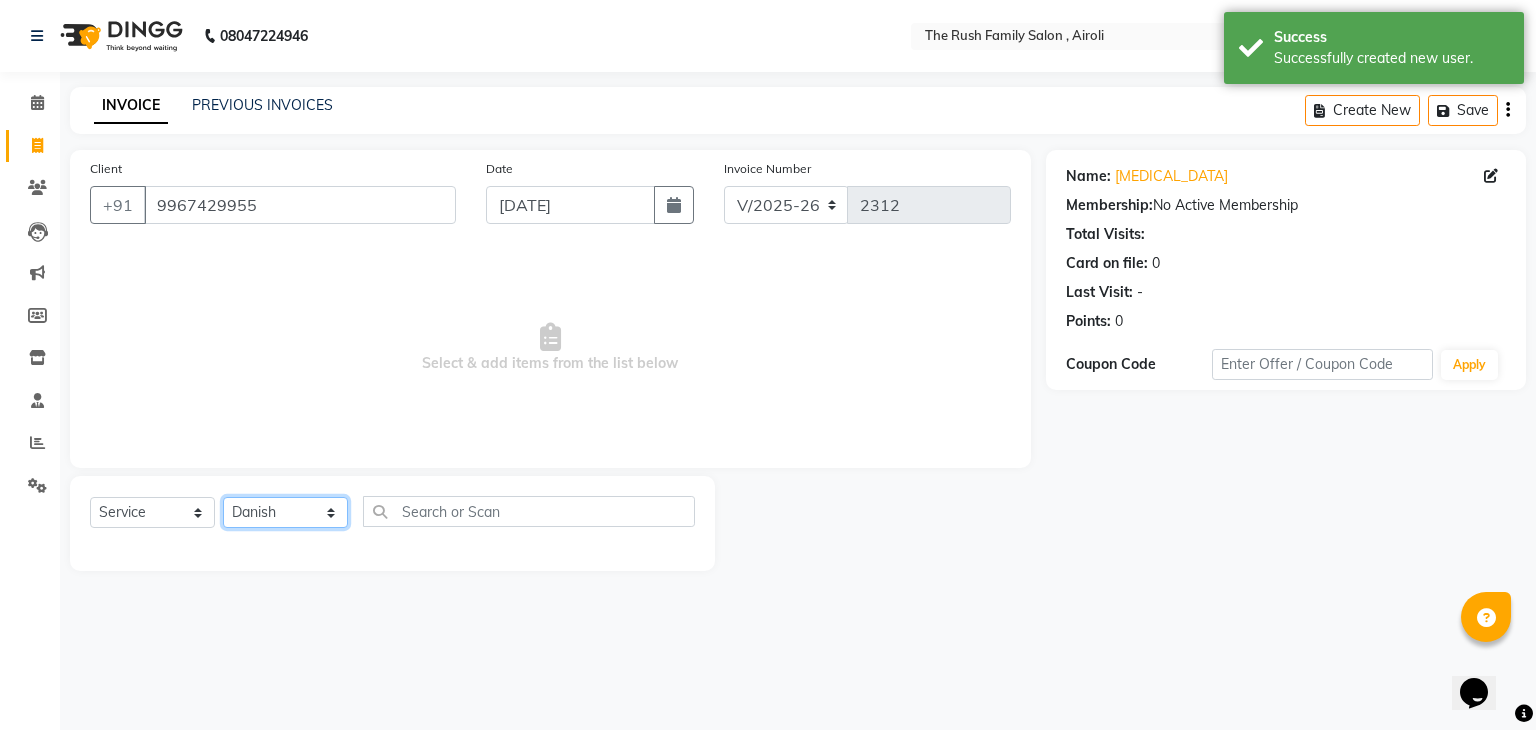 click on "Select Stylist [PERSON_NAME] Guddi [PERSON_NAME]   [PERSON_NAME] [PERSON_NAME]" 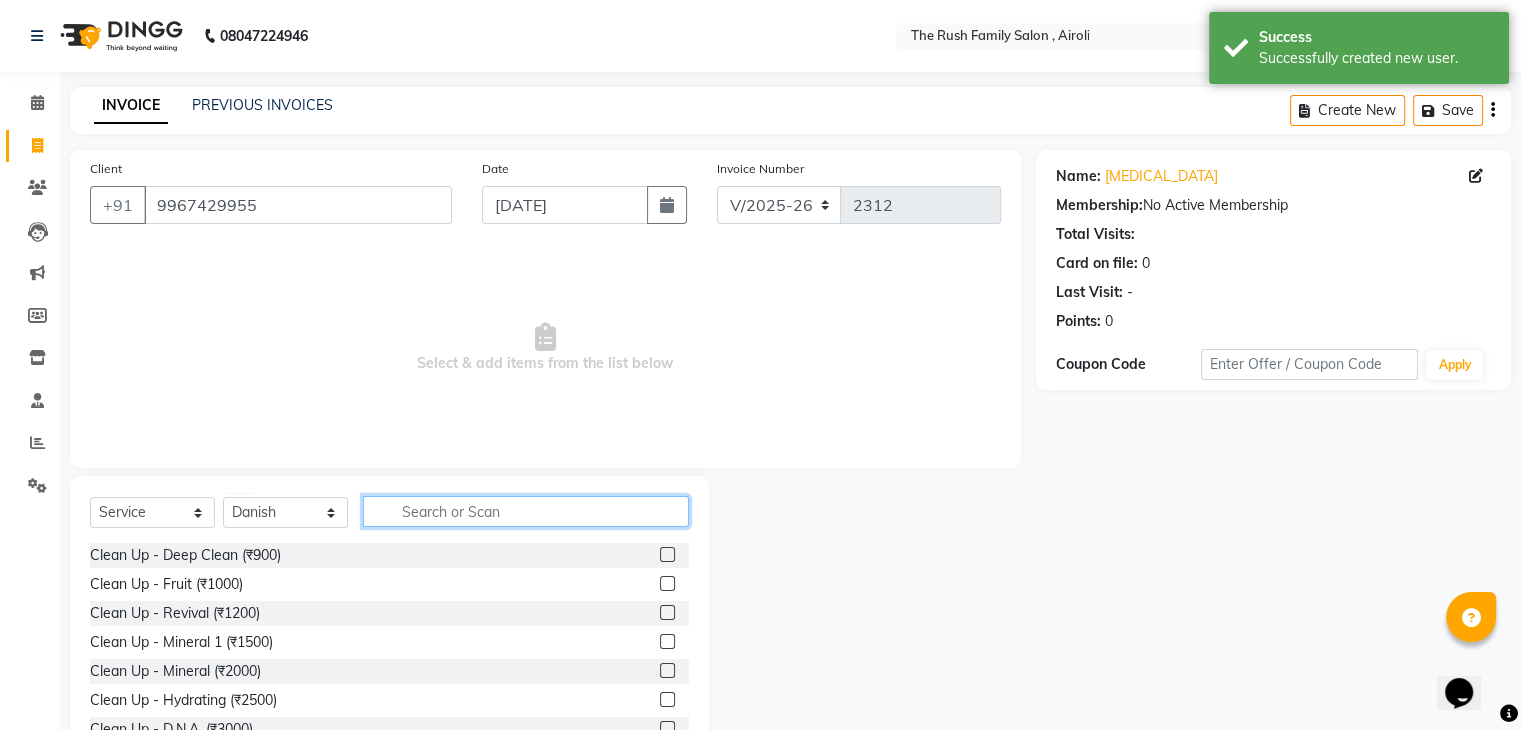 click 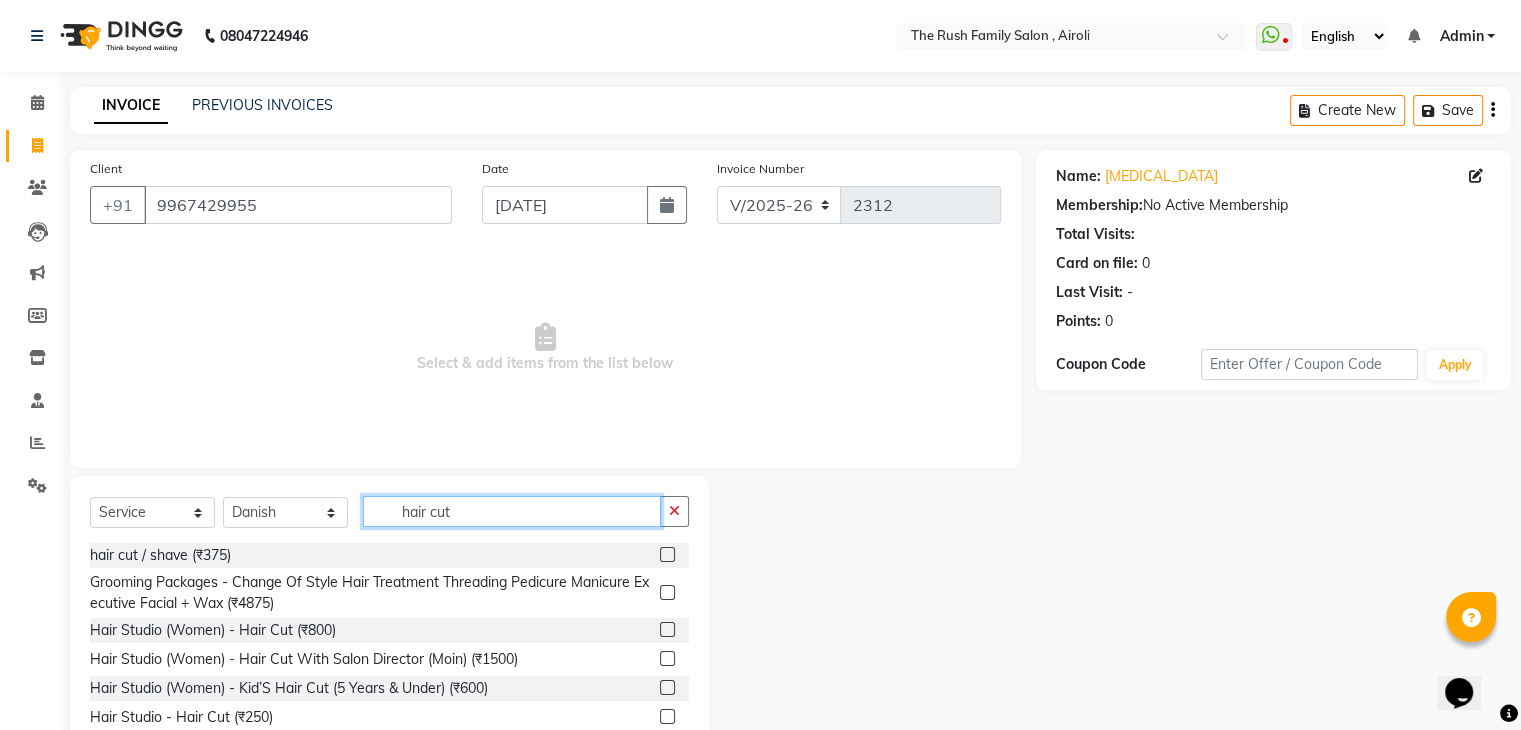 type on "hair cut" 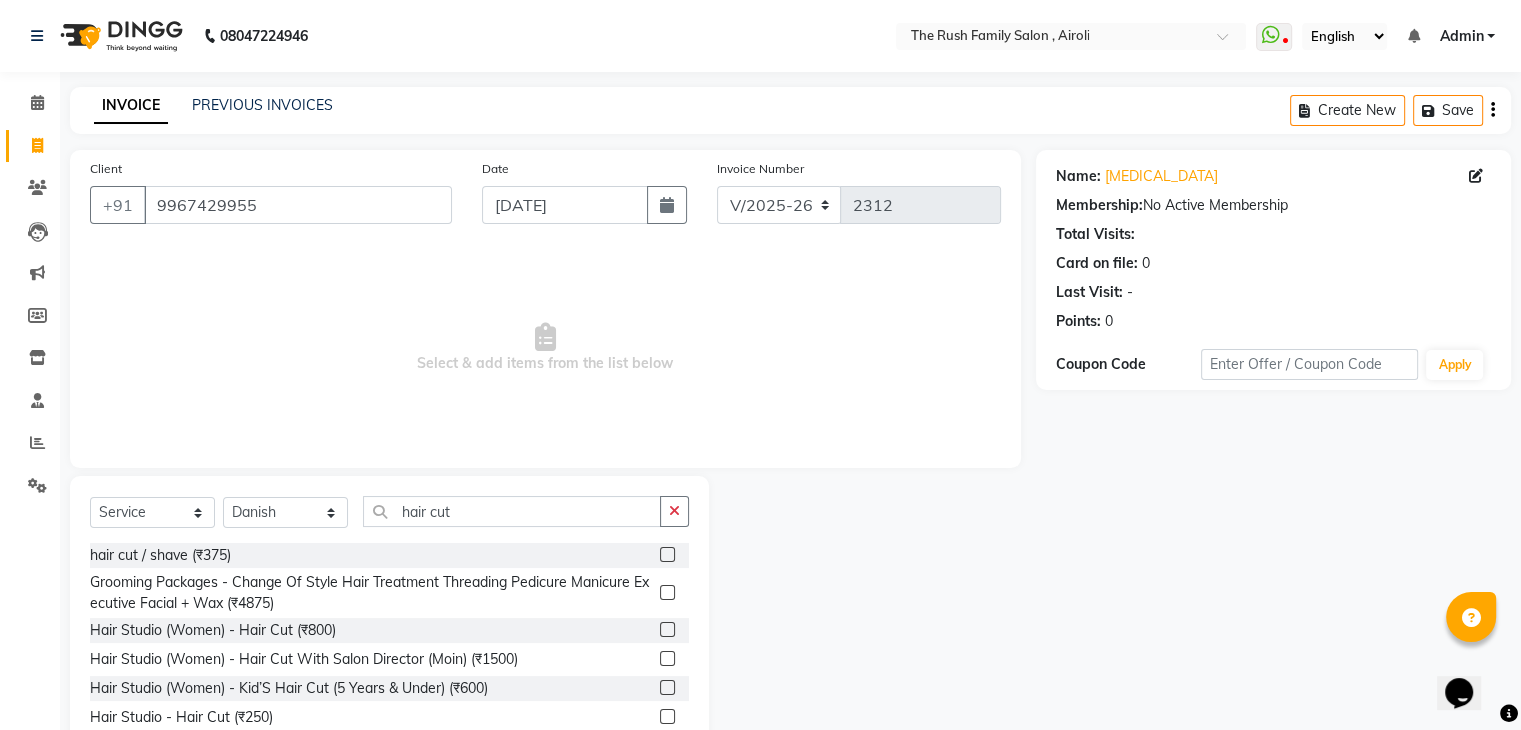 click 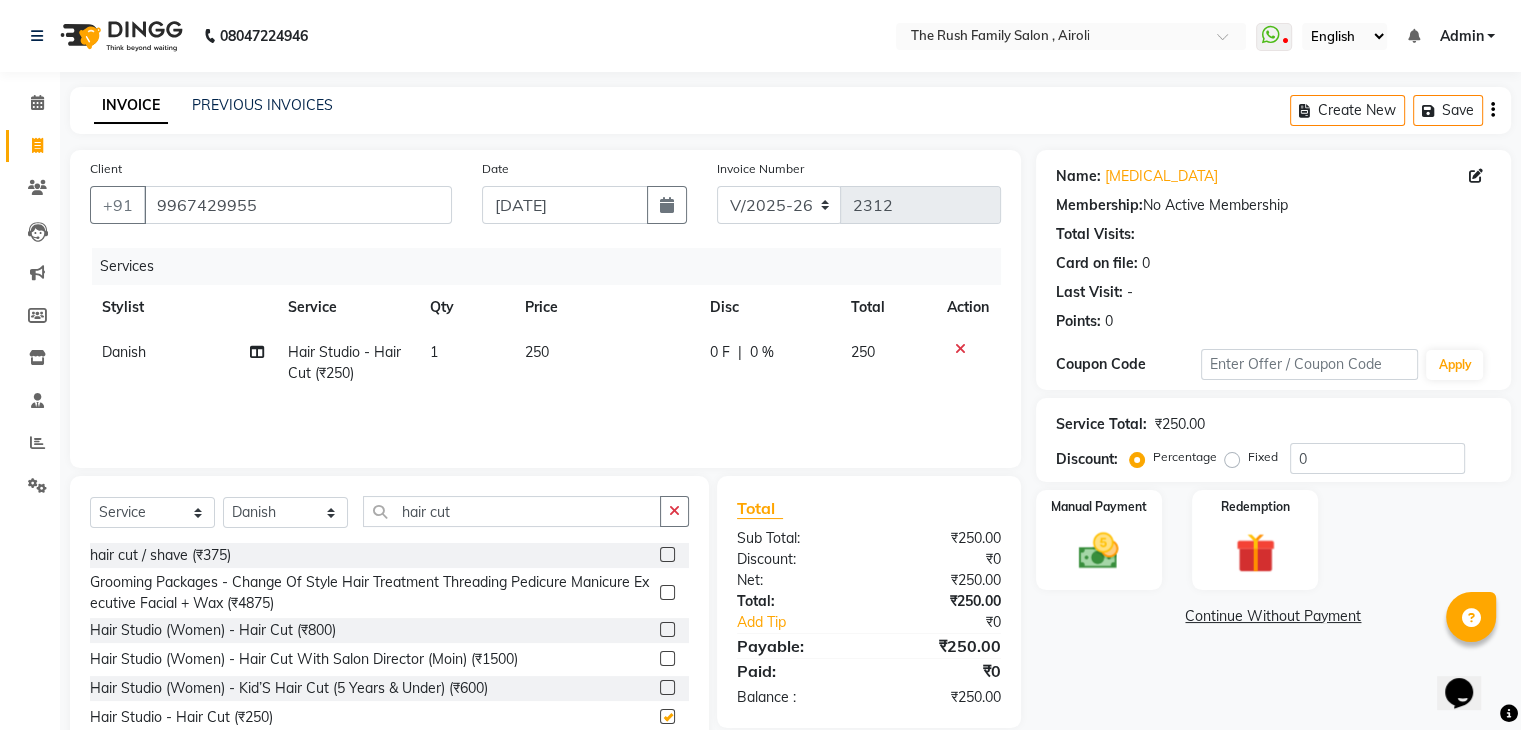 checkbox on "false" 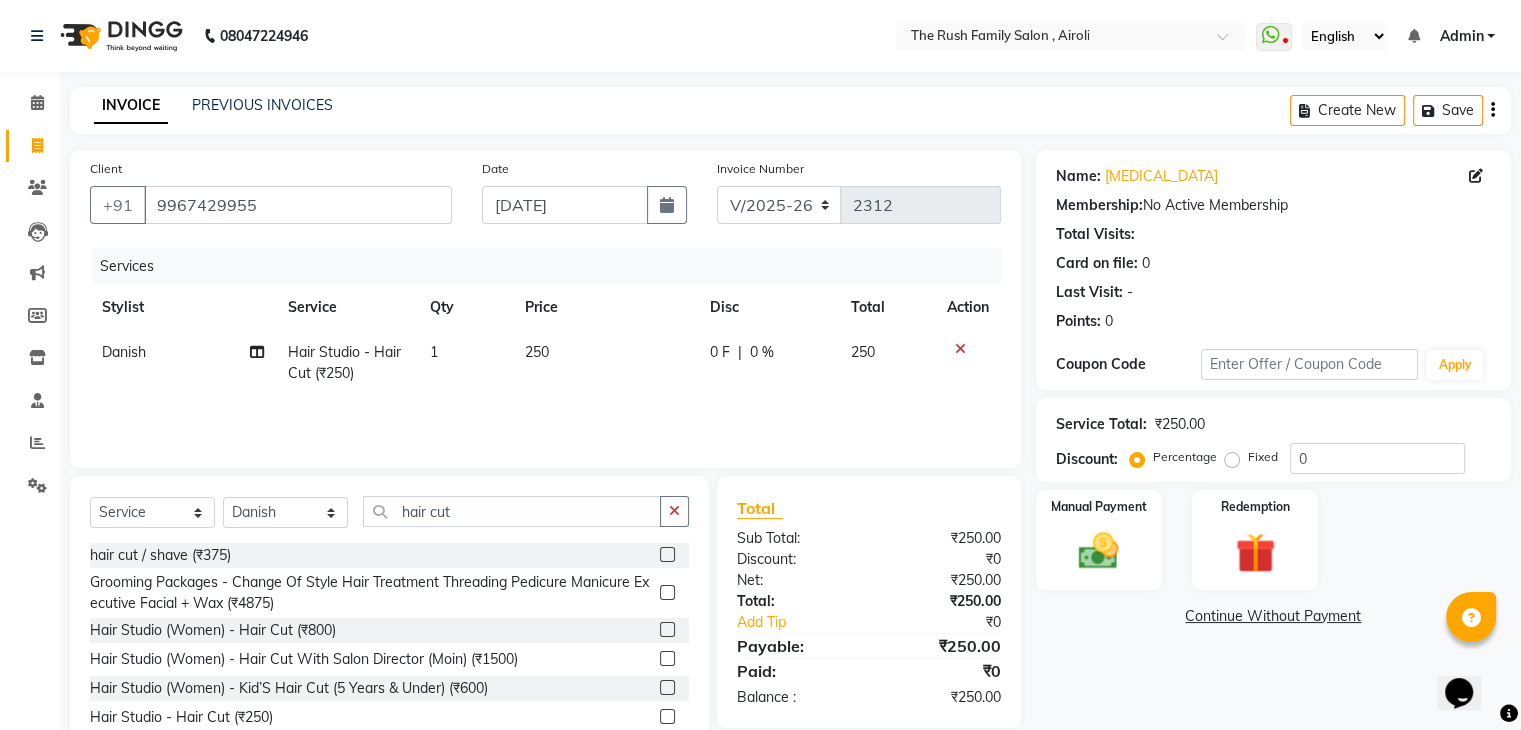 click on "0 F | 0 %" 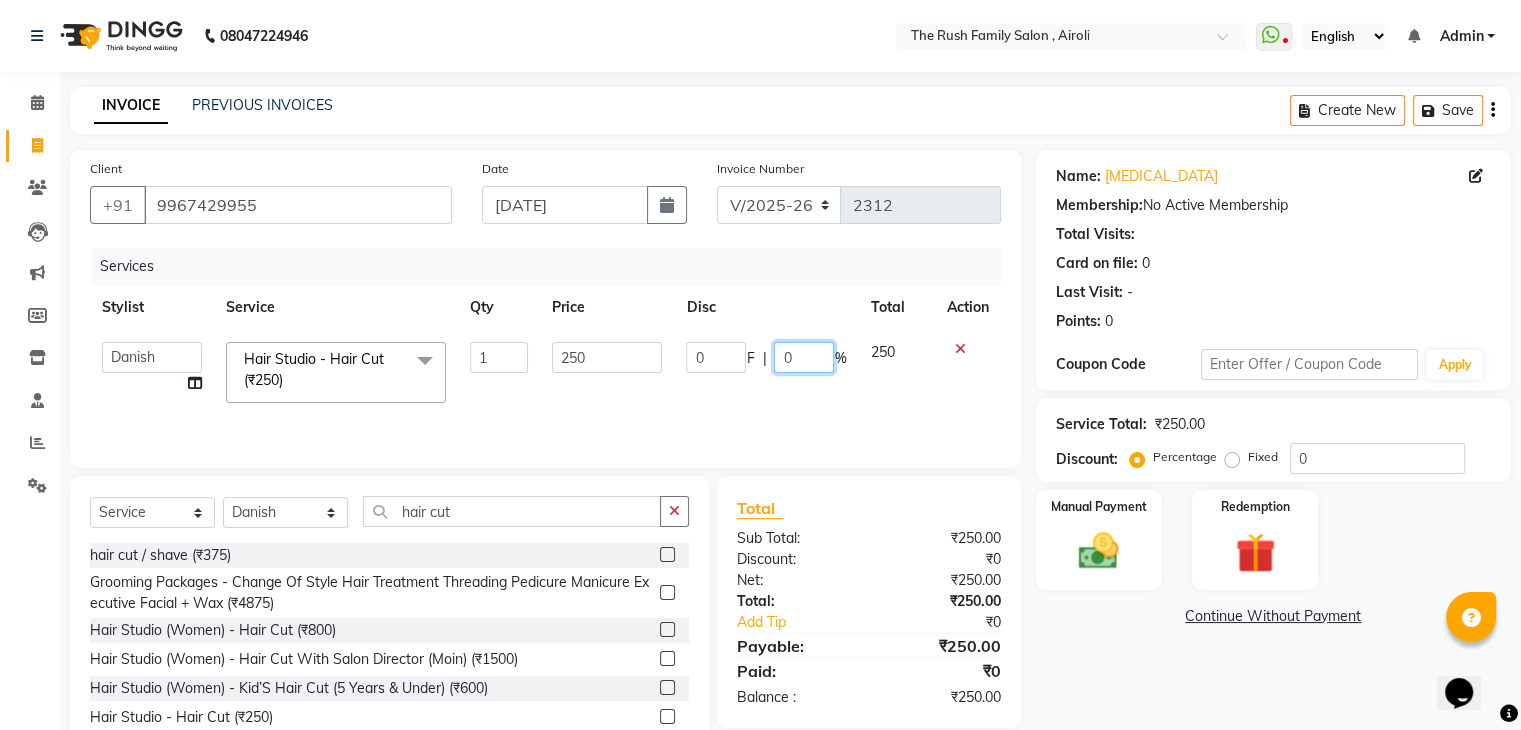 click on "0" 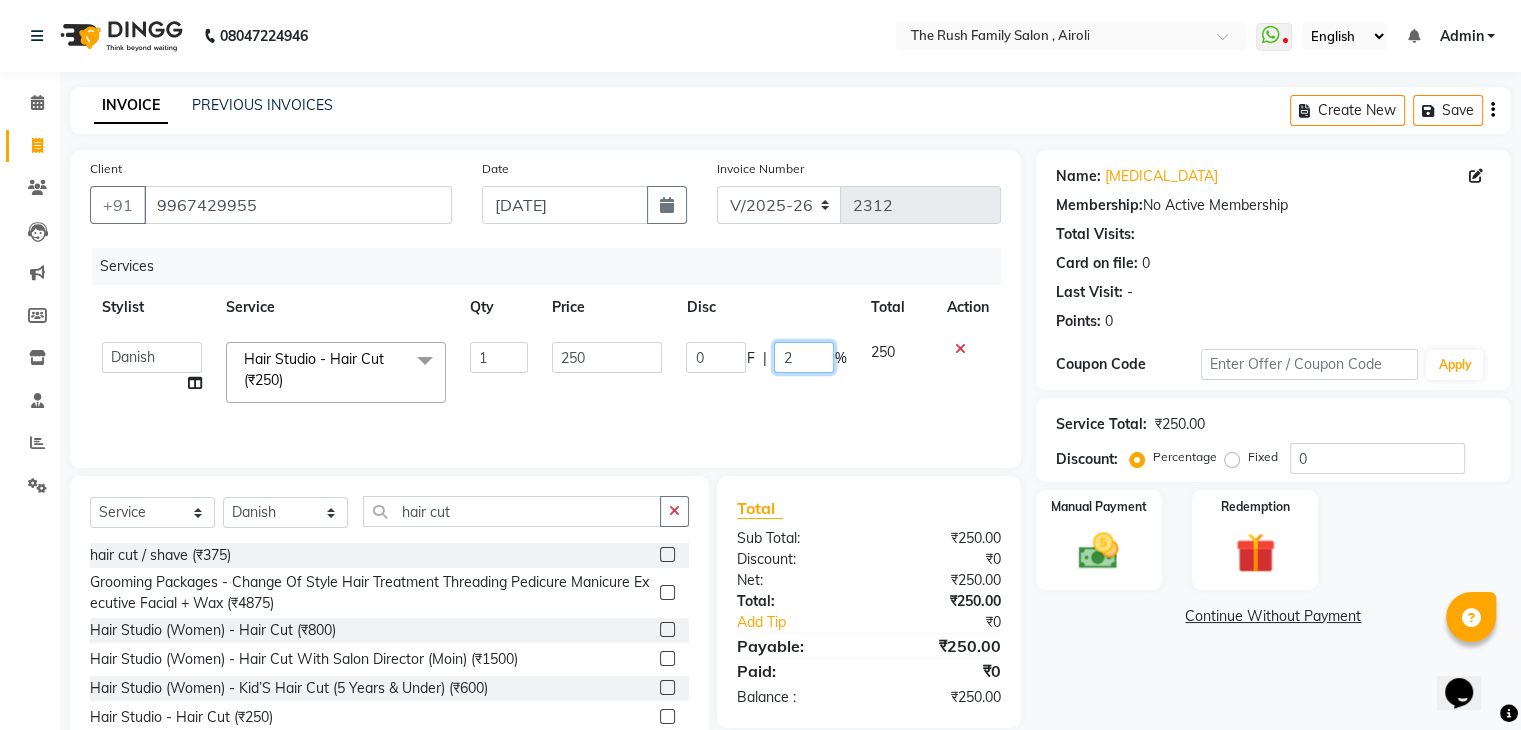 type on "20" 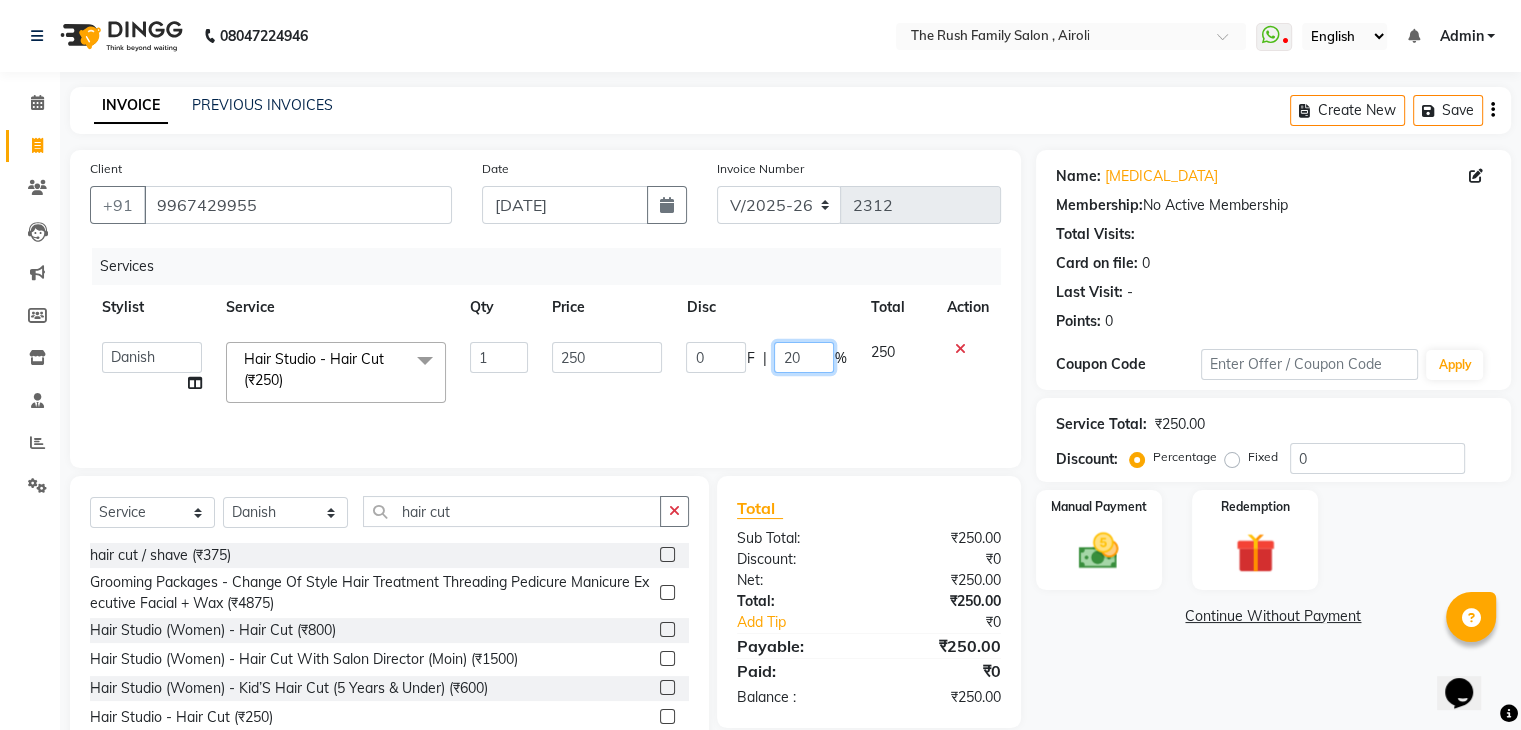 click on "20" 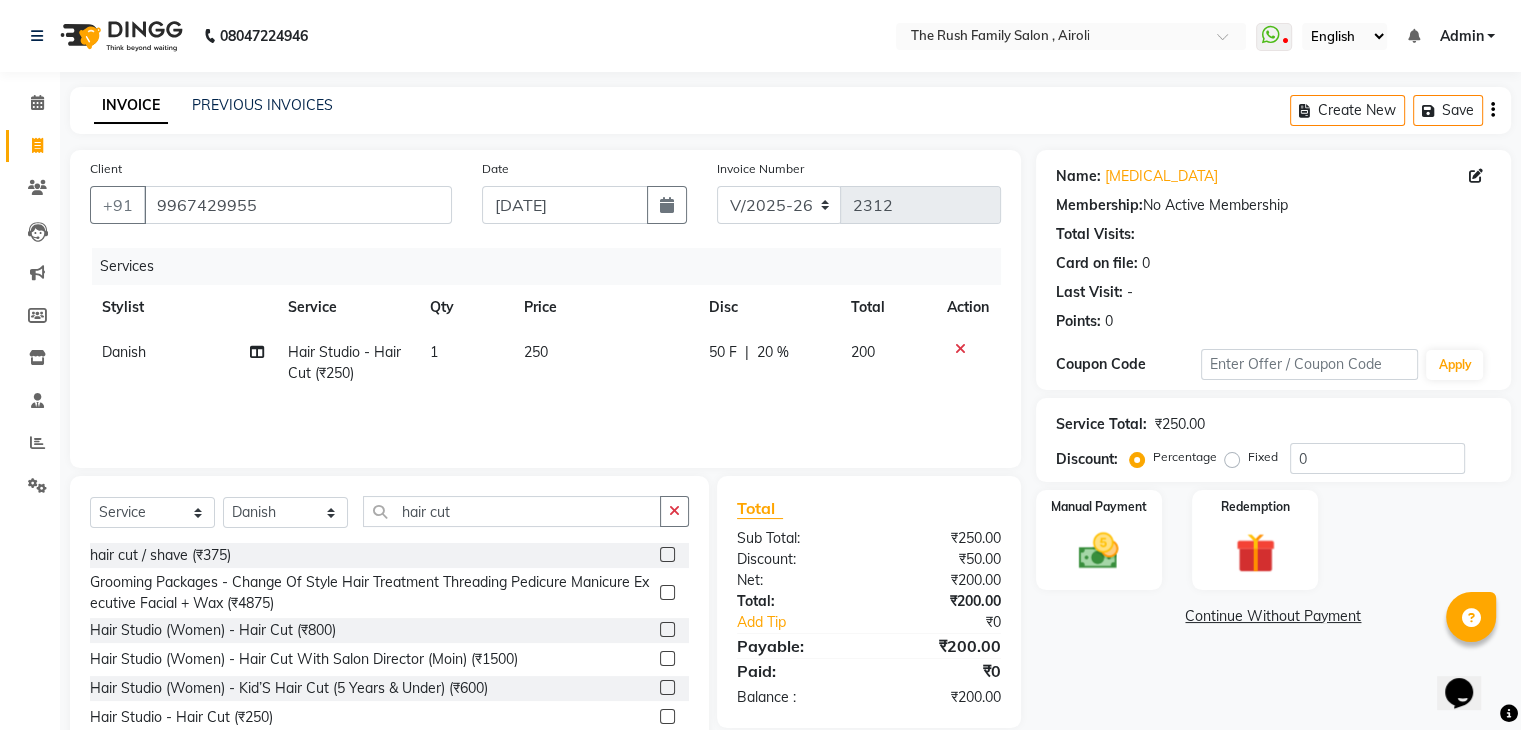 click on "Services Stylist Service Qty Price Disc Total Action Danish Hair Studio - Hair Cut (₹250) 1 250 50 F | 20 % 200" 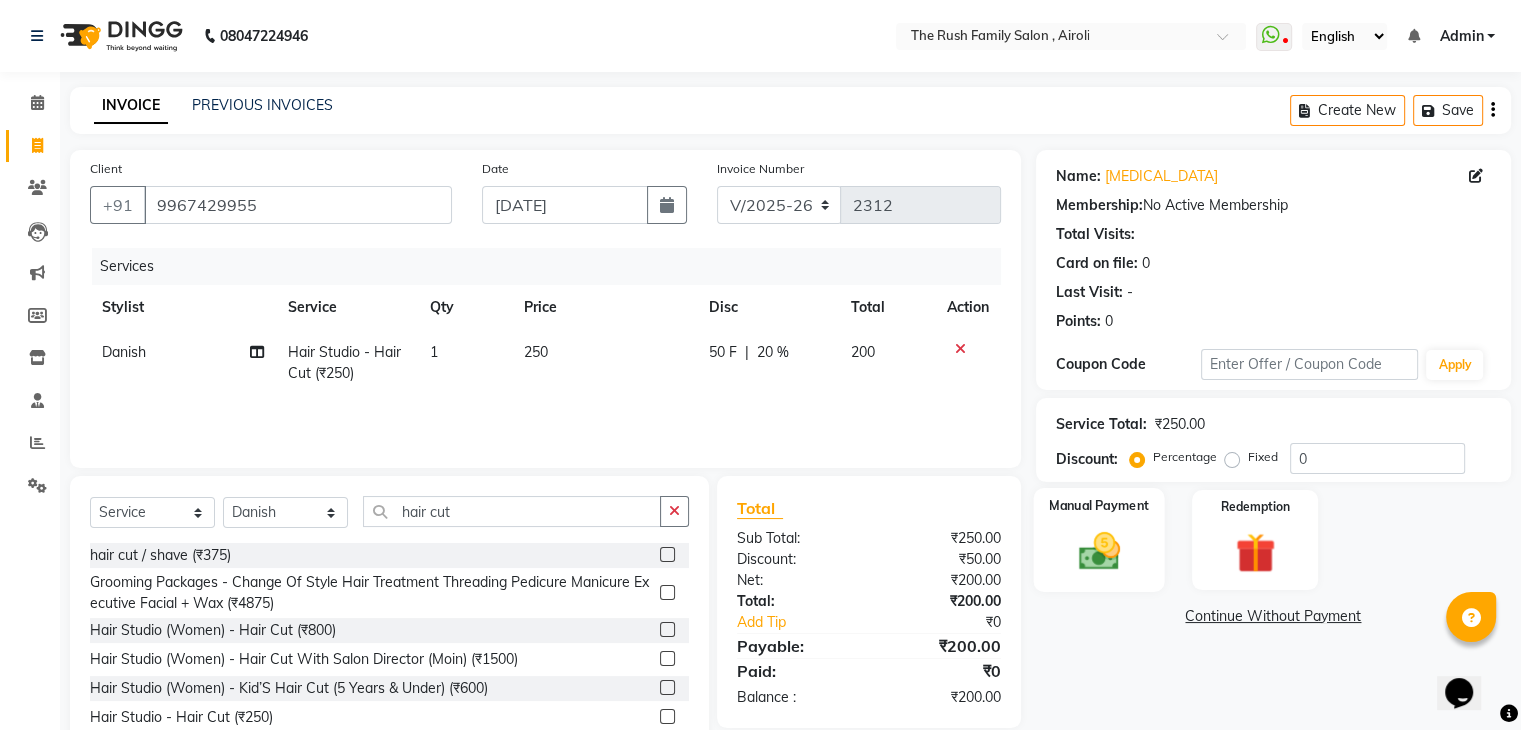 click 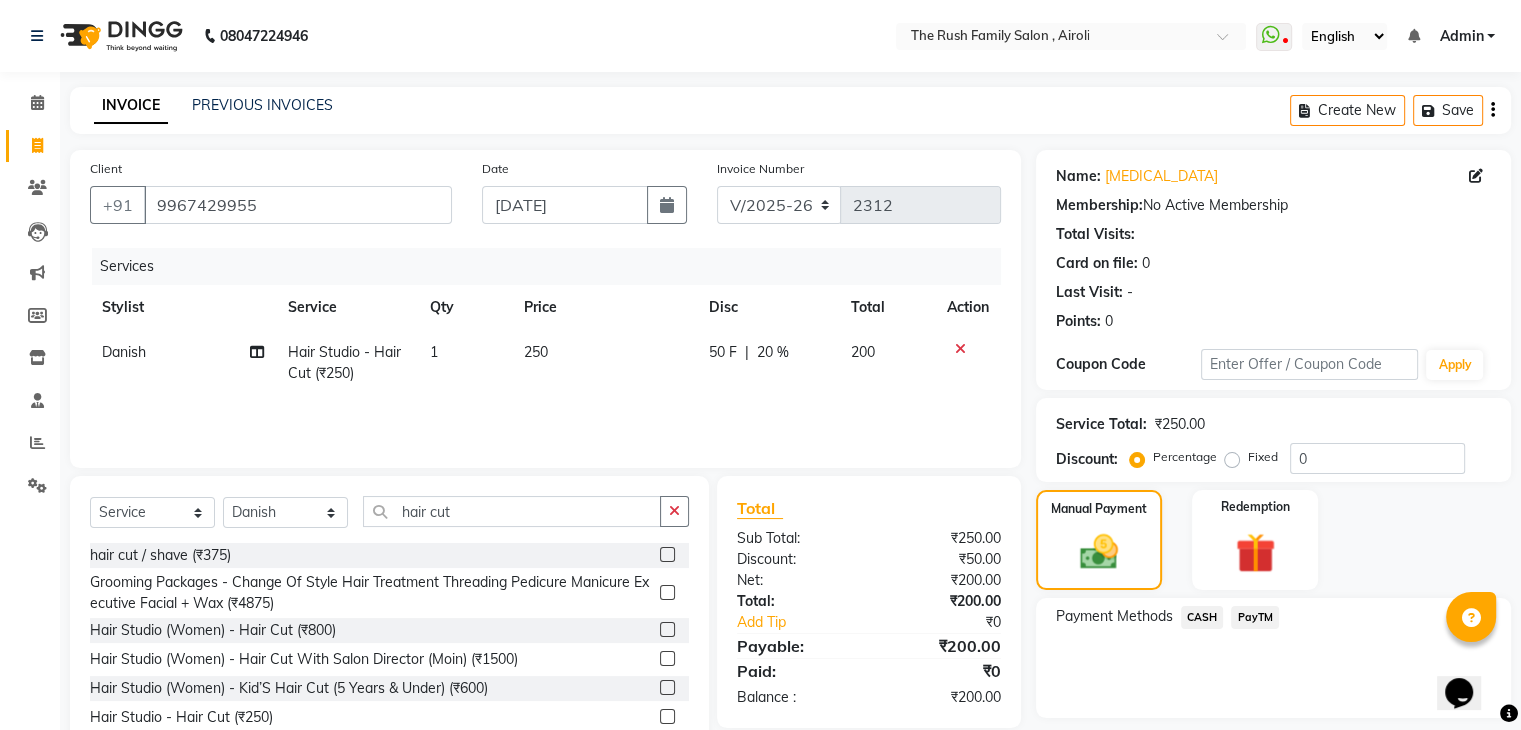 click on "PayTM" 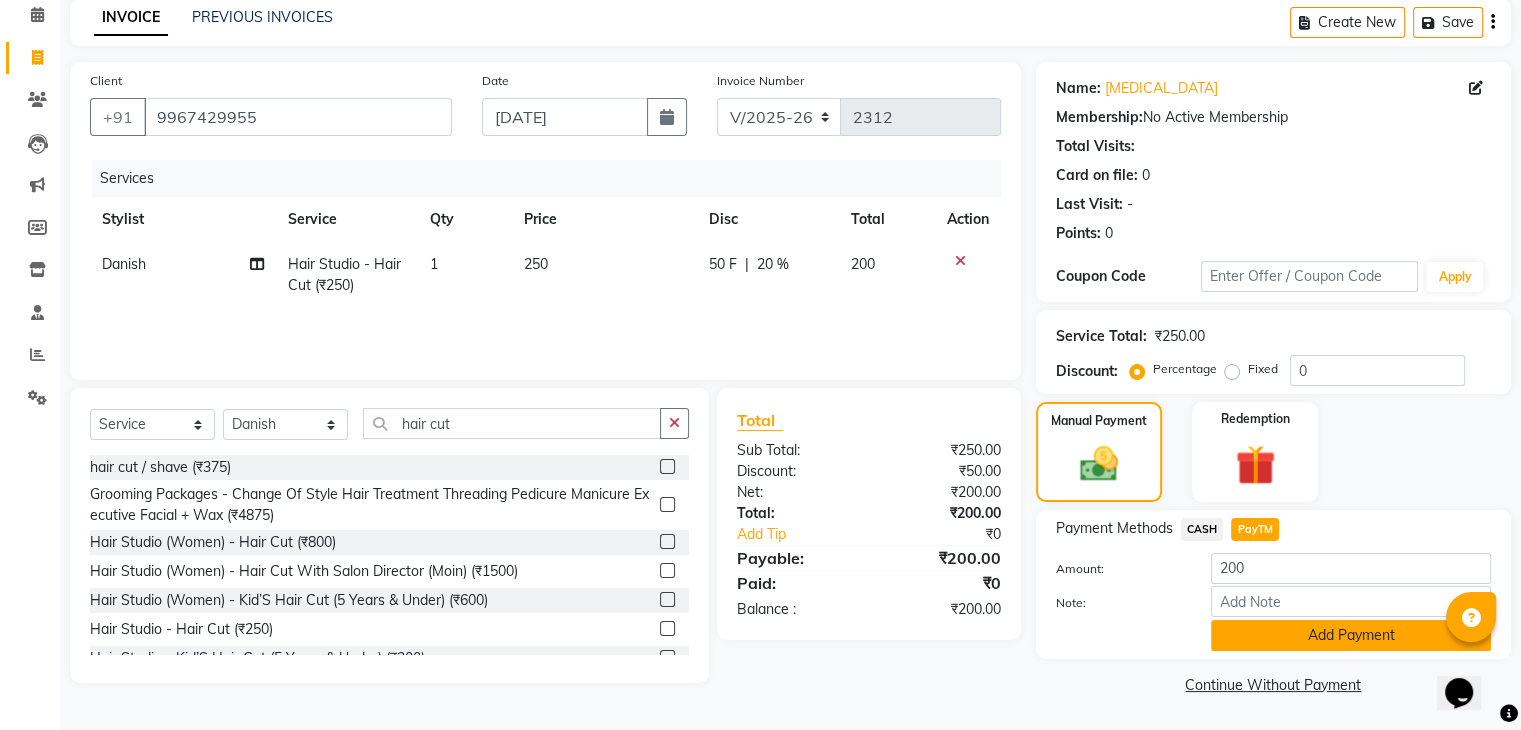 click on "Add Payment" 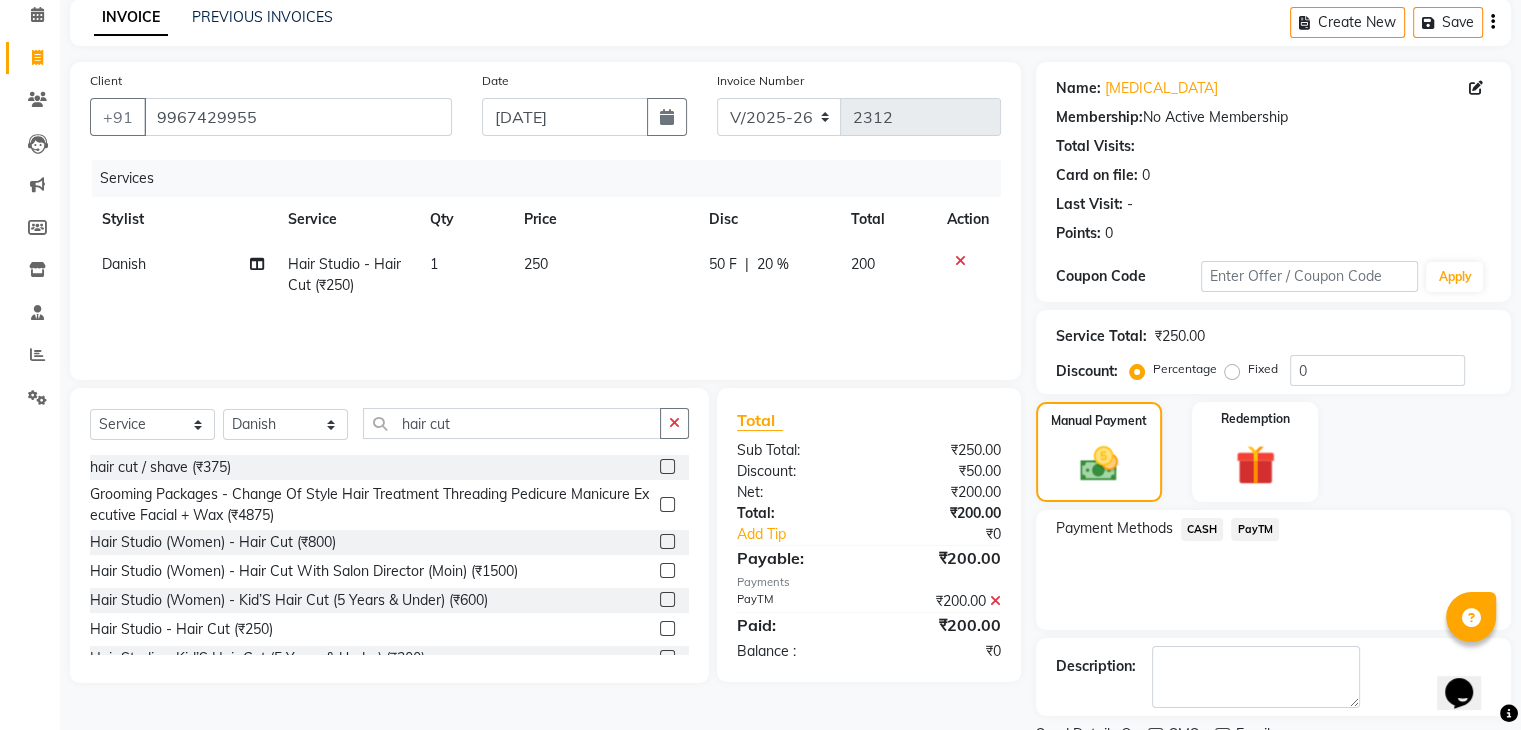 scroll, scrollTop: 171, scrollLeft: 0, axis: vertical 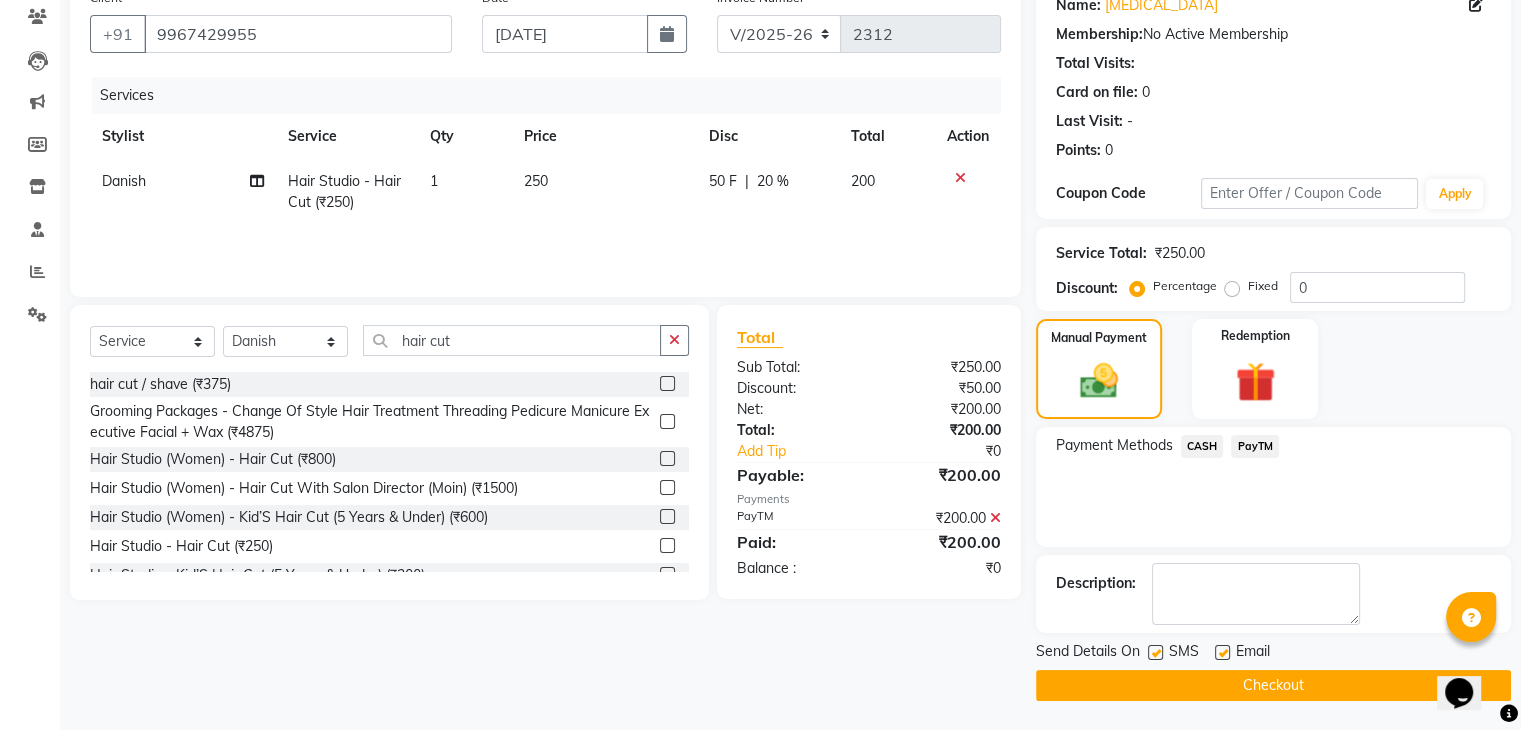 click on "Checkout" 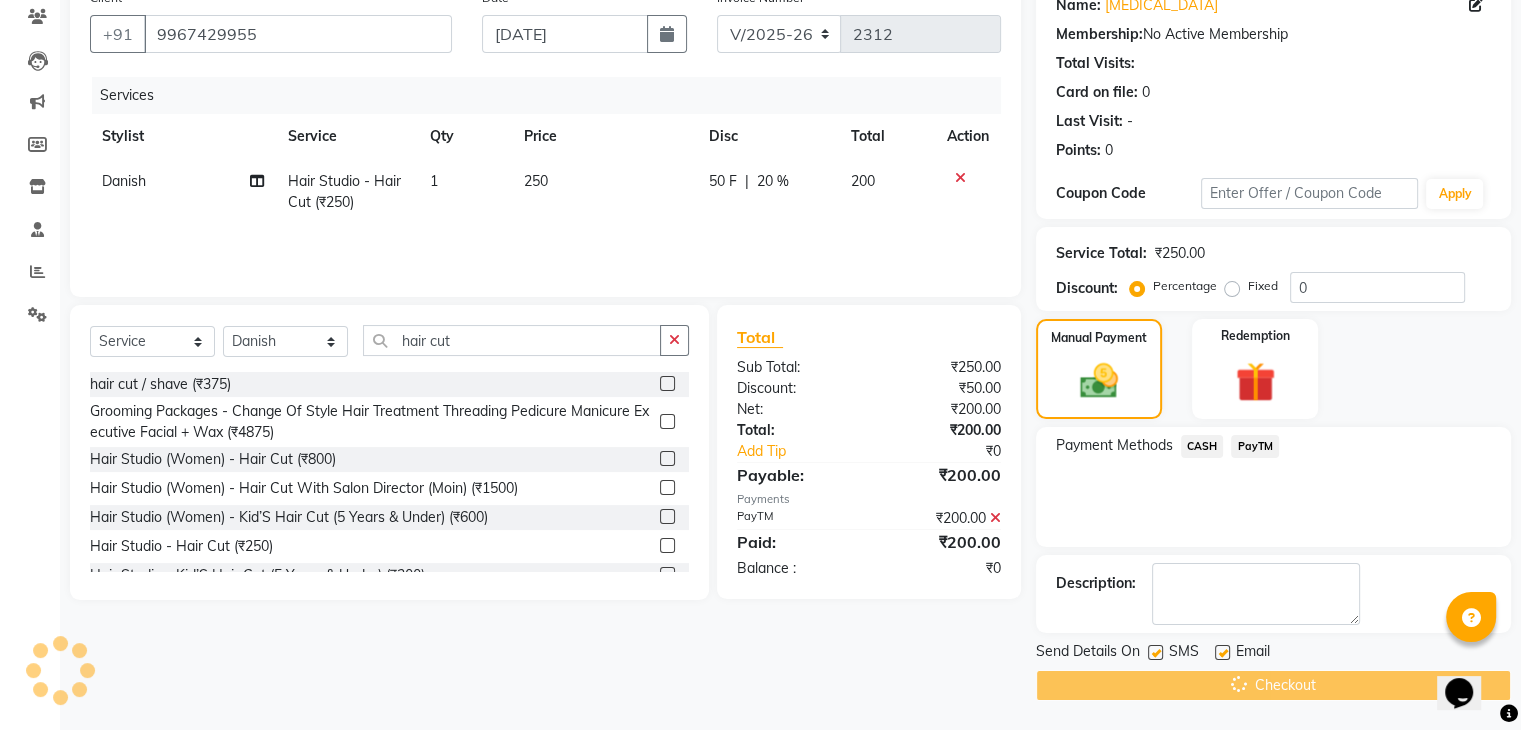 click on "Checkout" 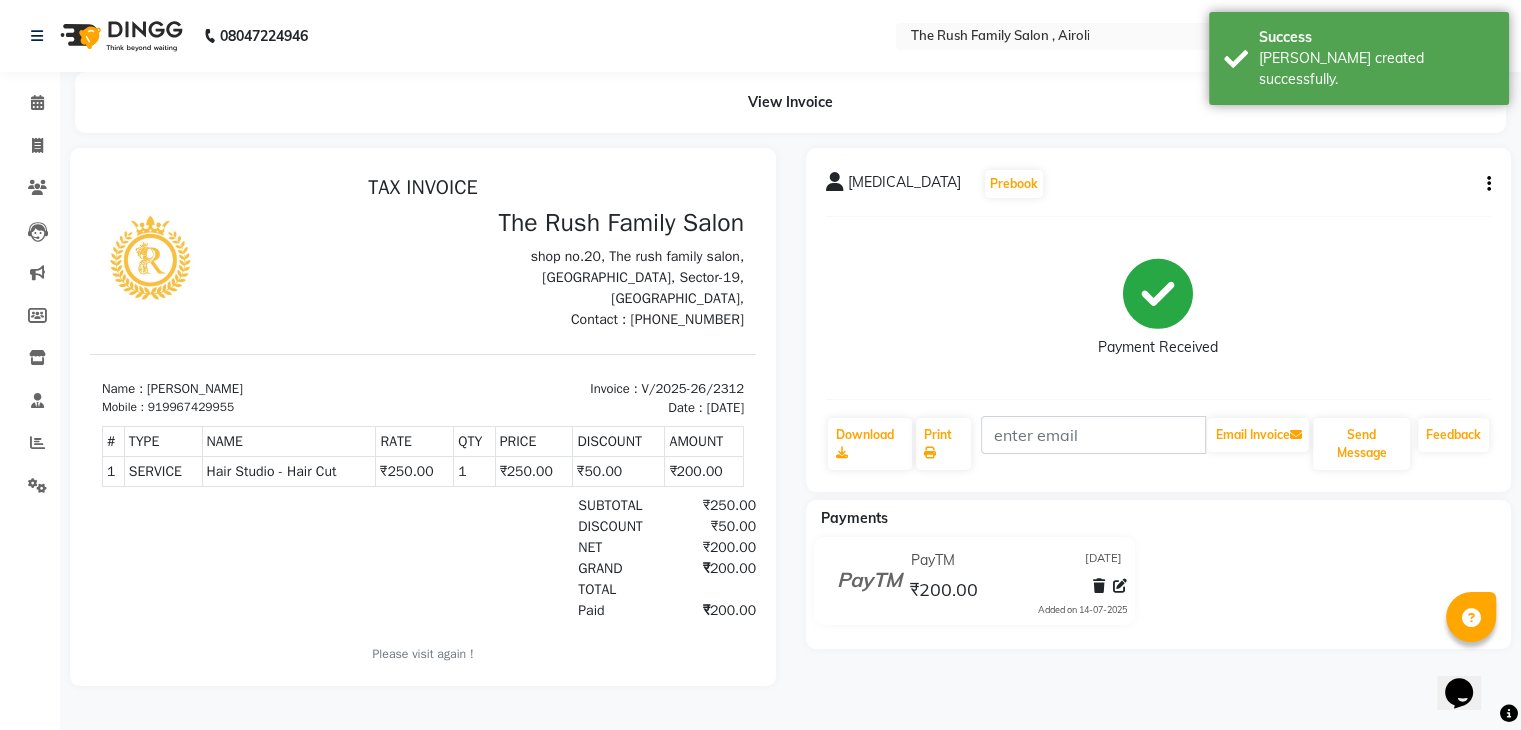 scroll, scrollTop: 0, scrollLeft: 0, axis: both 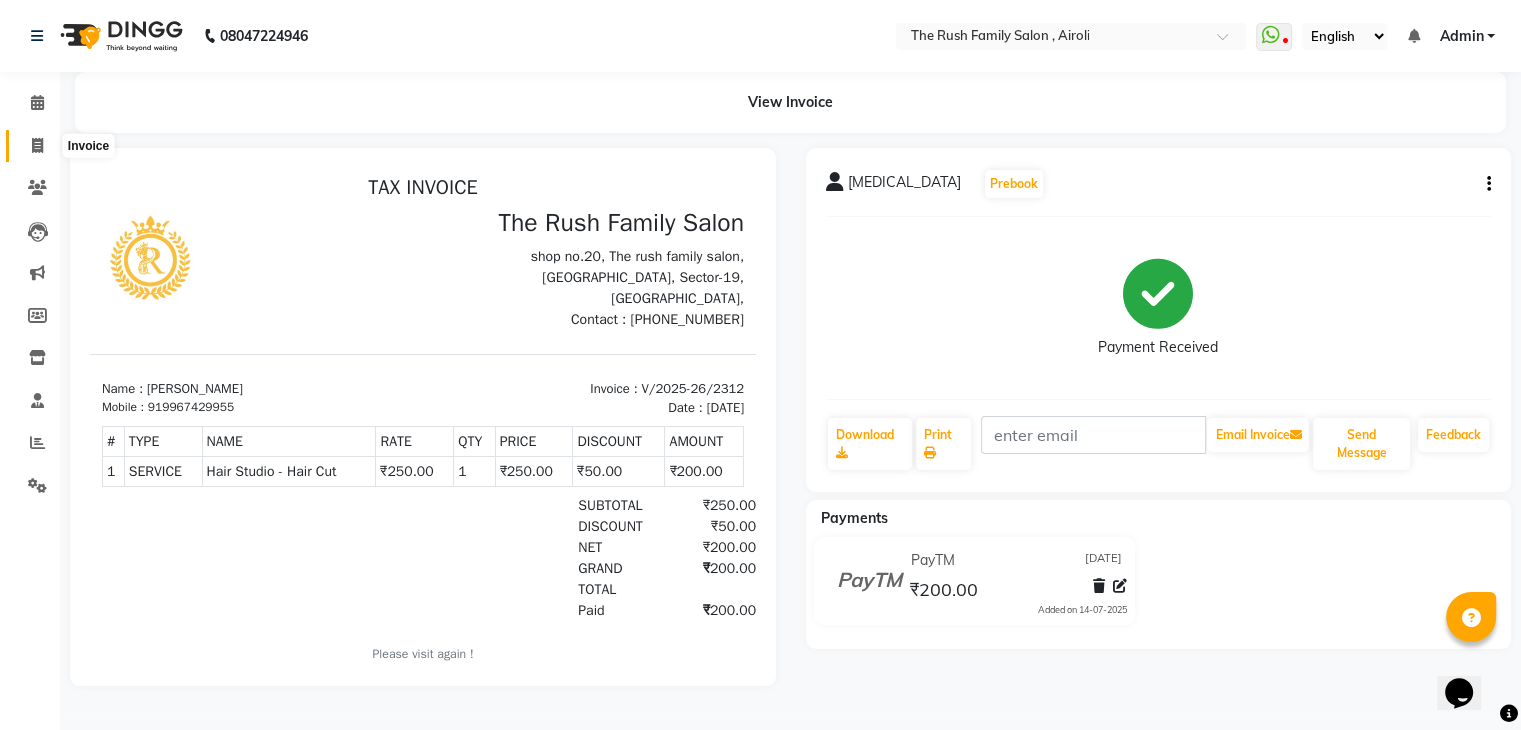 click 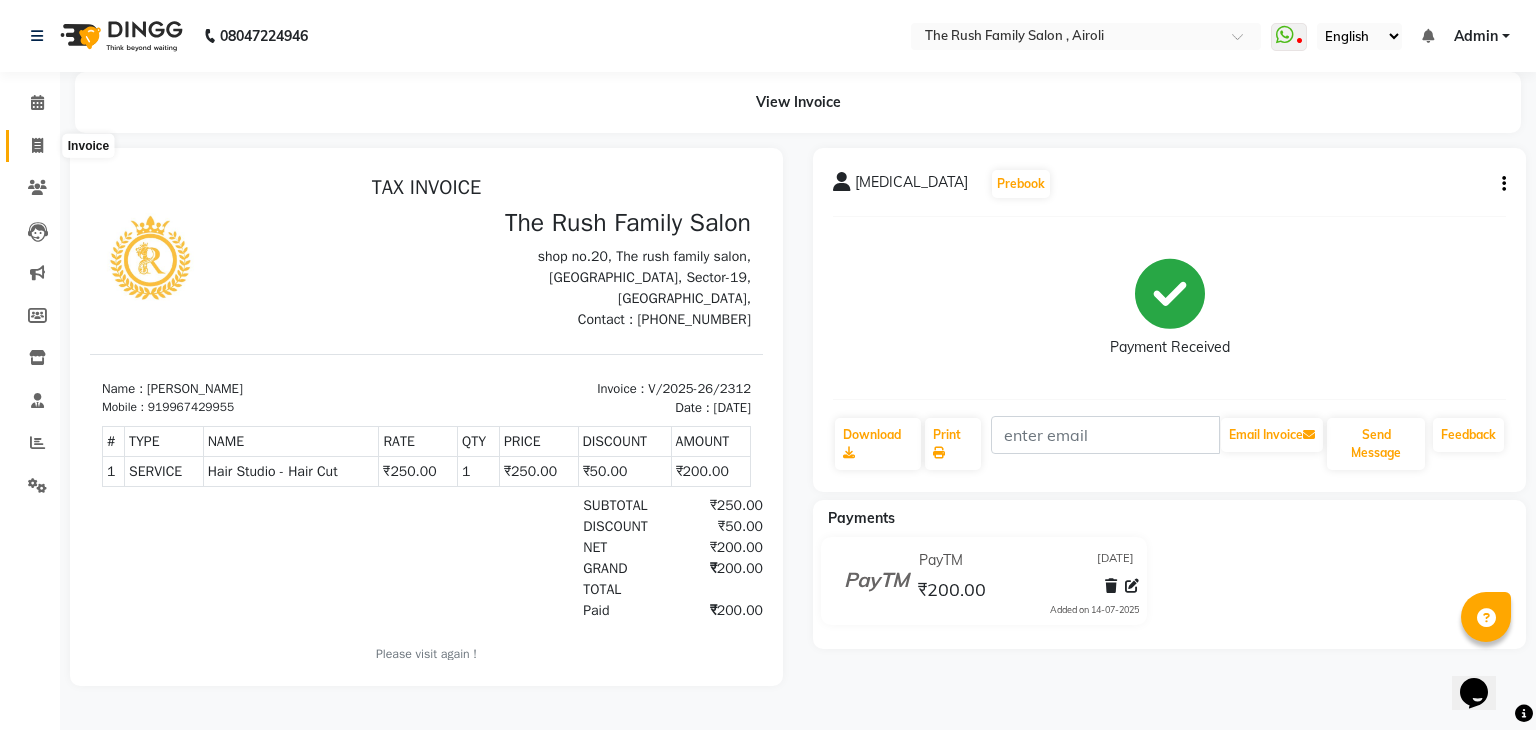 select on "5419" 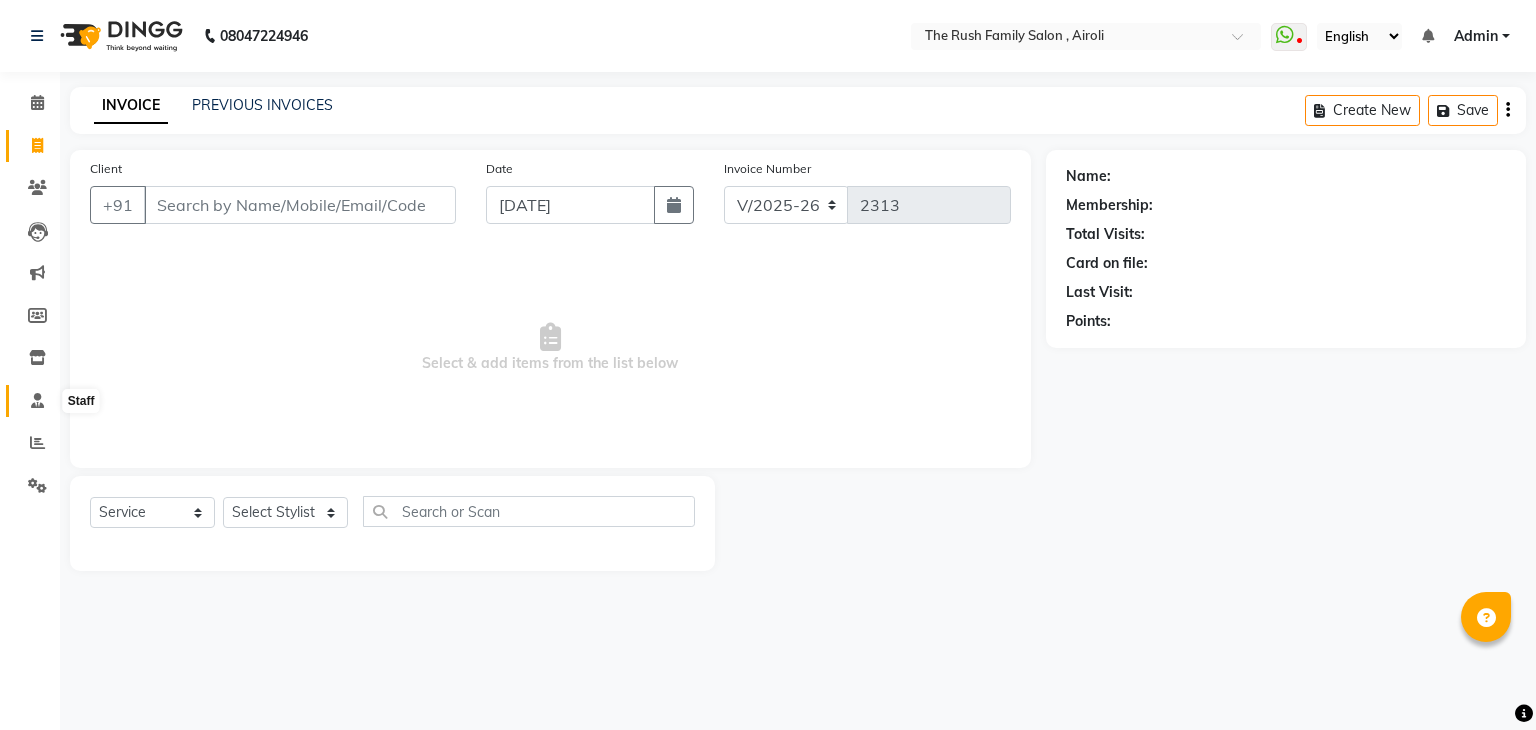 click 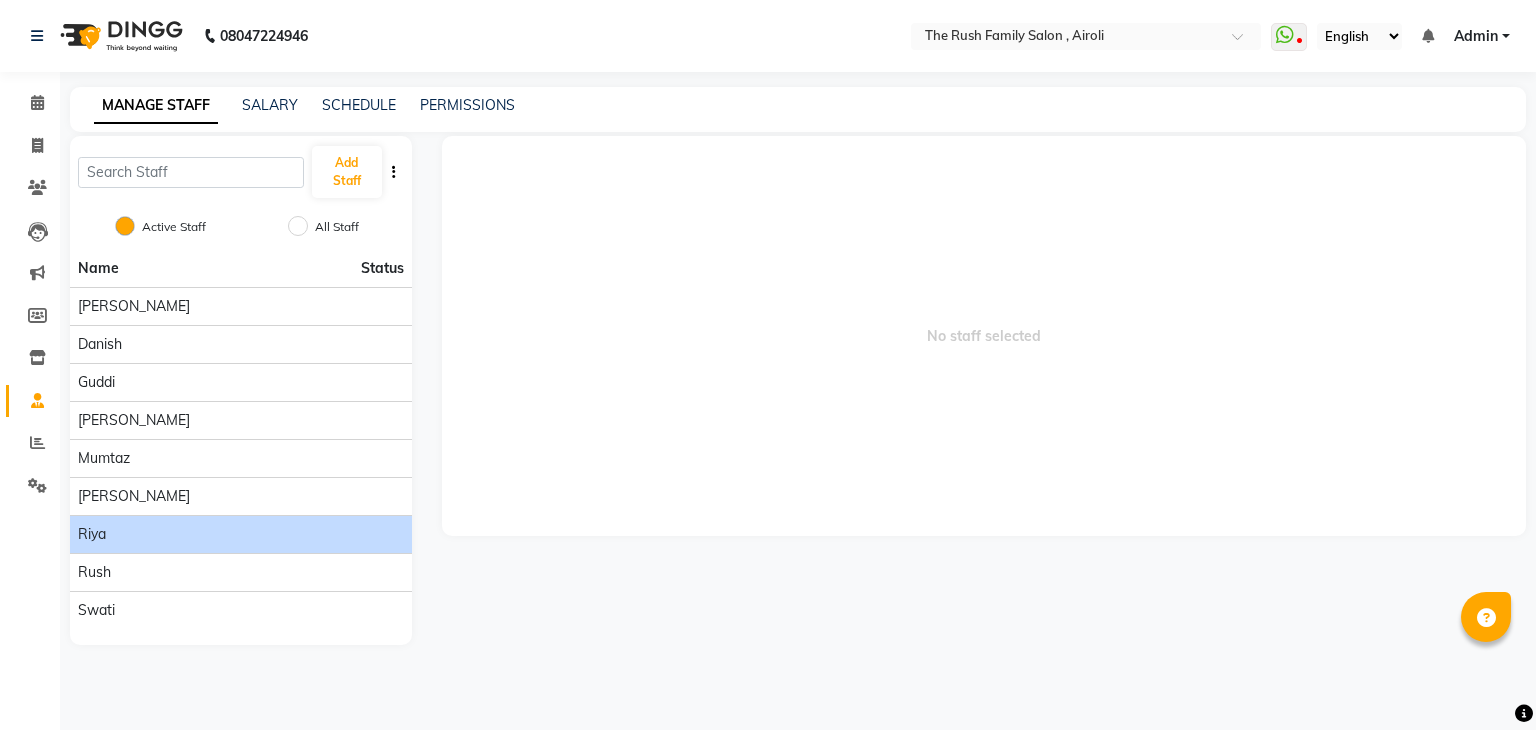 click on "Riya" 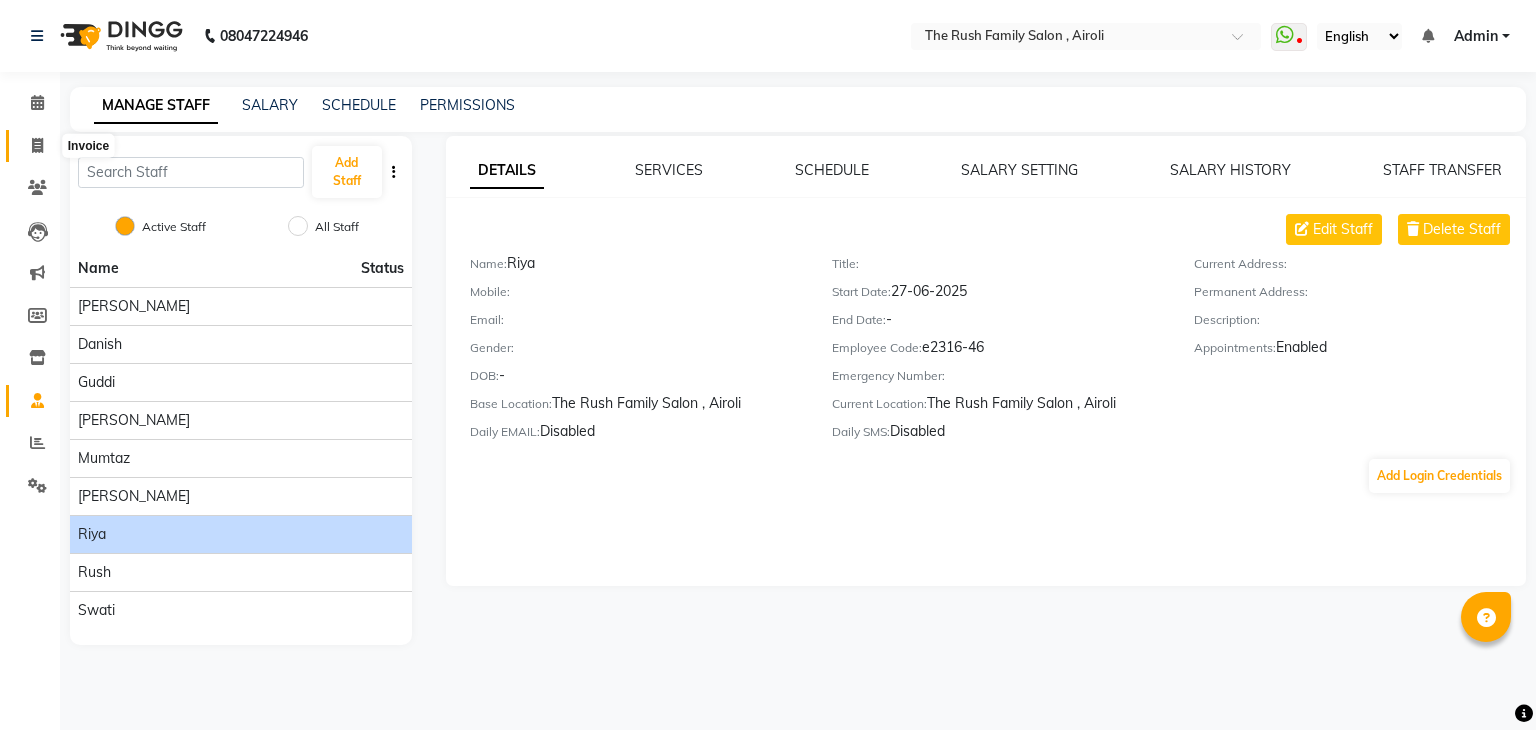click 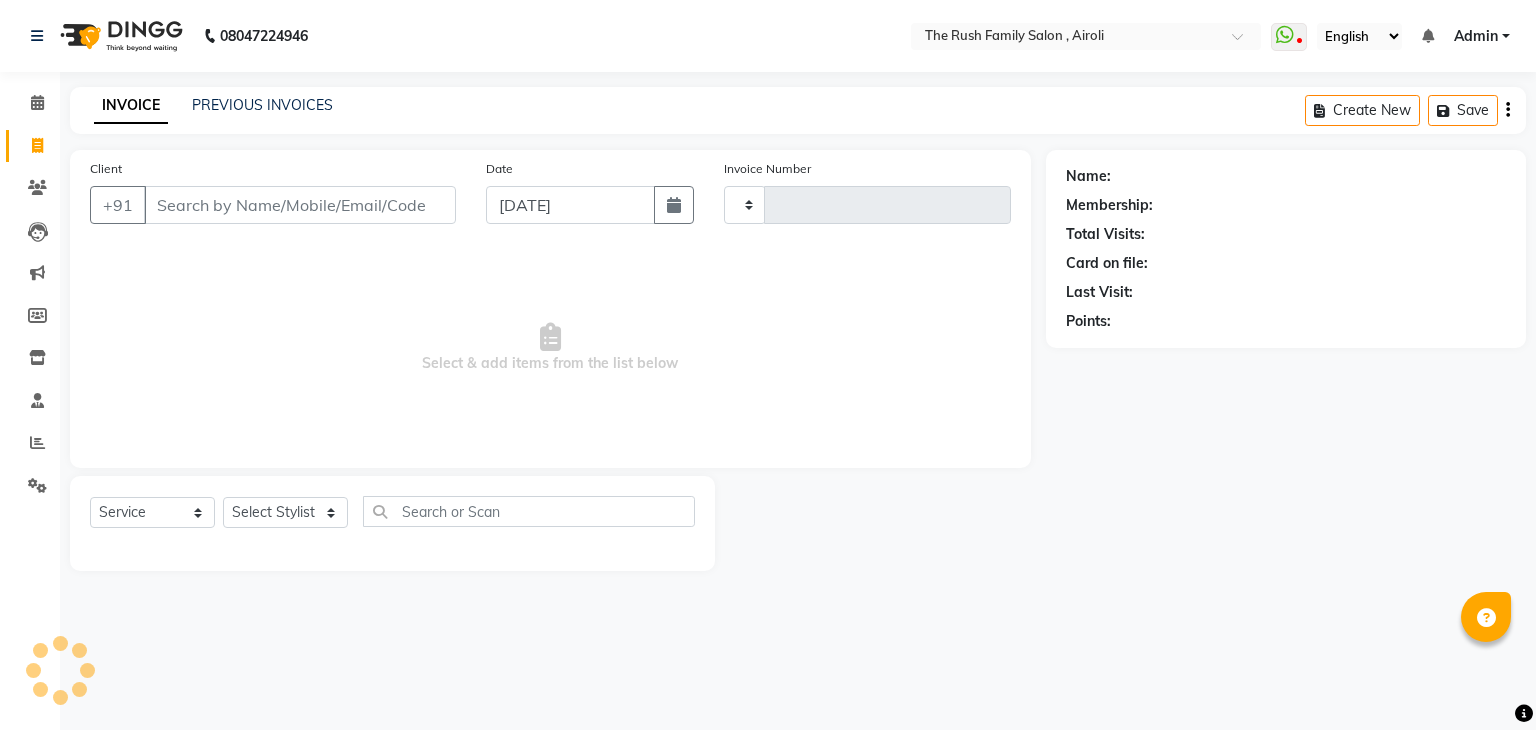 type on "2313" 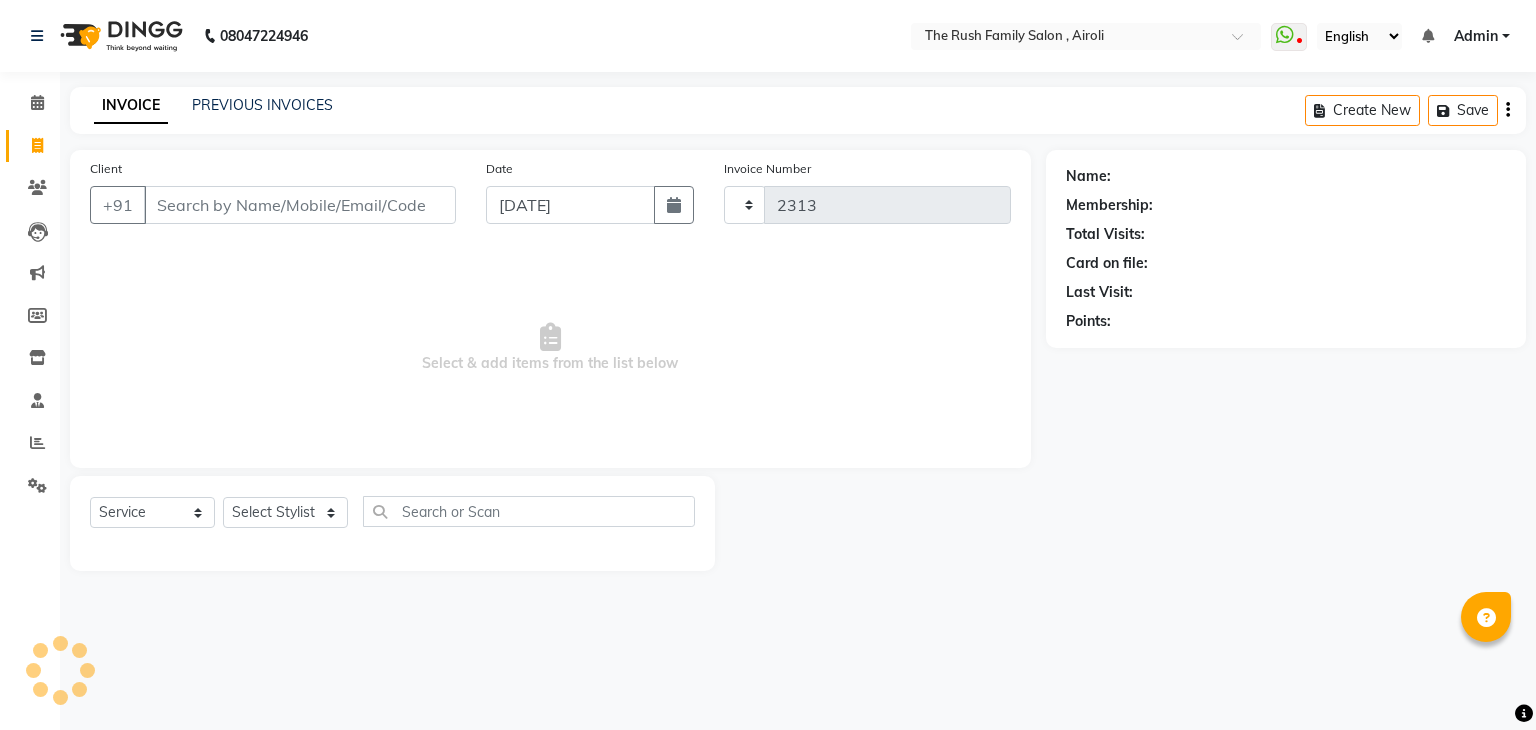 select on "5419" 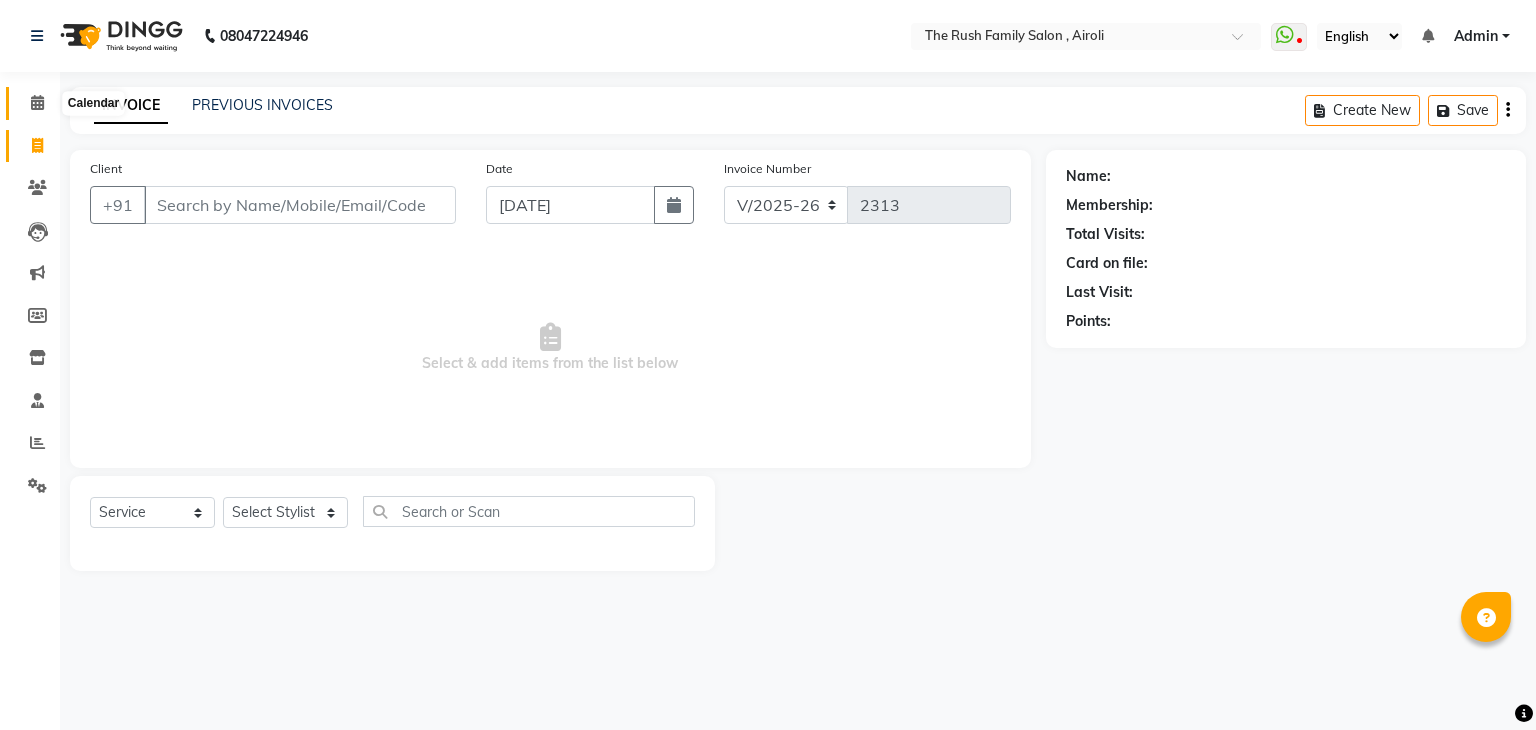 click 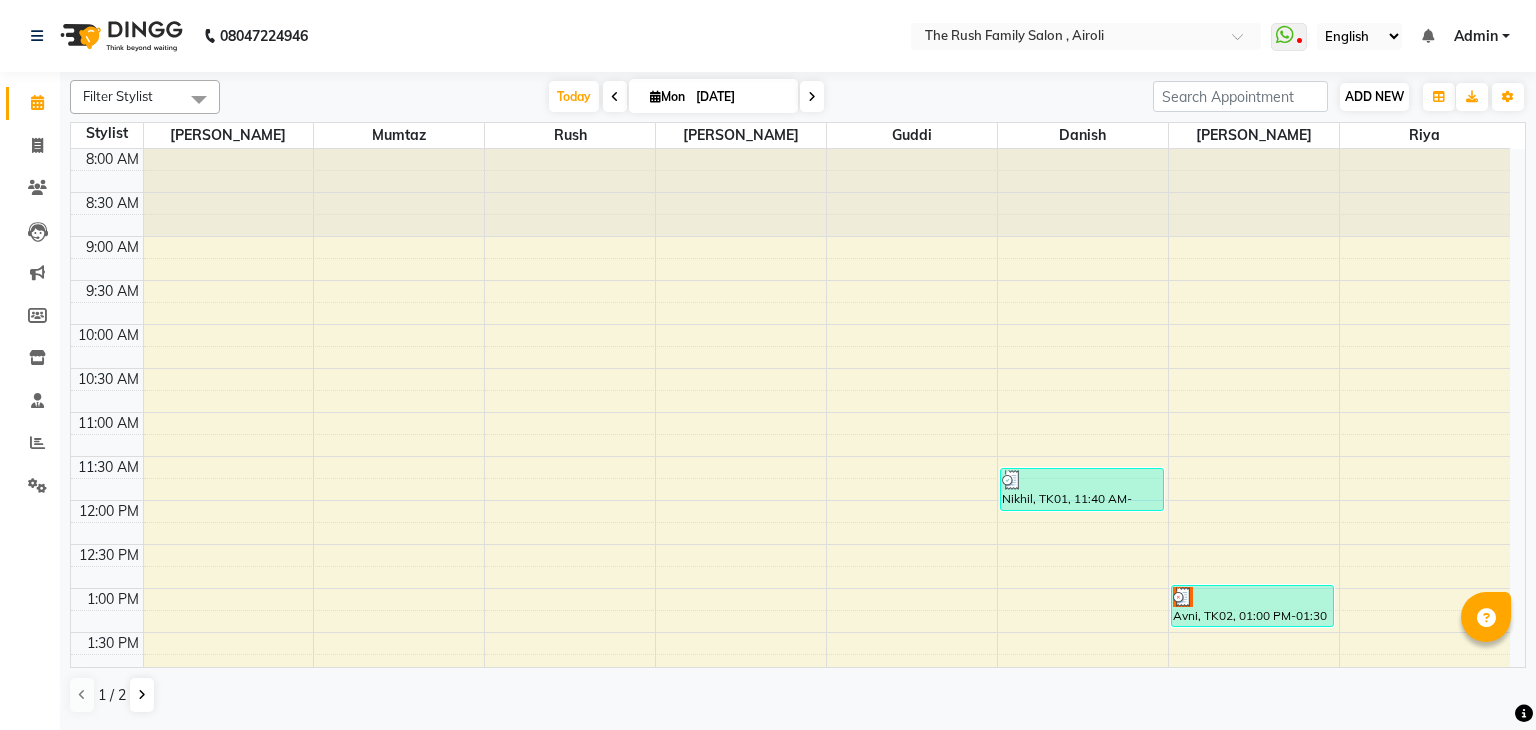 click on "ADD NEW" at bounding box center (1374, 96) 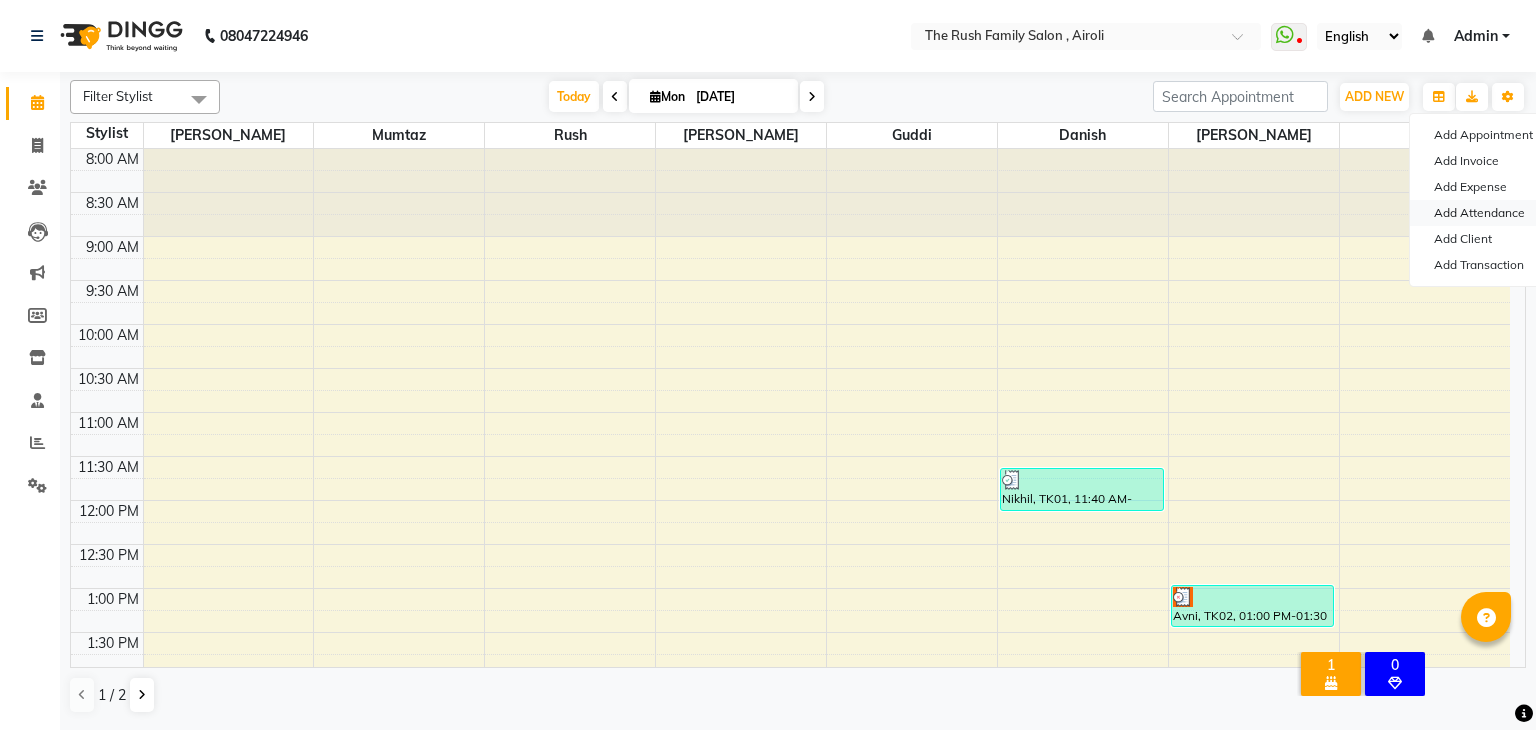 click on "Add Attendance" at bounding box center (1489, 213) 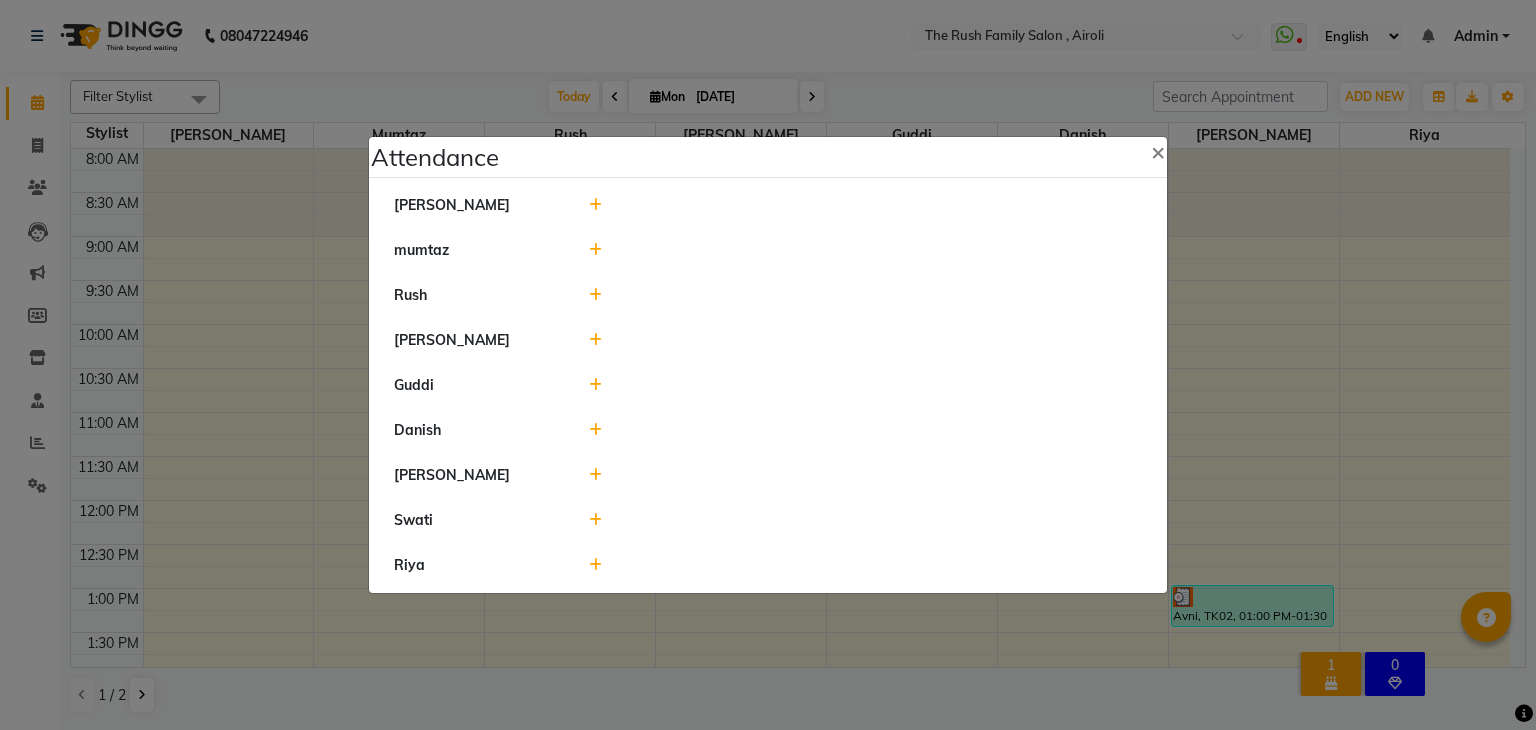 click 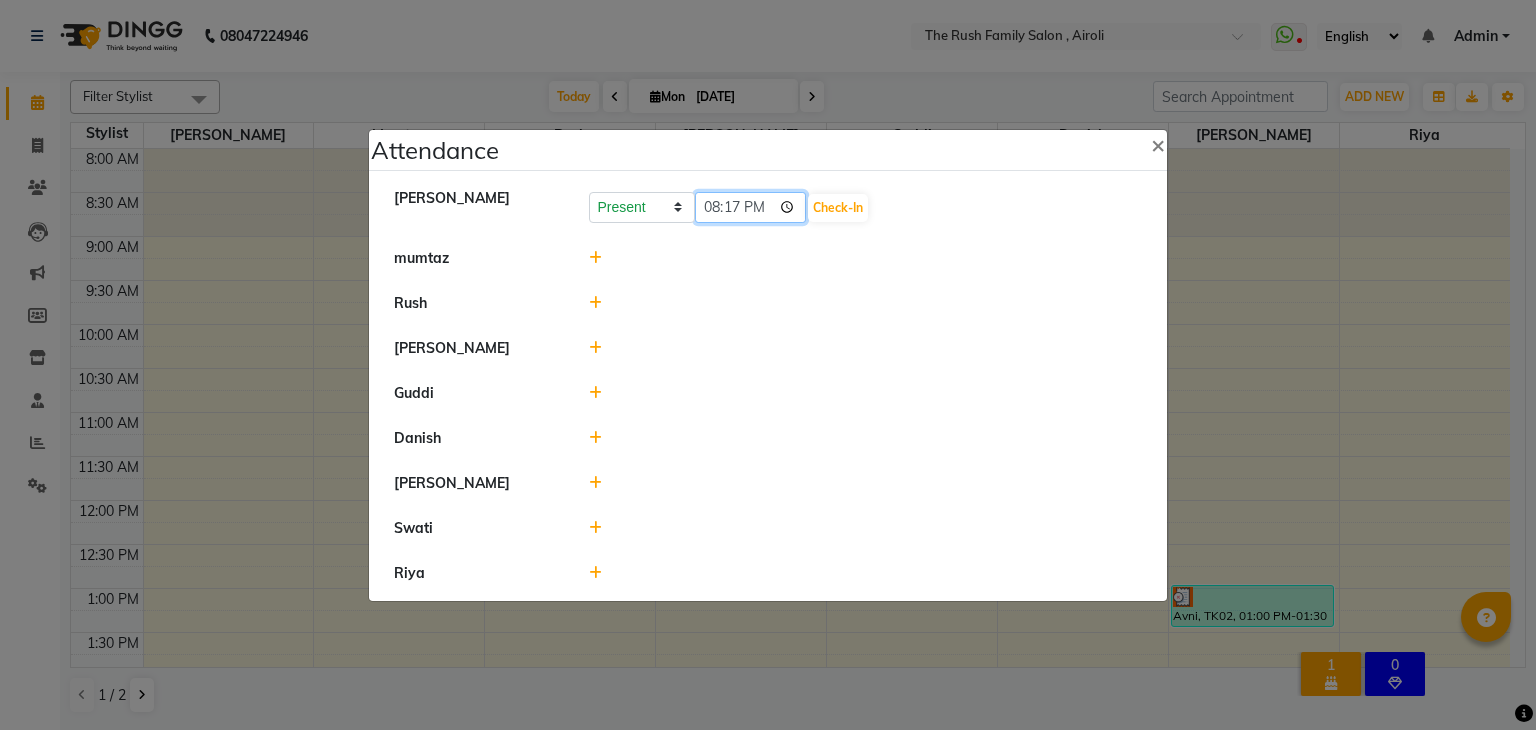 click on "20:17" 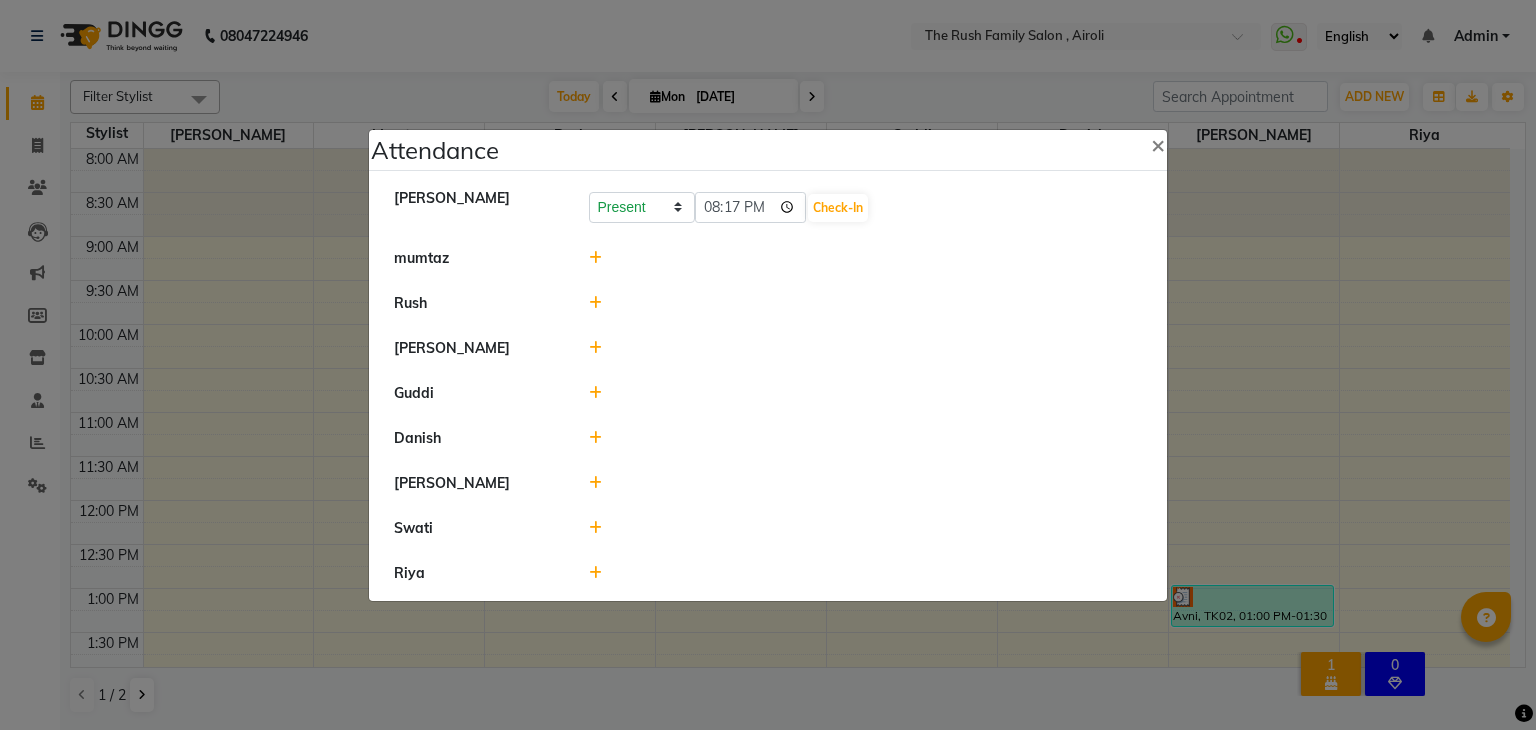 click on "Attendance ×    nishu  Present Absent Late Half Day Weekly Off 20:17 Check-In   mumtaz     Rush   Ajaz   Guddi   Danish   Jayesh   Swati   Riya" 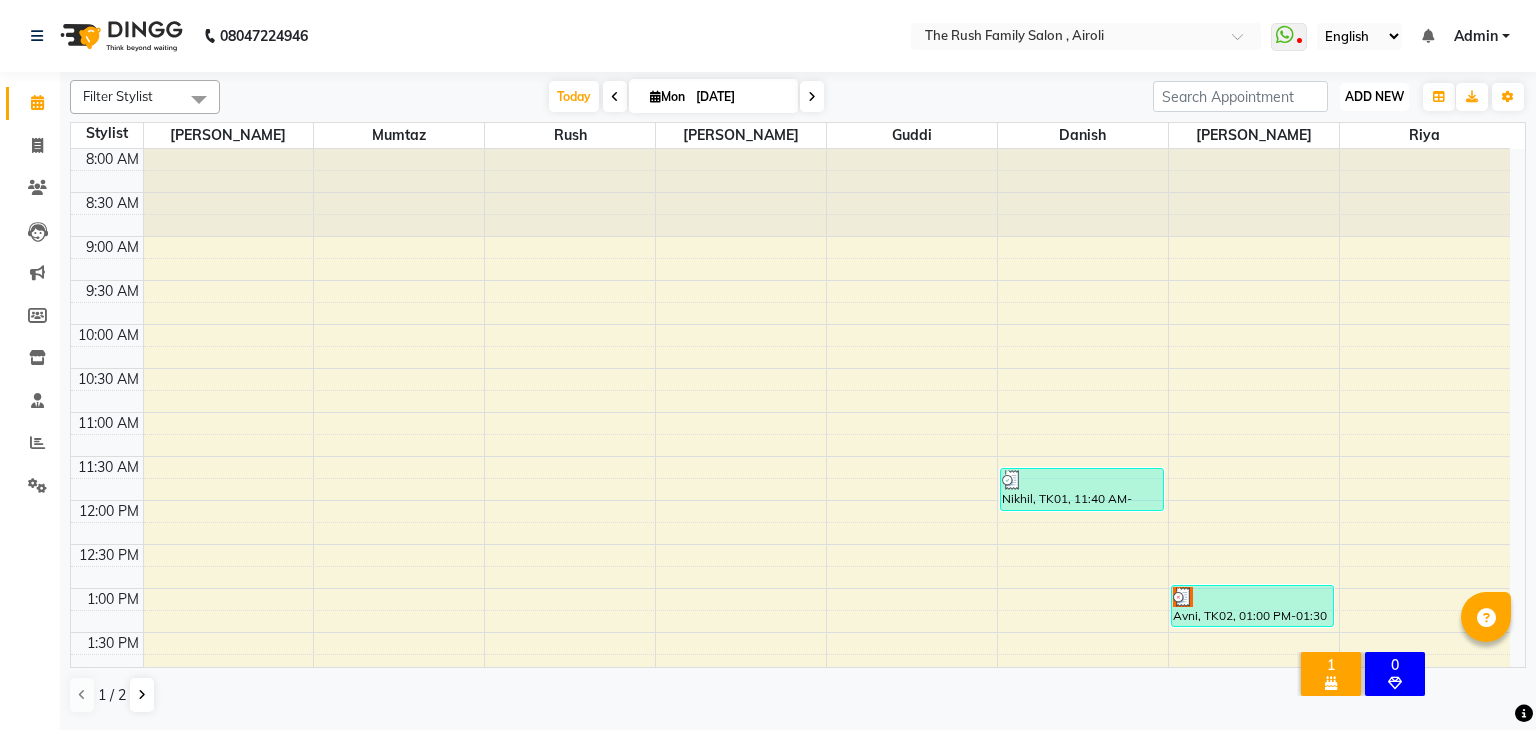 click on "ADD NEW" at bounding box center [1374, 96] 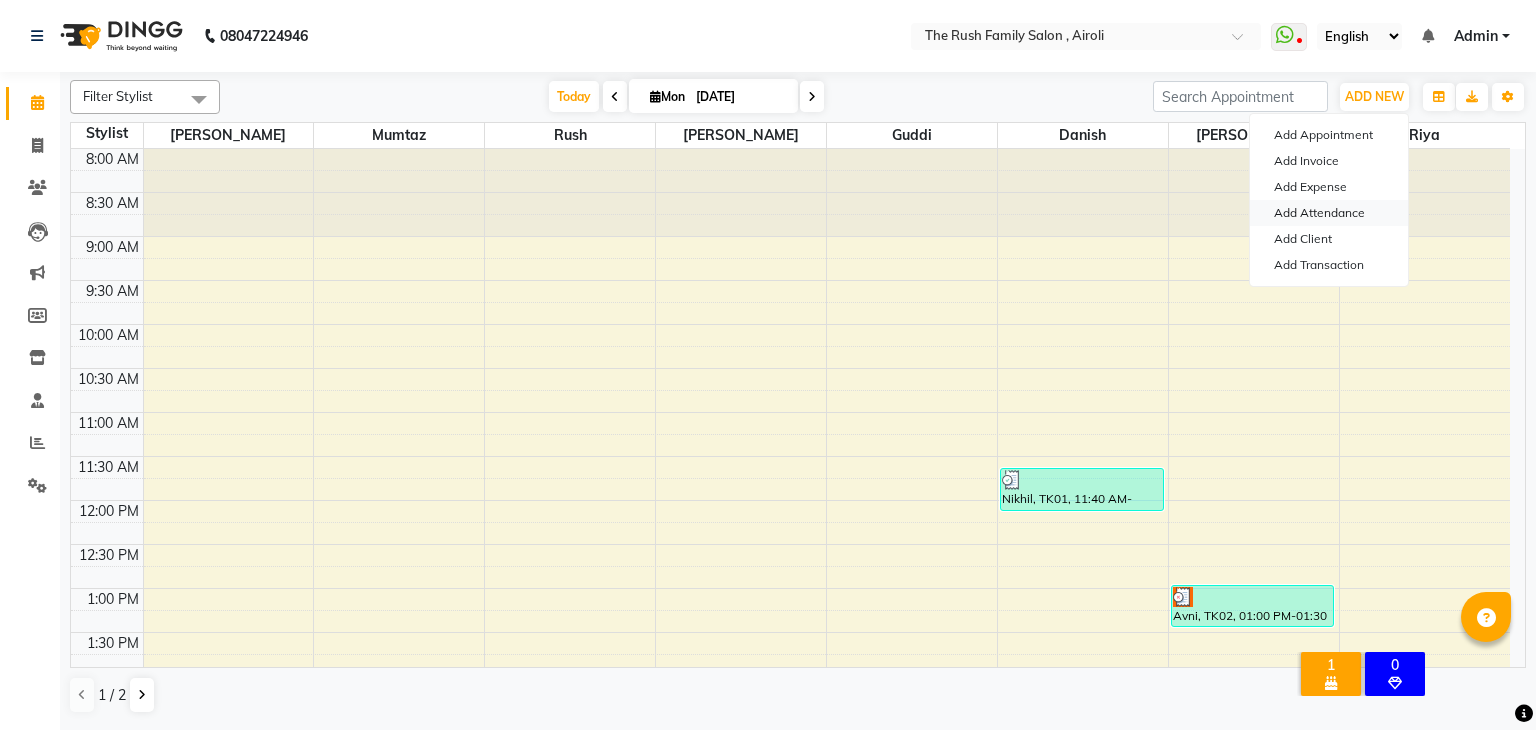 click on "Add Attendance" at bounding box center (1329, 213) 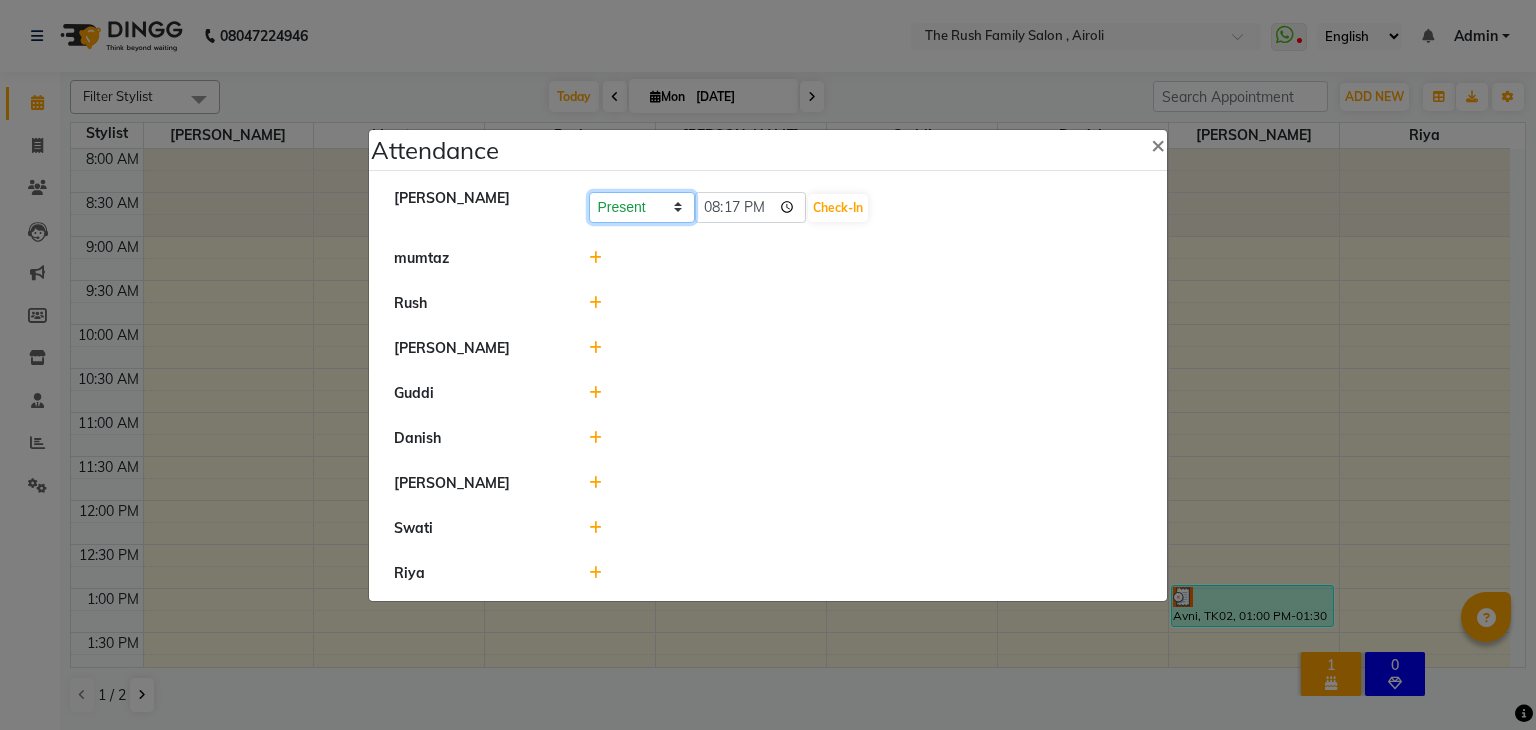 click on "Present Absent Late Half Day Weekly Off" 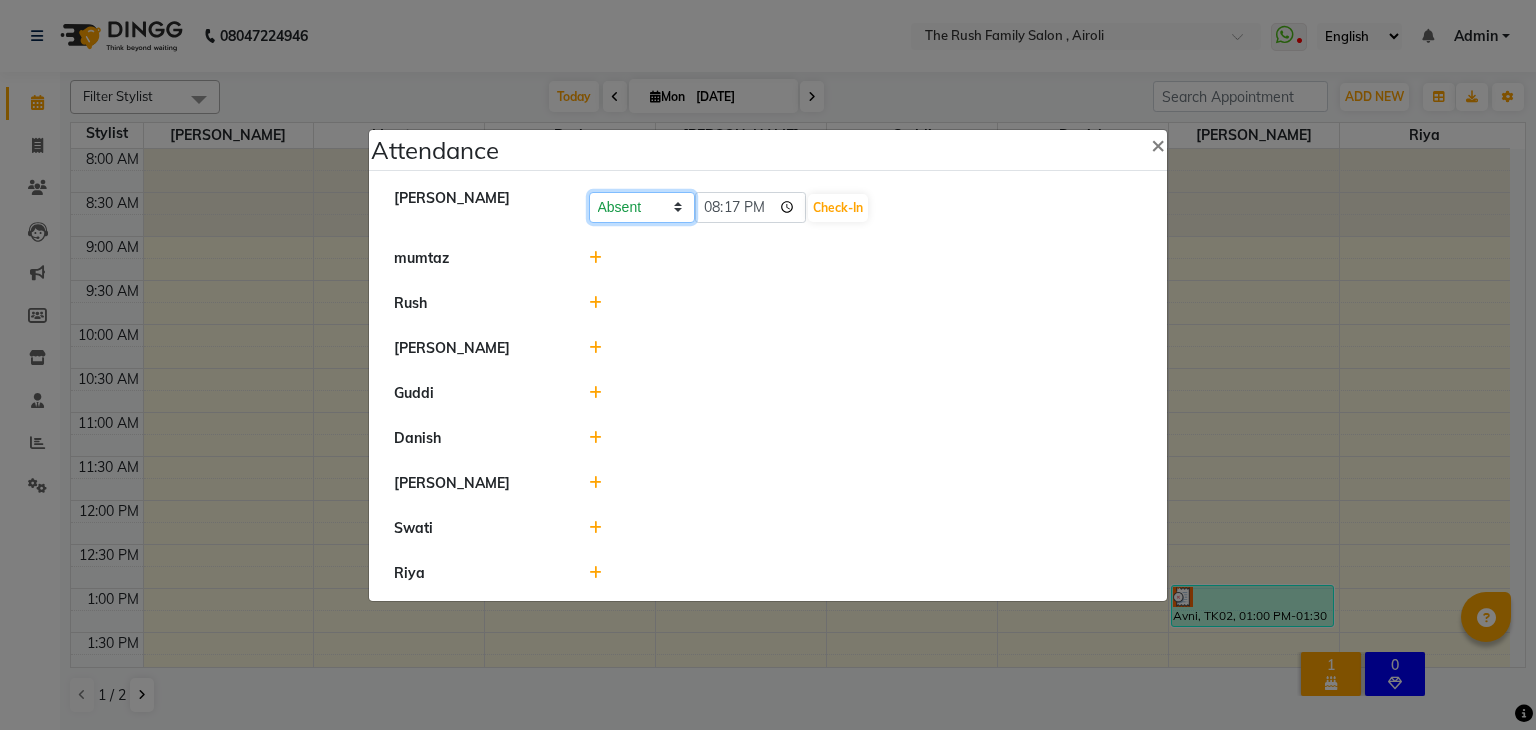 click on "Present Absent Late Half Day Weekly Off" 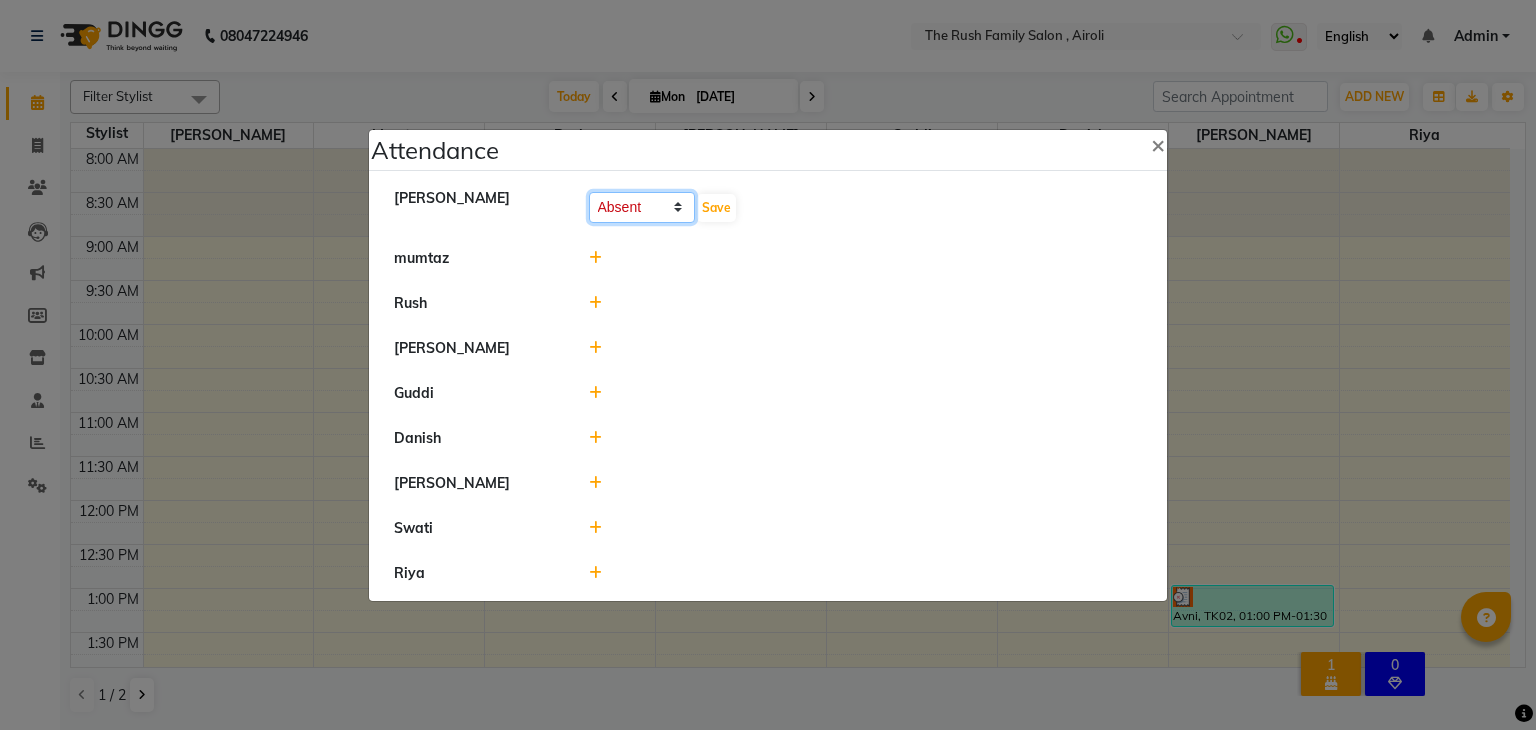 drag, startPoint x: 652, startPoint y: 195, endPoint x: 628, endPoint y: 241, distance: 51.884487 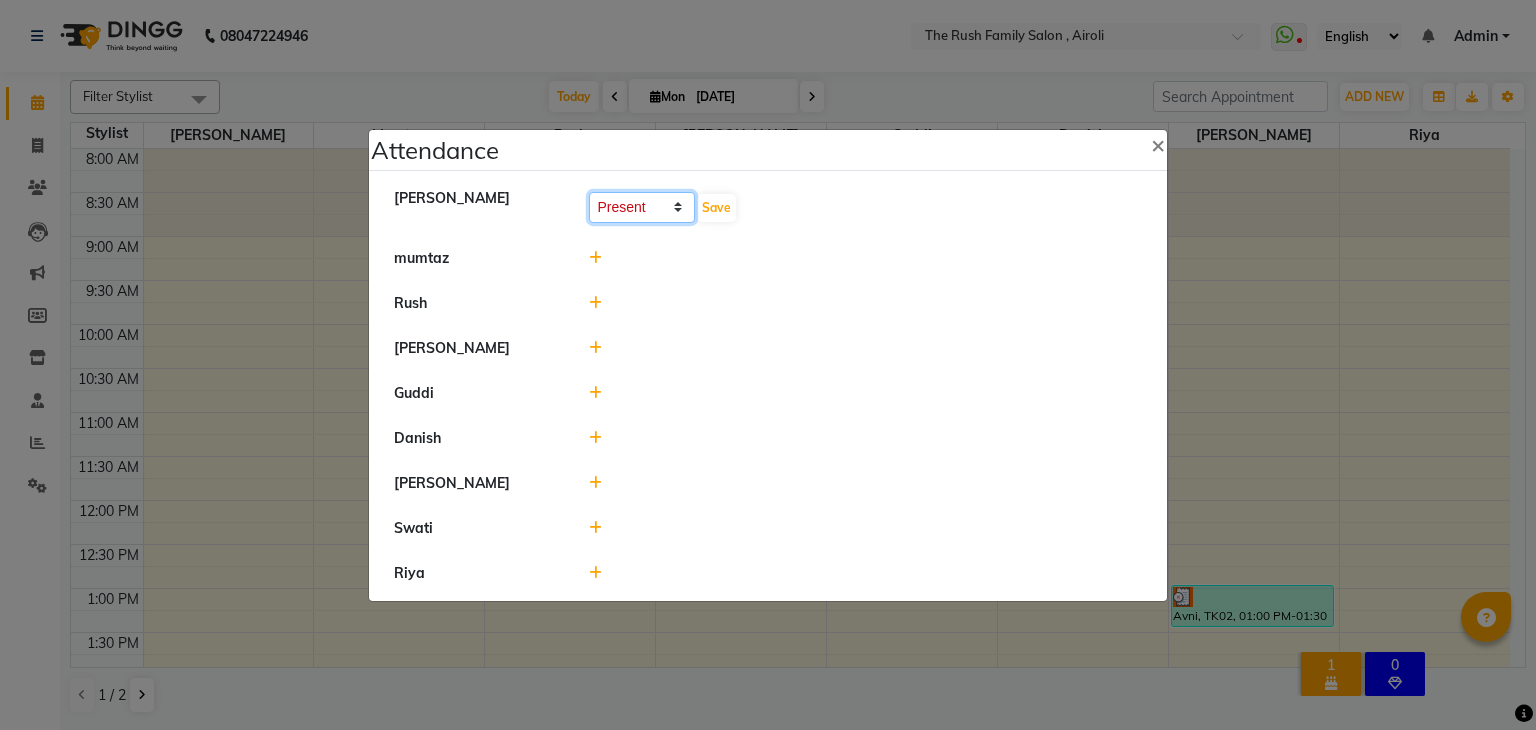 click on "Present Absent Late Half Day Weekly Off" 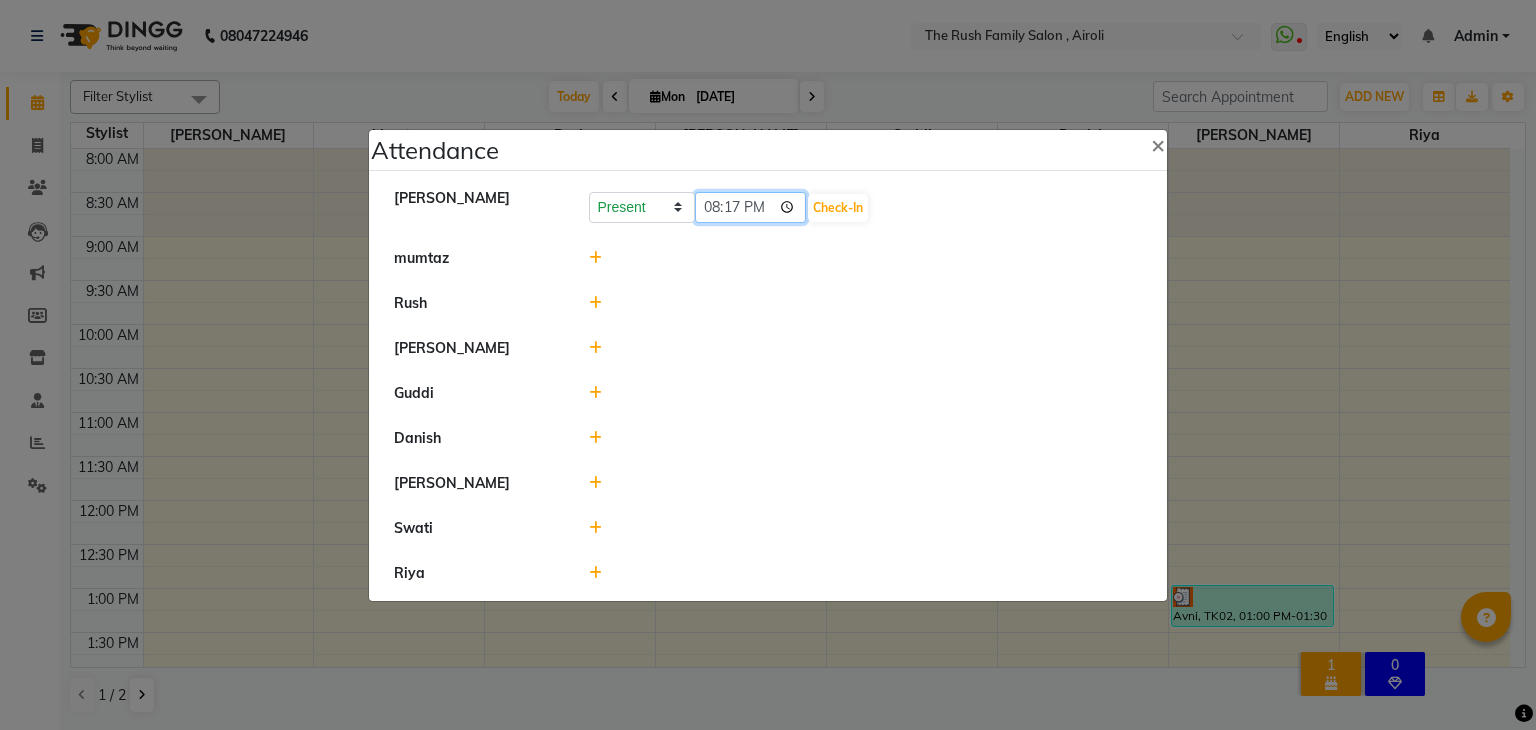click on "20:17" 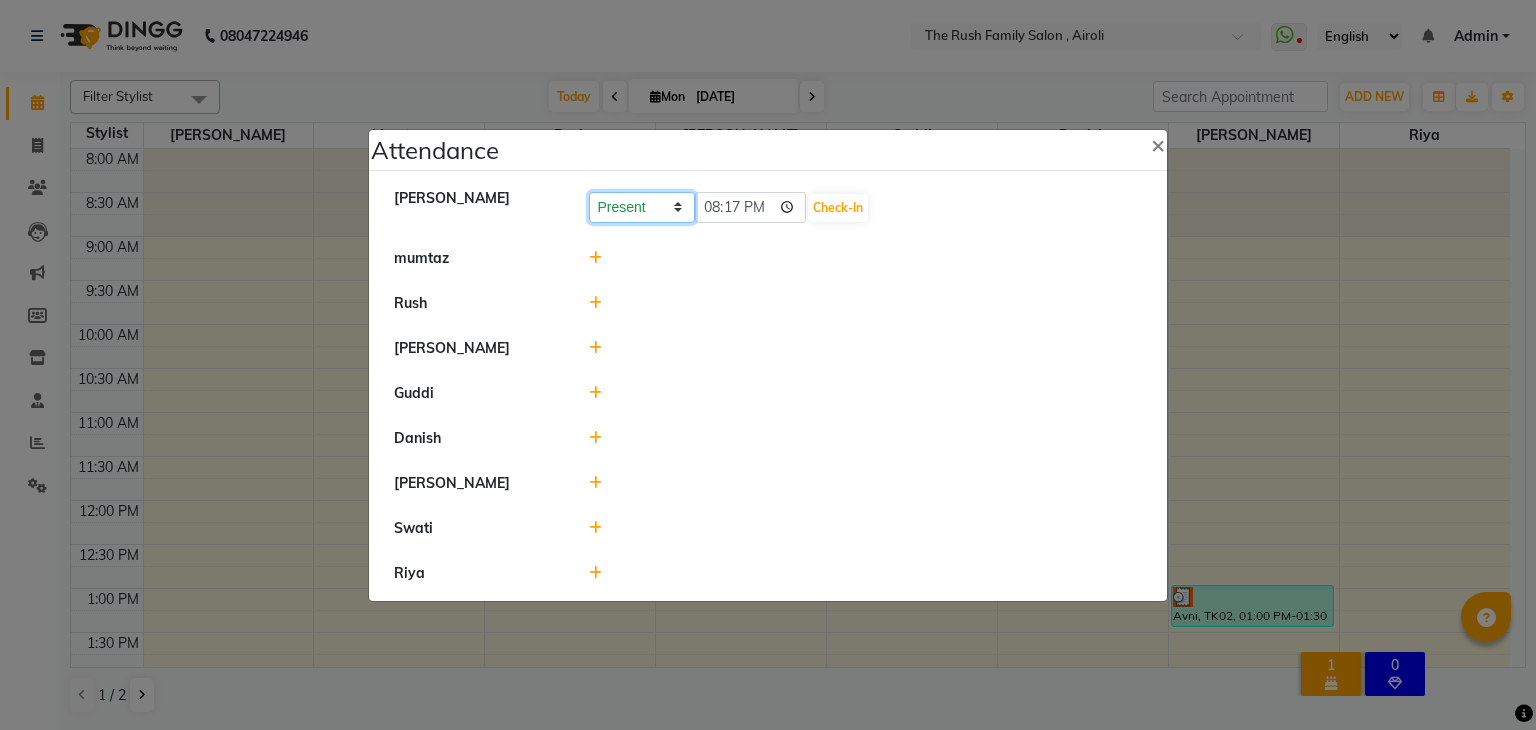 click on "Present Absent Late Half Day Weekly Off" 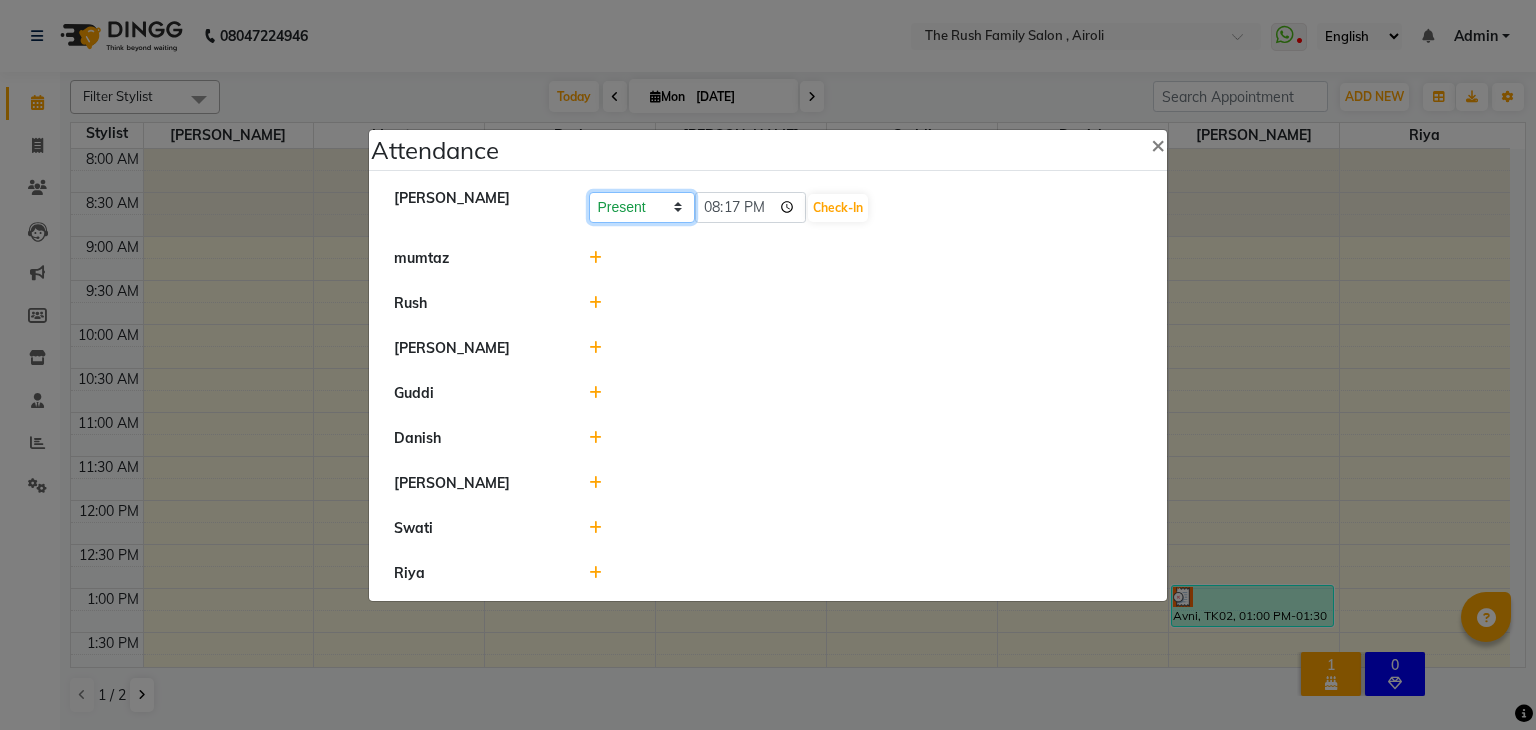 select on "A" 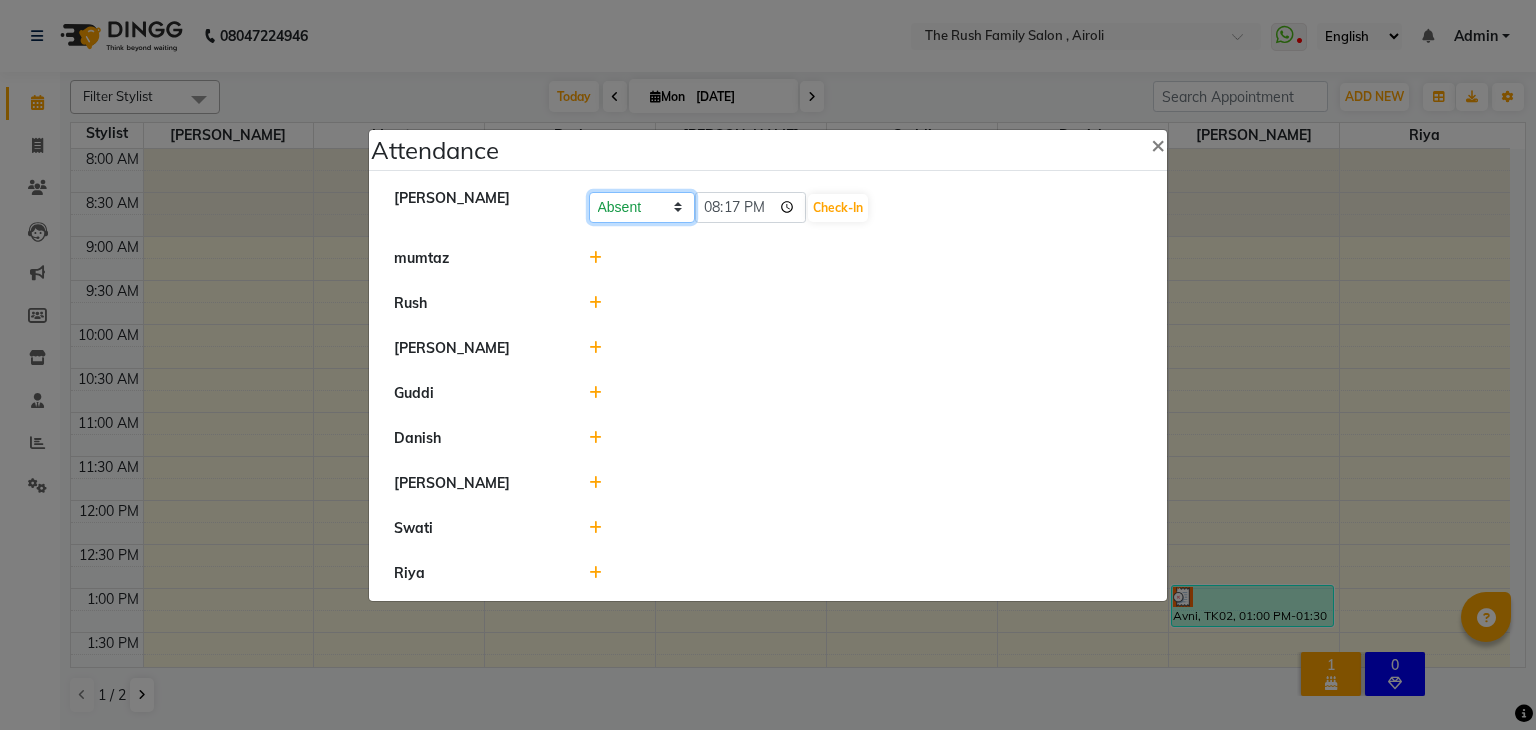 click on "Present Absent Late Half Day Weekly Off" 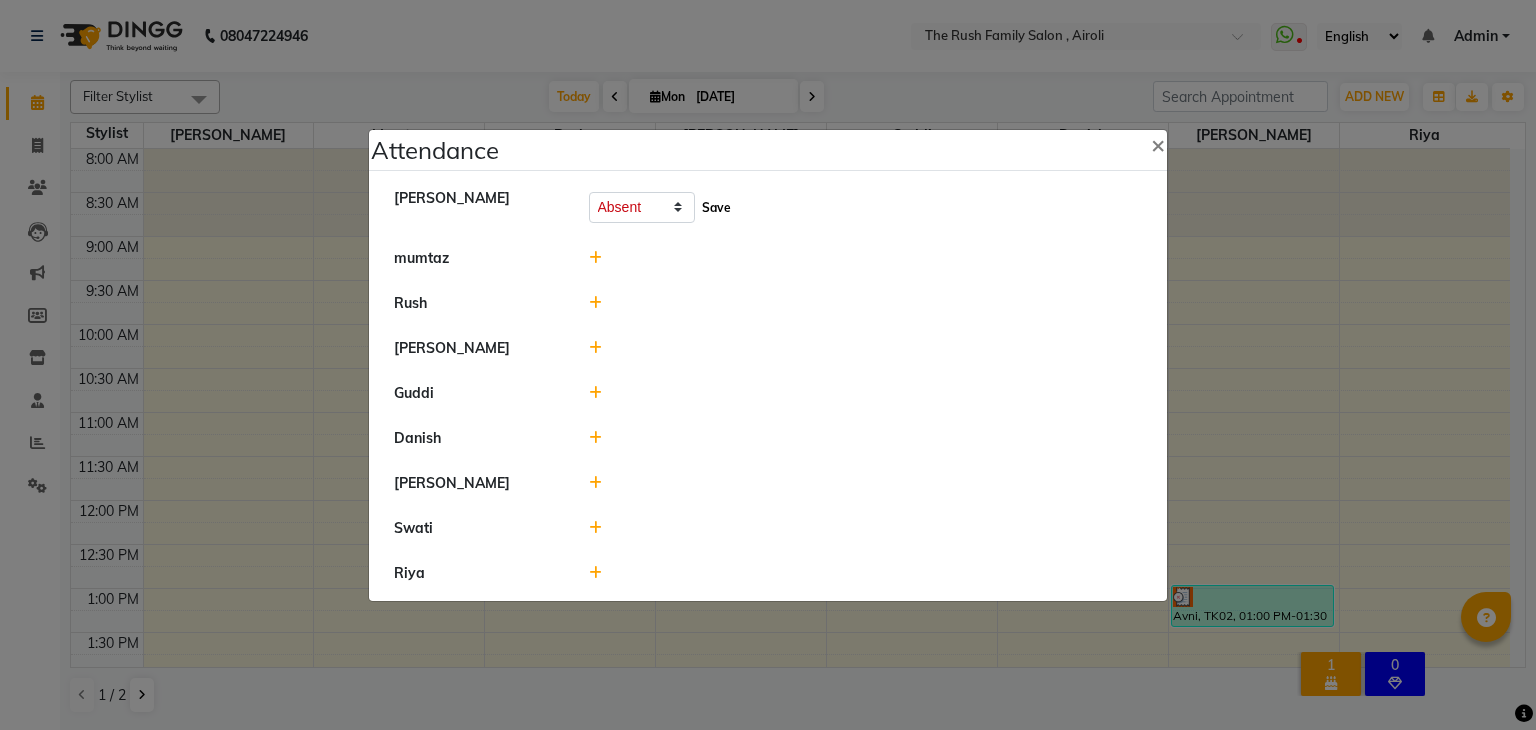 click on "Save" 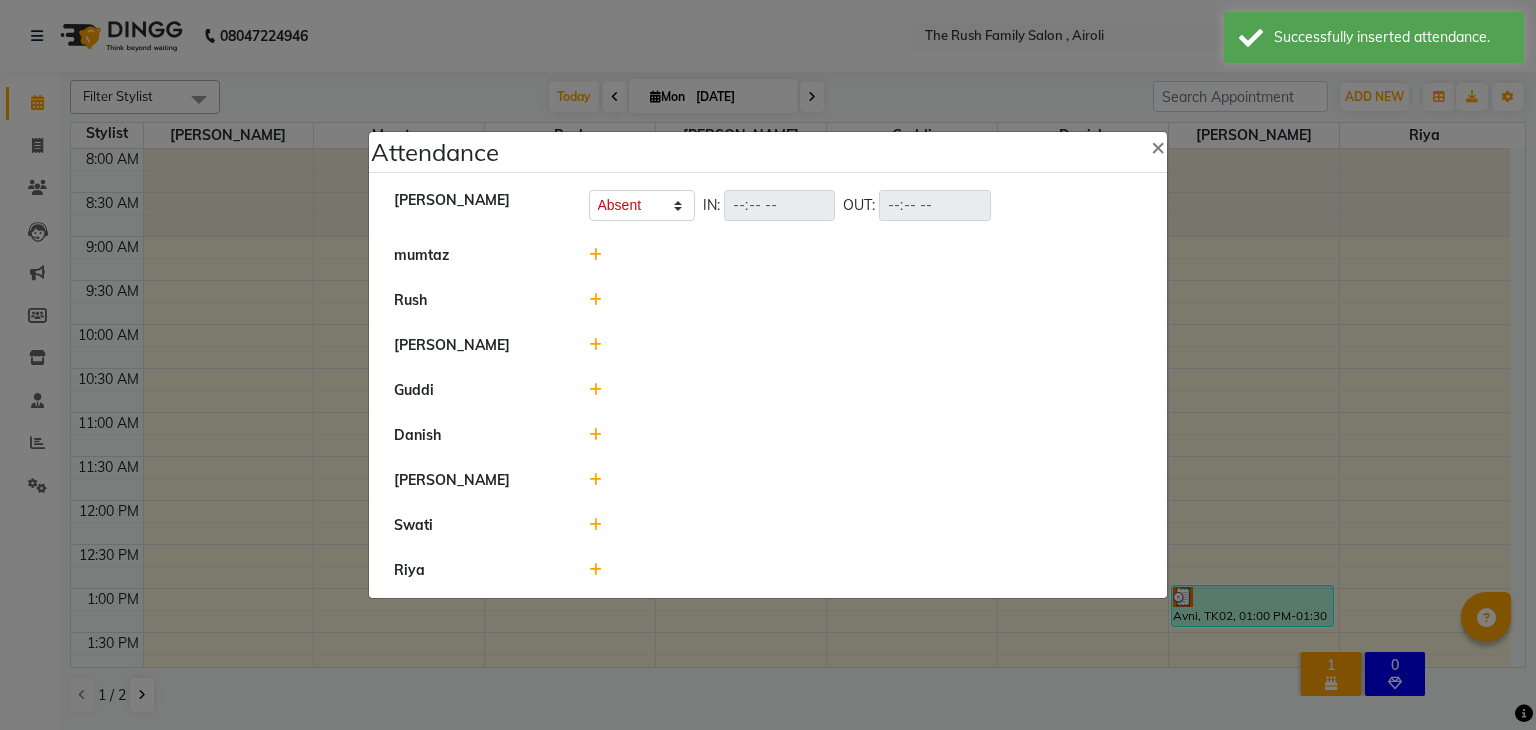 click on "Present   Absent   Late   Half Day   Weekly Off" 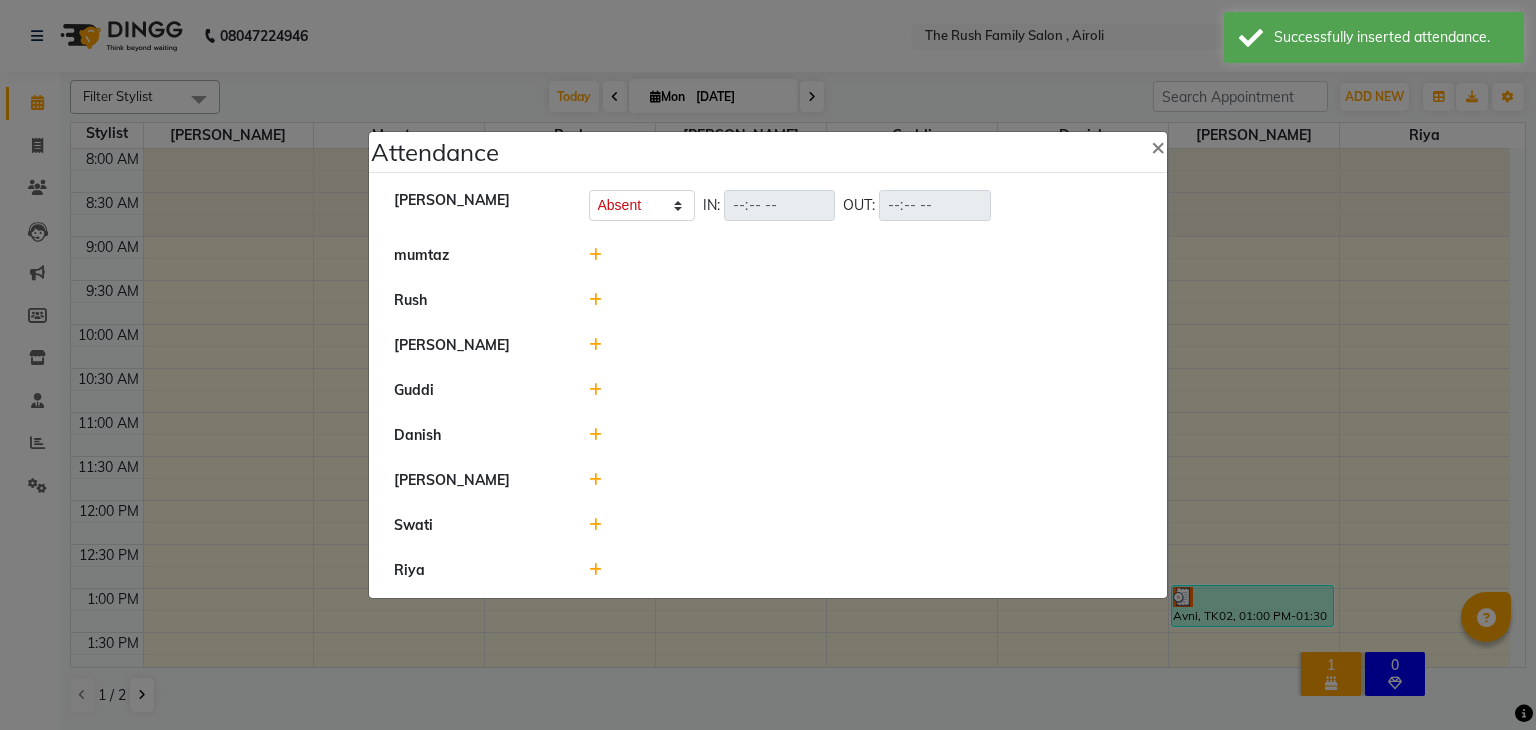 select on "P" 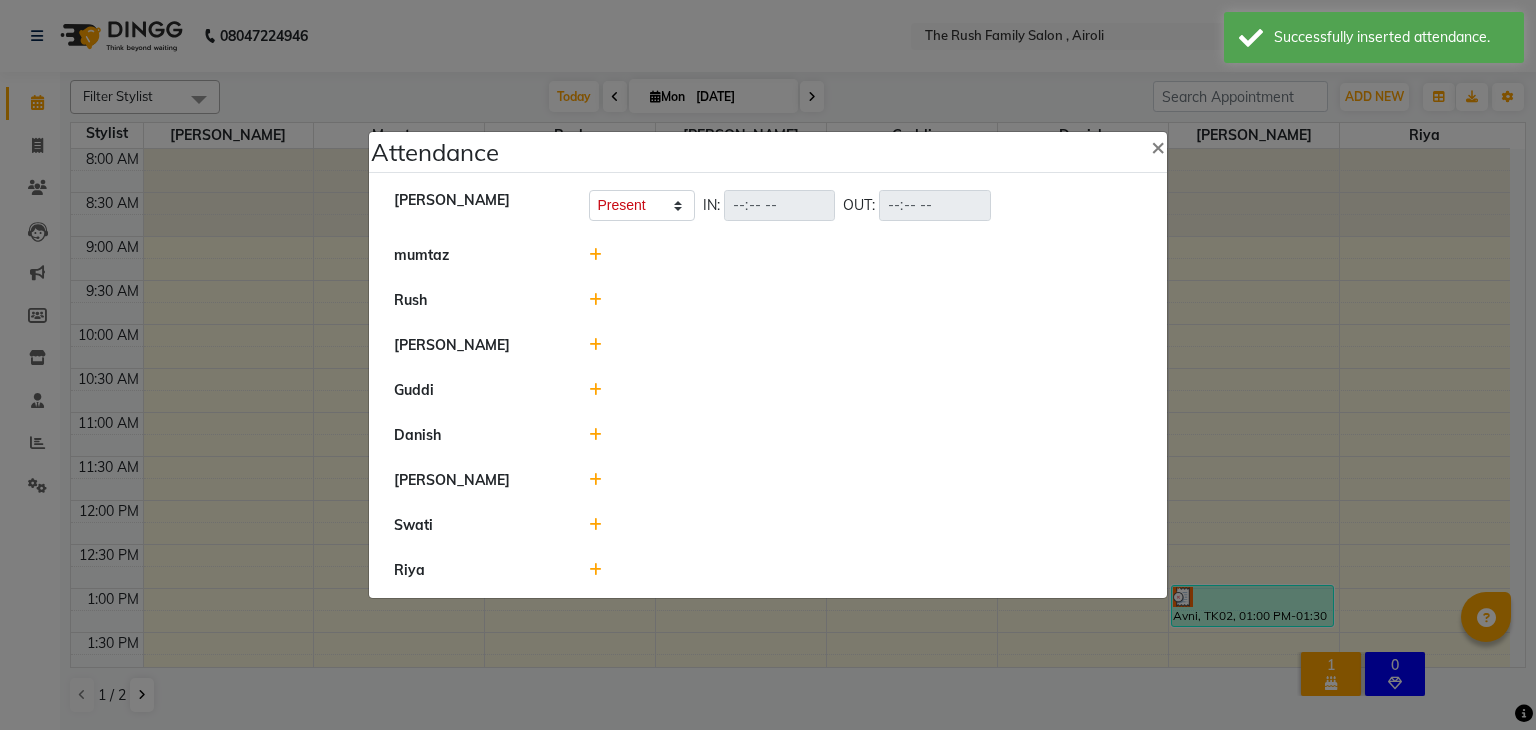 click on "Present   Absent   Late   Half Day   Weekly Off" 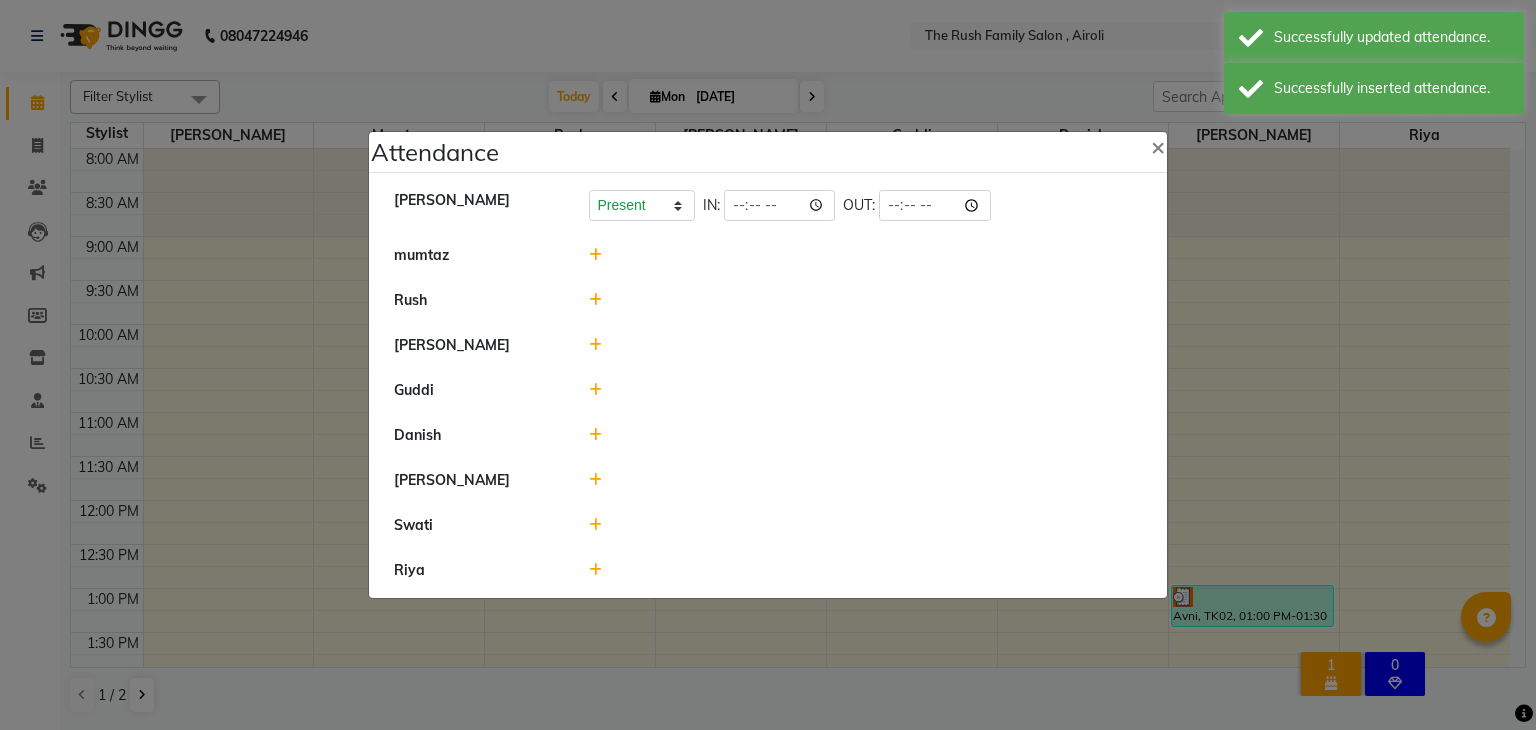 click 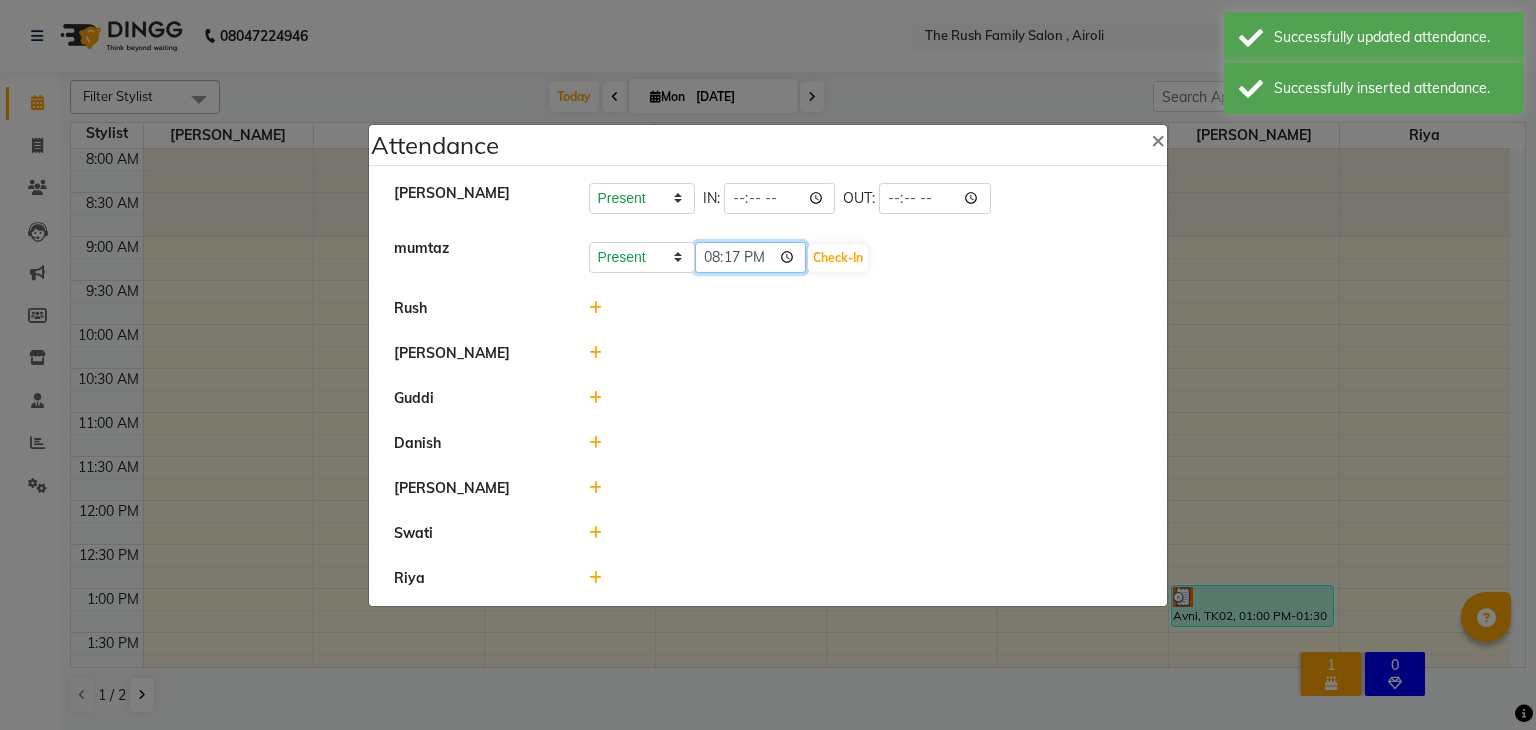 click on "20:17" 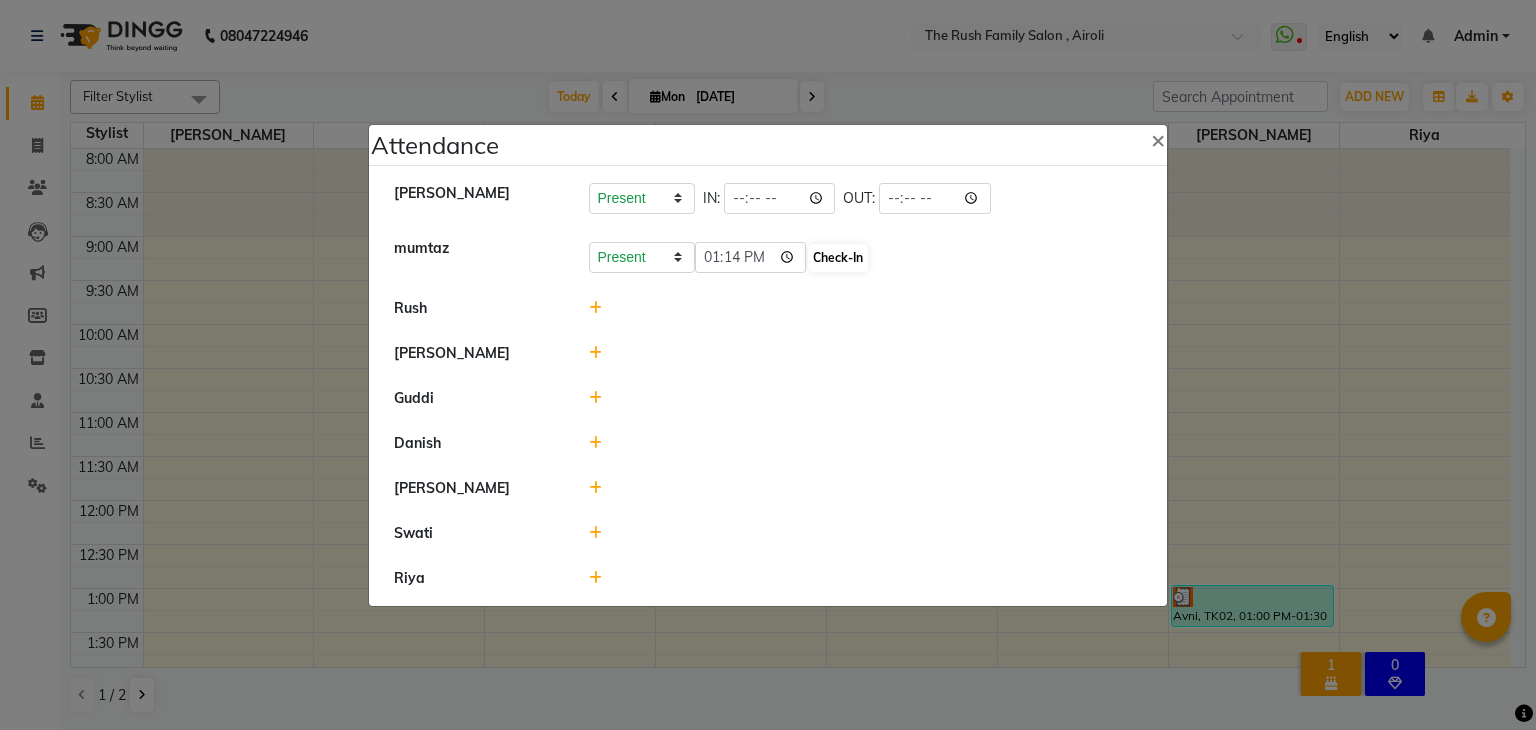 type on "13:14" 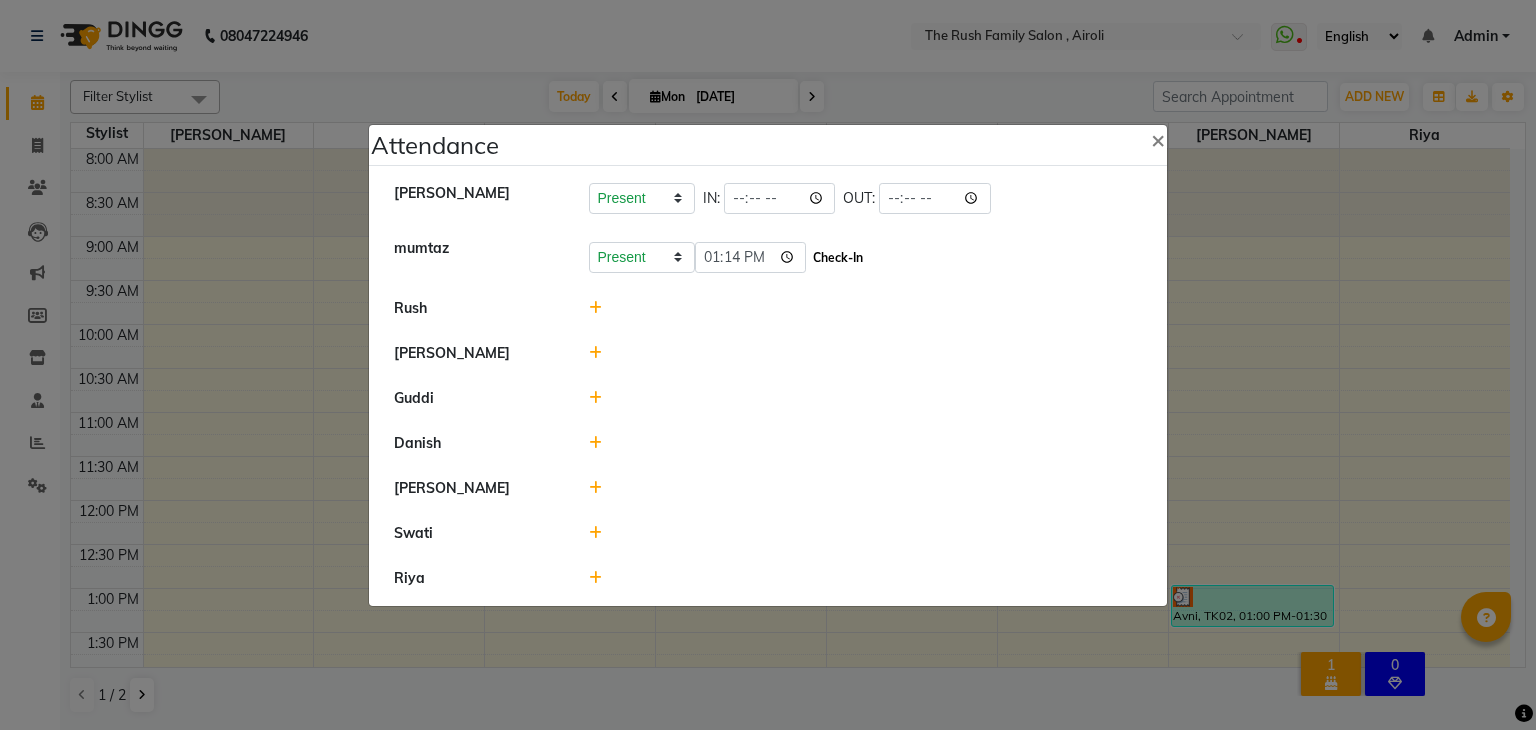 click on "Check-In" 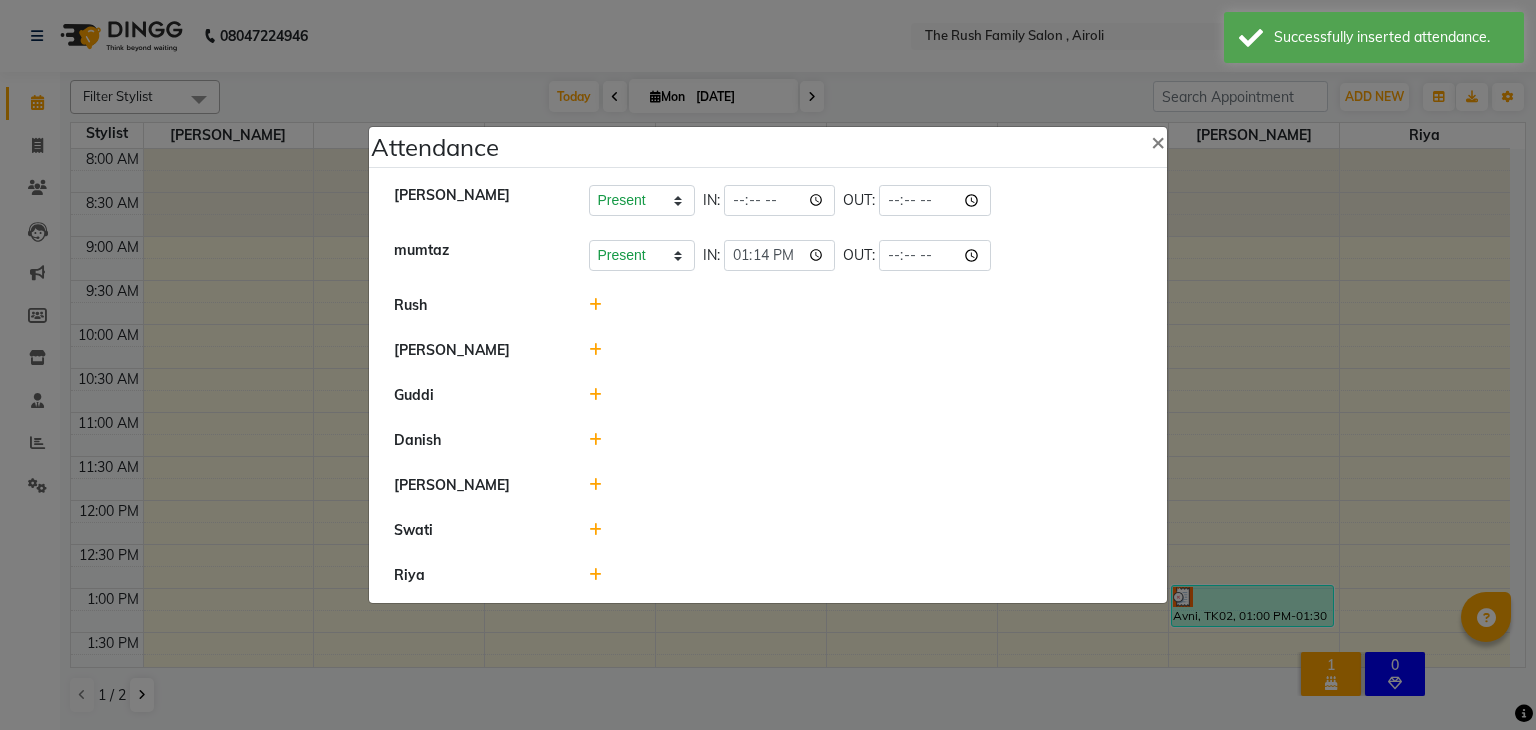 click 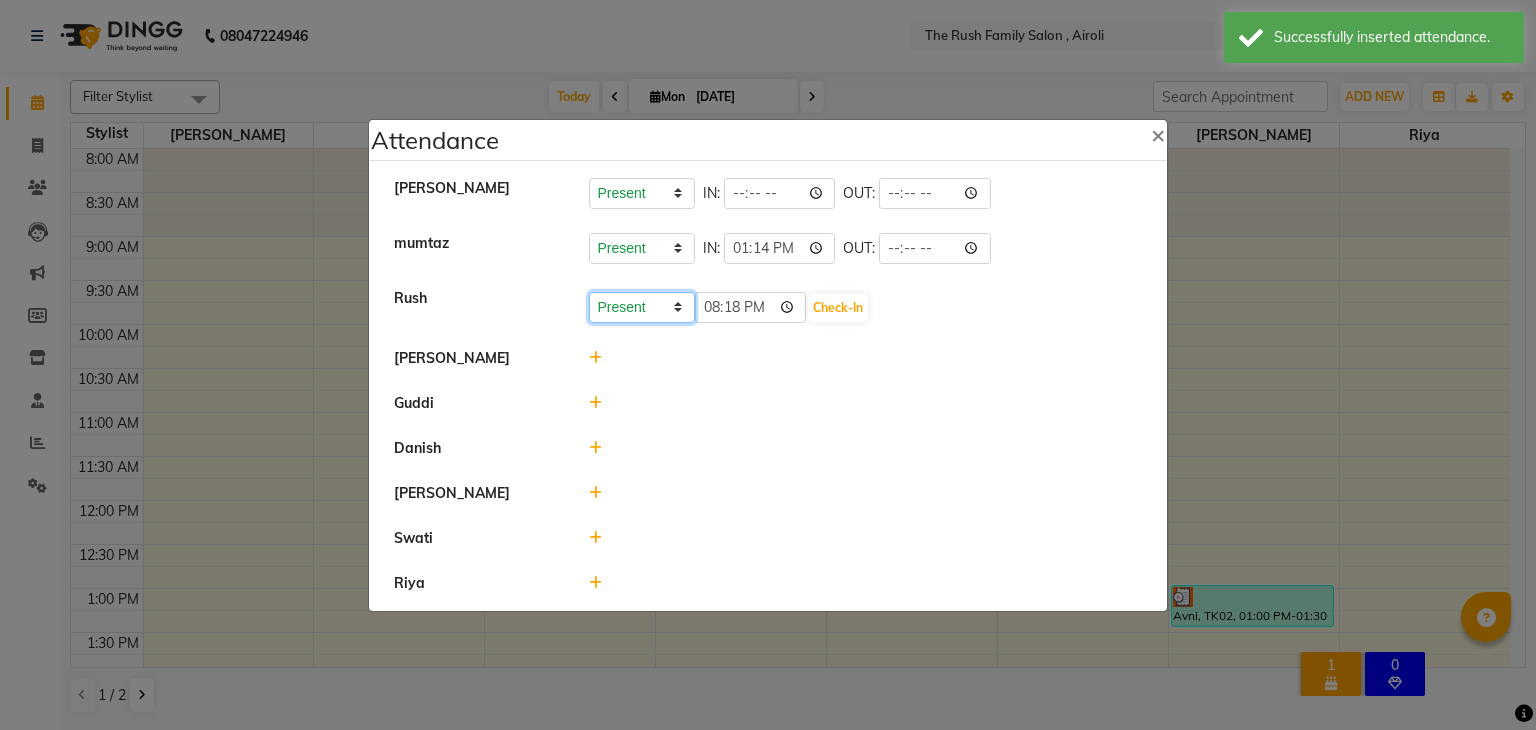 drag, startPoint x: 636, startPoint y: 311, endPoint x: 625, endPoint y: 365, distance: 55.108982 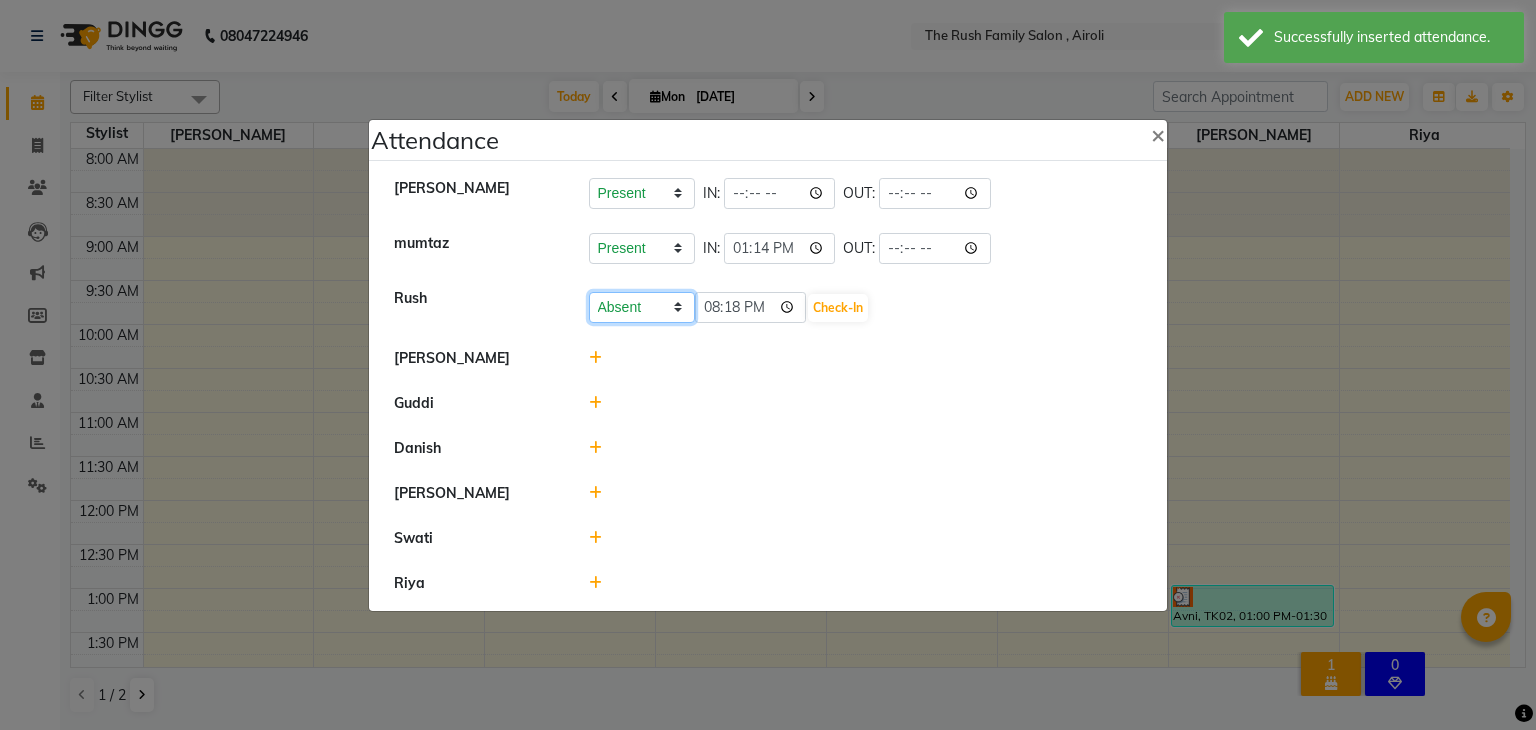 click on "Present Absent Late Half Day Weekly Off" 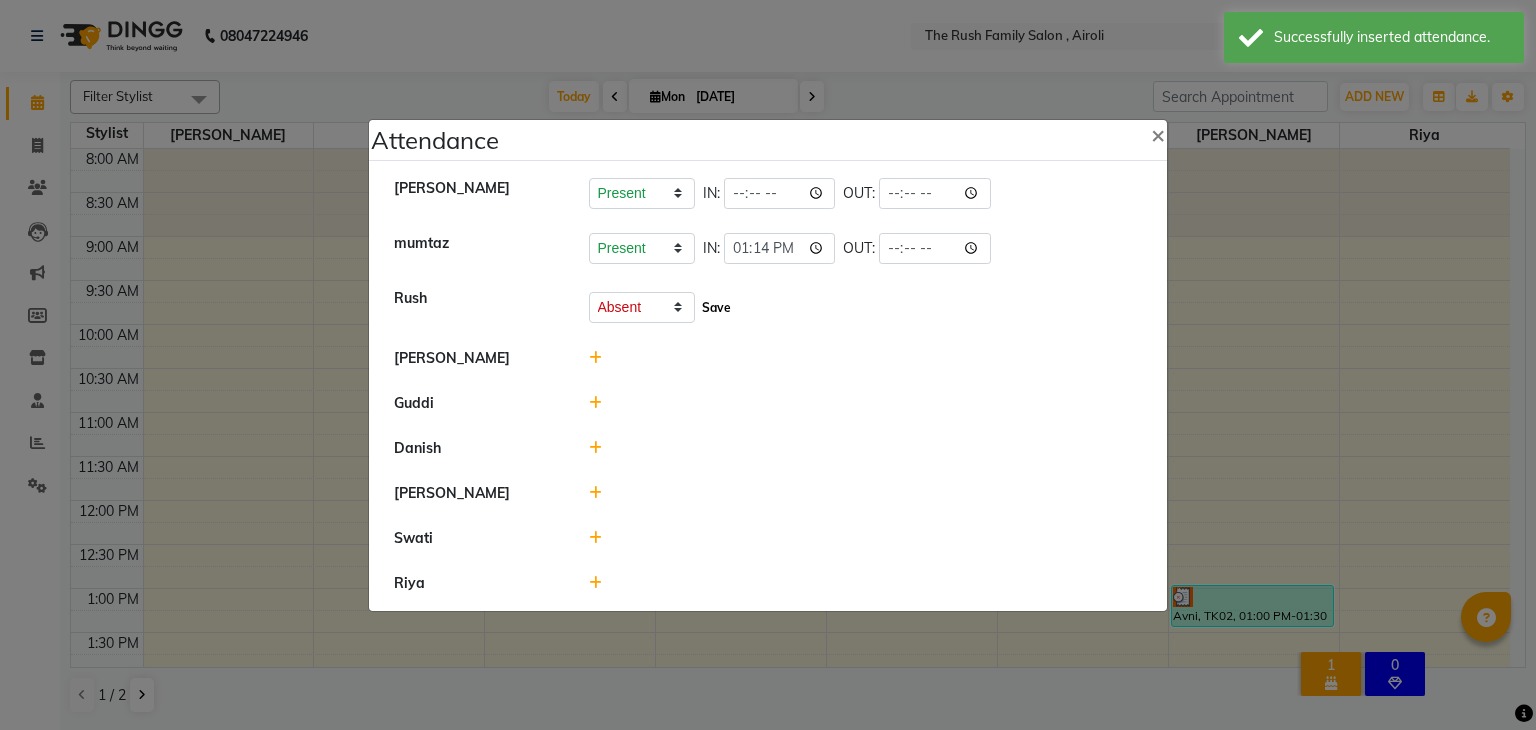 click on "Save" 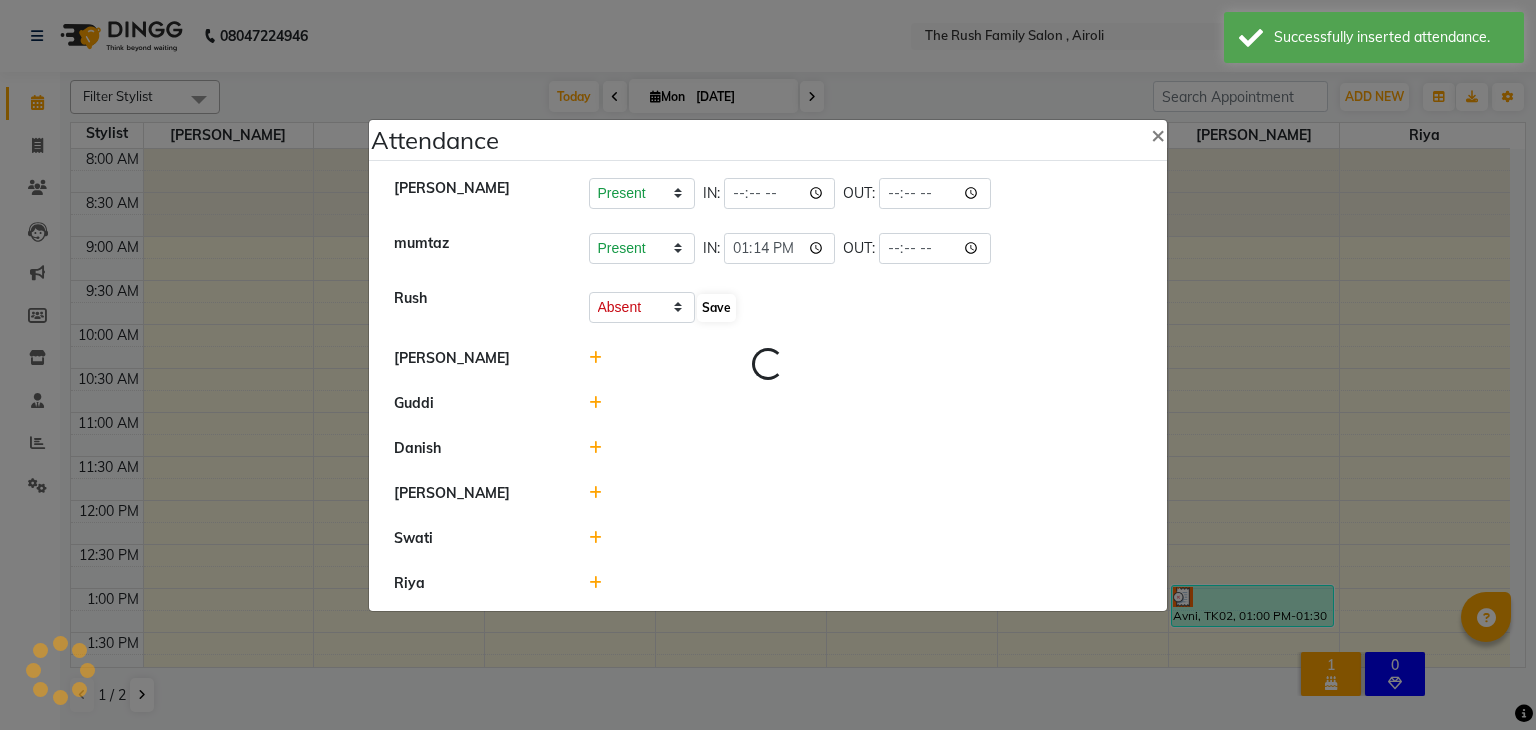 select on "A" 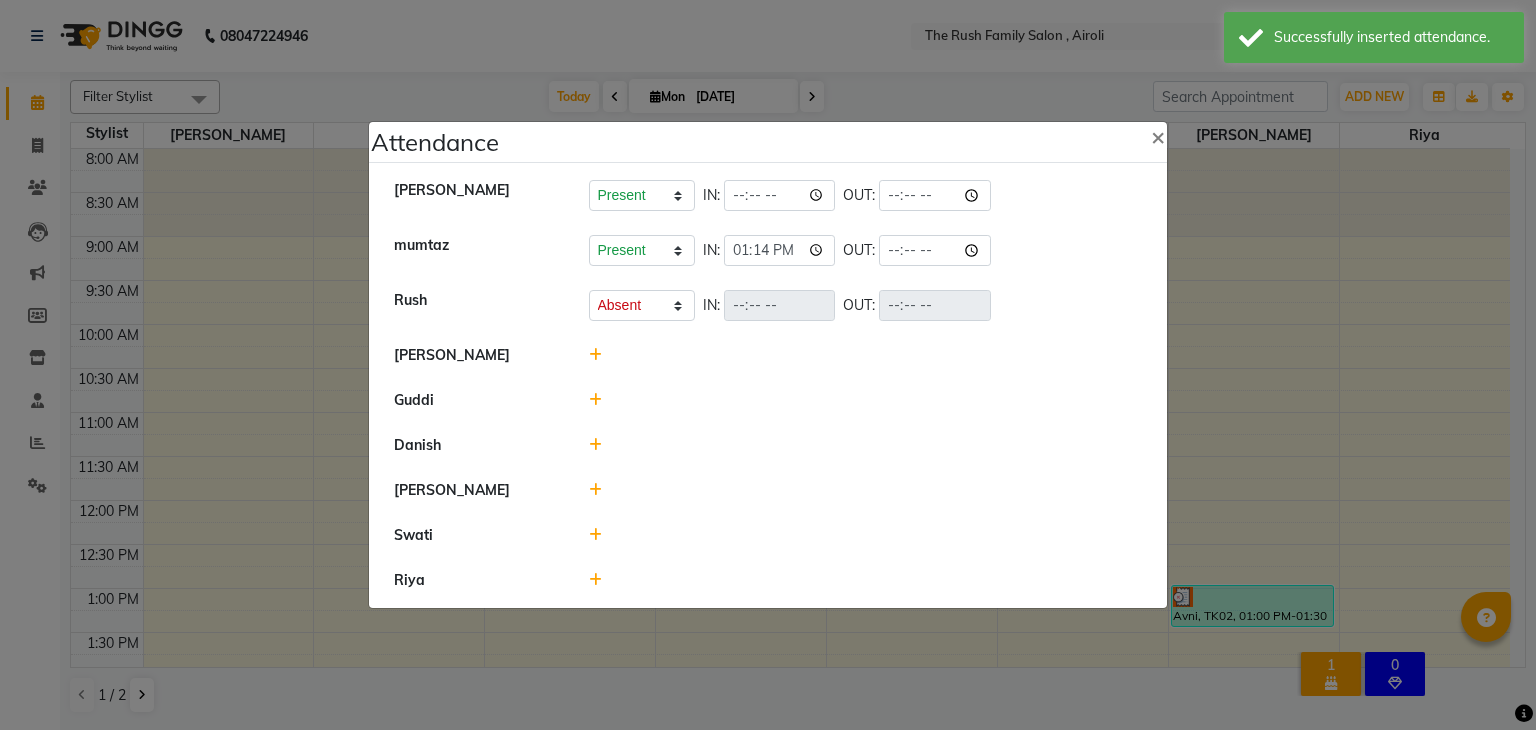 click 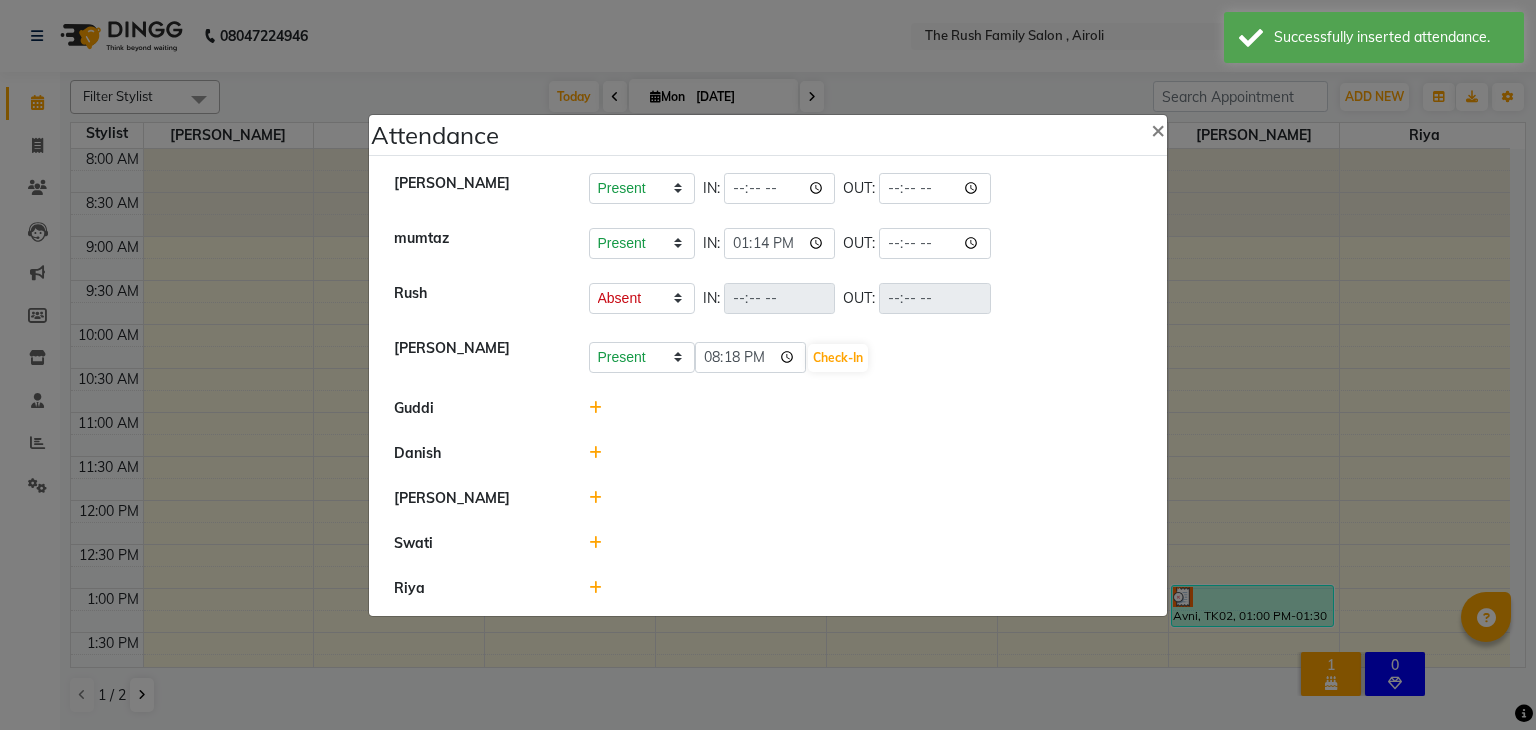 click on "Present Absent Late Half Day Weekly Off" 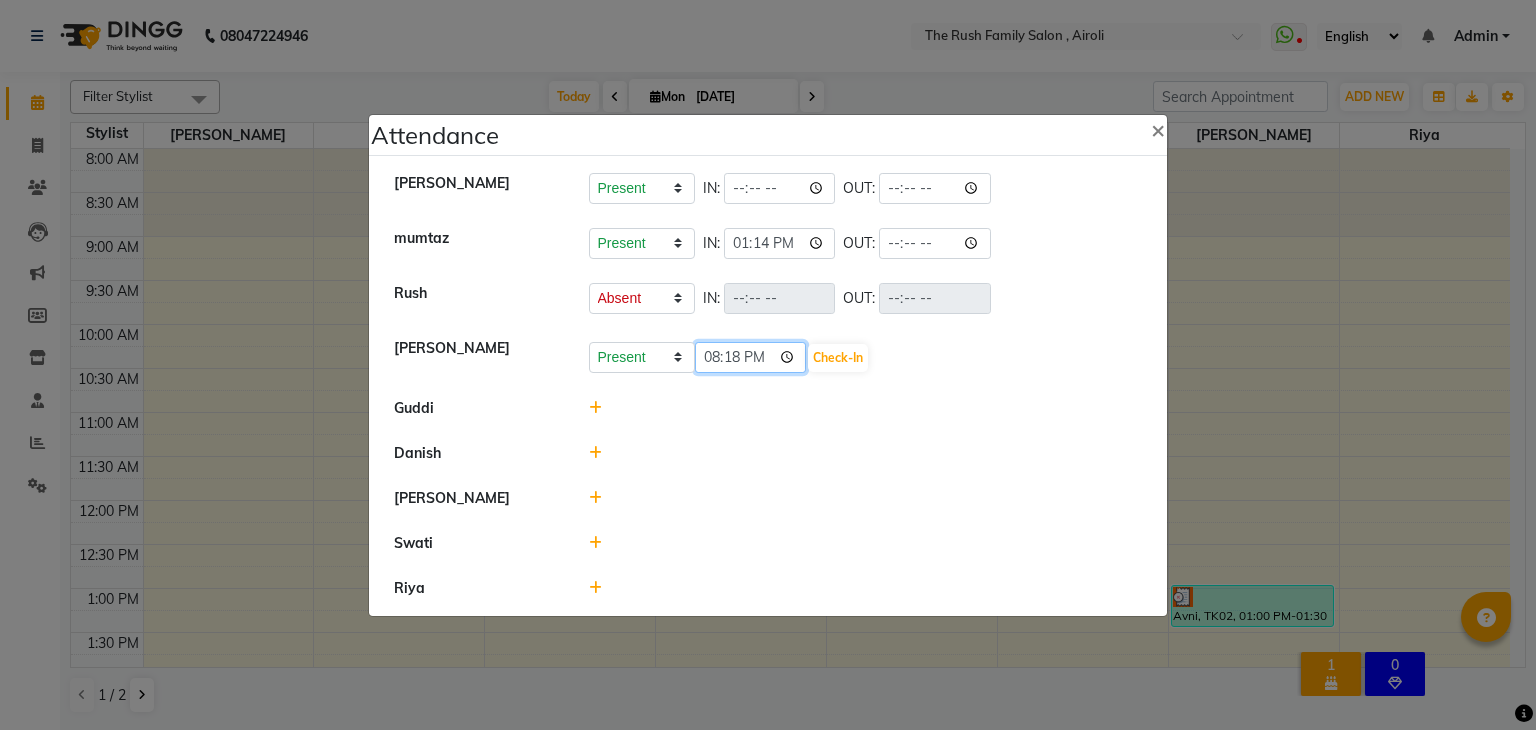 click on "20:18" 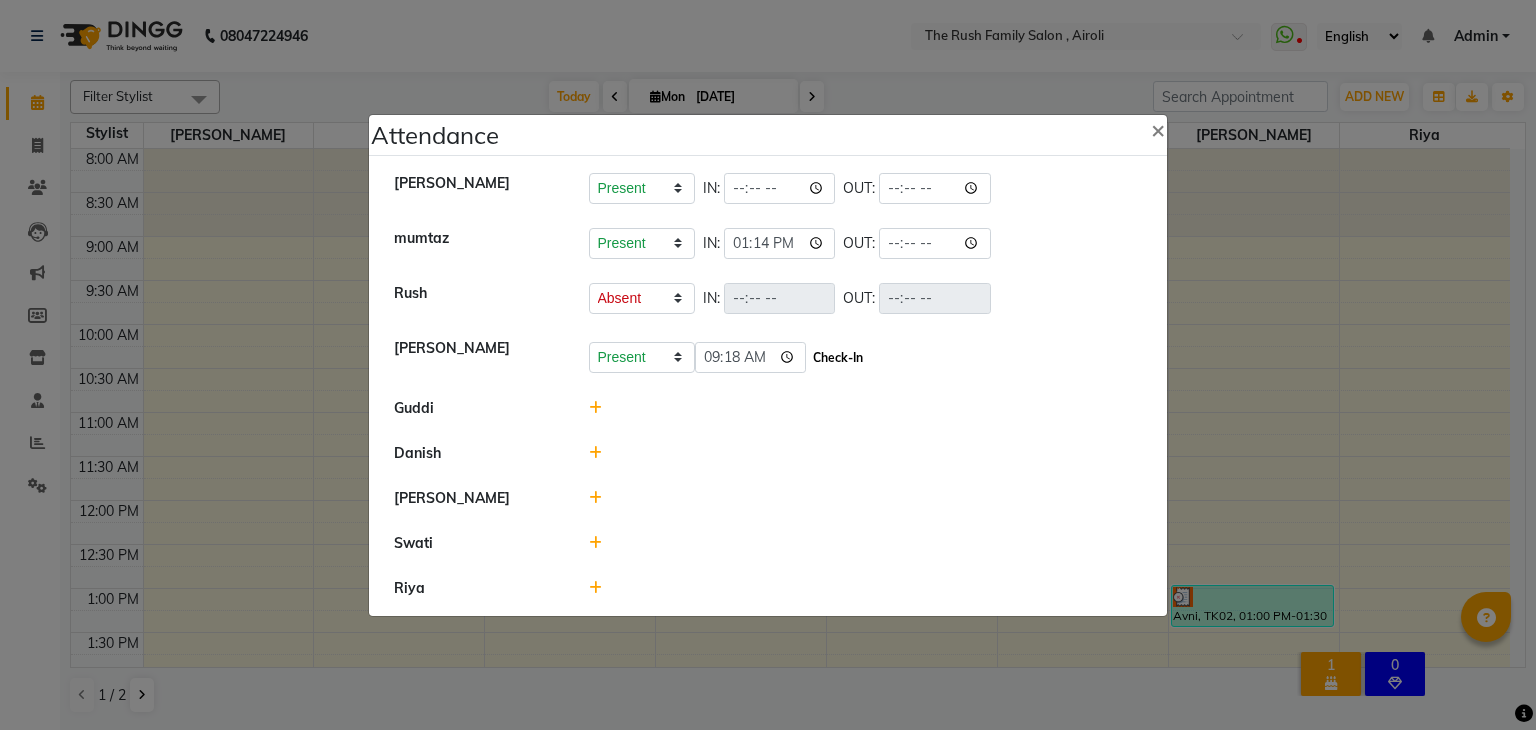 type on "09:18" 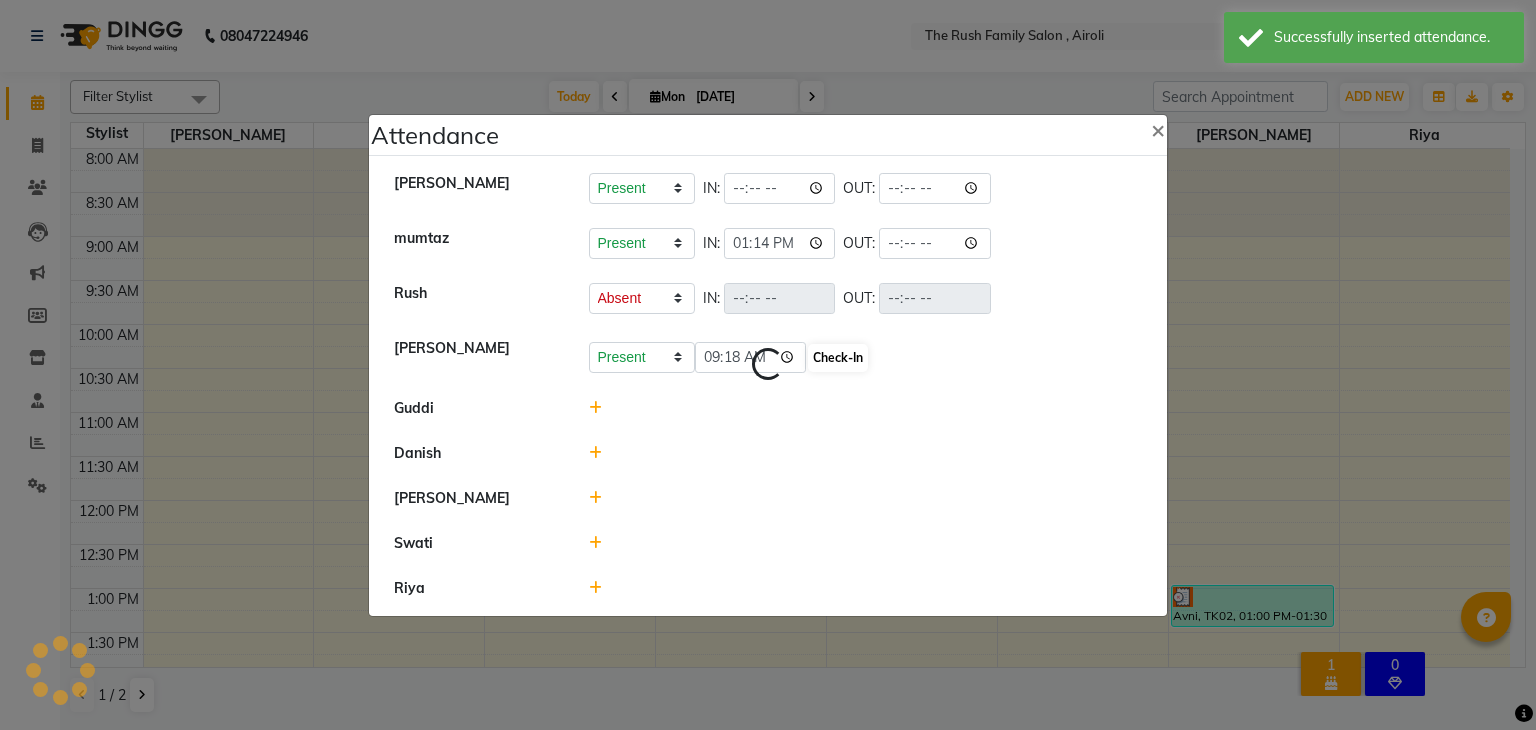 select on "A" 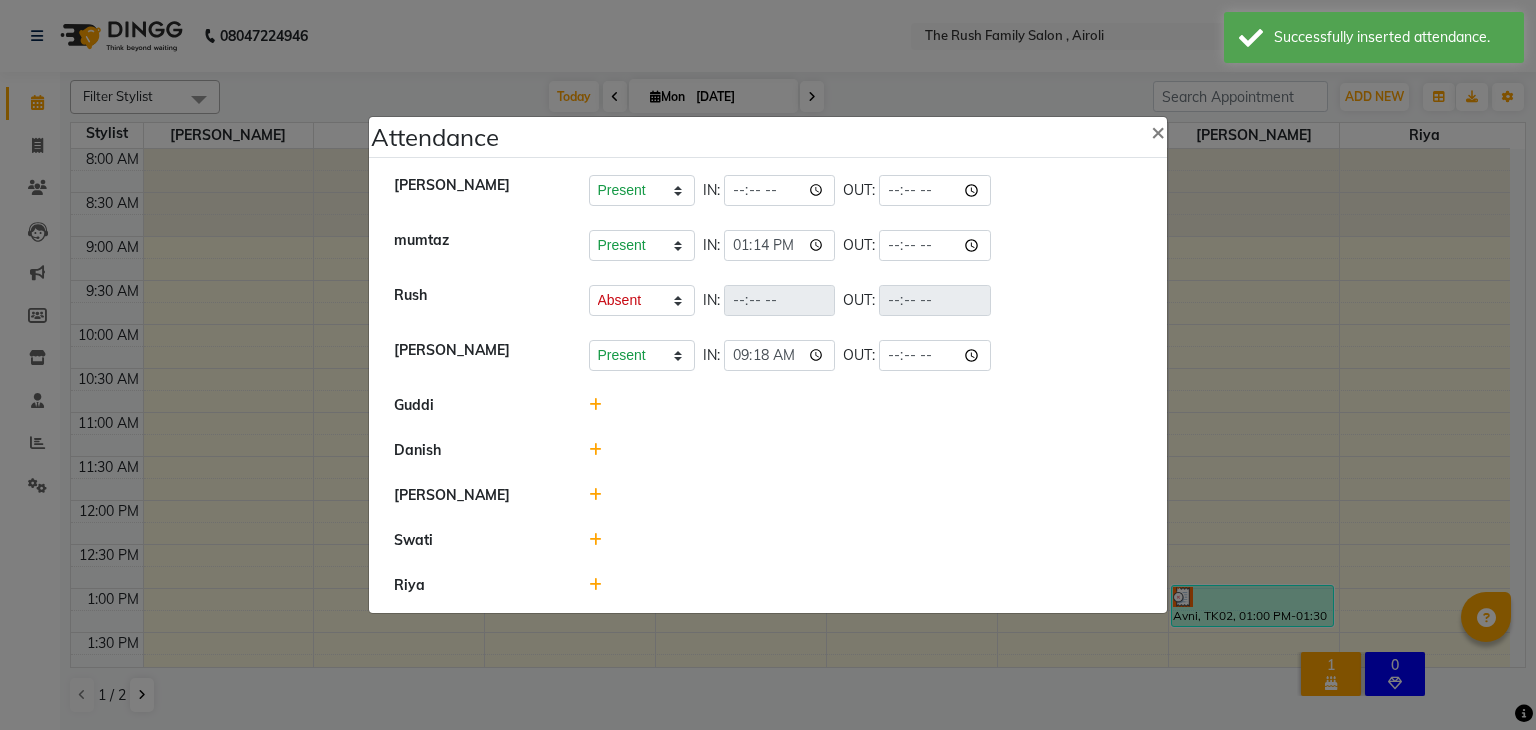 click 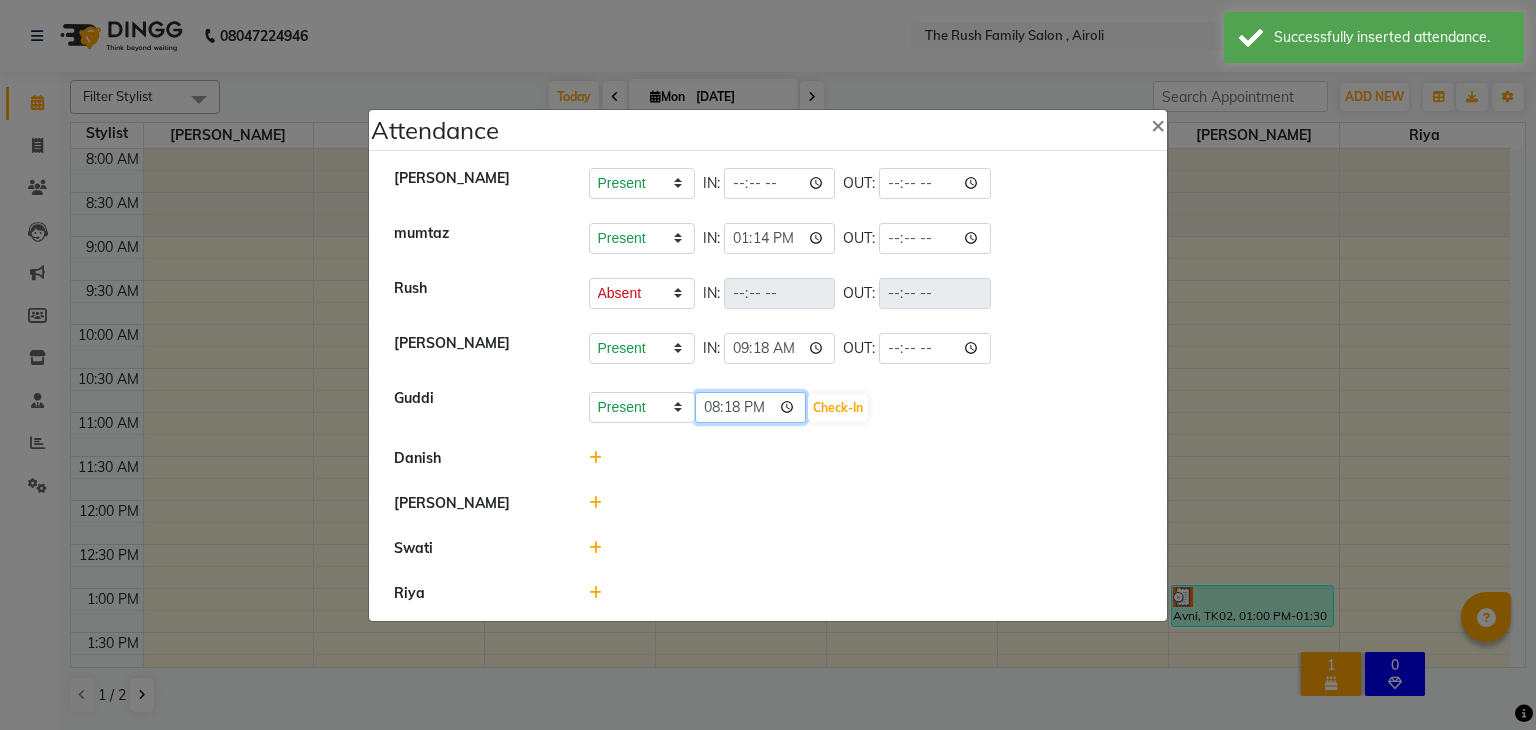 click on "20:18" 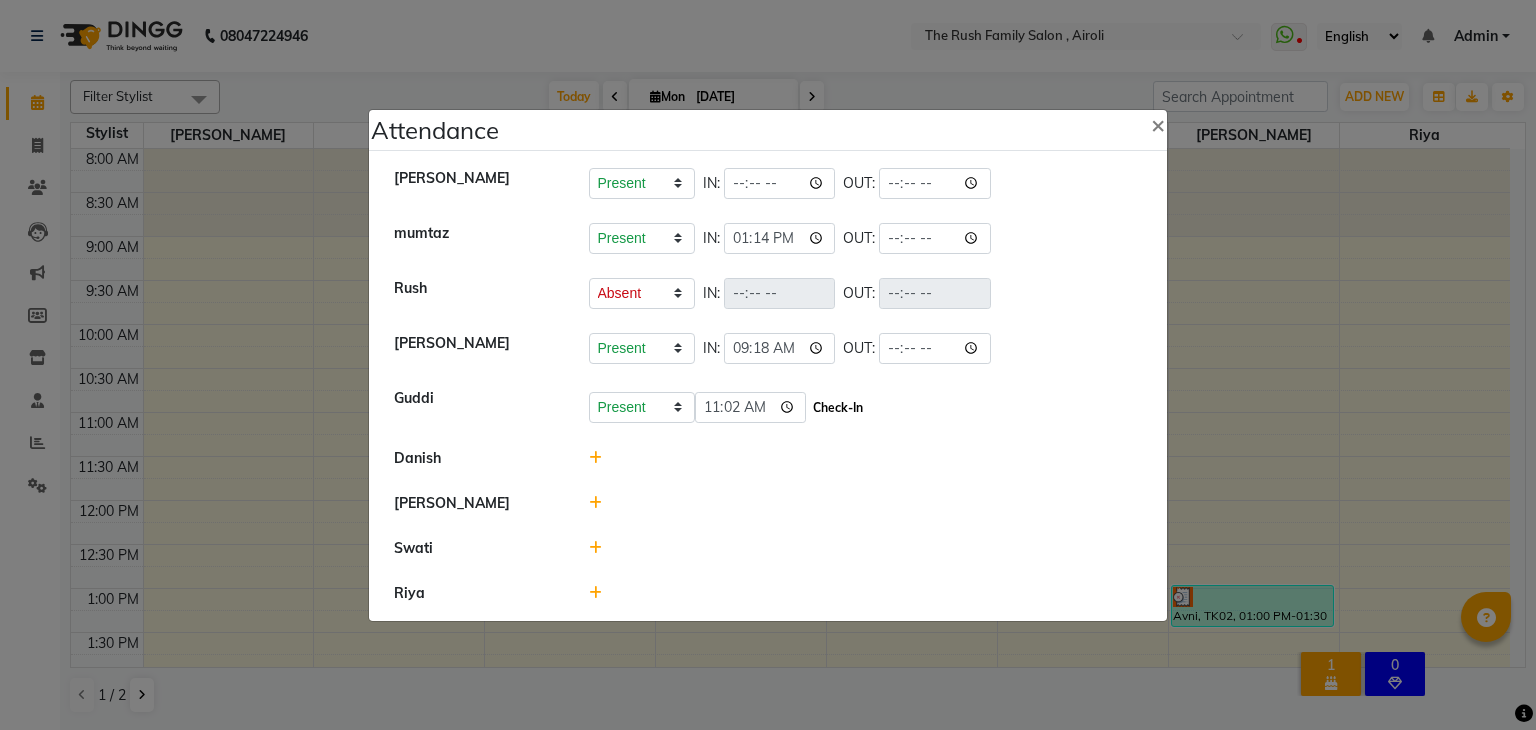type on "11:02" 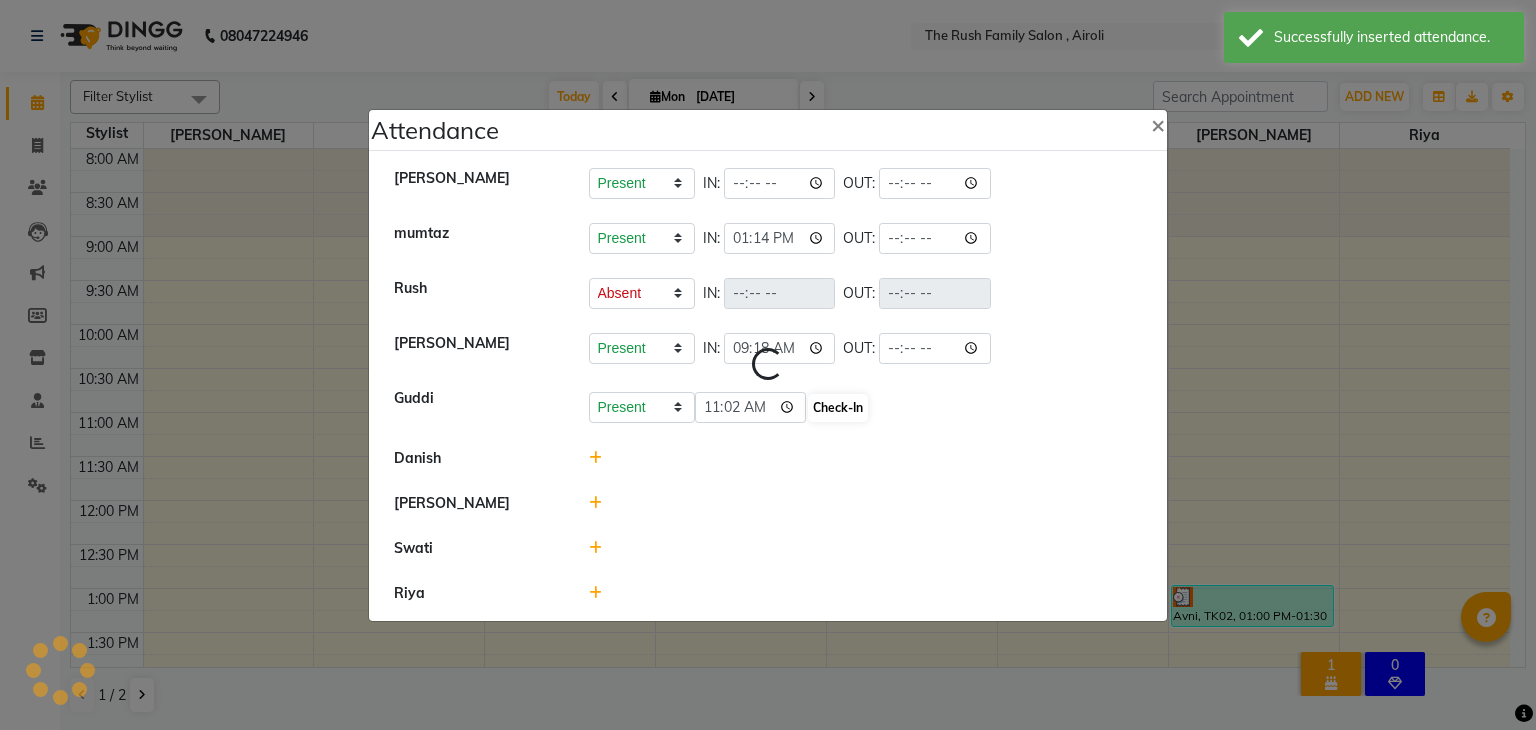 select on "A" 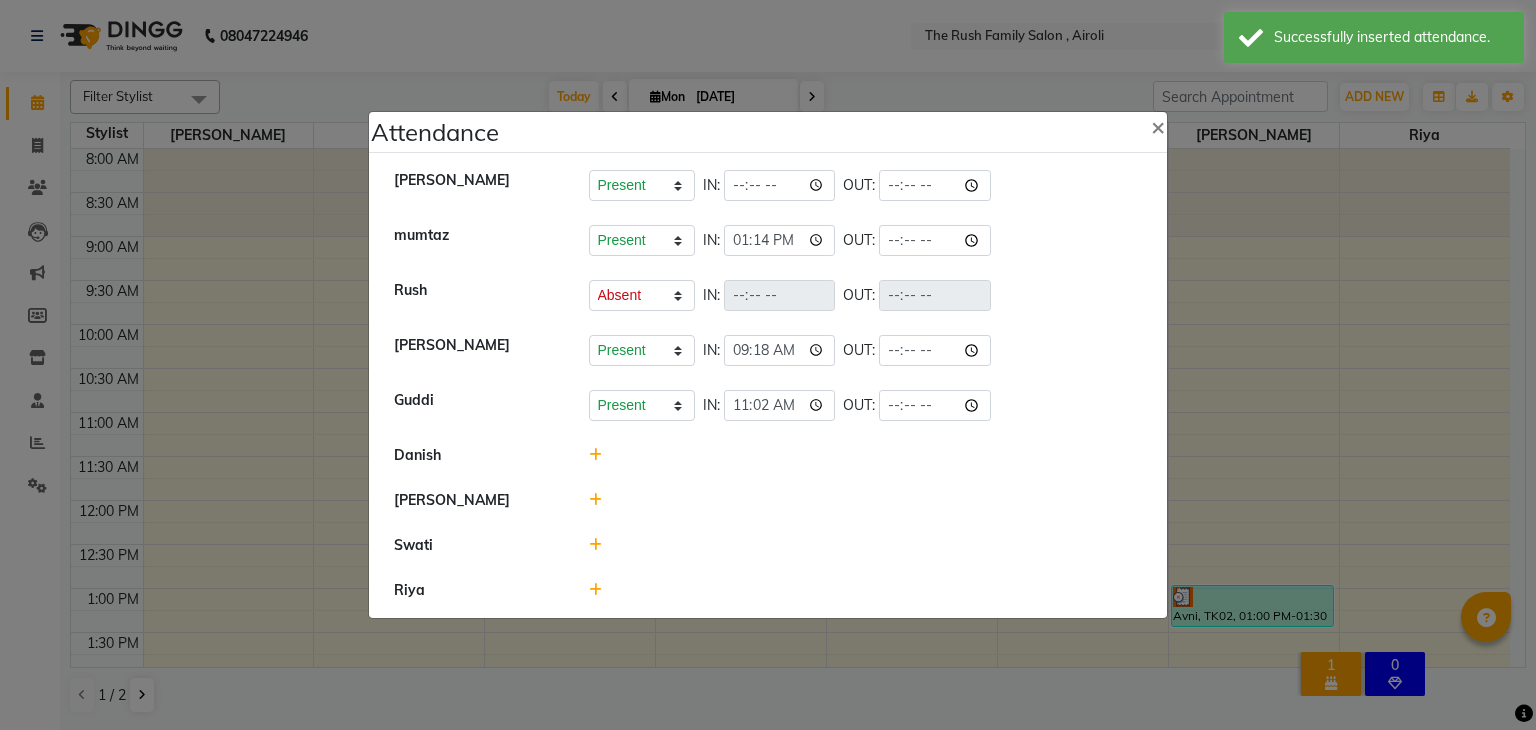 click 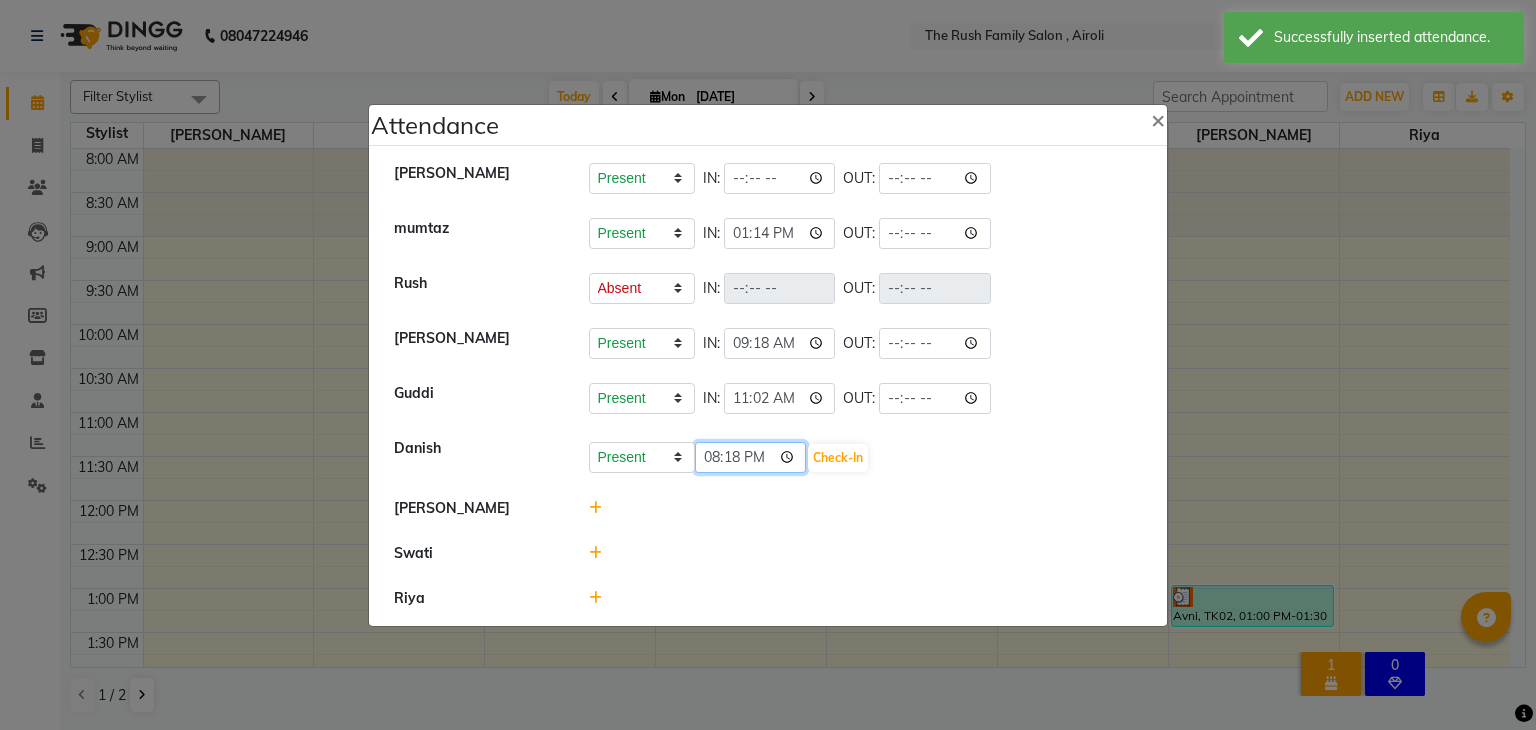 click on "20:18" 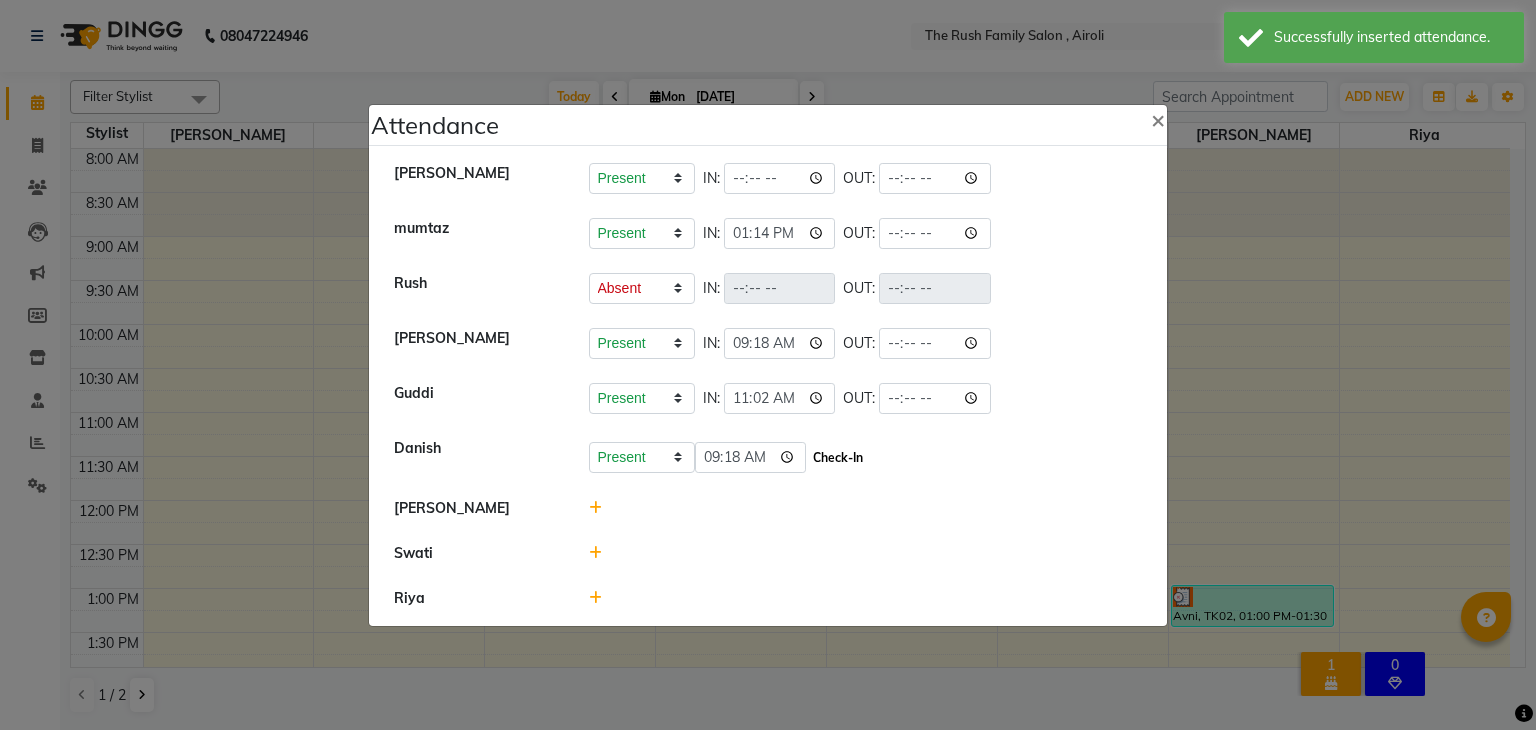 type on "09:18" 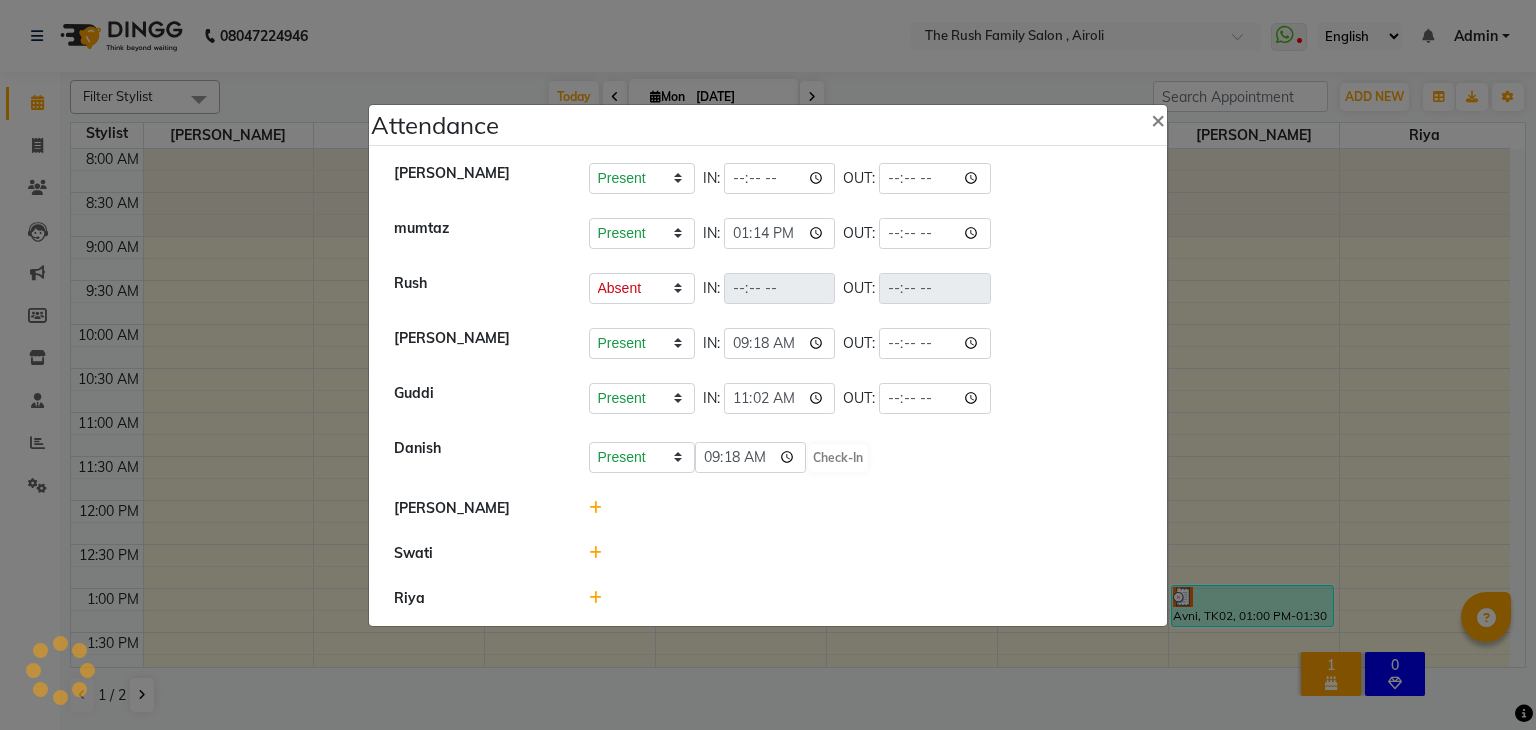 select on "A" 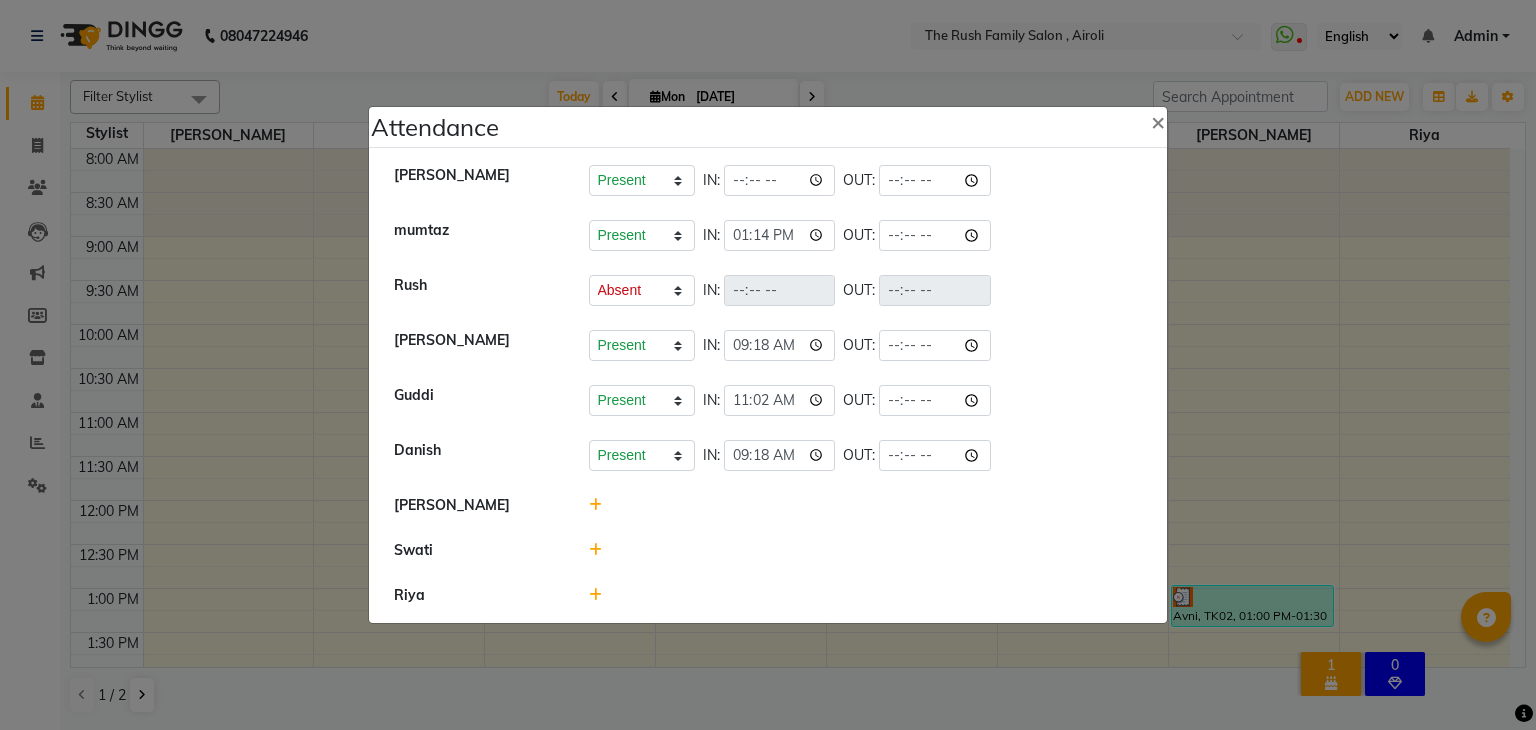 click 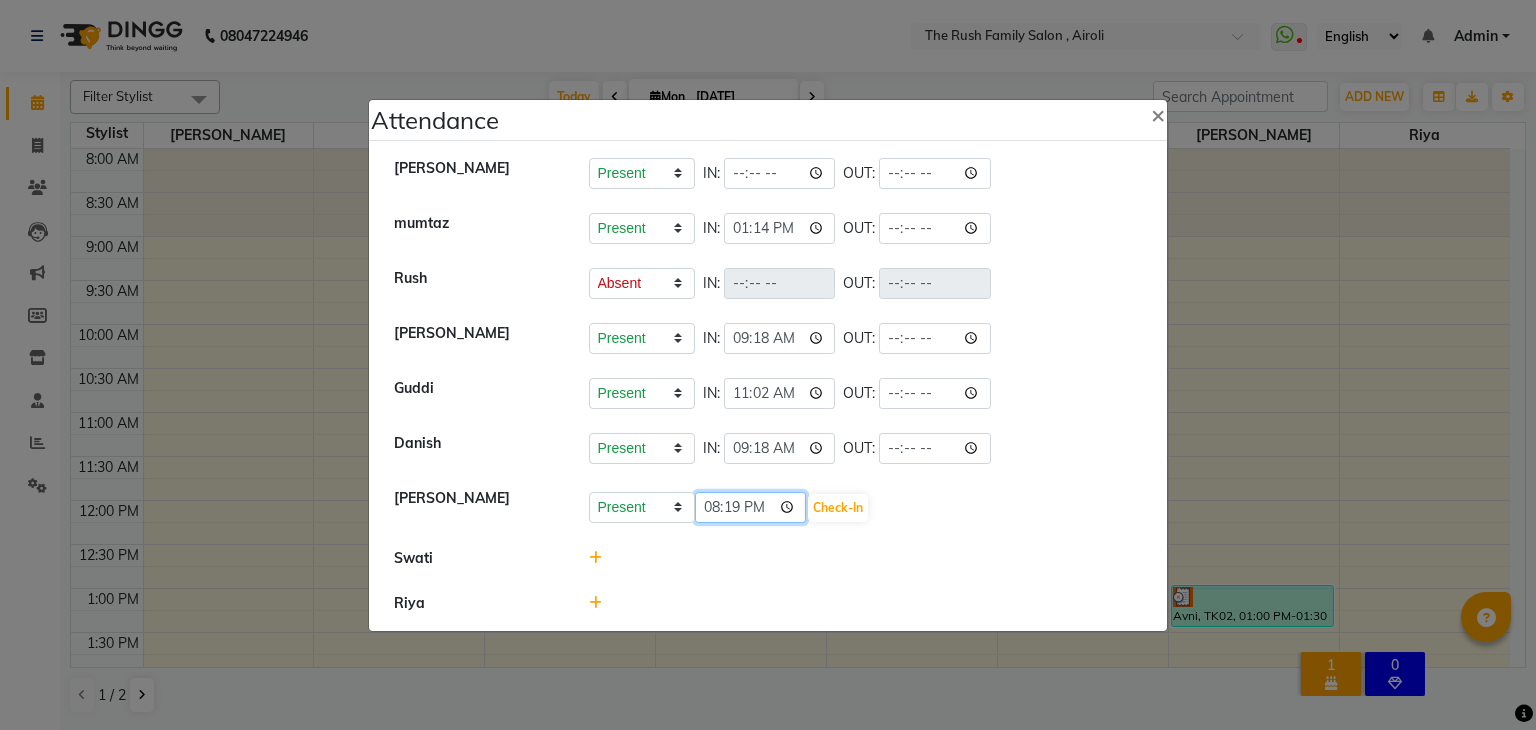 click on "20:19" 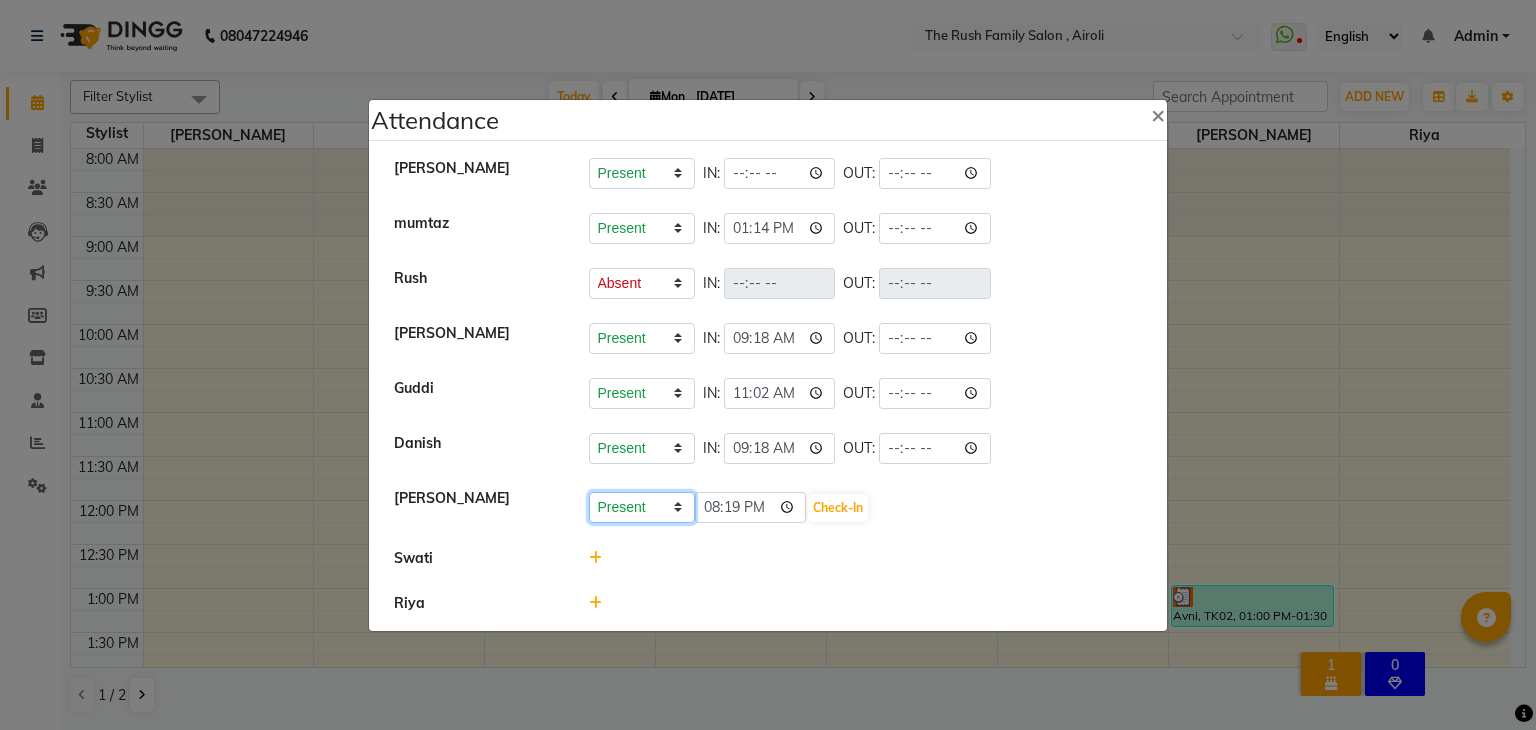 click on "Present Absent Late Half Day Weekly Off" 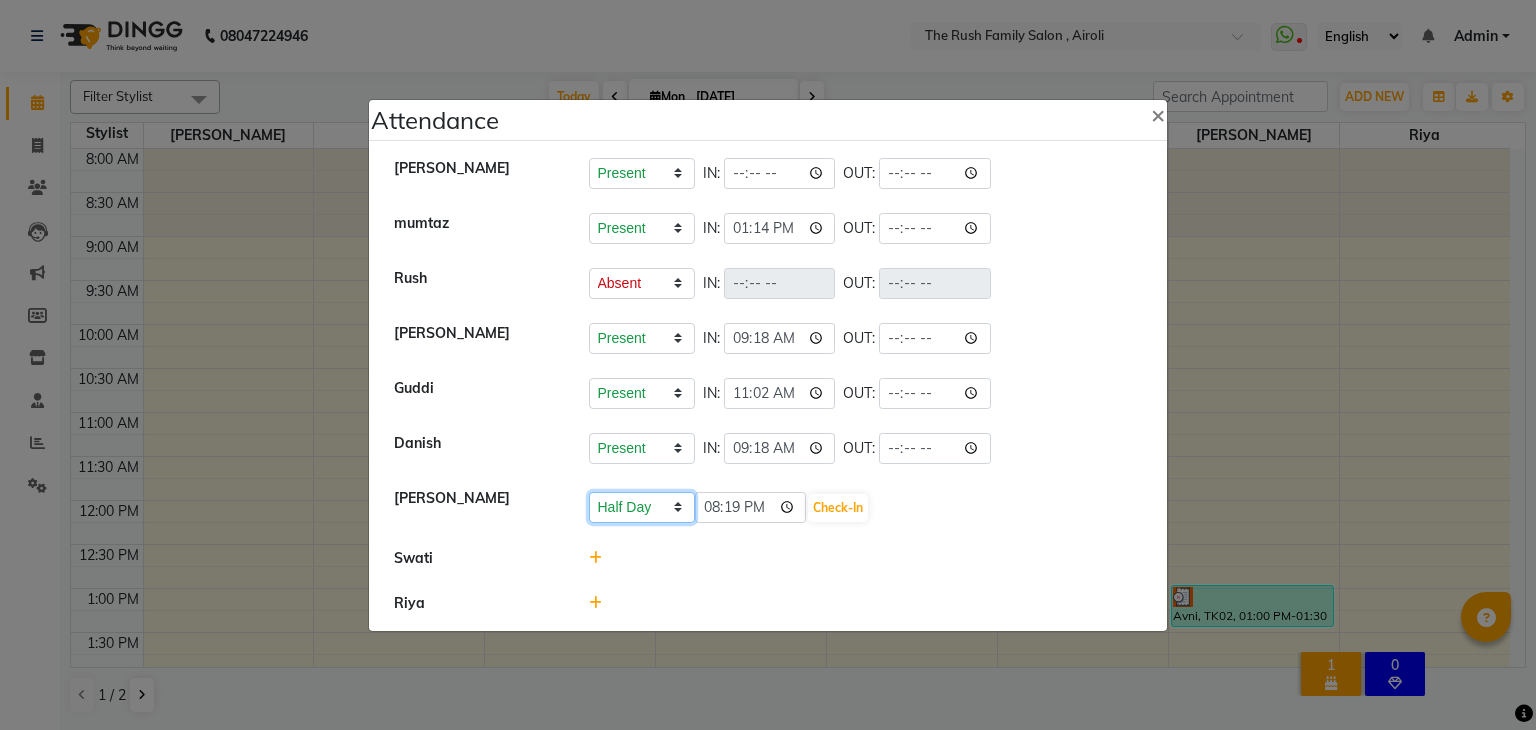click on "Present Absent Late Half Day Weekly Off" 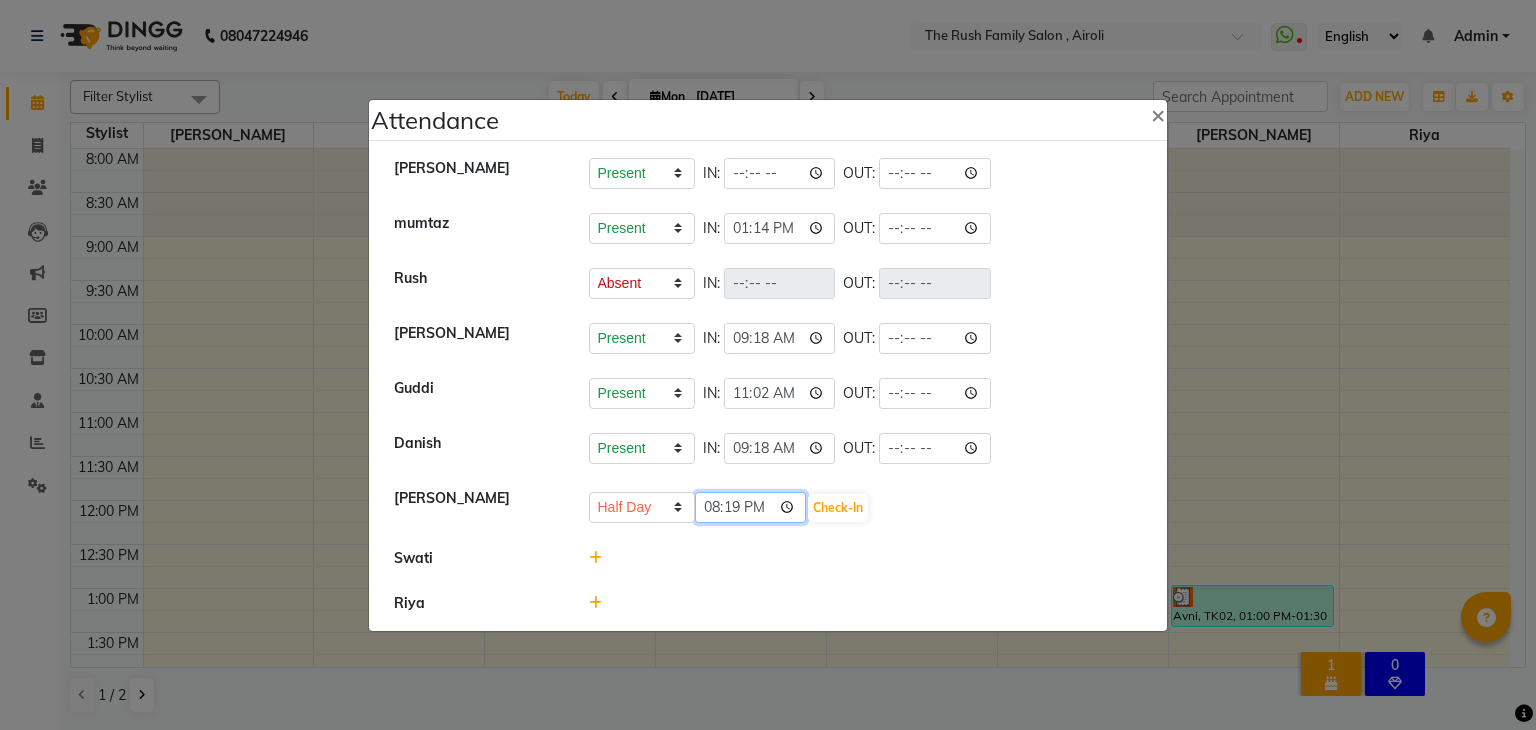 click on "20:19" 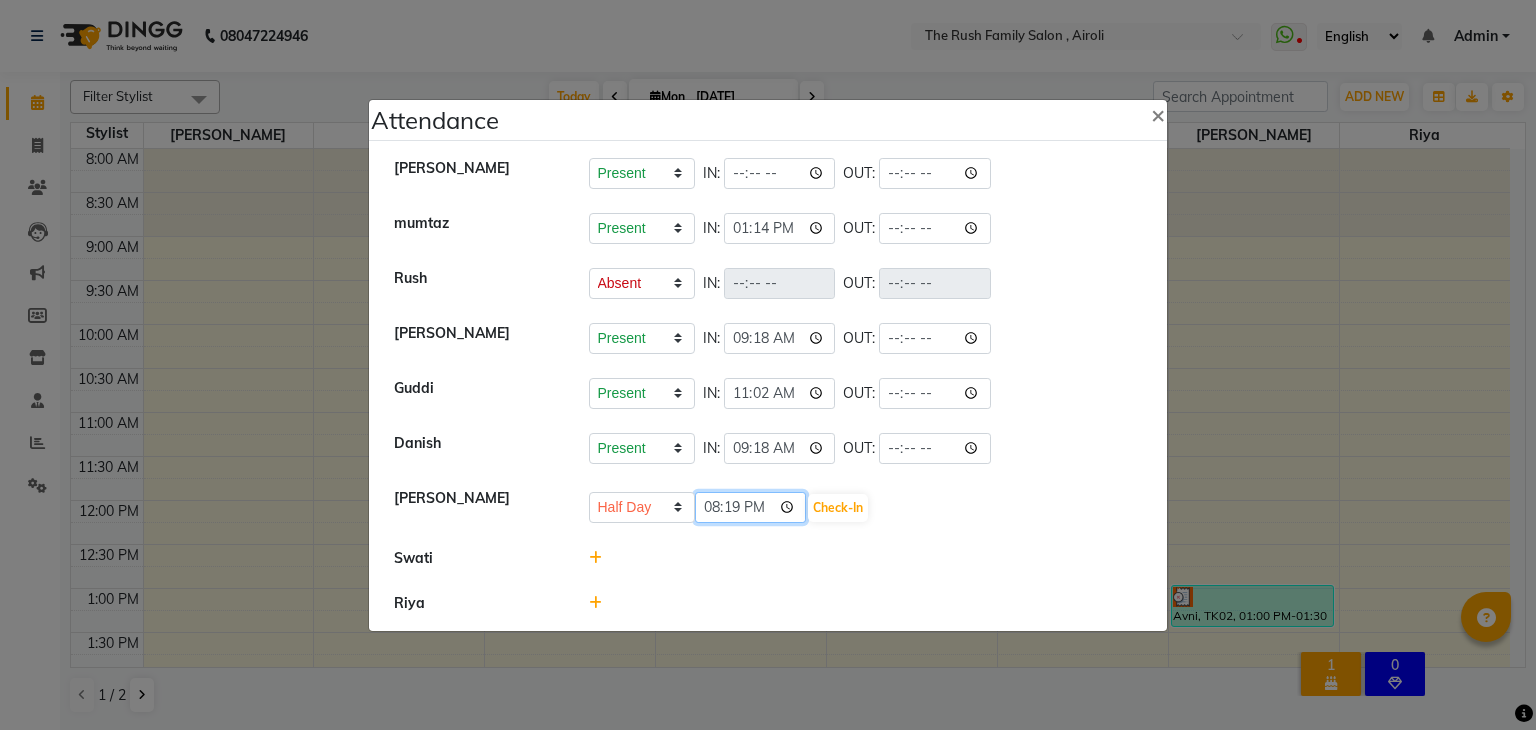 click on "20:19" 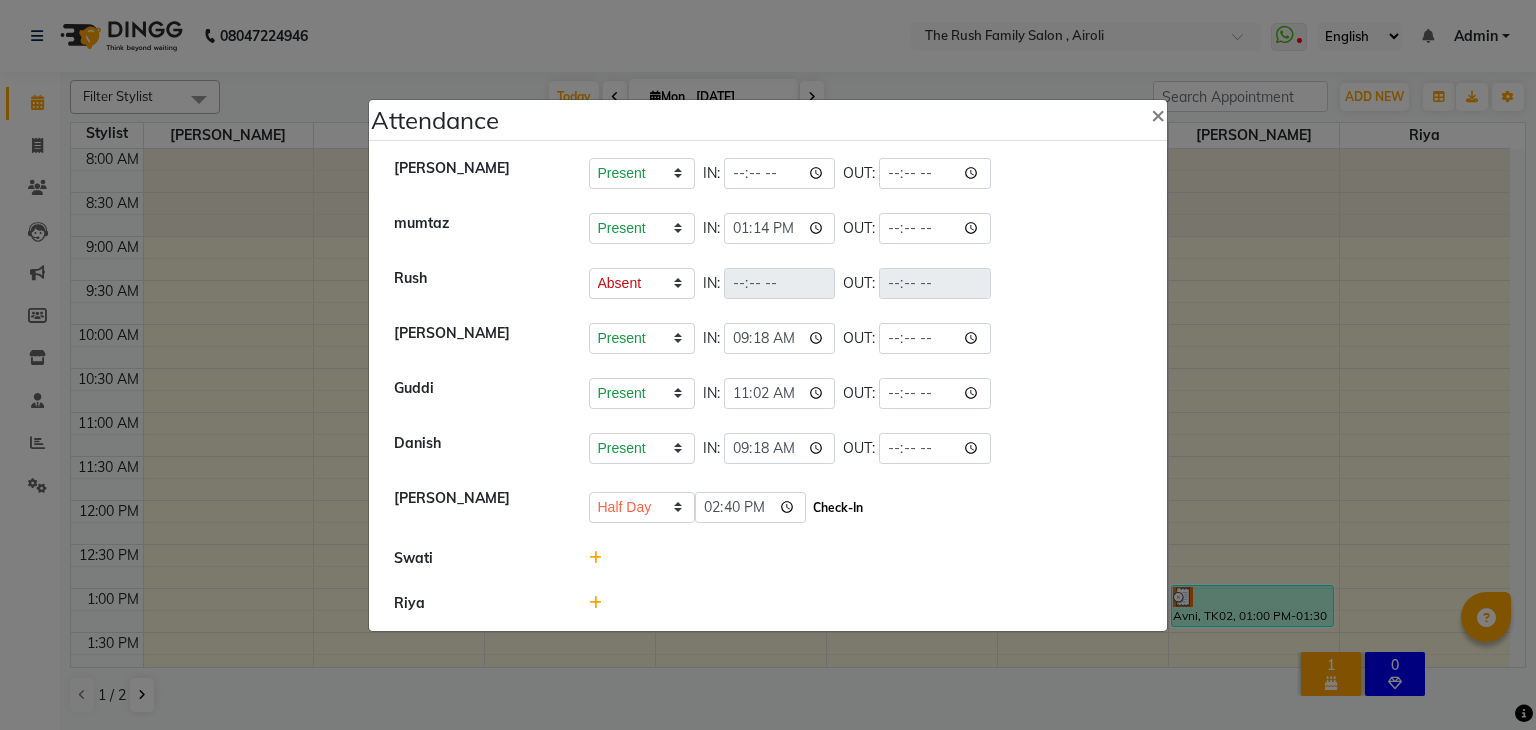 type on "14:40" 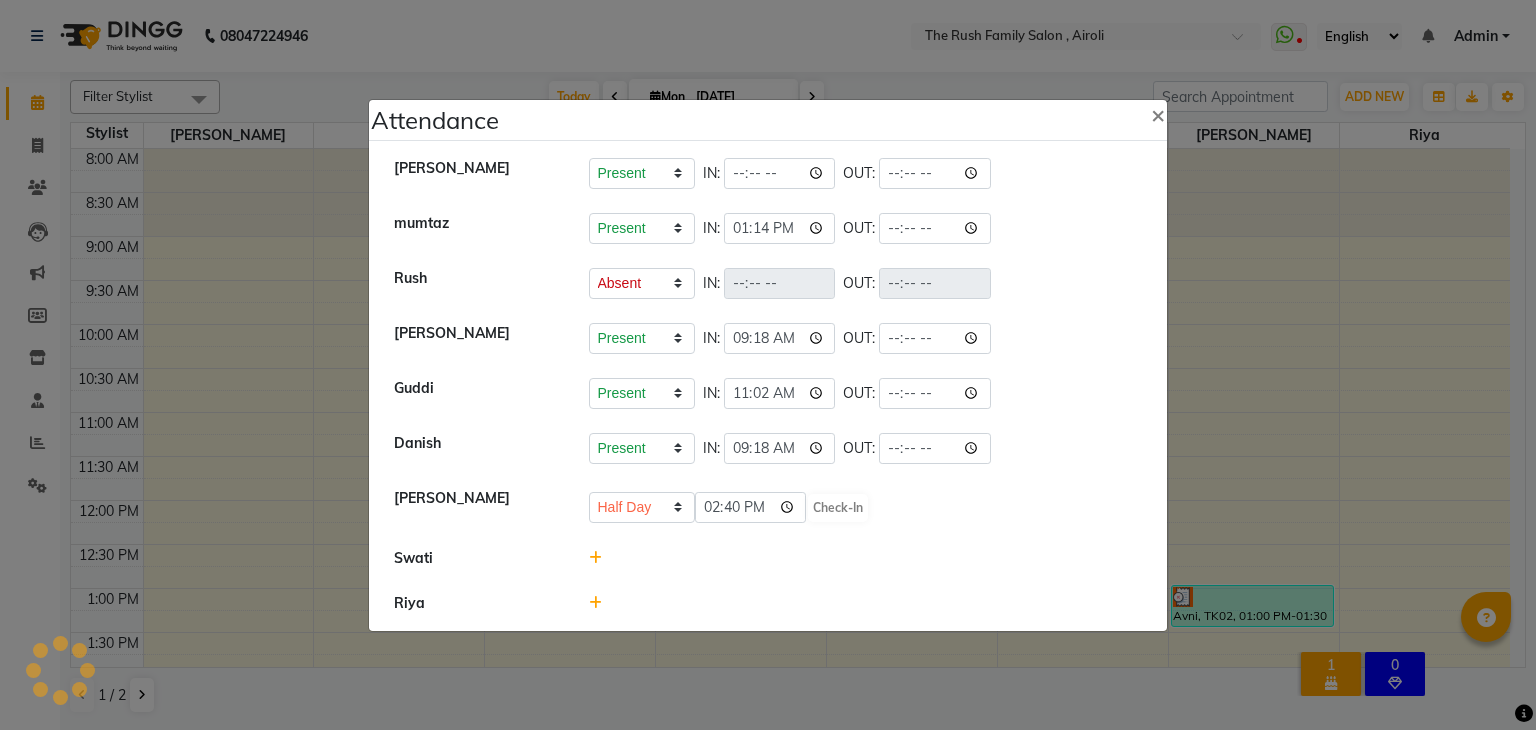 select on "A" 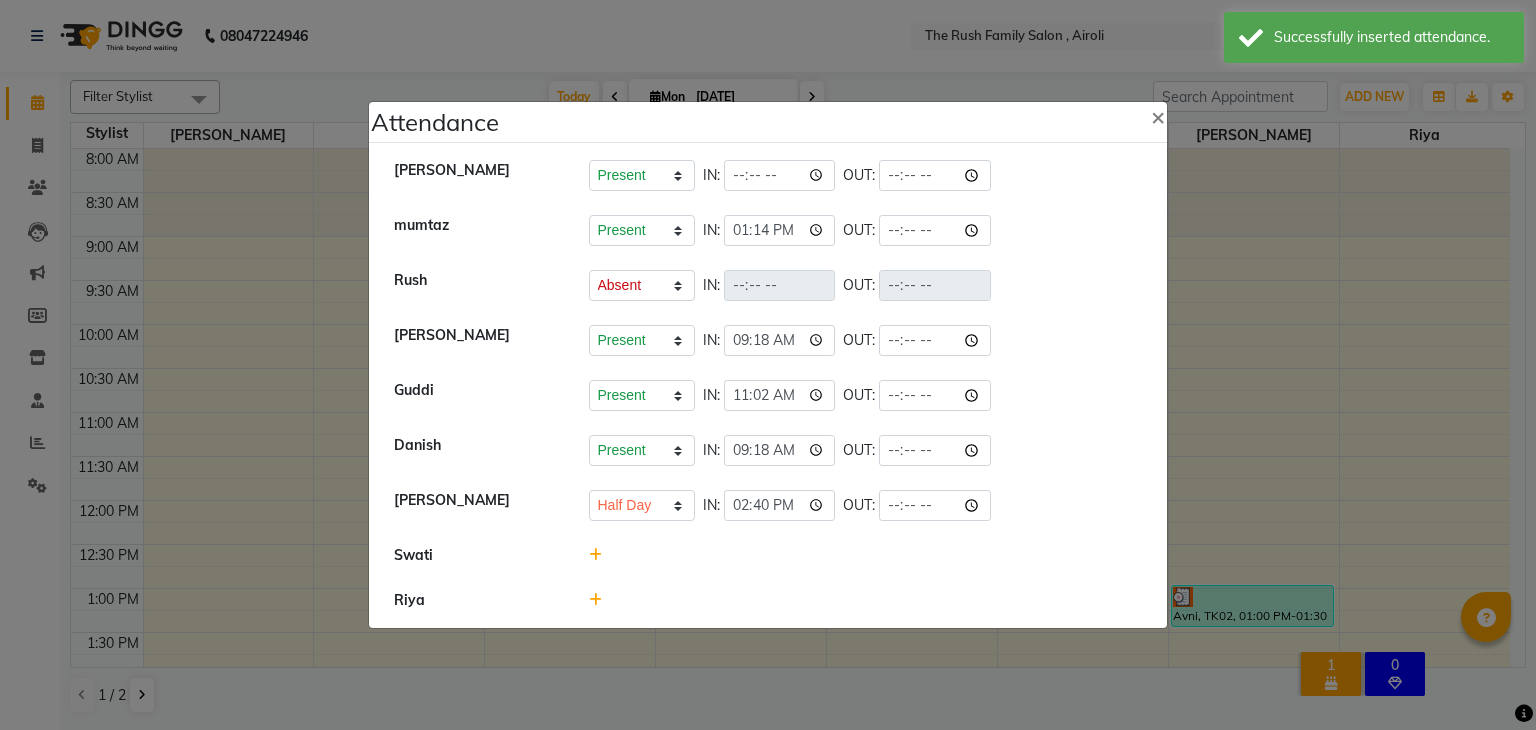 click 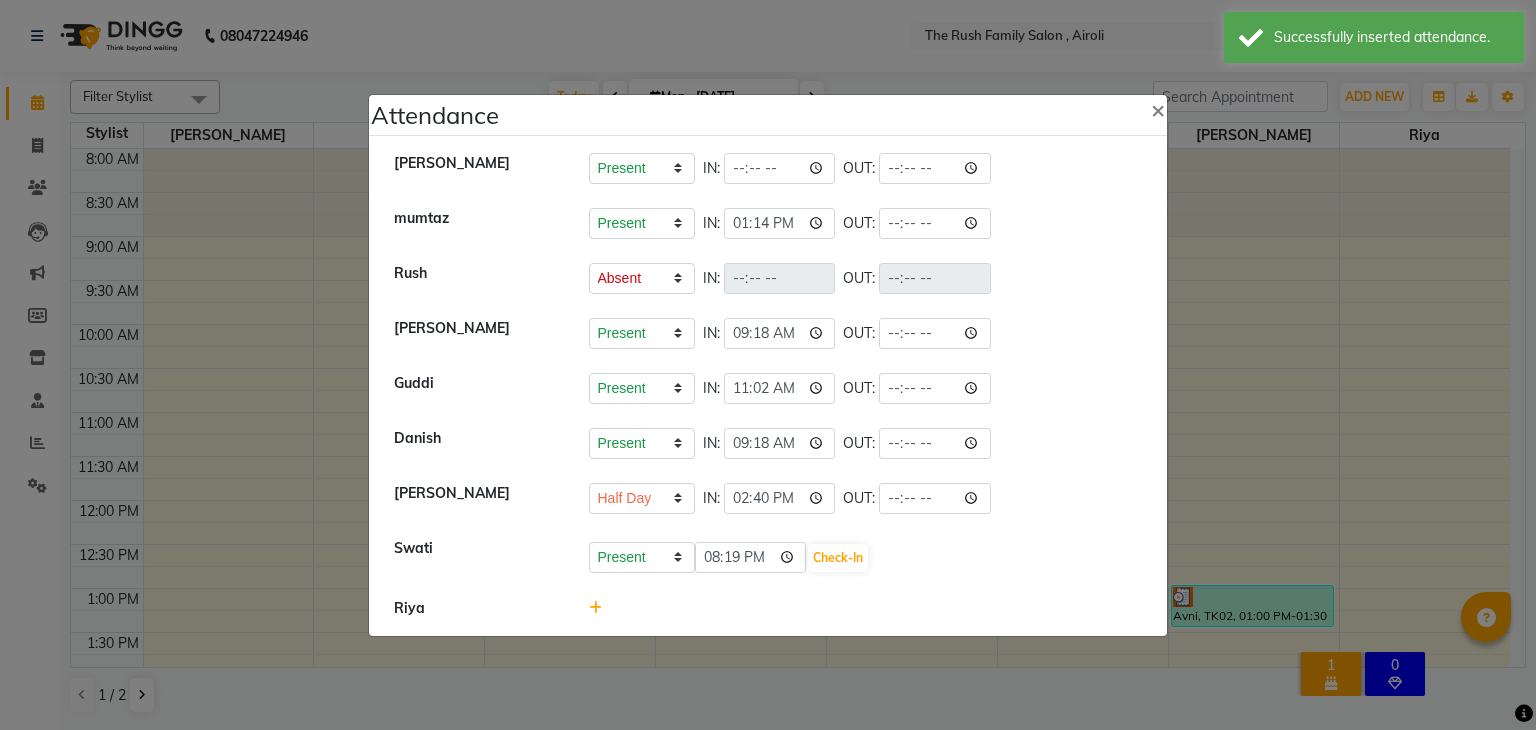 click 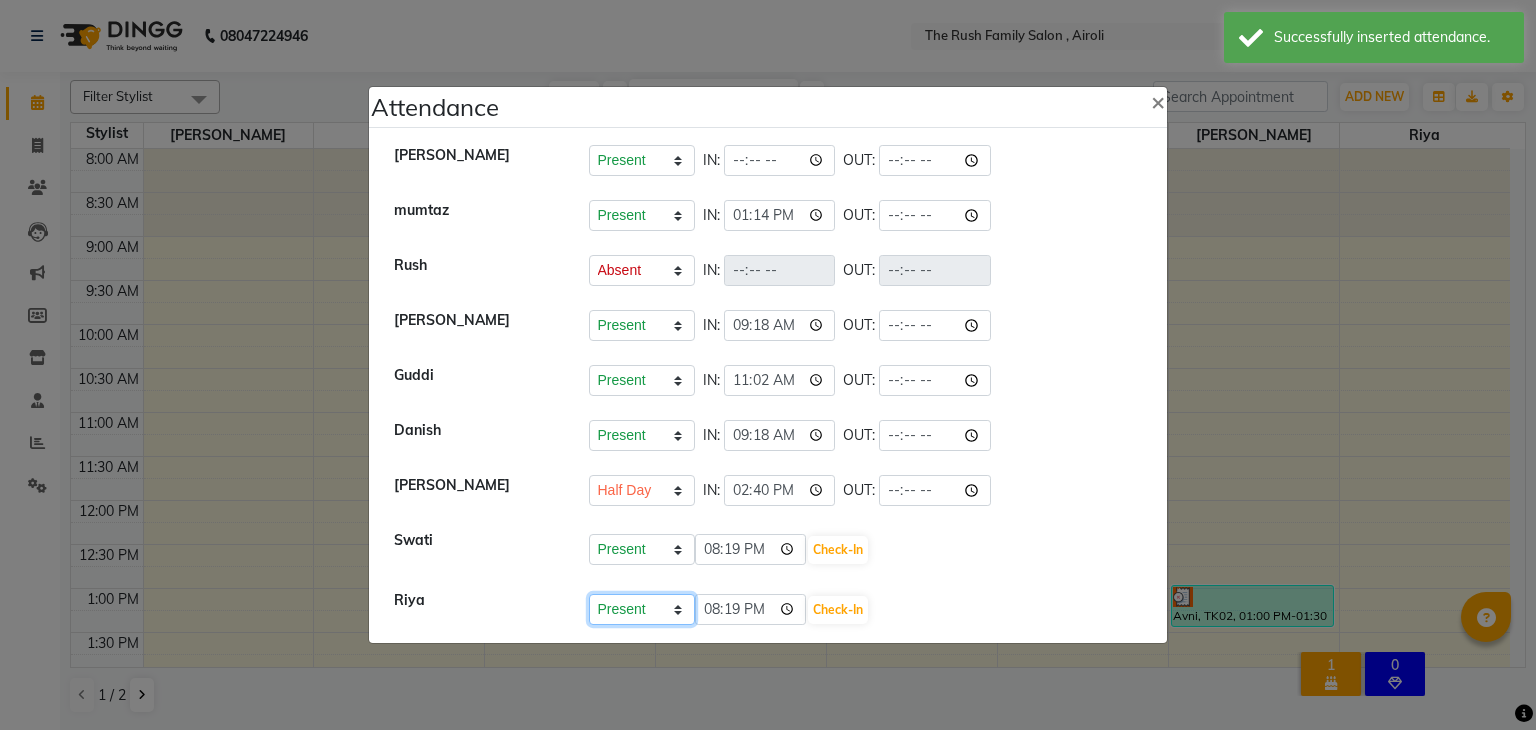 click on "Present Absent Late Half Day Weekly Off" 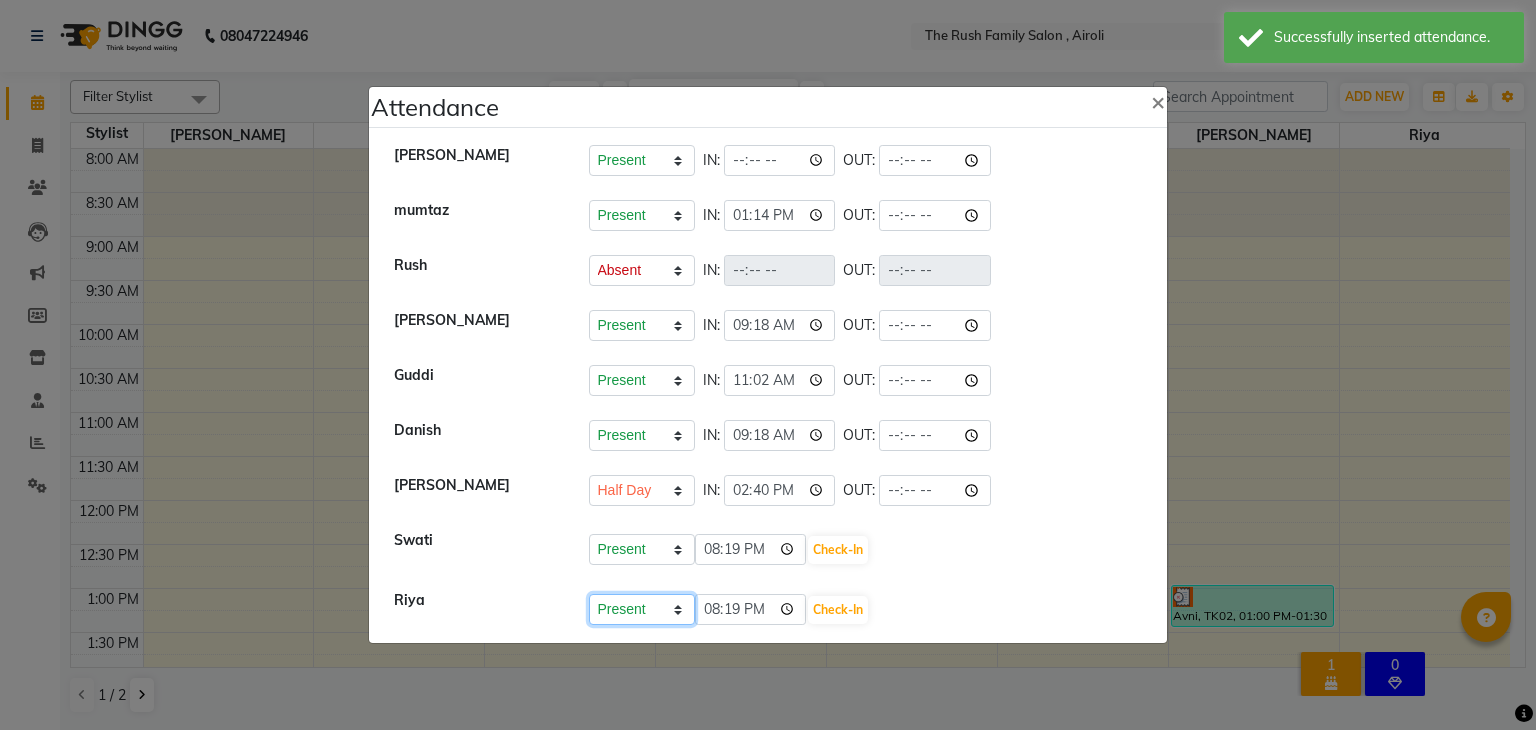 select on "H" 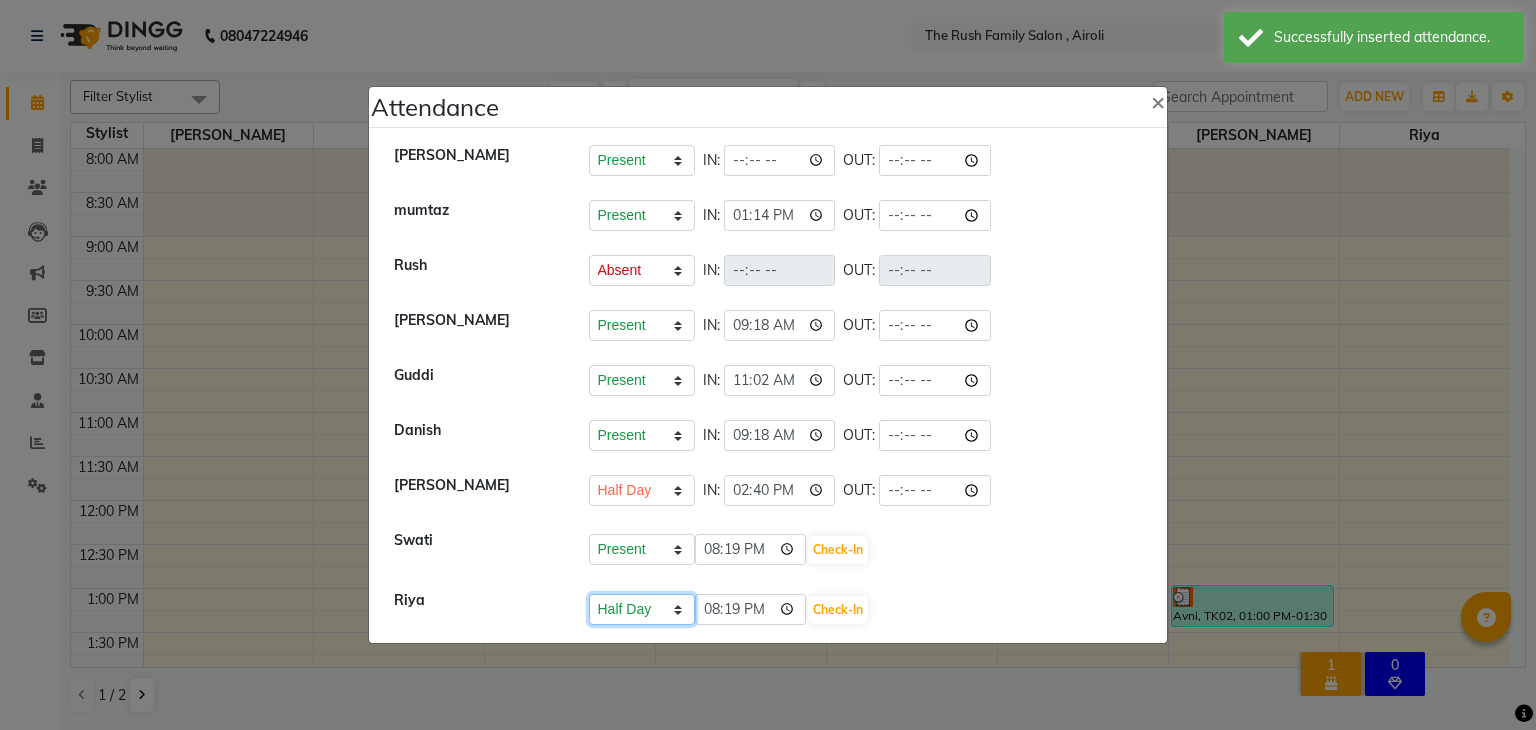 click on "Present Absent Late Half Day Weekly Off" 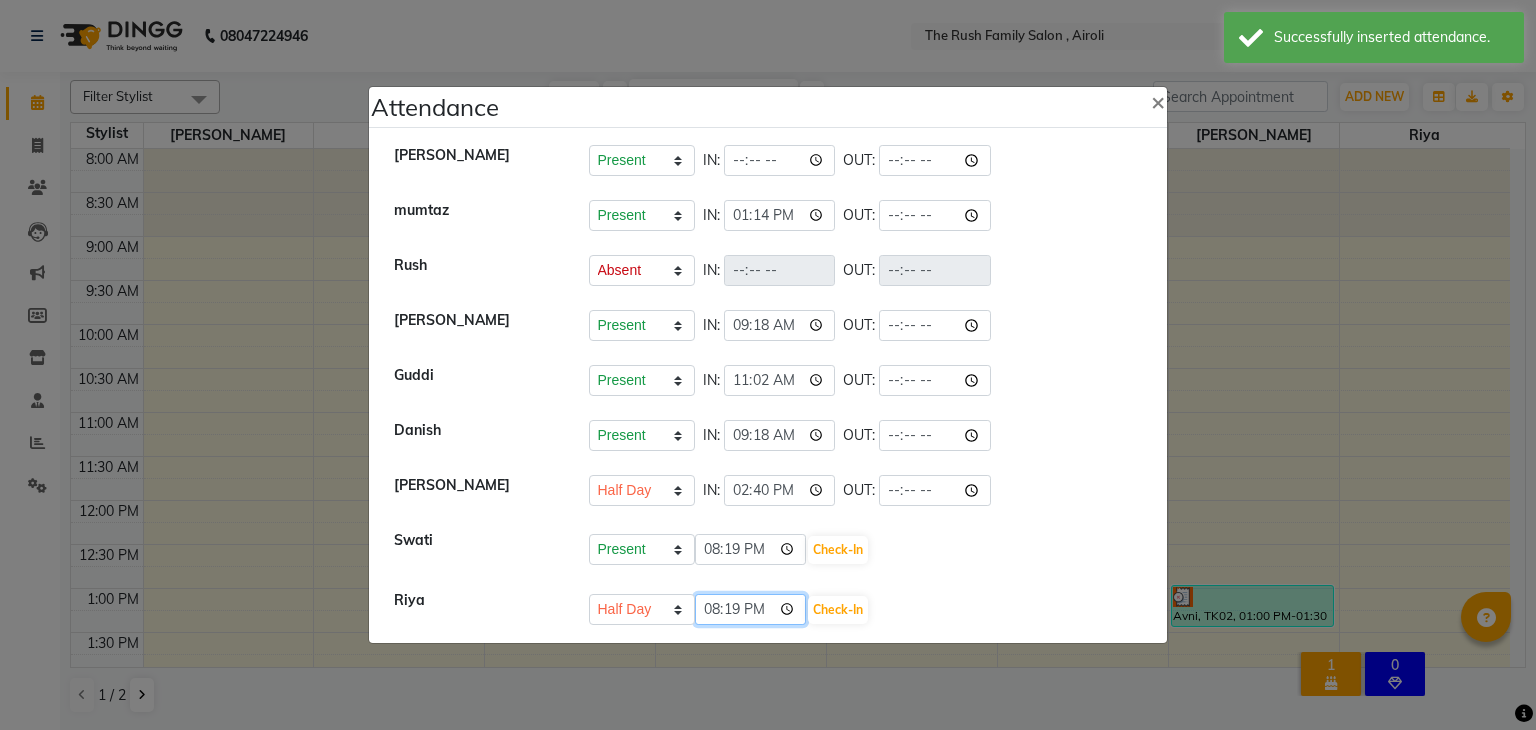 click on "20:19" 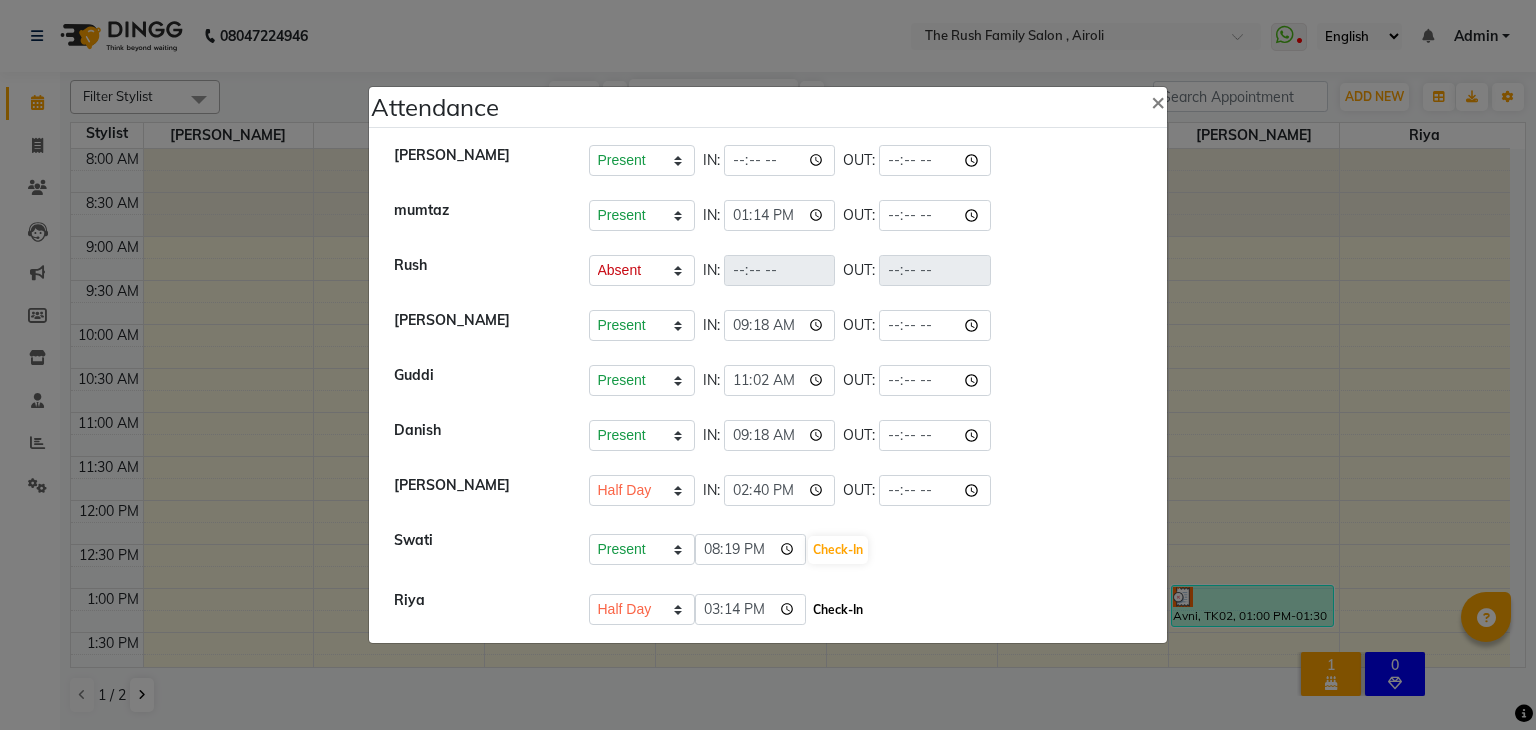 type on "15:14" 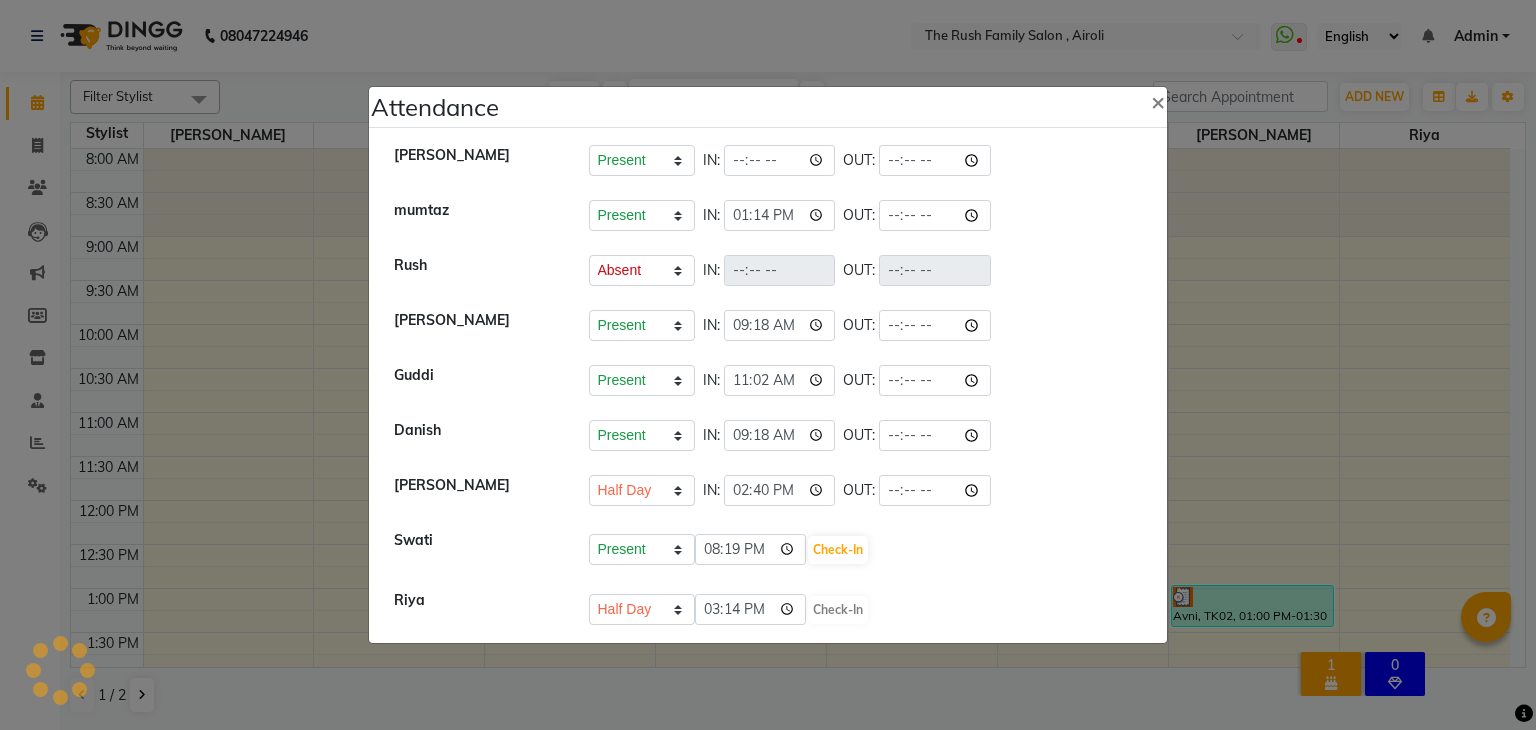 select on "A" 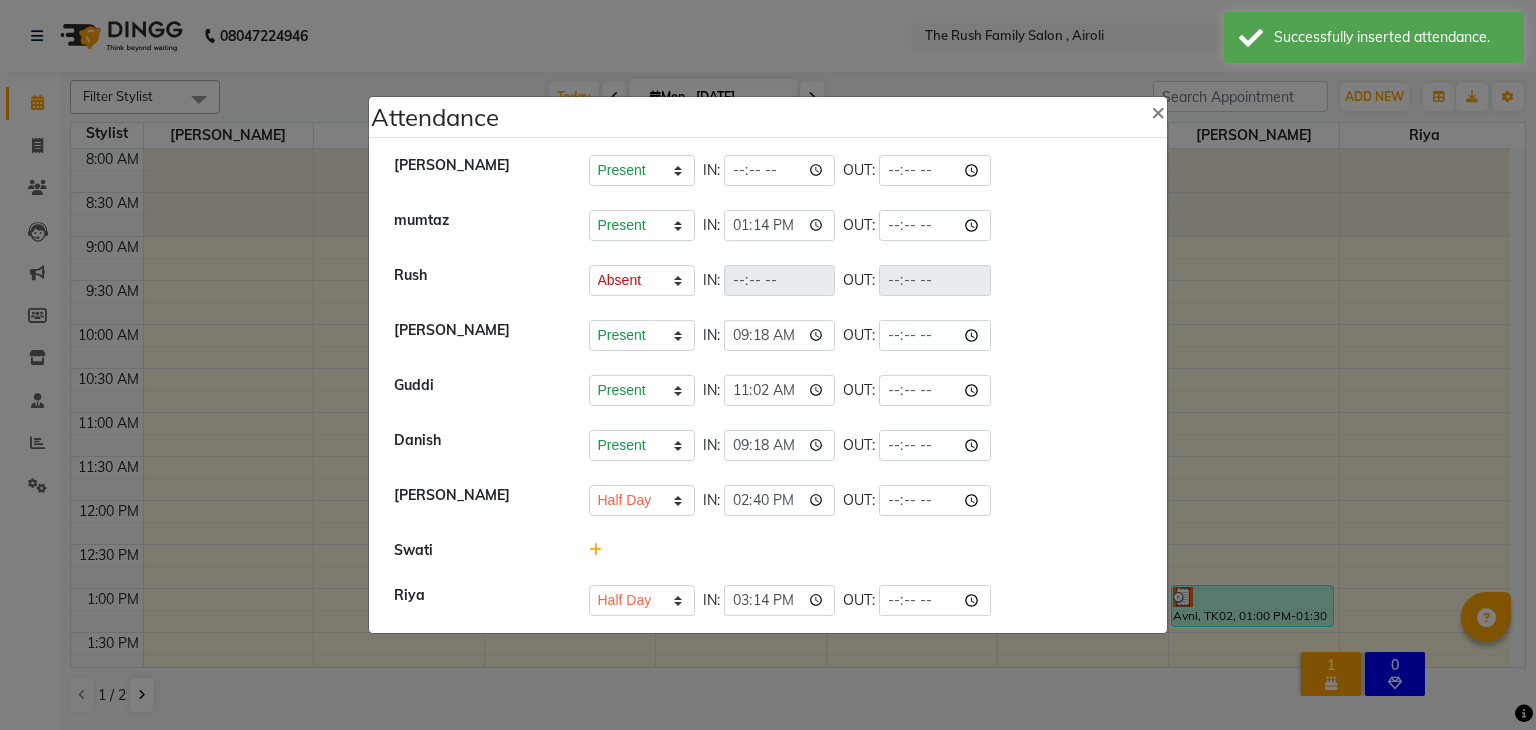 click 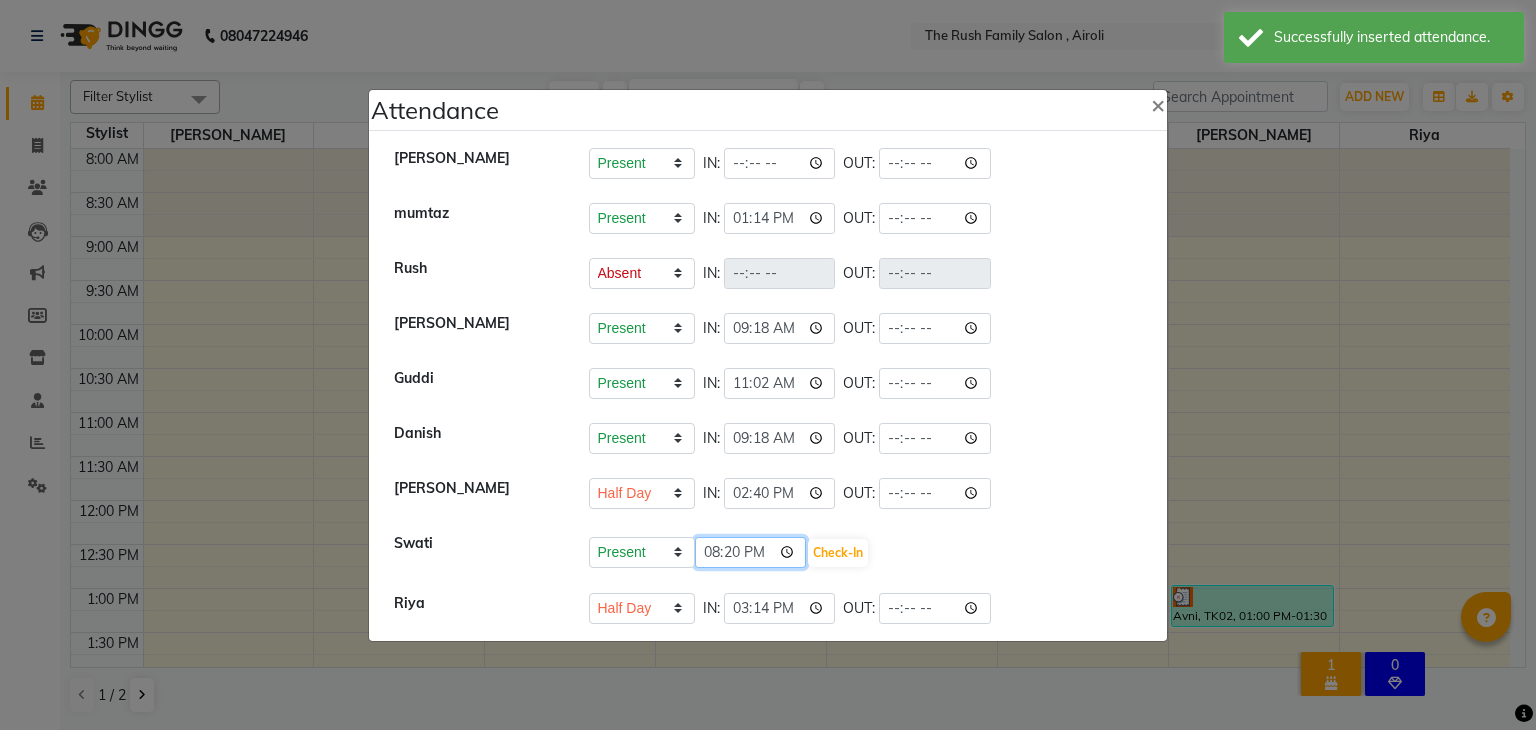 click on "20:20" 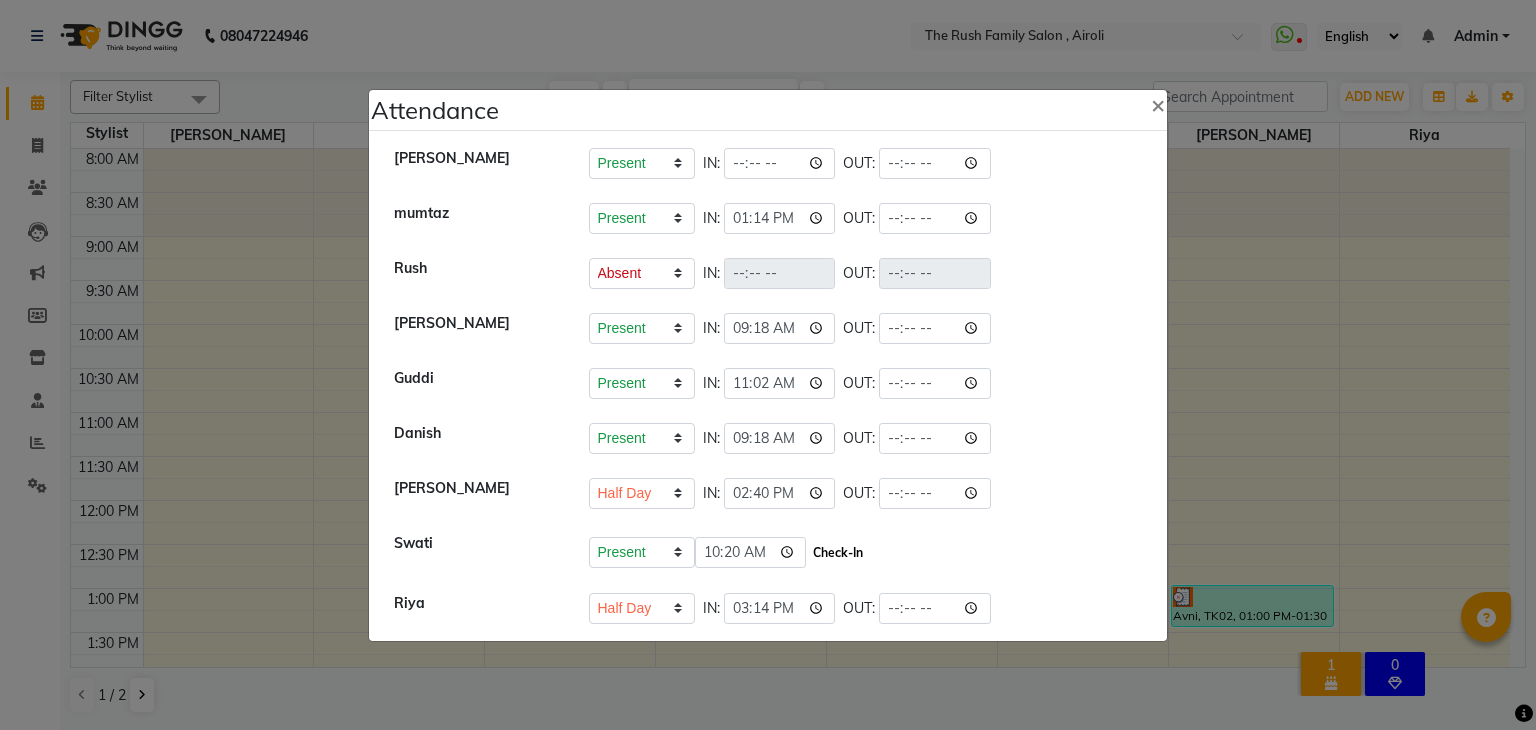 type on "10:20" 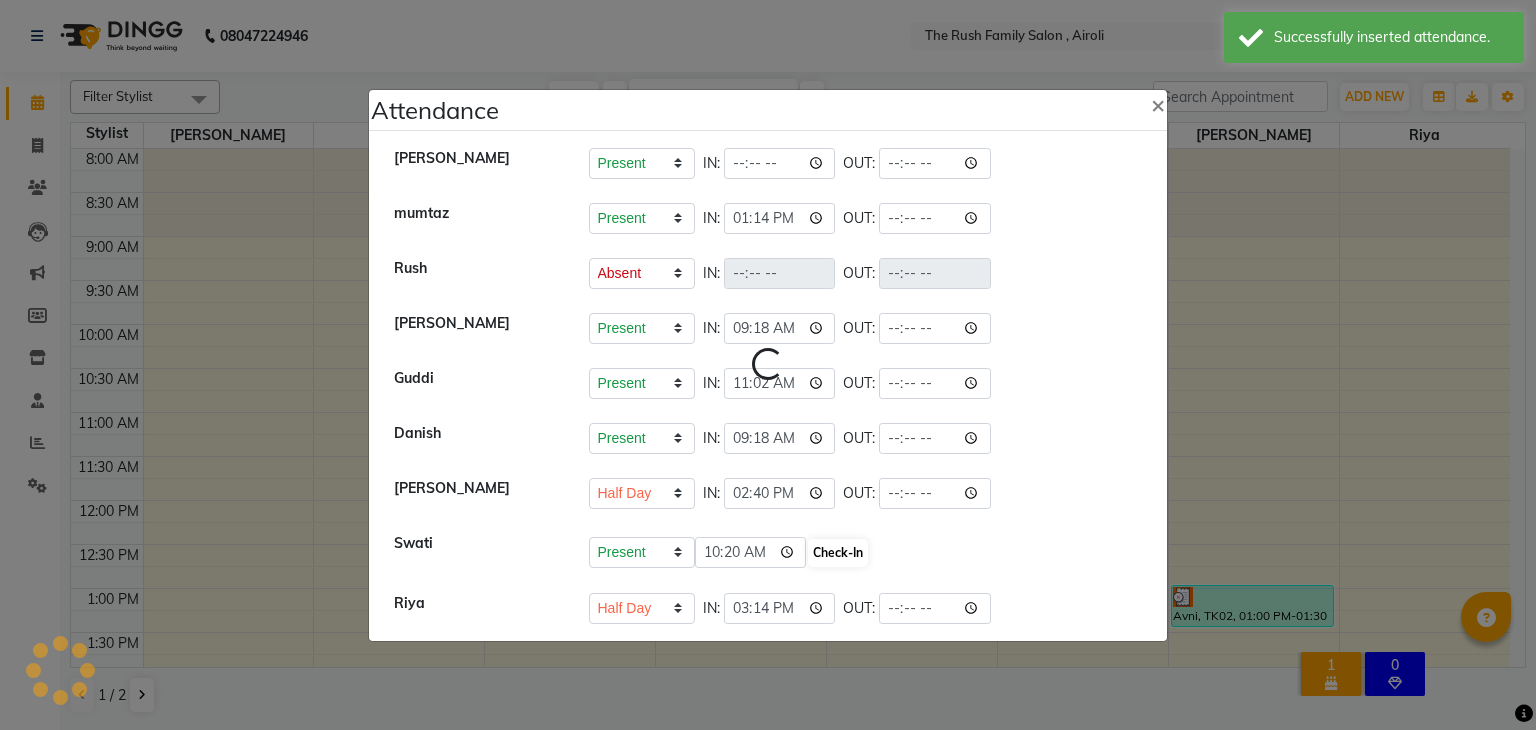 select on "A" 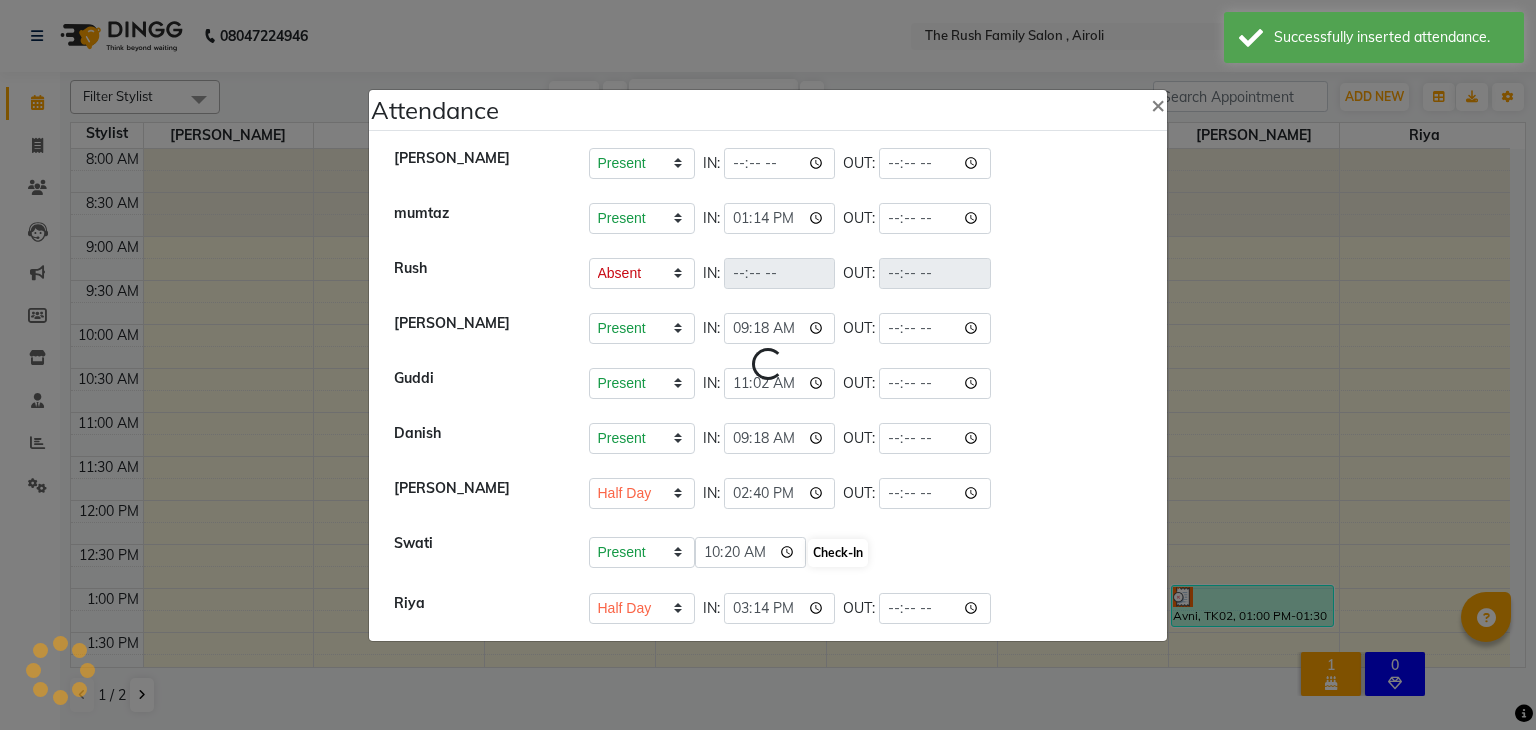 select on "H" 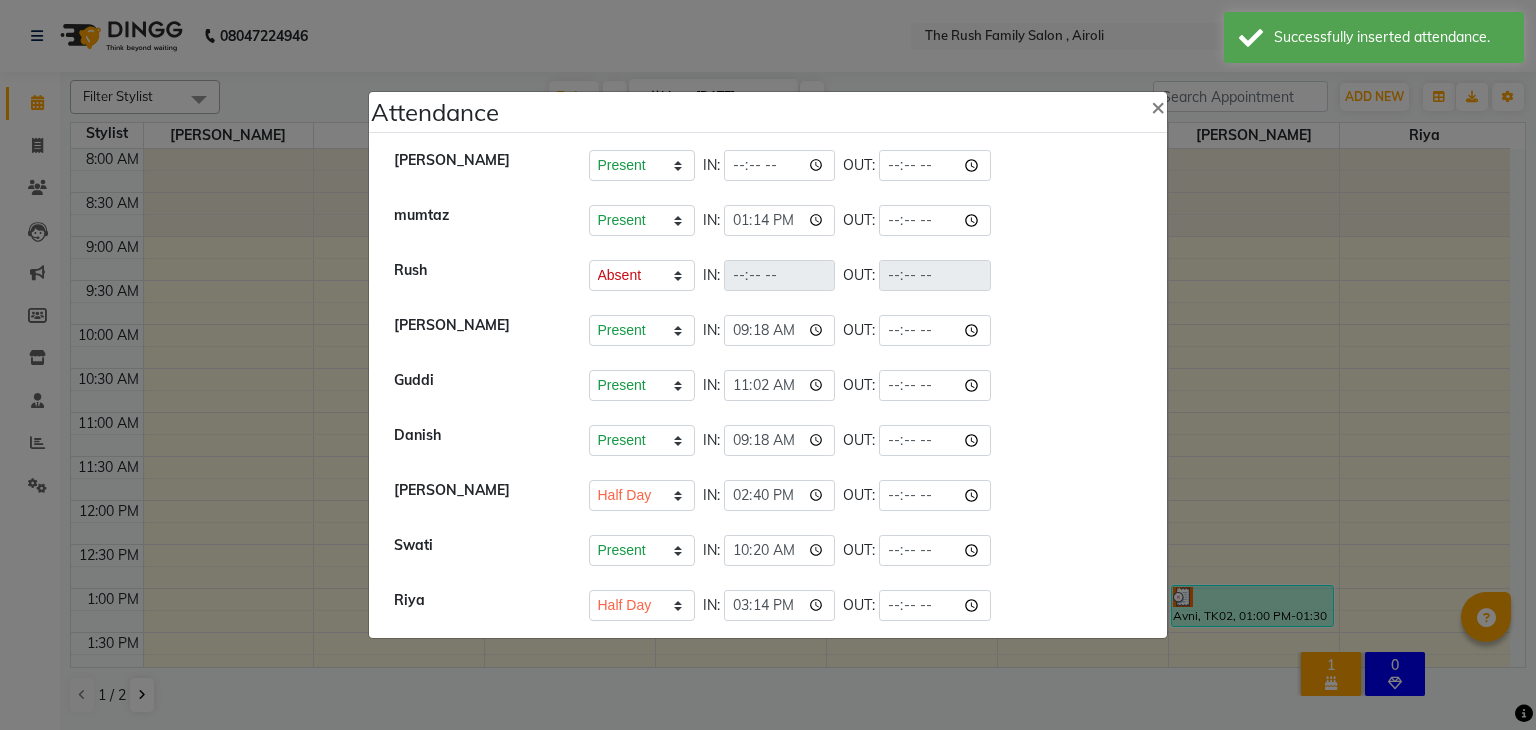 click on "Attendance ×    nishu   Present   Absent   Late   Half Day   Weekly Off  IN:  OUT:    mumtaz   Present   Absent   Late   Half Day   Weekly Off  IN:  13:14 OUT:     Rush   Present   Absent   Late   Half Day   Weekly Off  IN:  OUT:   Ajaz   Present   Absent   Late   Half Day   Weekly Off  IN:  09:18 OUT:   Guddi   Present   Absent   Late   Half Day   Weekly Off  IN:  11:02 OUT:   Danish   Present   Absent   Late   Half Day   Weekly Off  IN:  09:18 OUT:   Jayesh   Present   Absent   Late   Half Day   Weekly Off  IN:  14:40 OUT:   Swati   Present   Absent   Late   Half Day   Weekly Off  IN:  10:20 OUT:   Riya    Present   Absent   Late   Half Day   Weekly Off  IN:  15:14 OUT:" 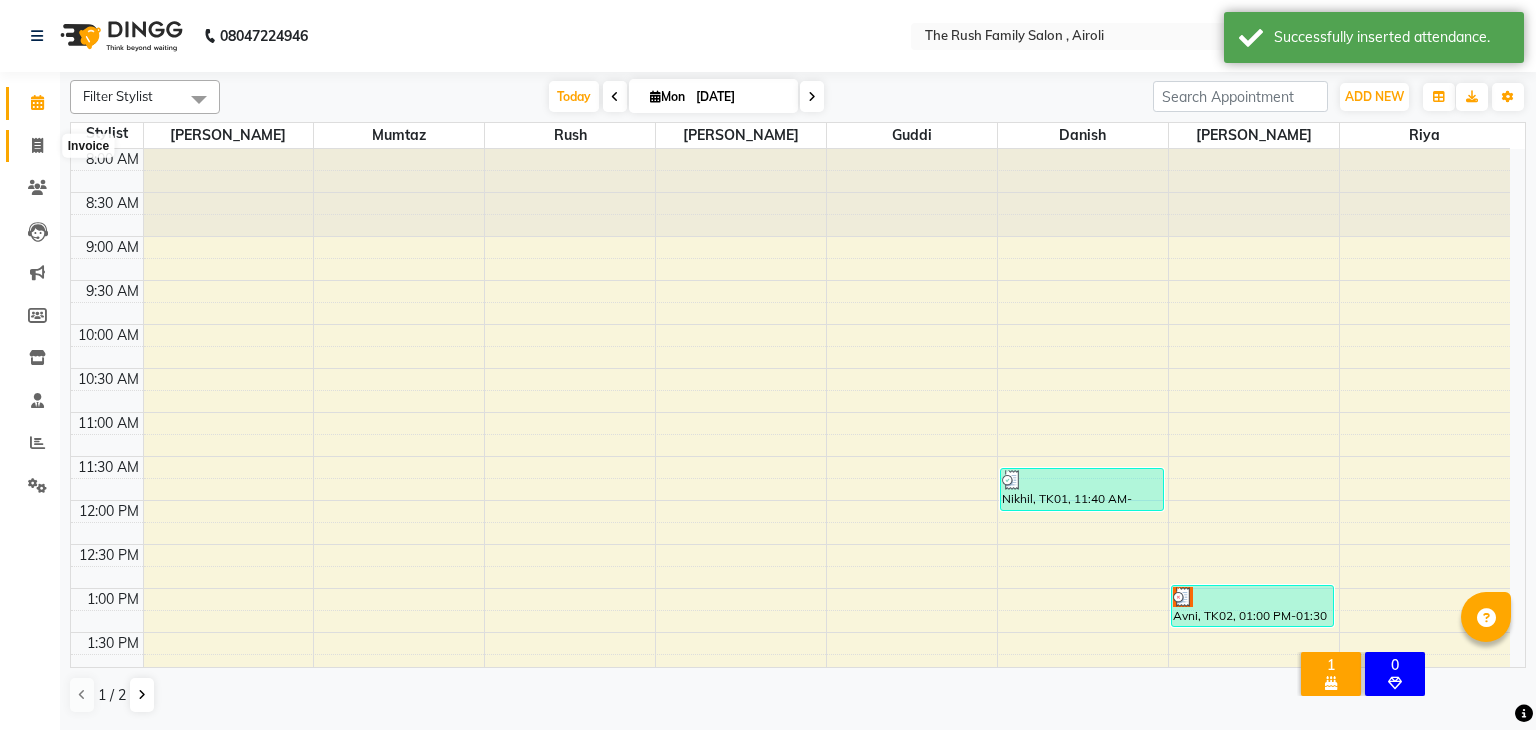 click 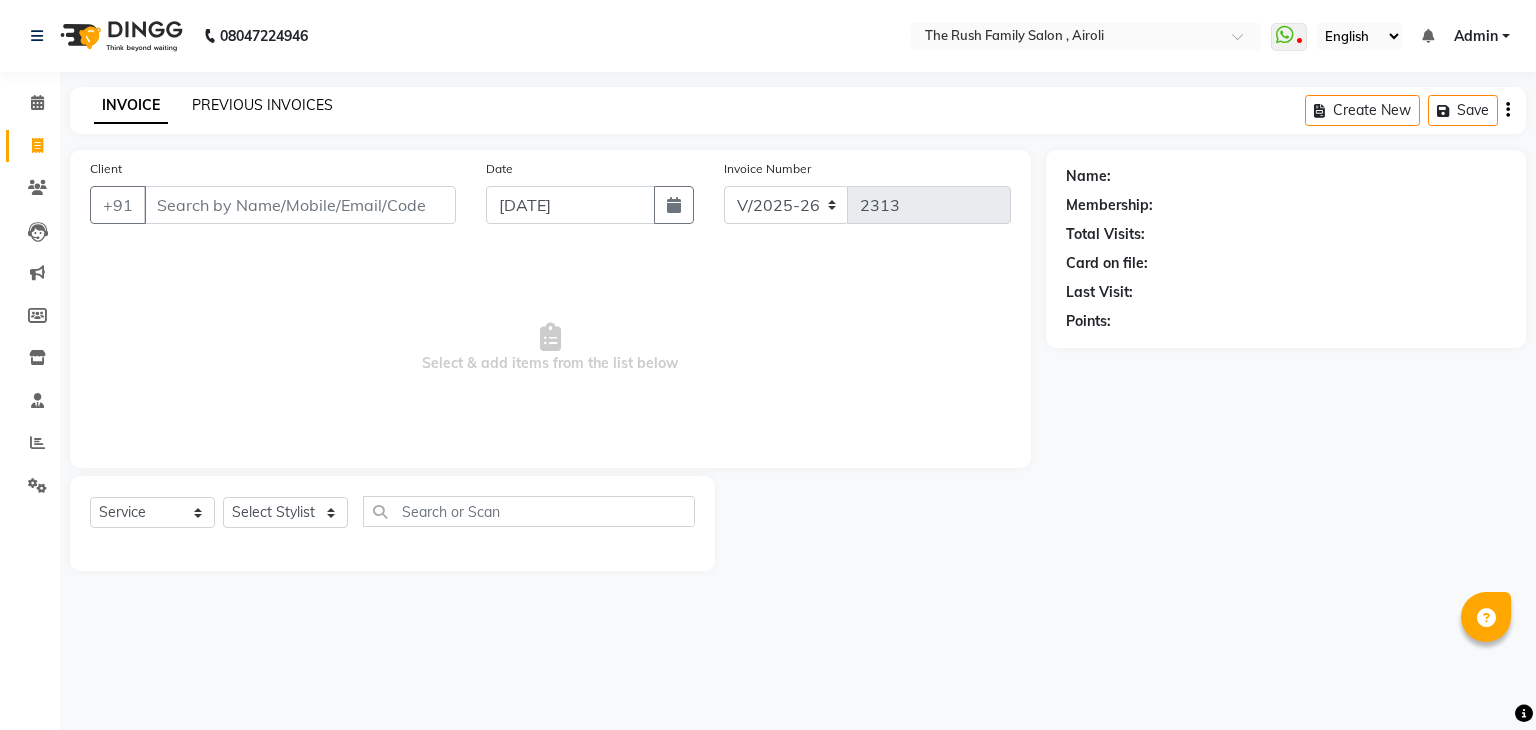 click on "PREVIOUS INVOICES" 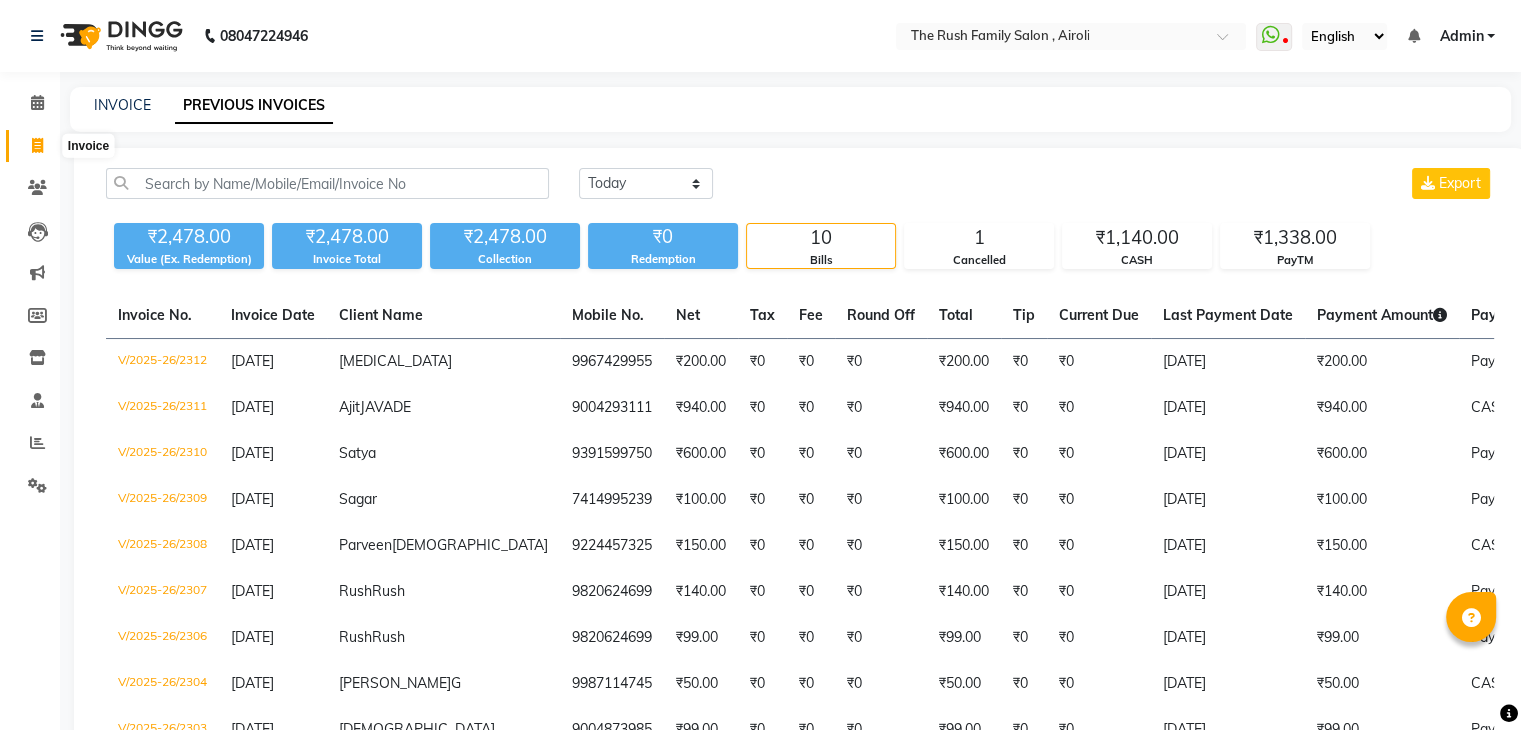 click 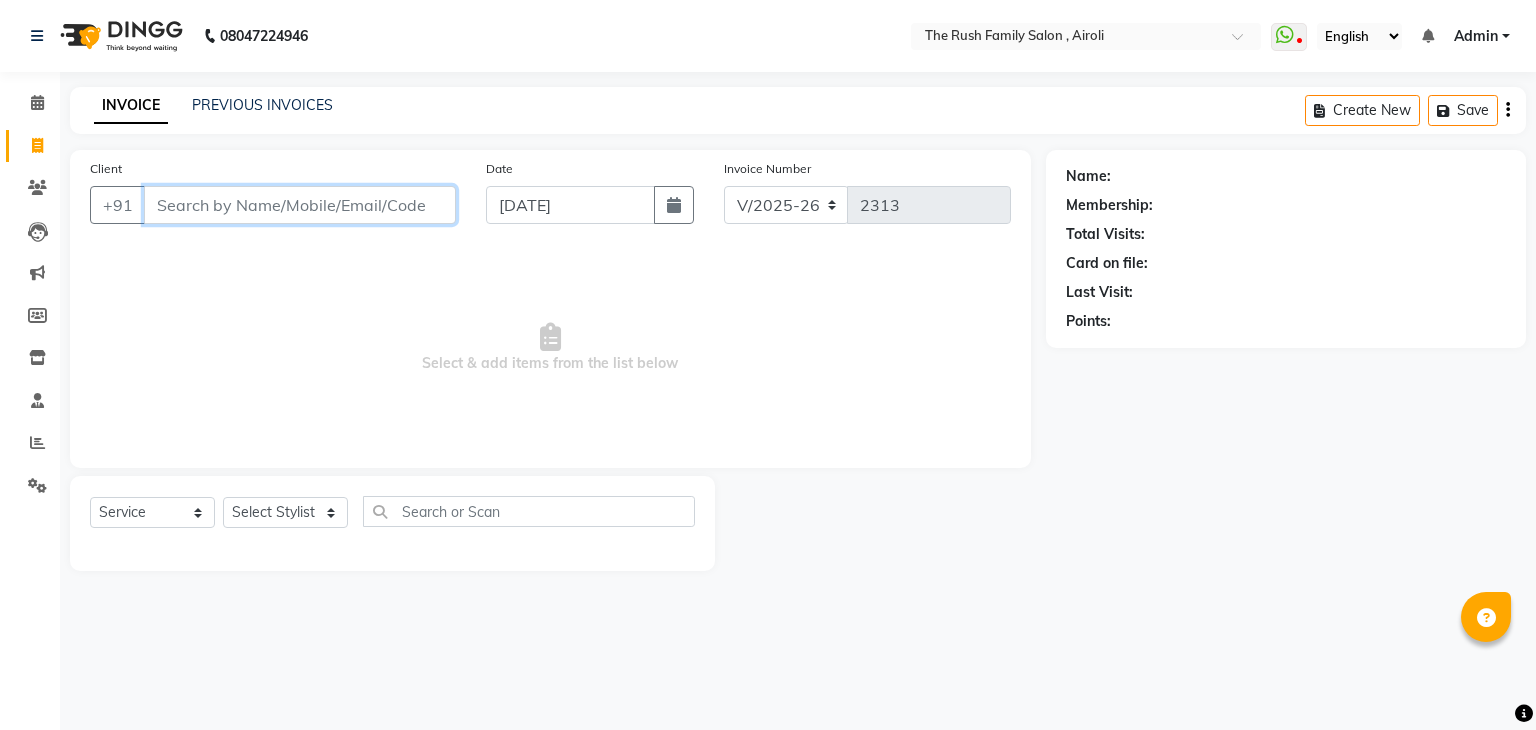 click on "Client" at bounding box center (300, 205) 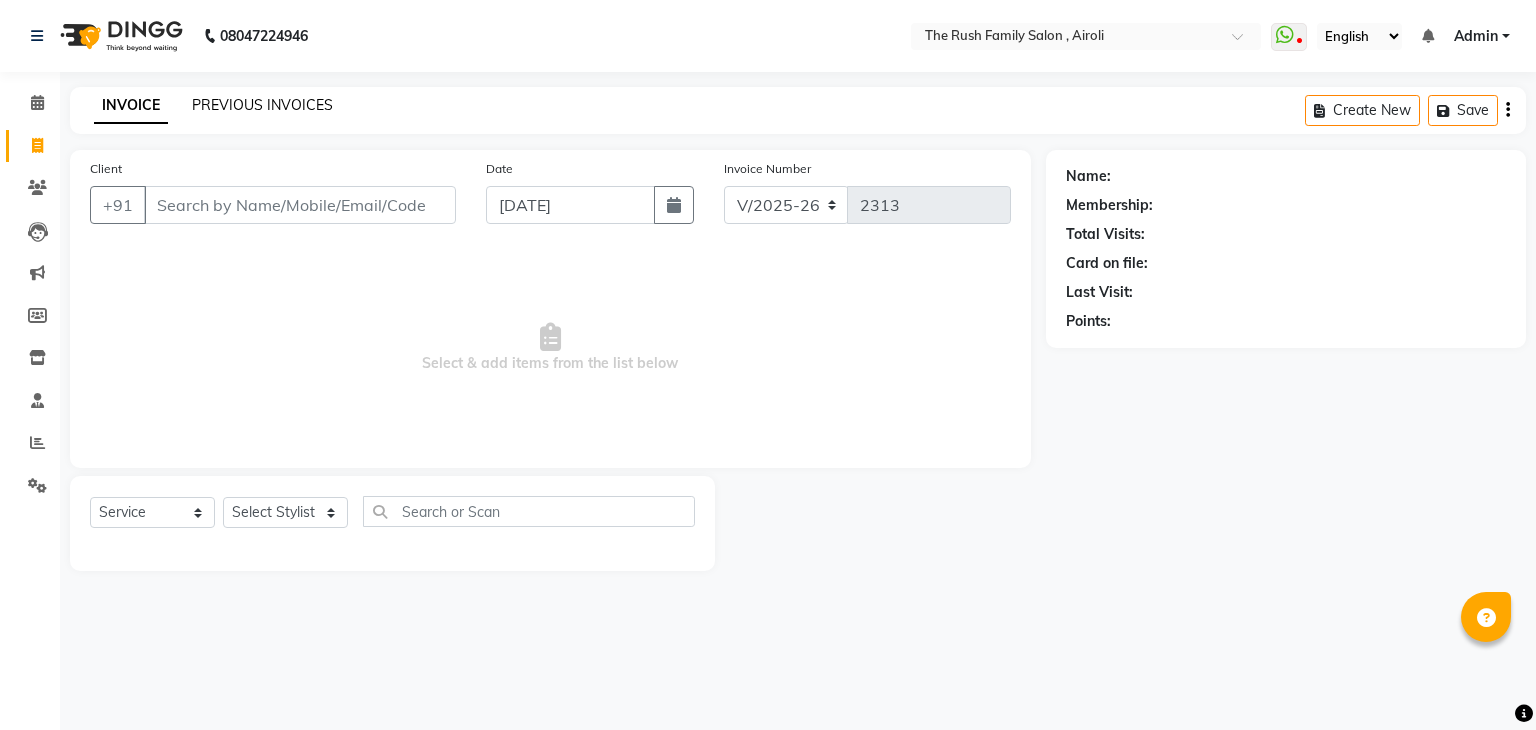 click on "PREVIOUS INVOICES" 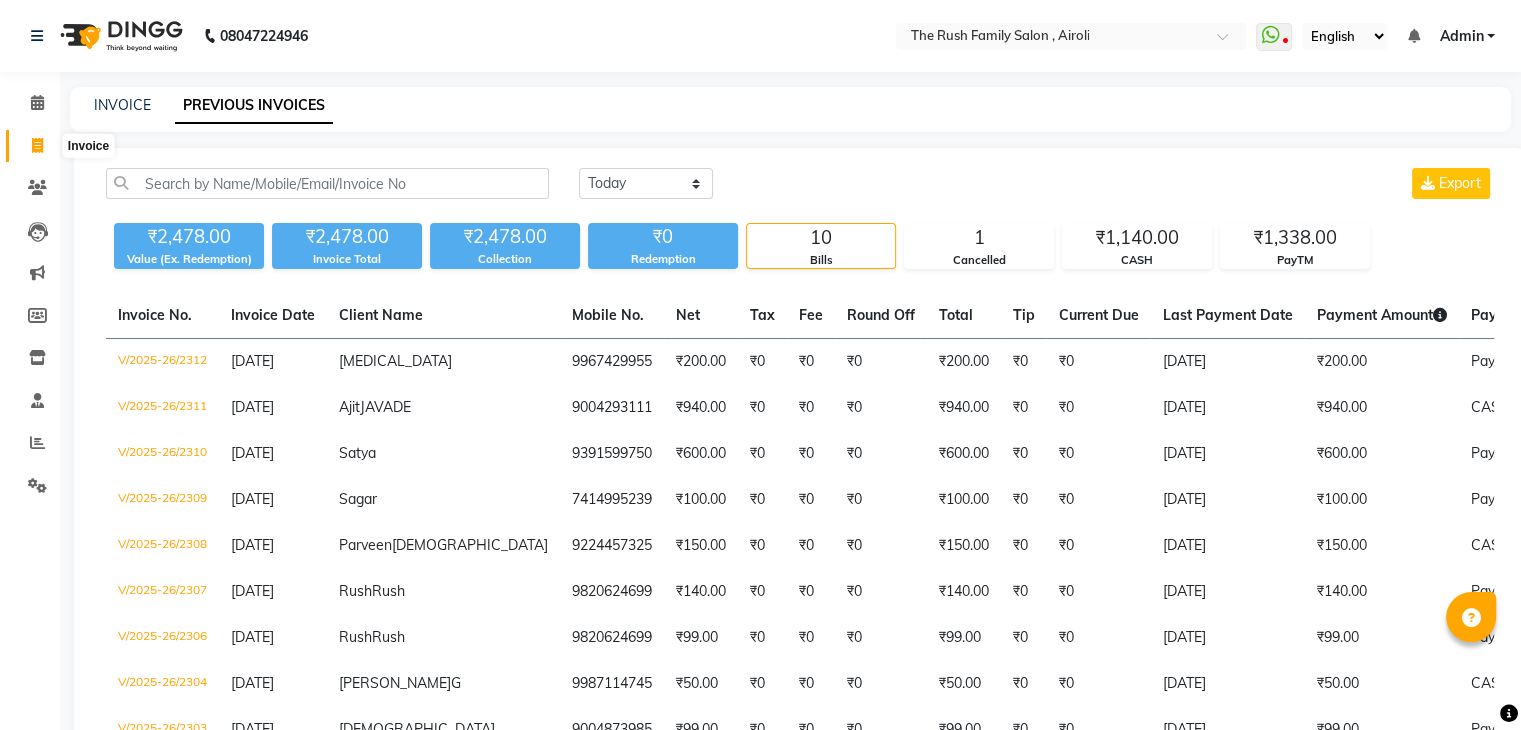 click 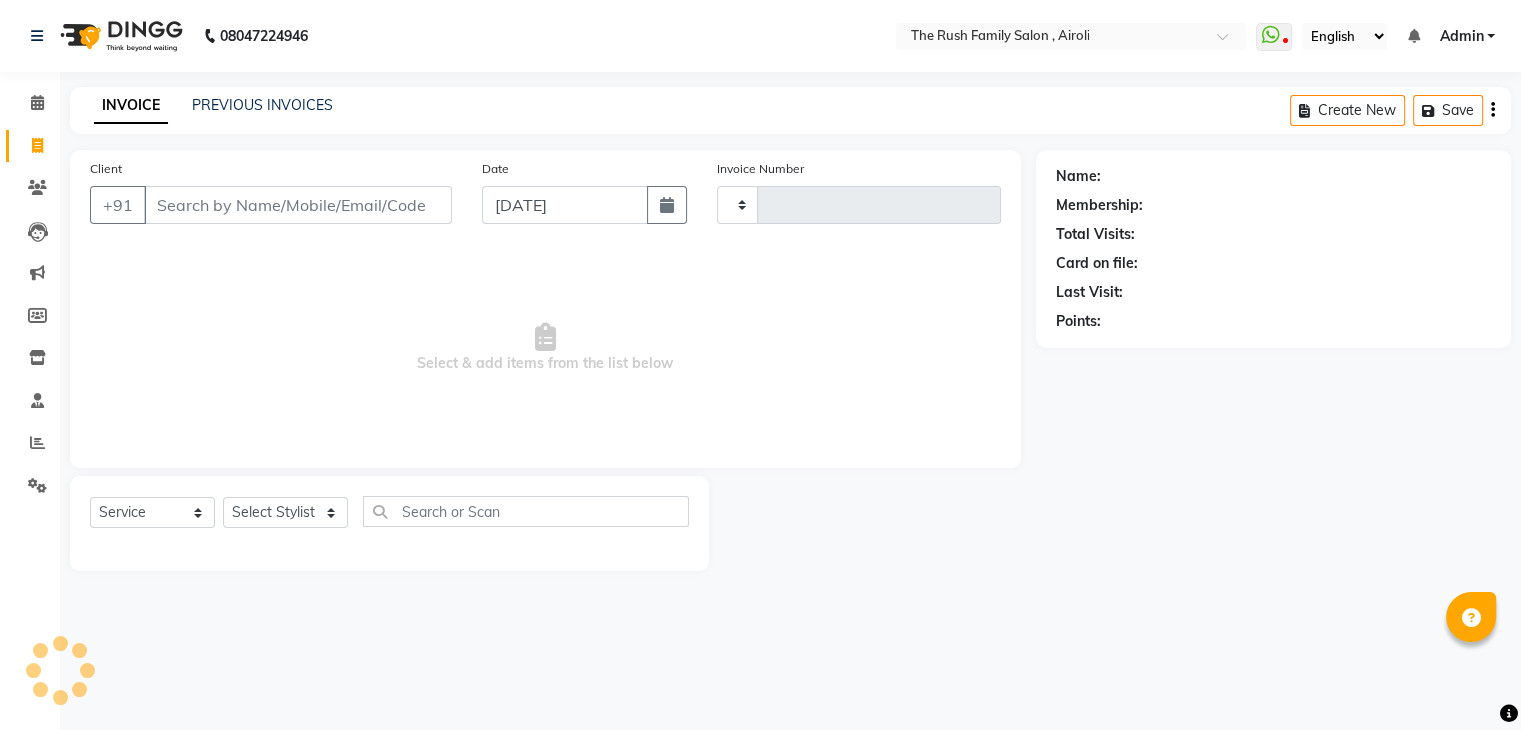 type on "2313" 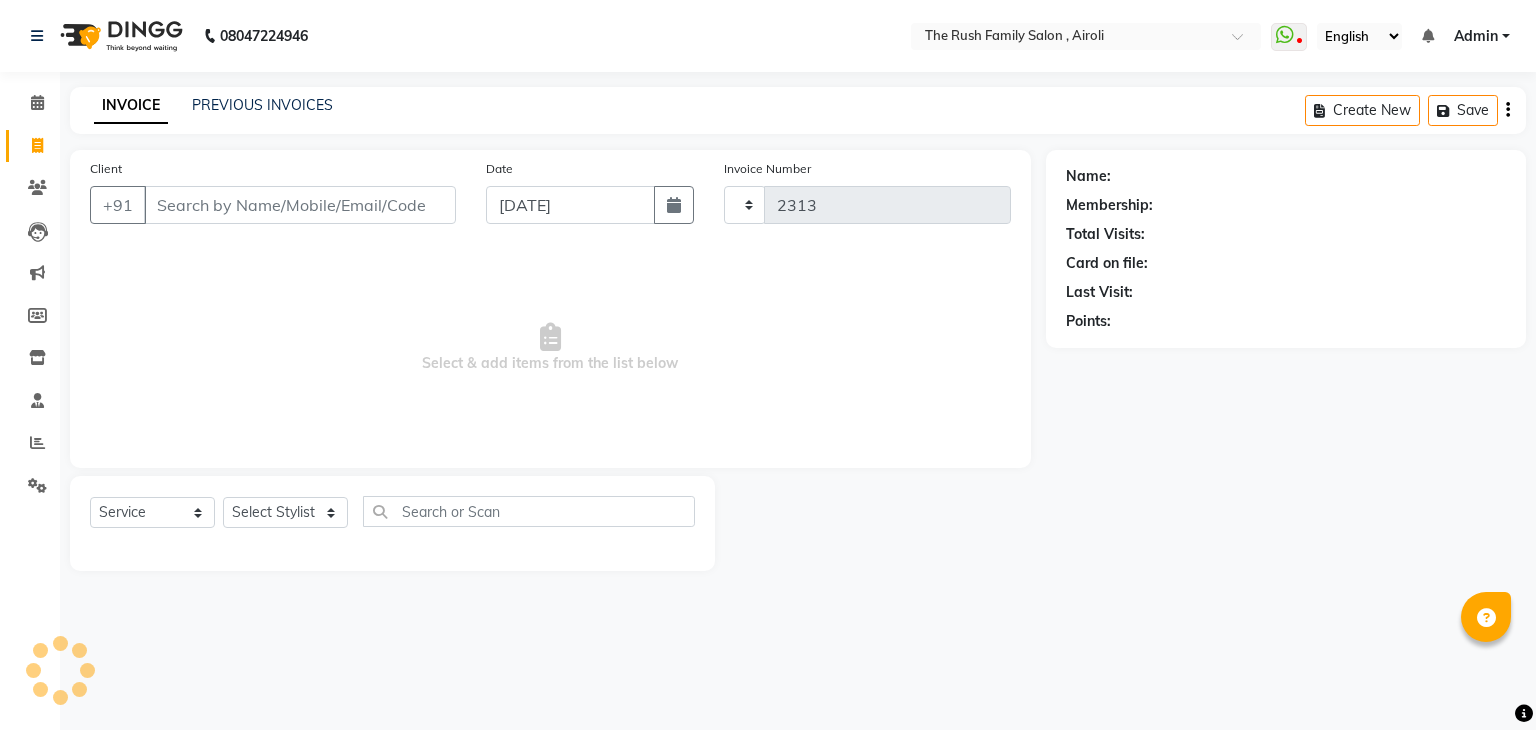 select on "5419" 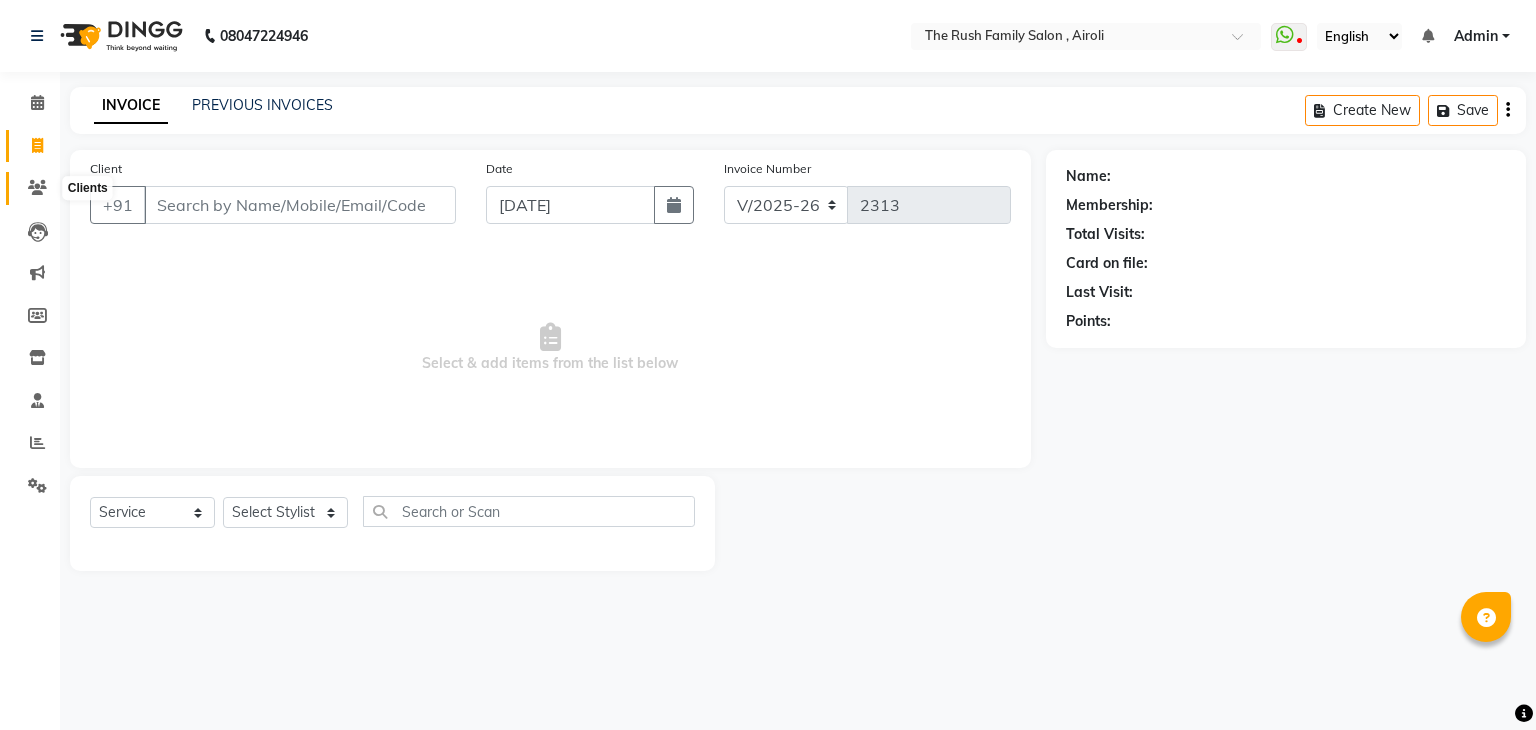 click 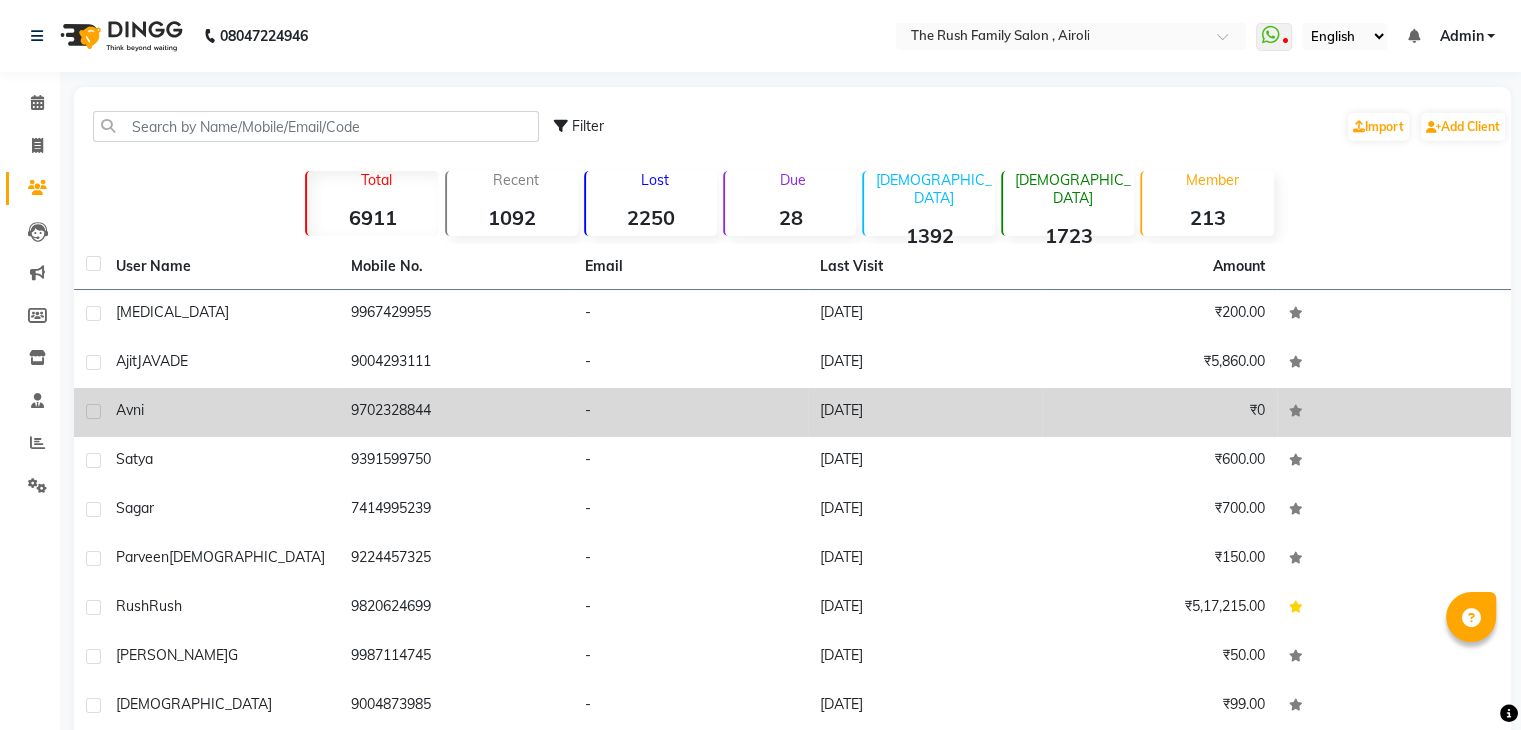 scroll, scrollTop: 136, scrollLeft: 0, axis: vertical 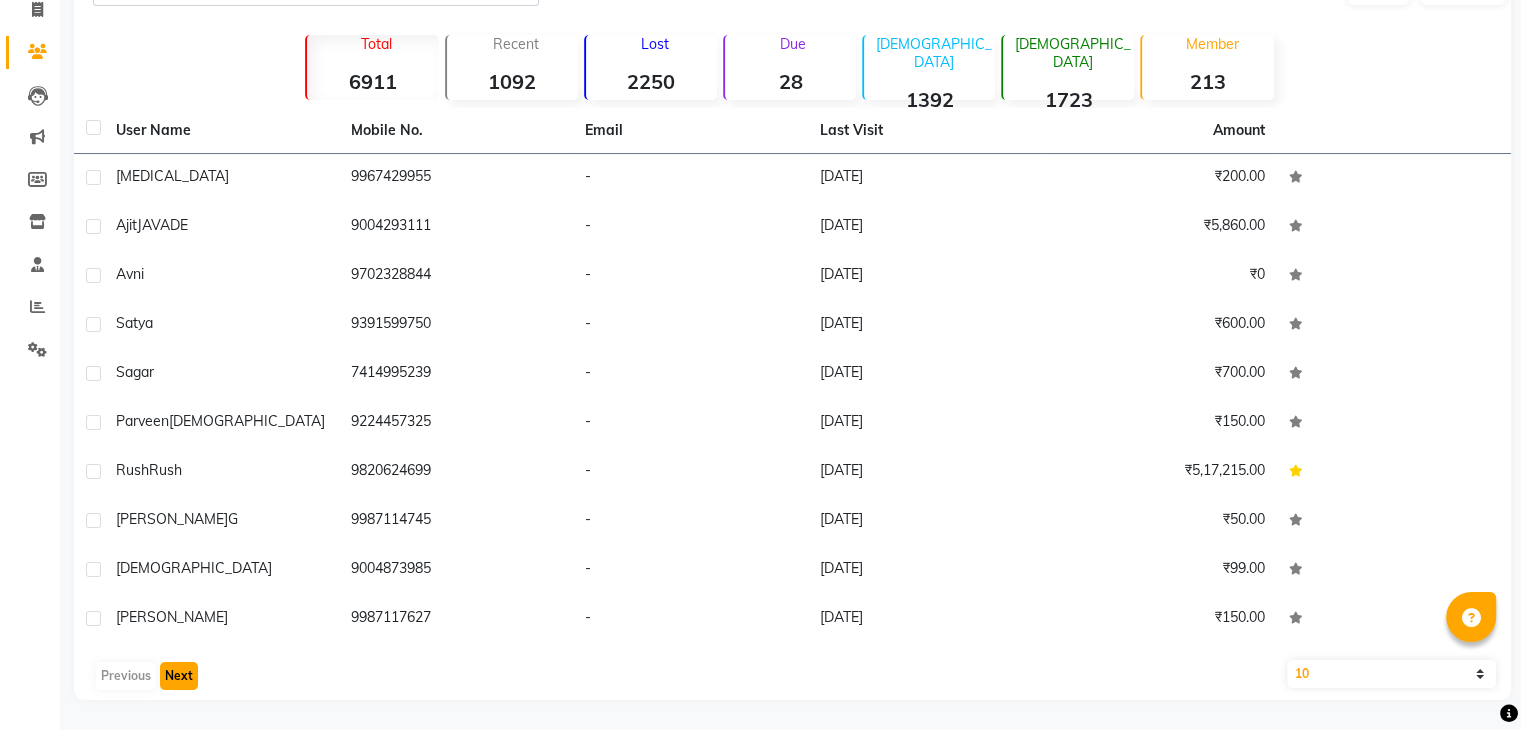 click on "Next" 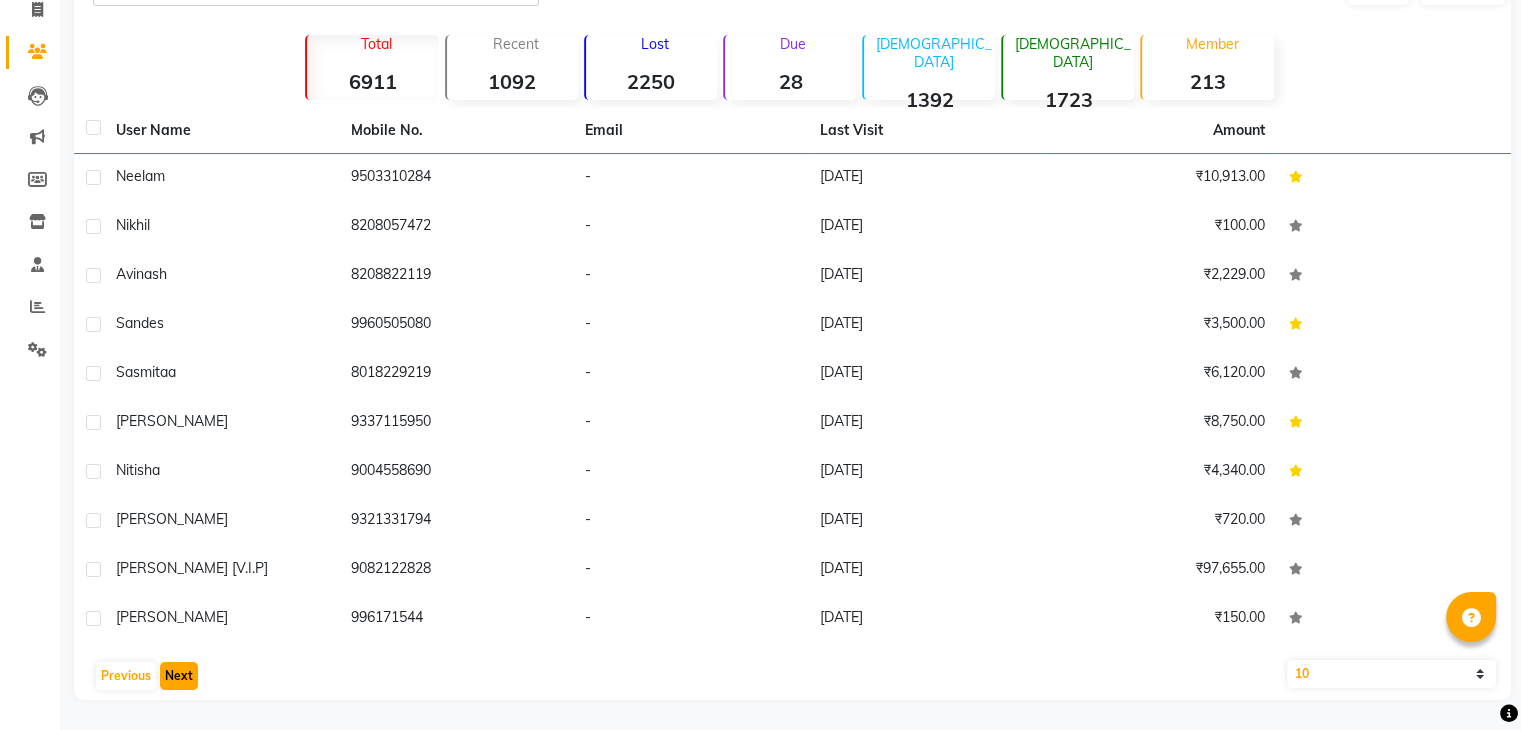 click on "Next" 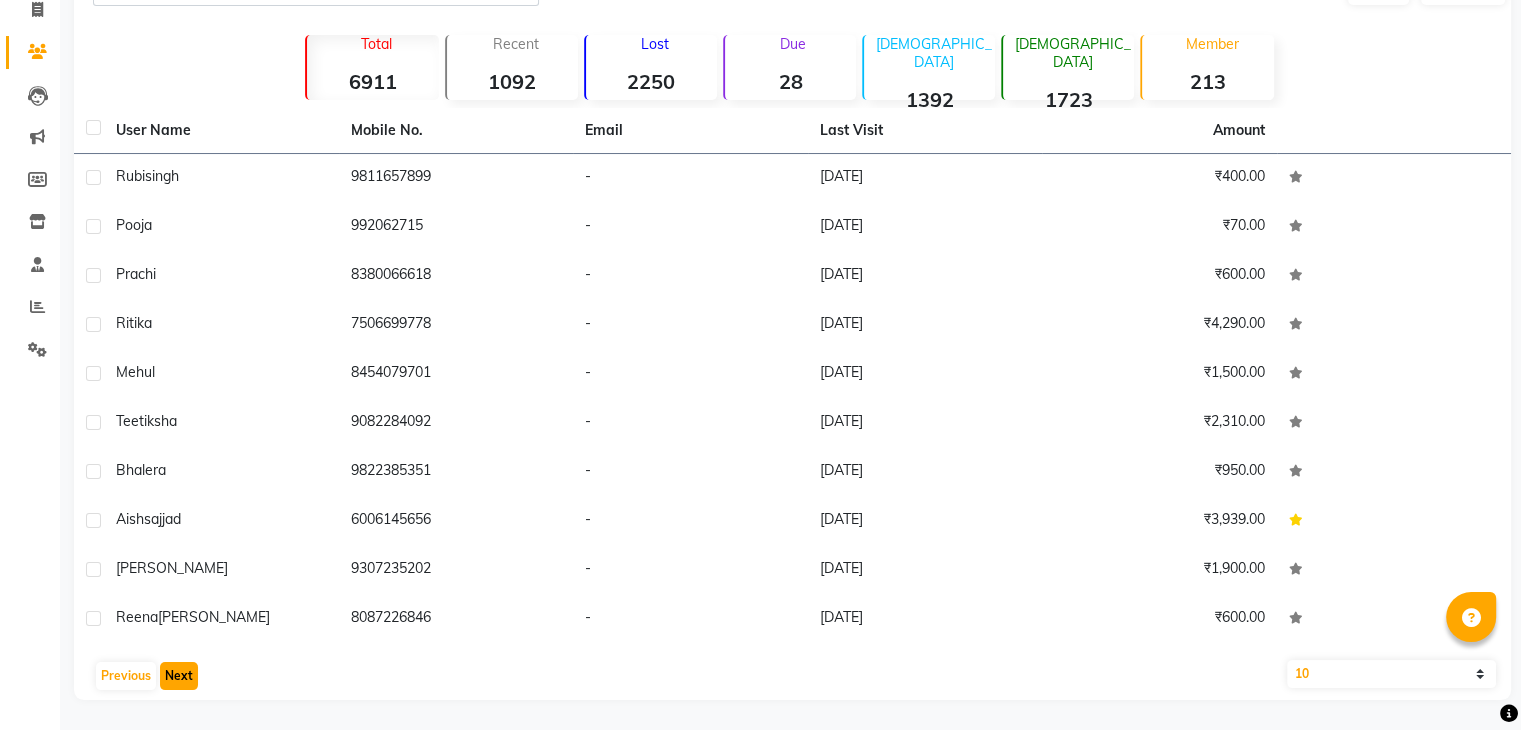 click on "Next" 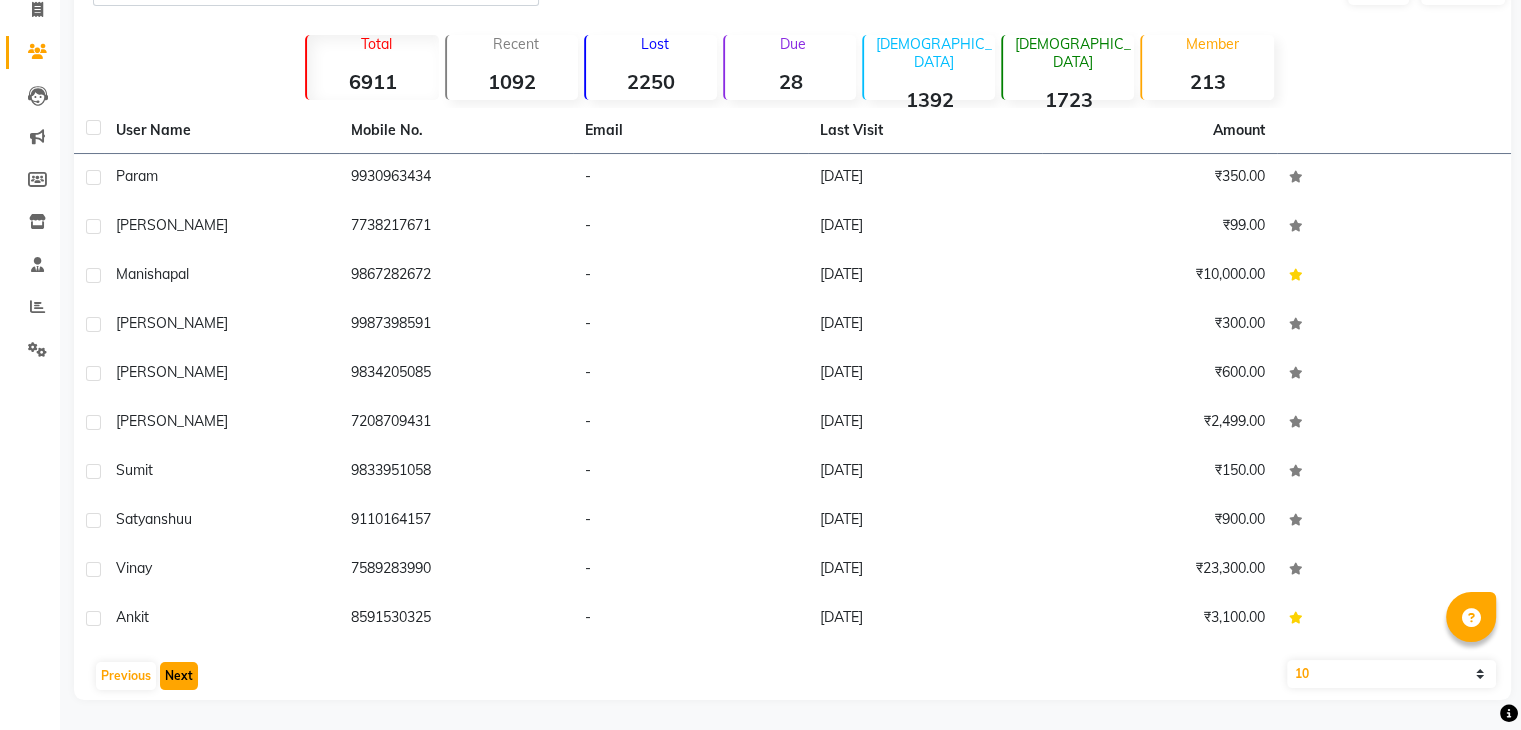 click on "Next" 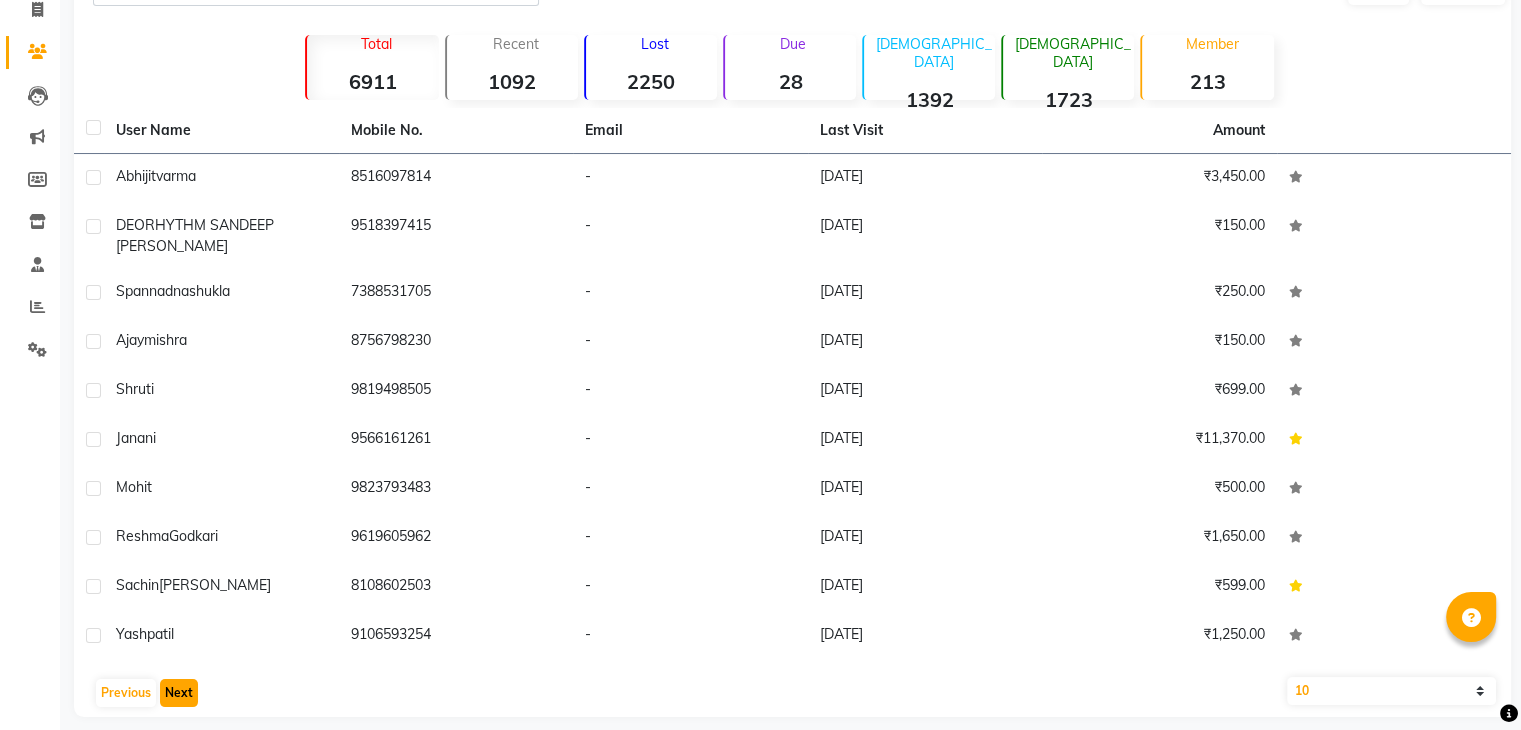 click on "Next" 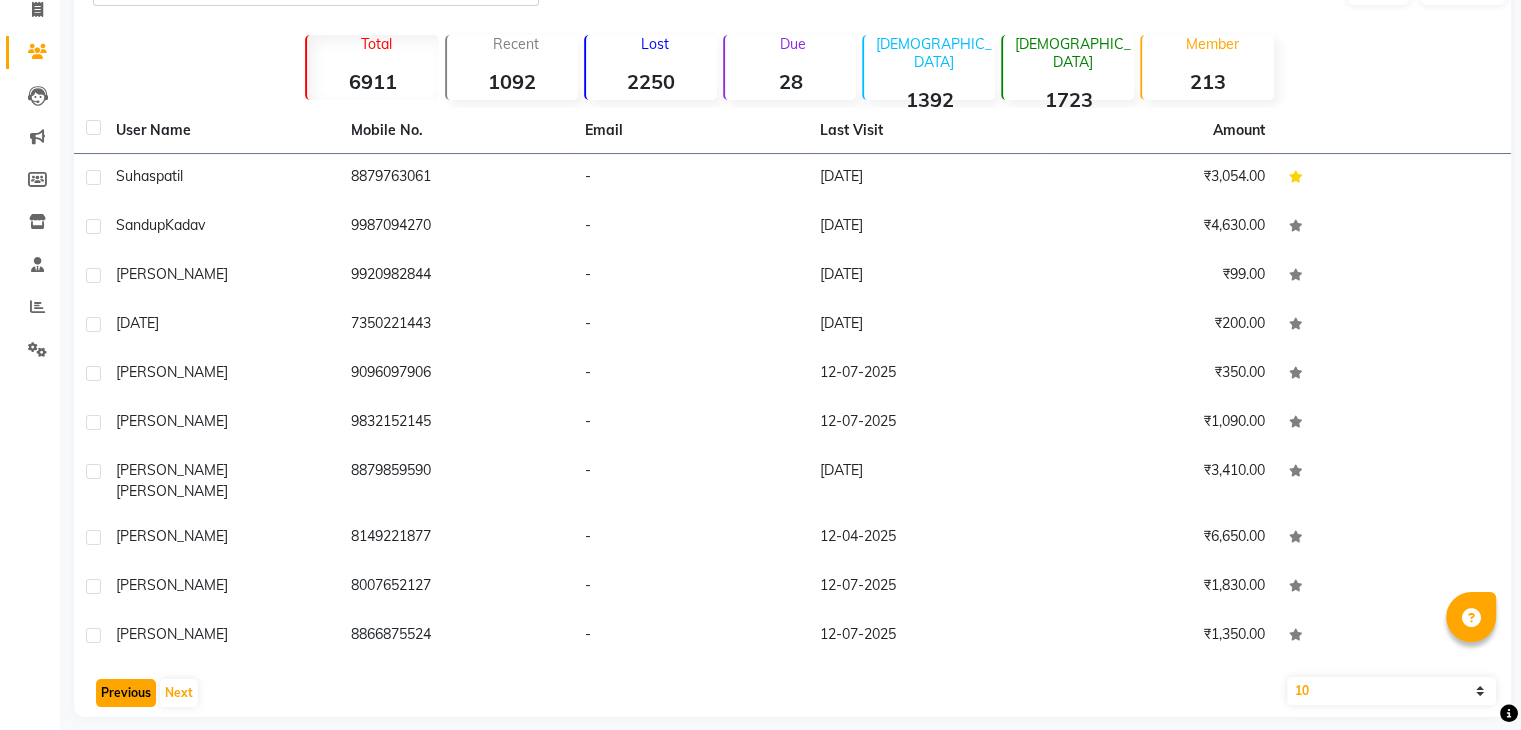 click on "Previous" 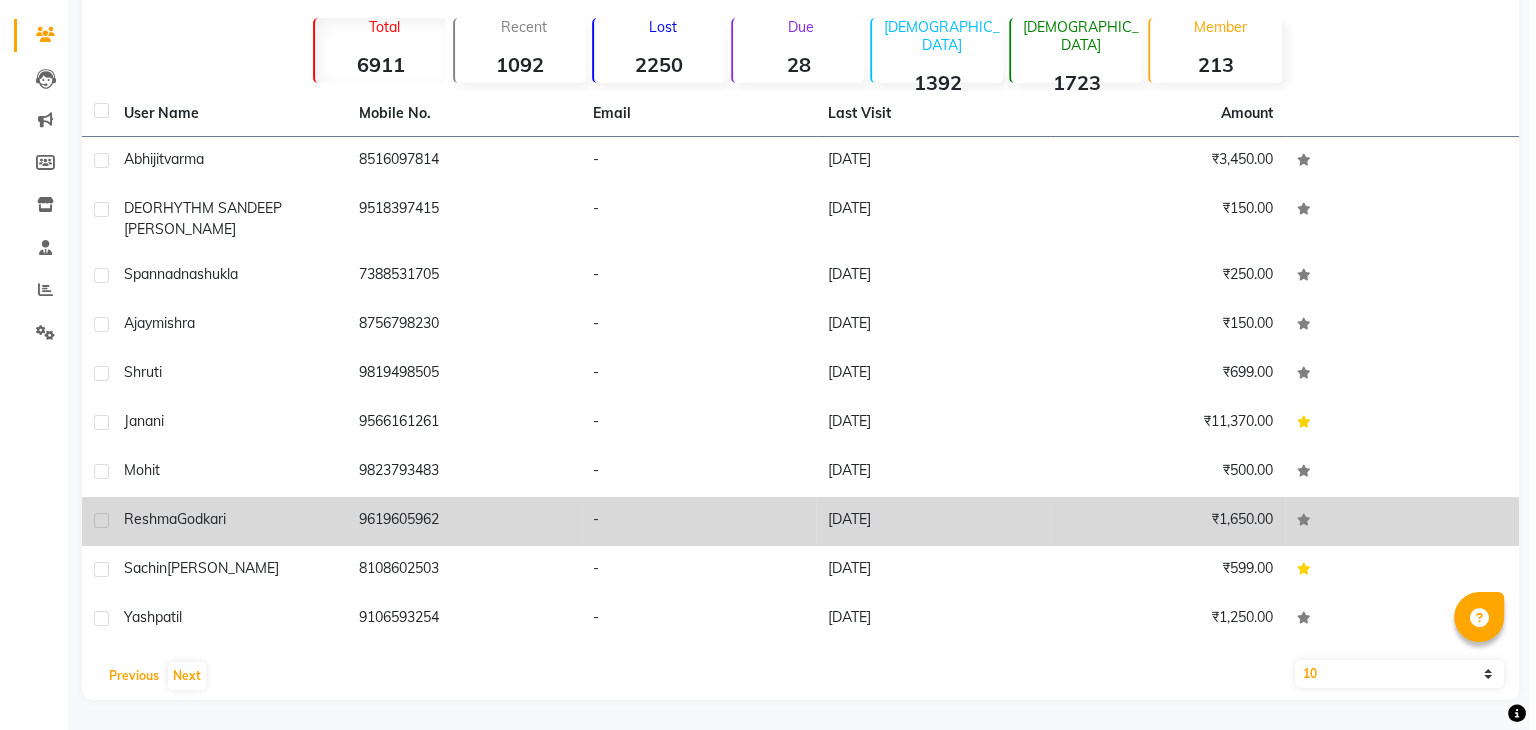 scroll, scrollTop: 0, scrollLeft: 0, axis: both 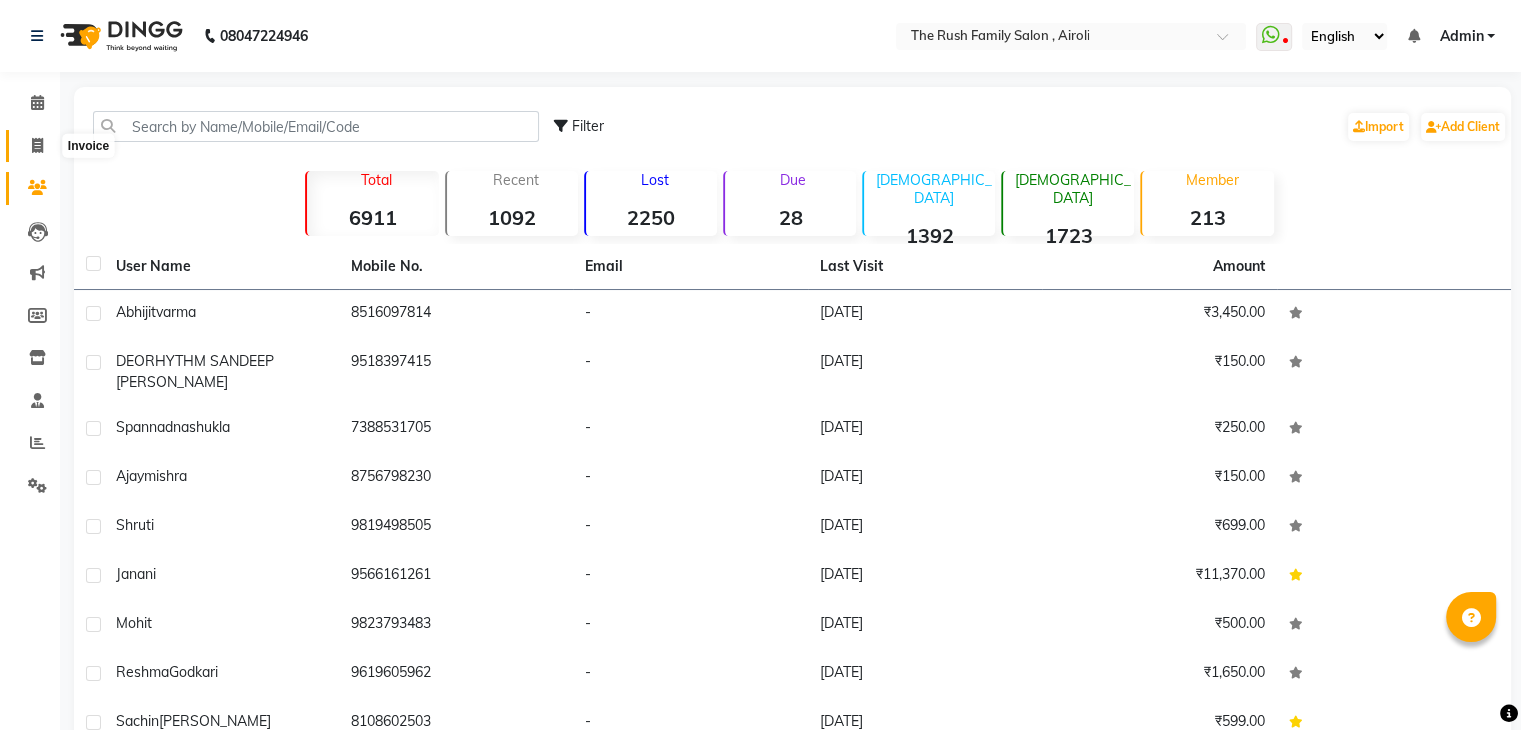 click 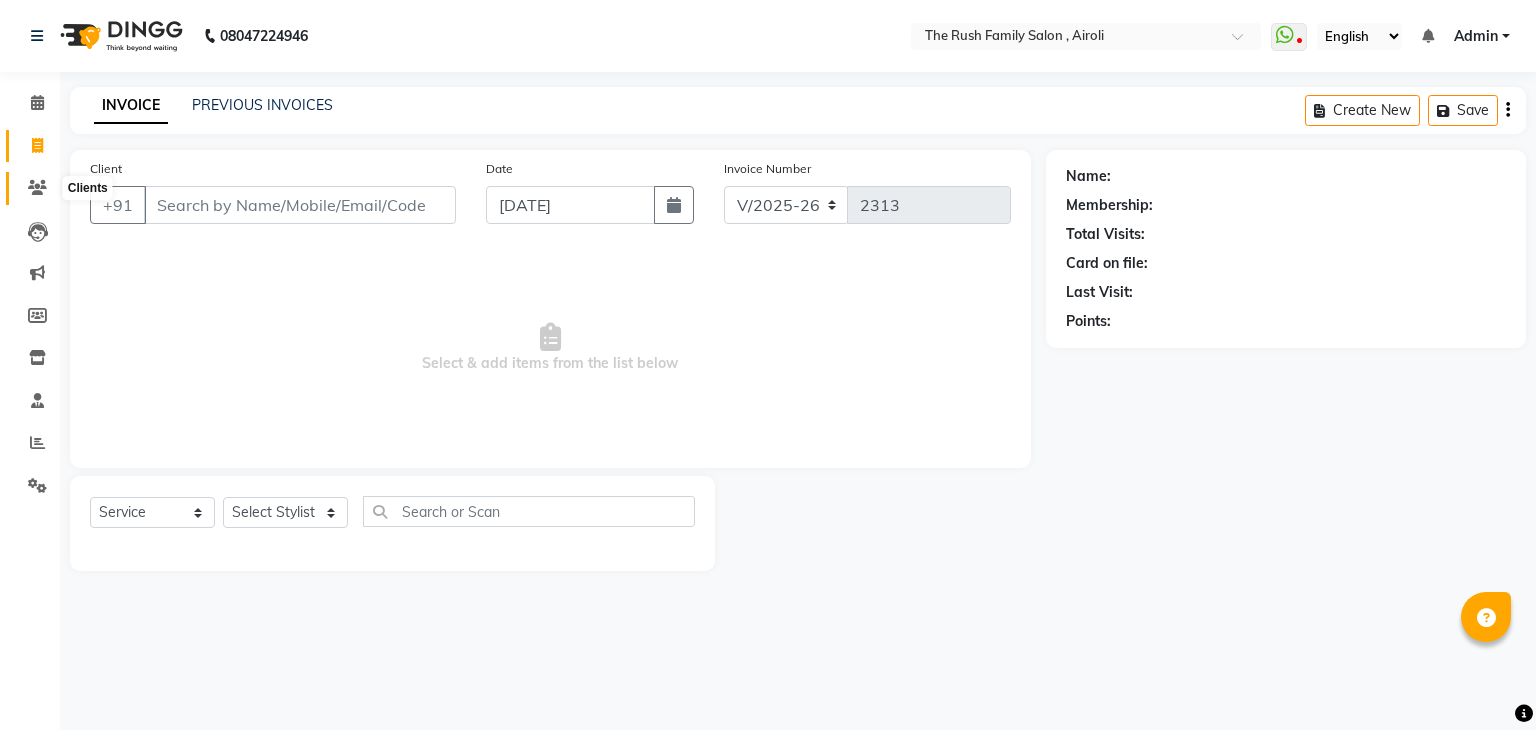 click 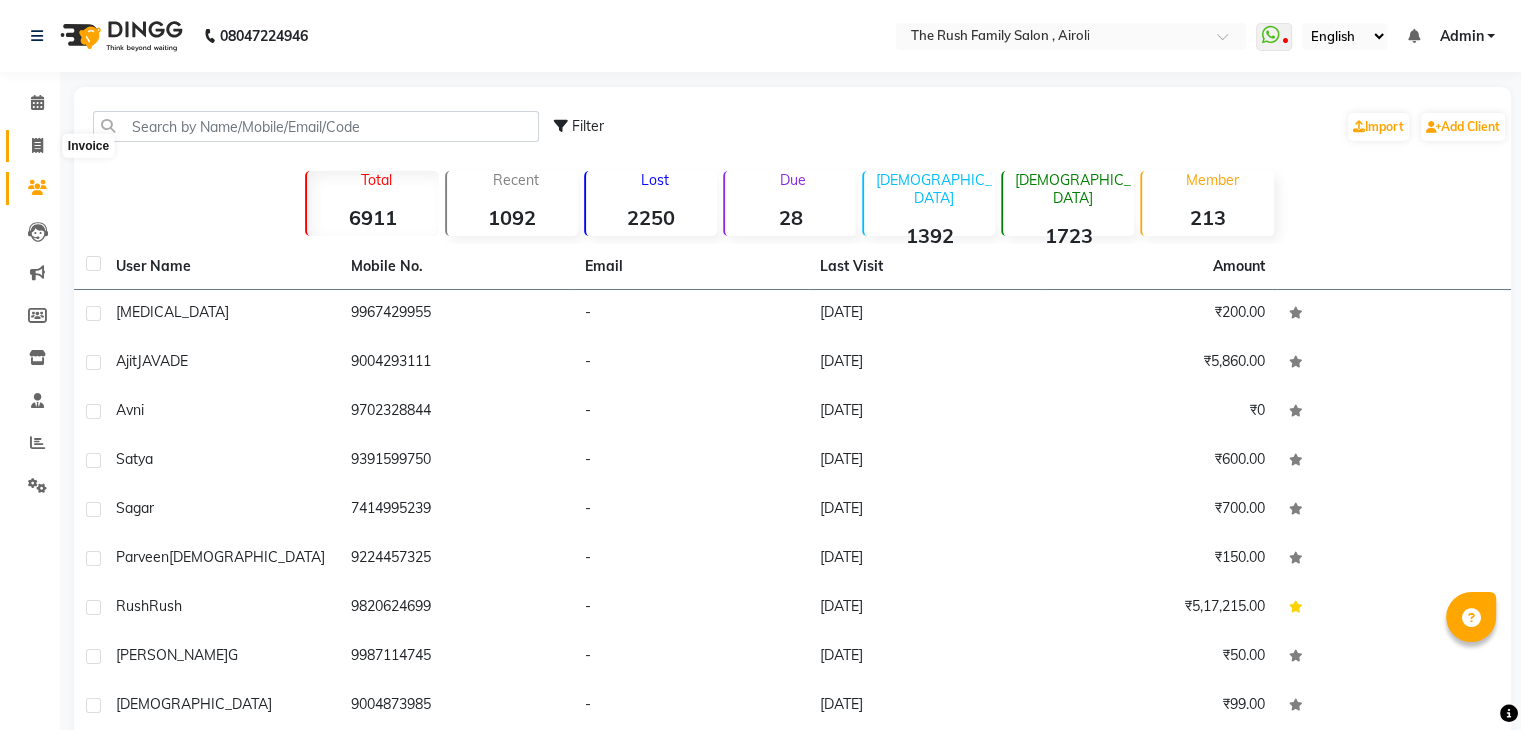 click 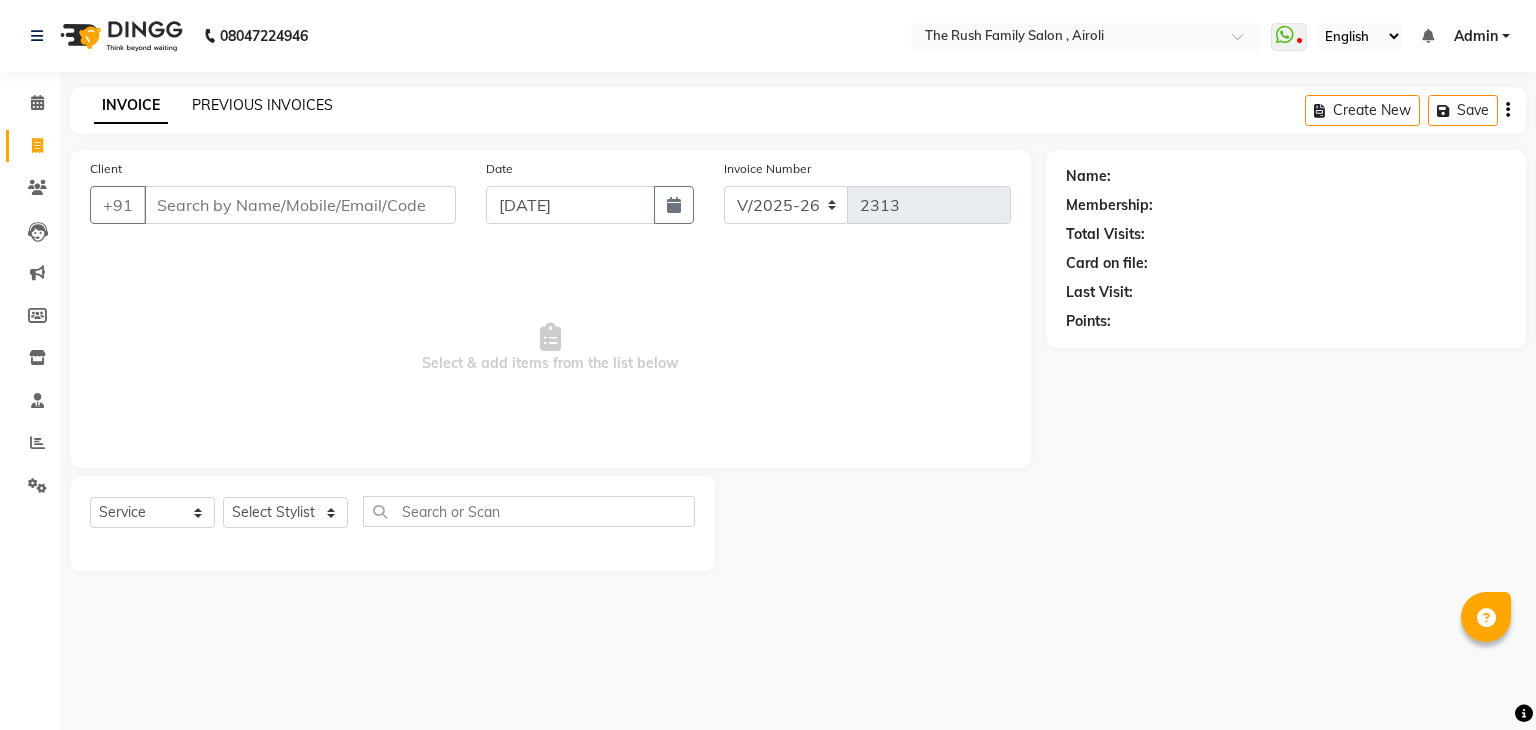click on "PREVIOUS INVOICES" 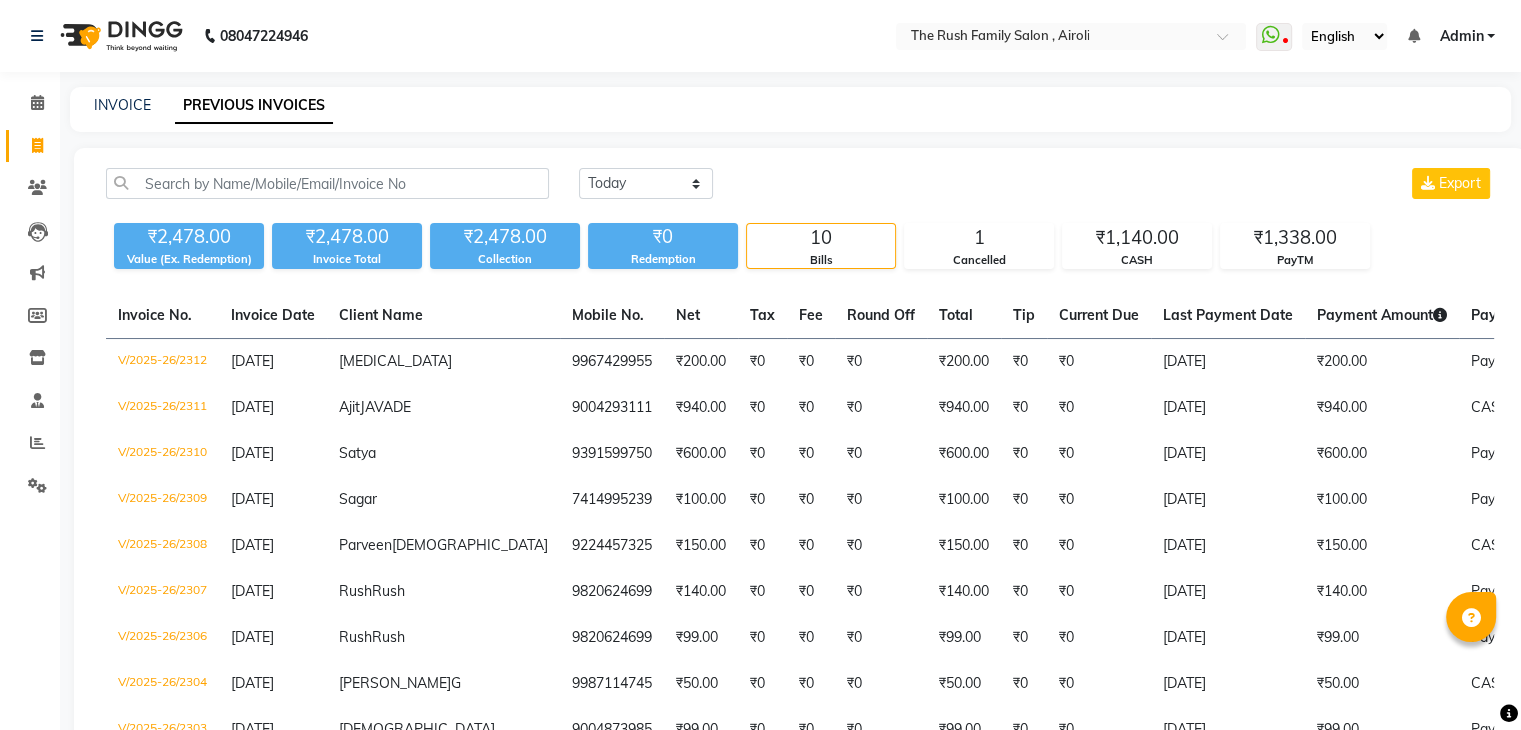 click on "Today Yesterday Custom Range Export" 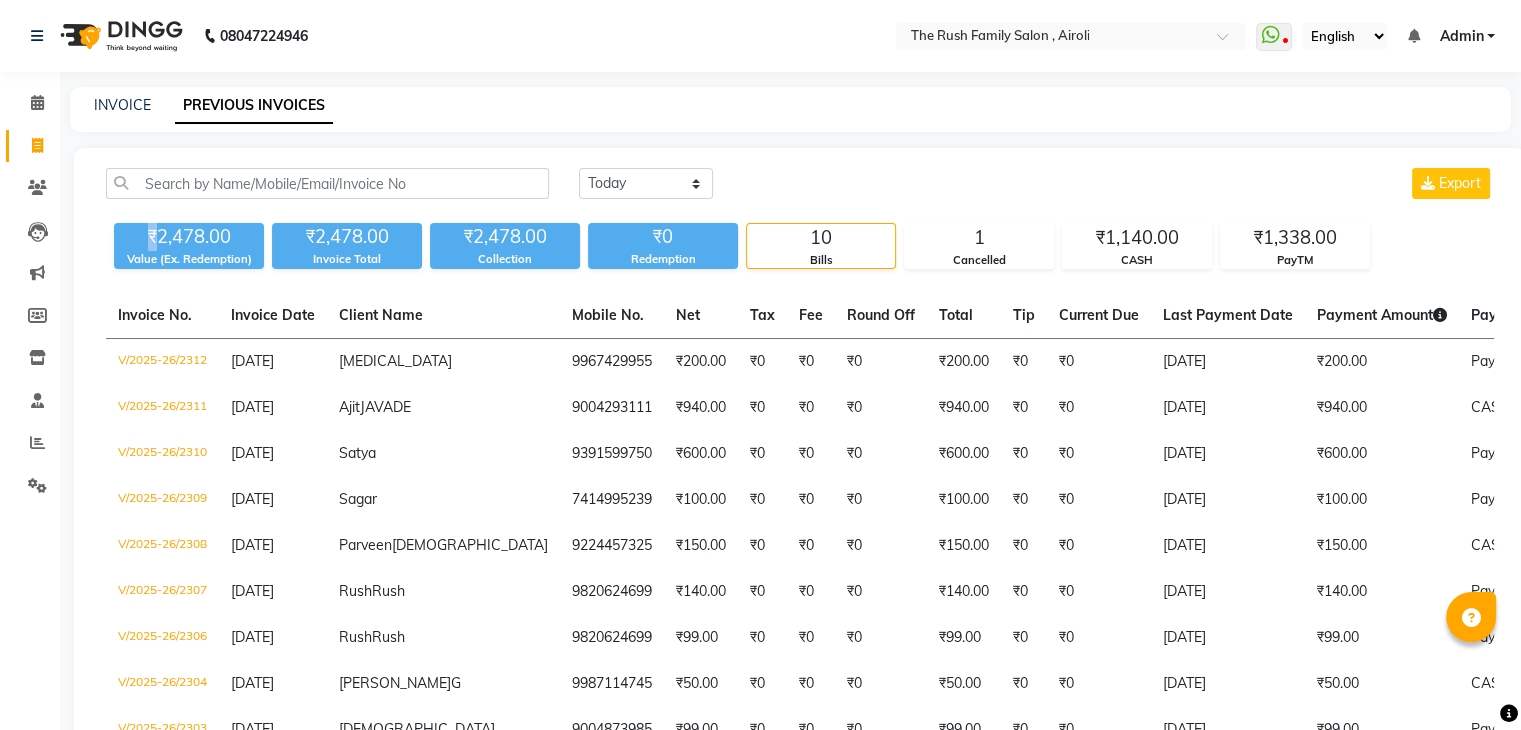 click on "Today Yesterday Custom Range Export" 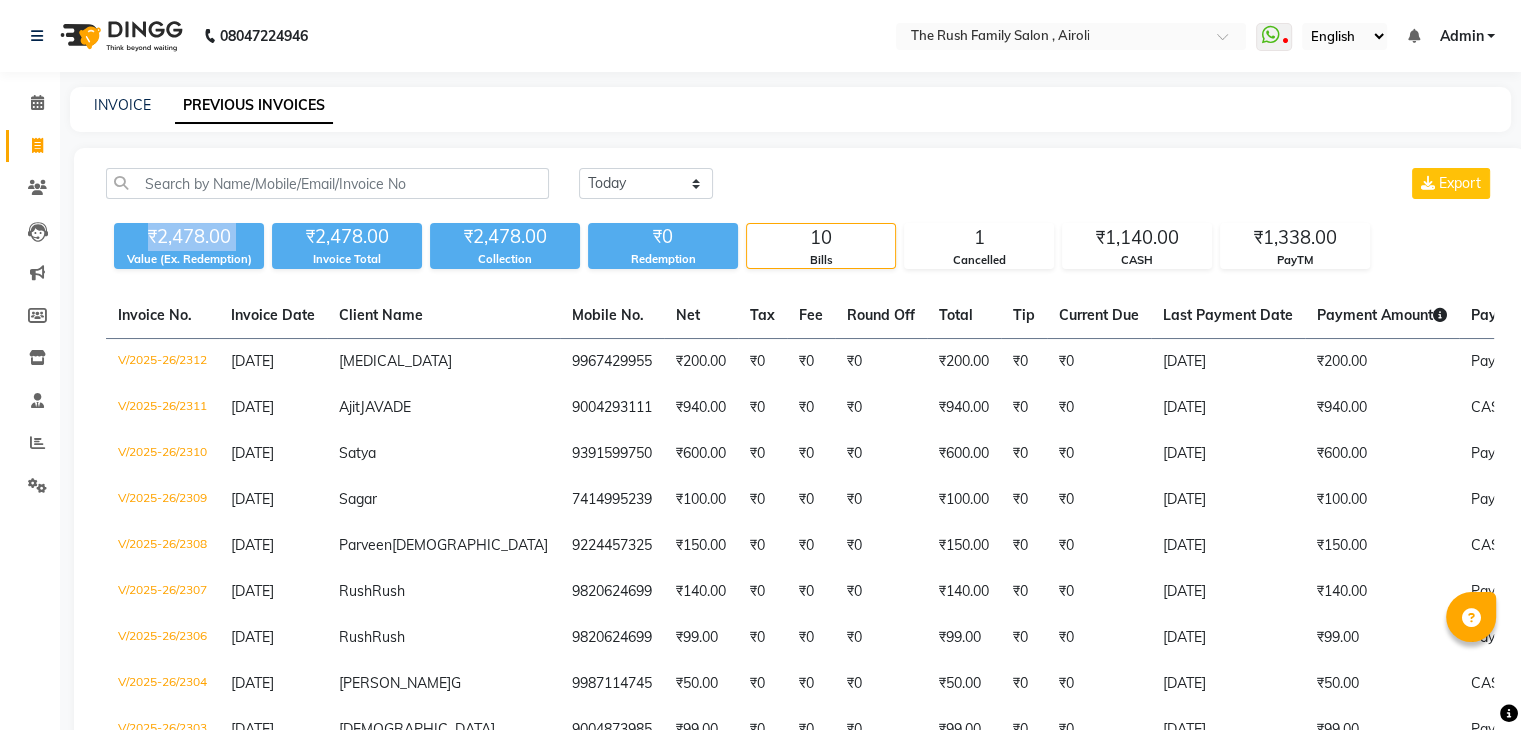 click on "Today Yesterday Custom Range Export" 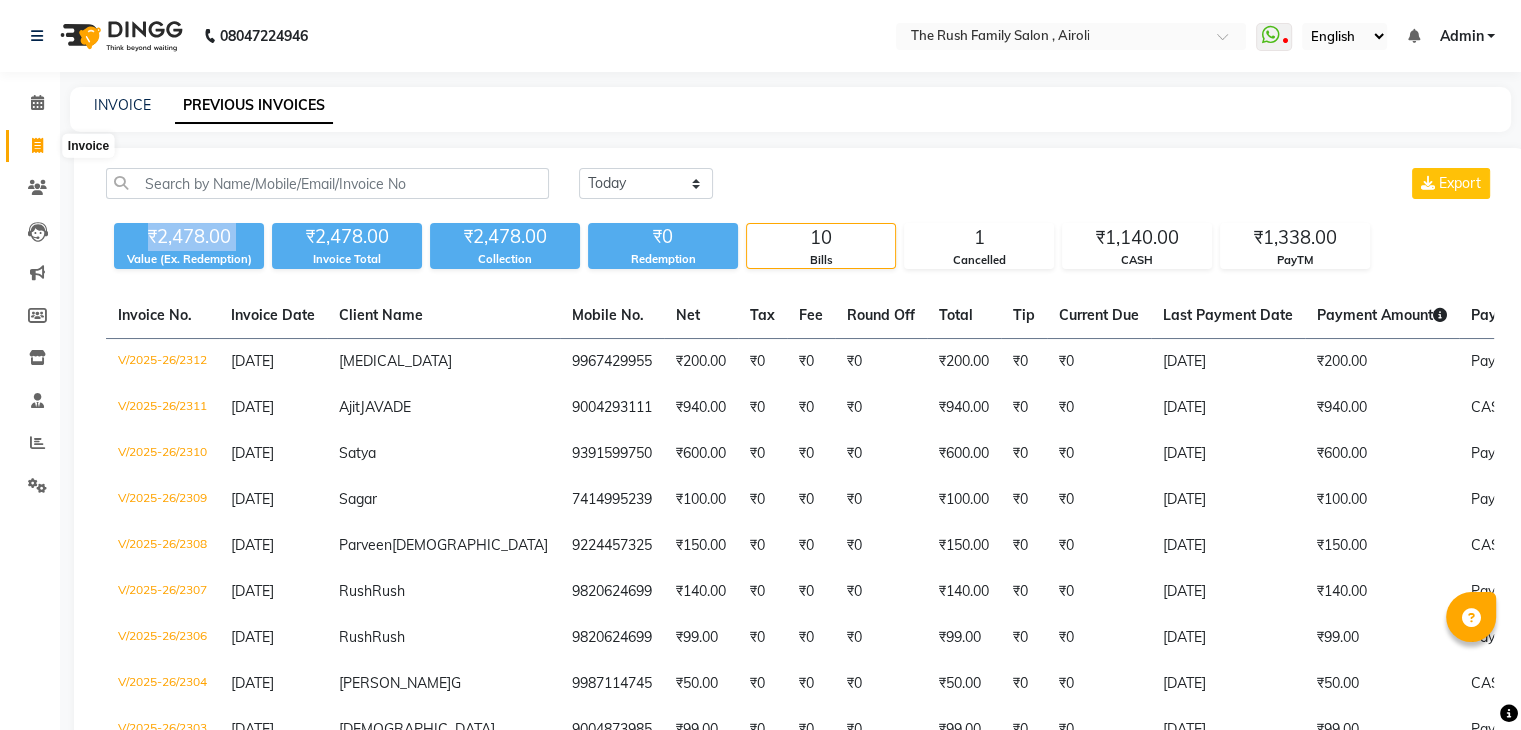 click 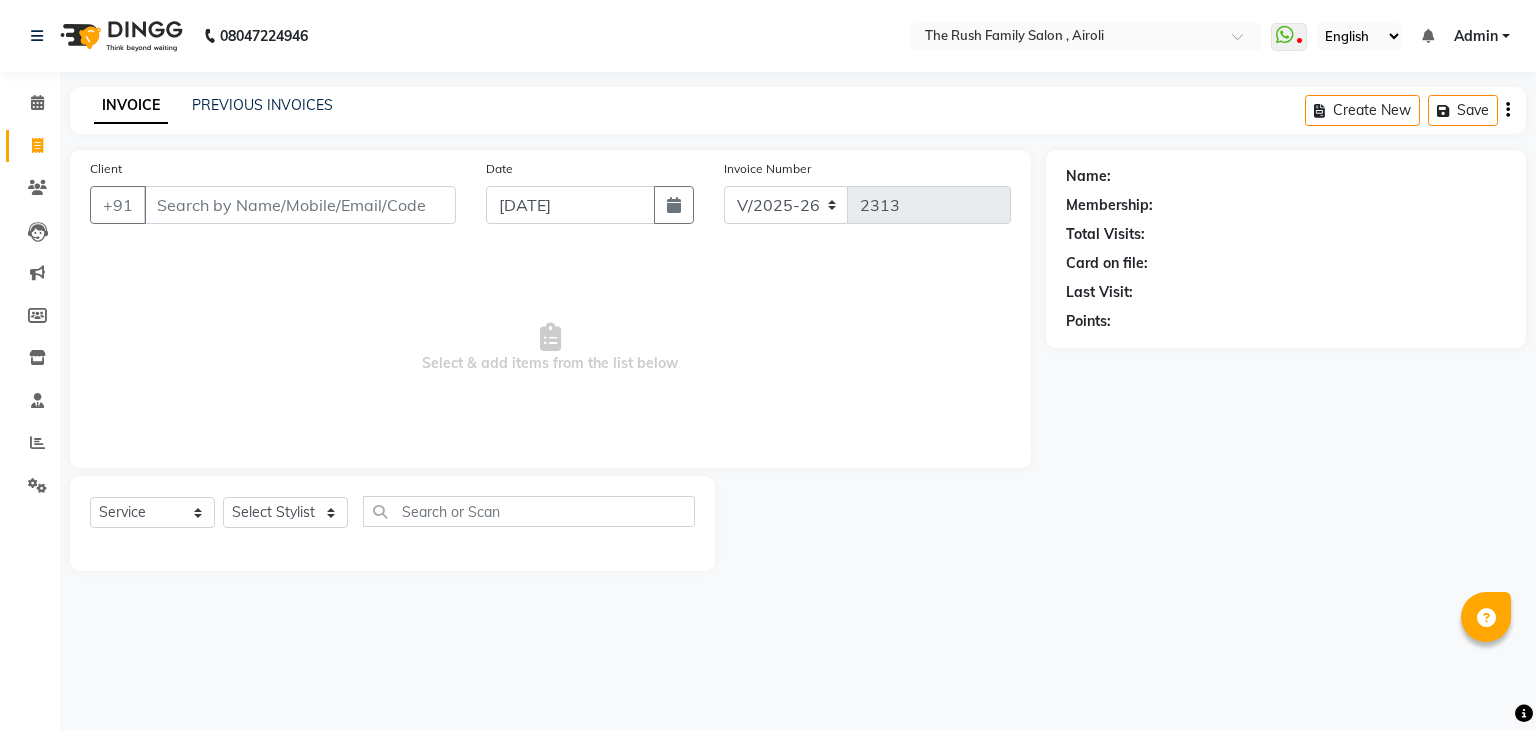 click on "INVOICE PREVIOUS INVOICES Create New   Save" 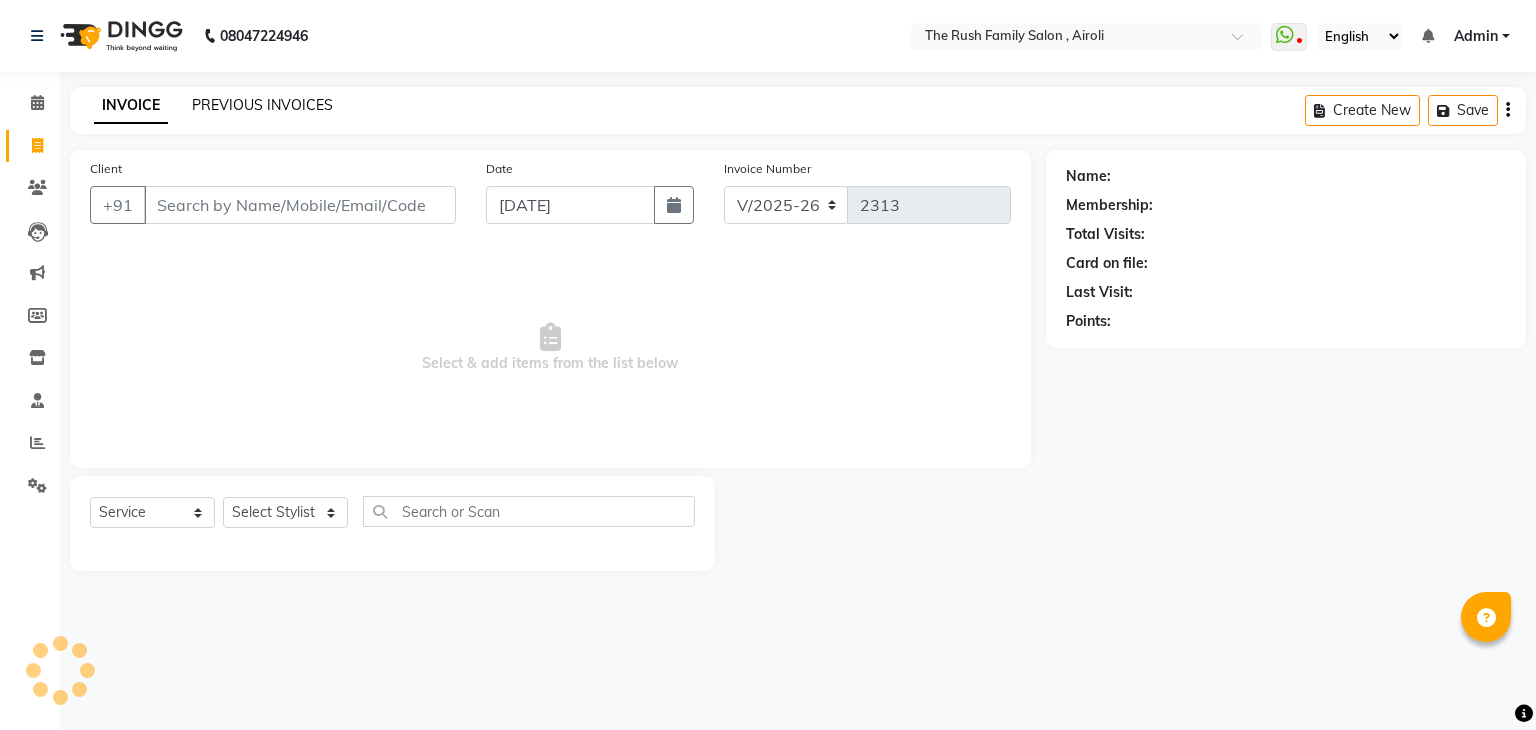 click on "PREVIOUS INVOICES" 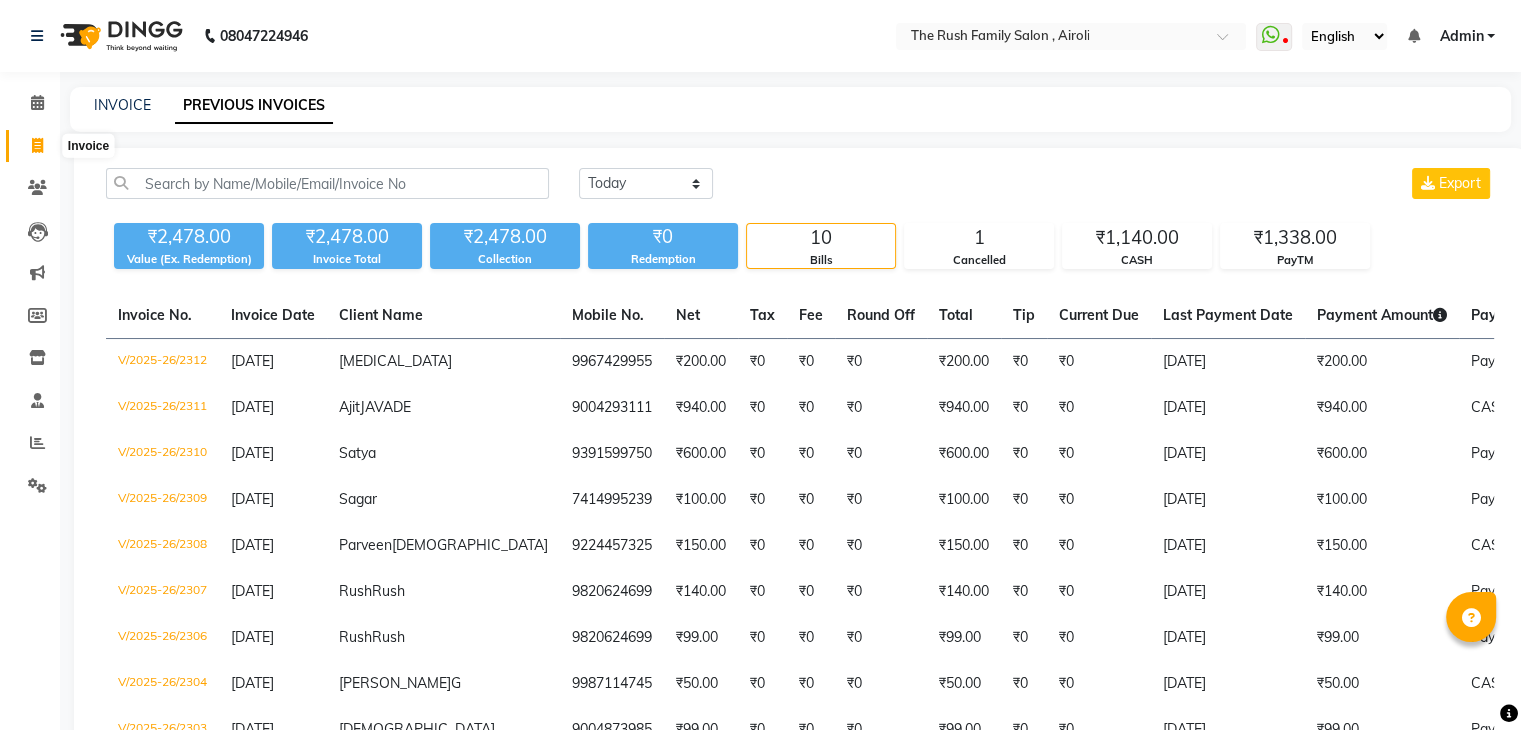click 